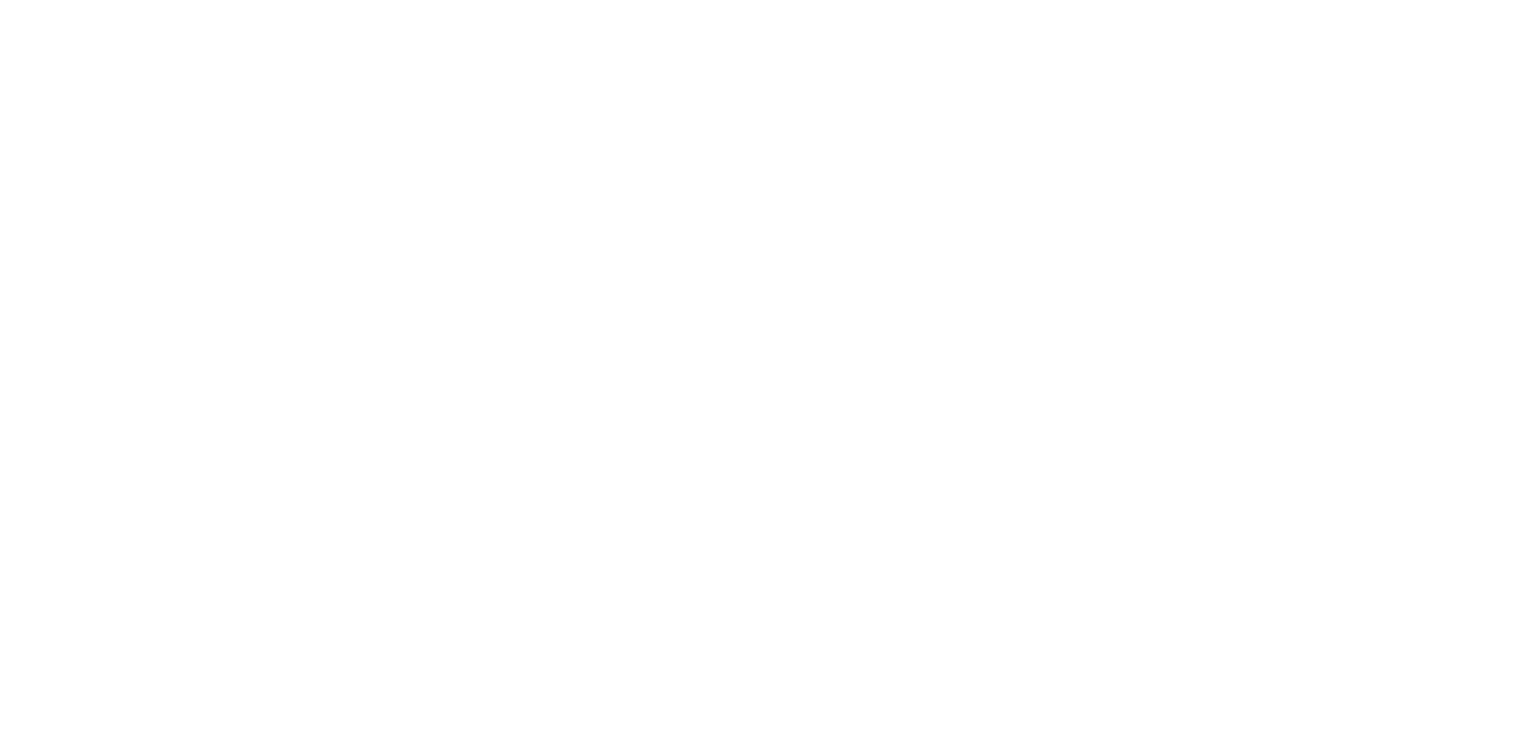 type on "x" 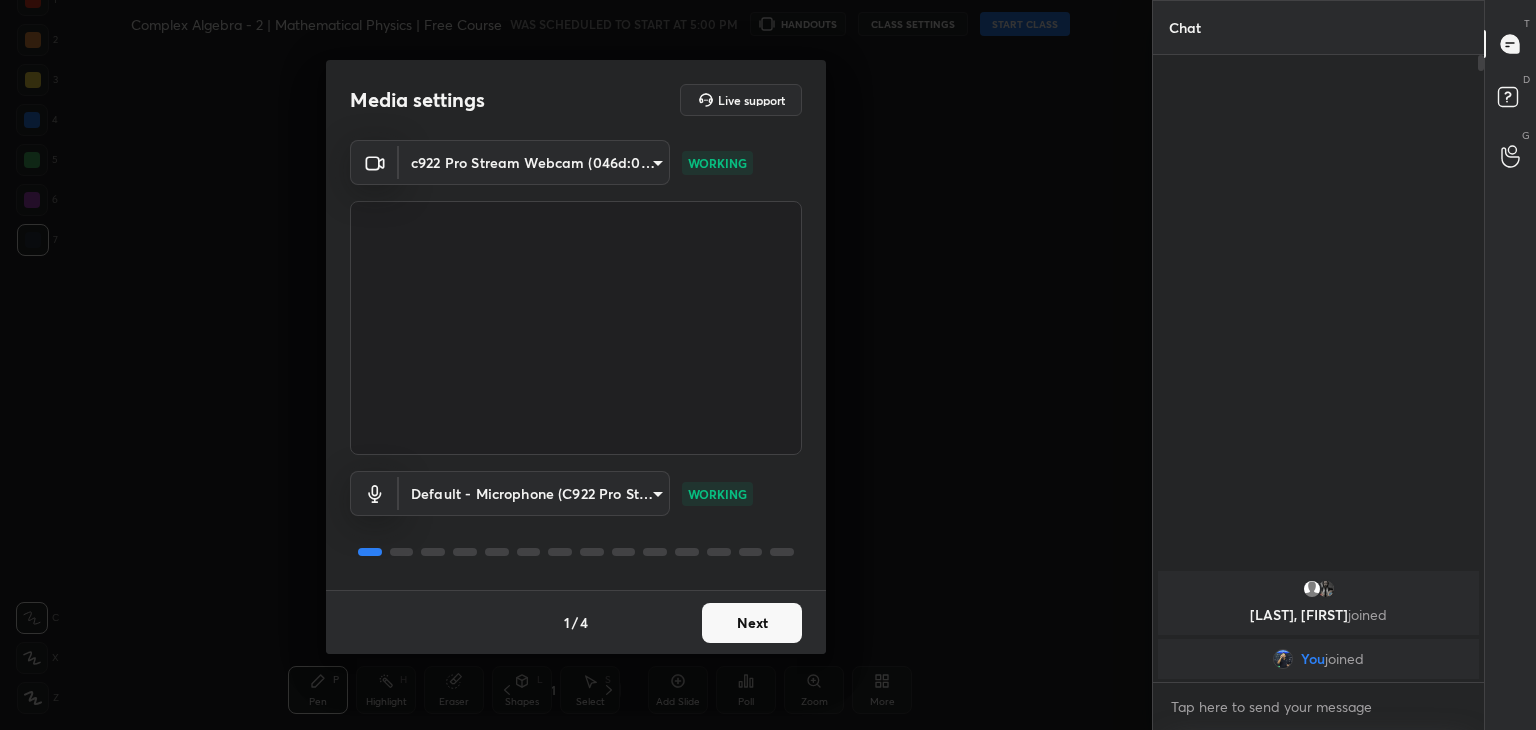 scroll, scrollTop: 456, scrollLeft: 325, axis: both 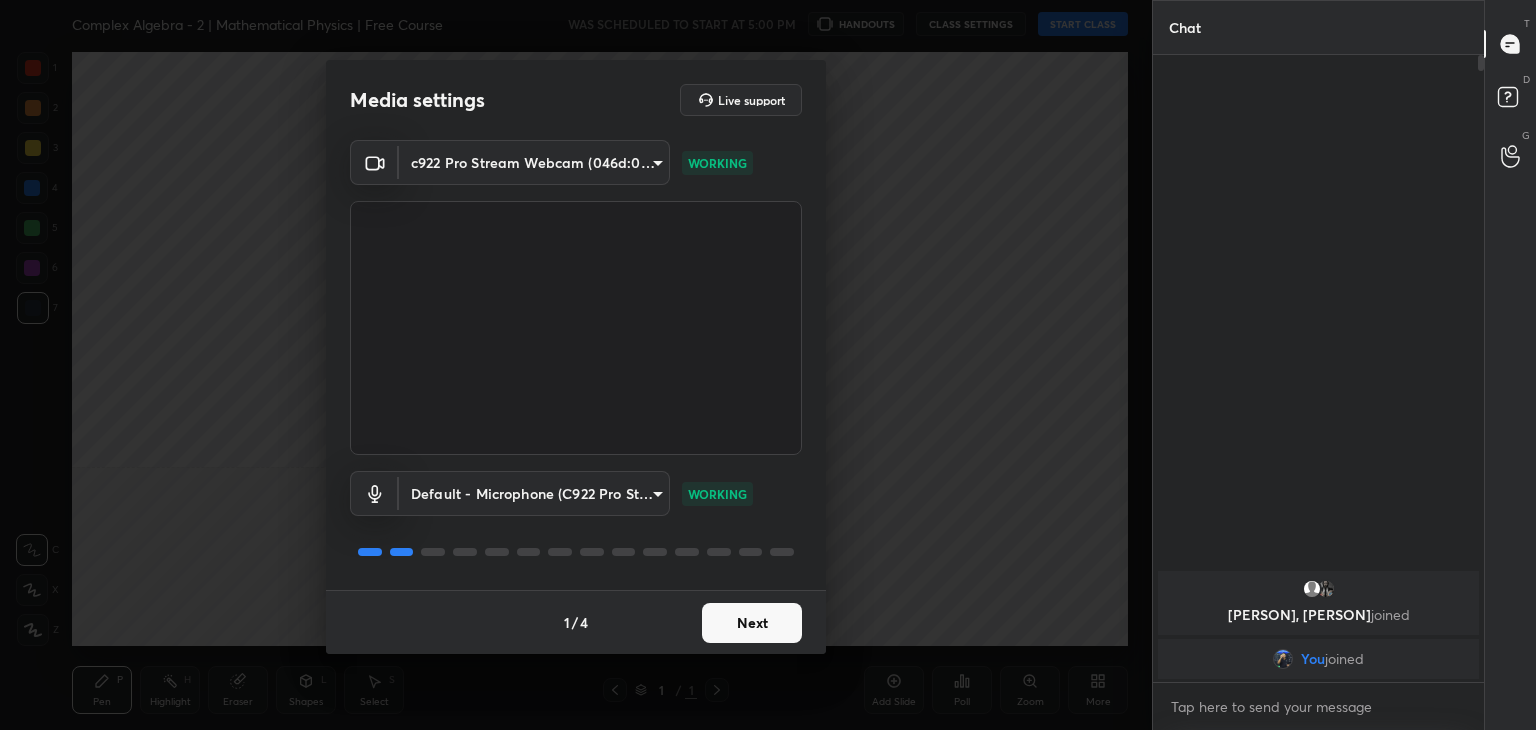 drag, startPoint x: 769, startPoint y: 637, endPoint x: 771, endPoint y: 626, distance: 11.18034 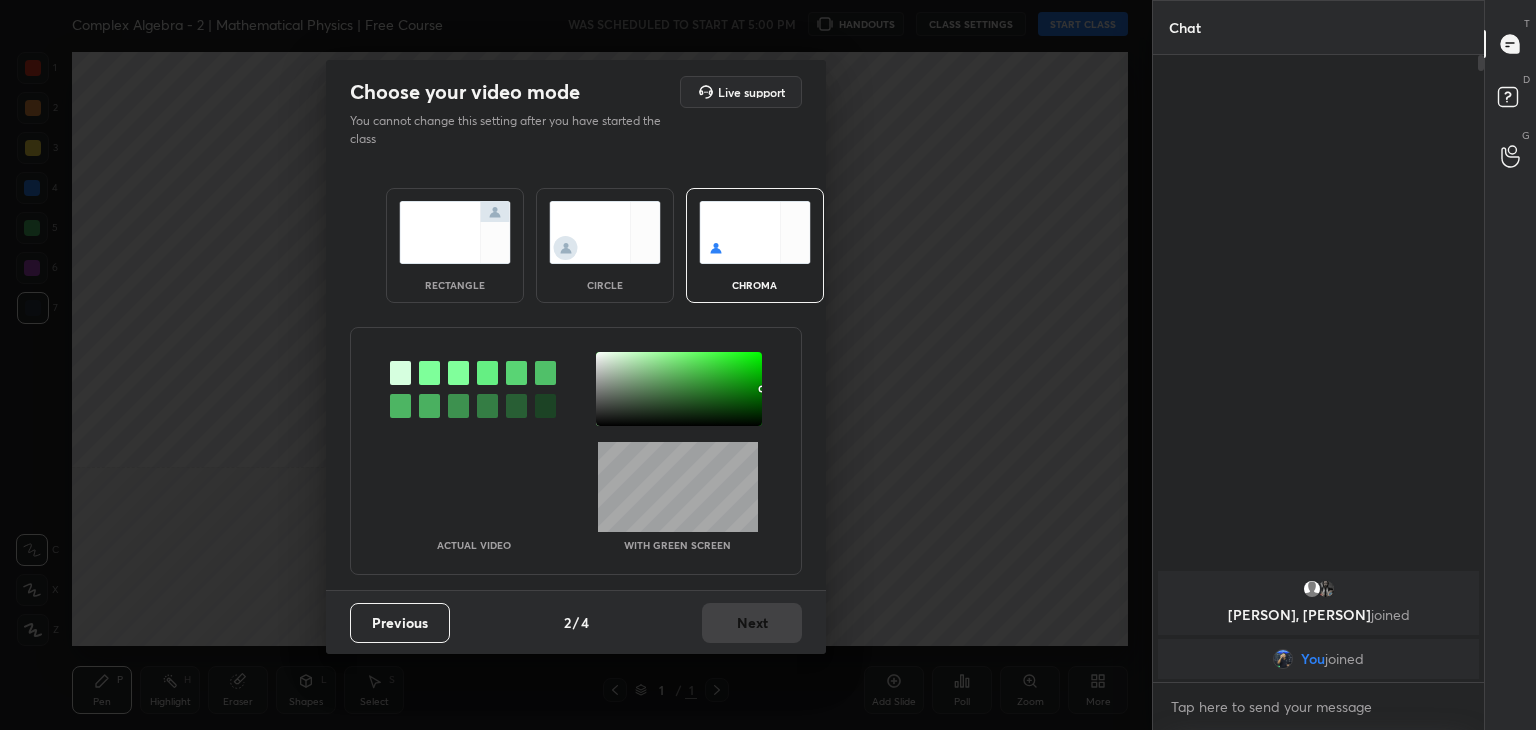 drag, startPoint x: 581, startPoint y: 240, endPoint x: 585, endPoint y: 258, distance: 18.439089 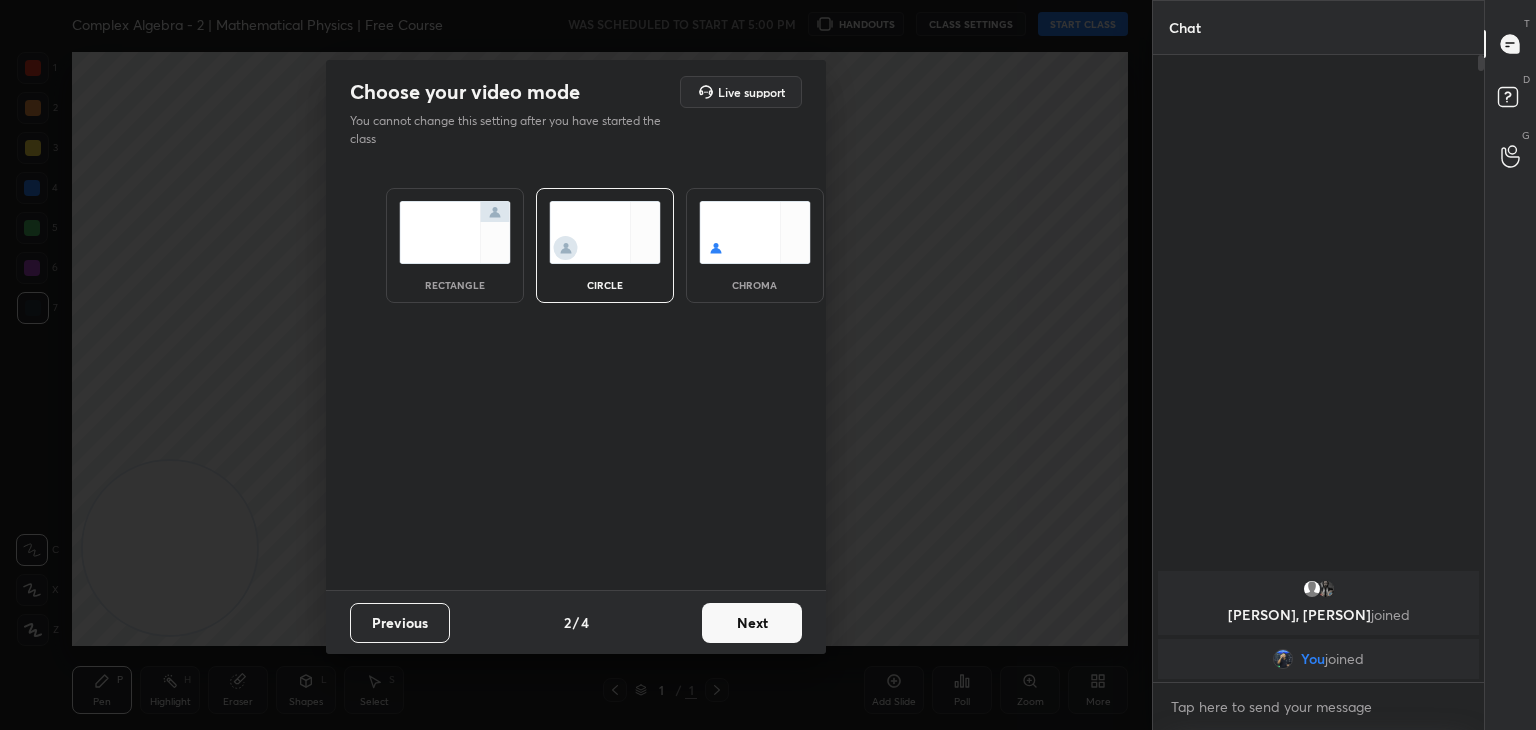 click on "Next" at bounding box center (752, 623) 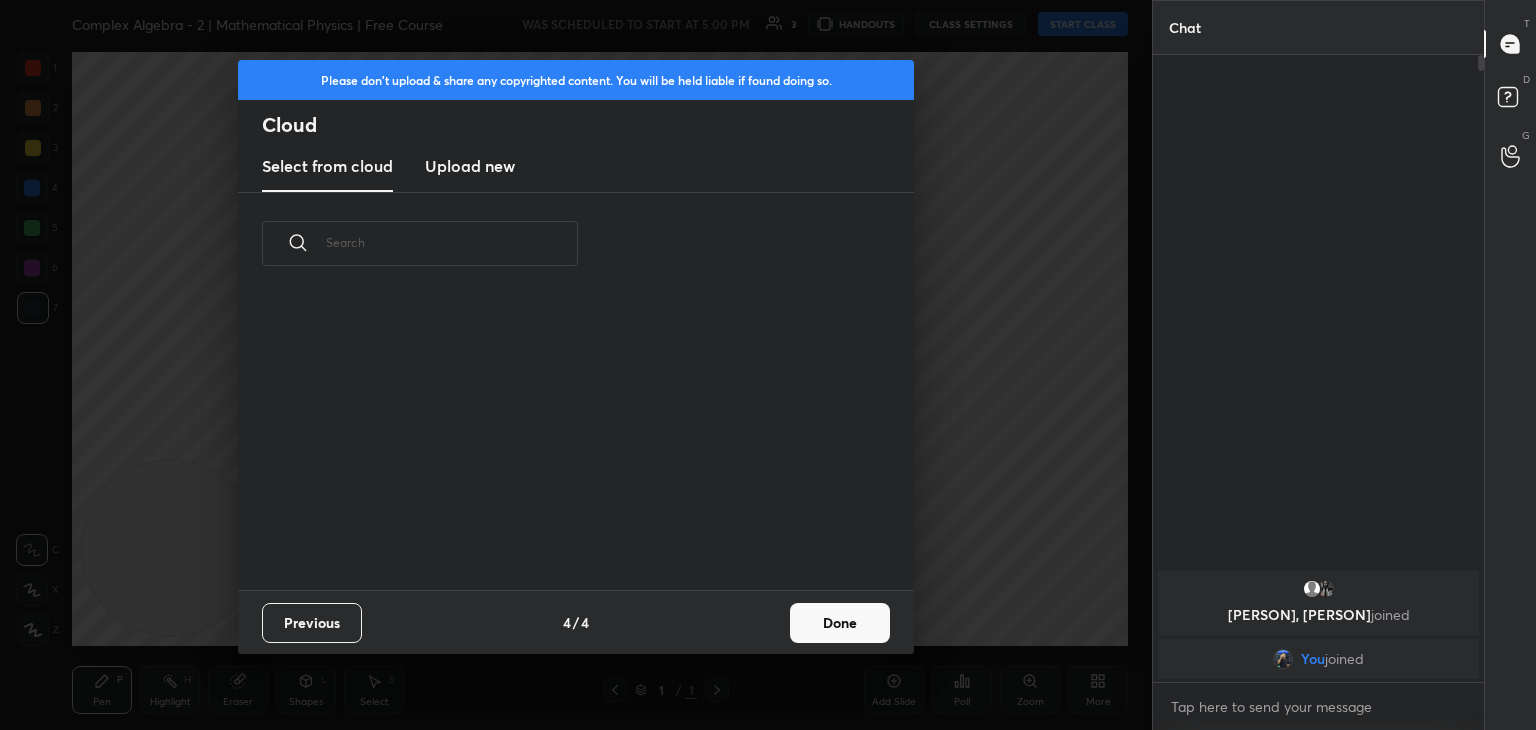 click on "Done" at bounding box center [840, 623] 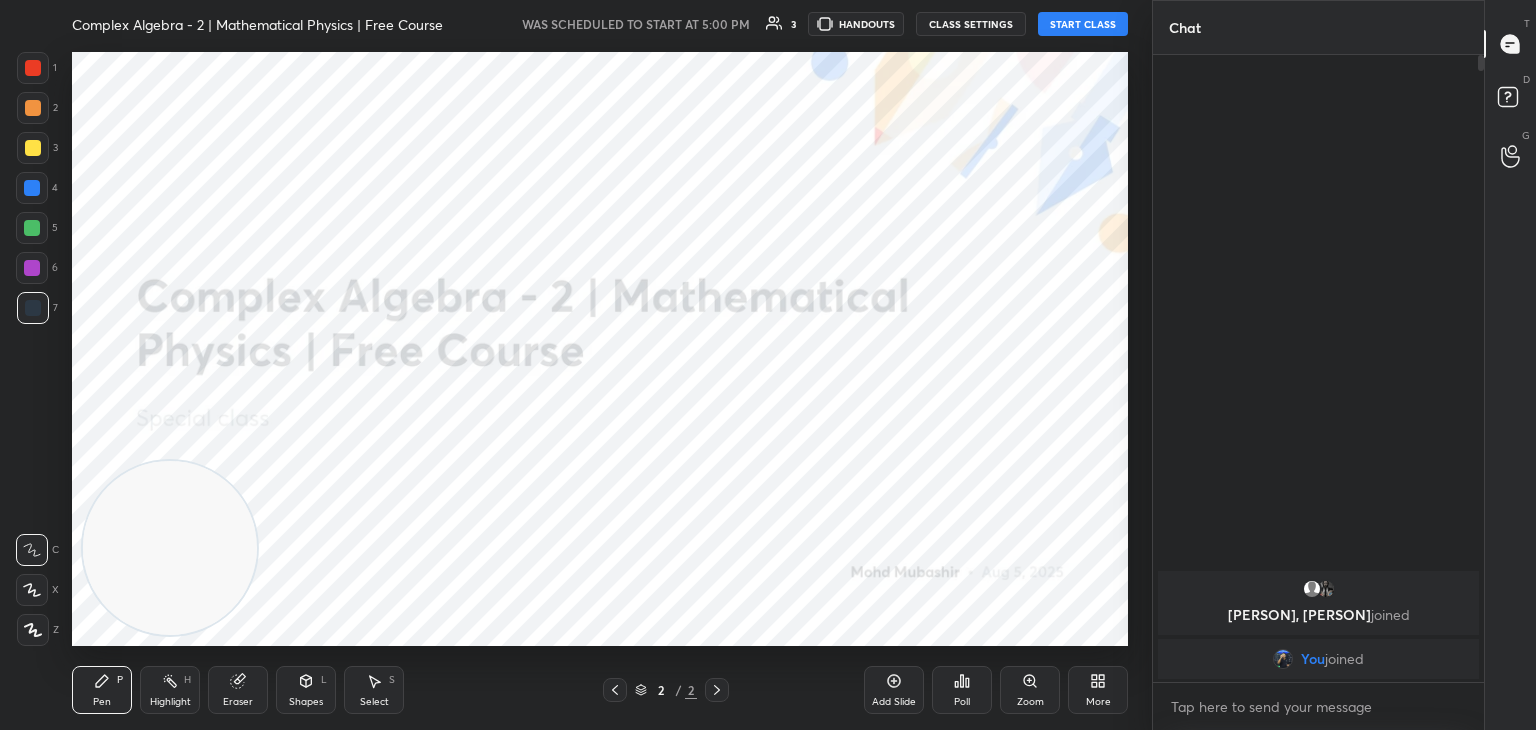 click 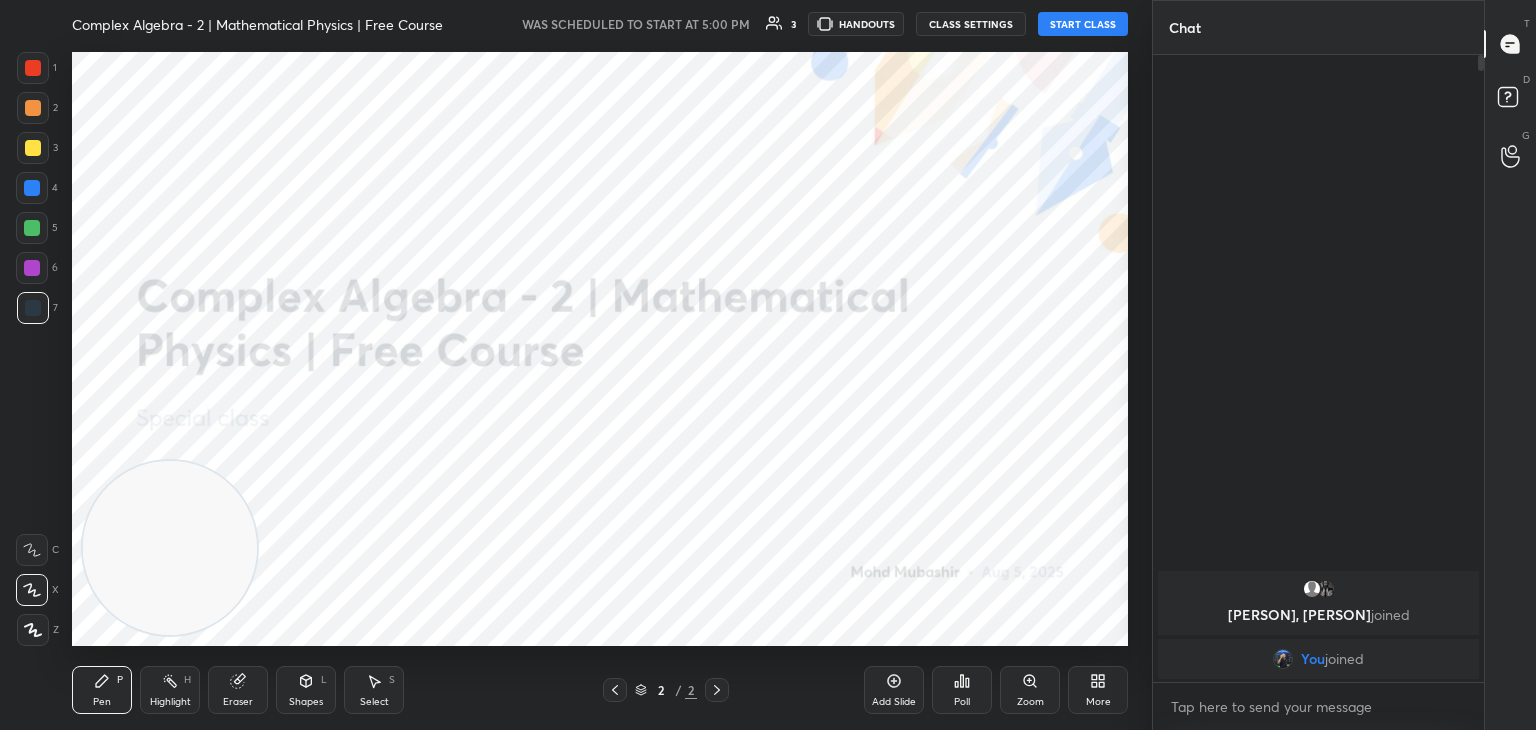 click 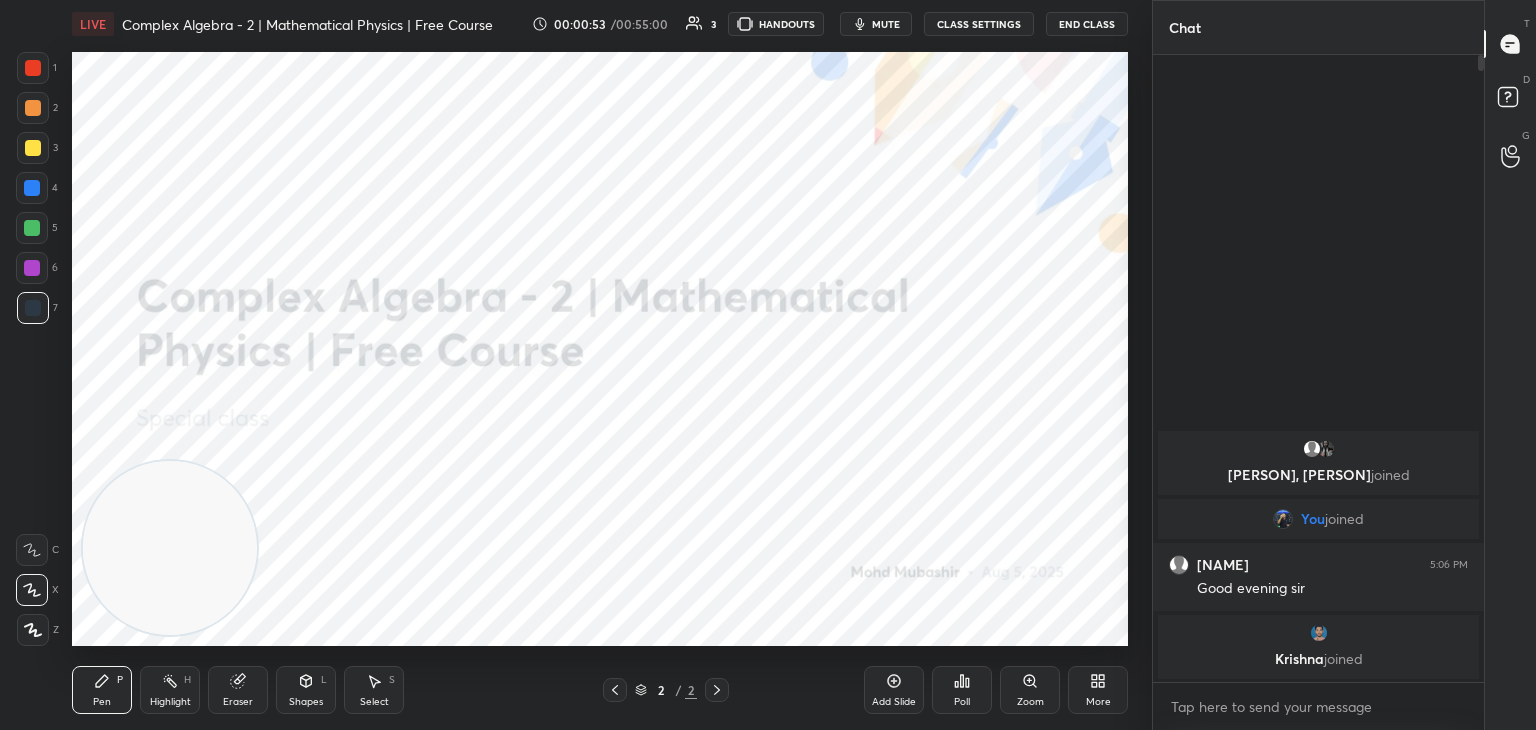 click 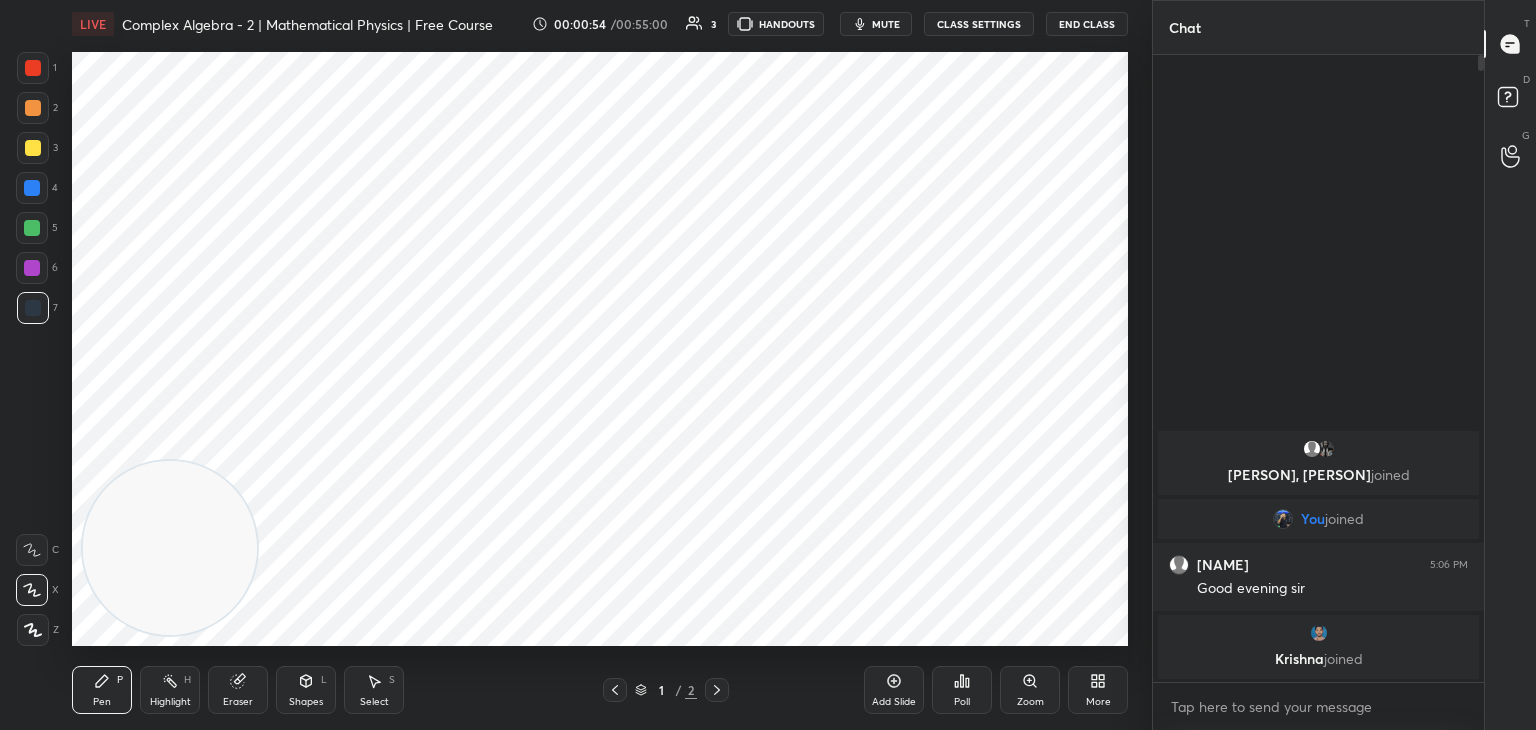 click on "More" at bounding box center [1098, 690] 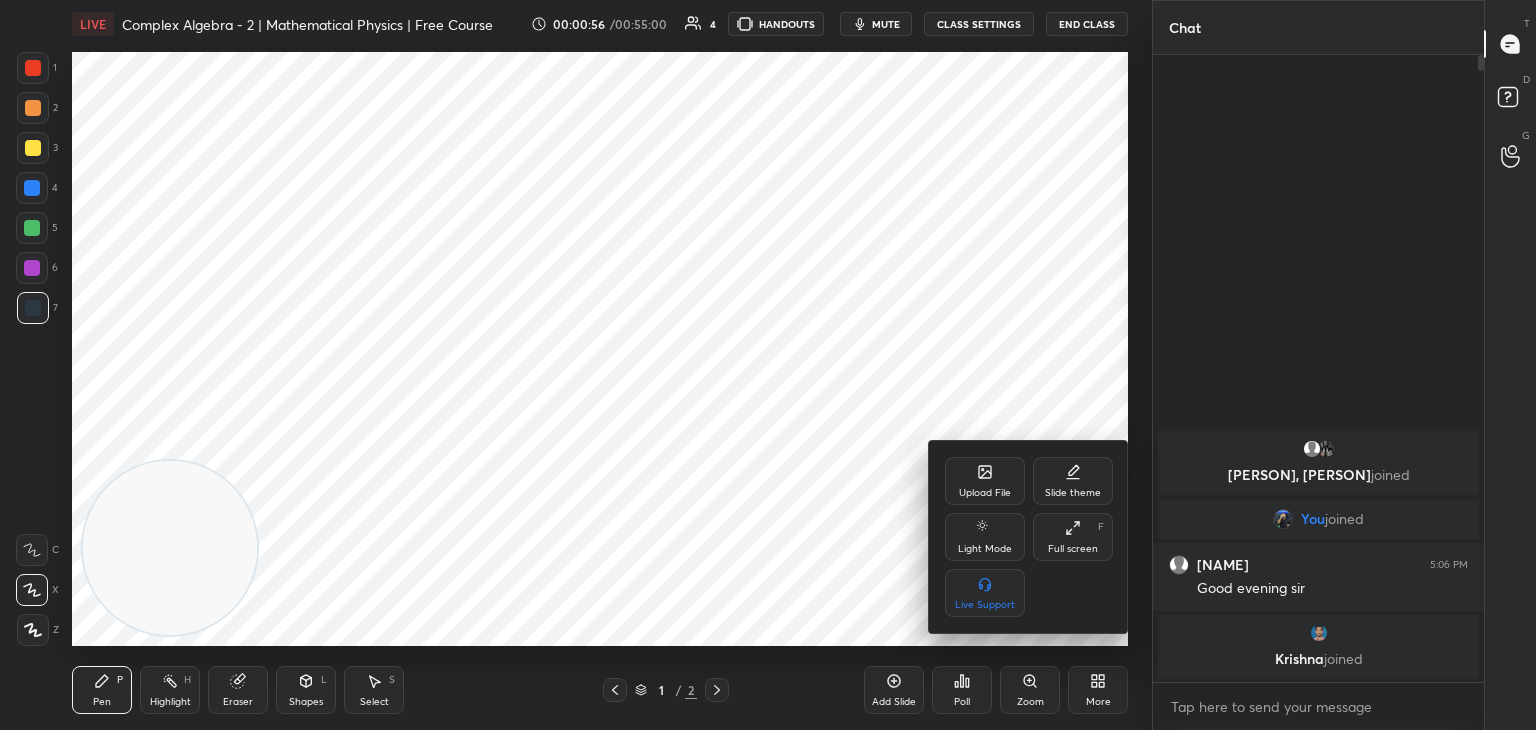 click on "Upload File" at bounding box center [985, 481] 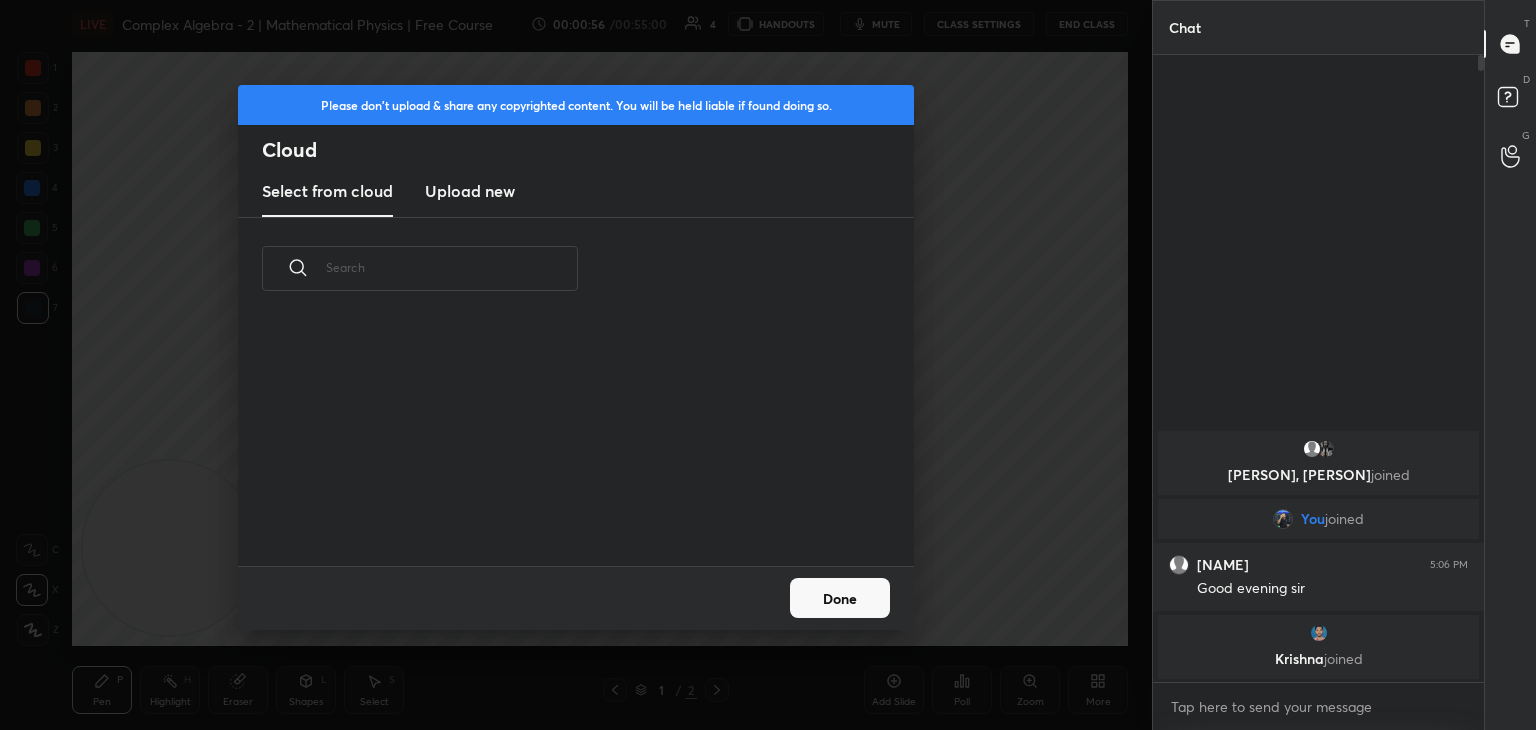 scroll, scrollTop: 5, scrollLeft: 10, axis: both 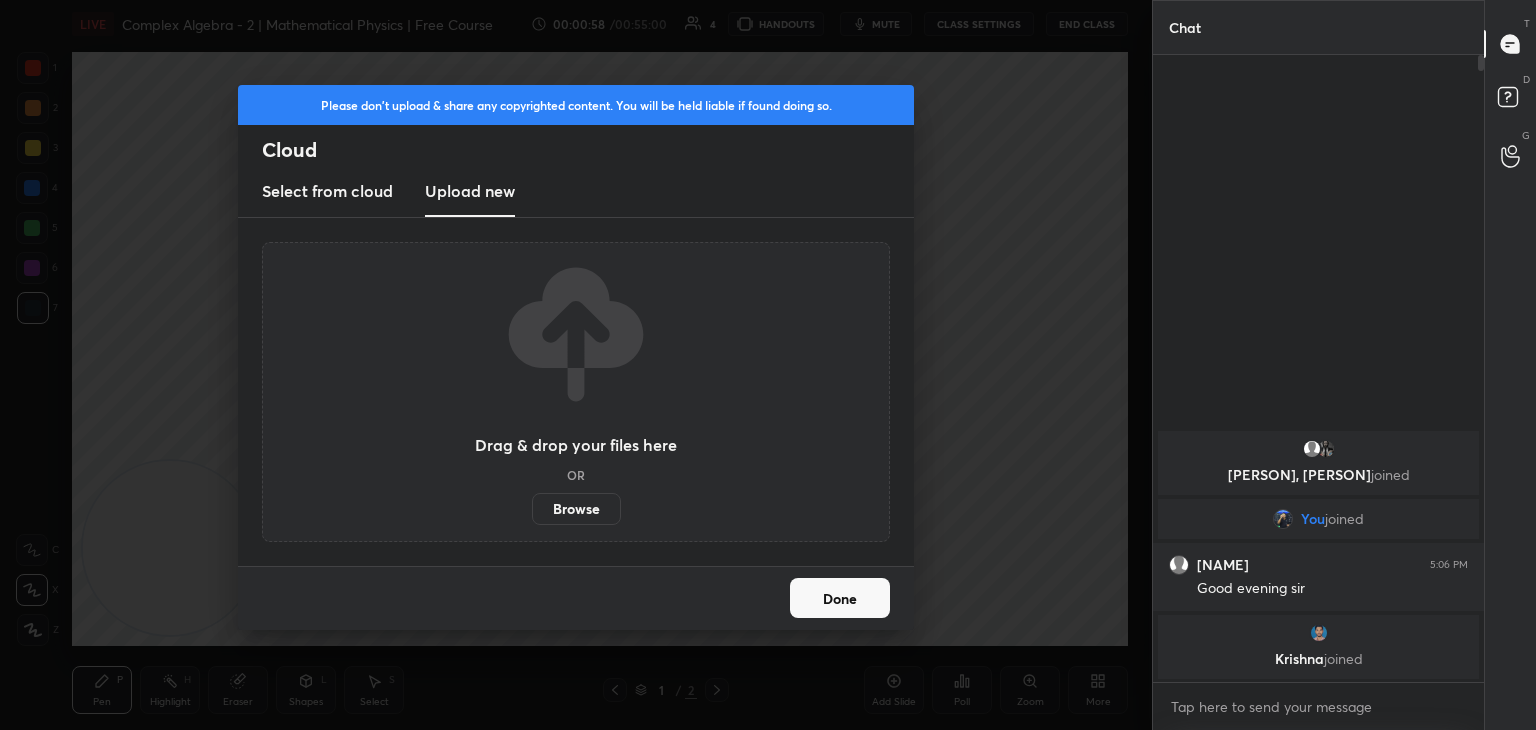 click on "Browse" at bounding box center (576, 509) 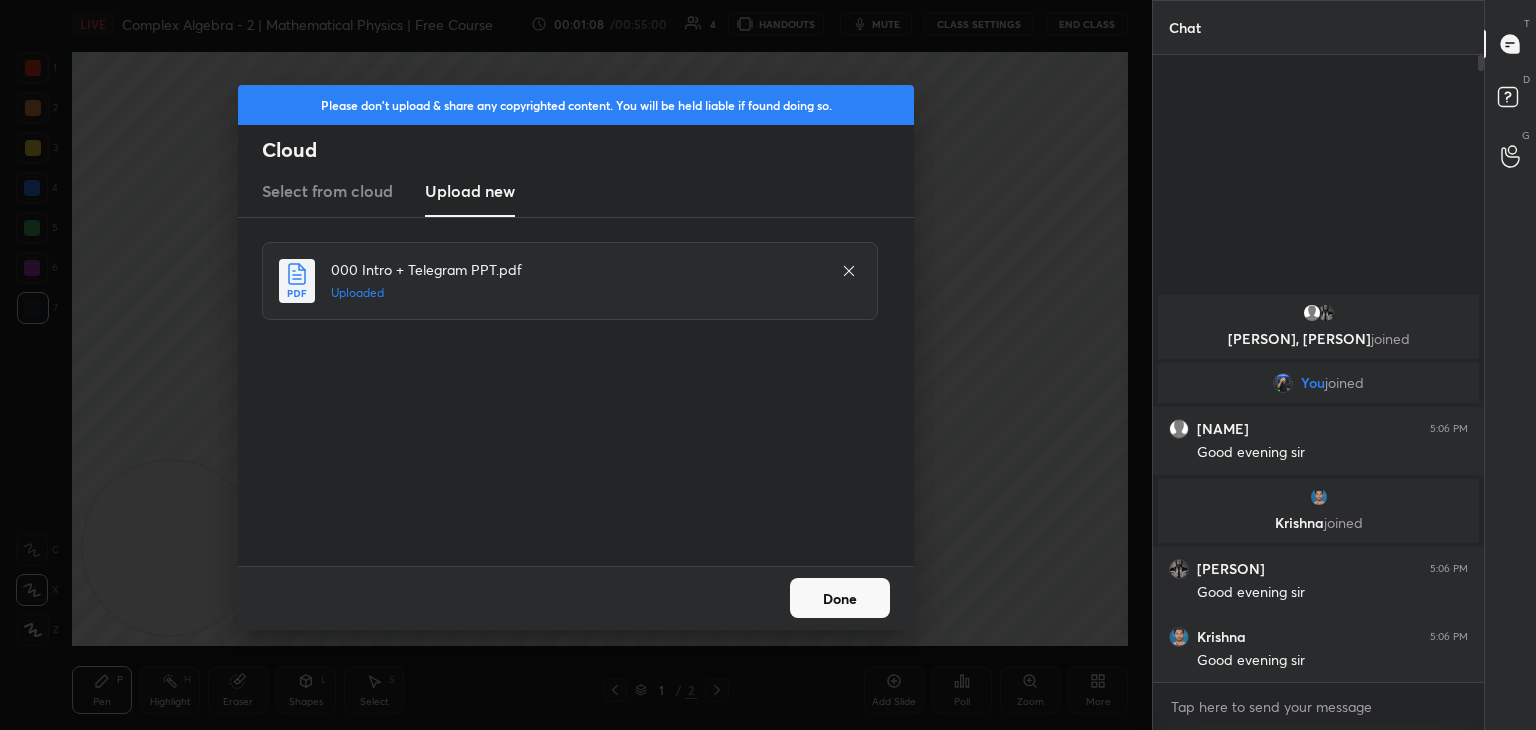 click on "Done" at bounding box center (840, 598) 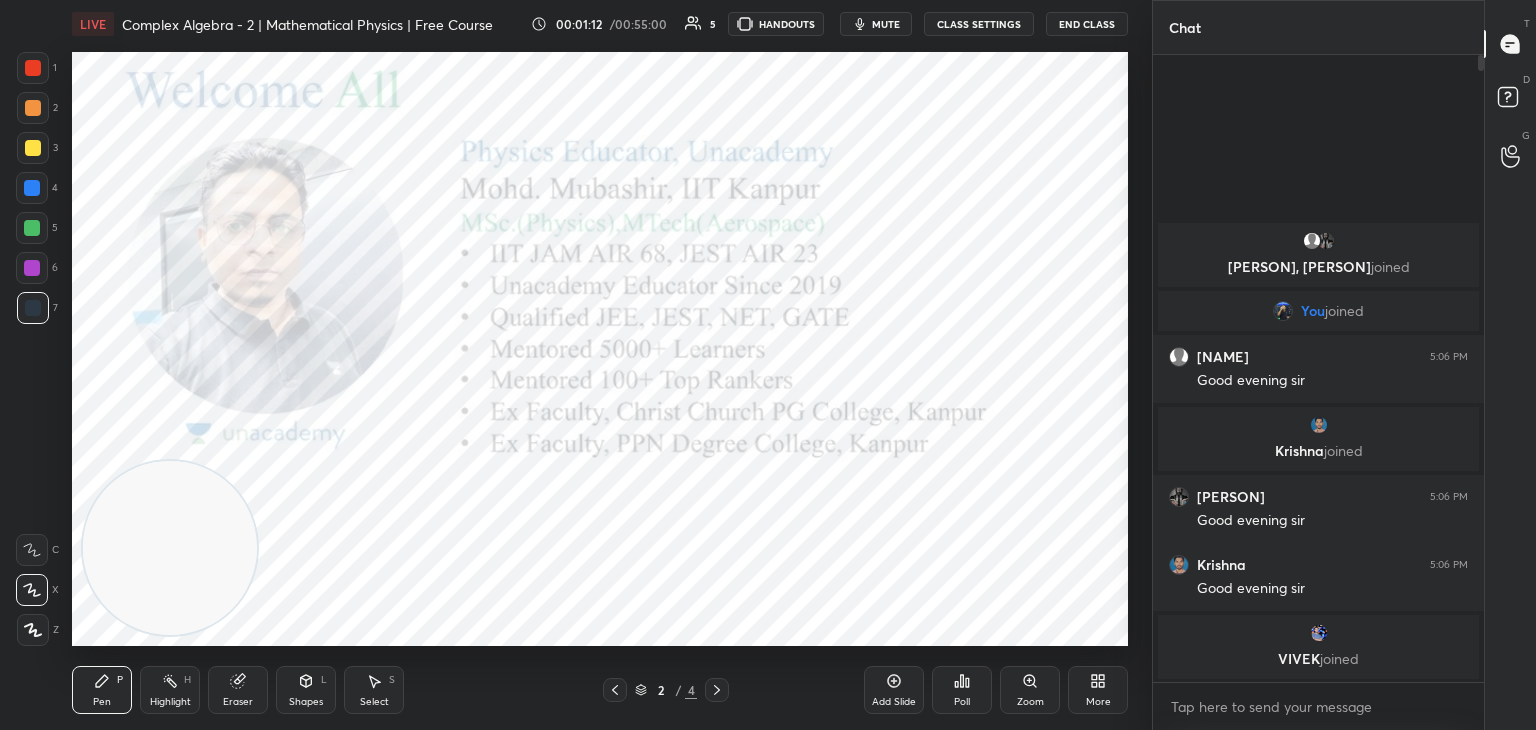 click at bounding box center [33, 68] 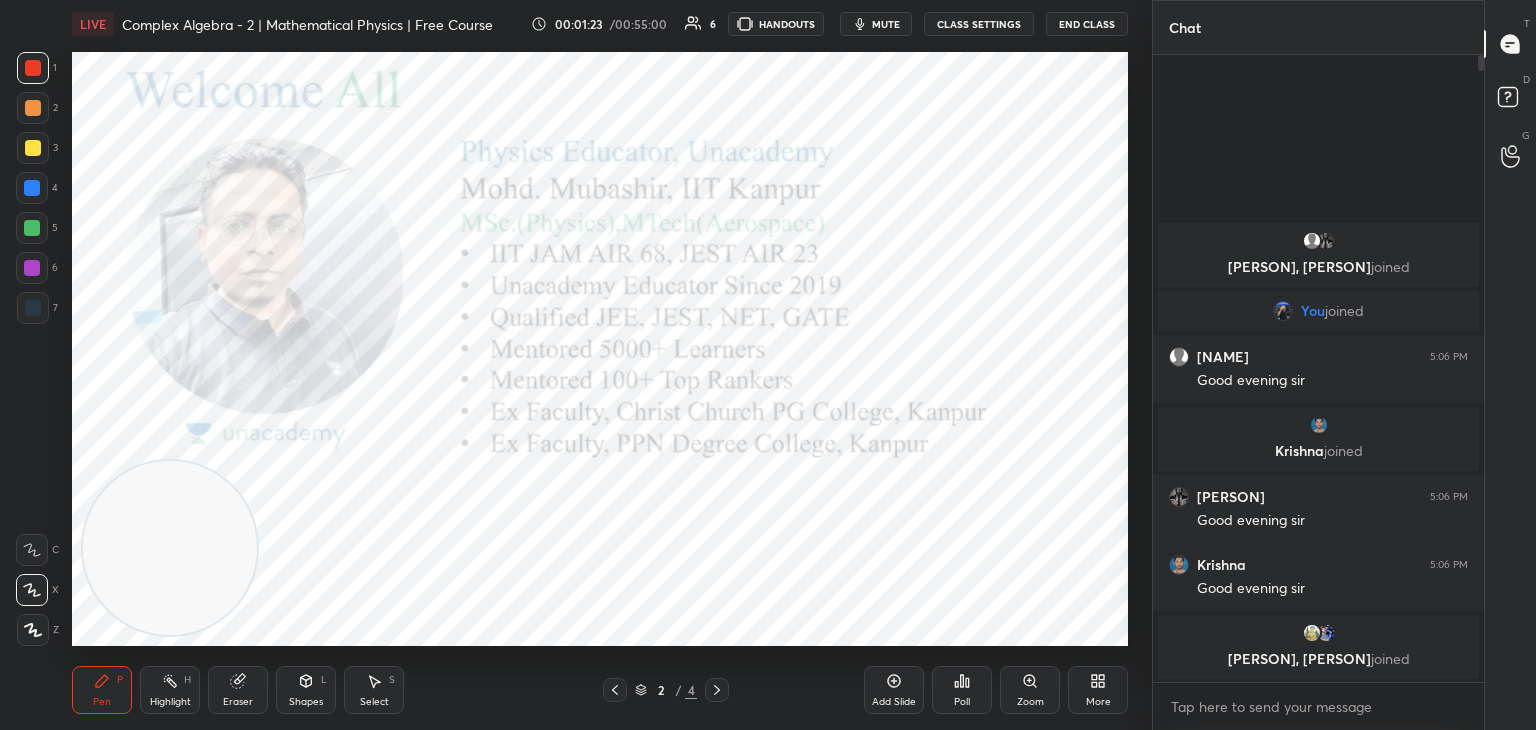 click on "1 2 3 4 5 6 7 C X Z C X Z E E Erase all   H H LIVE Complex Algebra - 2 | Mathematical Physics | Free Course 00:01:23 /  00:55:00 6 HANDOUTS mute CLASS SETTINGS End Class Setting up your live class Poll for   secs No correct answer Start poll Back Complex Algebra - 2 | Mathematical Physics | Free Course Mohd Mubashir Pen P Highlight H Eraser Shapes L Select S 2 / 4 Add Slide Poll Zoom More Chat Pavani, Neelay  joined You  joined Pavani 5:06 PM Good evening sir Krishna  joined Neelay Kr 5:06 PM Good evening sir Krishna 5:06 PM Good evening sir Daivyansh, VIVEK  joined 6 NEW MESSAGES Enable hand raising Enable raise hand to speak to learners. Once enabled, chat will be turned off temporarily. Enable x   introducing Raise a hand with a doubt Now learners can raise their hand along with a doubt  How it works? Doubts asked by learners will show up here NEW DOUBTS ASKED No one has raised a hand yet Can't raise hand Looks like educator just invited you to speak. Please wait before you can raise your hand again. T D G" at bounding box center (768, 365) 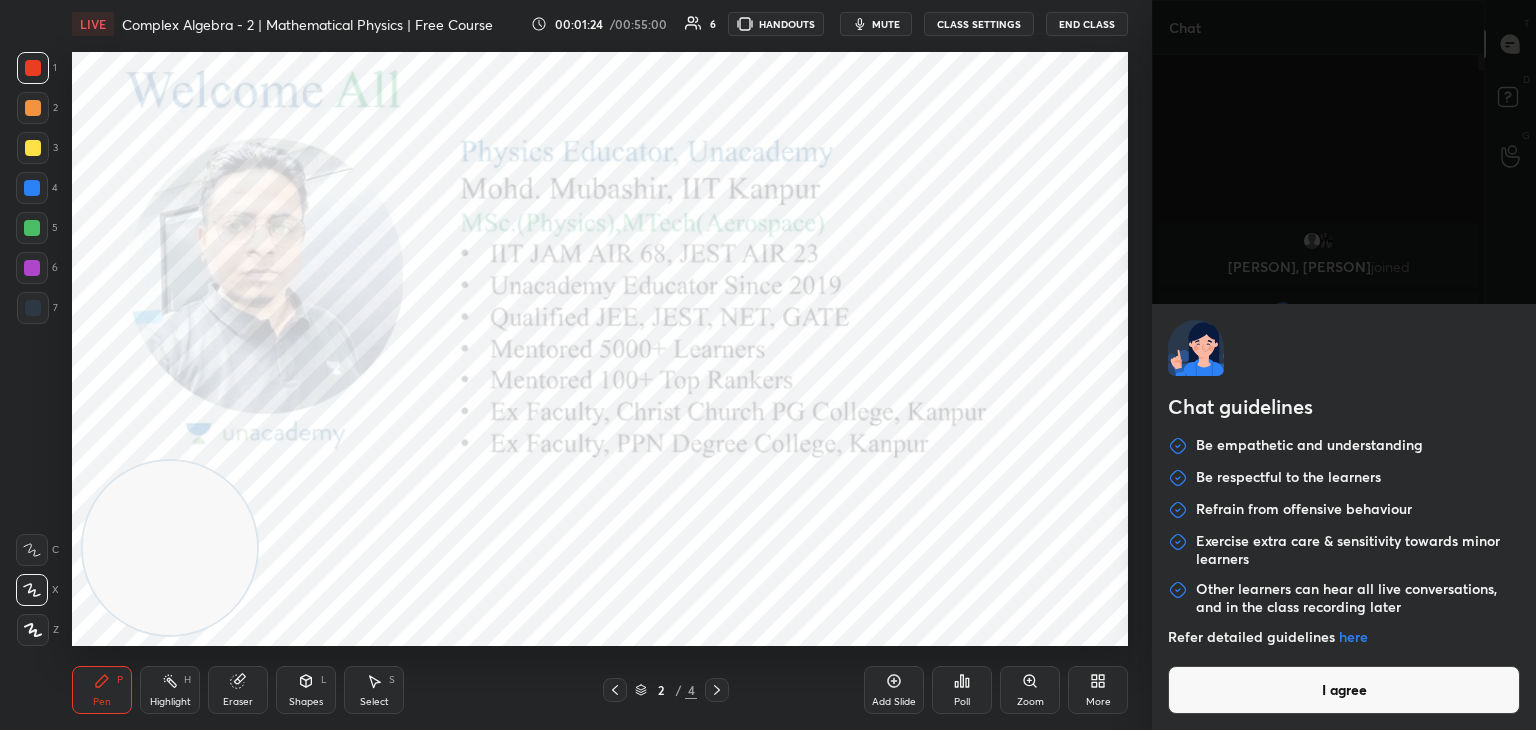 click on "I agree" at bounding box center (1344, 690) 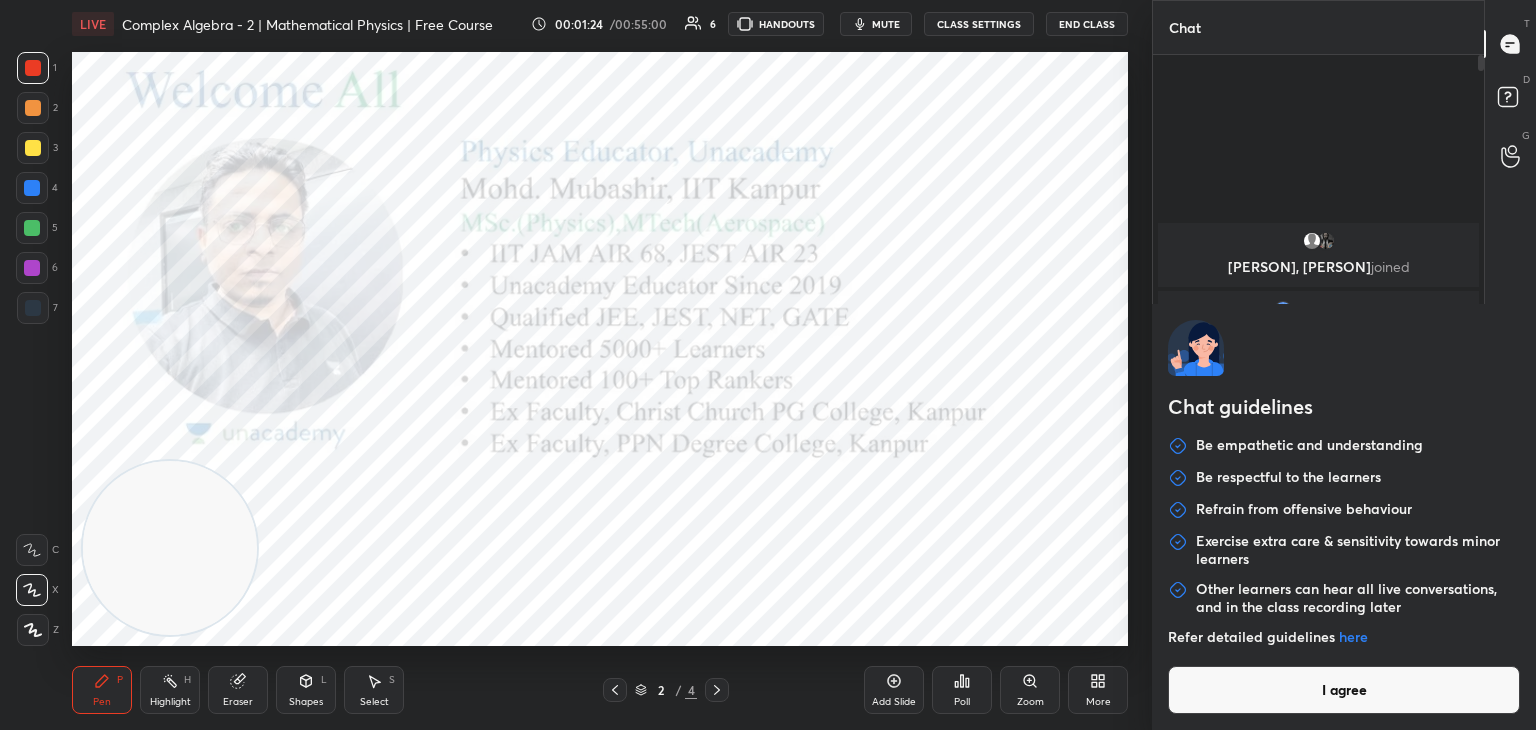 type on "x" 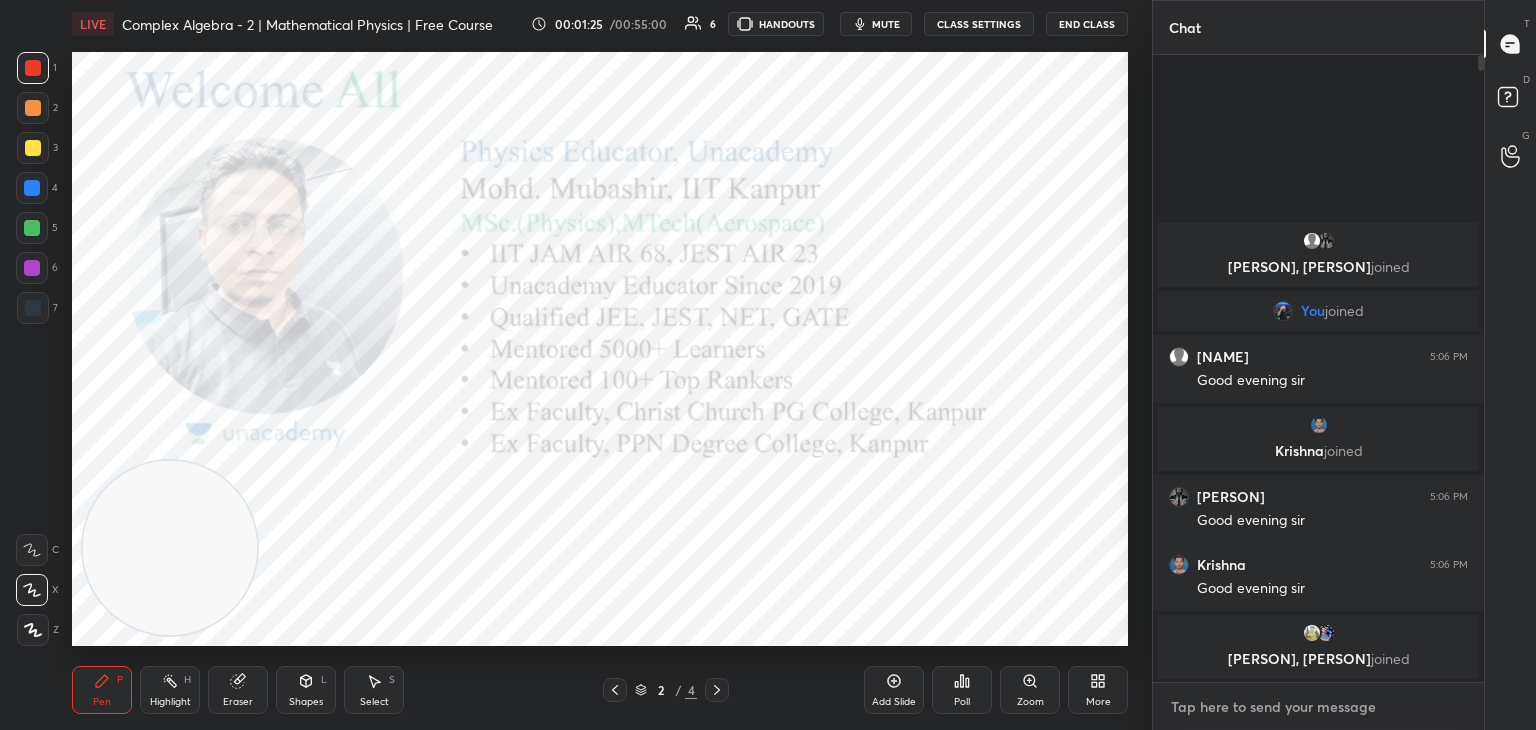 paste on "https://chat.whatsapp.com/D5VXcefjyuc7gkFlx7fm6W" 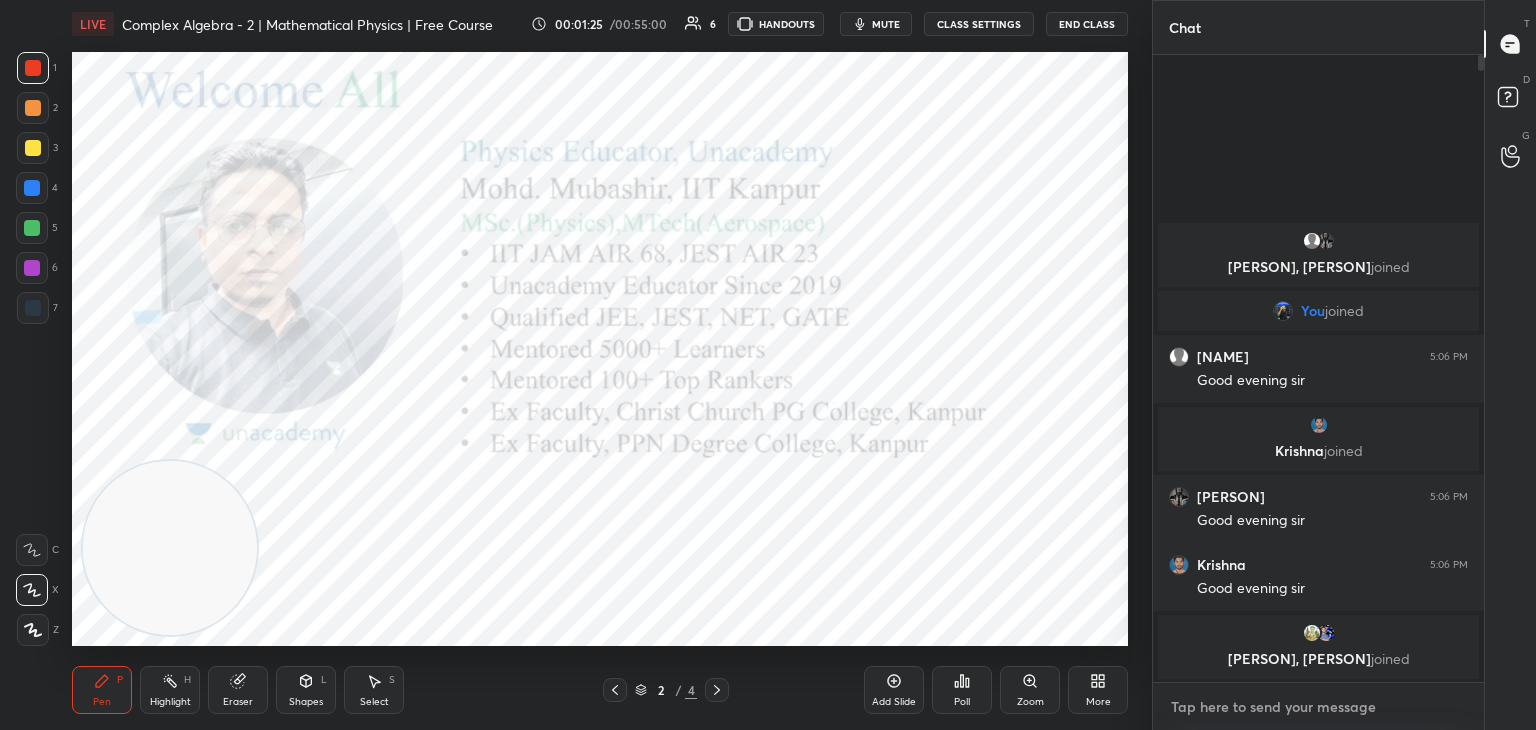 type on "https://chat.whatsapp.com/D5VXcefjyuc7gkFlx7fm6W" 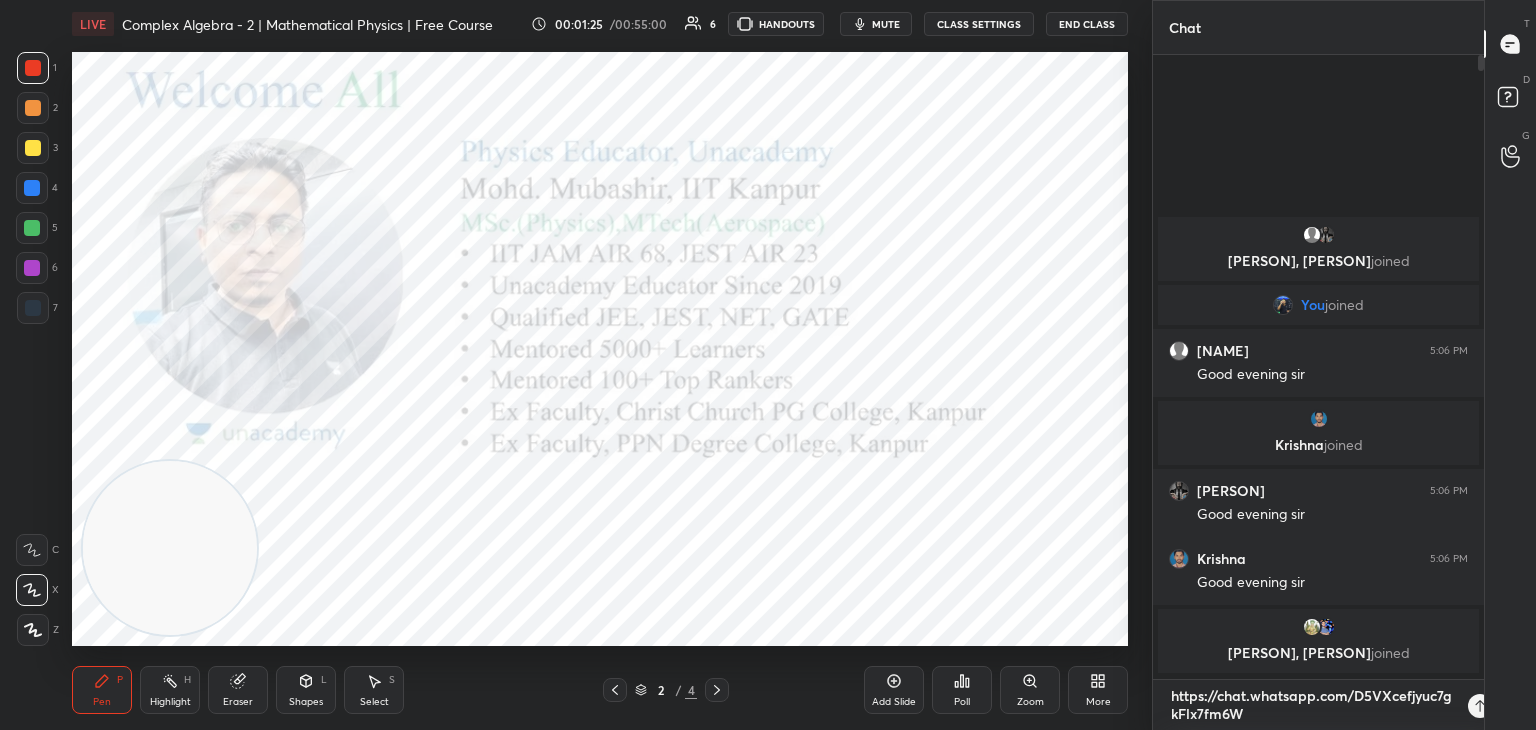 scroll, scrollTop: 0, scrollLeft: 0, axis: both 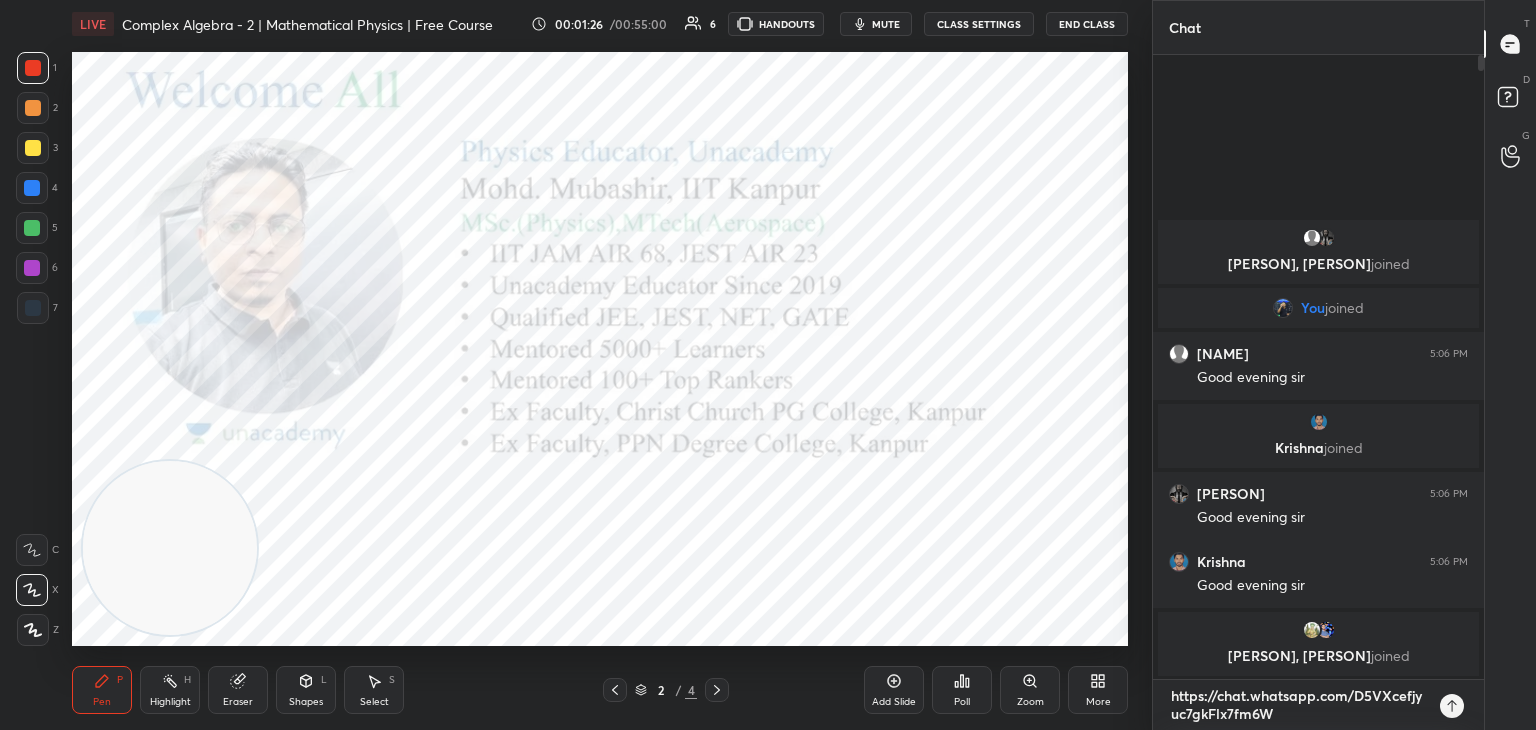 type on "https://chat.whatsapp.com/D5VXcefjyuc7gkFlx7fm6W" 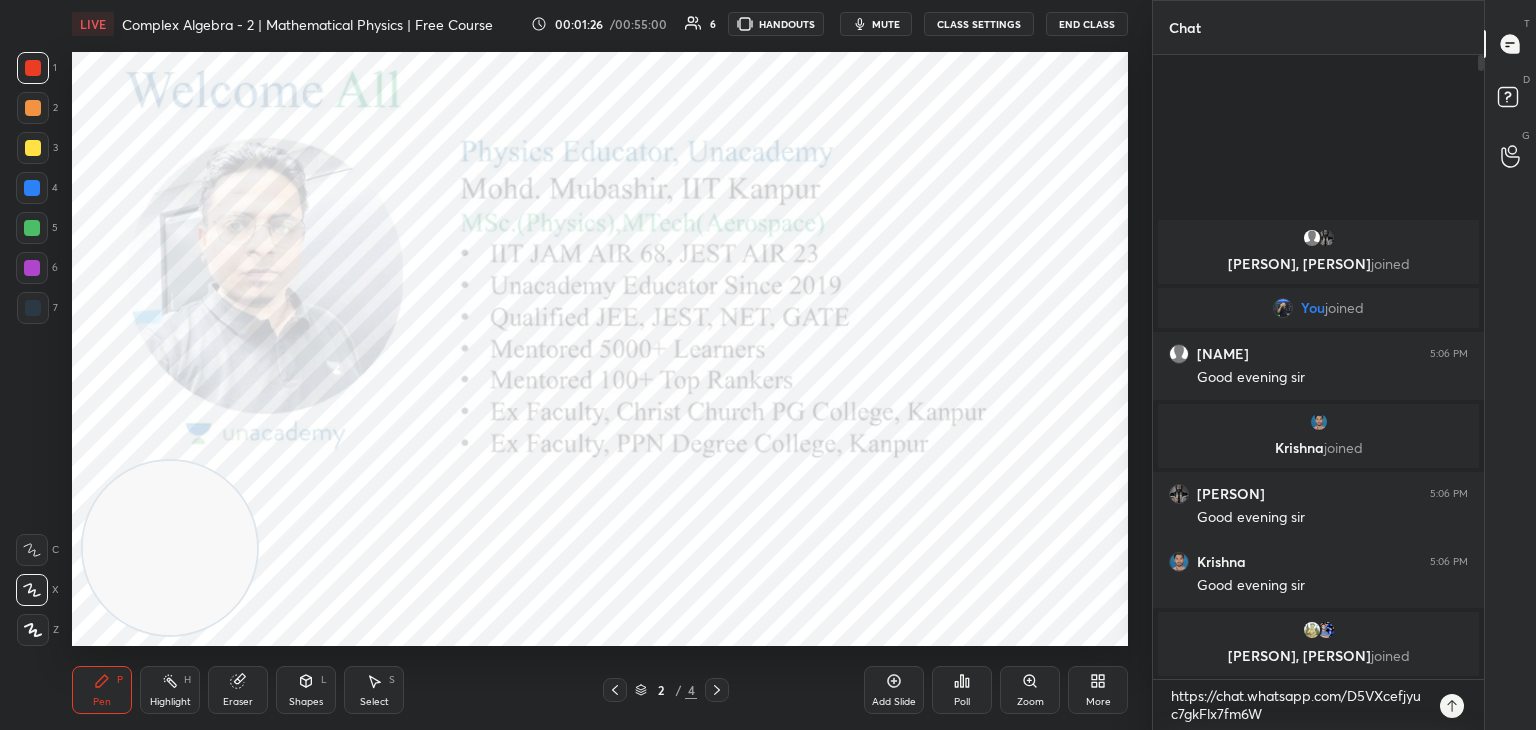 click at bounding box center (1452, 706) 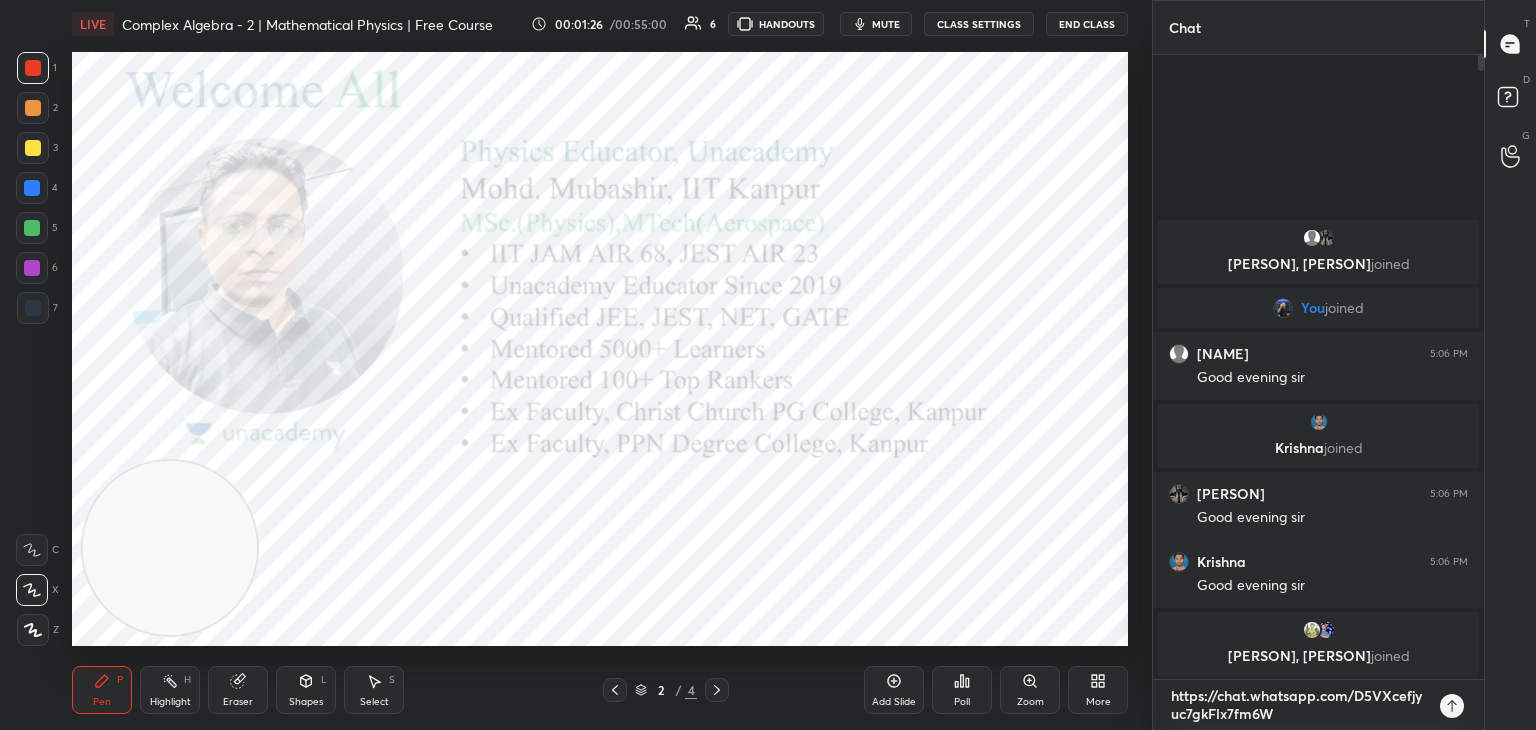 type 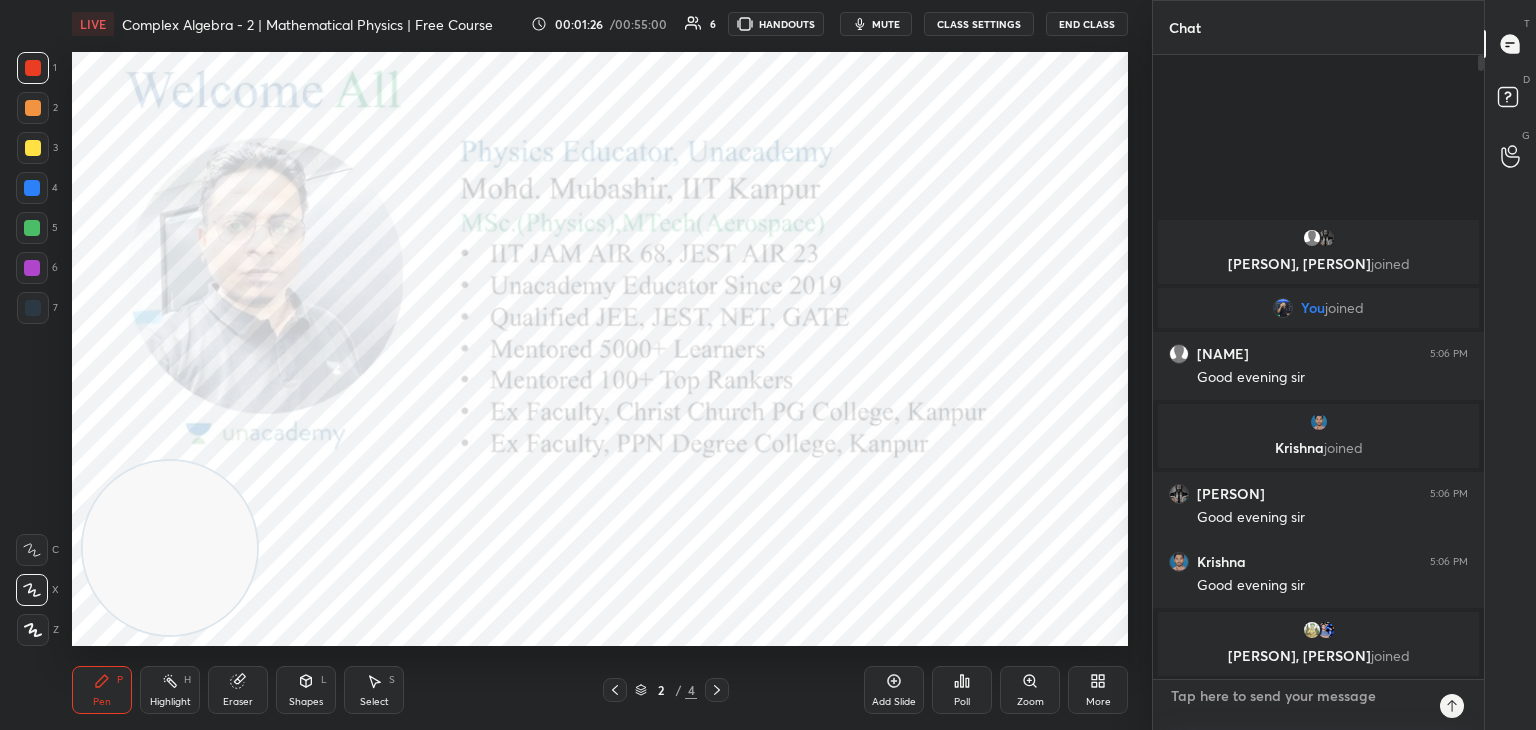 scroll, scrollTop: 6, scrollLeft: 6, axis: both 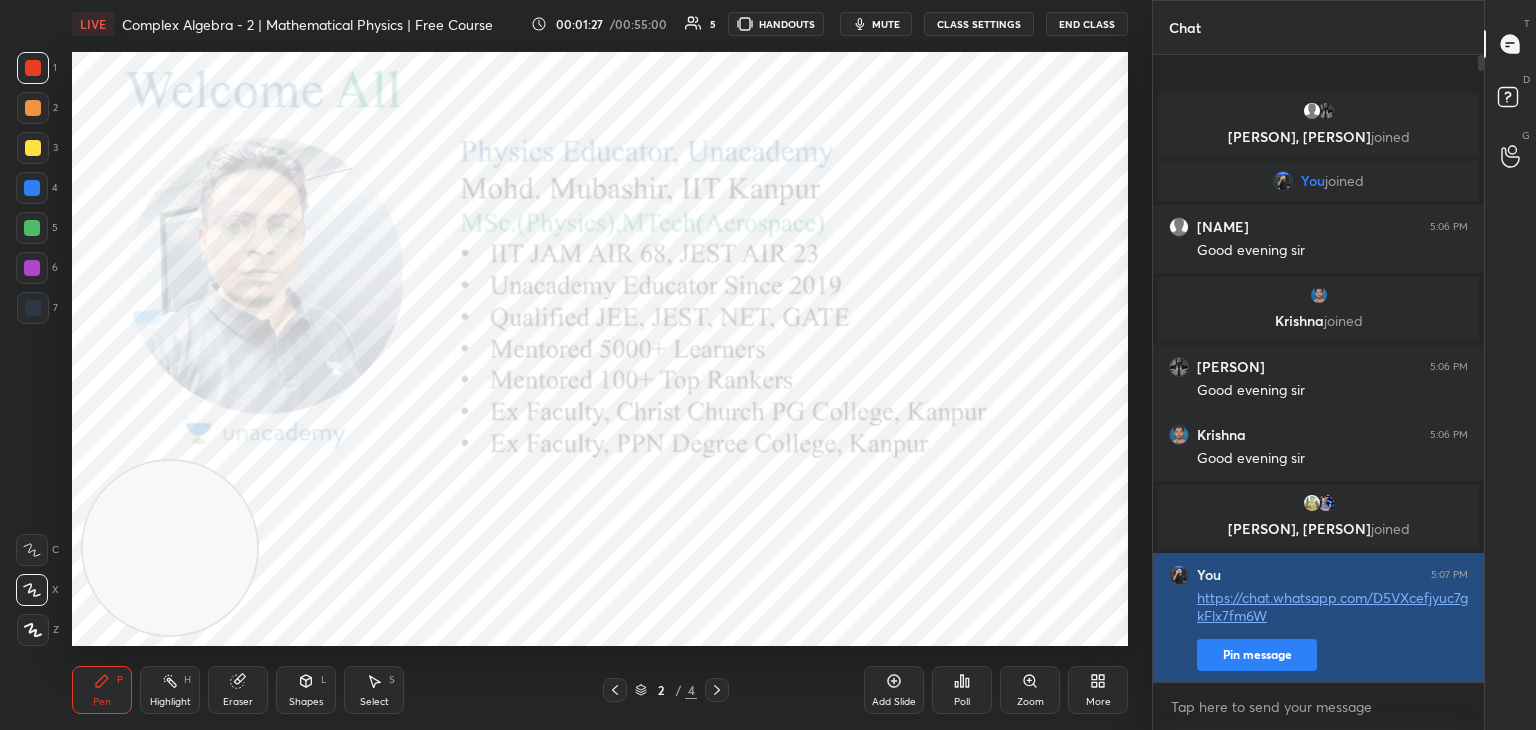 click on "Pin message" at bounding box center (1257, 655) 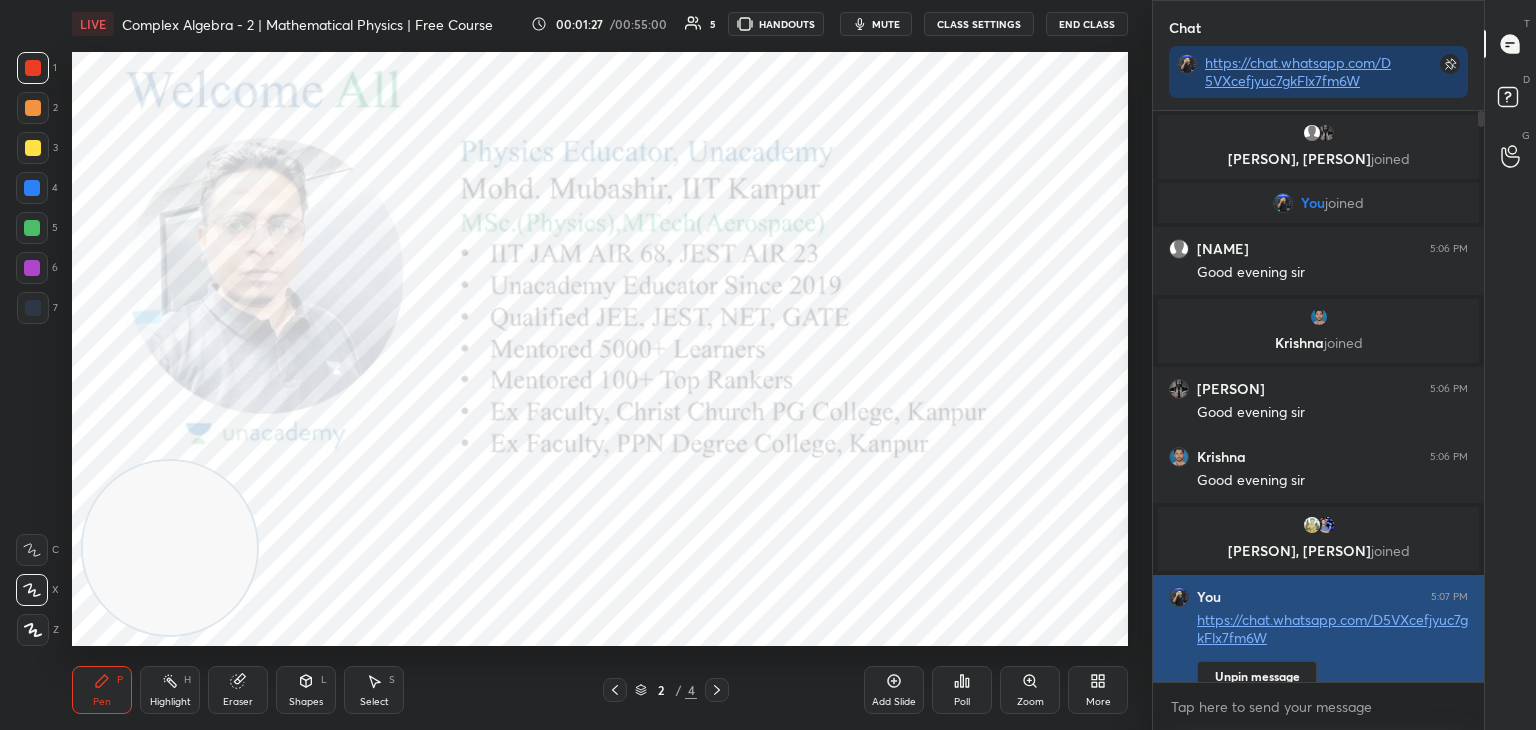 scroll, scrollTop: 565, scrollLeft: 325, axis: both 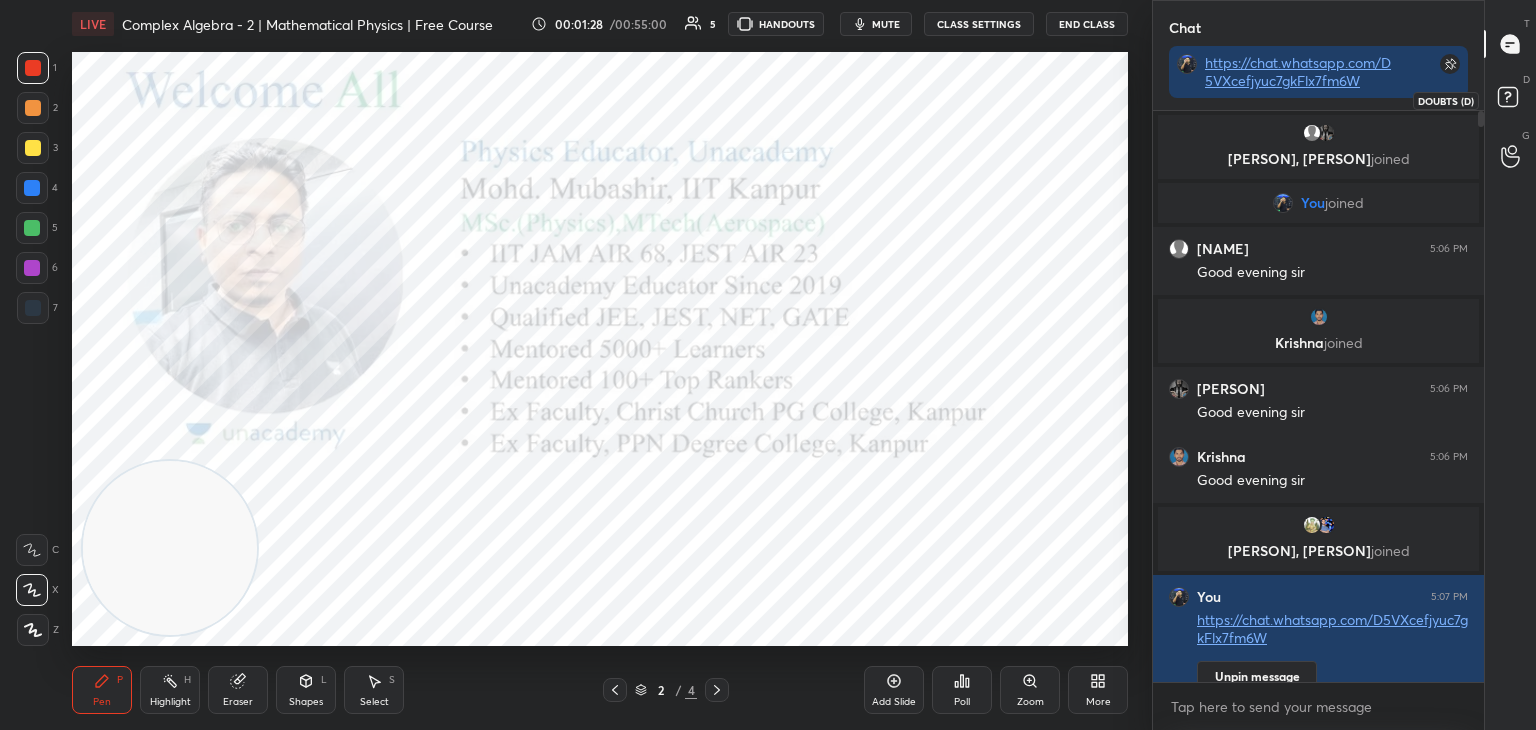 click 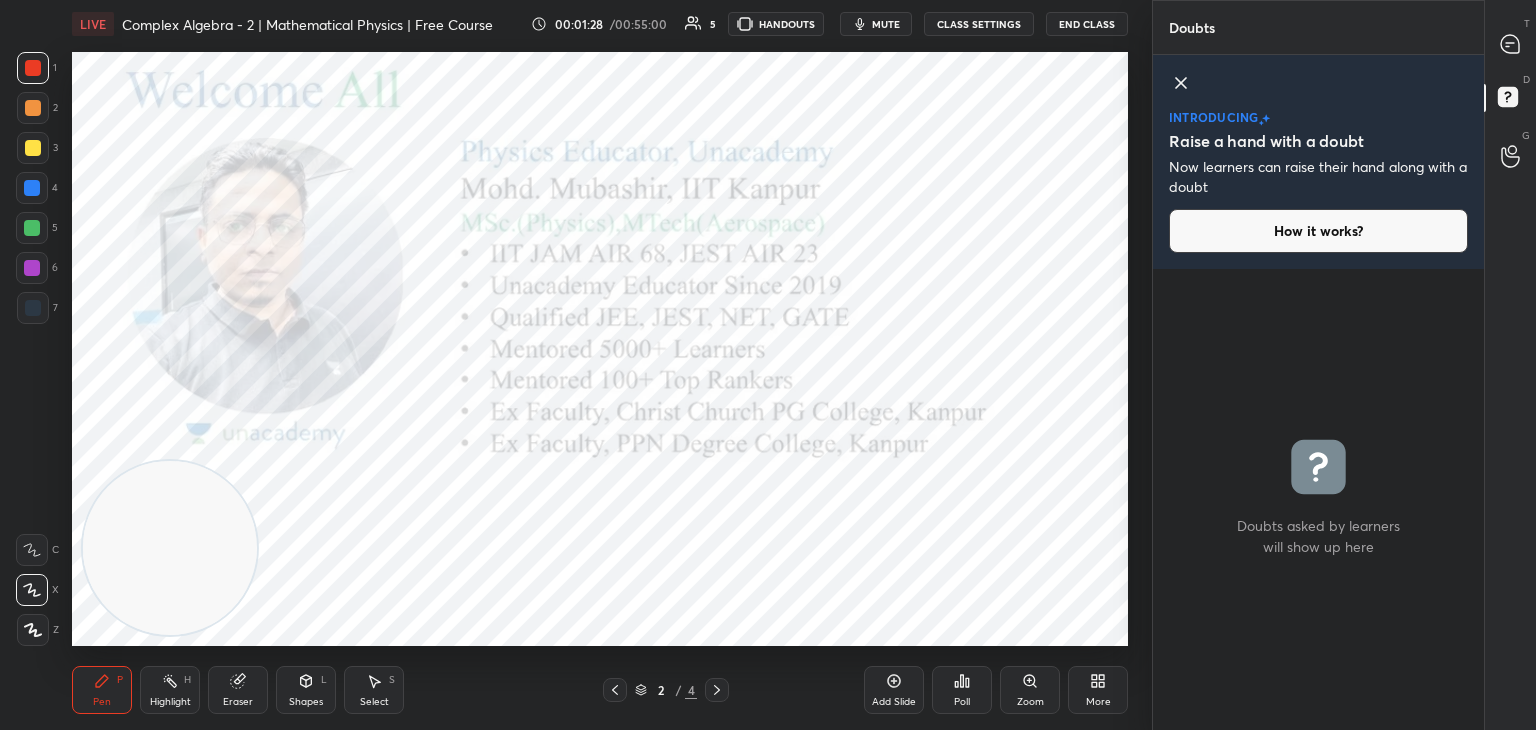 scroll, scrollTop: 7, scrollLeft: 6, axis: both 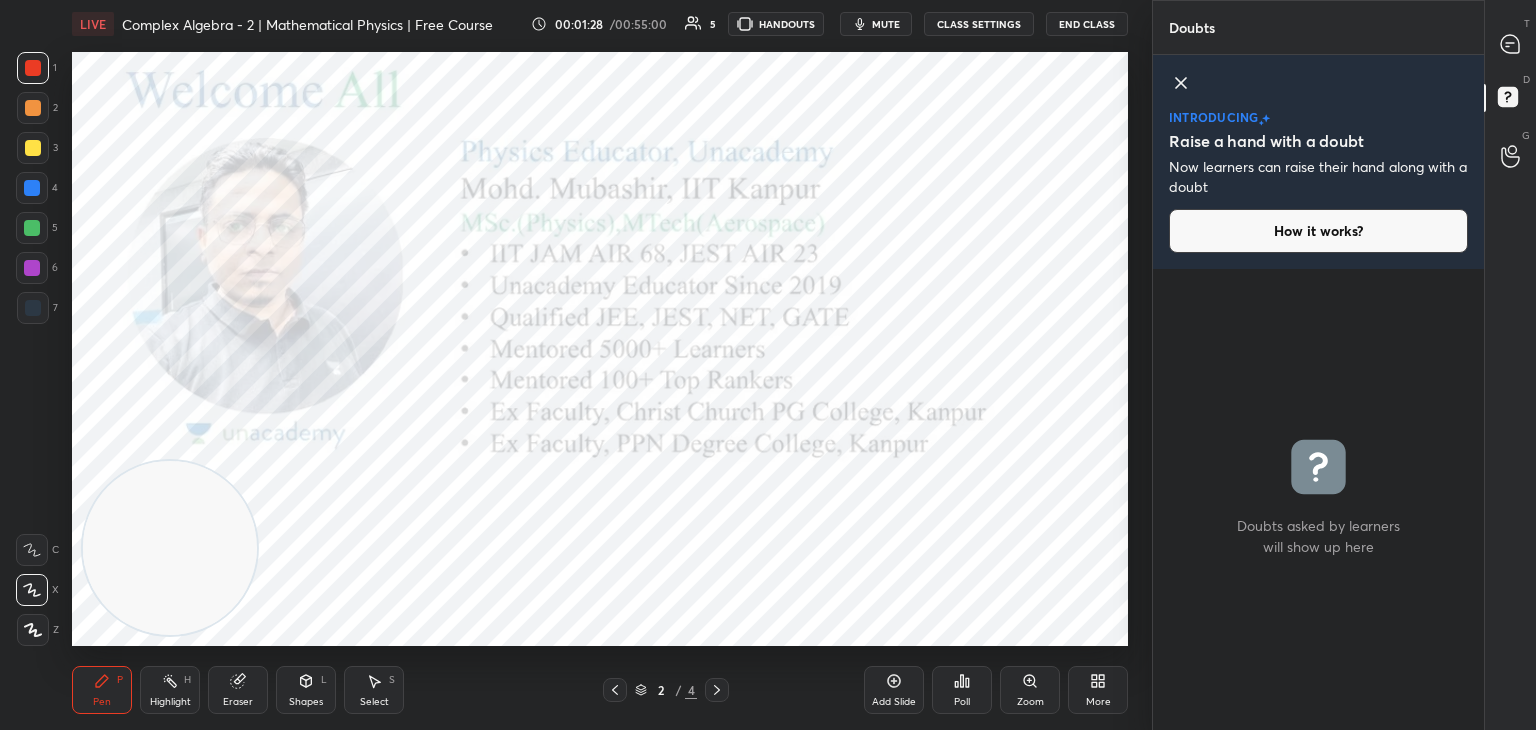 click at bounding box center [1511, 44] 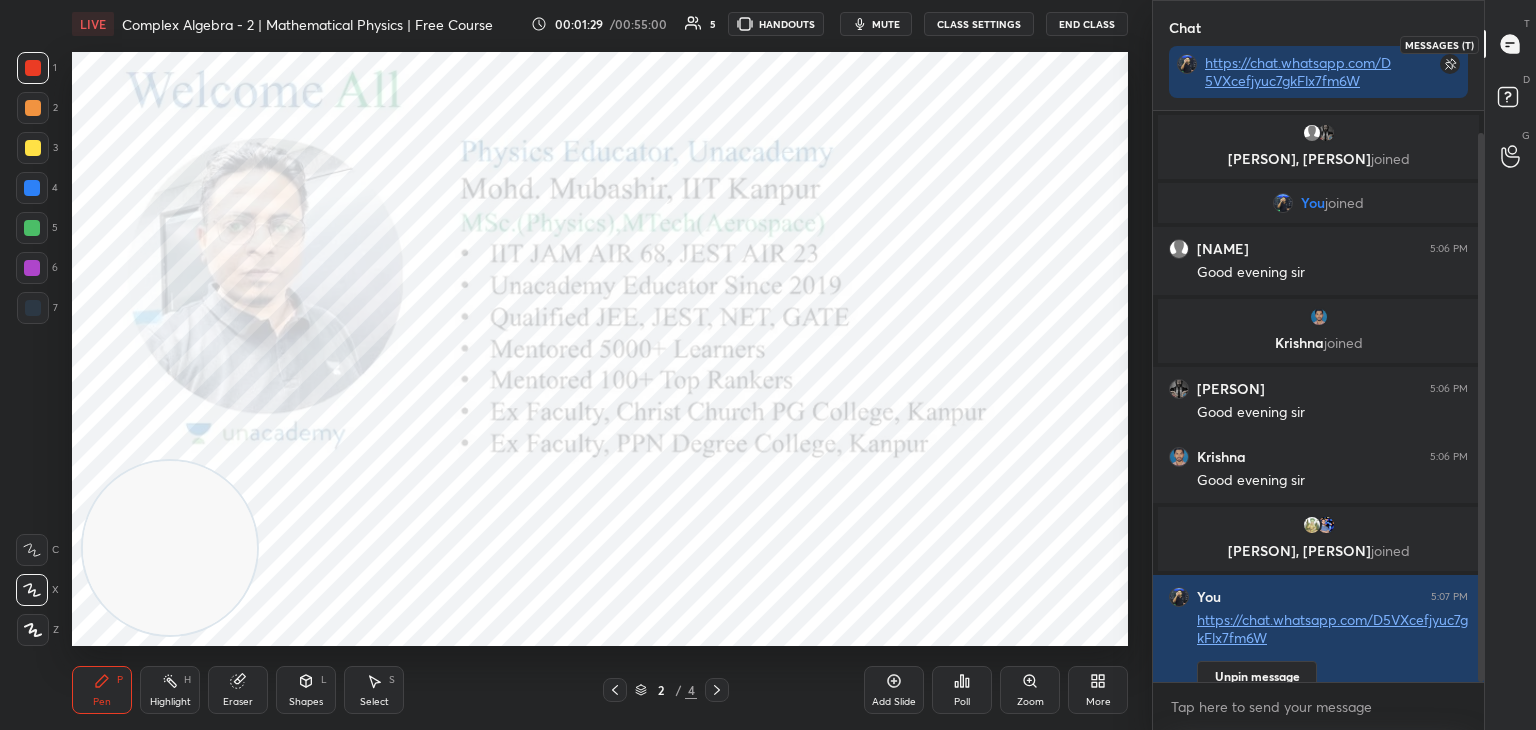scroll, scrollTop: 400, scrollLeft: 325, axis: both 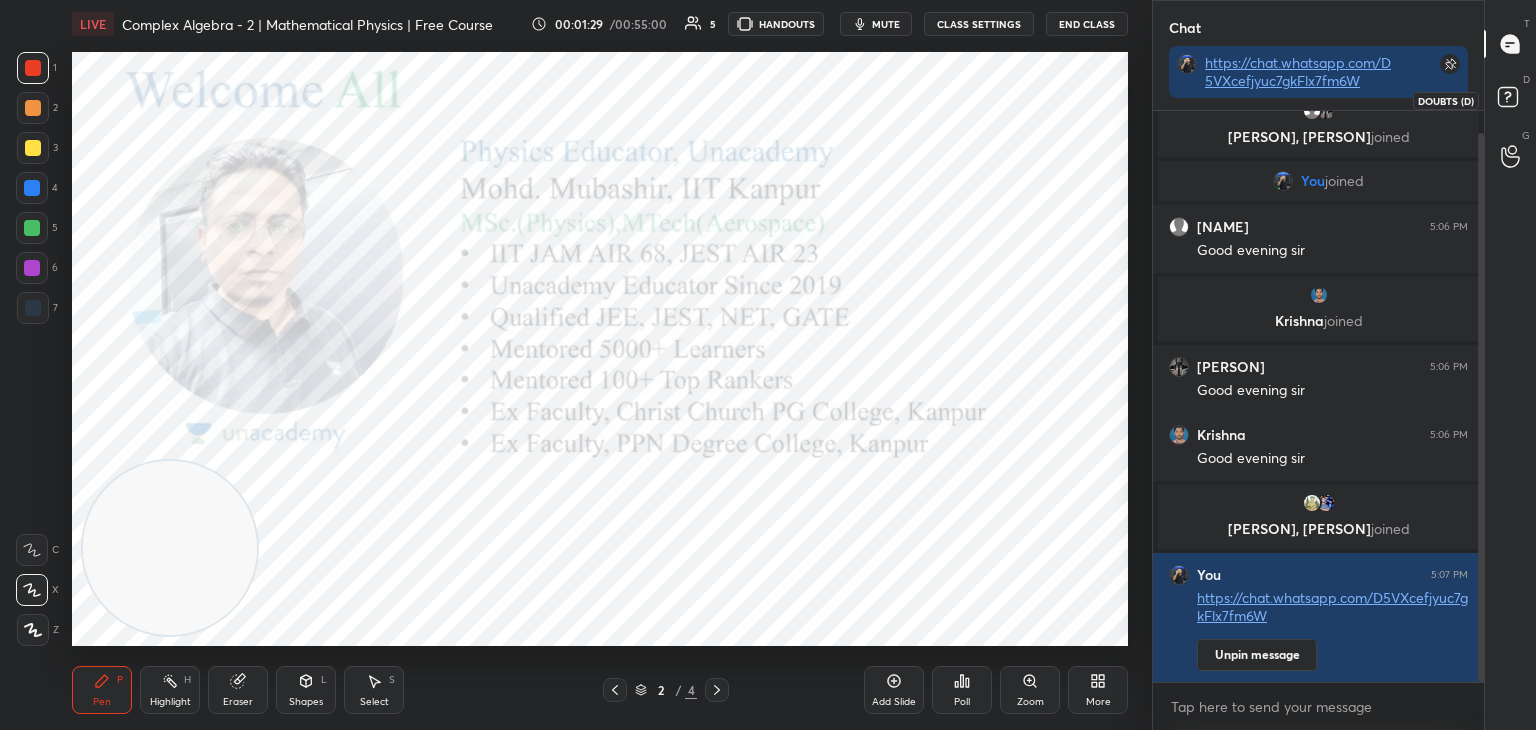 click 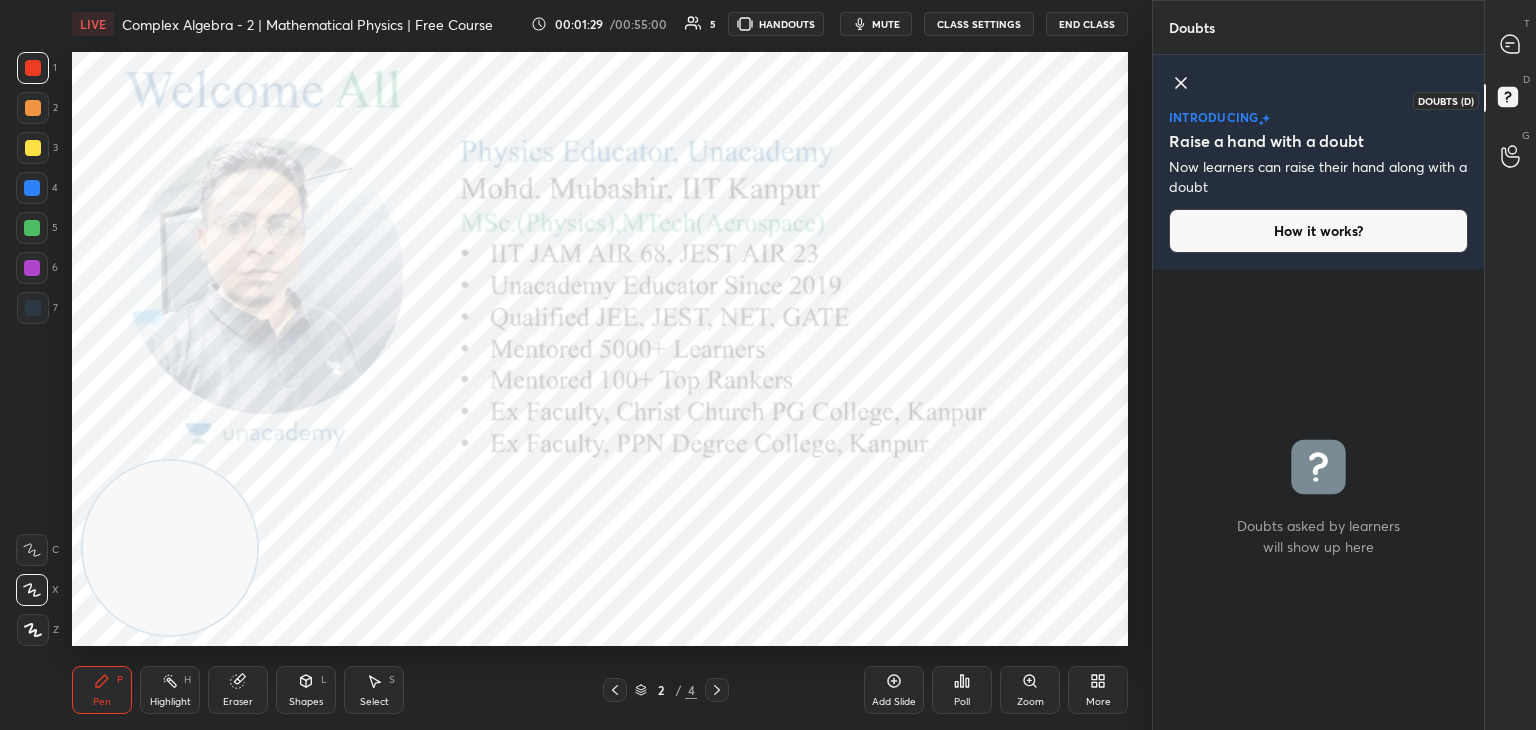 scroll, scrollTop: 7, scrollLeft: 6, axis: both 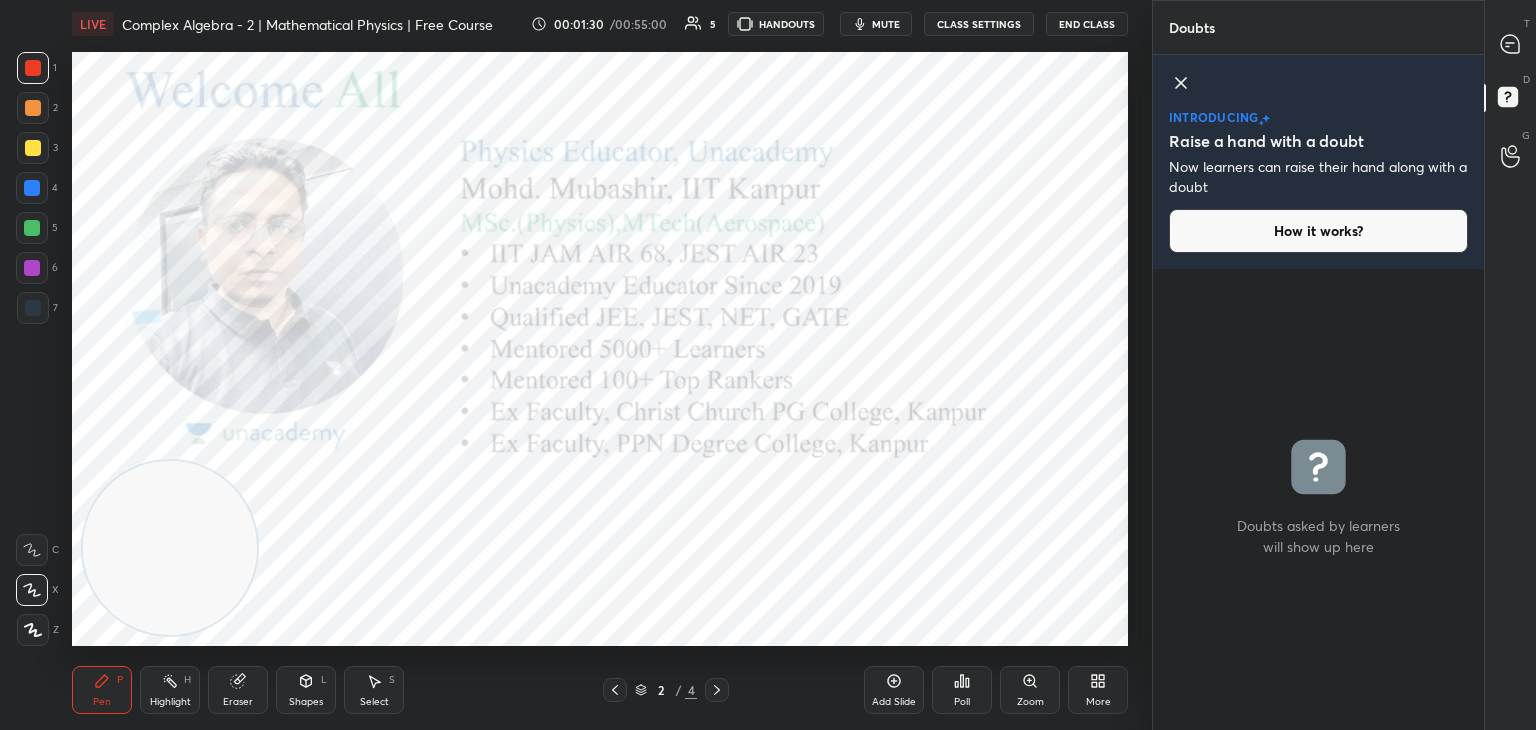 drag, startPoint x: 1179, startPoint y: 79, endPoint x: 1307, endPoint y: 49, distance: 131.46863 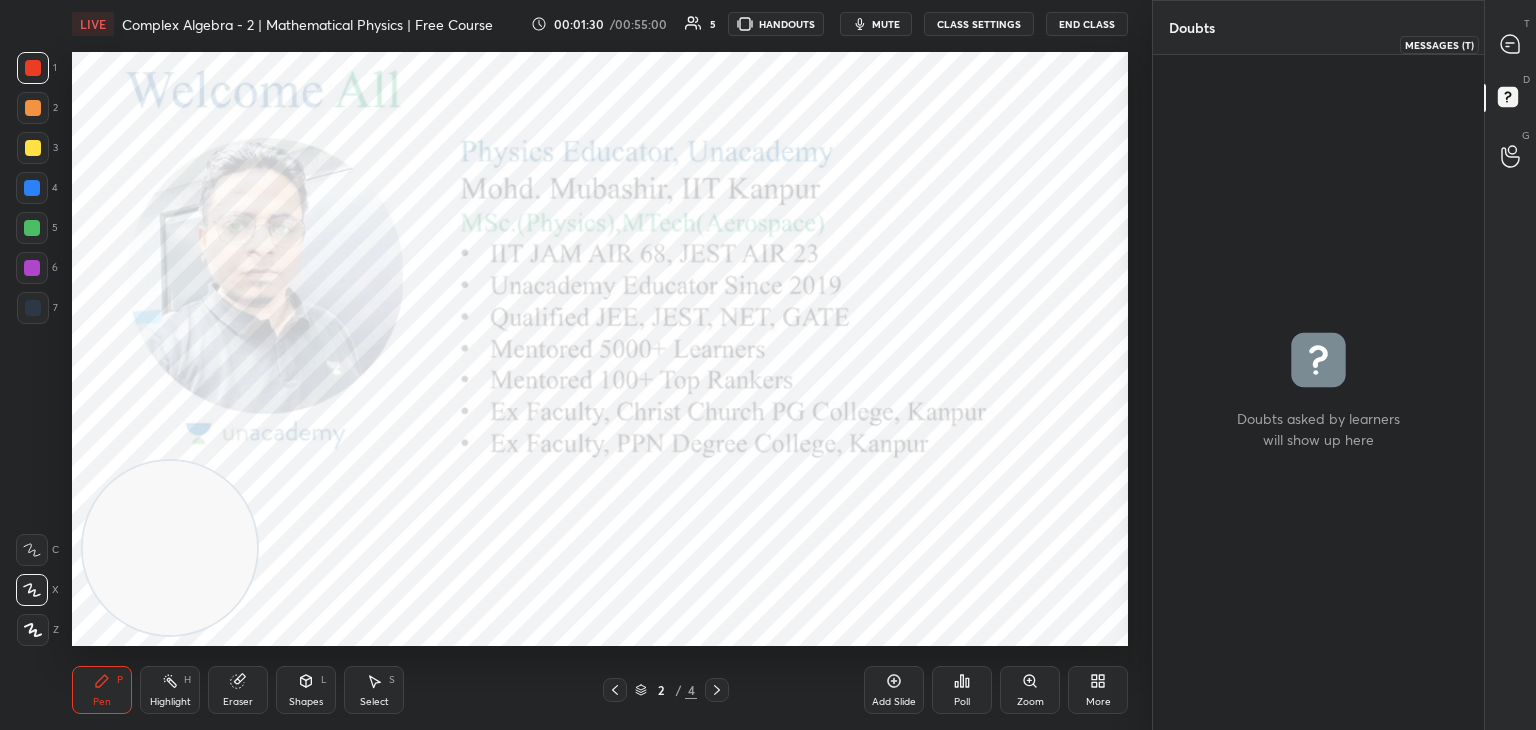 click 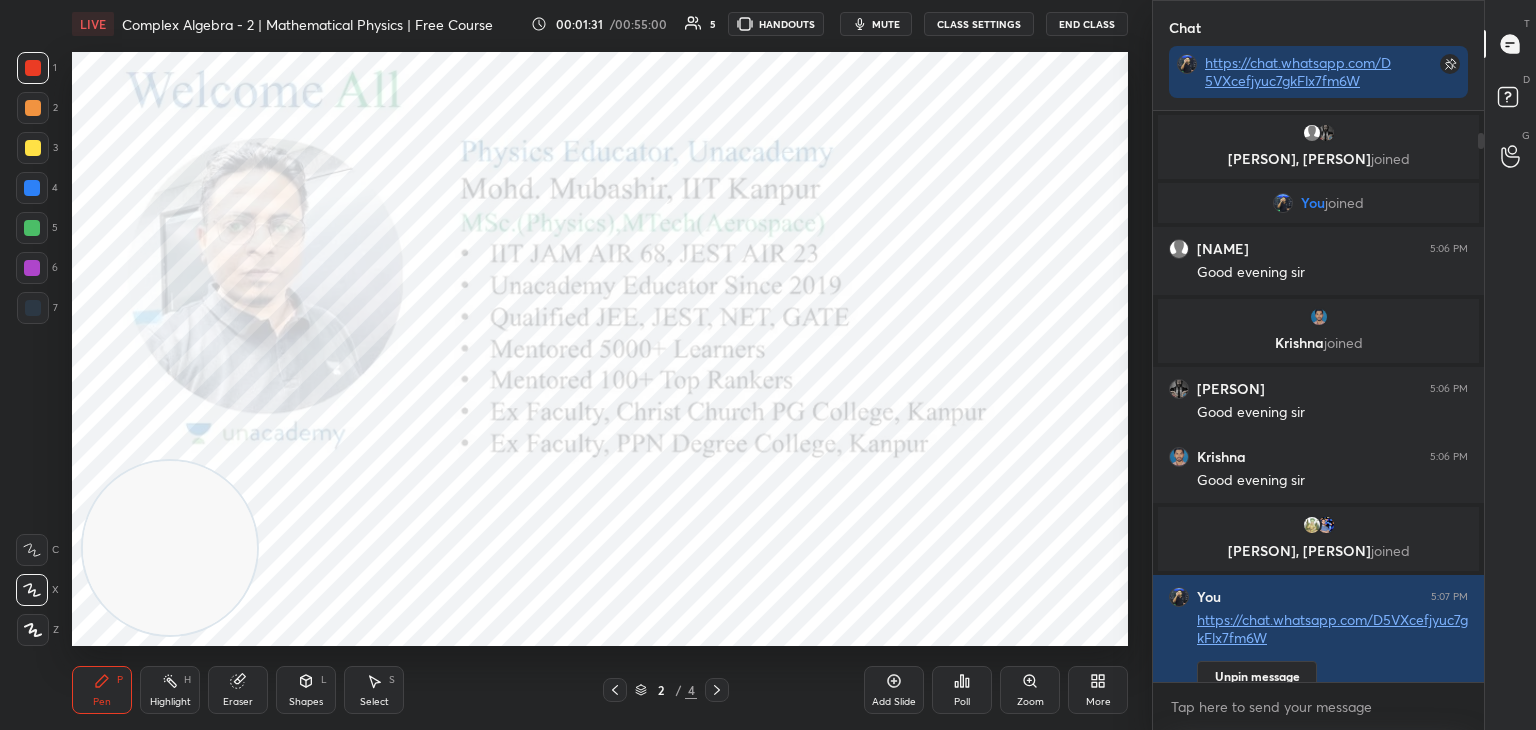 scroll, scrollTop: 613, scrollLeft: 325, axis: both 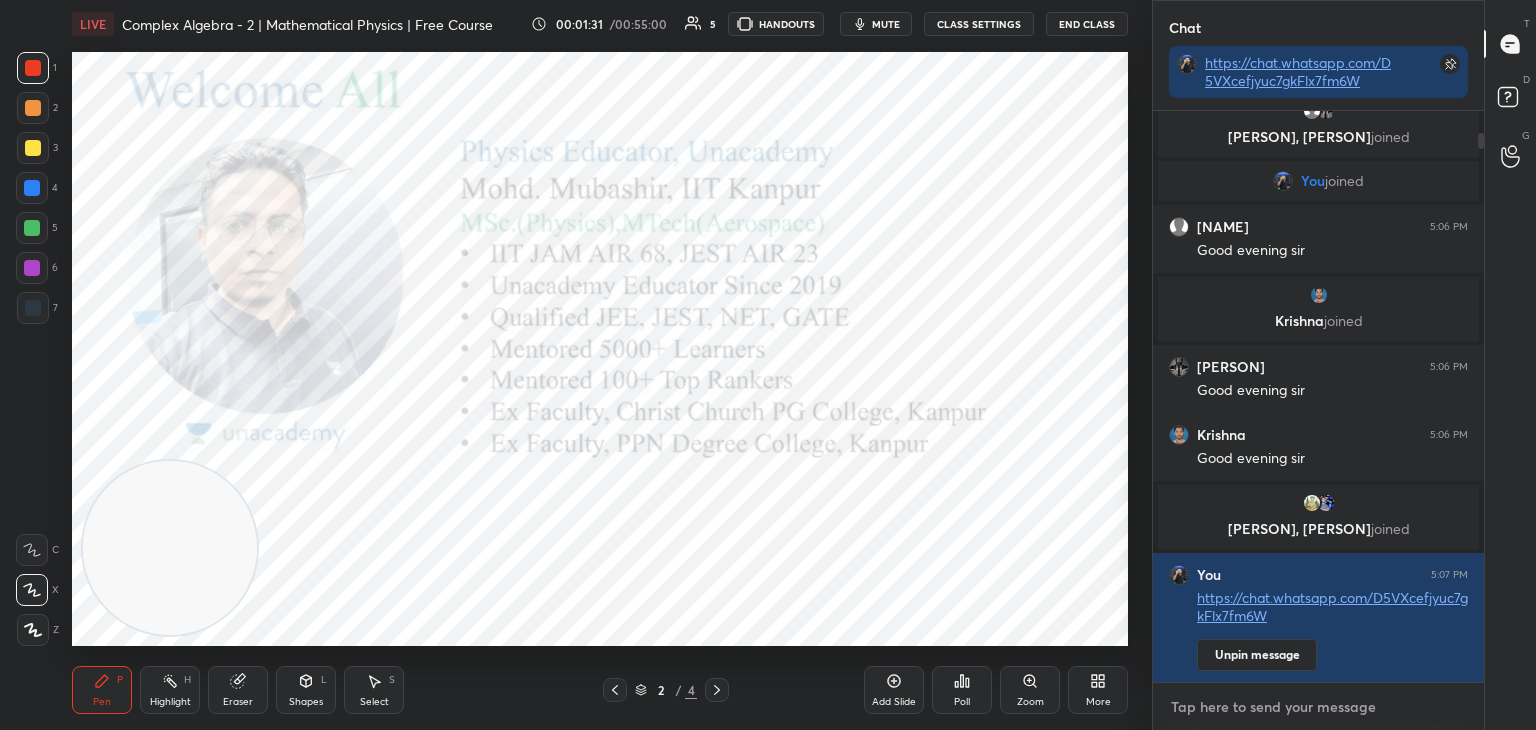 click at bounding box center [1318, 707] 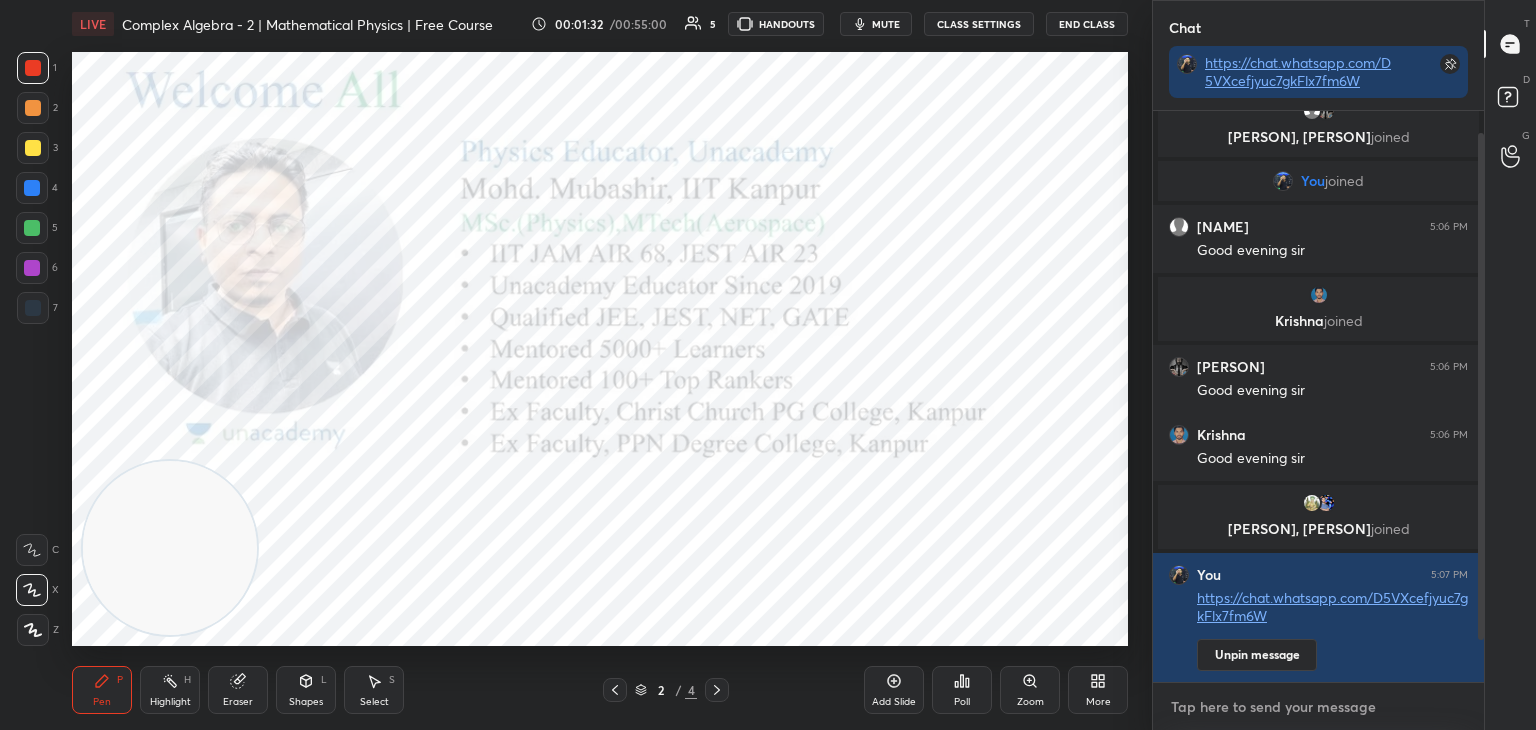 scroll, scrollTop: 94, scrollLeft: 0, axis: vertical 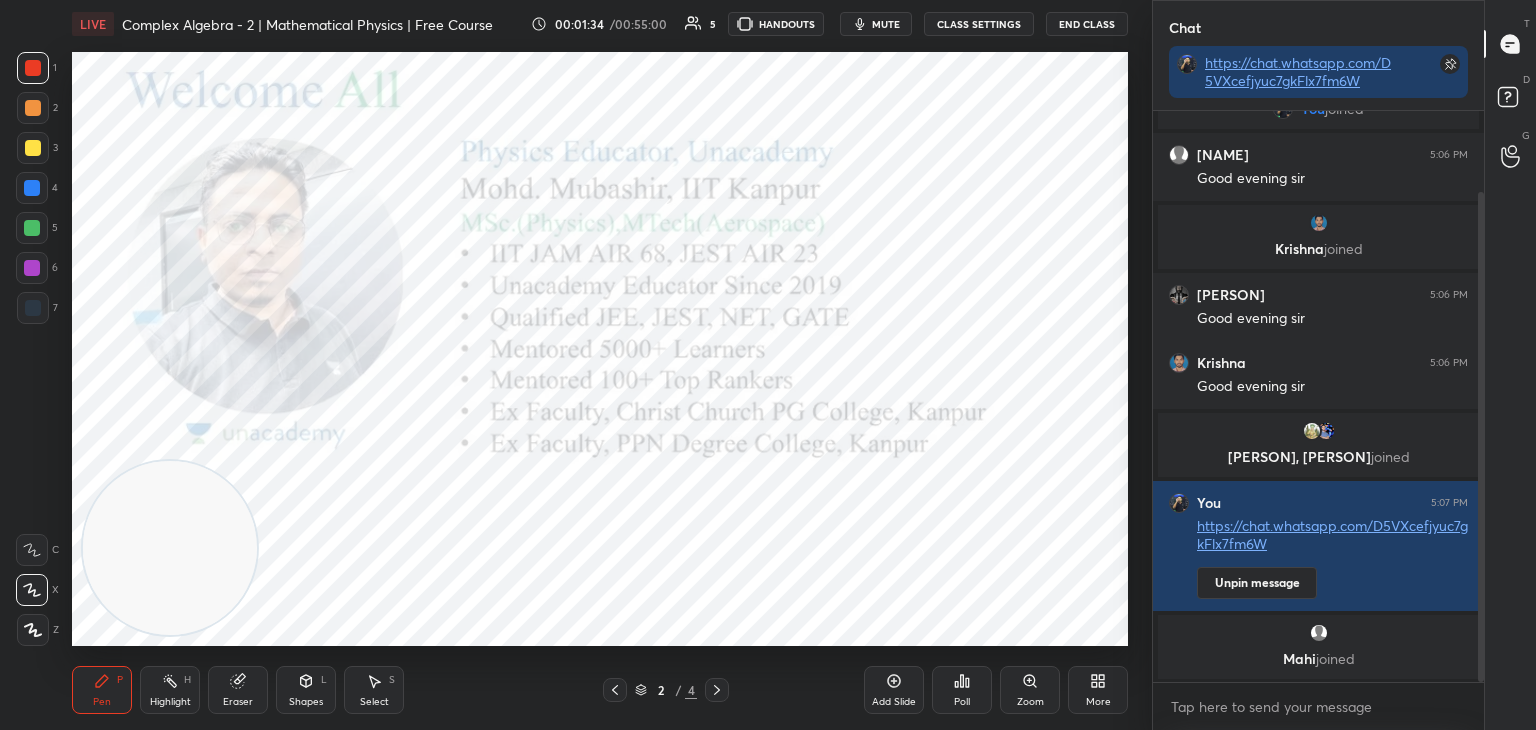 drag, startPoint x: 1481, startPoint y: 641, endPoint x: 1472, endPoint y: 698, distance: 57.706154 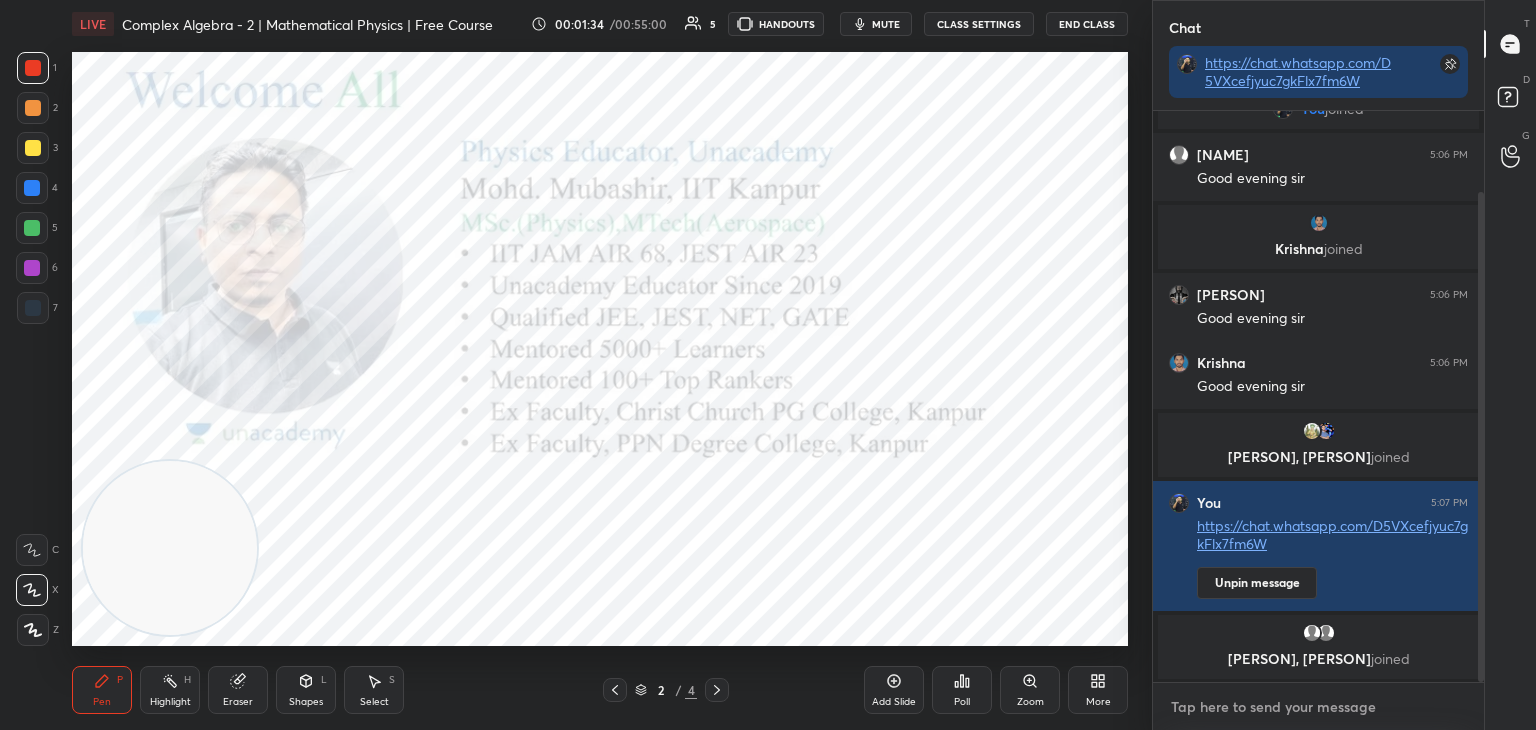 drag, startPoint x: 1417, startPoint y: 710, endPoint x: 1389, endPoint y: 707, distance: 28.160255 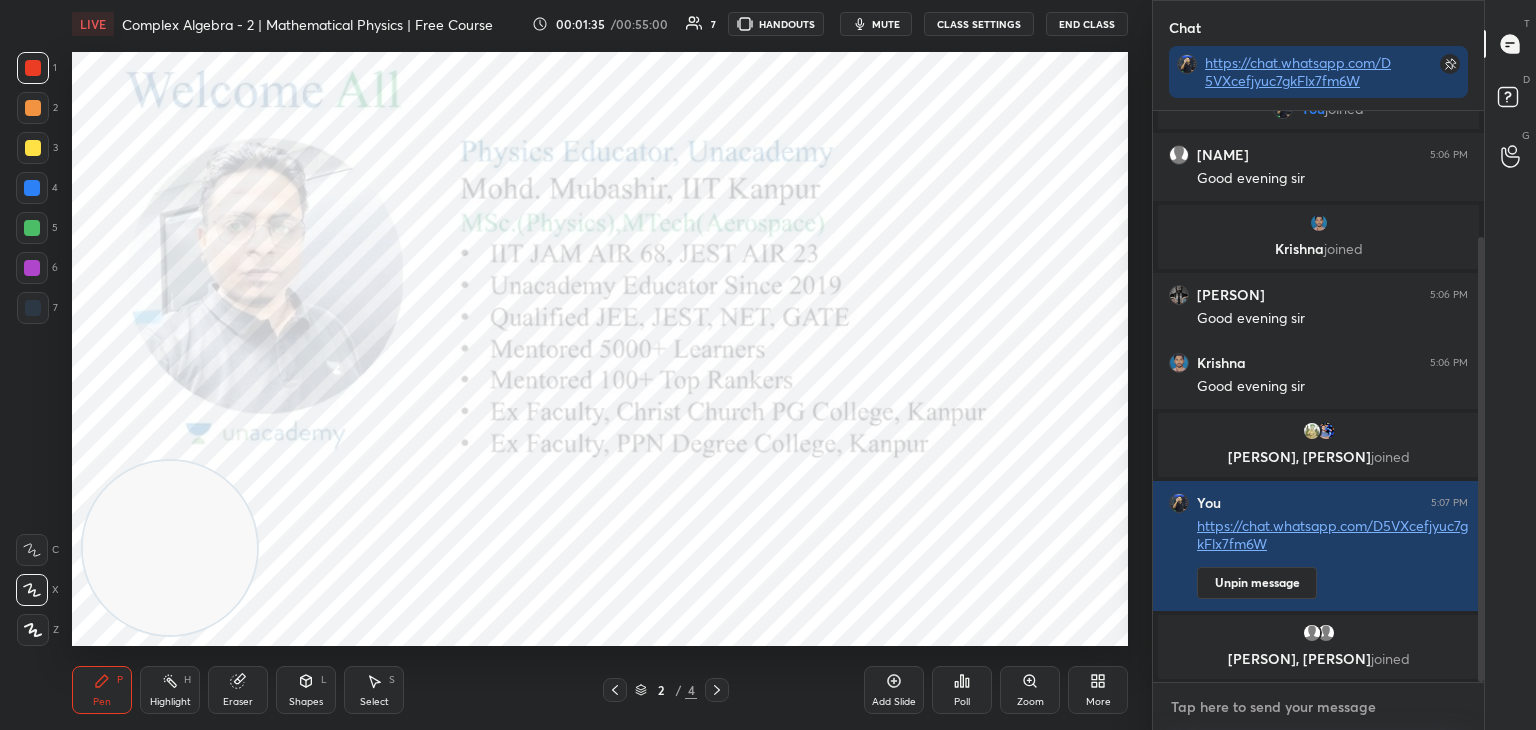 scroll, scrollTop: 162, scrollLeft: 0, axis: vertical 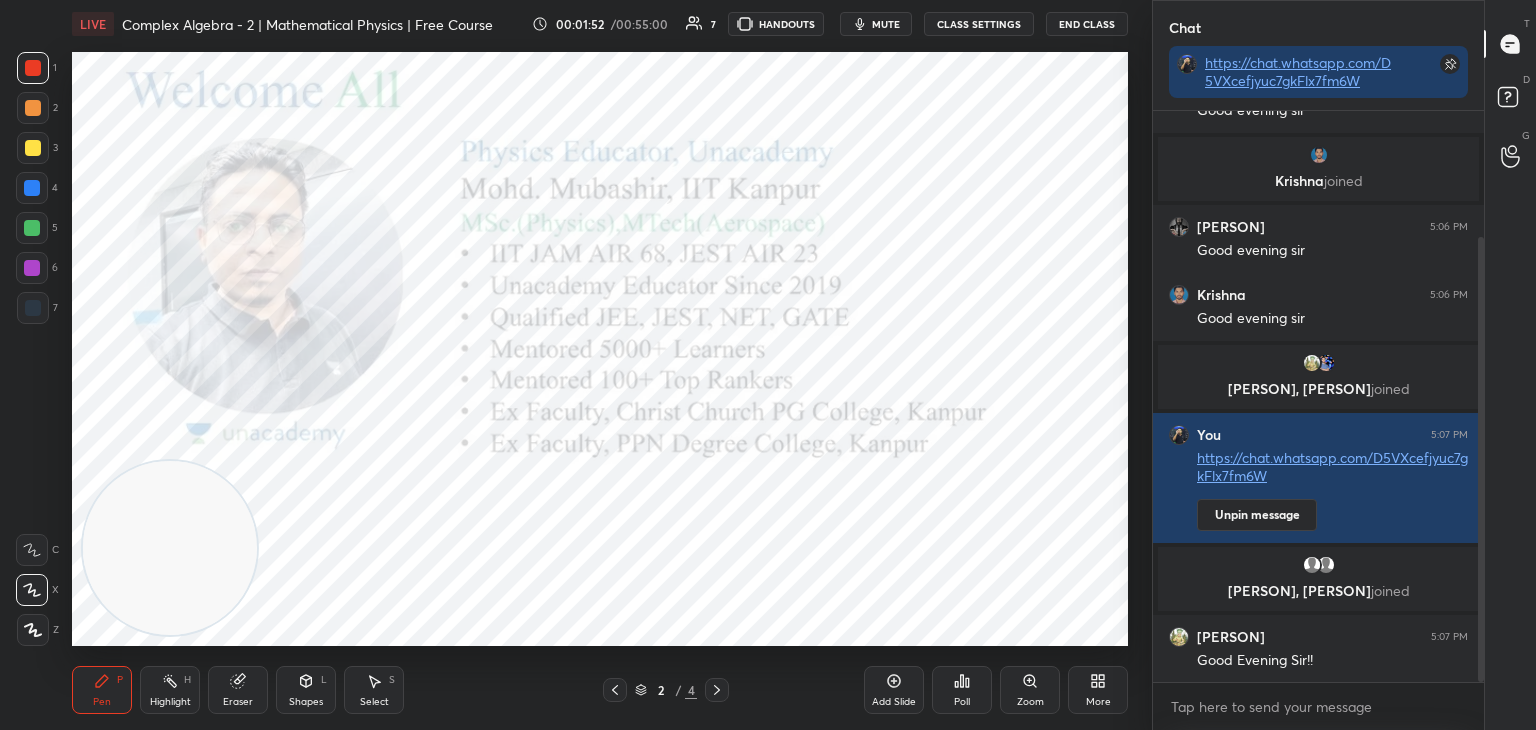 click 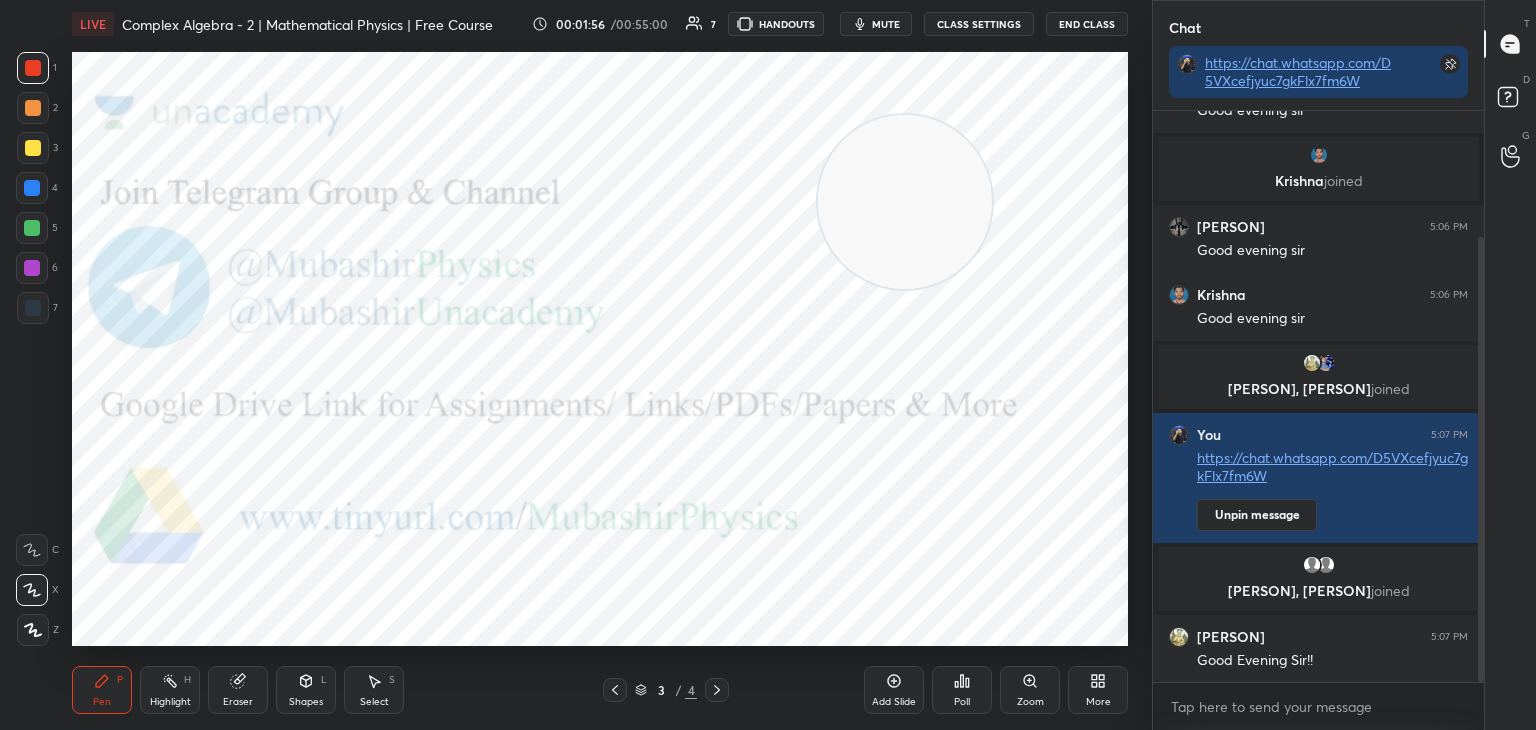 drag, startPoint x: 267, startPoint y: 465, endPoint x: 845, endPoint y: 170, distance: 648.92914 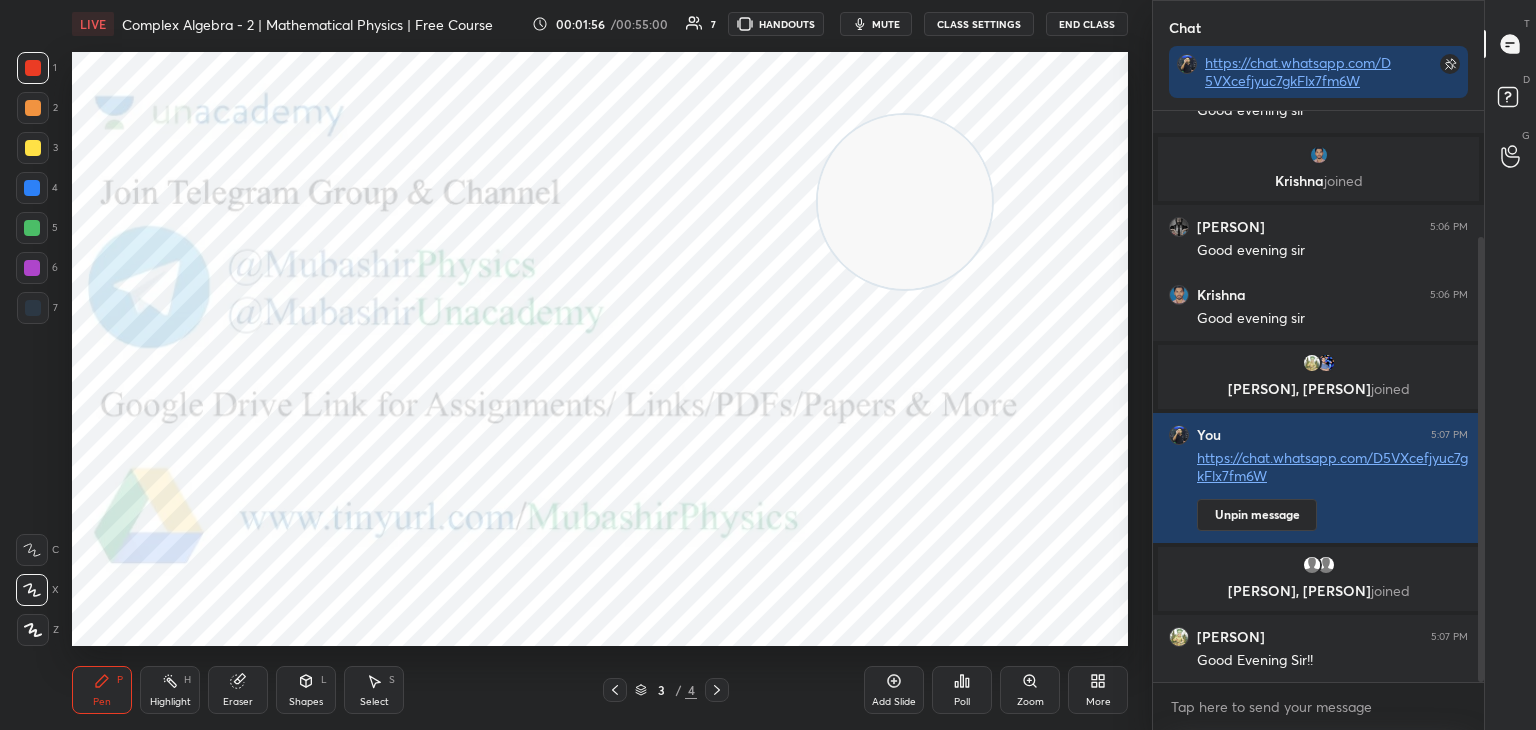 click at bounding box center [905, 202] 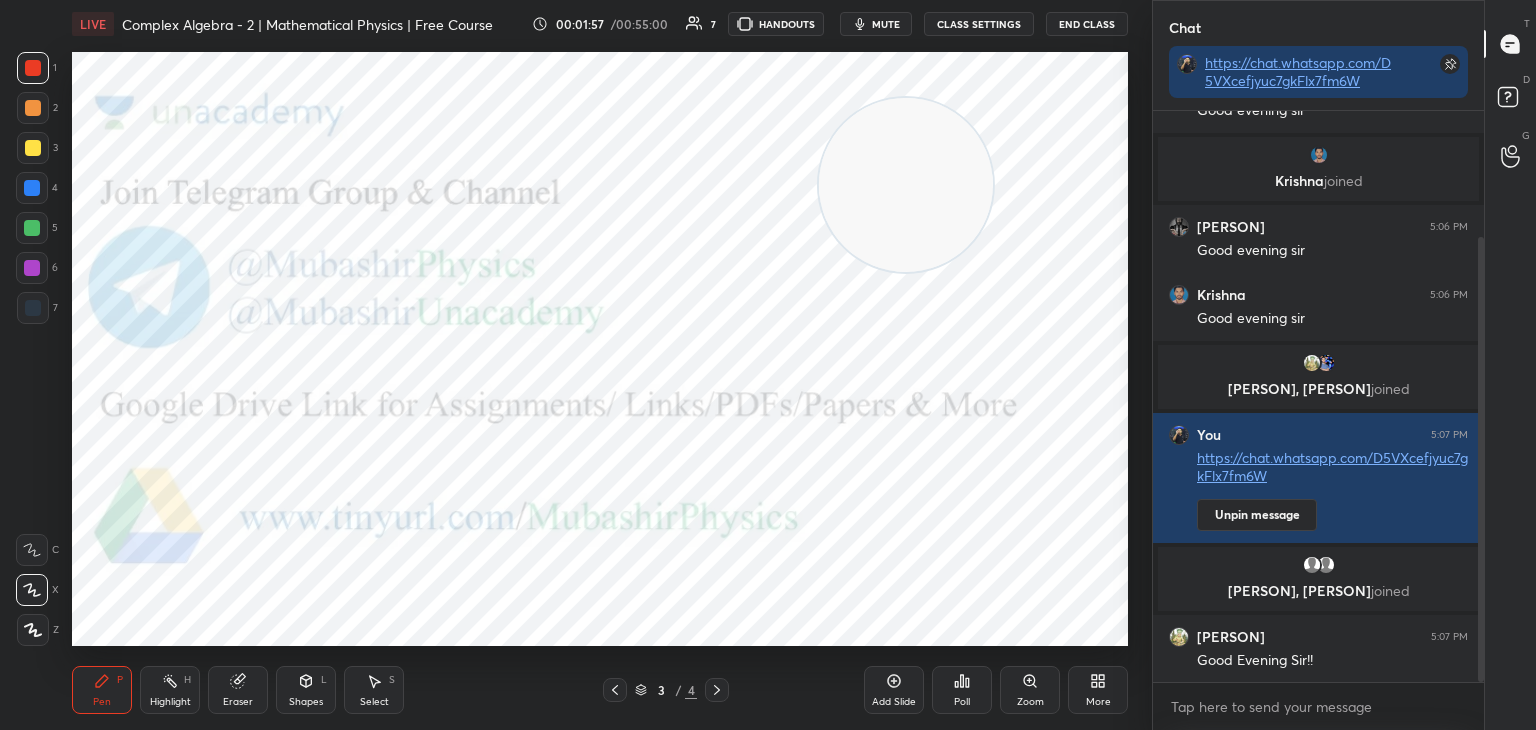 click at bounding box center (32, 268) 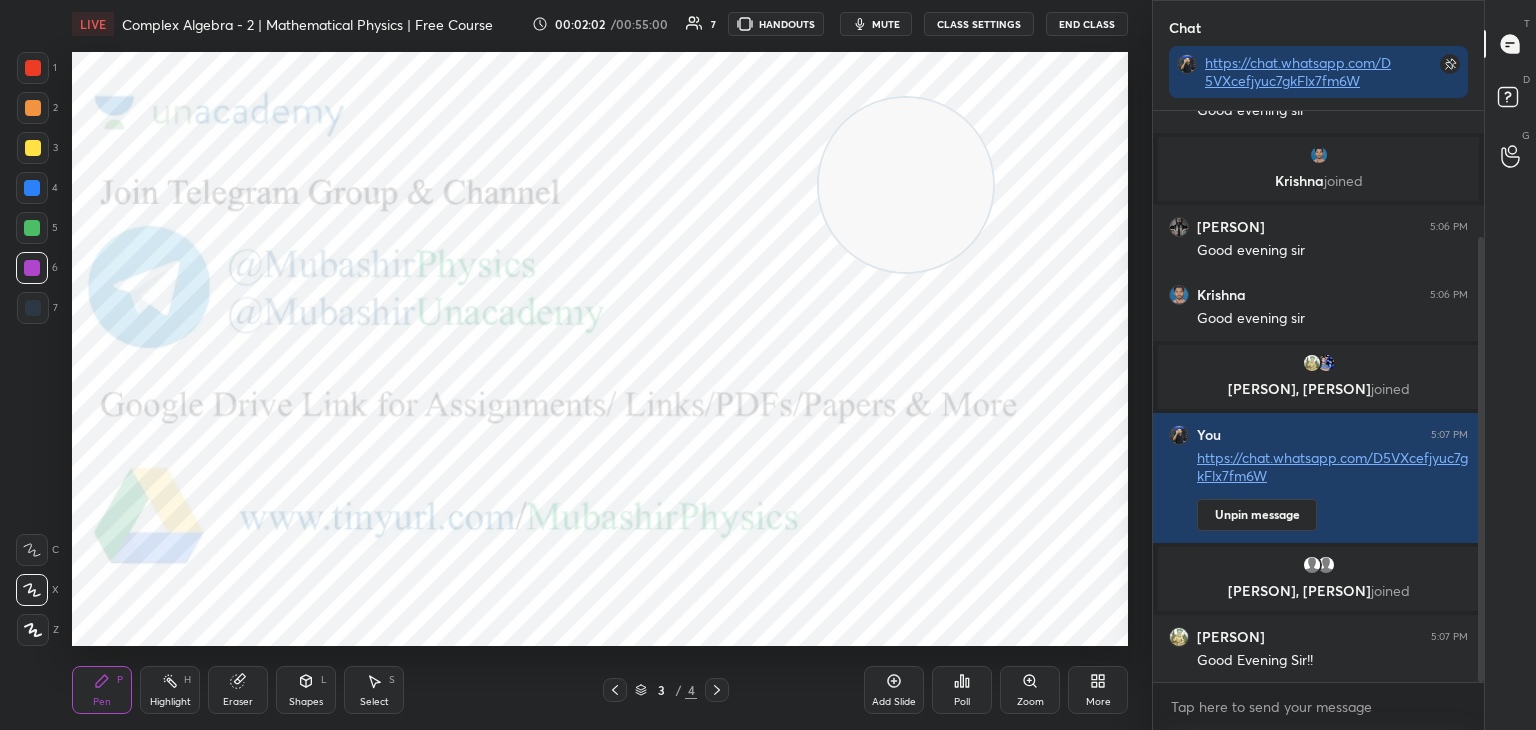scroll, scrollTop: 234, scrollLeft: 0, axis: vertical 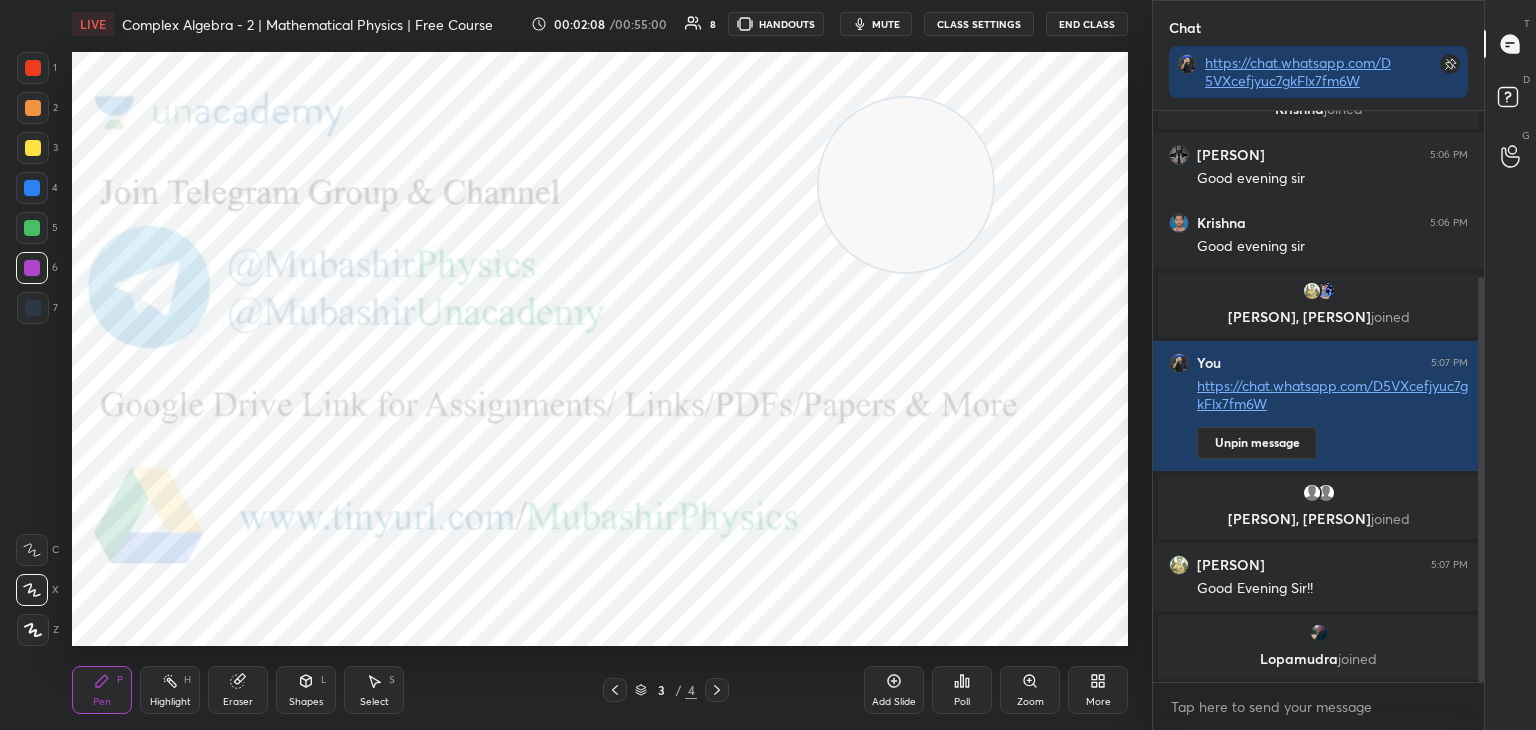 click 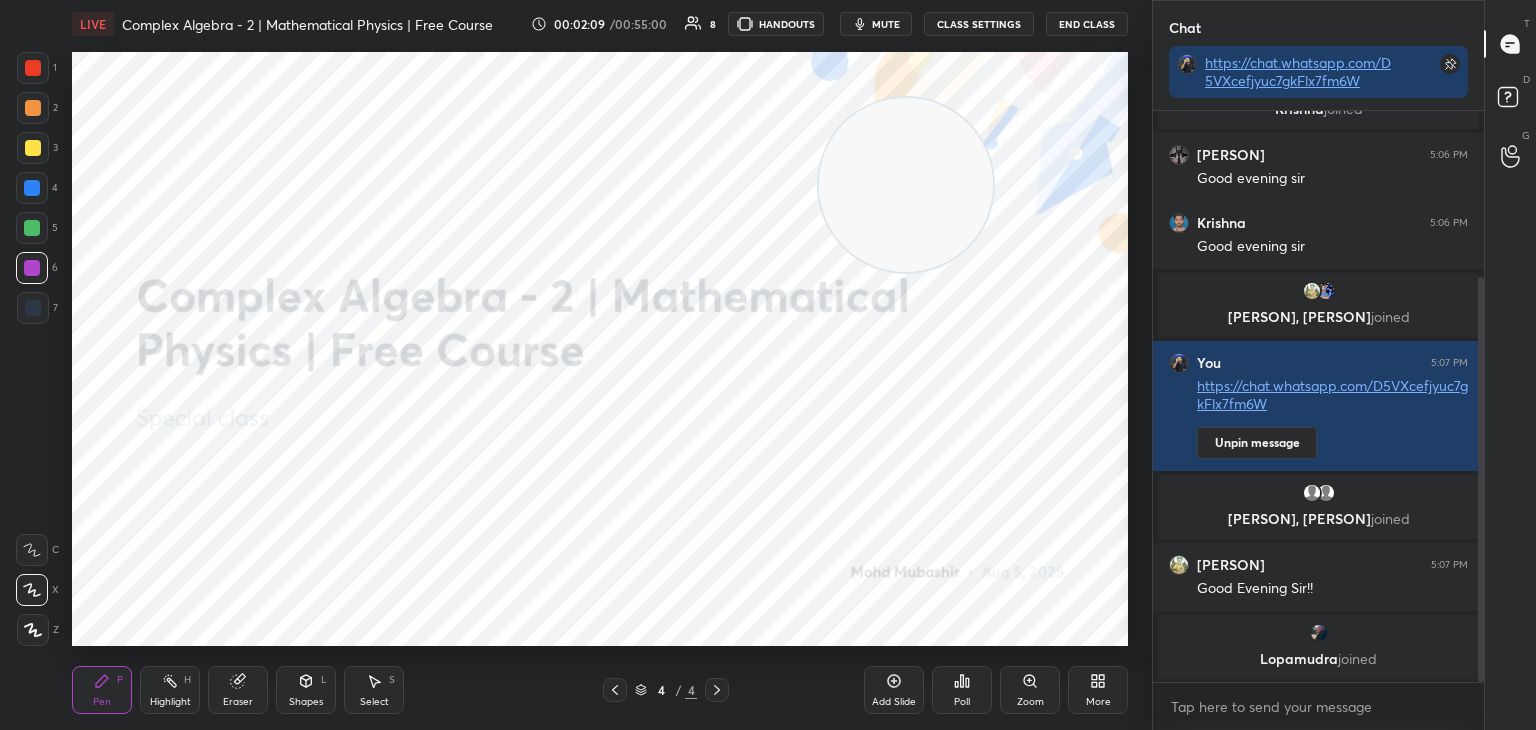click at bounding box center (33, 148) 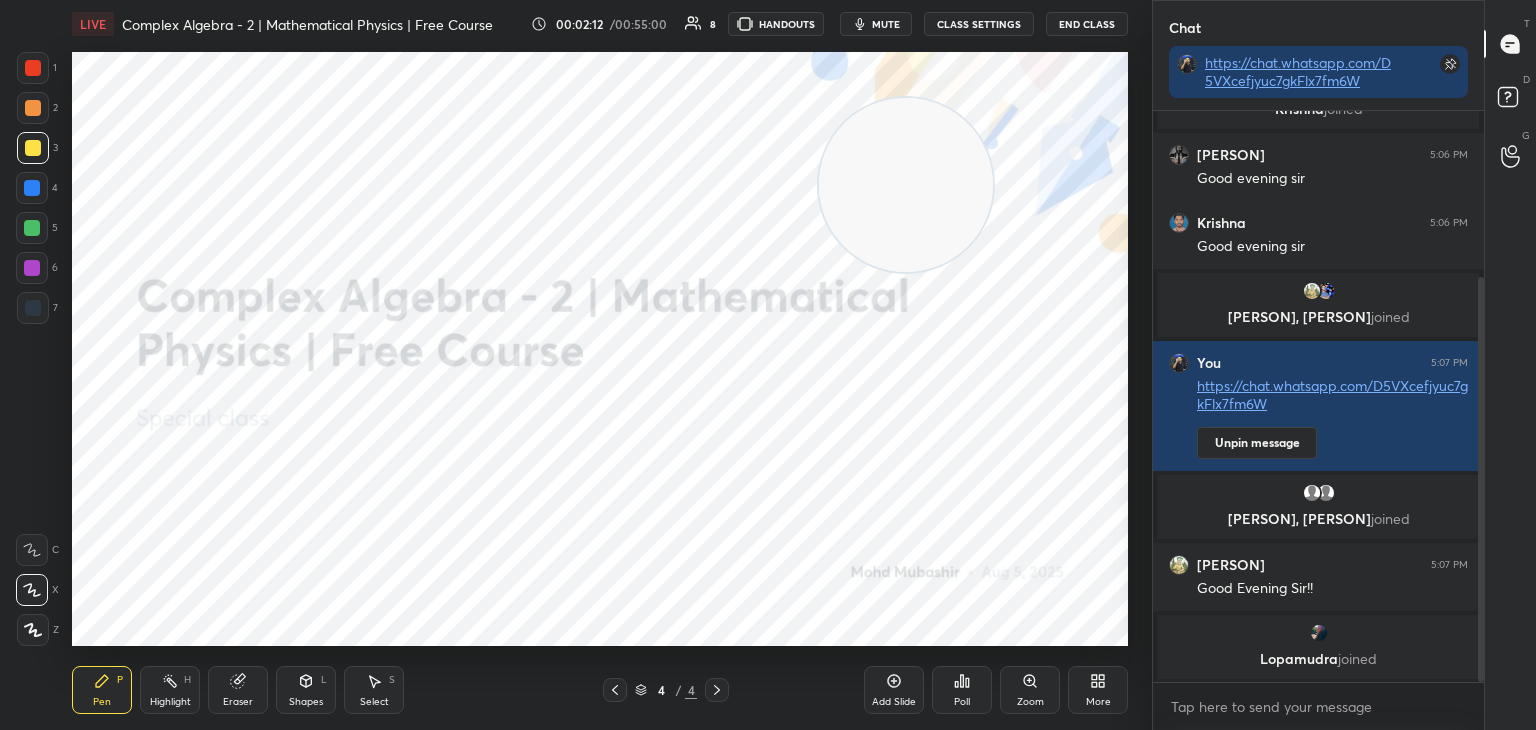 type on "x" 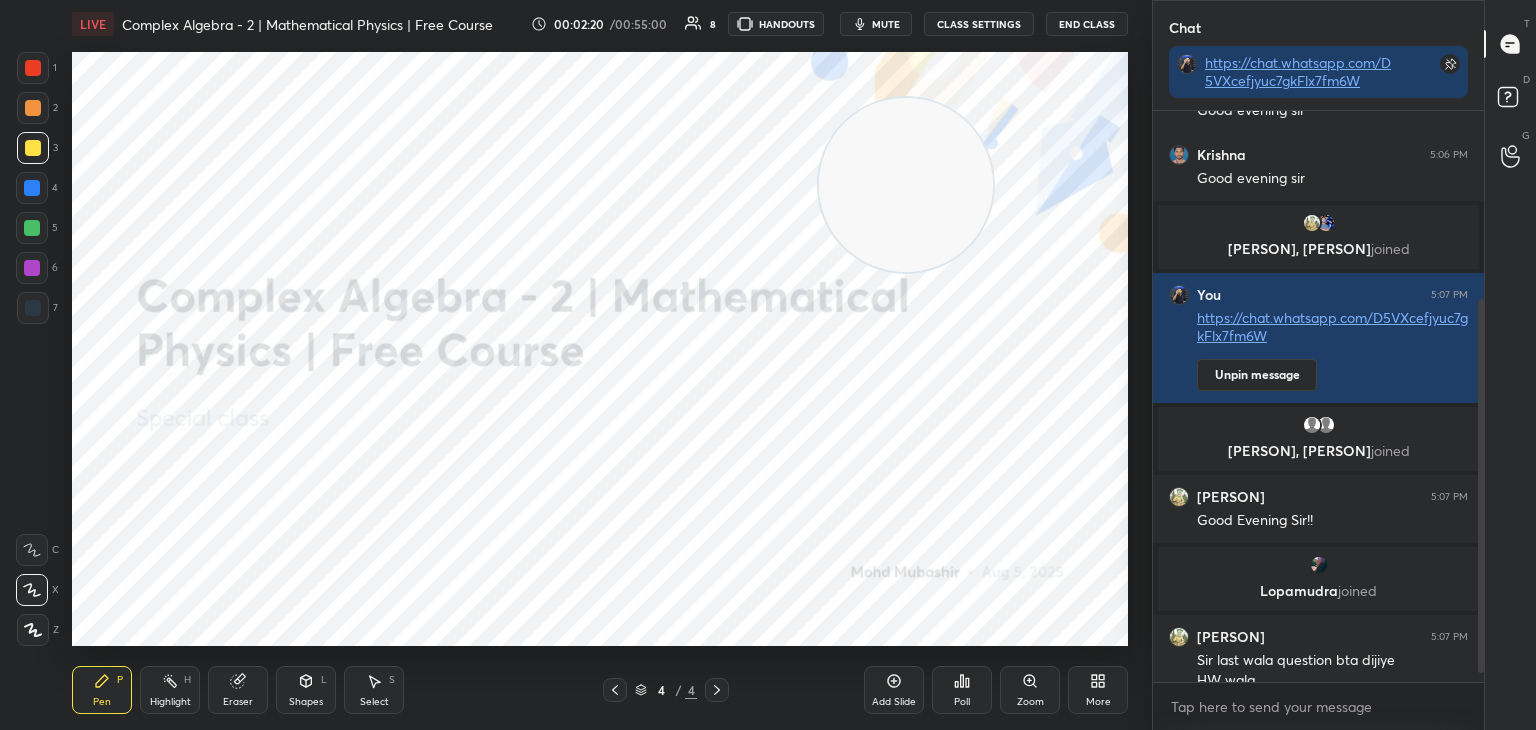 scroll, scrollTop: 300, scrollLeft: 0, axis: vertical 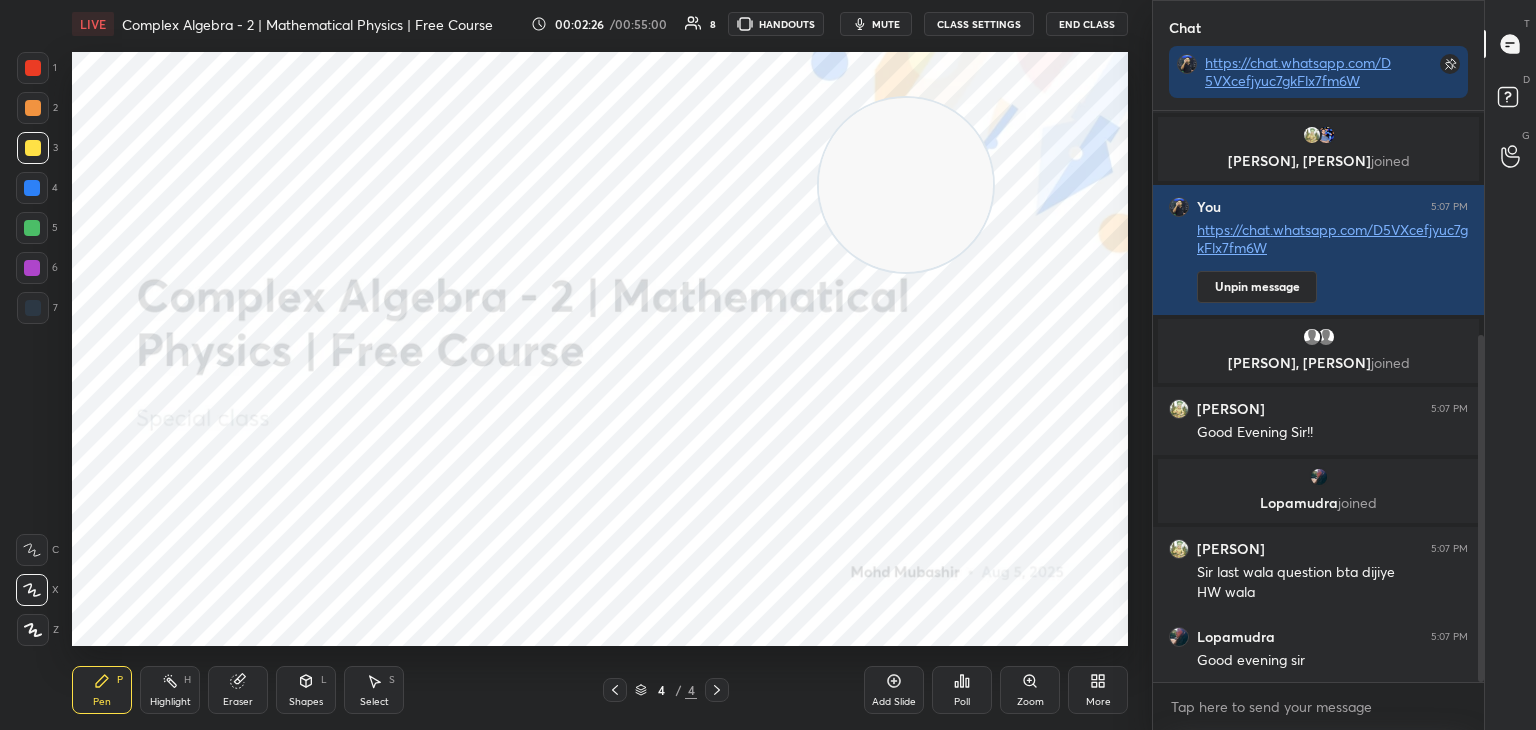 drag, startPoint x: 882, startPoint y: 202, endPoint x: 1112, endPoint y: 121, distance: 243.84627 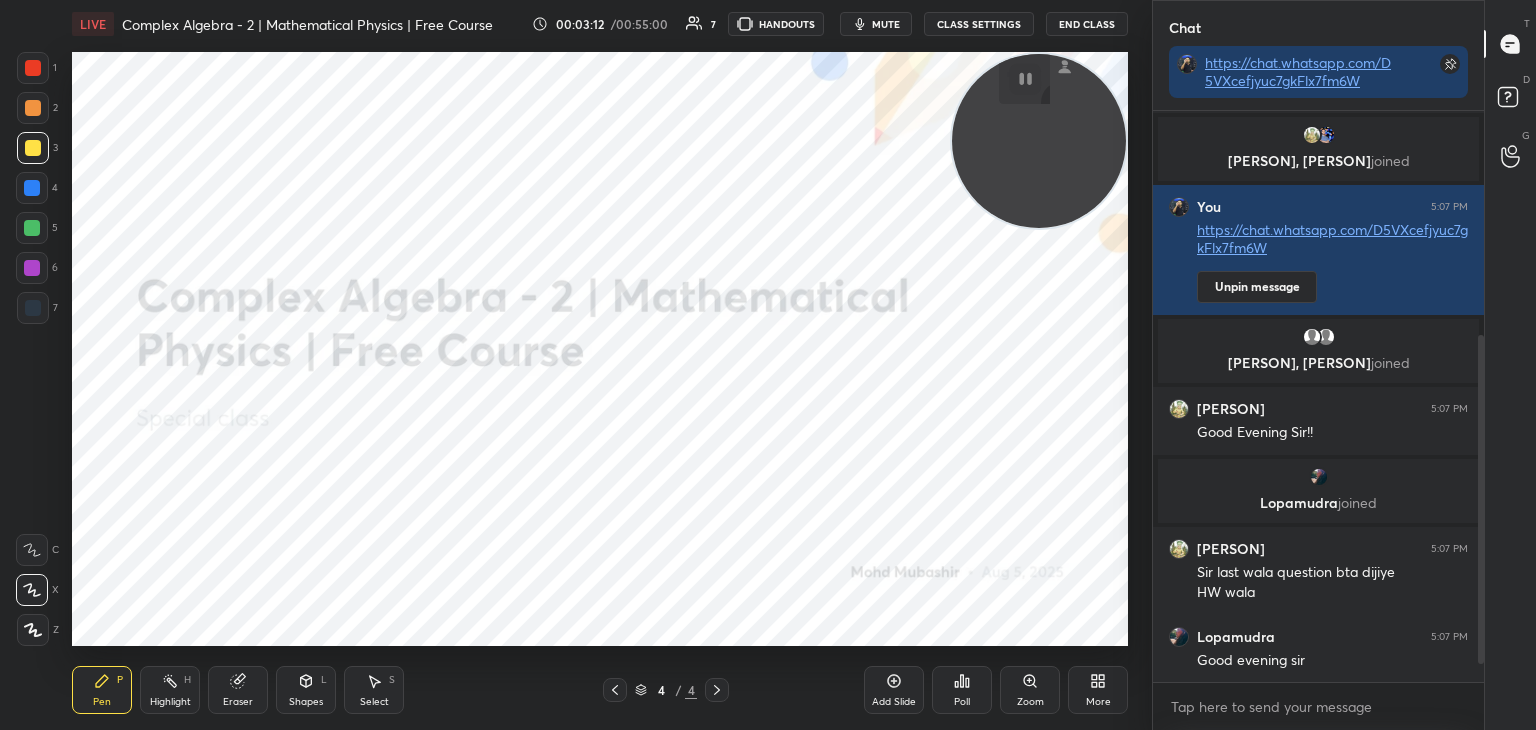 click on "More" at bounding box center (1098, 690) 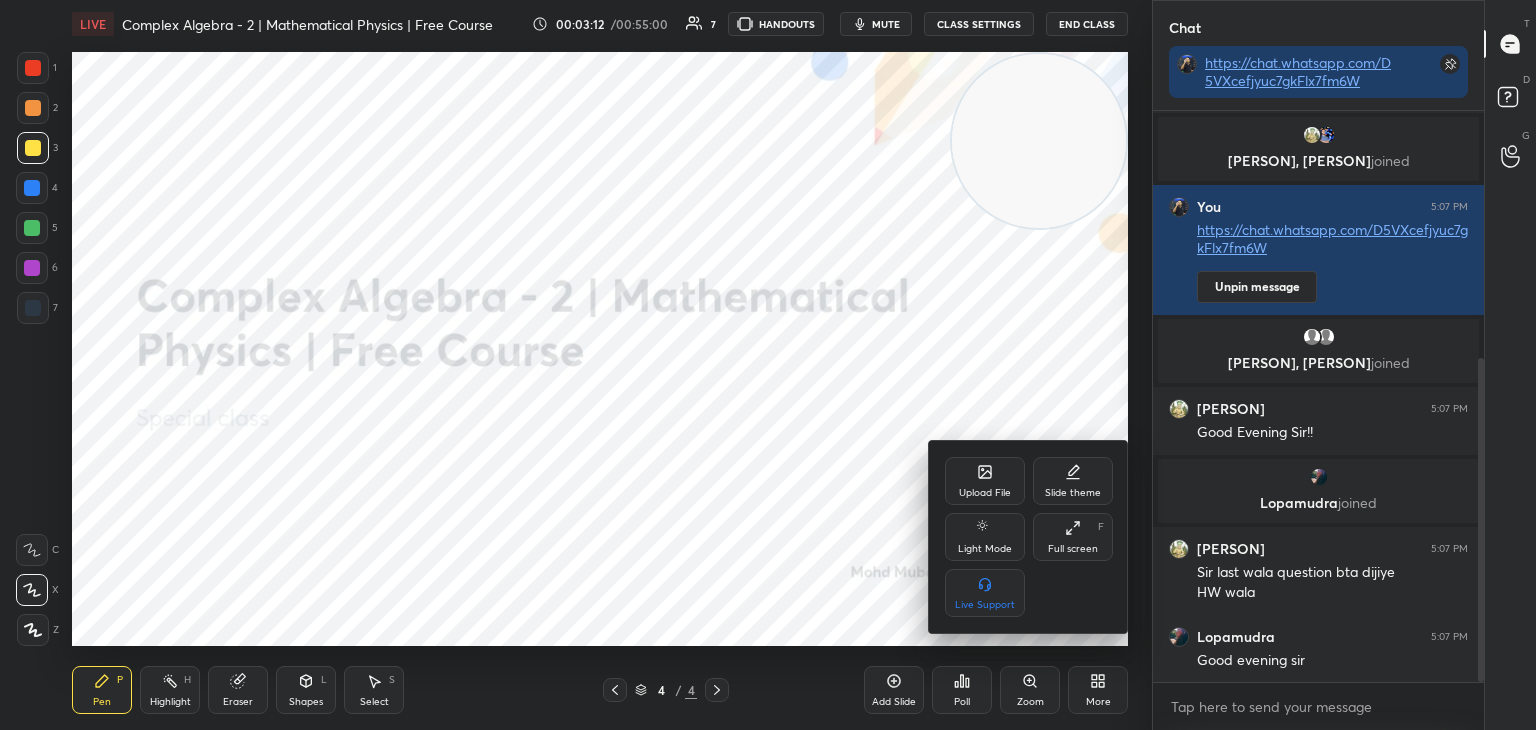 scroll, scrollTop: 436, scrollLeft: 0, axis: vertical 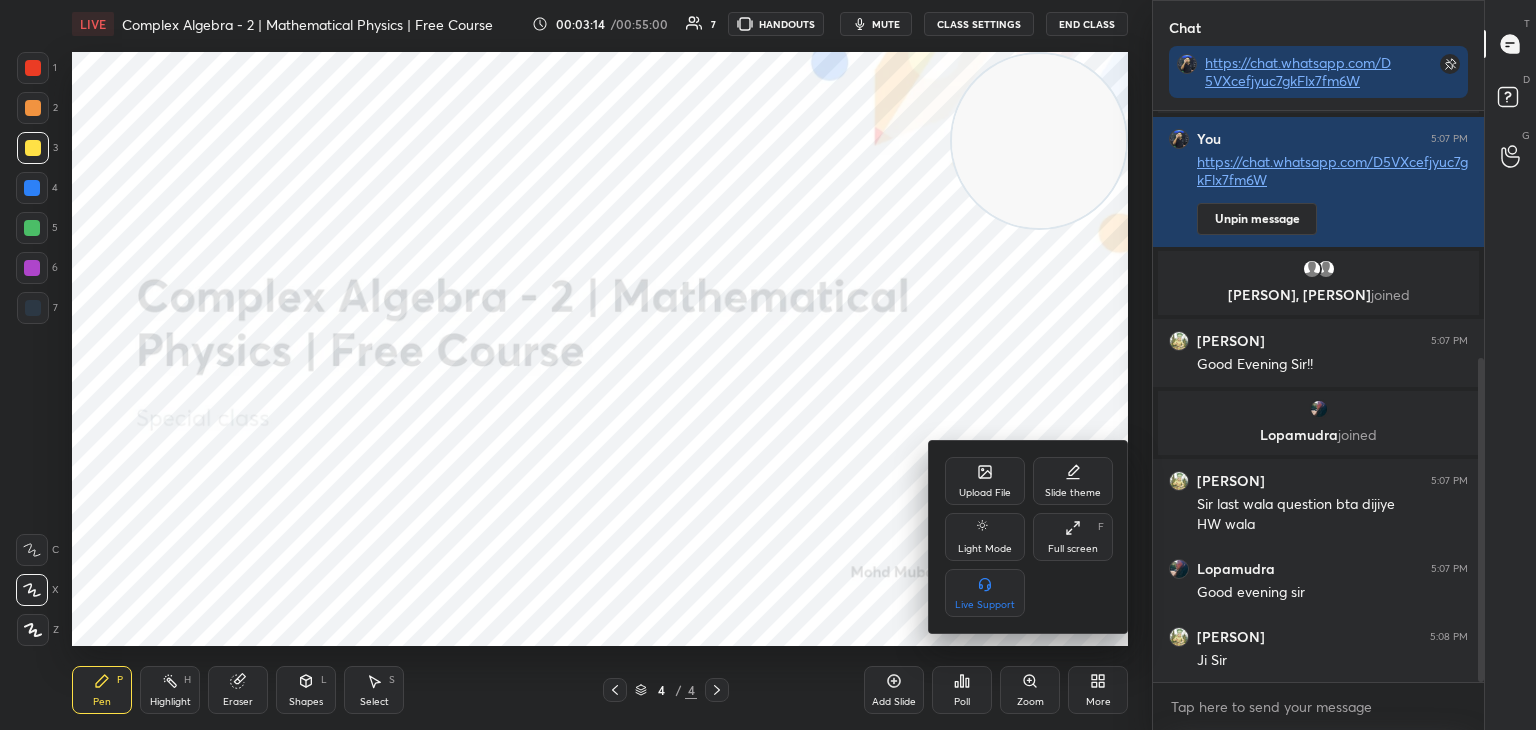 click on "Upload File" at bounding box center (985, 481) 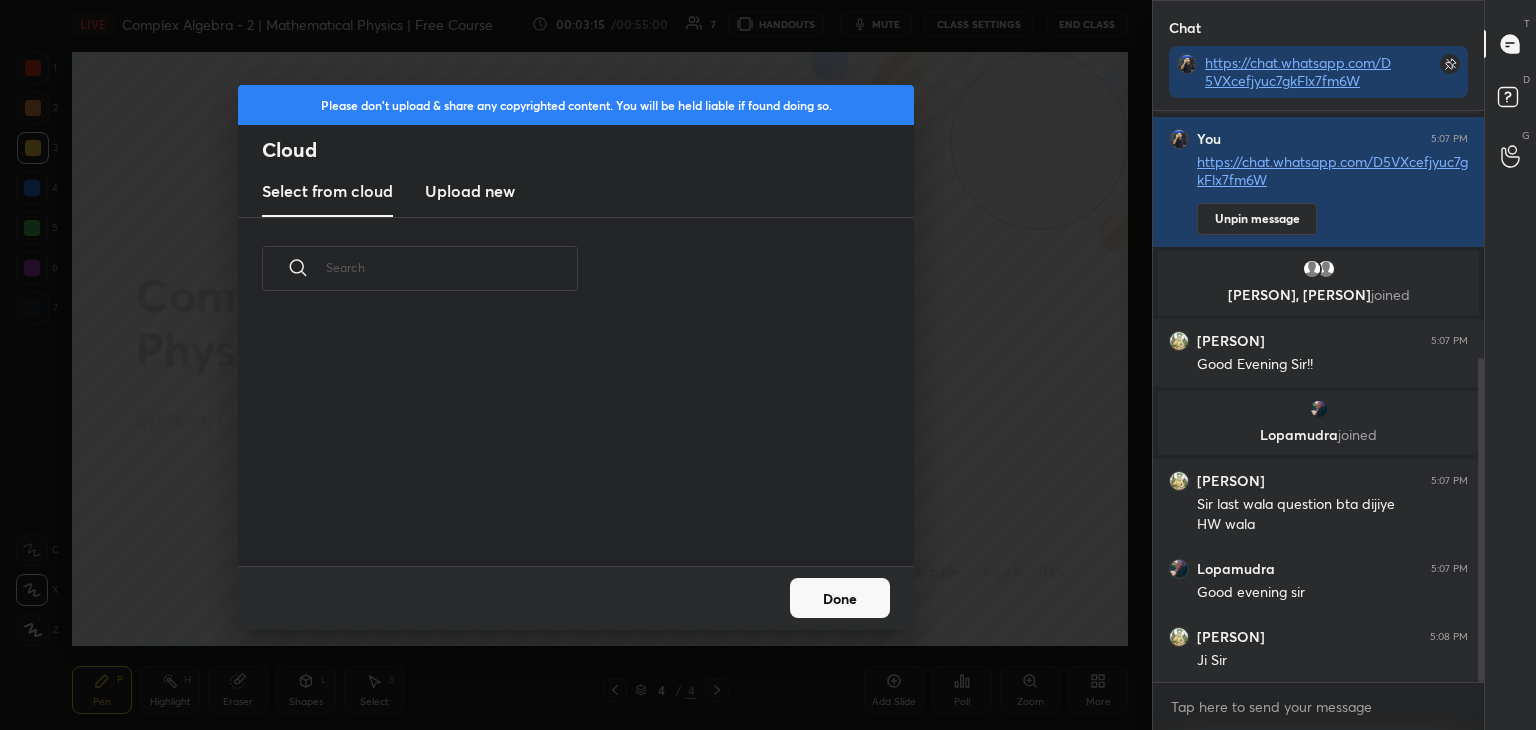 scroll, scrollTop: 5, scrollLeft: 10, axis: both 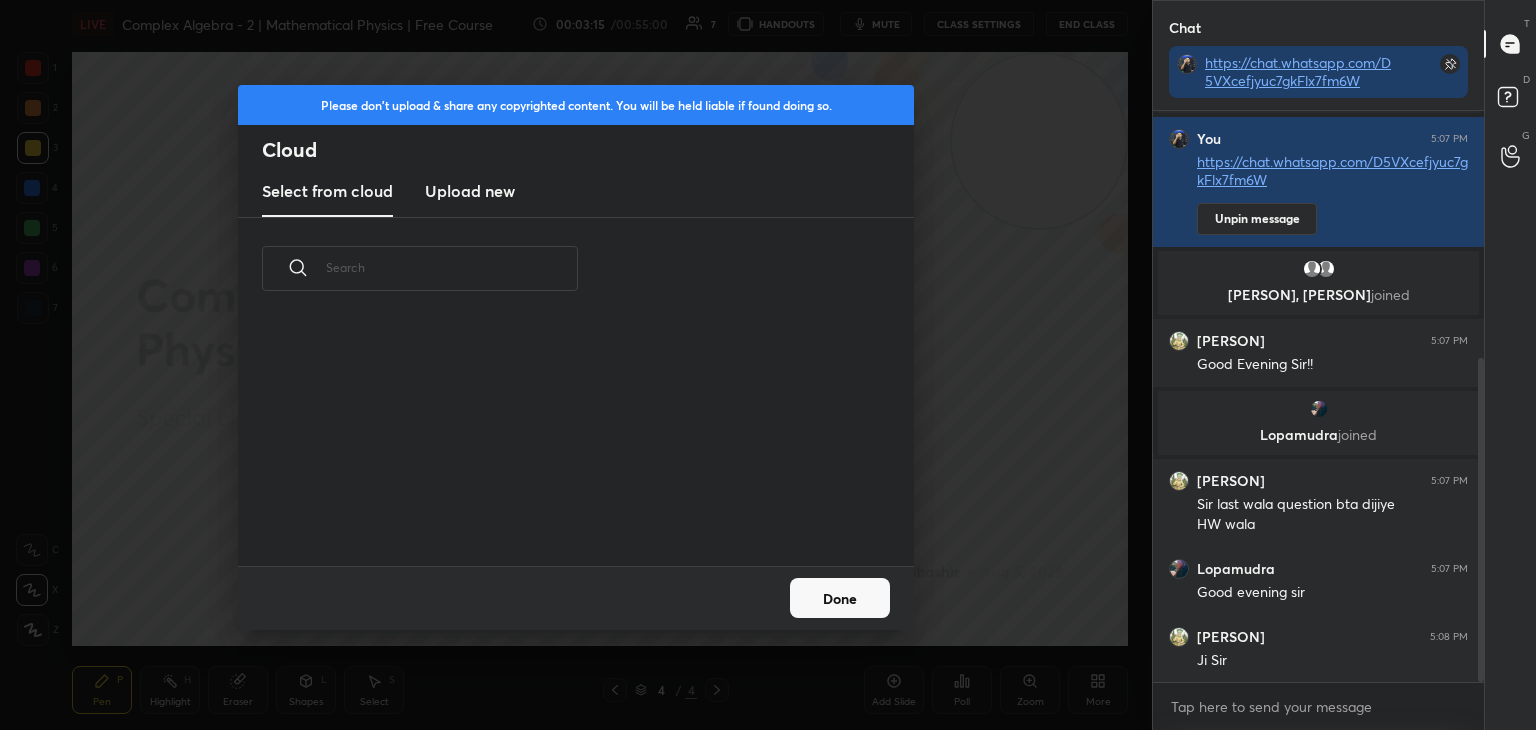 click on "Upload new" at bounding box center [470, 191] 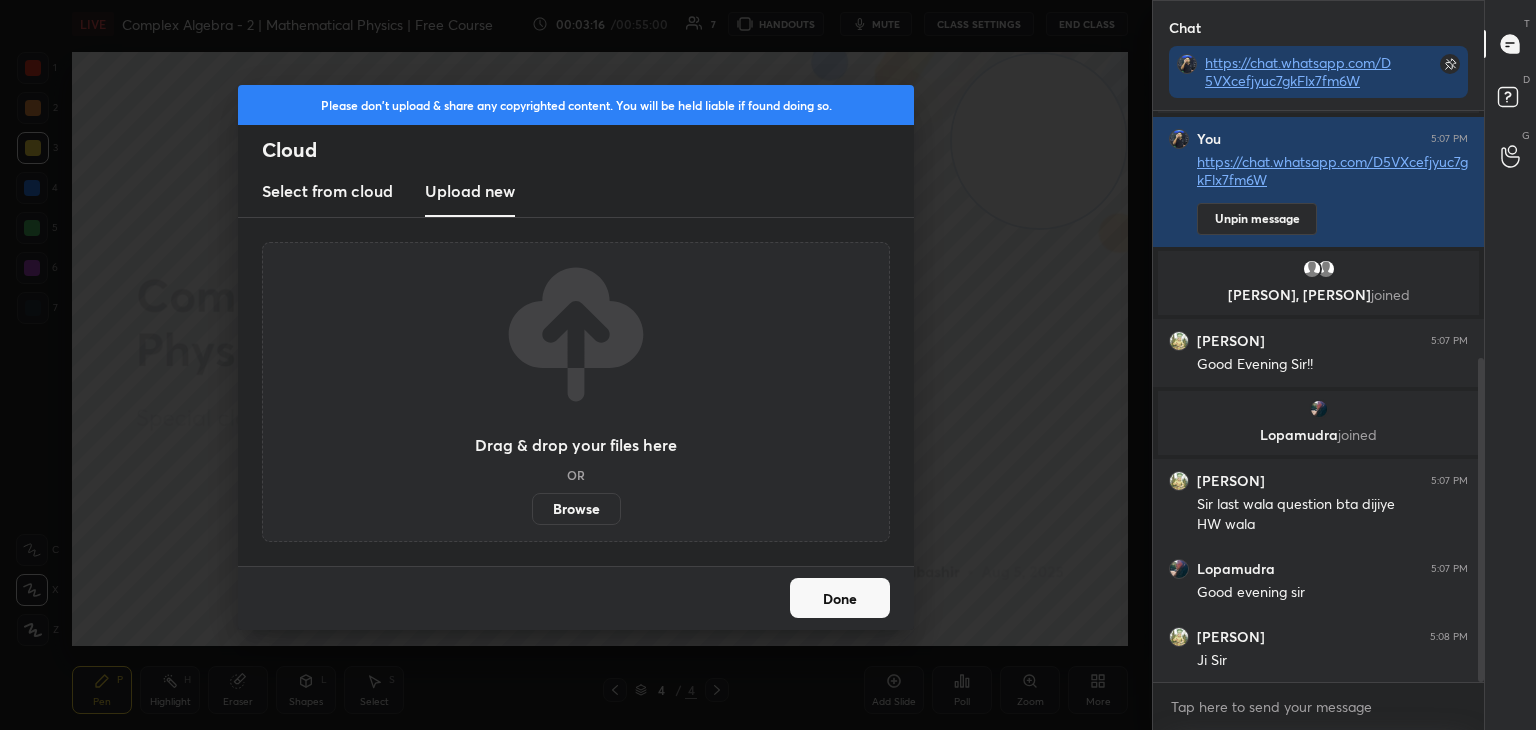 click on "Browse" at bounding box center [576, 509] 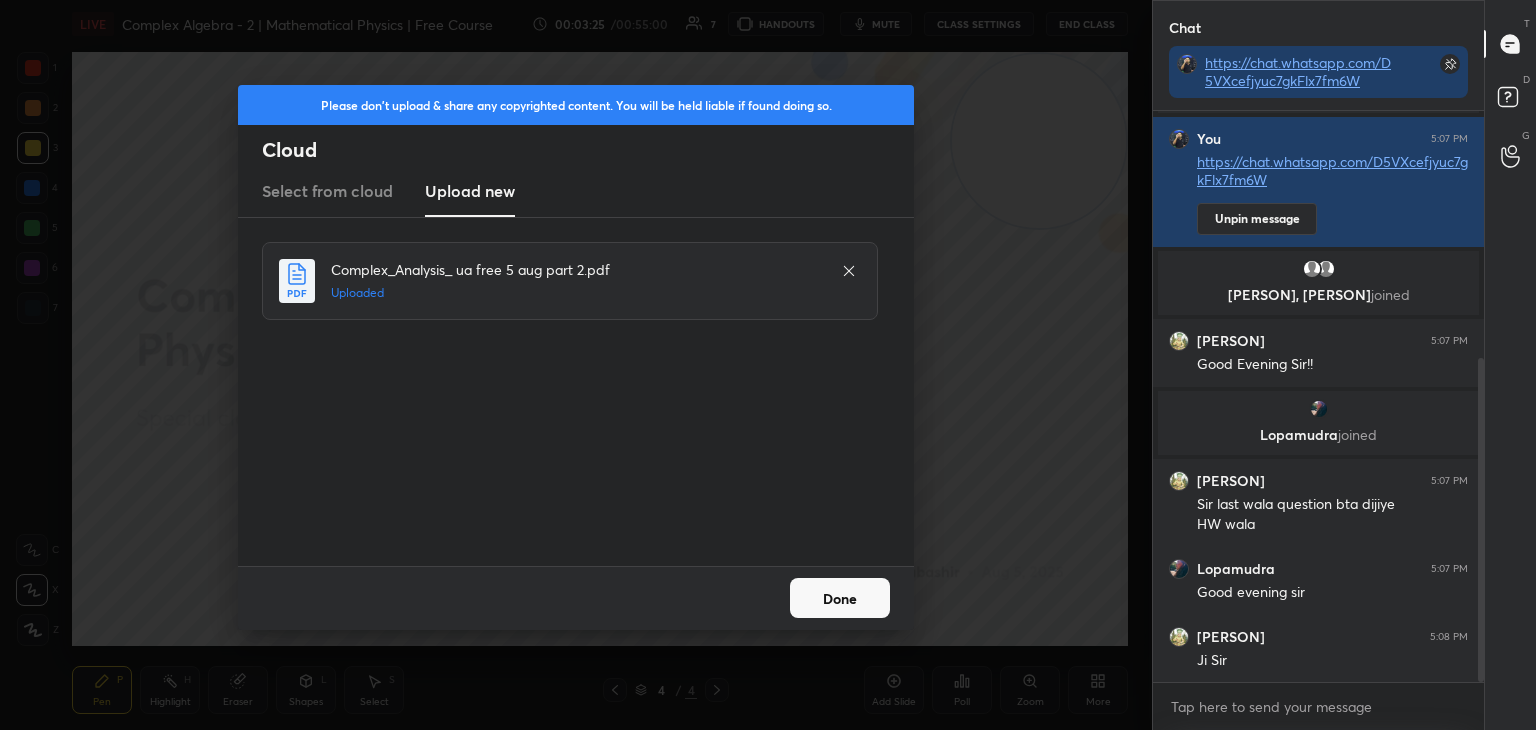 click on "Done" at bounding box center [840, 598] 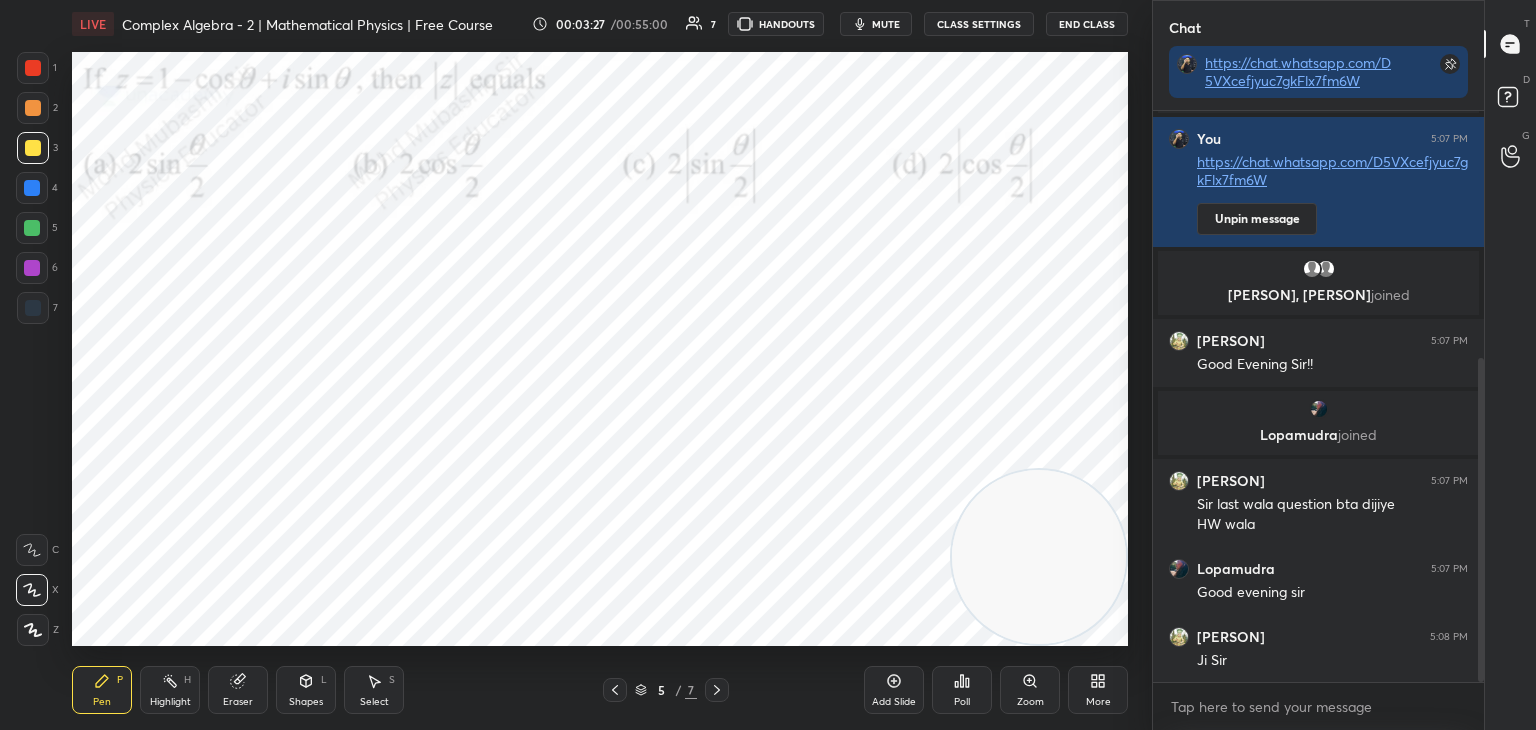 drag, startPoint x: 1012, startPoint y: 160, endPoint x: 1117, endPoint y: 550, distance: 403.88736 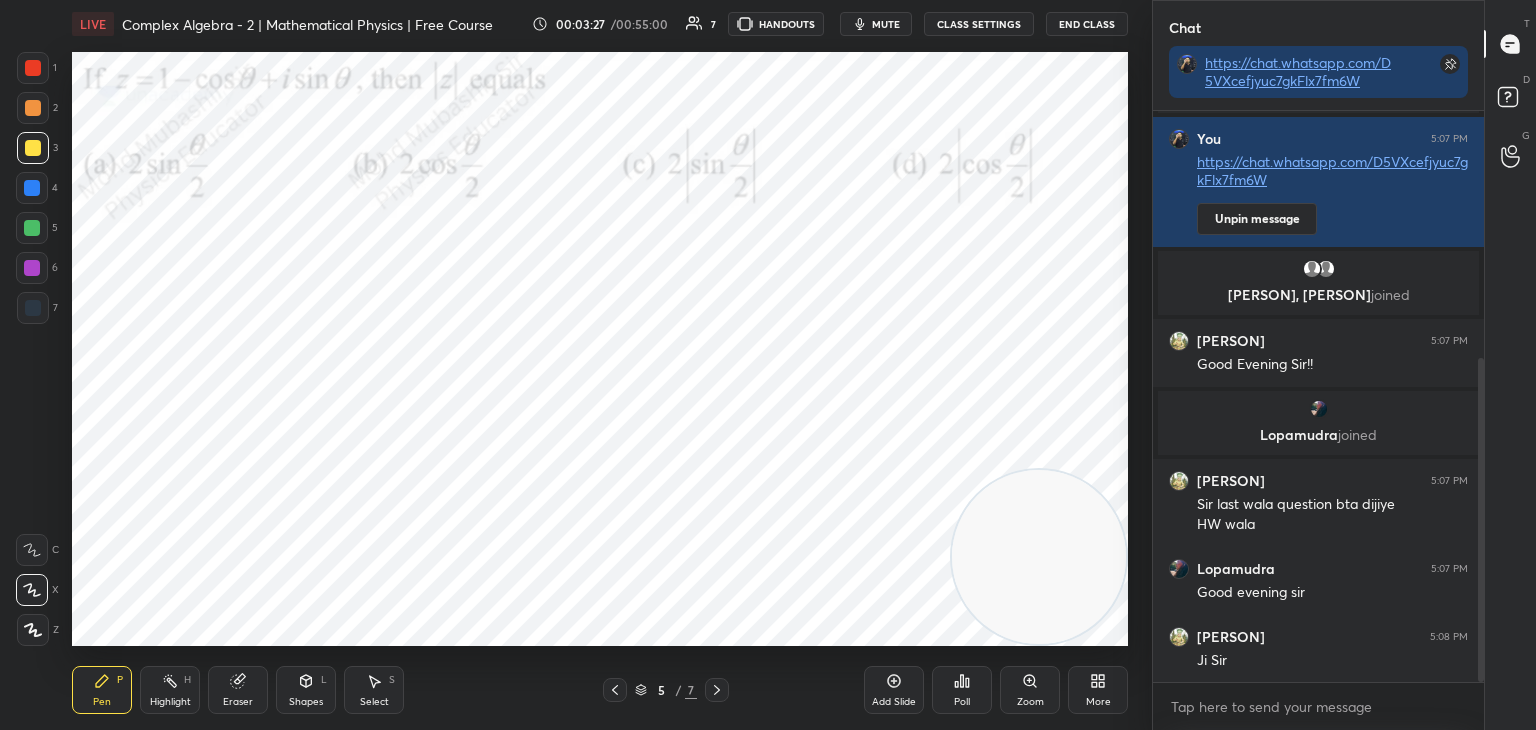 click on "1 2 3 4 5 6 7 C X Z C X Z E E Erase all   H H LIVE Complex Algebra - 2 | Mathematical Physics | Free Course 00:03:27 /  00:55:00 7 HANDOUTS mute CLASS SETTINGS End Class Setting up your live class Poll for   secs No correct answer Start poll Back Complex Algebra - 2 | Mathematical Physics | Free Course Mohd Mubashir Pen P Highlight H Eraser Shapes L Select S 5 / 7 Add Slide Poll Zoom More Chat https://chat.whatsapp.com/D5VXcefjyuc7gkFlx7fm6W Krishna 5:06 PM Good evening sir Daivyansh, VIVEK  joined You 5:07 PM https://chat.whatsapp.com/D5VXcefjyuc7gkFlx7fm6W Unpin message Sanskruti, Mahi  joined Daivyansh 5:07 PM Good Evening Sir!! Lopamudra  joined Daivyansh 5:07 PM Sir last wala question bta dijiye HW wala Lopamudra 5:07 PM Good evening sir Daivyansh 5:08 PM Ji Sir JUMP TO LATEST Enable hand raising Enable raise hand to speak to learners. Once enabled, chat will be turned off temporarily. Enable x   Doubts asked by learners will show up here NEW DOUBTS ASKED No one has raised a hand yet Can't raise hand T D" at bounding box center (768, 365) 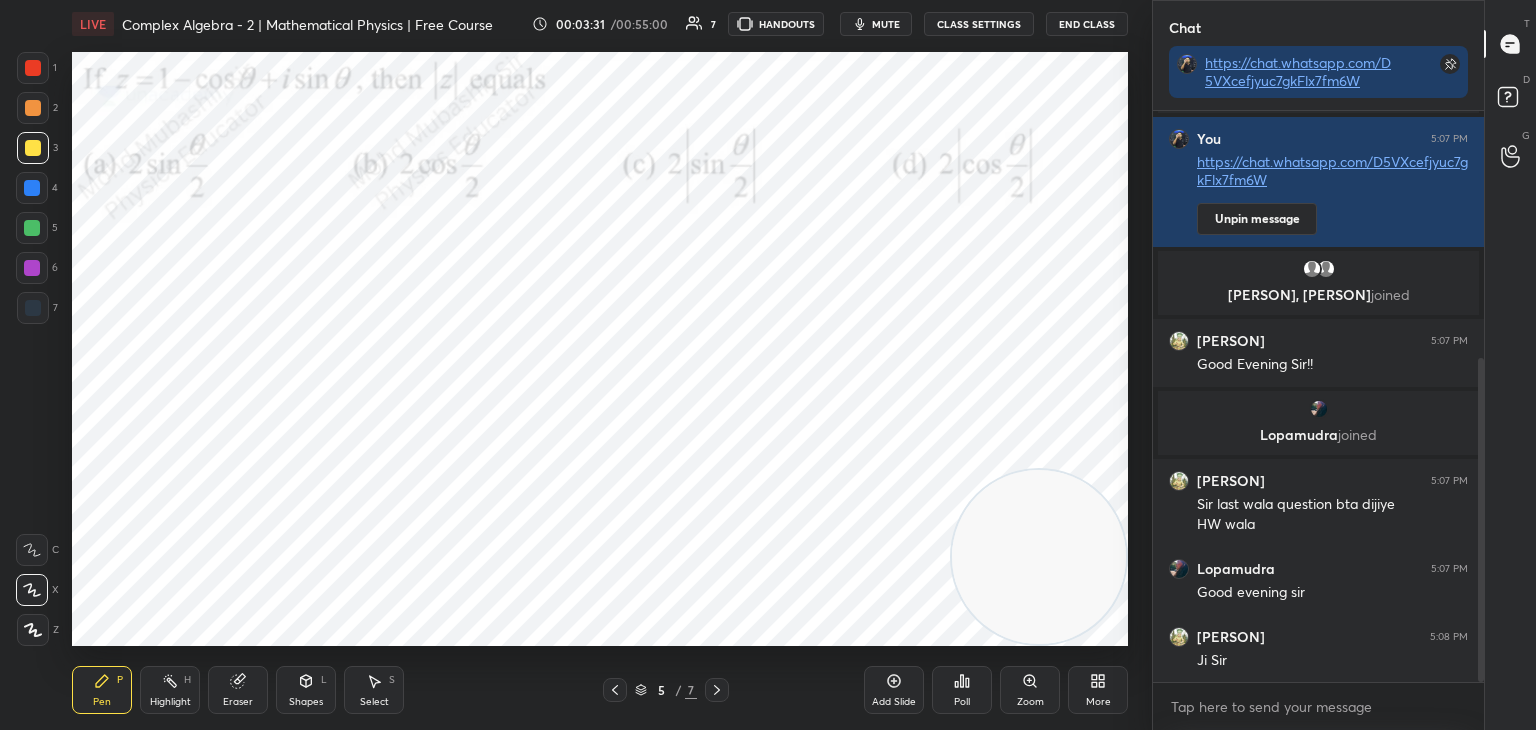 drag, startPoint x: 31, startPoint y: 186, endPoint x: 44, endPoint y: 188, distance: 13.152946 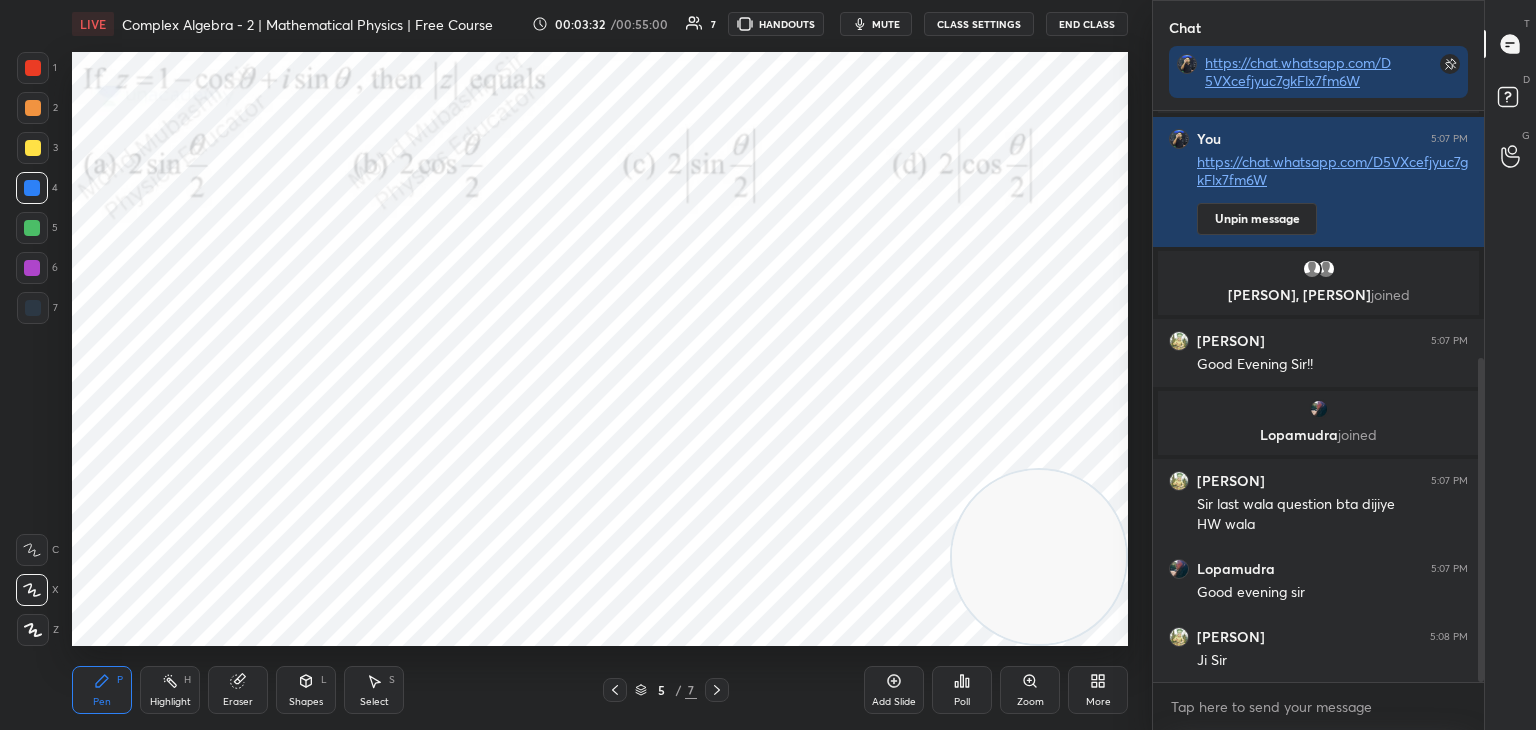 click on "mute" at bounding box center [886, 24] 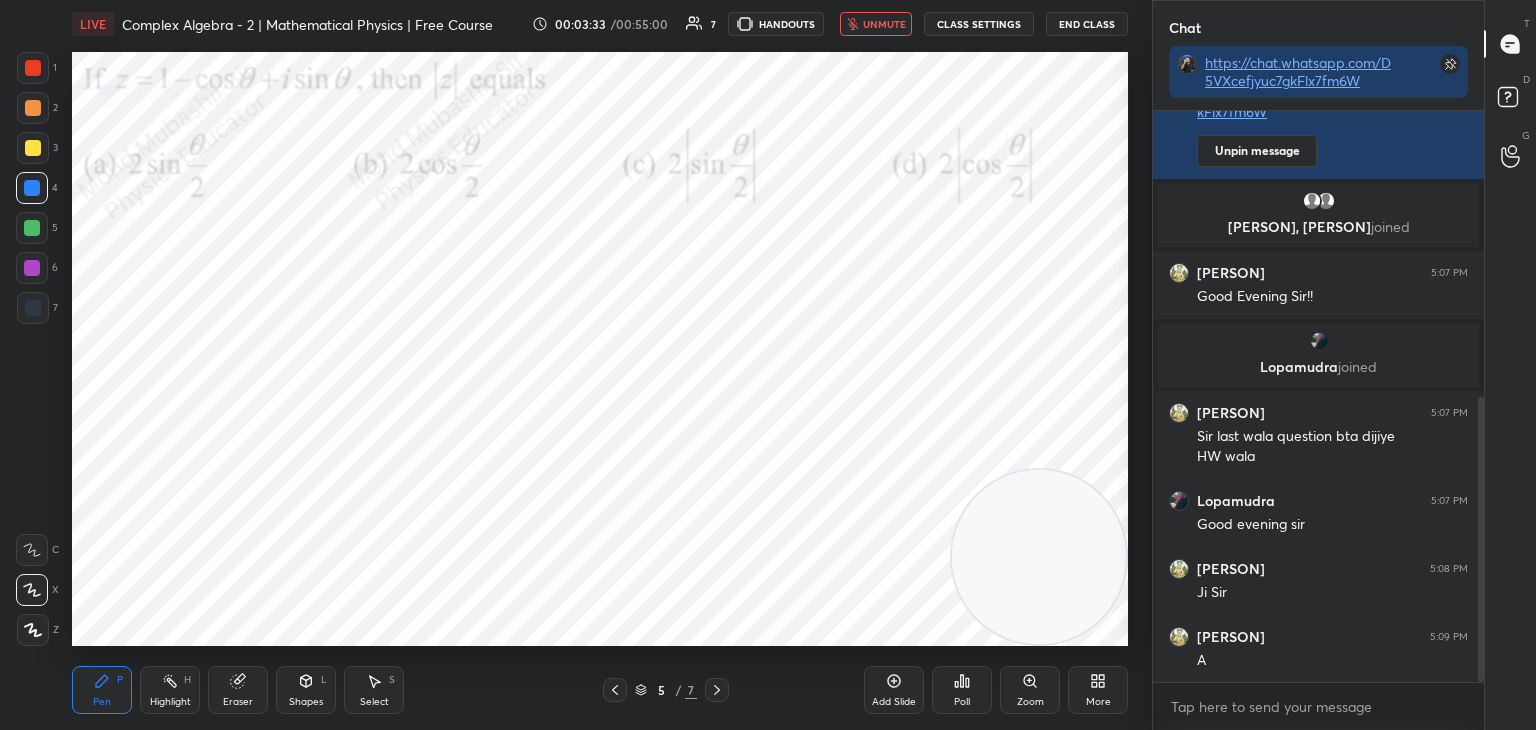 scroll, scrollTop: 572, scrollLeft: 0, axis: vertical 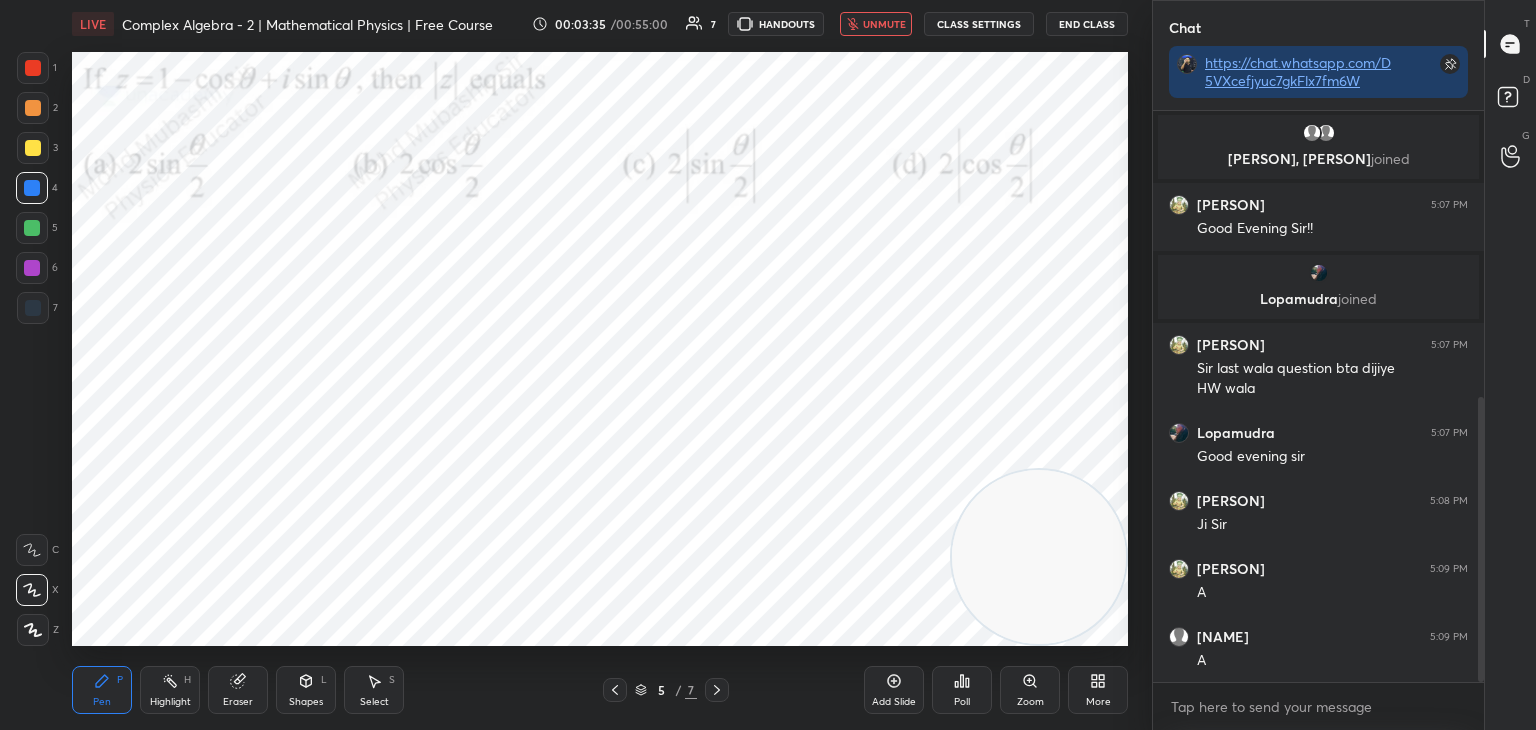 click on "unmute" at bounding box center [884, 24] 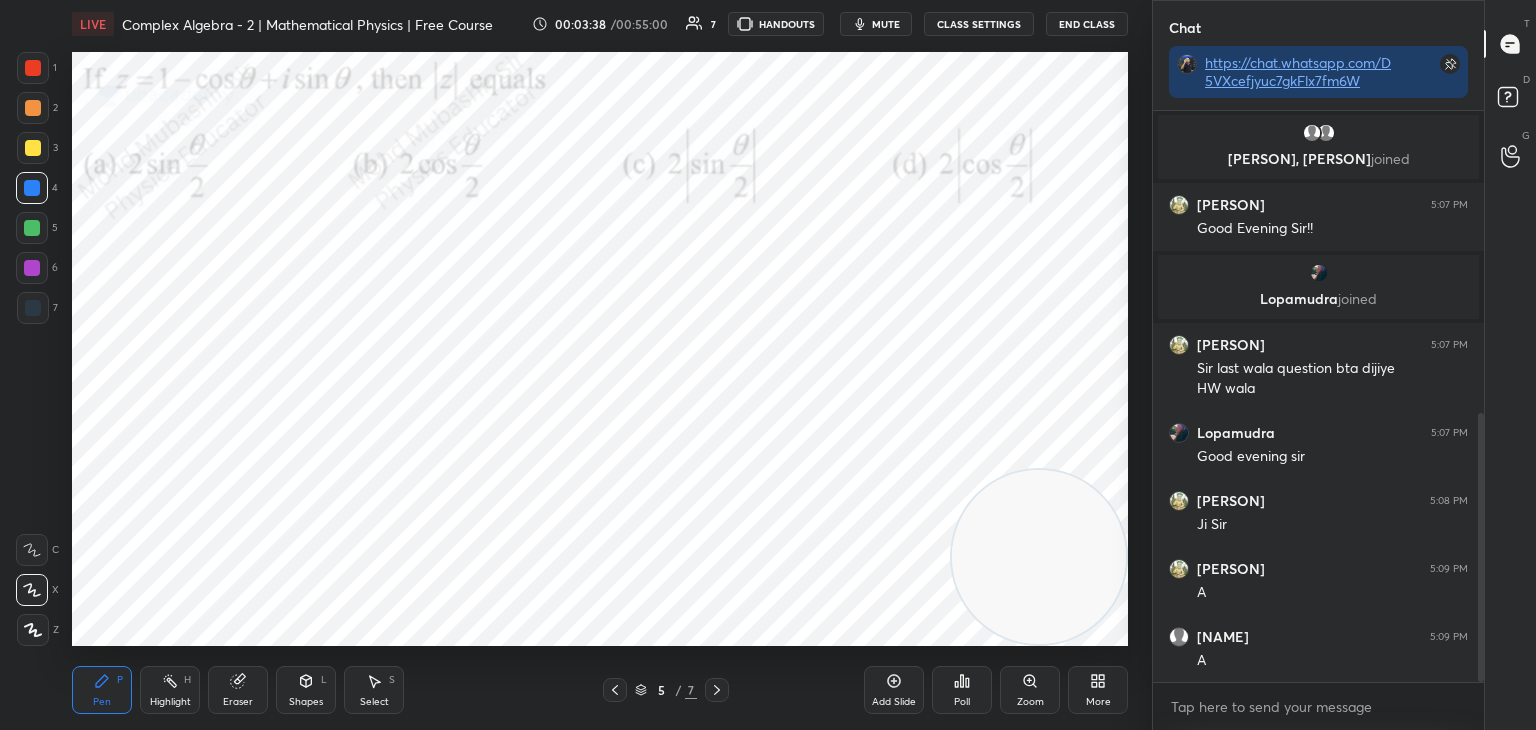 scroll, scrollTop: 640, scrollLeft: 0, axis: vertical 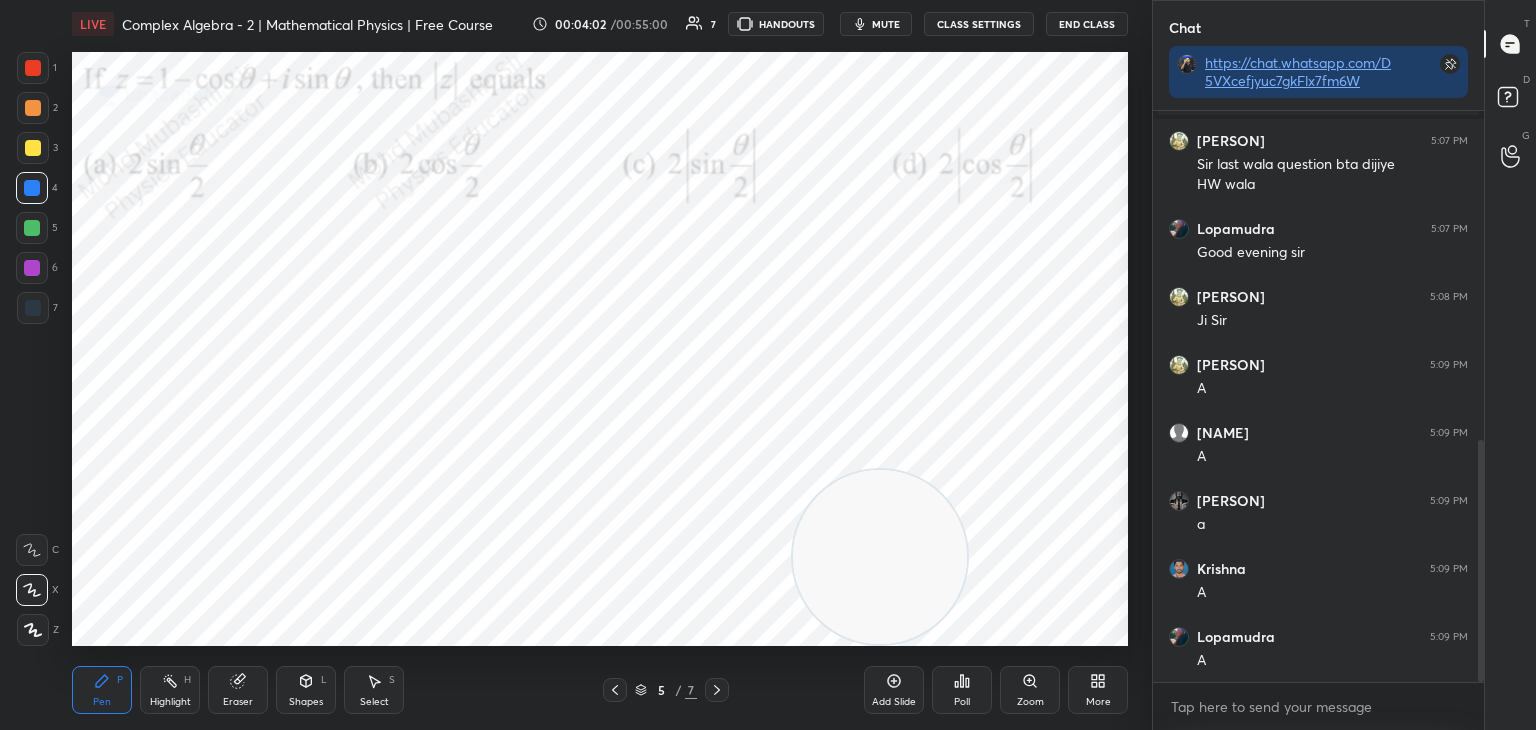 drag, startPoint x: 931, startPoint y: 537, endPoint x: 700, endPoint y: 590, distance: 237.0021 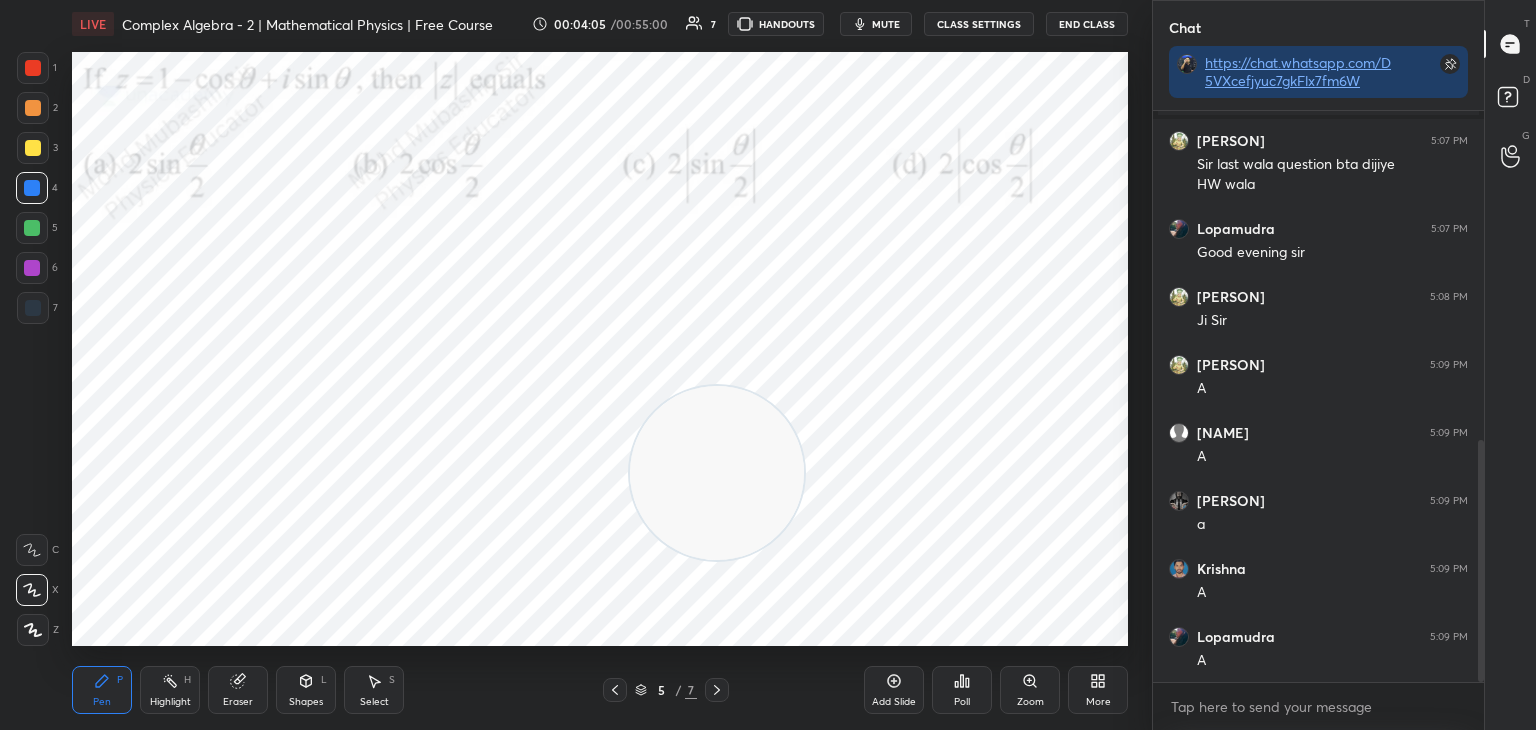 drag, startPoint x: 680, startPoint y: 548, endPoint x: 953, endPoint y: 208, distance: 436.03784 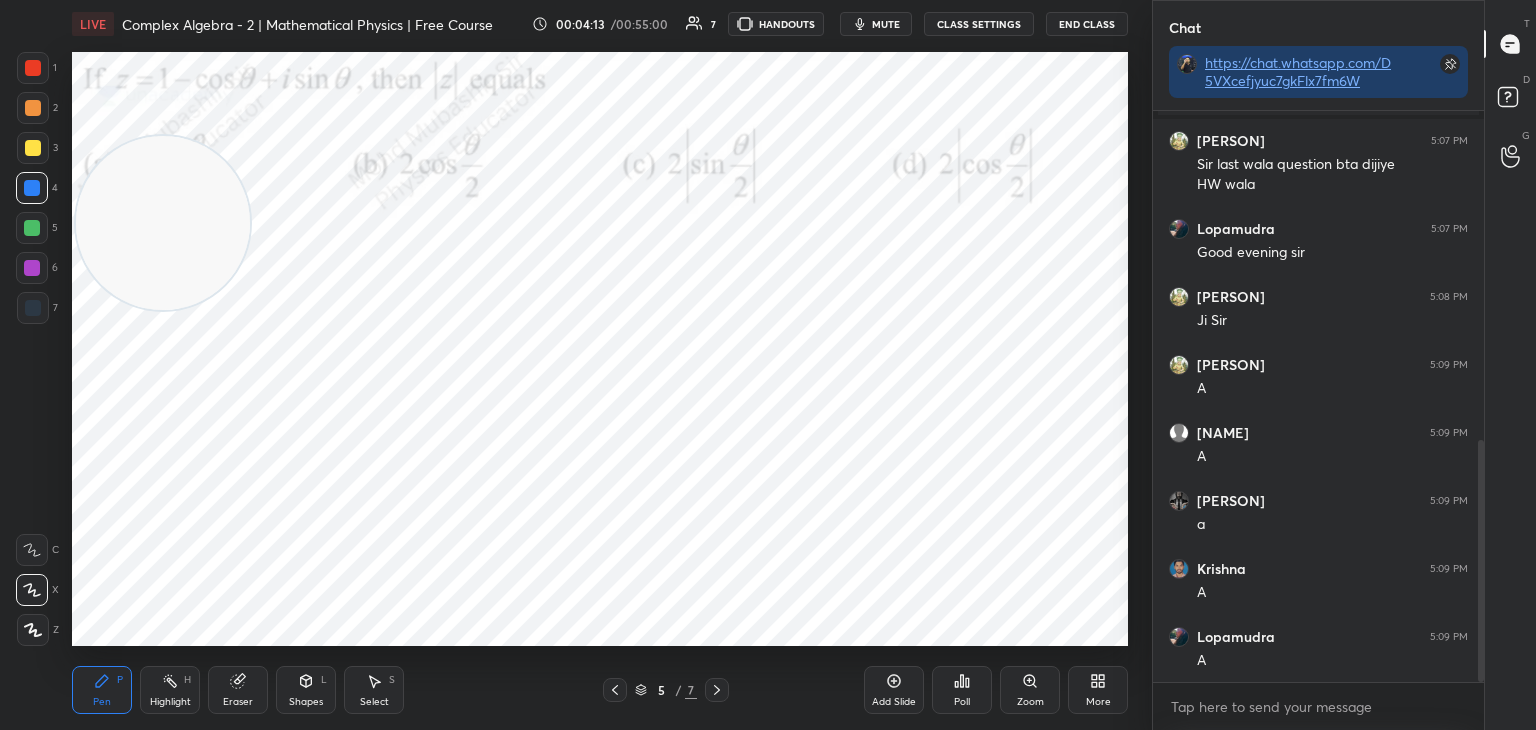 drag, startPoint x: 919, startPoint y: 108, endPoint x: 155, endPoint y: 225, distance: 772.90686 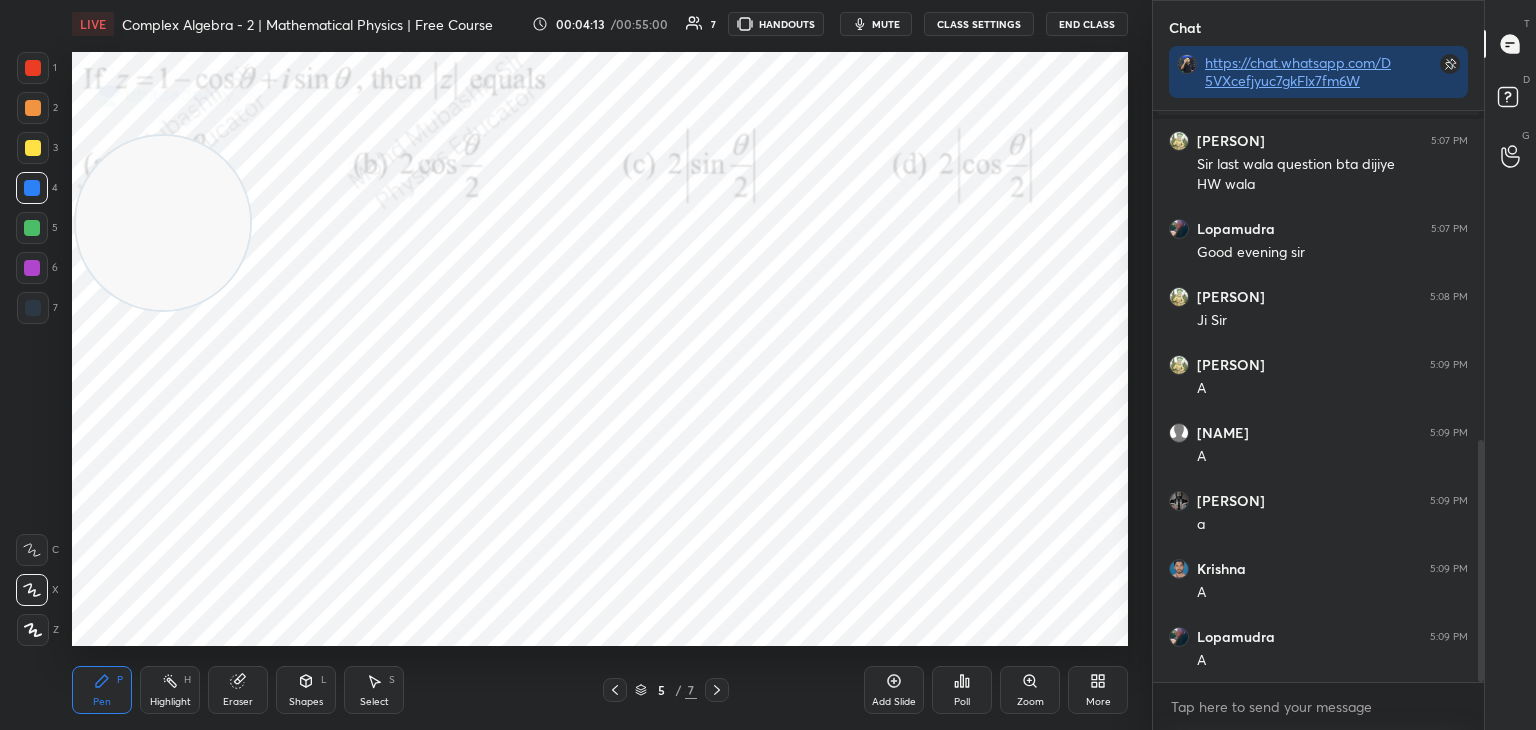 click at bounding box center [163, 223] 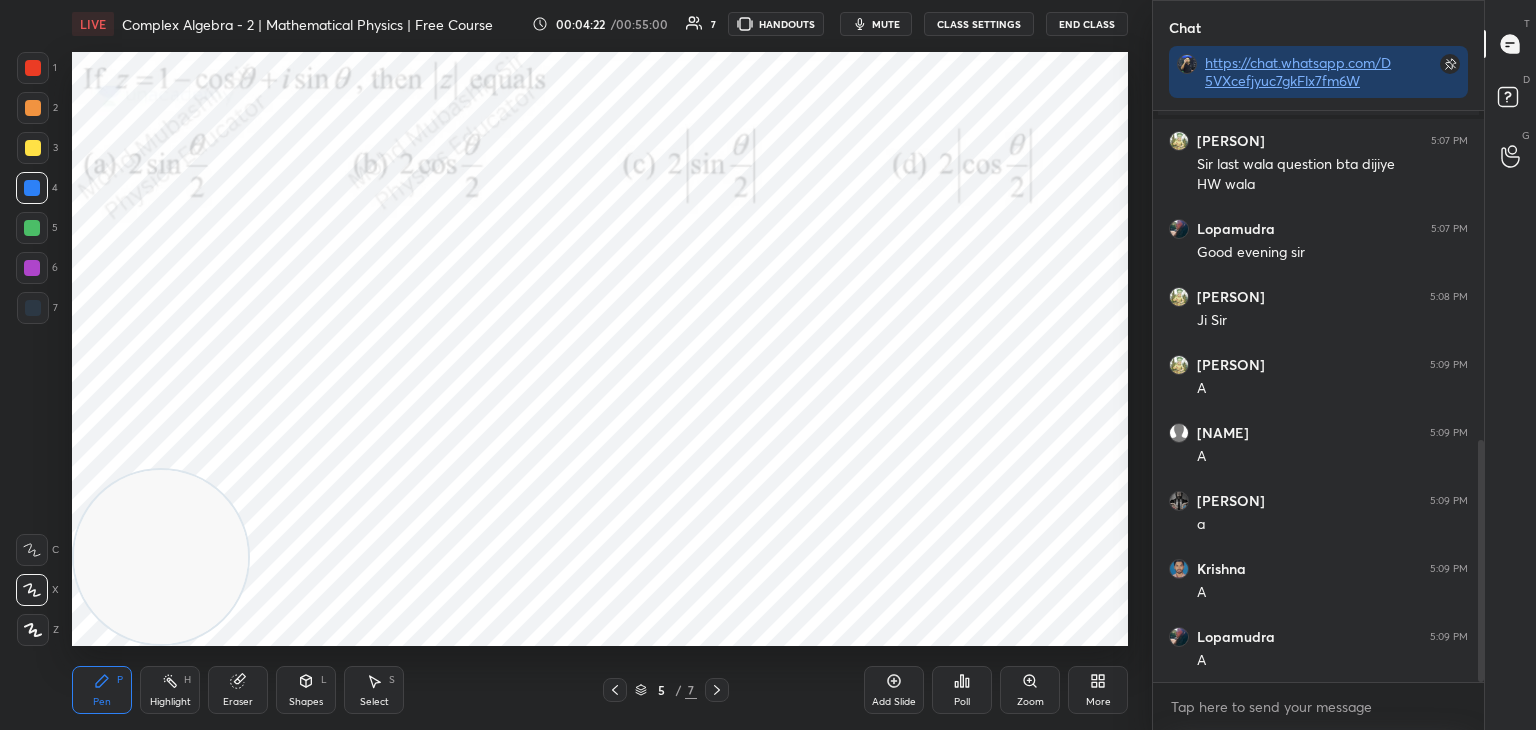 drag, startPoint x: 159, startPoint y: 192, endPoint x: 57, endPoint y: 460, distance: 286.75424 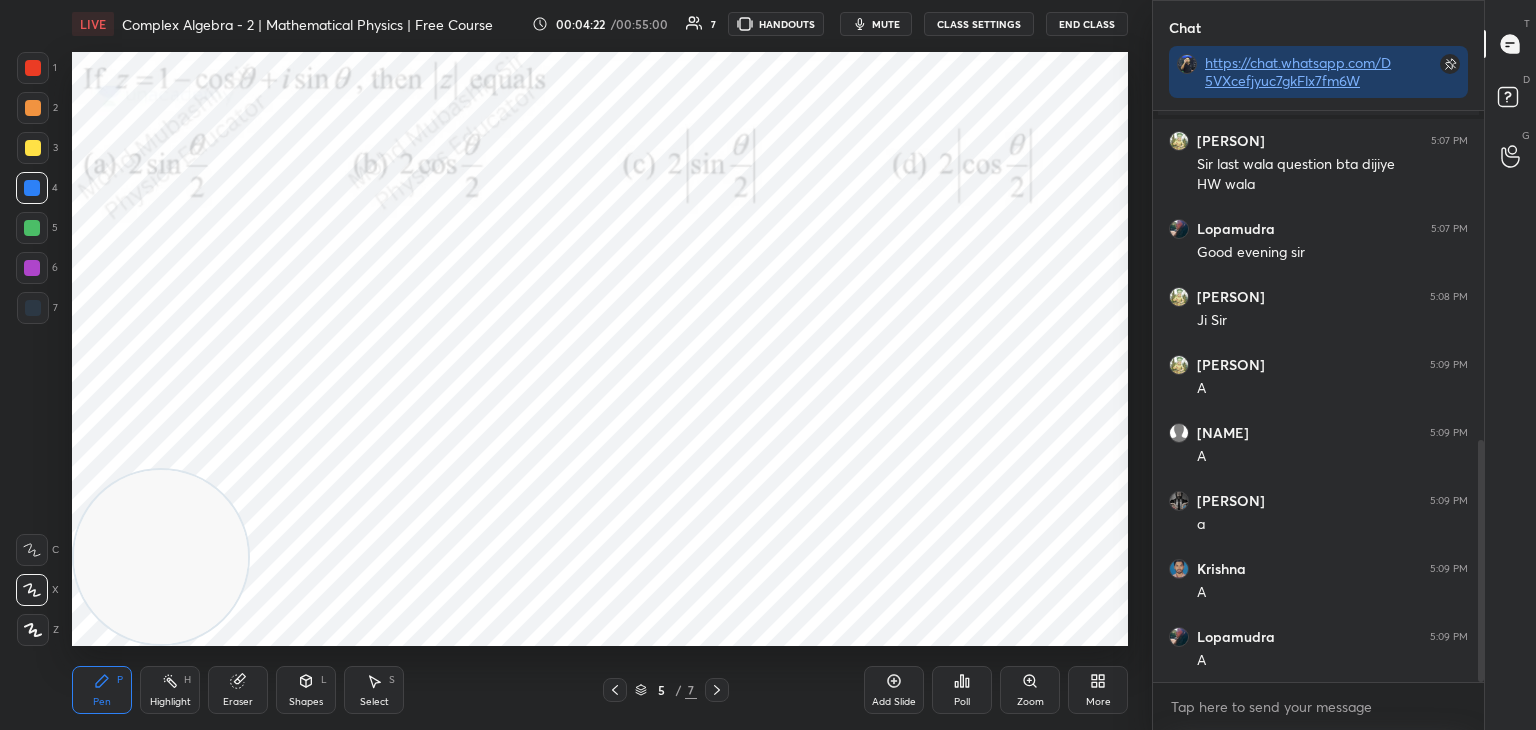 click at bounding box center (161, 557) 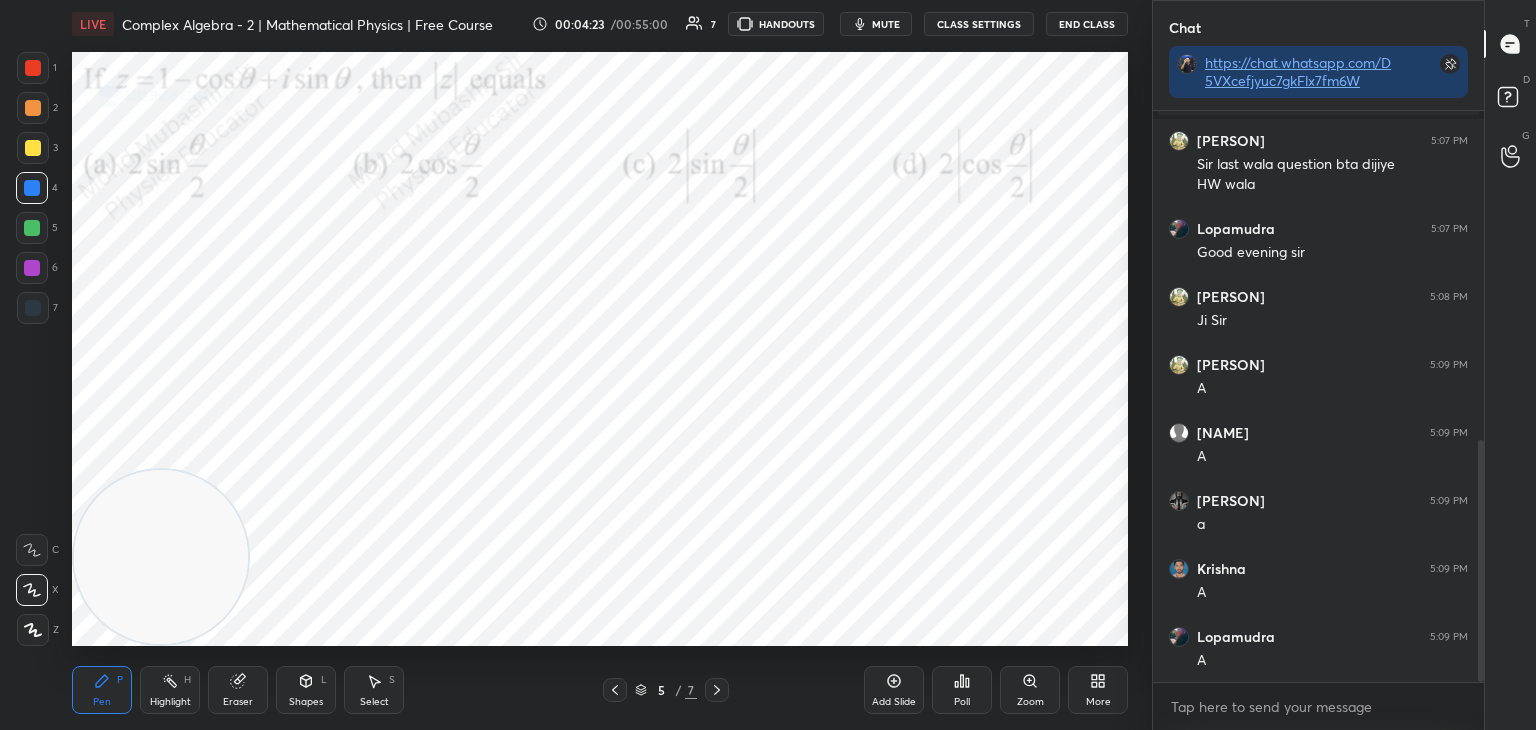 click at bounding box center [33, 108] 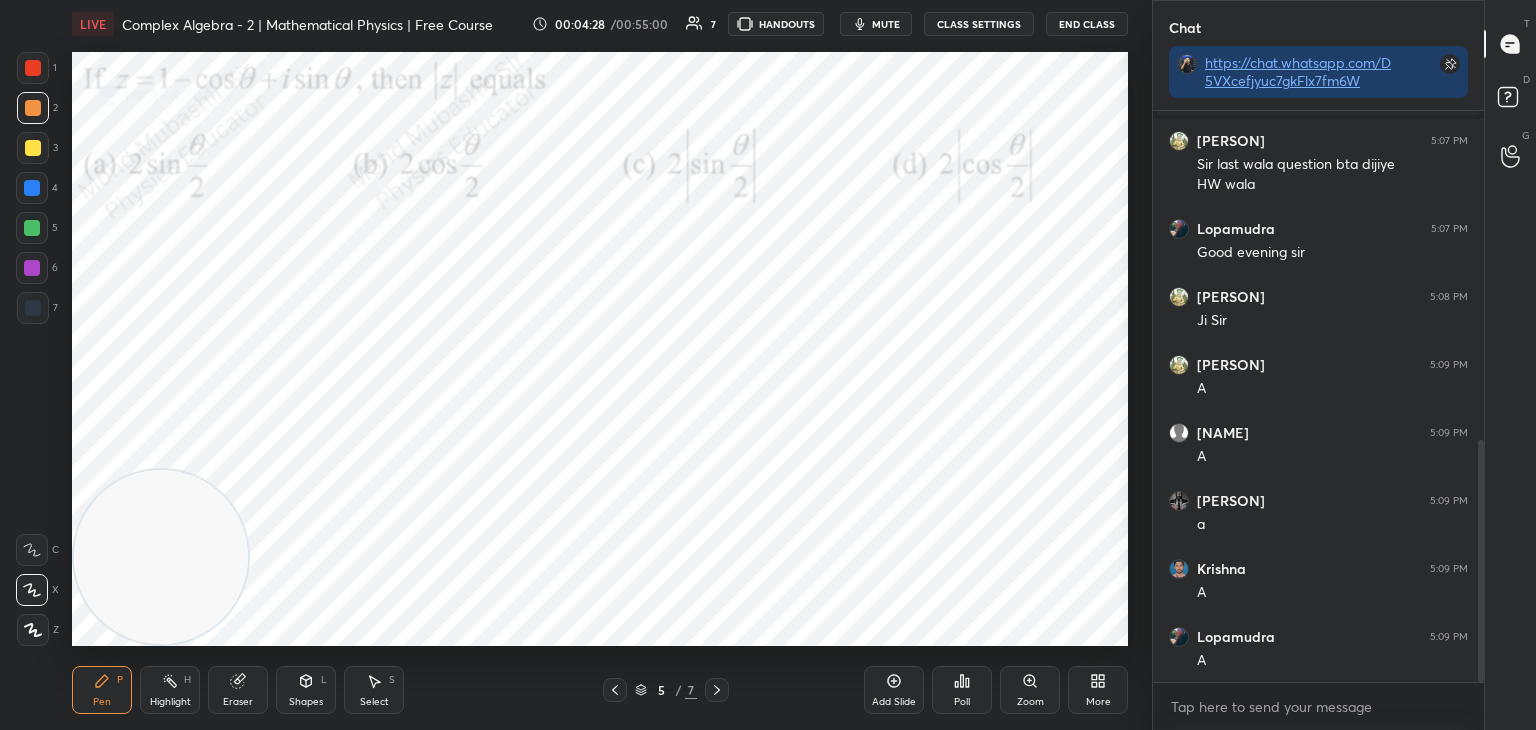 click on "Highlight" at bounding box center (170, 702) 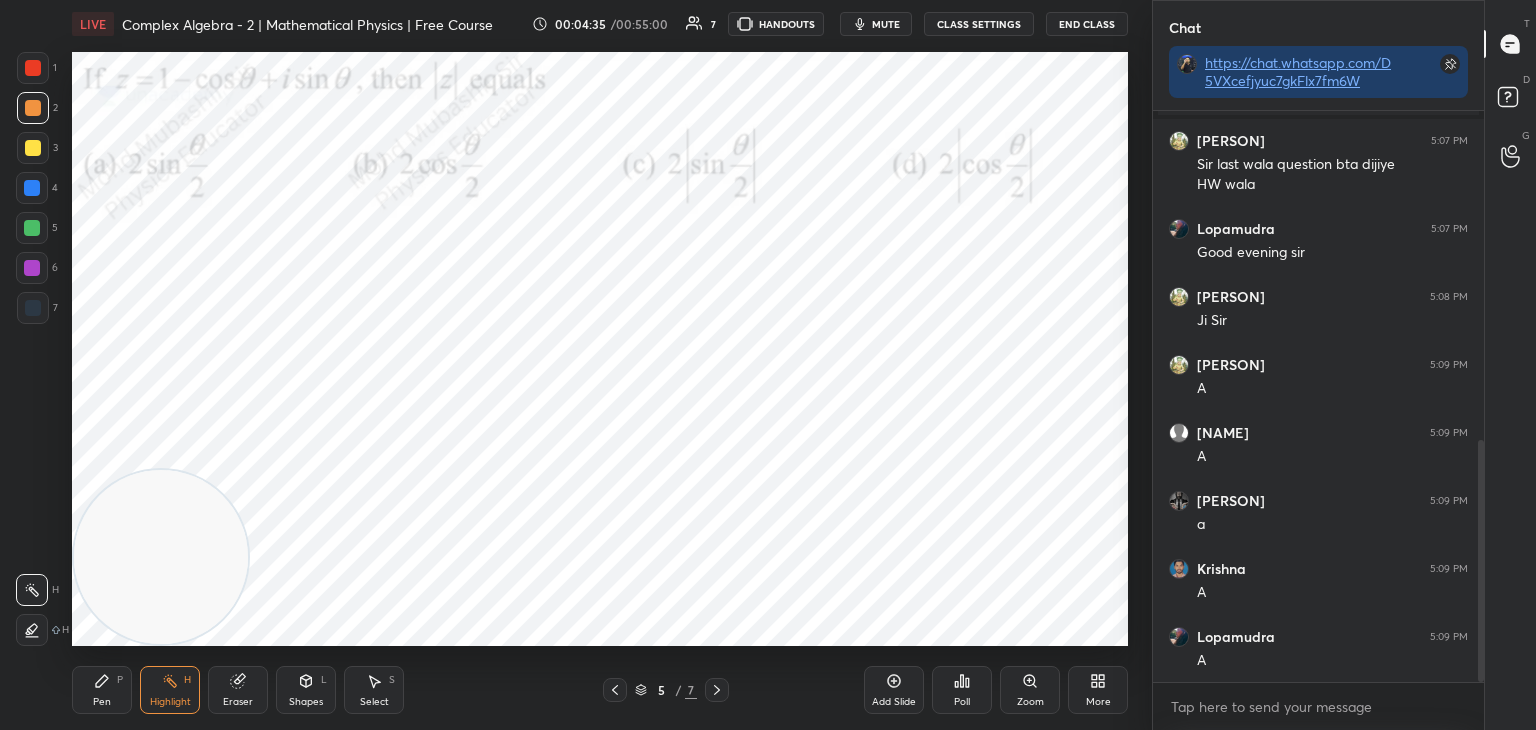 click 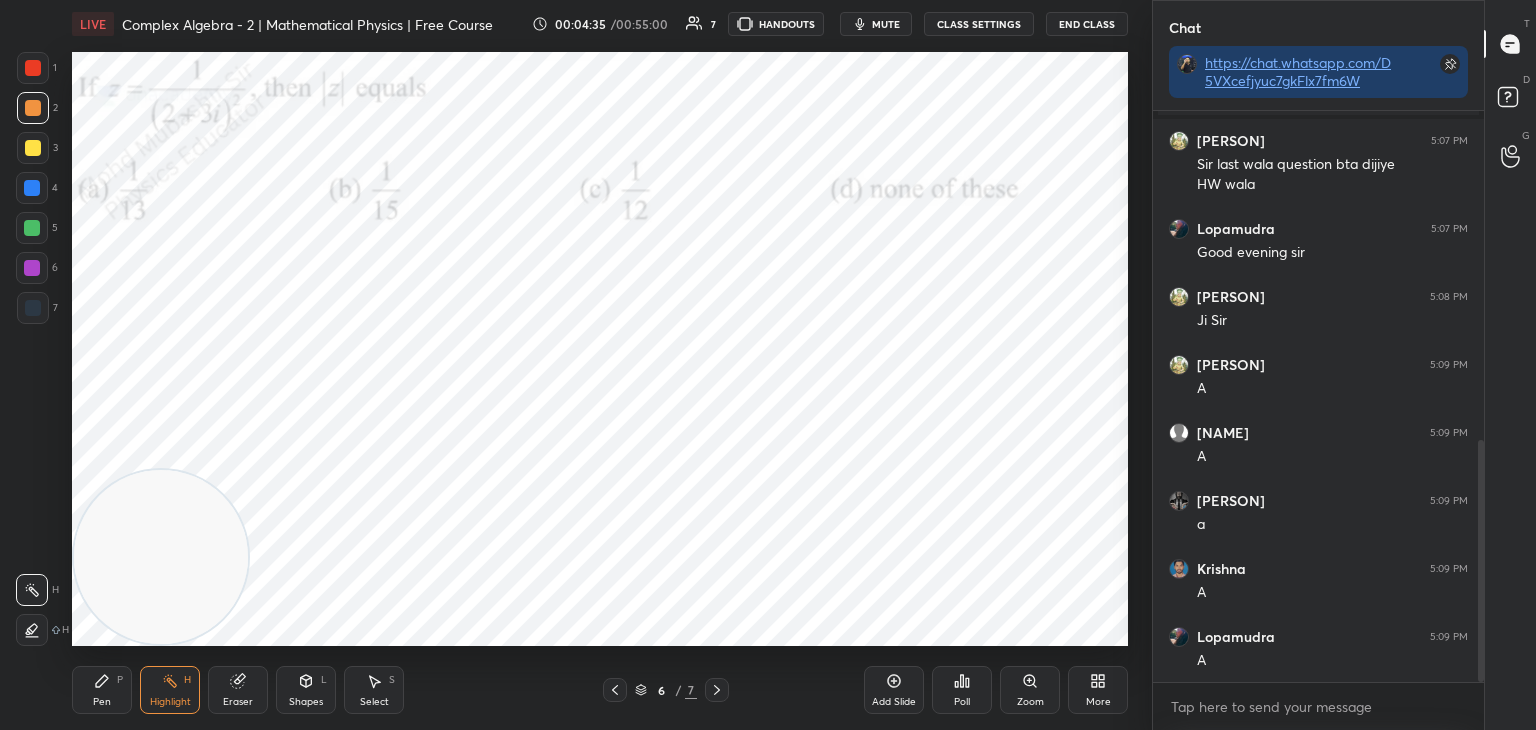 drag, startPoint x: 135, startPoint y: 604, endPoint x: 124, endPoint y: 604, distance: 11 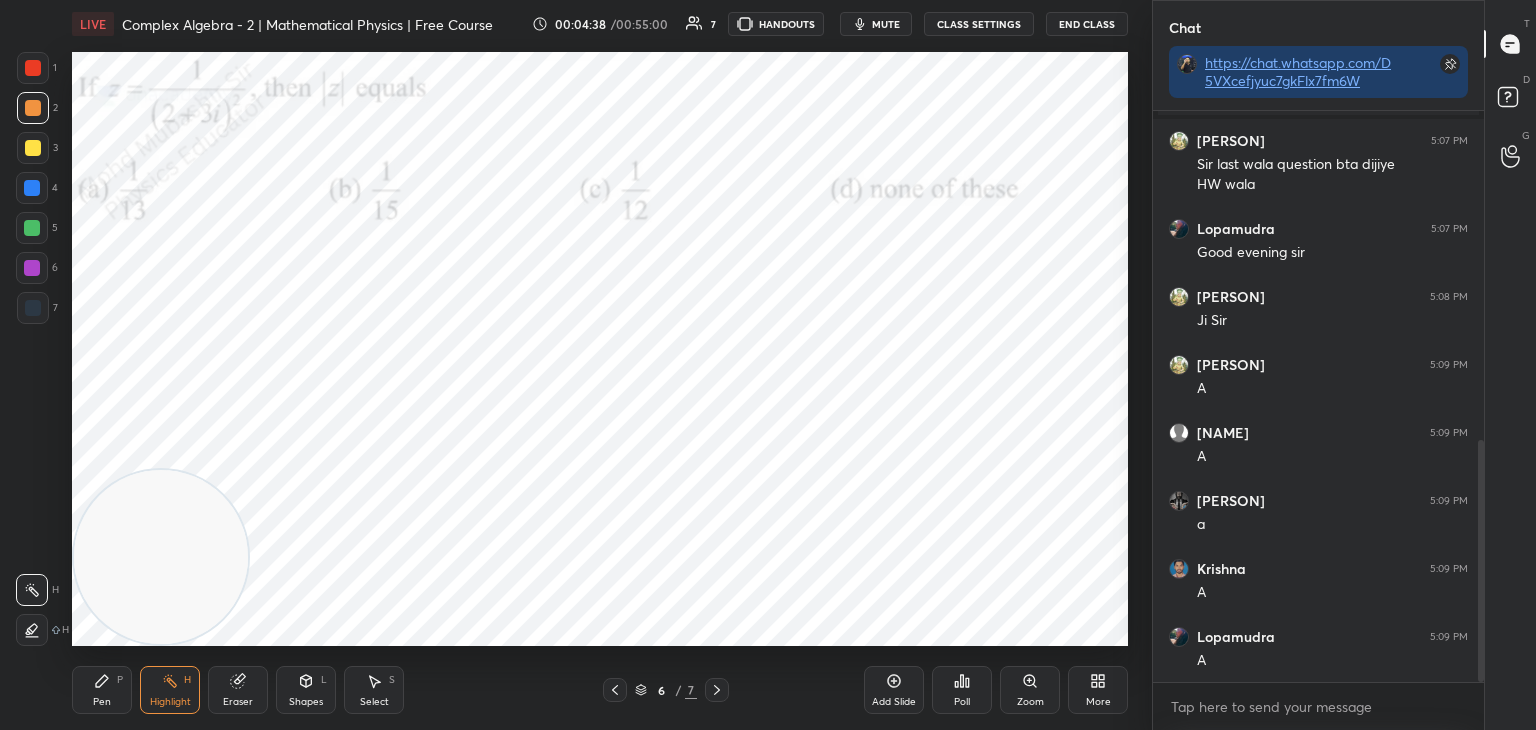 click on "mute" at bounding box center [886, 24] 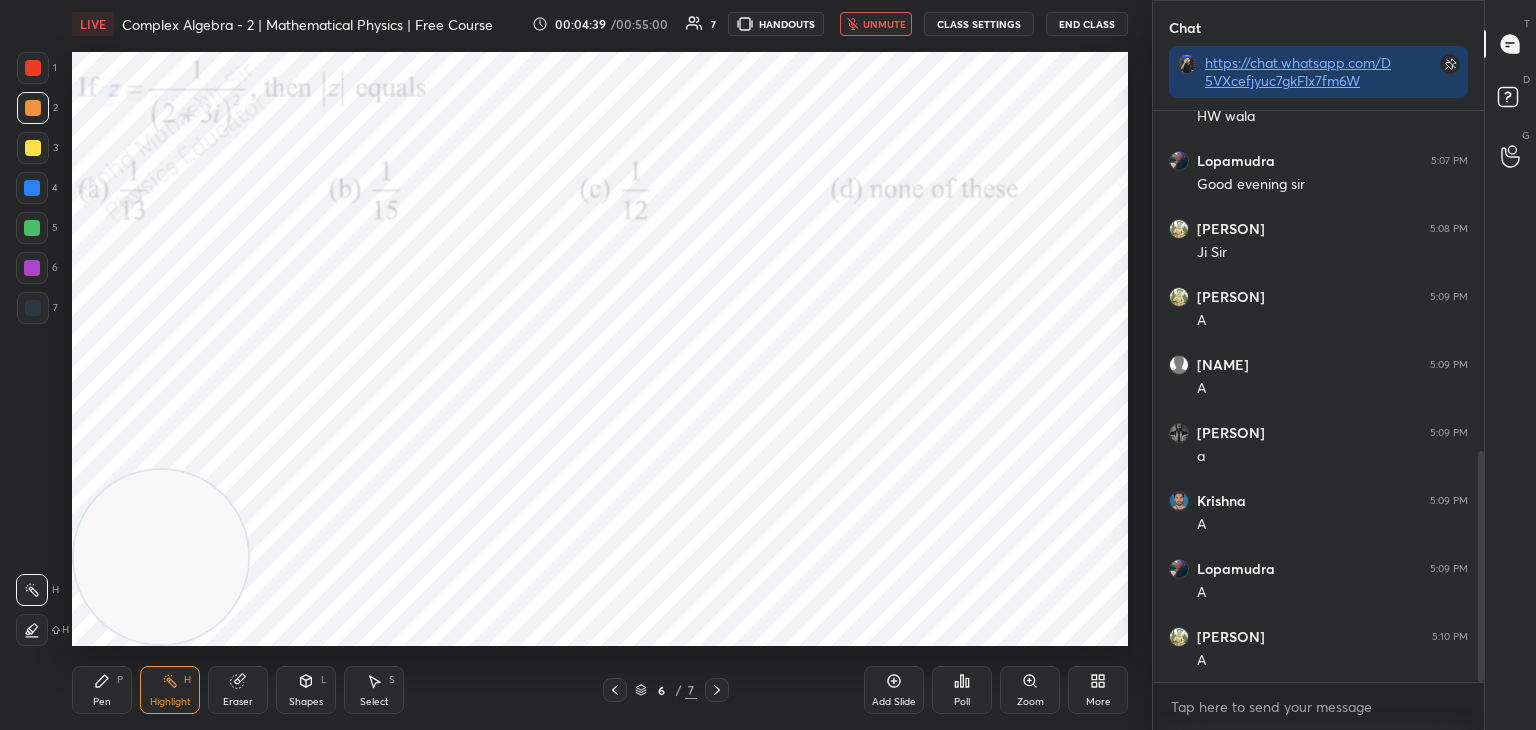 click on "unmute" at bounding box center (884, 24) 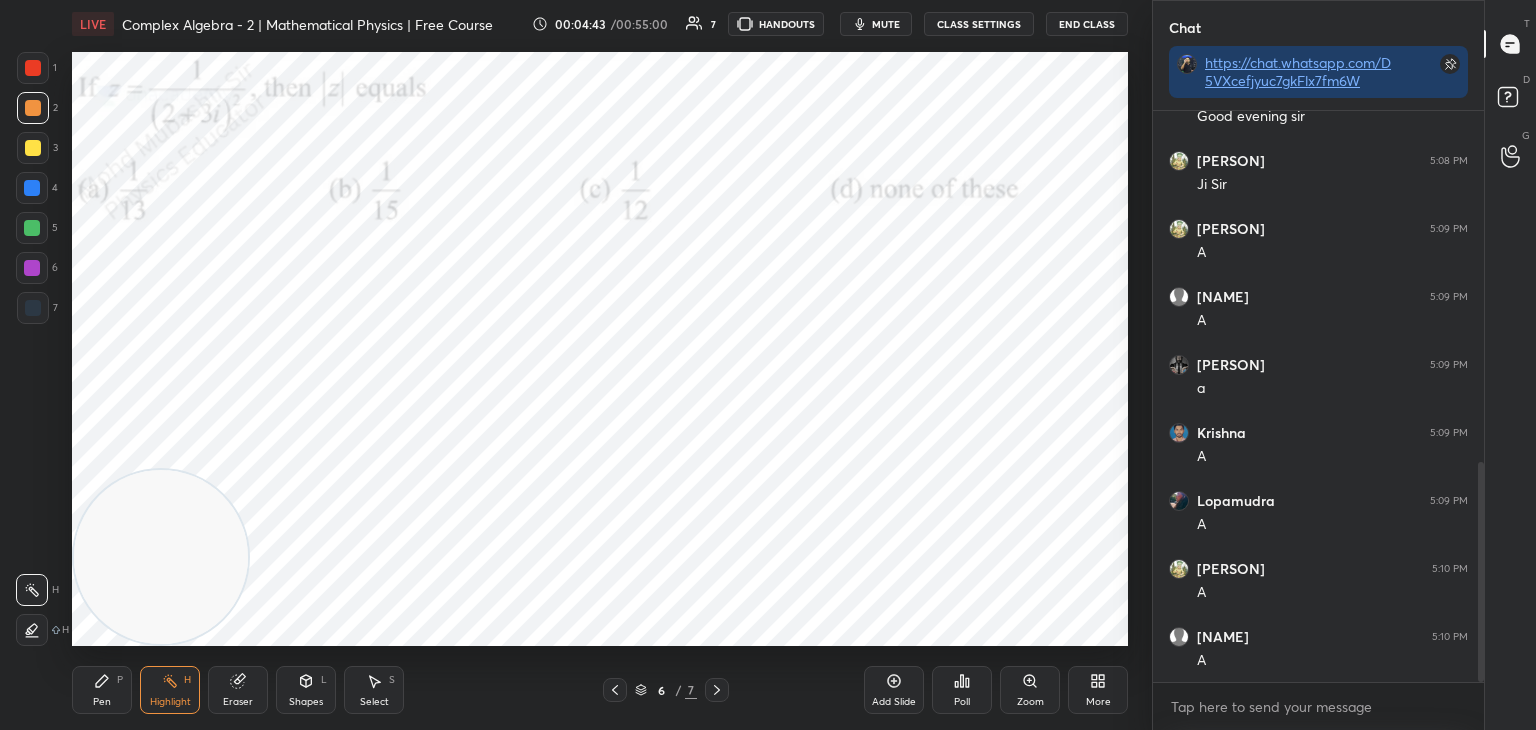 scroll, scrollTop: 980, scrollLeft: 0, axis: vertical 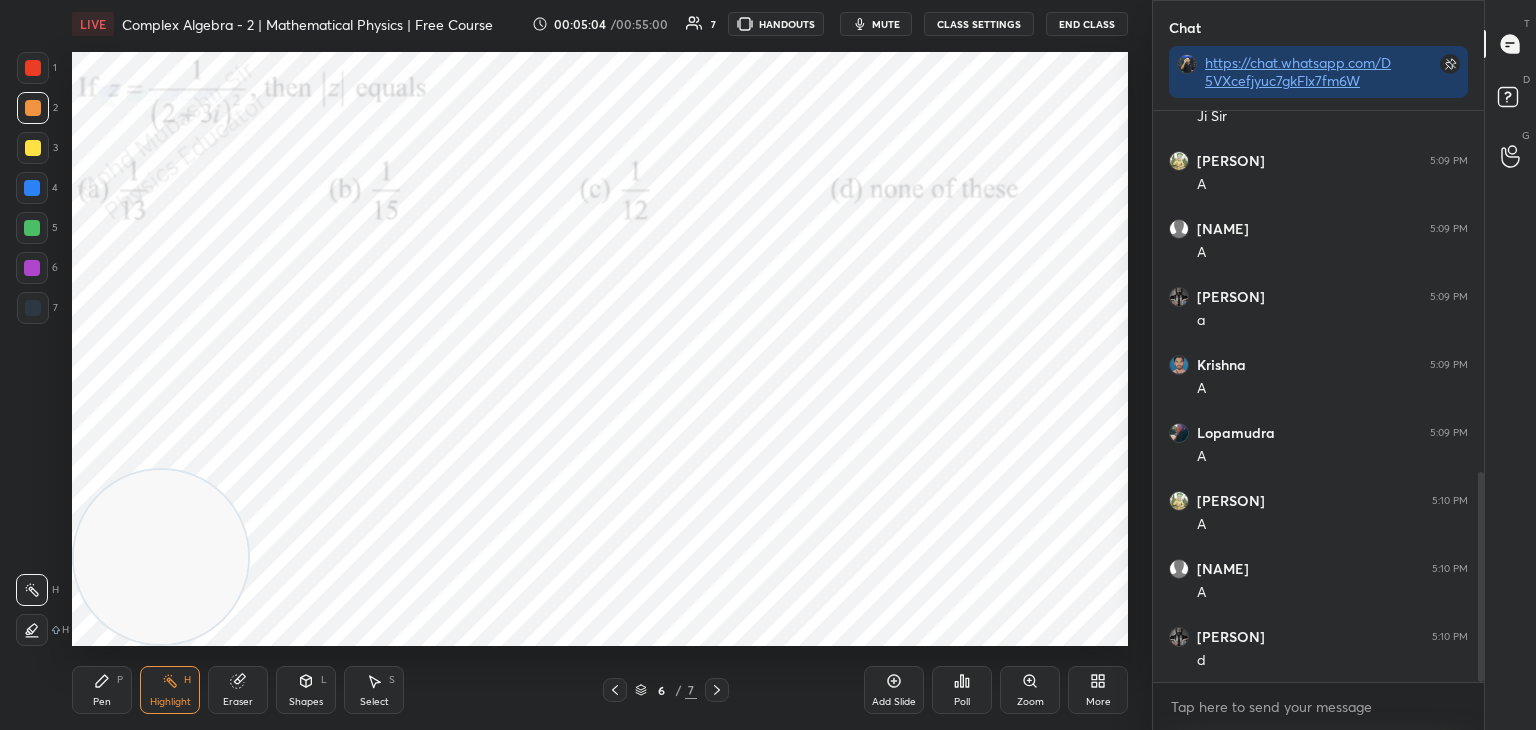 drag, startPoint x: 873, startPoint y: 28, endPoint x: 884, endPoint y: 22, distance: 12.529964 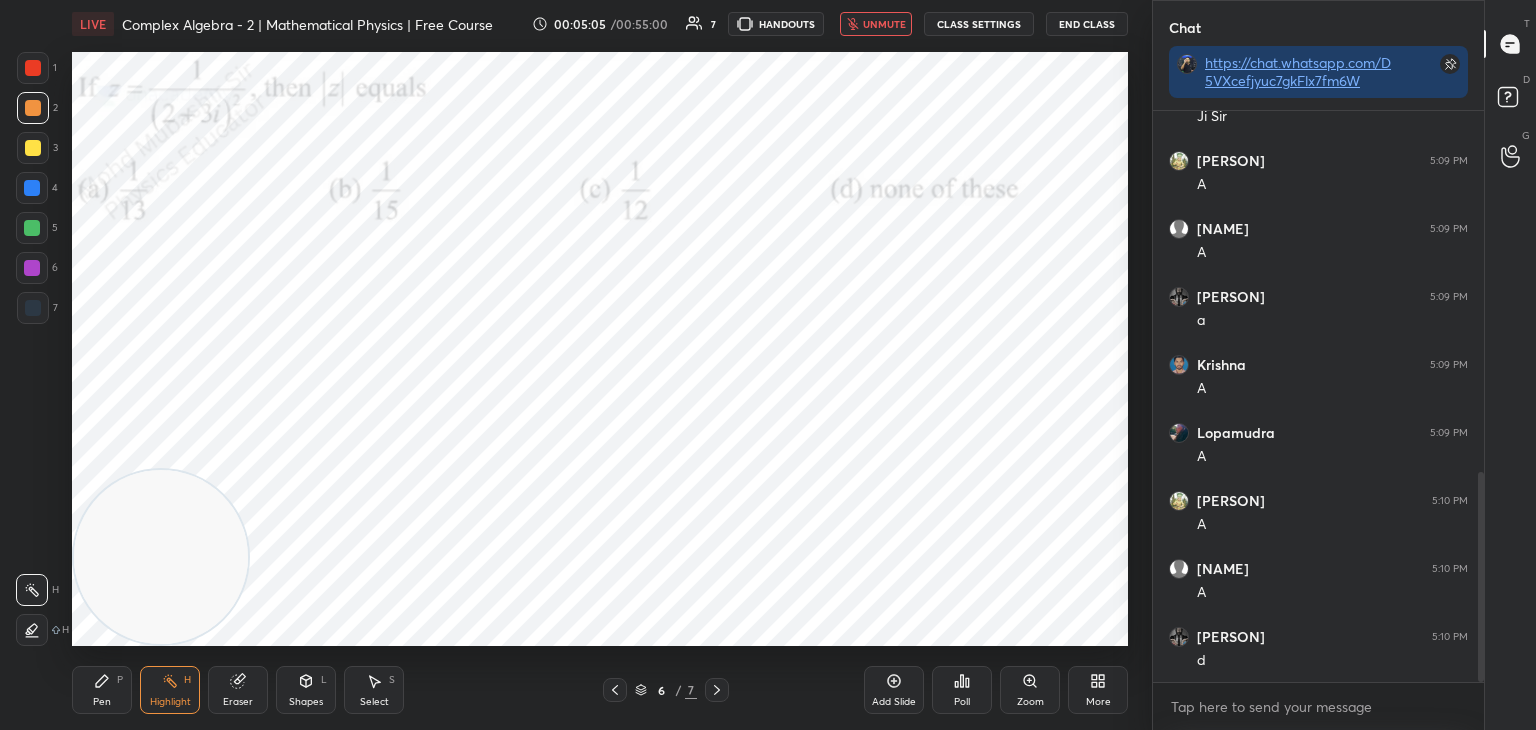 click on "unmute" at bounding box center (884, 24) 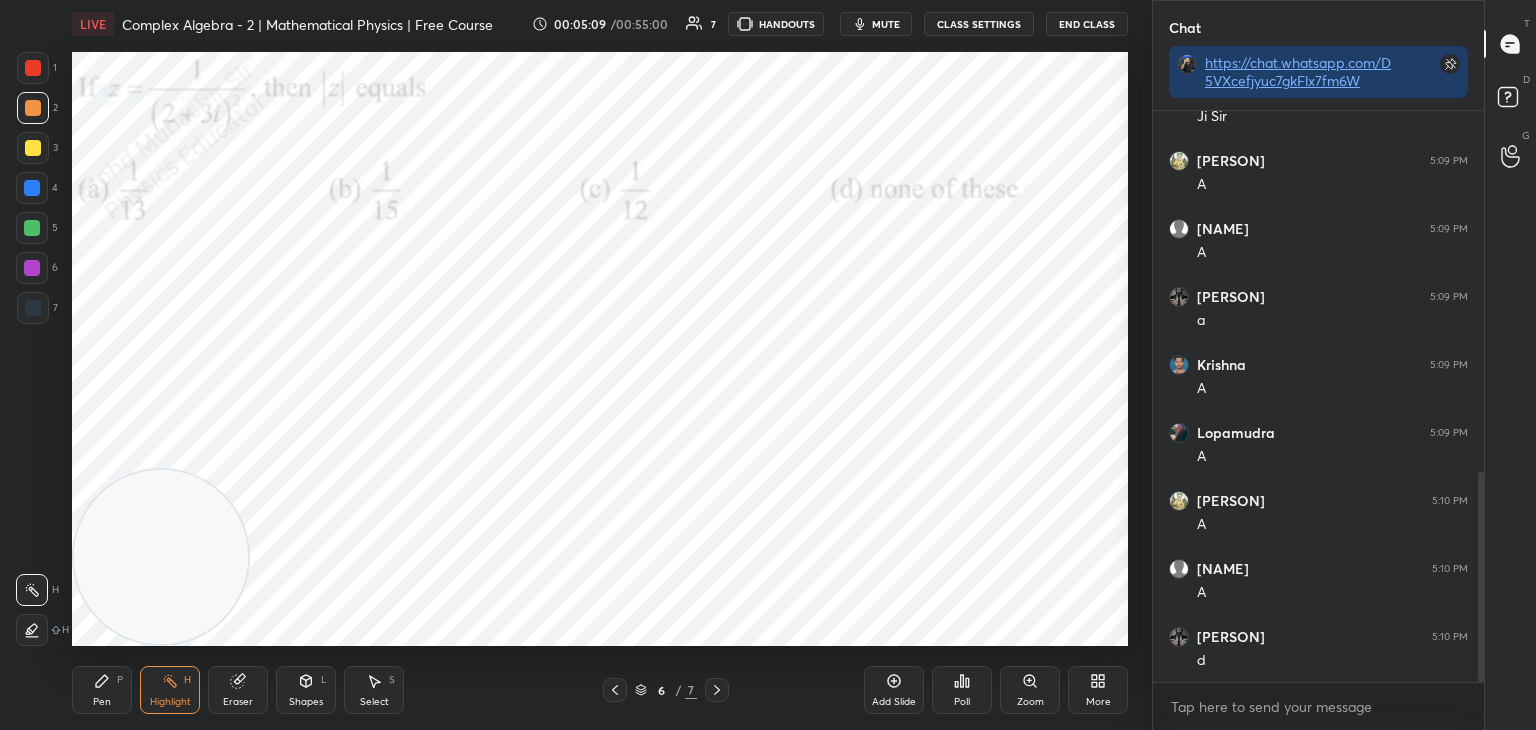 click on "mute" at bounding box center (886, 24) 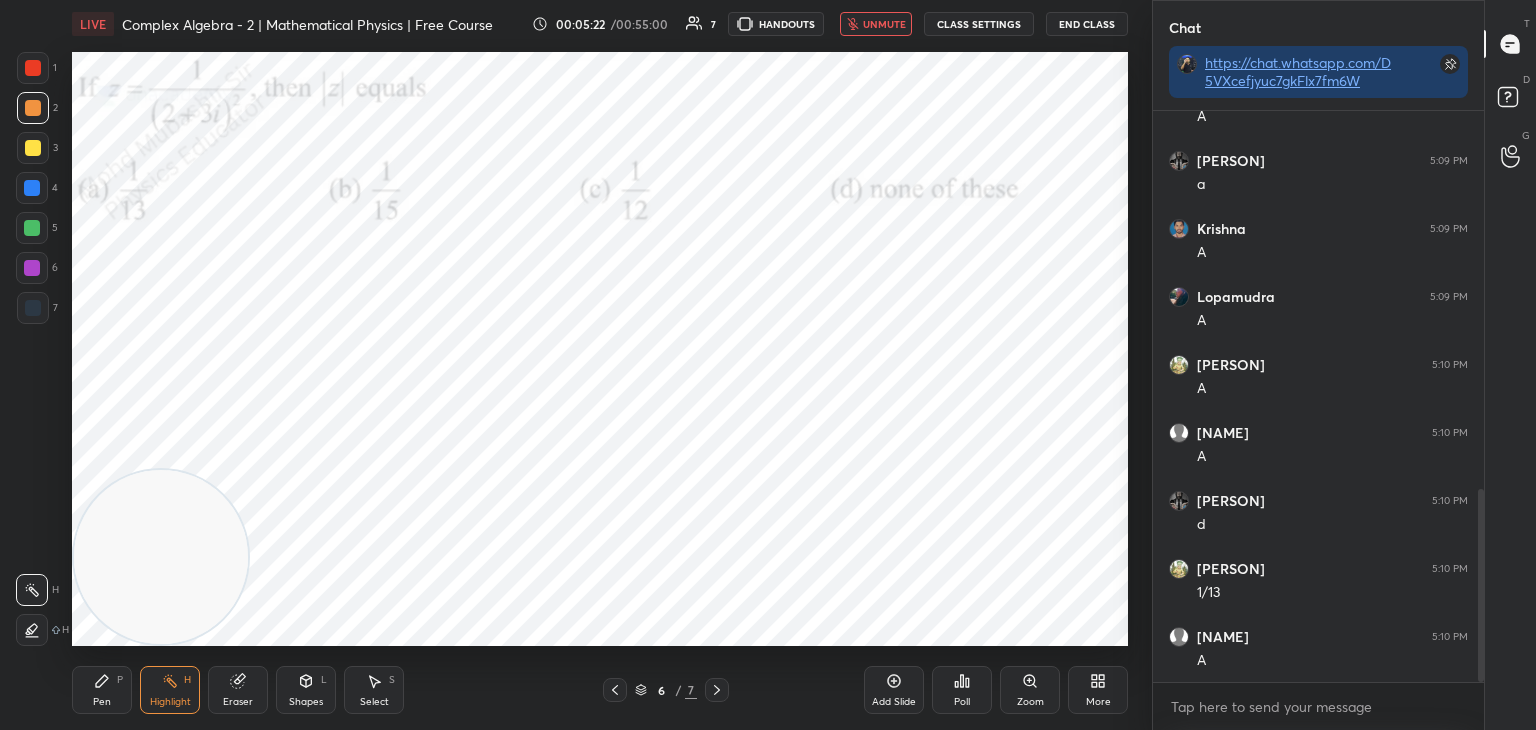 scroll, scrollTop: 1184, scrollLeft: 0, axis: vertical 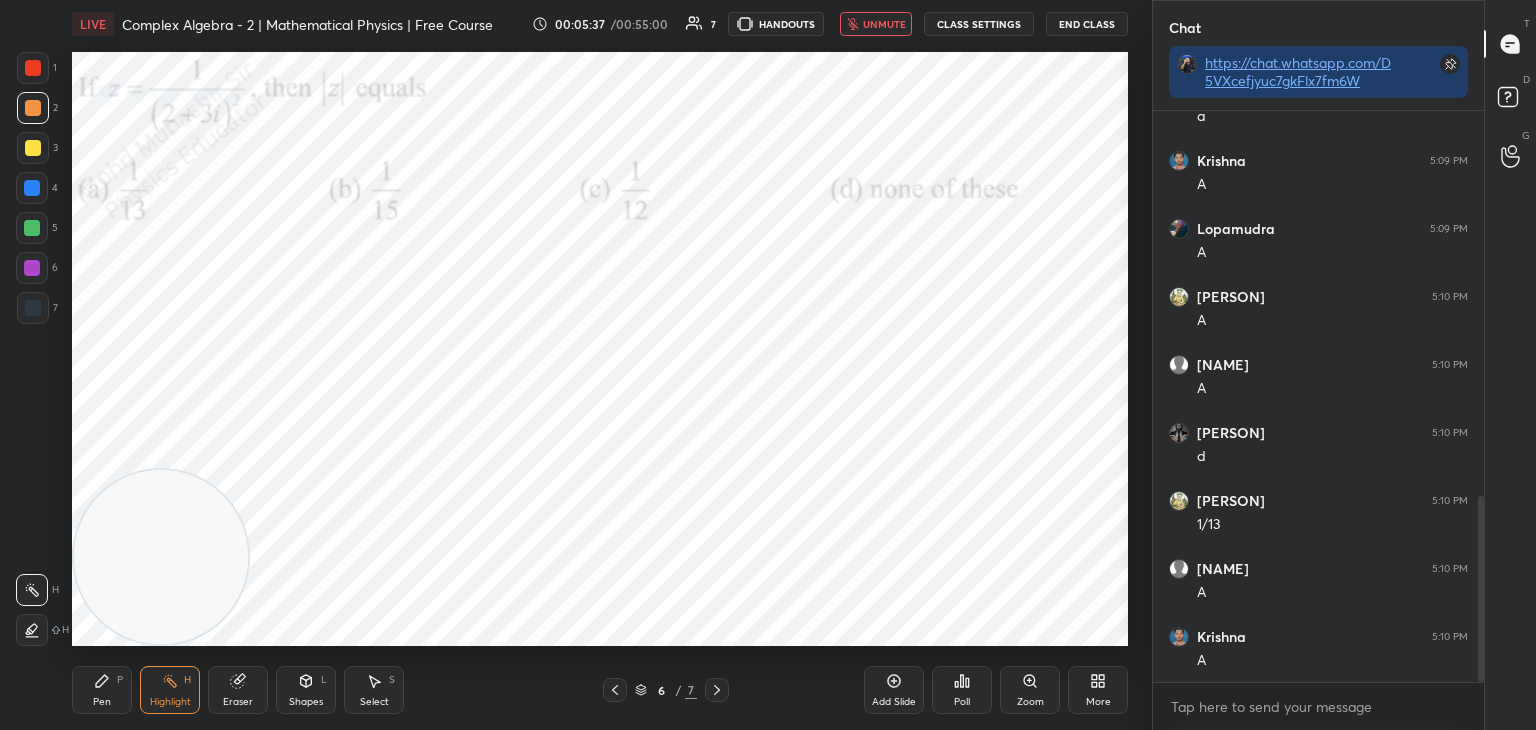 drag, startPoint x: 900, startPoint y: 22, endPoint x: 867, endPoint y: 41, distance: 38.078865 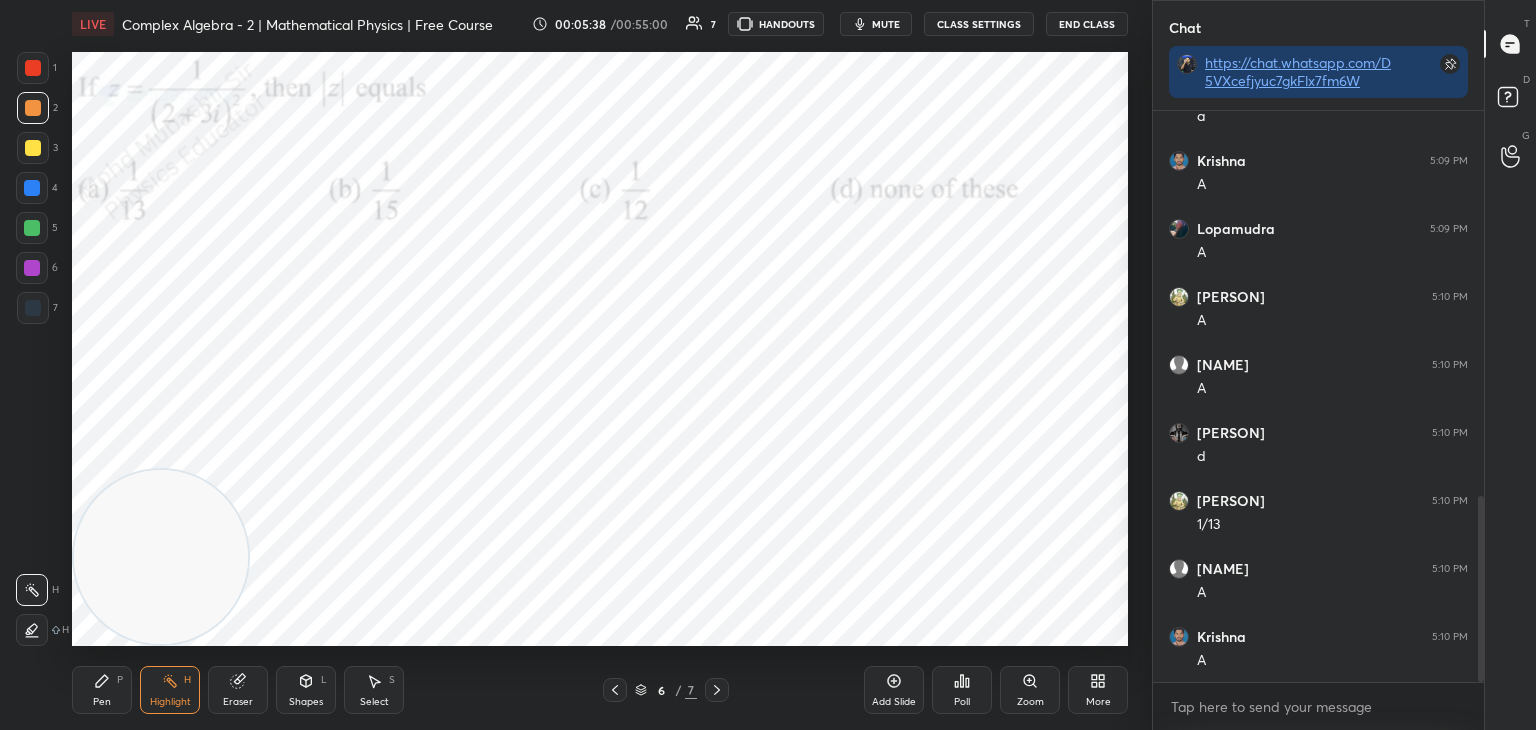 drag, startPoint x: 104, startPoint y: 702, endPoint x: 99, endPoint y: 678, distance: 24.5153 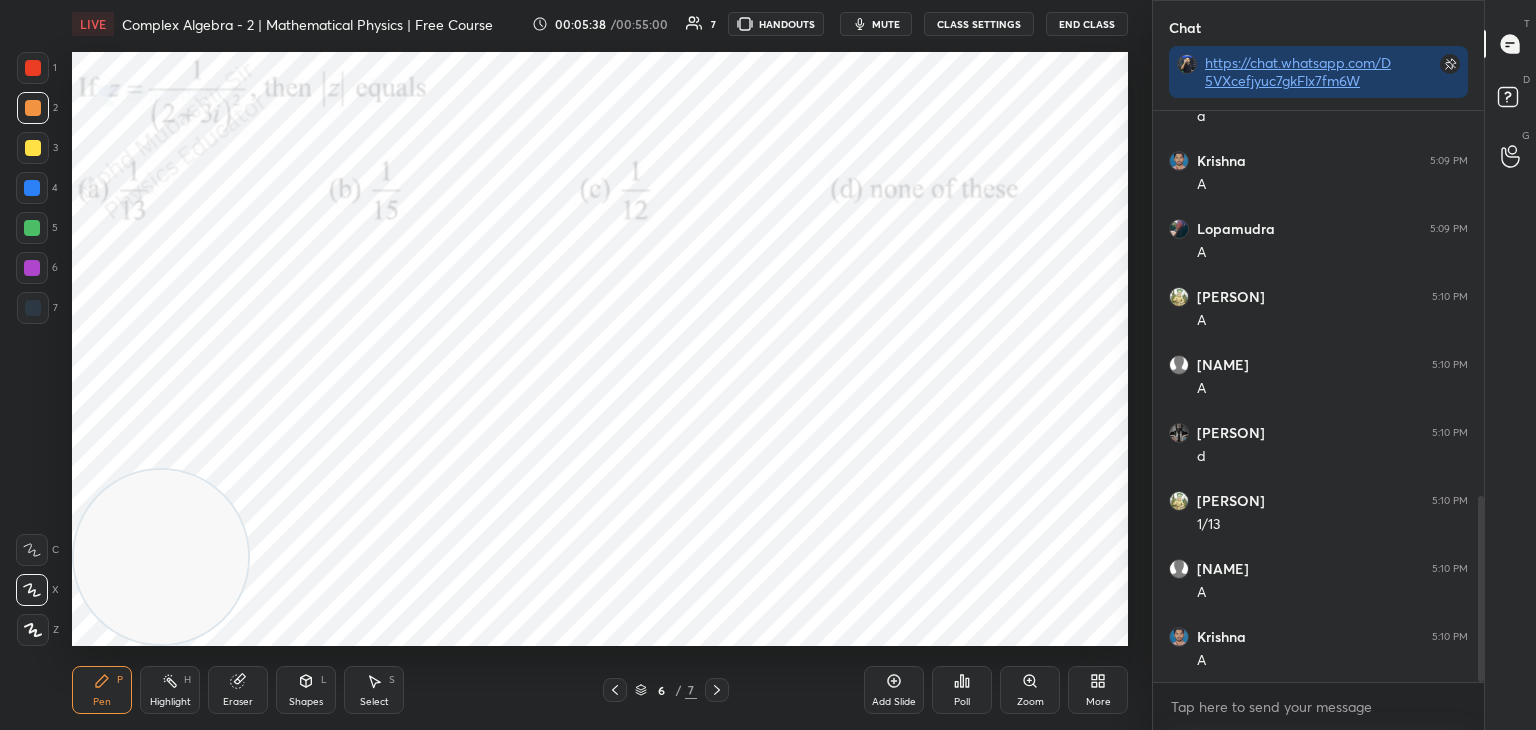 click at bounding box center [32, 188] 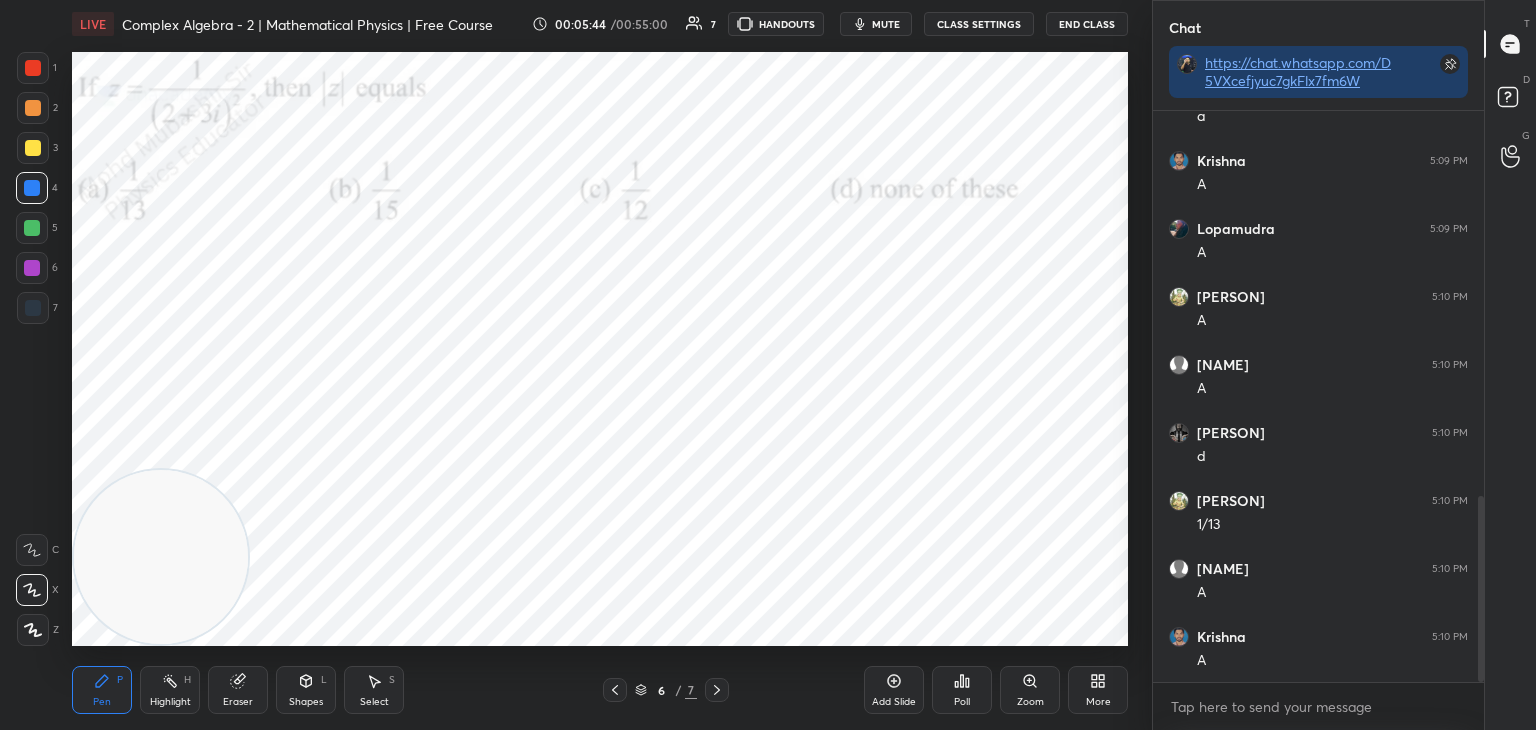 scroll, scrollTop: 1252, scrollLeft: 0, axis: vertical 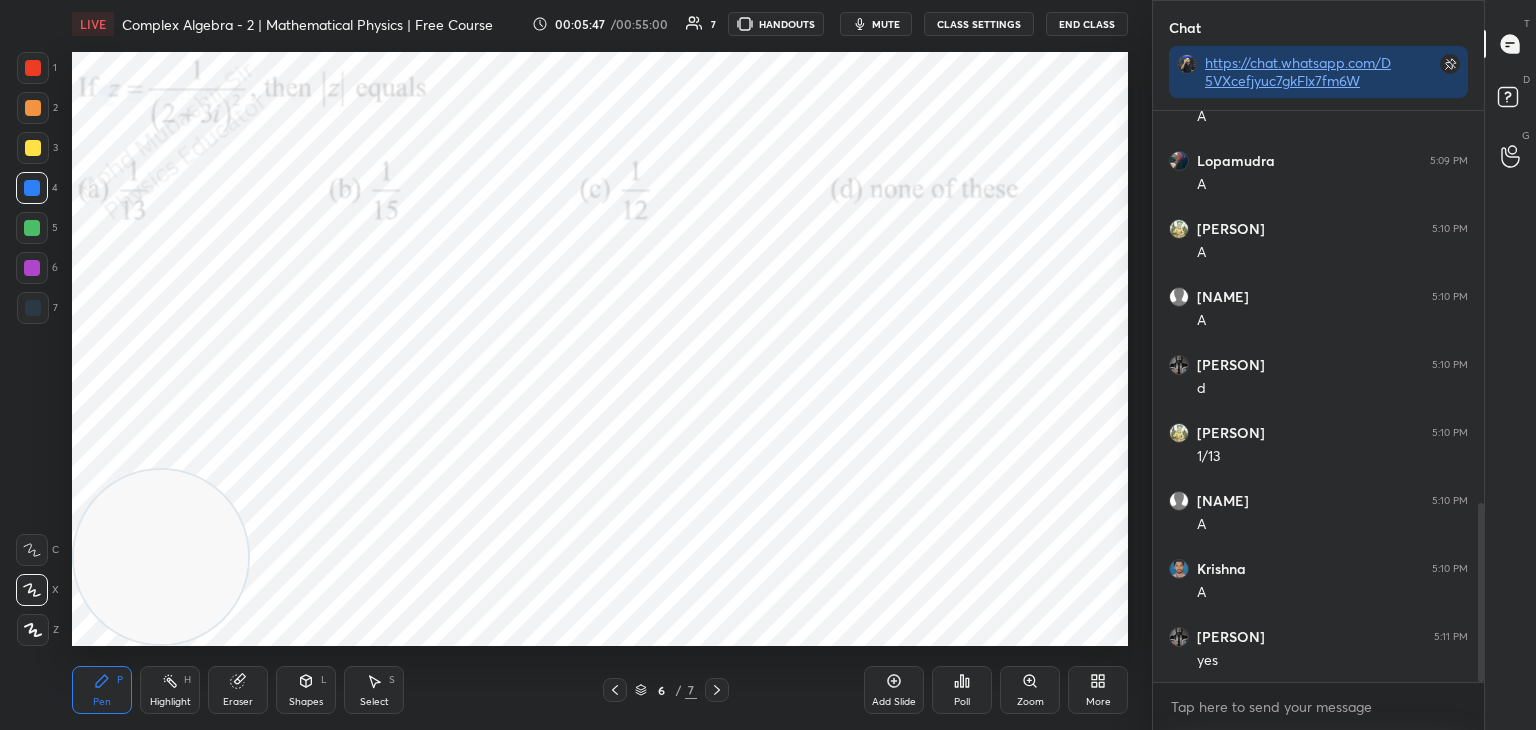 drag, startPoint x: 31, startPoint y: 140, endPoint x: 68, endPoint y: 168, distance: 46.400433 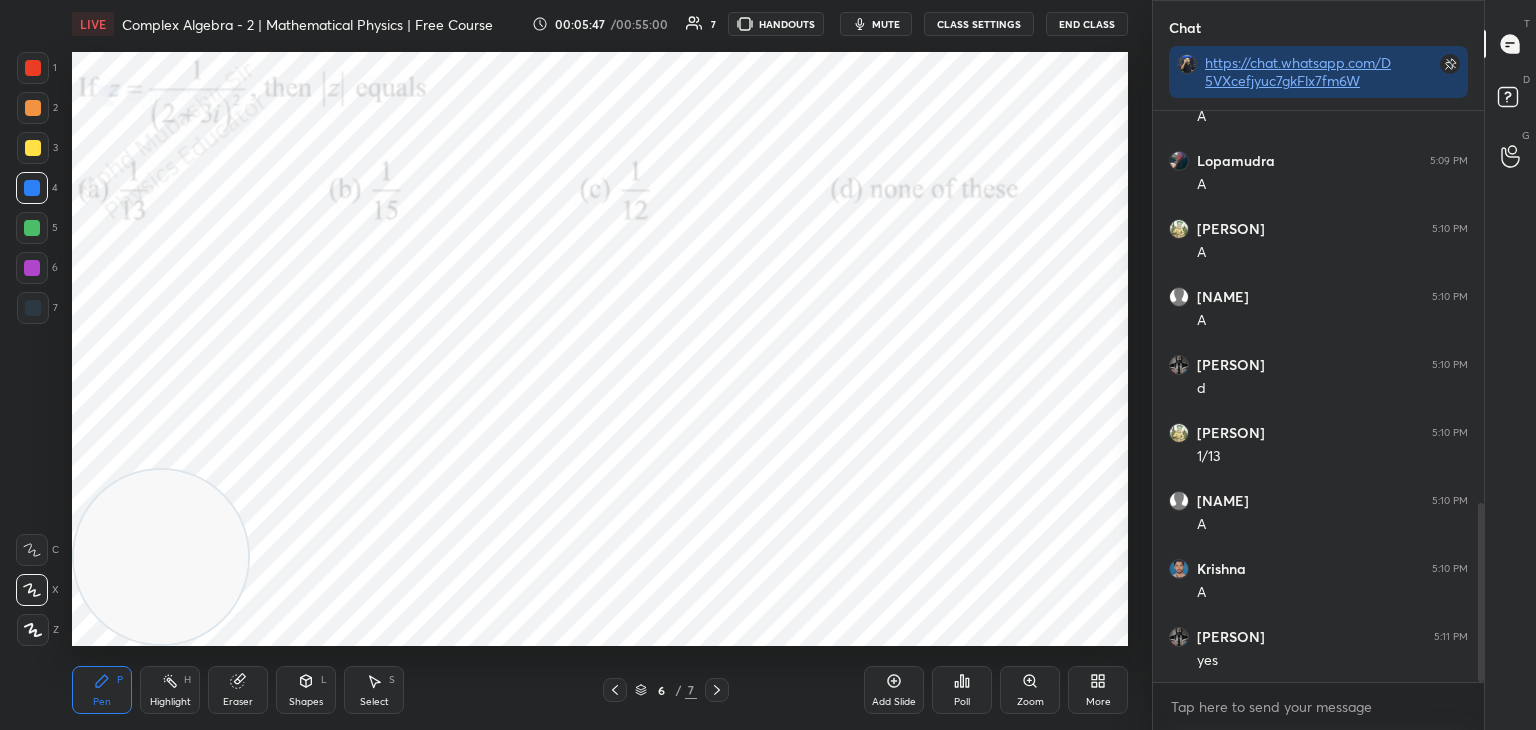 click at bounding box center [33, 148] 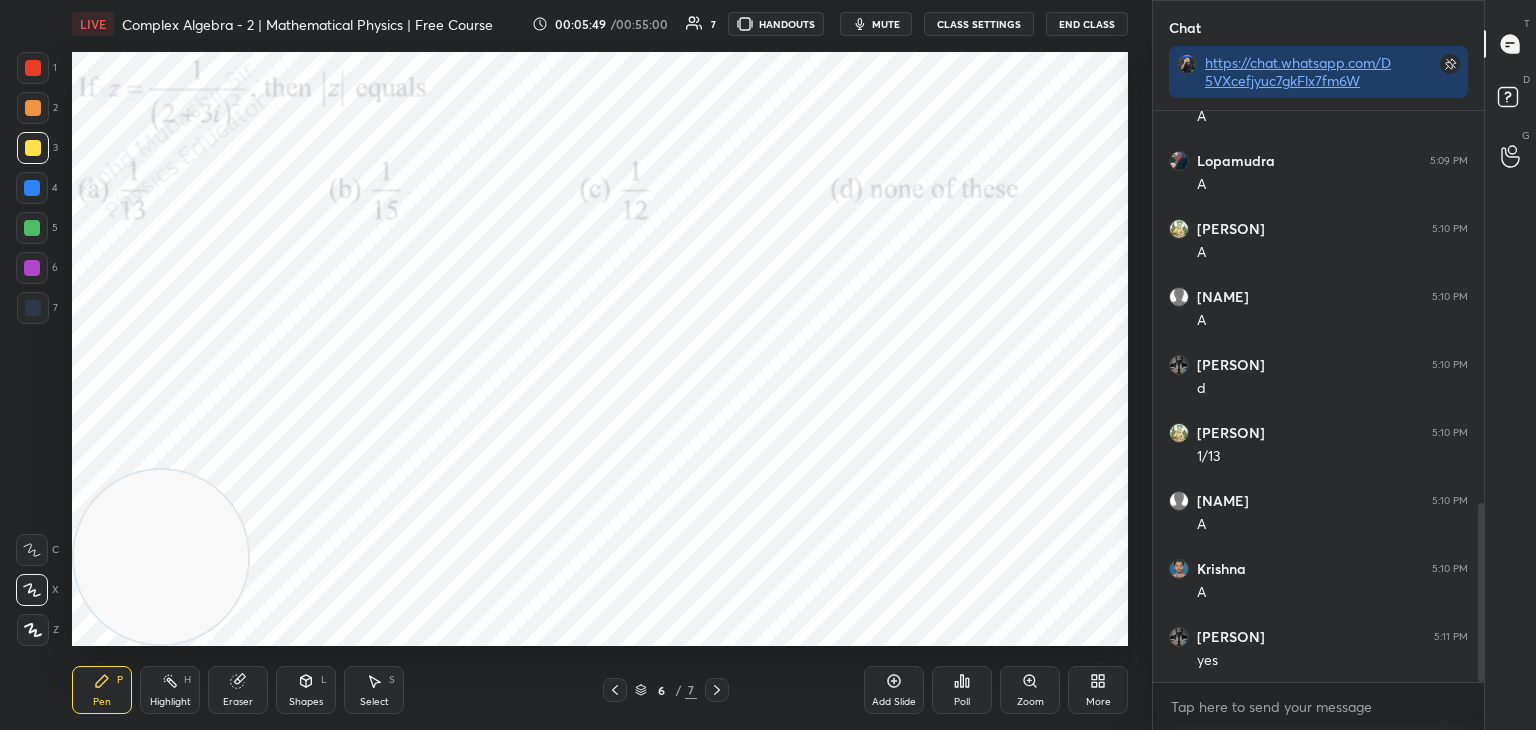 click on "Highlight H" at bounding box center (170, 690) 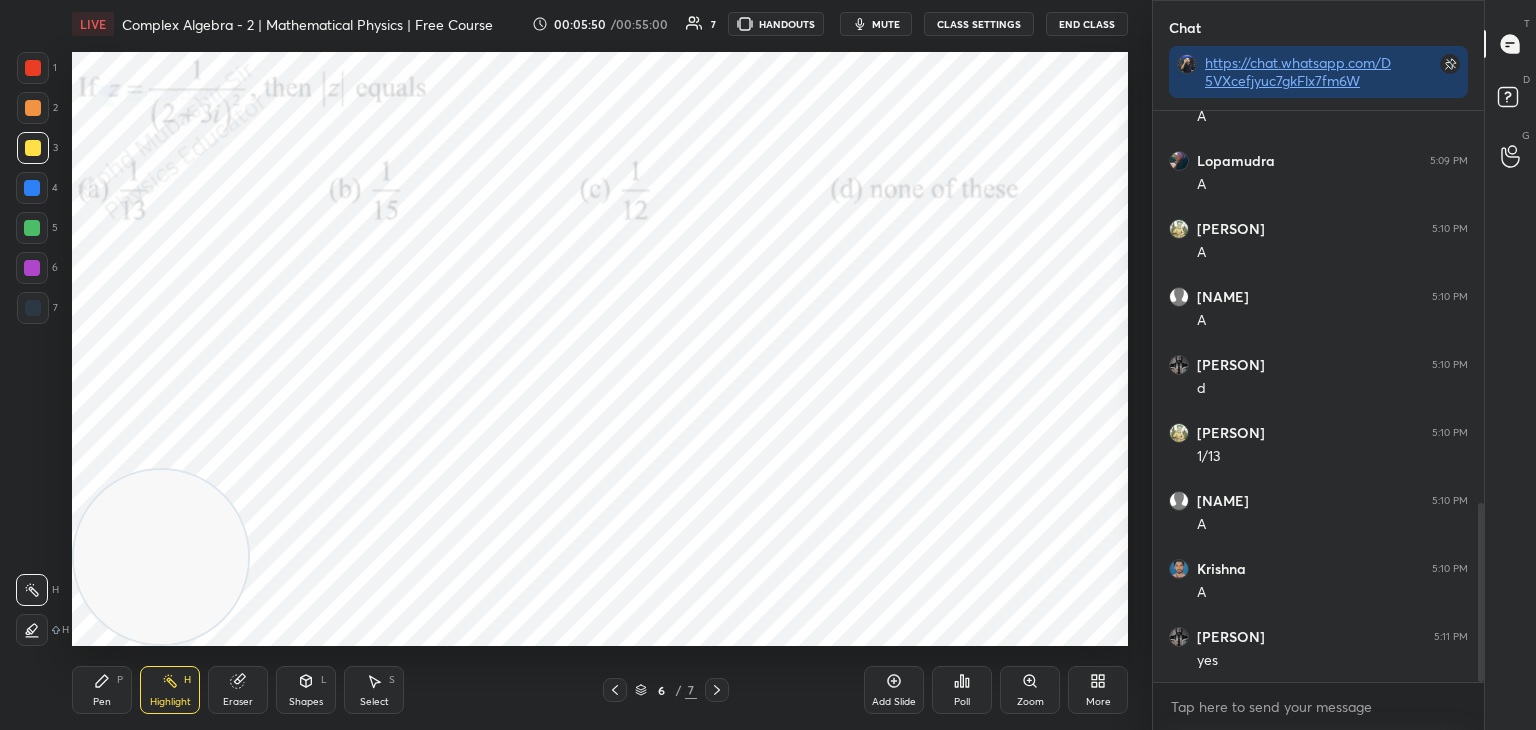 click 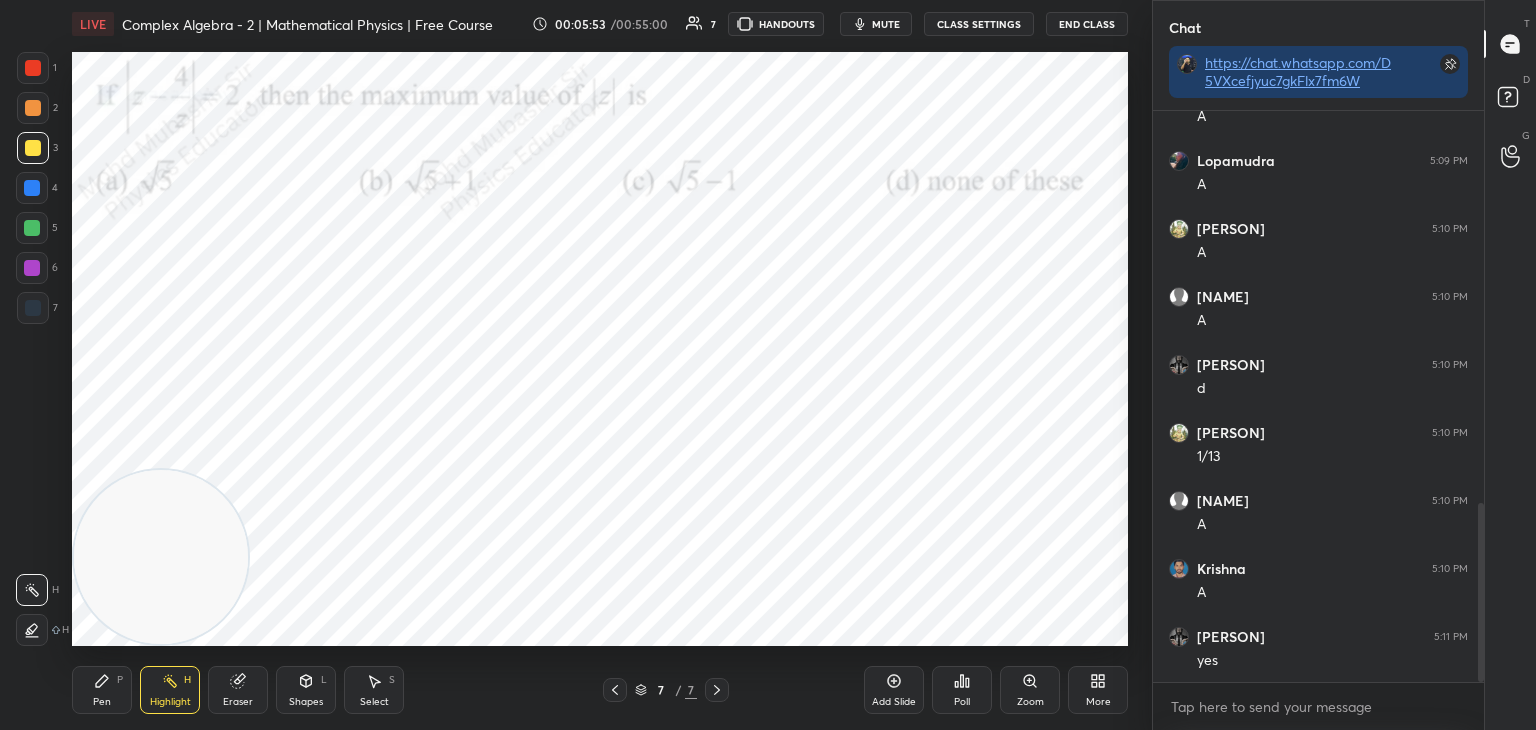 click on "1 2 3 4 5 6 7 C X Z C X Z E E Erase all   H H LIVE Complex Algebra - 2 | Mathematical Physics | Free Course 00:05:53 /  00:55:00 7 HANDOUTS mute CLASS SETTINGS End Class Setting up your live class Poll for   secs No correct answer Start poll Back Complex Algebra - 2 | Mathematical Physics | Free Course Mohd Mubashir Pen P Highlight H Eraser Shapes L Select S 7 / 7 Add Slide Poll Zoom More Chat https://chat.whatsapp.com/D5VXcefjyuc7gkFlx7fm6W Neelay Kr 5:09 PM a Krishna 5:09 PM A Lopamudra 5:09 PM A Daivyansh 5:10 PM A Pavani 5:10 PM A Neelay Kr 5:10 PM d Daivyansh 5:10 PM 1/13 Pavani 5:10 PM A Krishna 5:10 PM A Neelay Kr 5:11 PM yes JUMP TO LATEST Enable hand raising Enable raise hand to speak to learners. Once enabled, chat will be turned off temporarily. Enable x   Doubts asked by learners will show up here NEW DOUBTS ASKED No one has raised a hand yet Can't raise hand Looks like educator just invited you to speak. Please wait before you can raise your hand again. Got it T Messages (T) D Doubts (D) G ​" at bounding box center [768, 365] 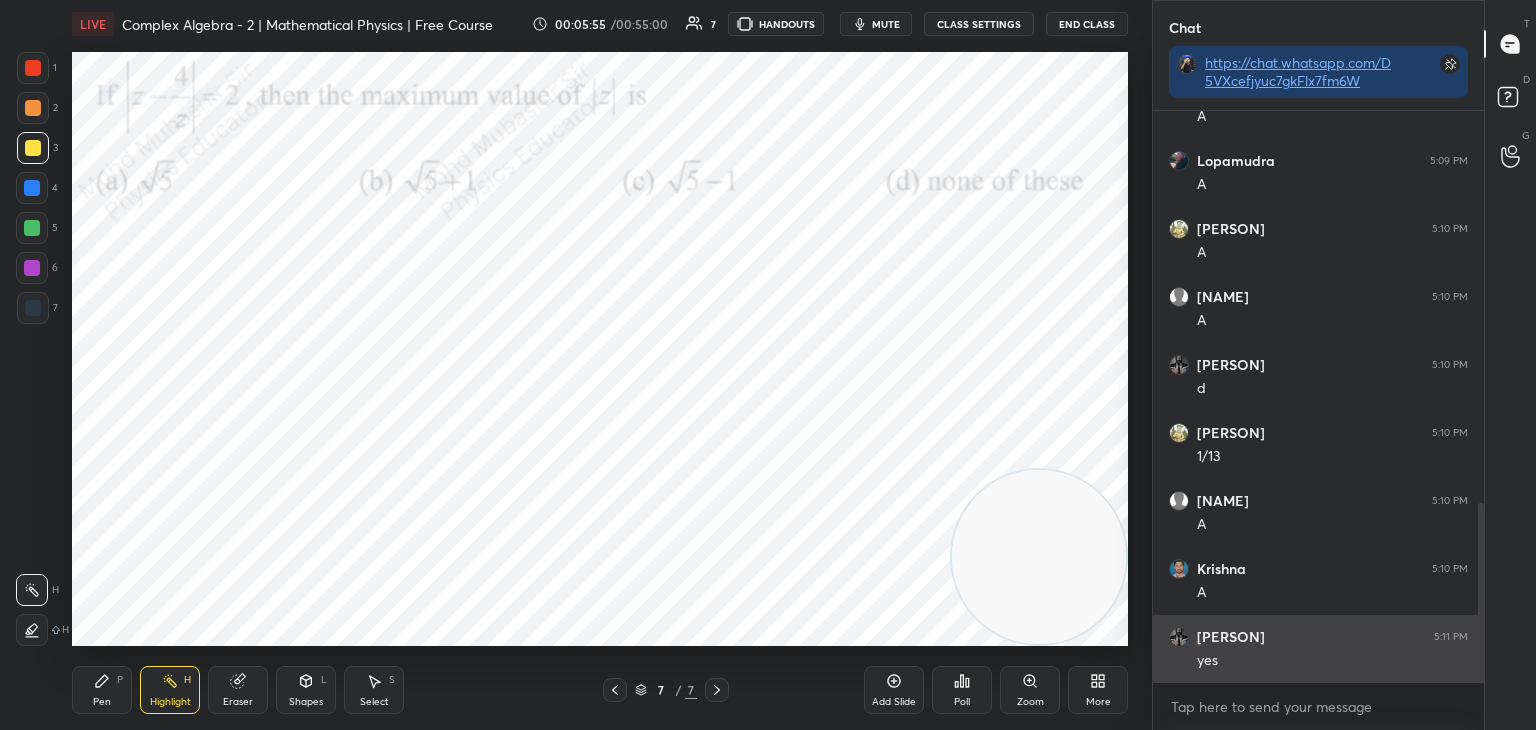 drag, startPoint x: 223, startPoint y: 525, endPoint x: 1177, endPoint y: 618, distance: 958.5223 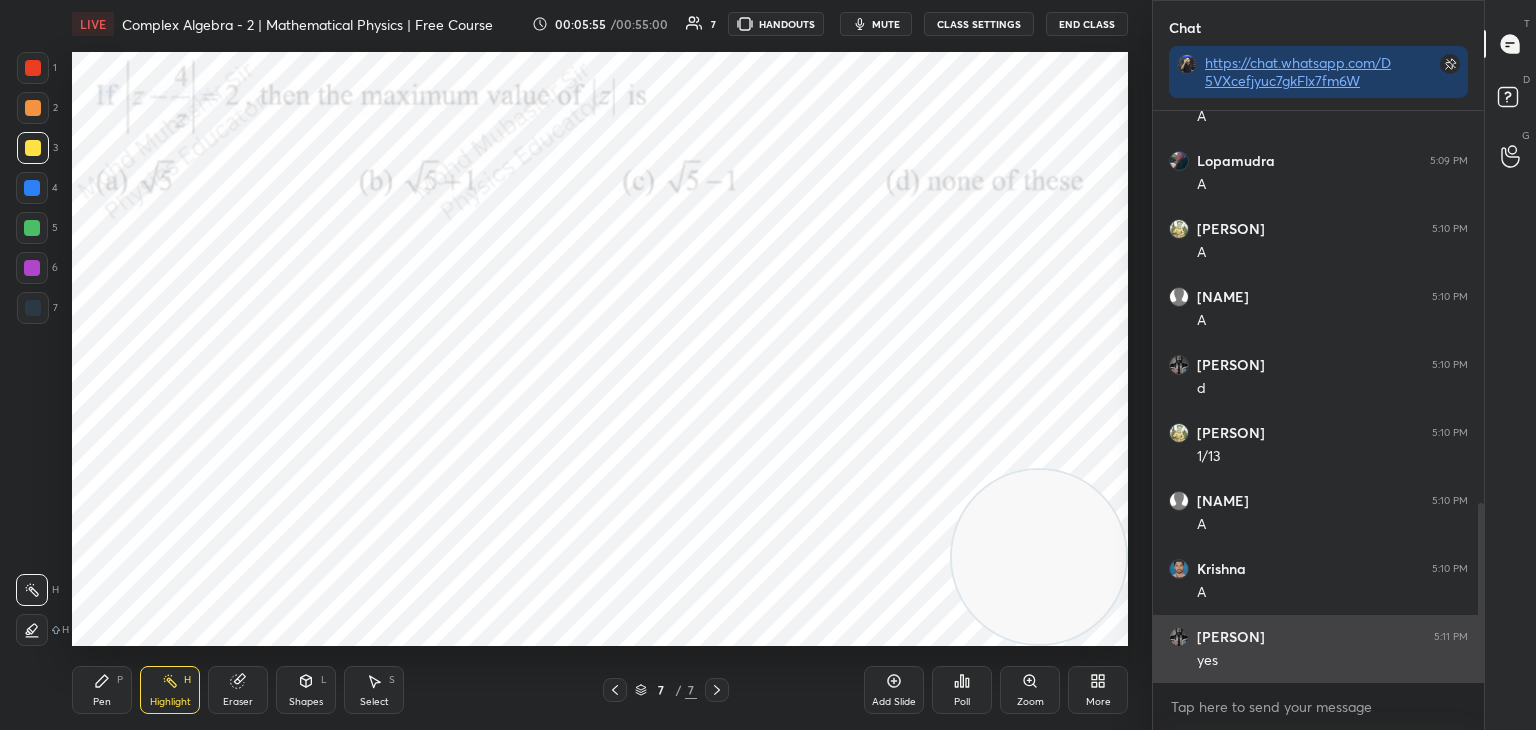 click on "1 2 3 4 5 6 7 C X Z C X Z E E Erase all   H H LIVE Complex Algebra - 2 | Mathematical Physics | Free Course 00:05:55 /  00:55:00 7 HANDOUTS mute CLASS SETTINGS End Class Setting up your live class Poll for   secs No correct answer Start poll Back Complex Algebra - 2 | Mathematical Physics | Free Course Mohd Mubashir Pen P Highlight H Eraser Shapes L Select S 7 / 7 Add Slide Poll Zoom More Chat https://chat.whatsapp.com/D5VXcefjyuc7gkFlx7fm6W Neelay Kr 5:09 PM a Krishna 5:09 PM A Lopamudra 5:09 PM A Daivyansh 5:10 PM A Pavani 5:10 PM A Neelay Kr 5:10 PM d Daivyansh 5:10 PM 1/13 Pavani 5:10 PM A Krishna 5:10 PM A Neelay Kr 5:11 PM yes JUMP TO LATEST Enable hand raising Enable raise hand to speak to learners. Once enabled, chat will be turned off temporarily. Enable x   Doubts asked by learners will show up here NEW DOUBTS ASKED No one has raised a hand yet Can't raise hand Looks like educator just invited you to speak. Please wait before you can raise your hand again. Got it T Messages (T) D Doubts (D) G ​" at bounding box center [768, 365] 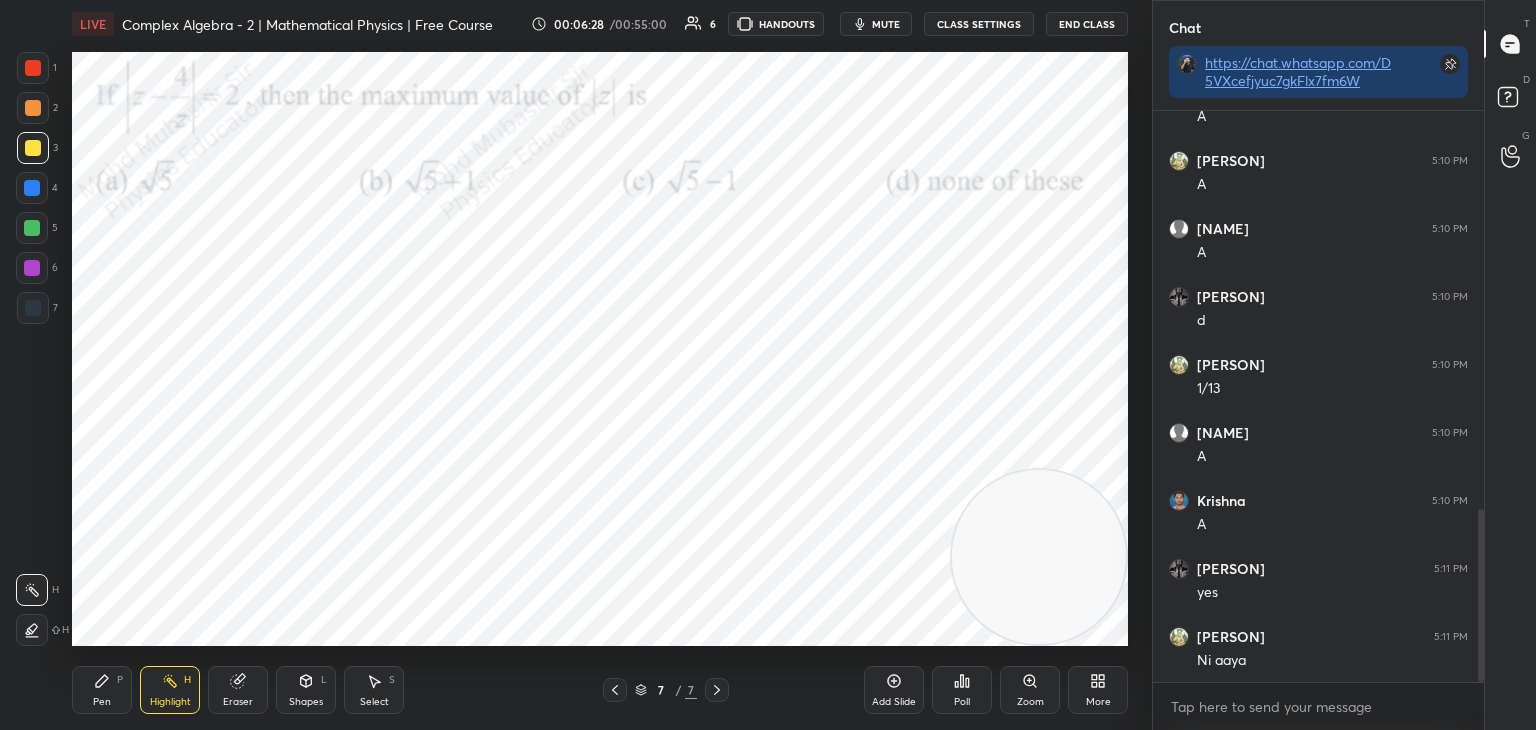 scroll, scrollTop: 1388, scrollLeft: 0, axis: vertical 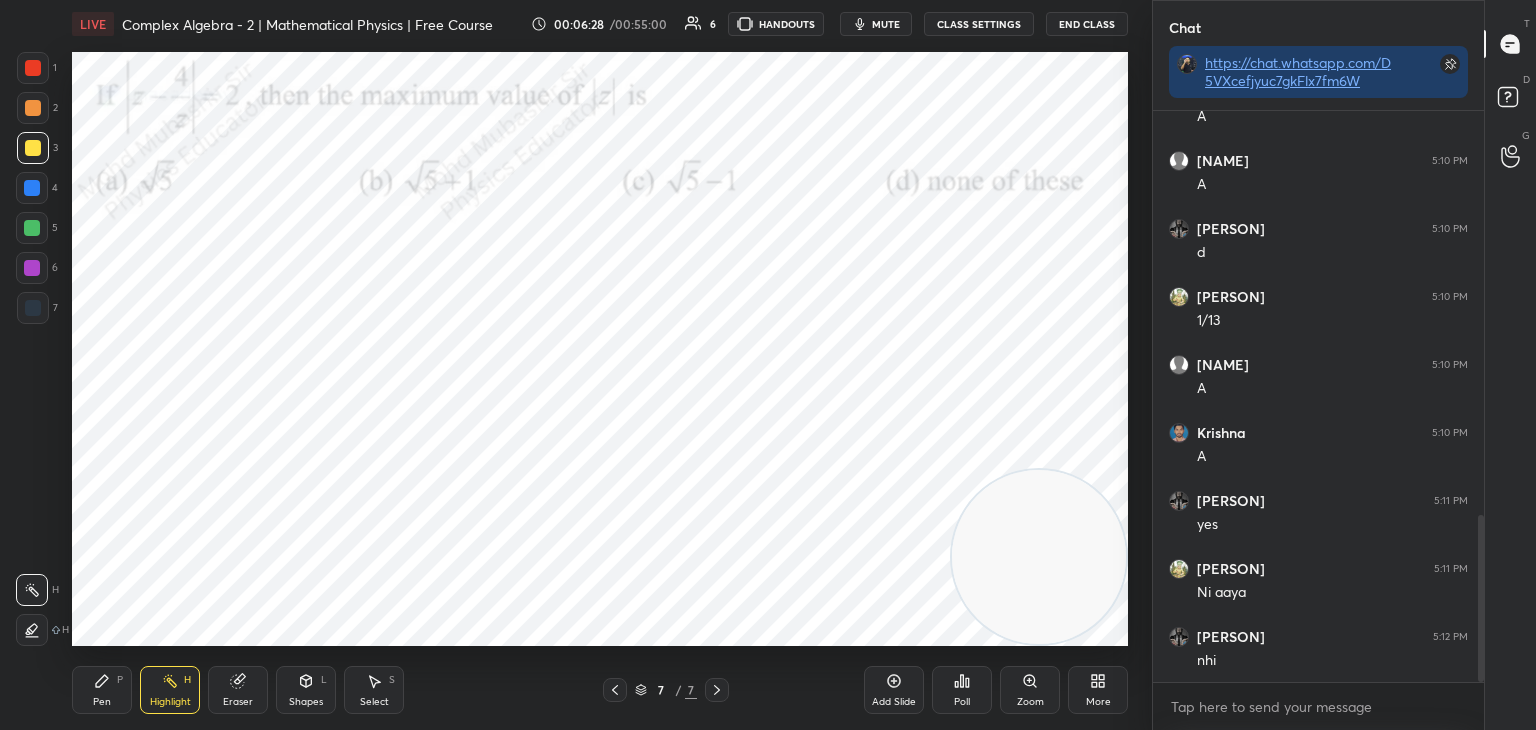 click on "Pen P" at bounding box center [102, 690] 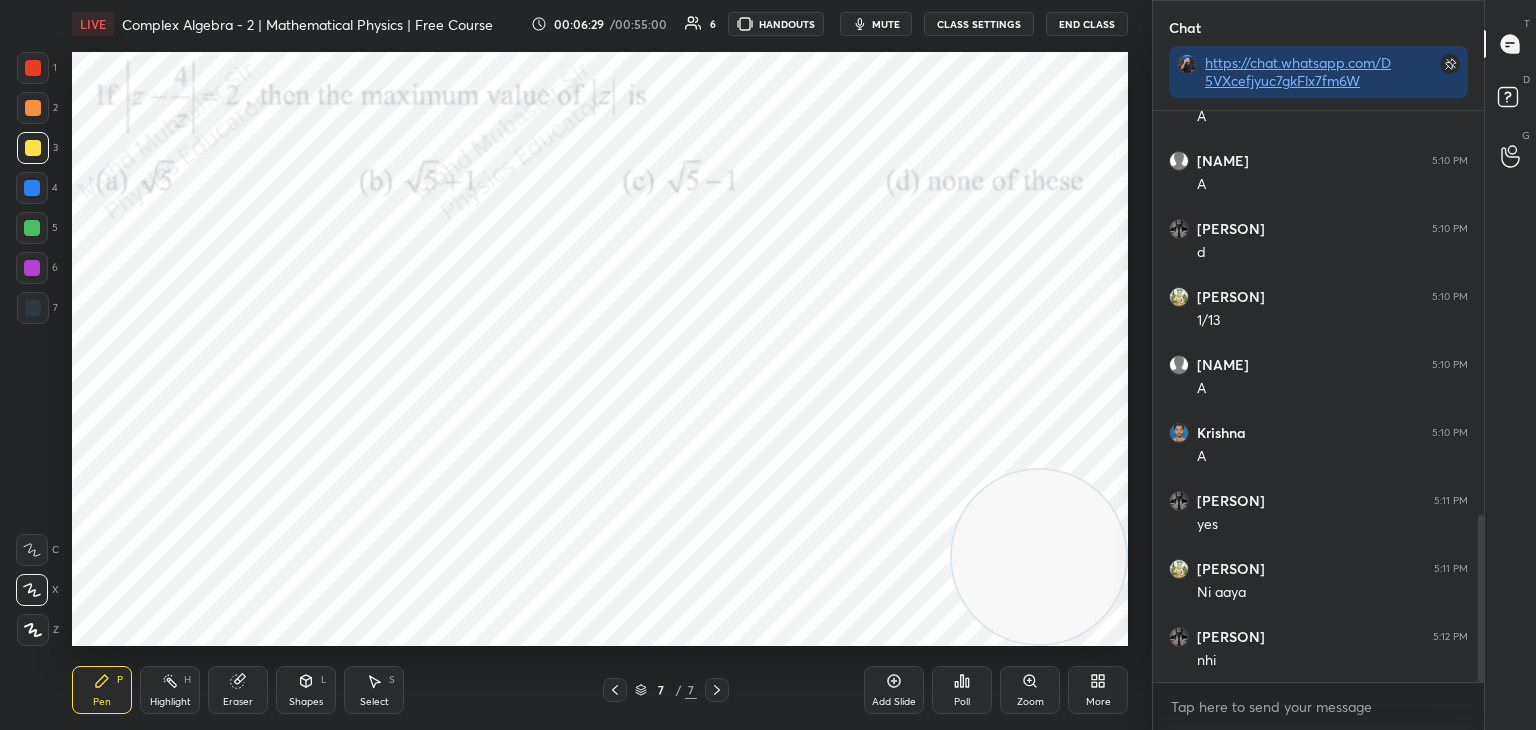 click at bounding box center [32, 188] 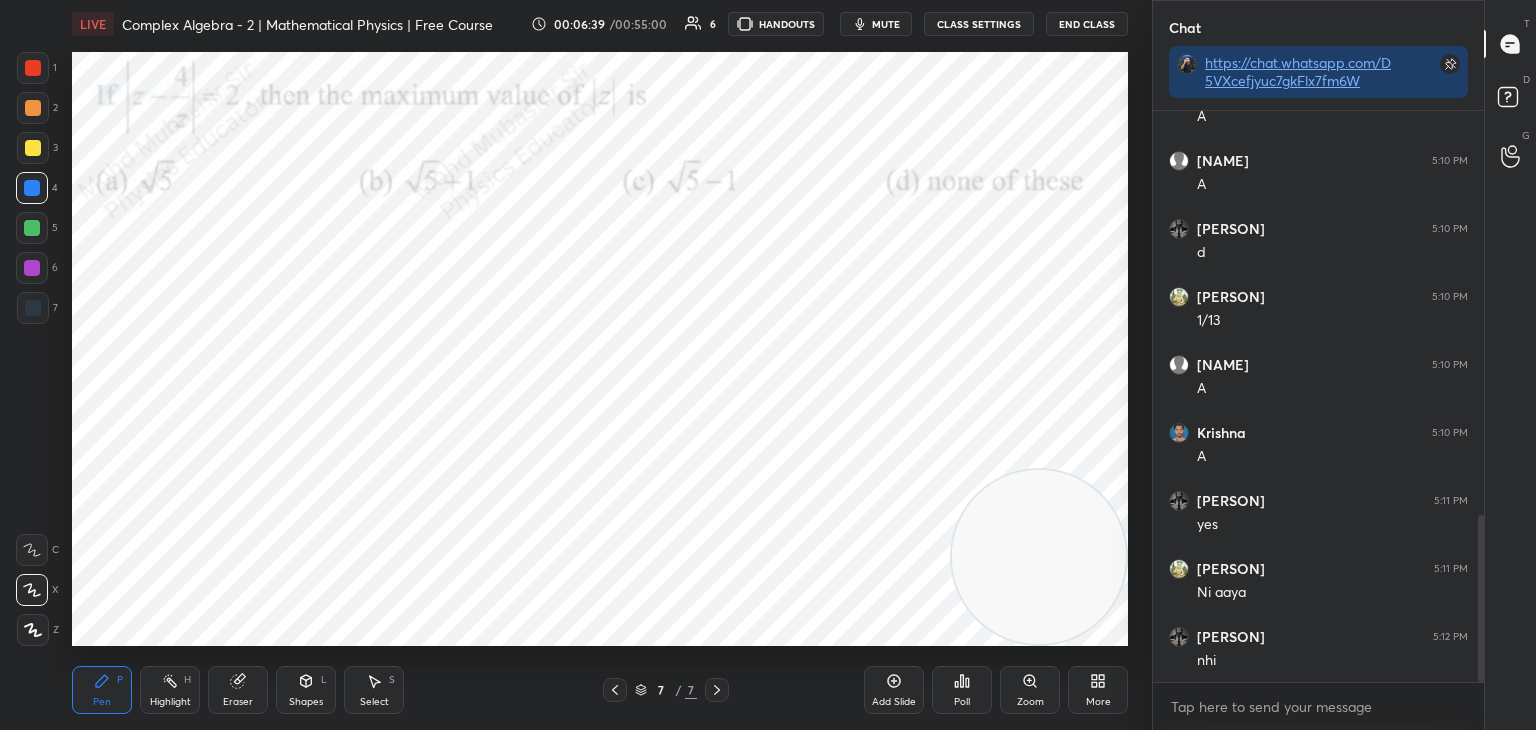 drag, startPoint x: 183, startPoint y: 686, endPoint x: 195, endPoint y: 664, distance: 25.059929 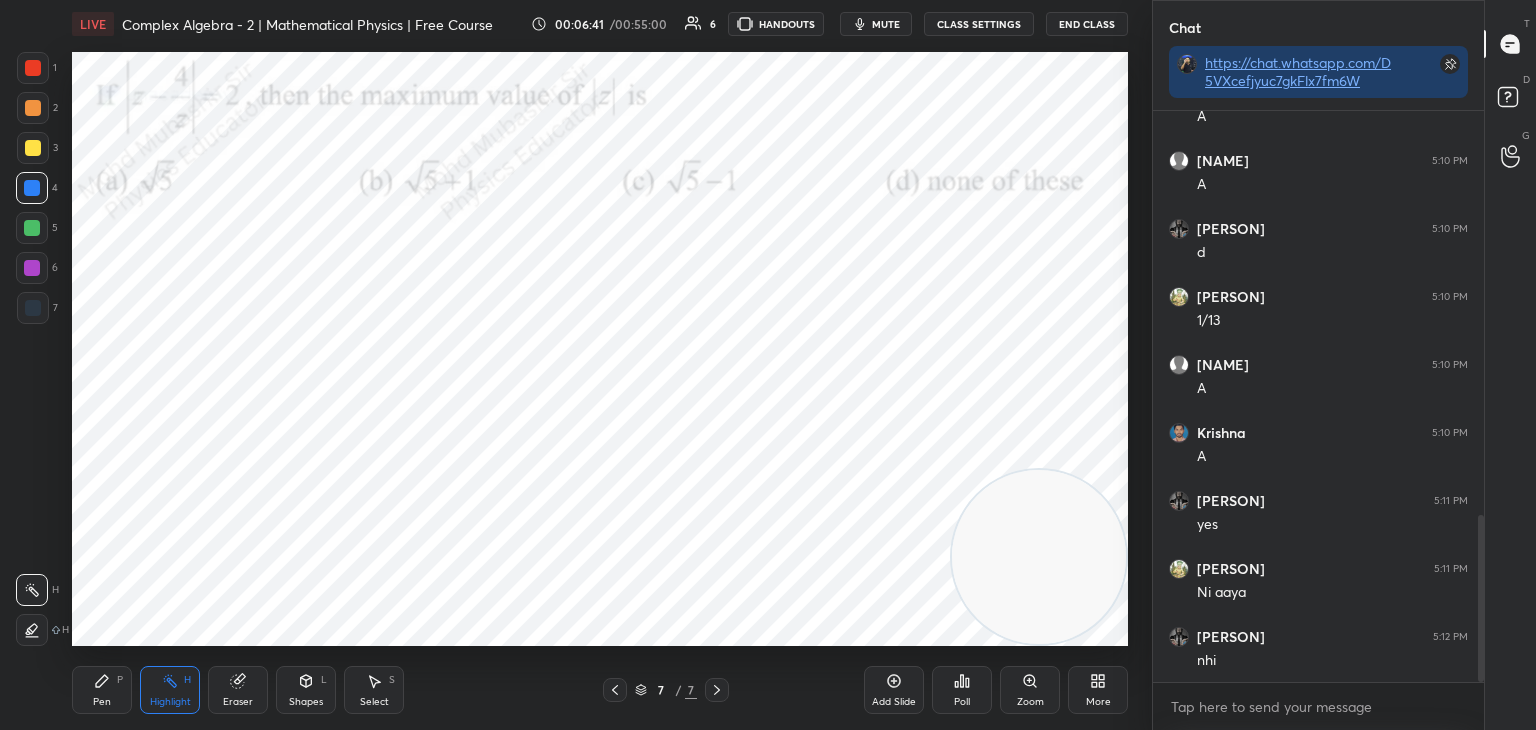 drag, startPoint x: 111, startPoint y: 678, endPoint x: 101, endPoint y: 656, distance: 24.166092 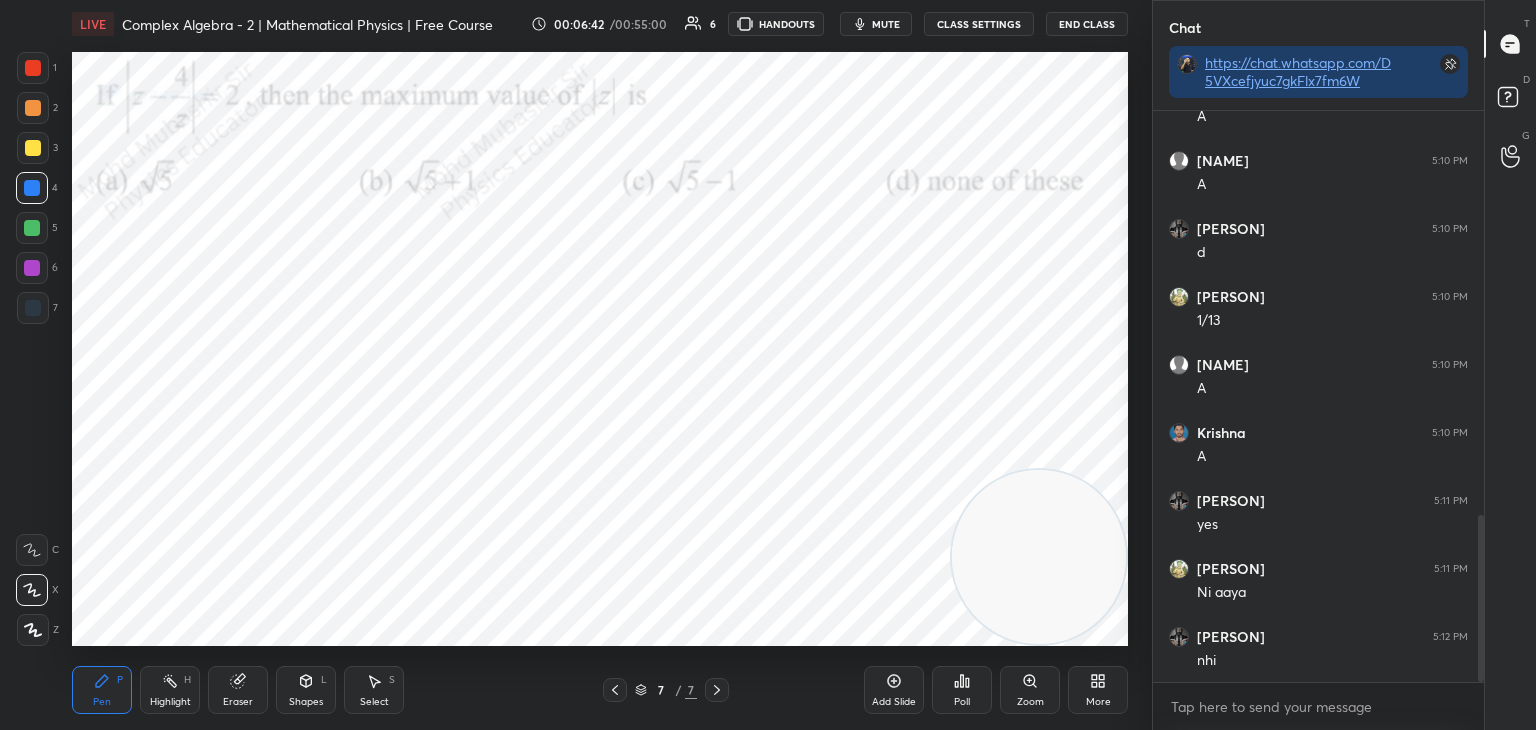 click on "3" at bounding box center (37, 152) 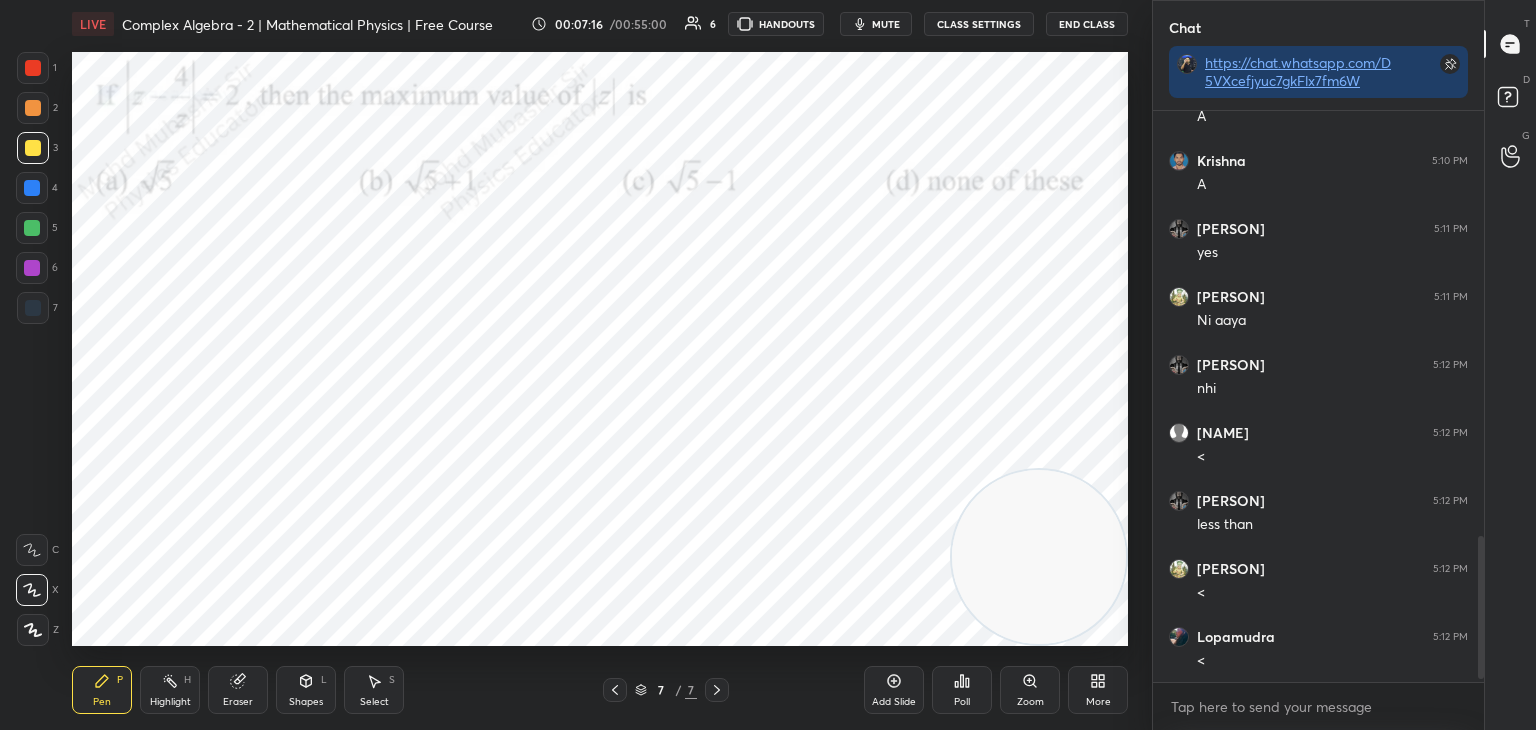 scroll, scrollTop: 1728, scrollLeft: 0, axis: vertical 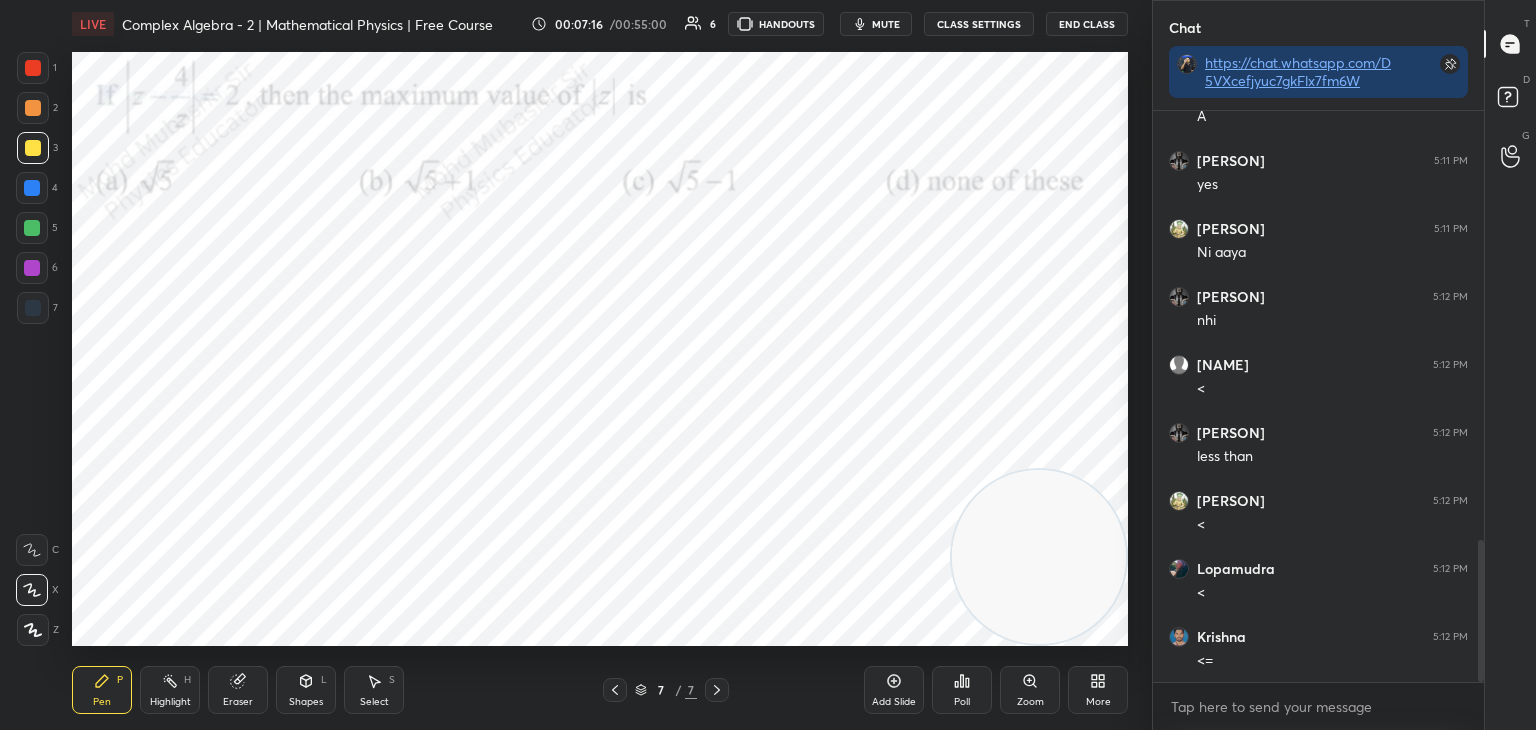 click at bounding box center (32, 228) 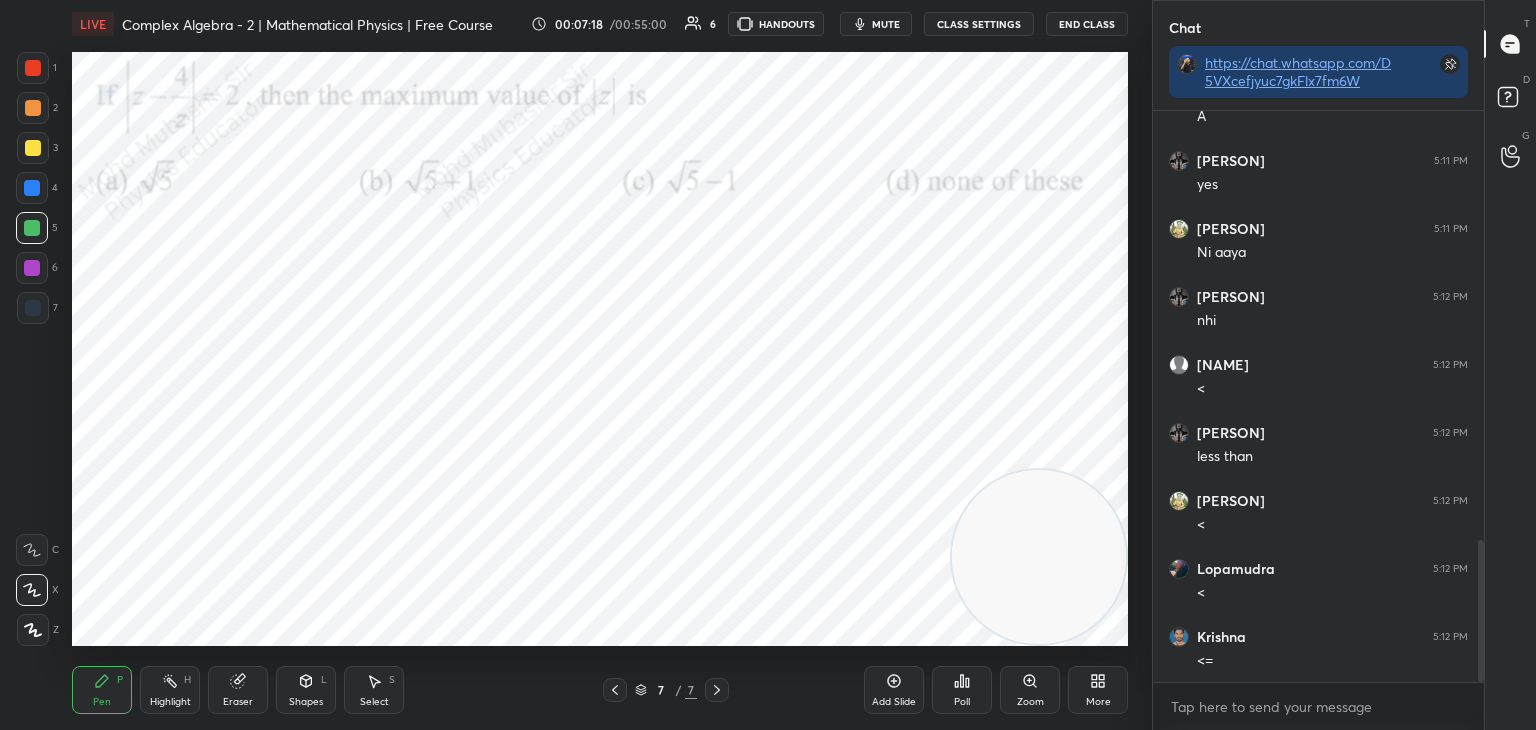 click on "Select" at bounding box center (374, 702) 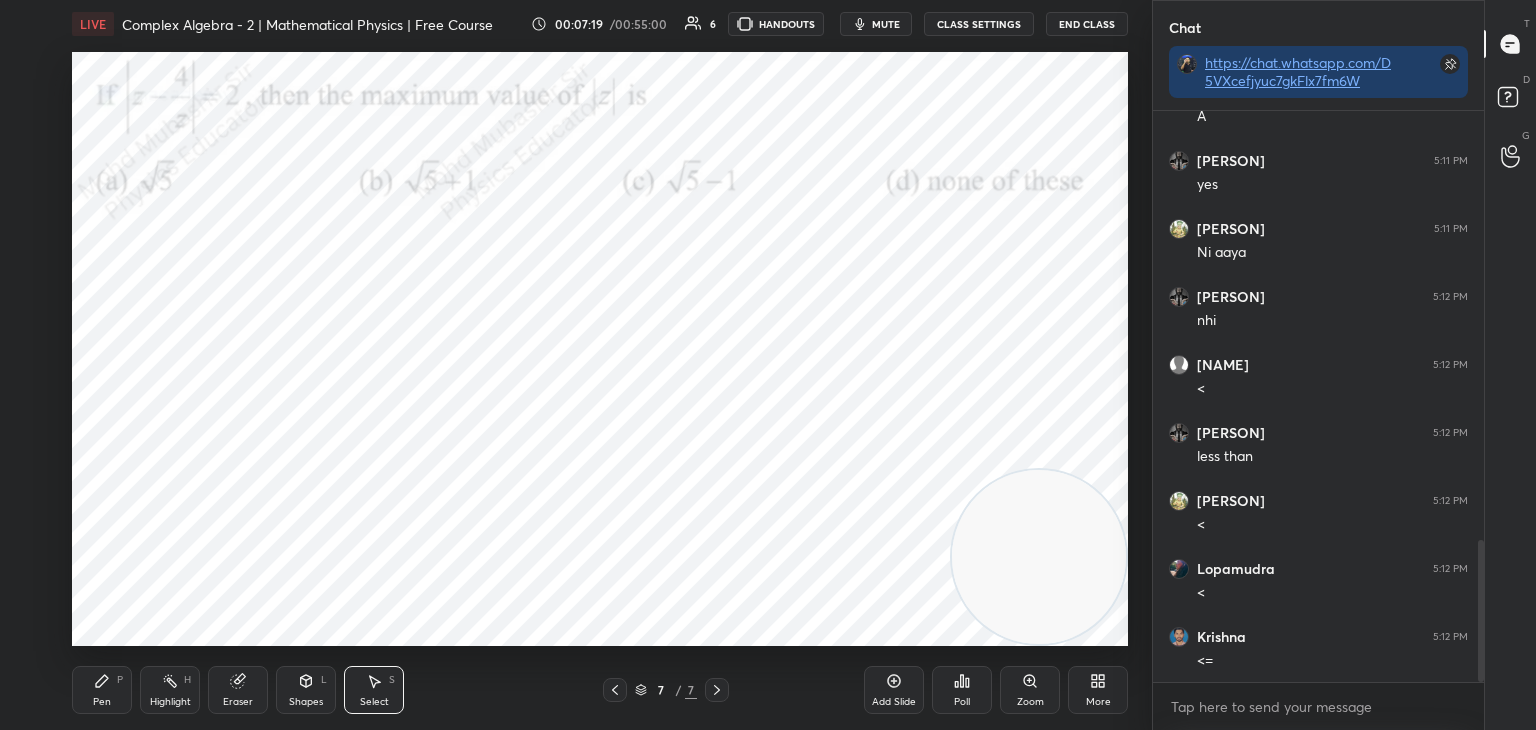 drag, startPoint x: 431, startPoint y: 234, endPoint x: 487, endPoint y: 405, distance: 179.9361 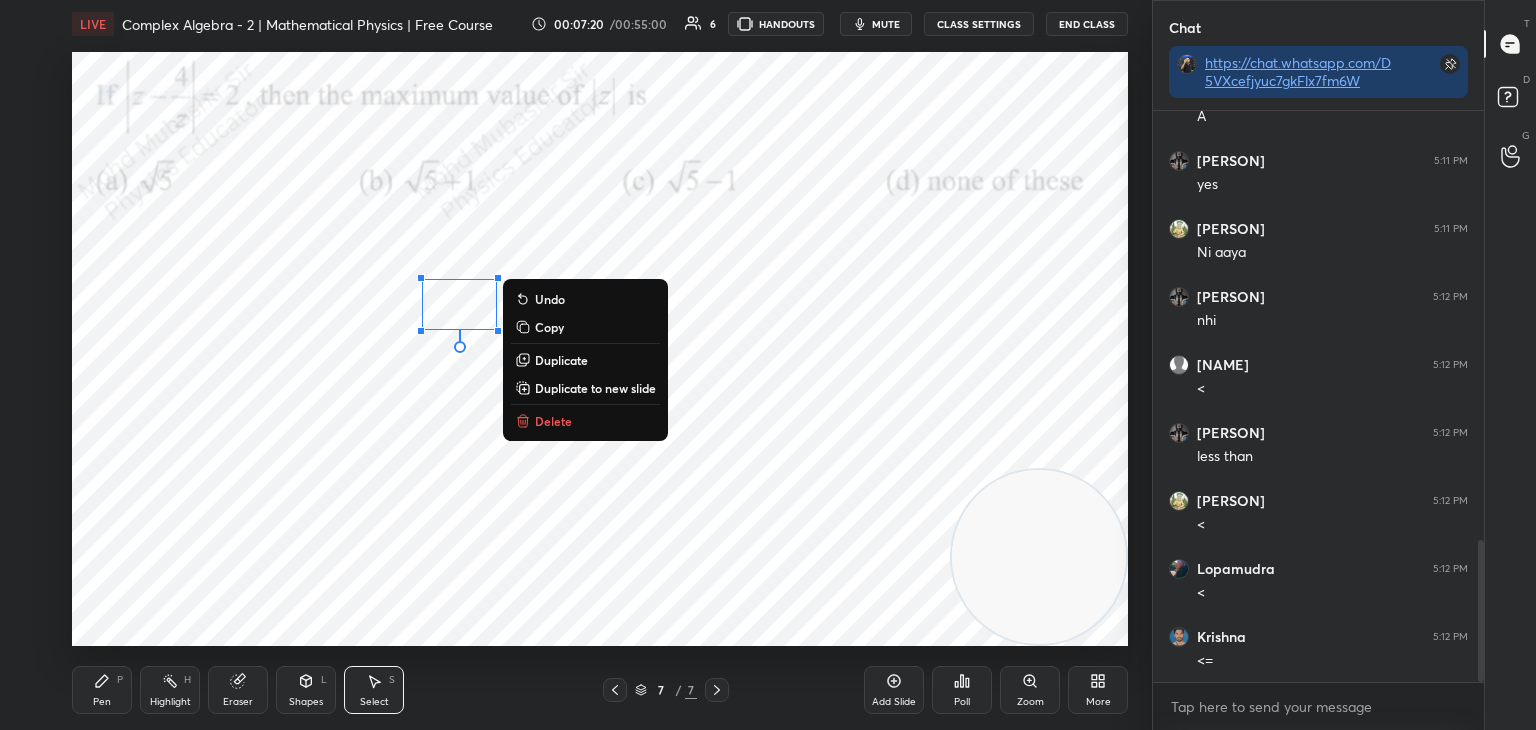 click on "Delete" at bounding box center (585, 421) 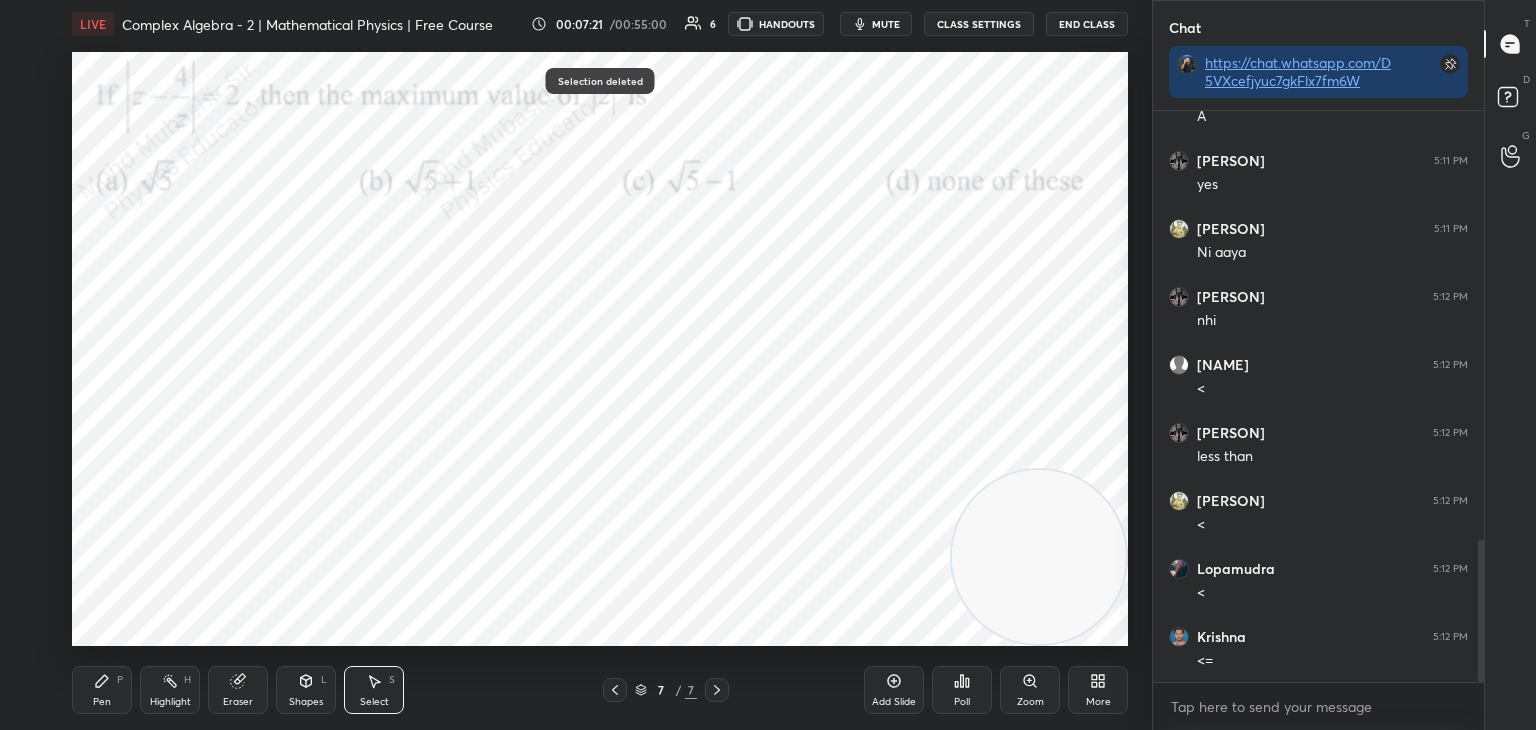 click on "Pen P" at bounding box center [102, 690] 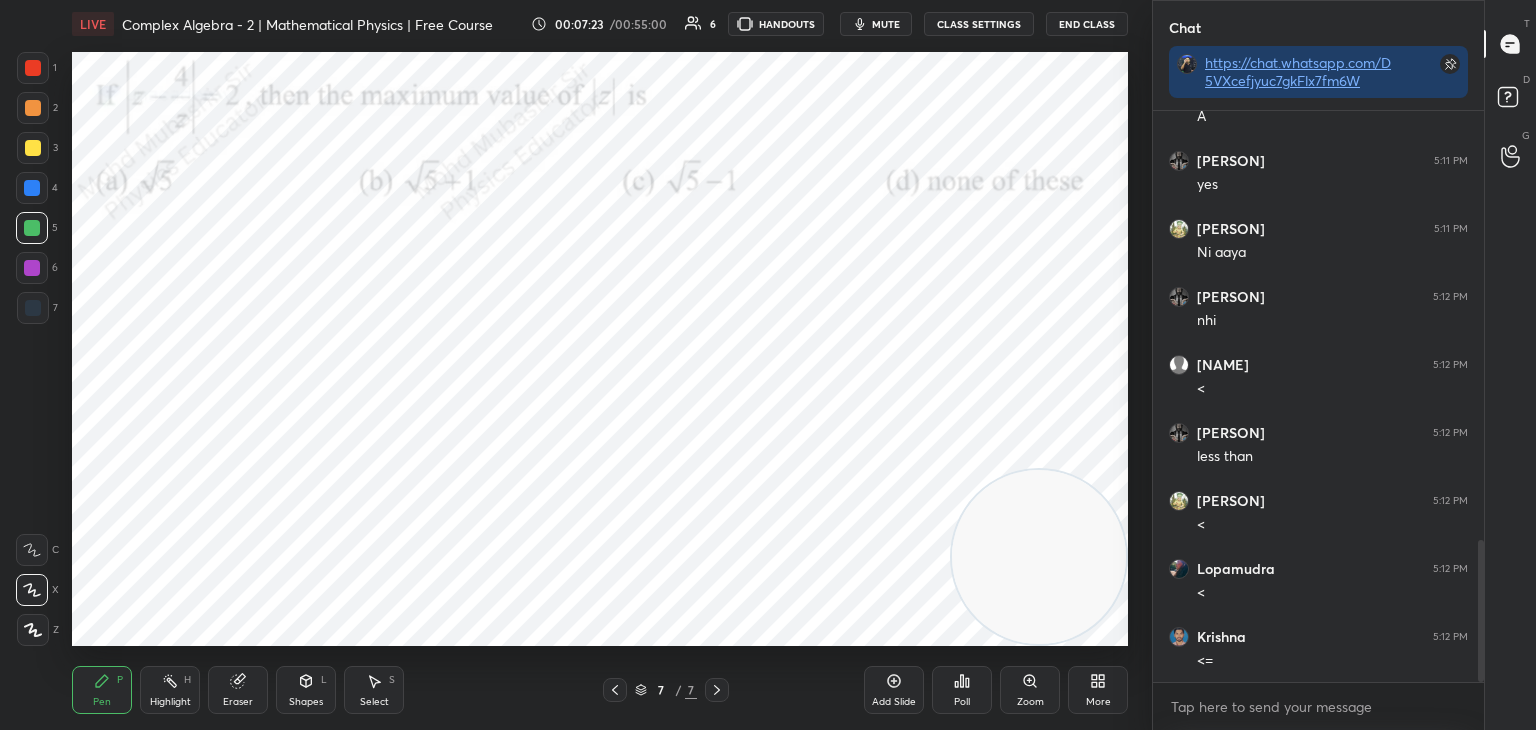 click at bounding box center (32, 268) 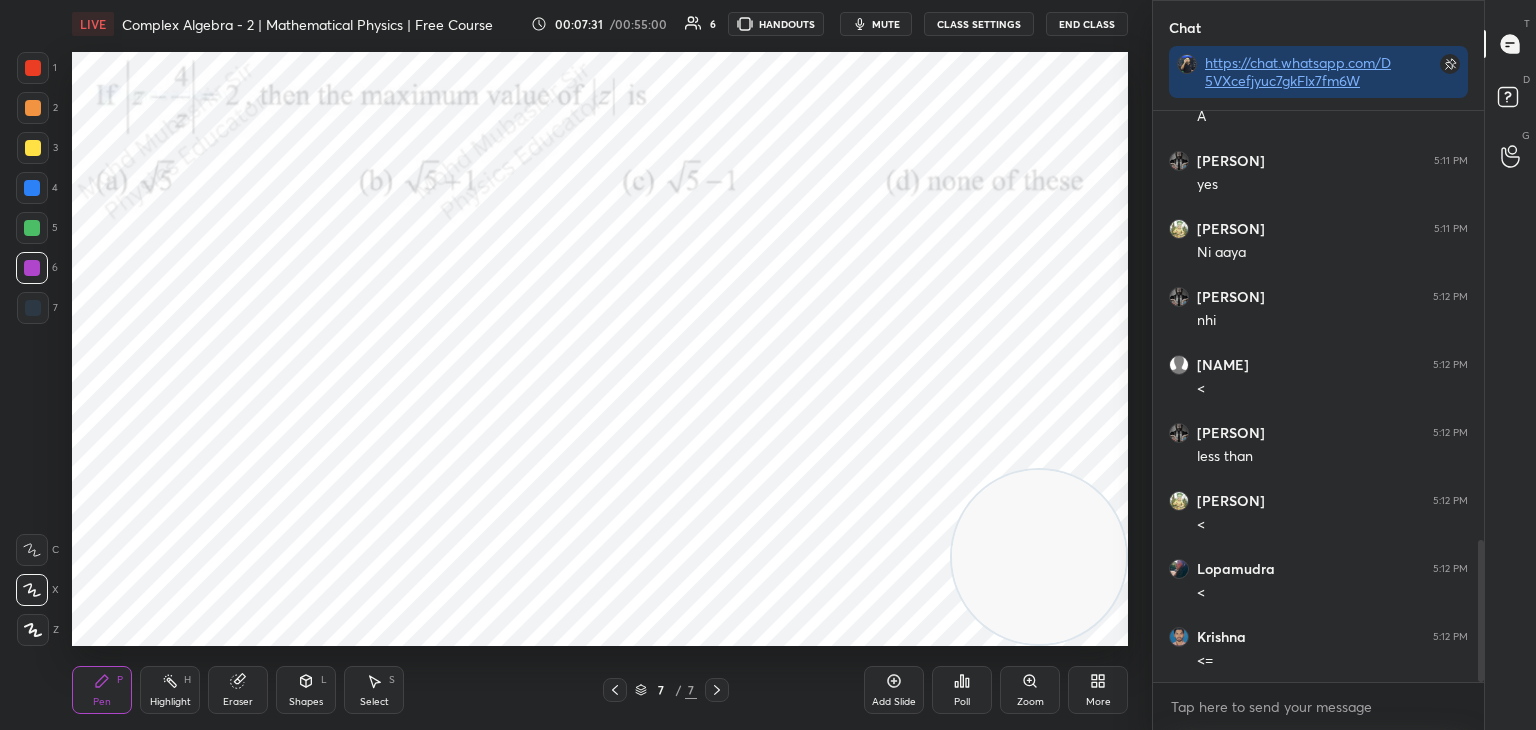 click on "Select S" at bounding box center [374, 690] 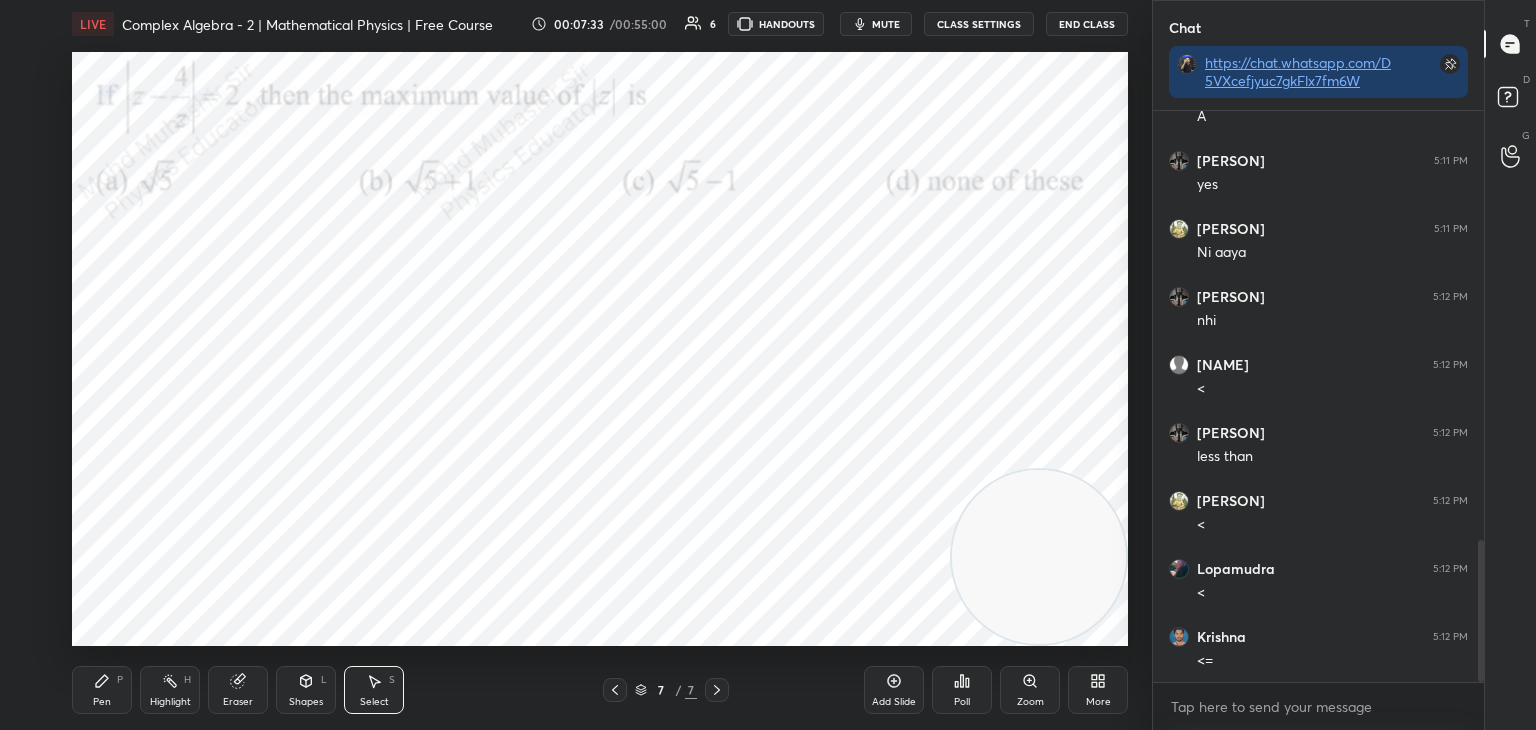 drag, startPoint x: 176, startPoint y: 360, endPoint x: 323, endPoint y: 444, distance: 169.30742 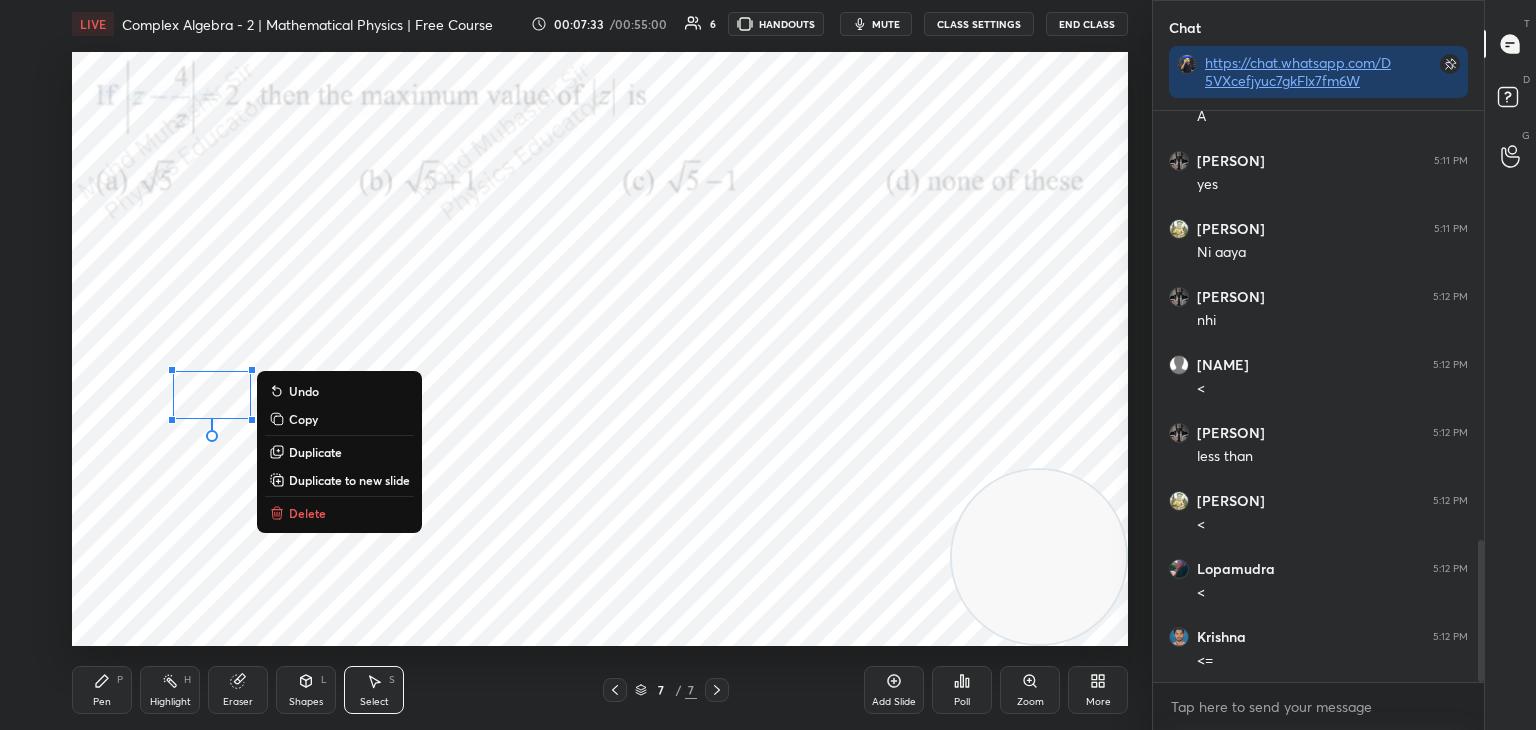click on "Delete" at bounding box center (339, 513) 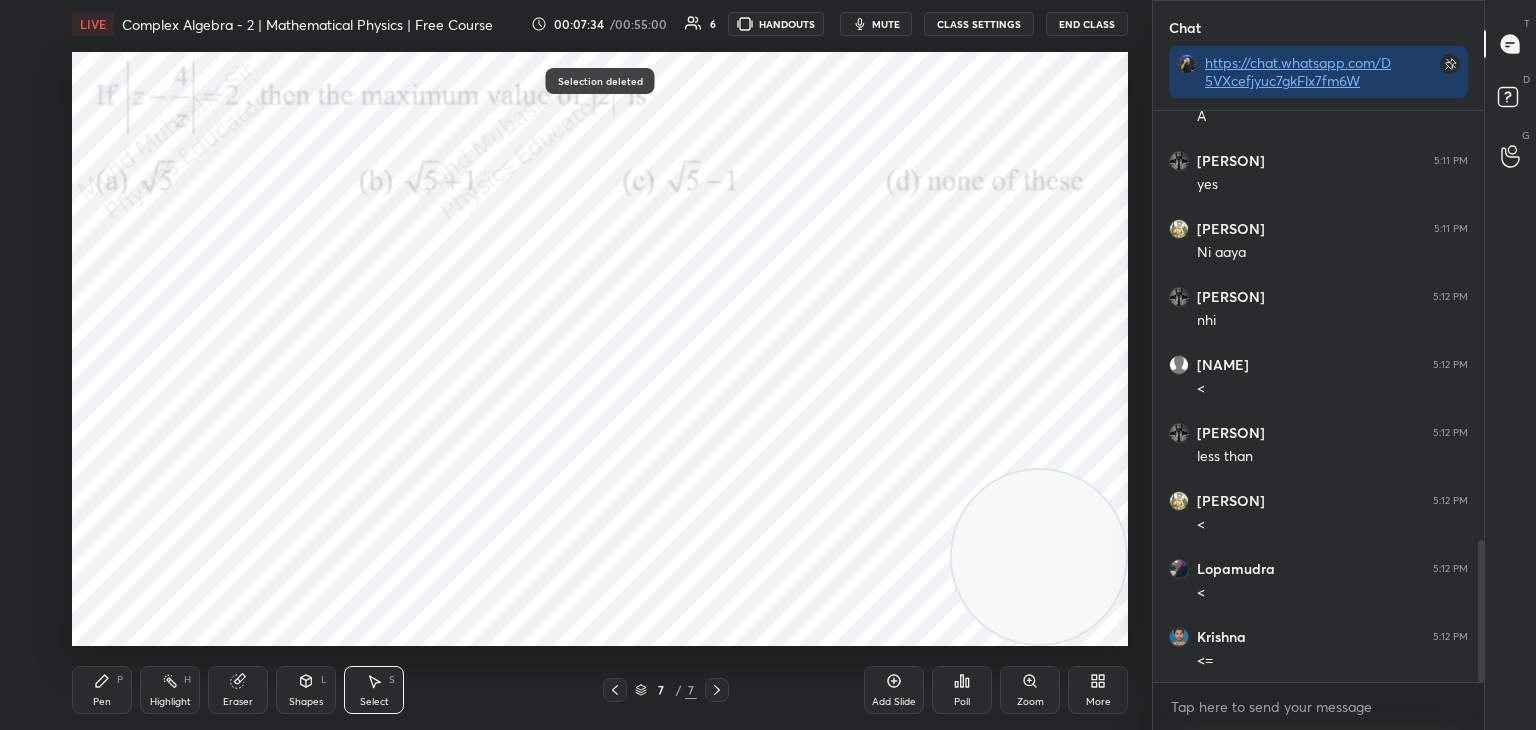 drag, startPoint x: 87, startPoint y: 688, endPoint x: 96, endPoint y: 656, distance: 33.24154 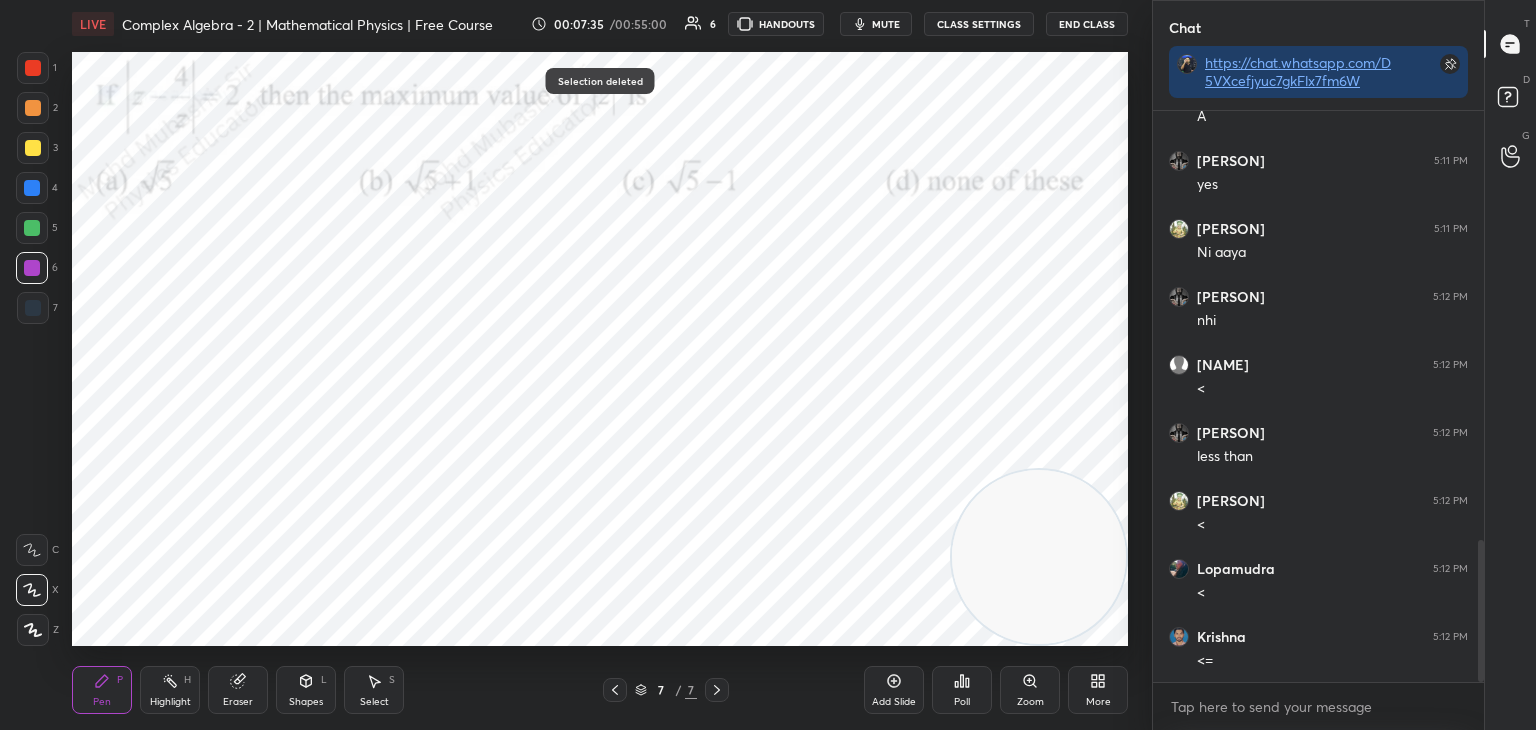 click at bounding box center [32, 188] 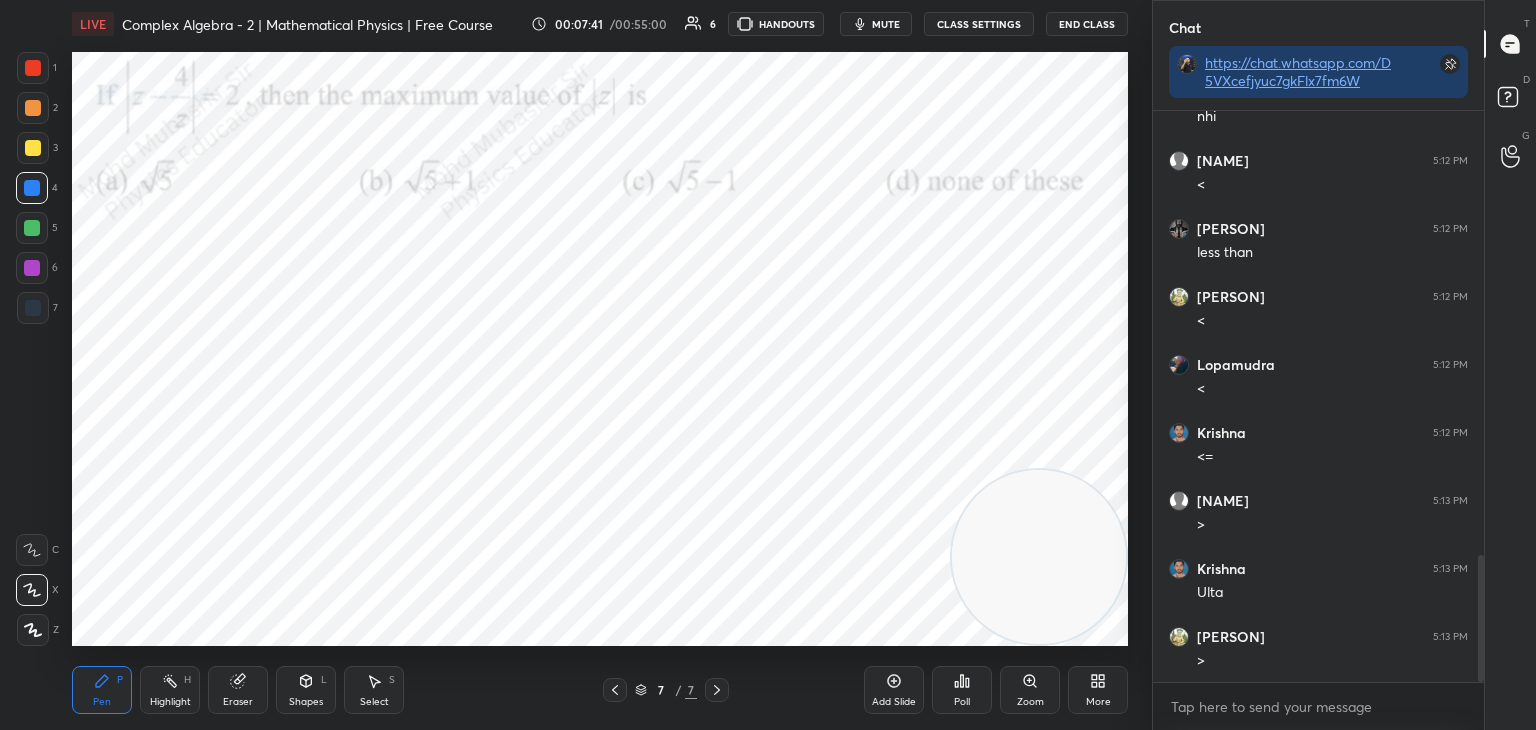 scroll, scrollTop: 2000, scrollLeft: 0, axis: vertical 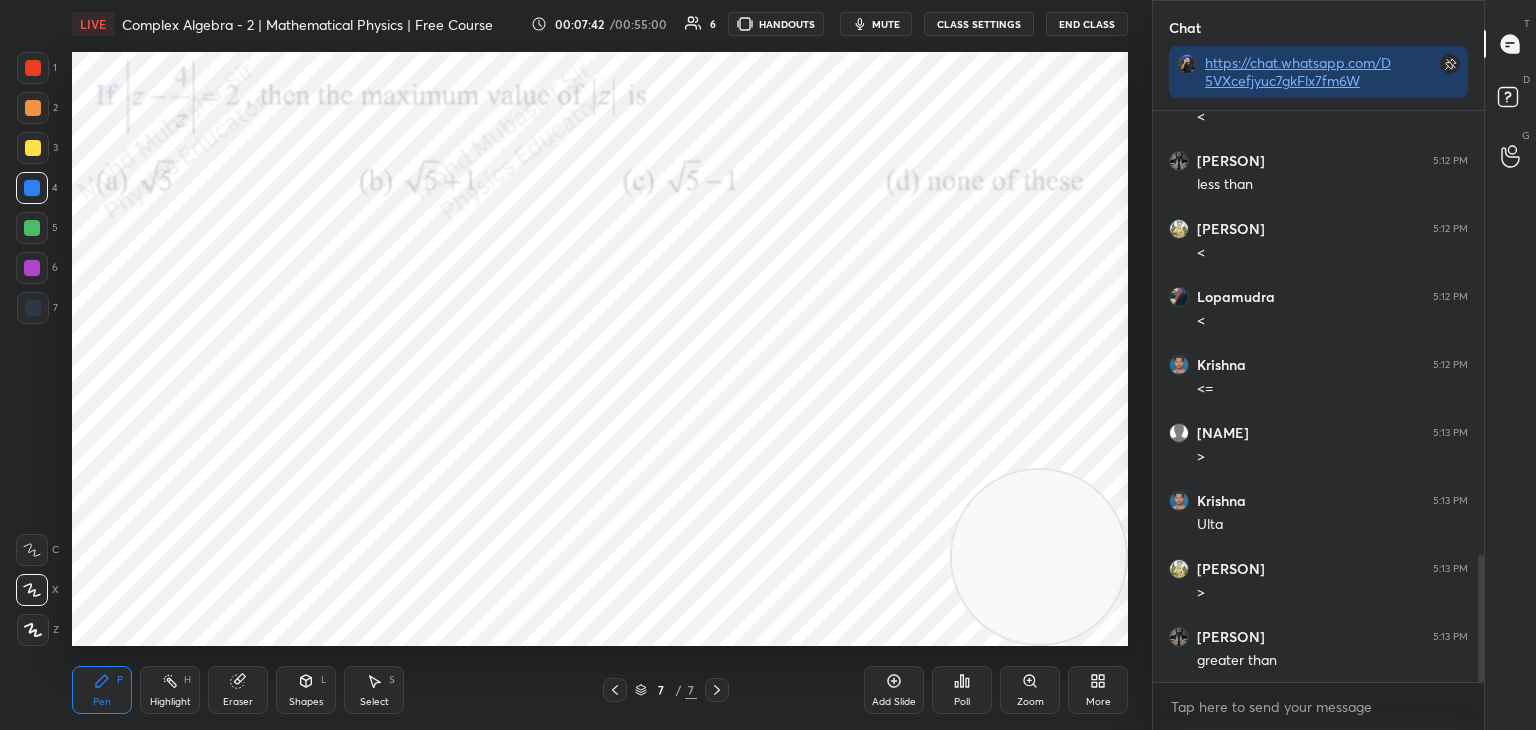 drag, startPoint x: 39, startPoint y: 224, endPoint x: 60, endPoint y: 232, distance: 22.472204 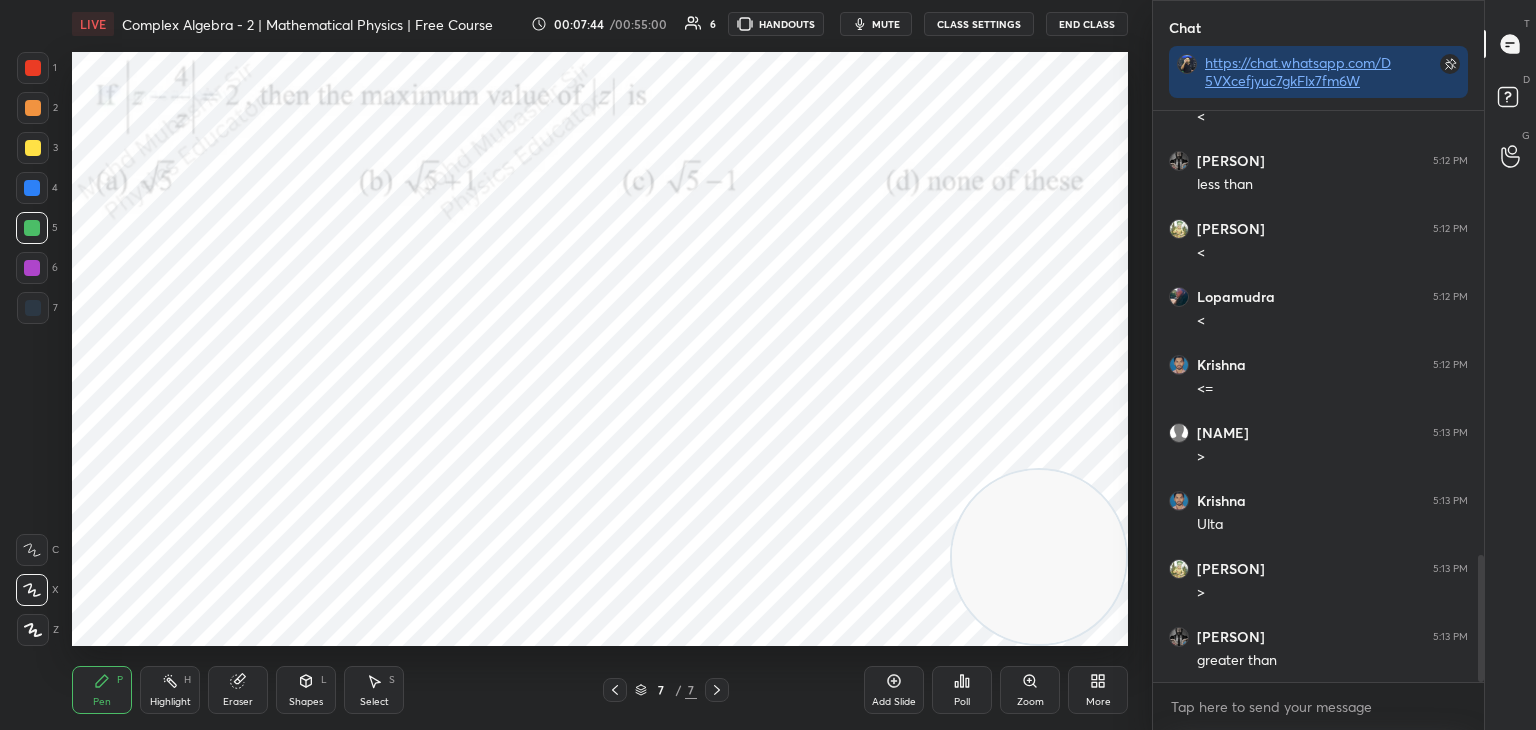 scroll, scrollTop: 2068, scrollLeft: 0, axis: vertical 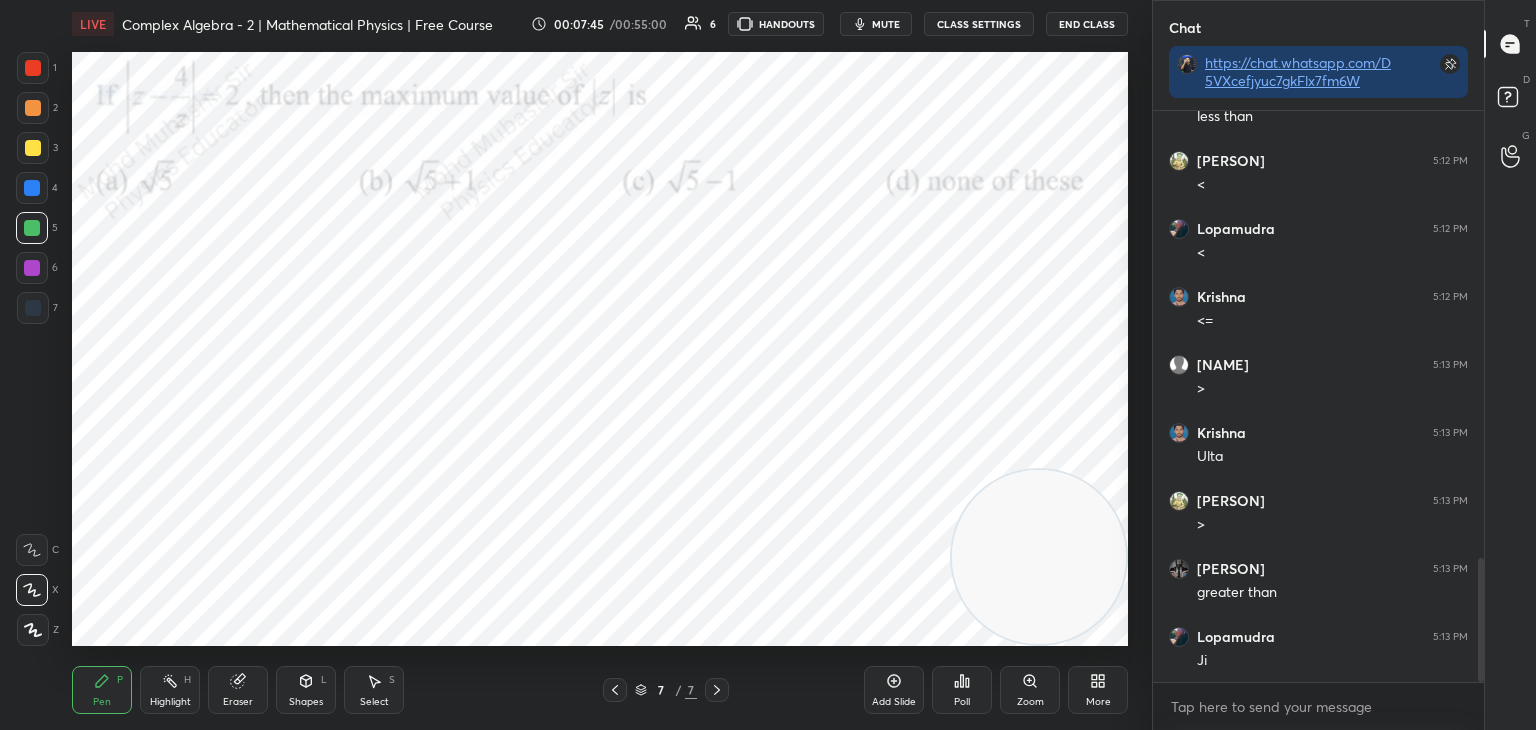 click at bounding box center (33, 148) 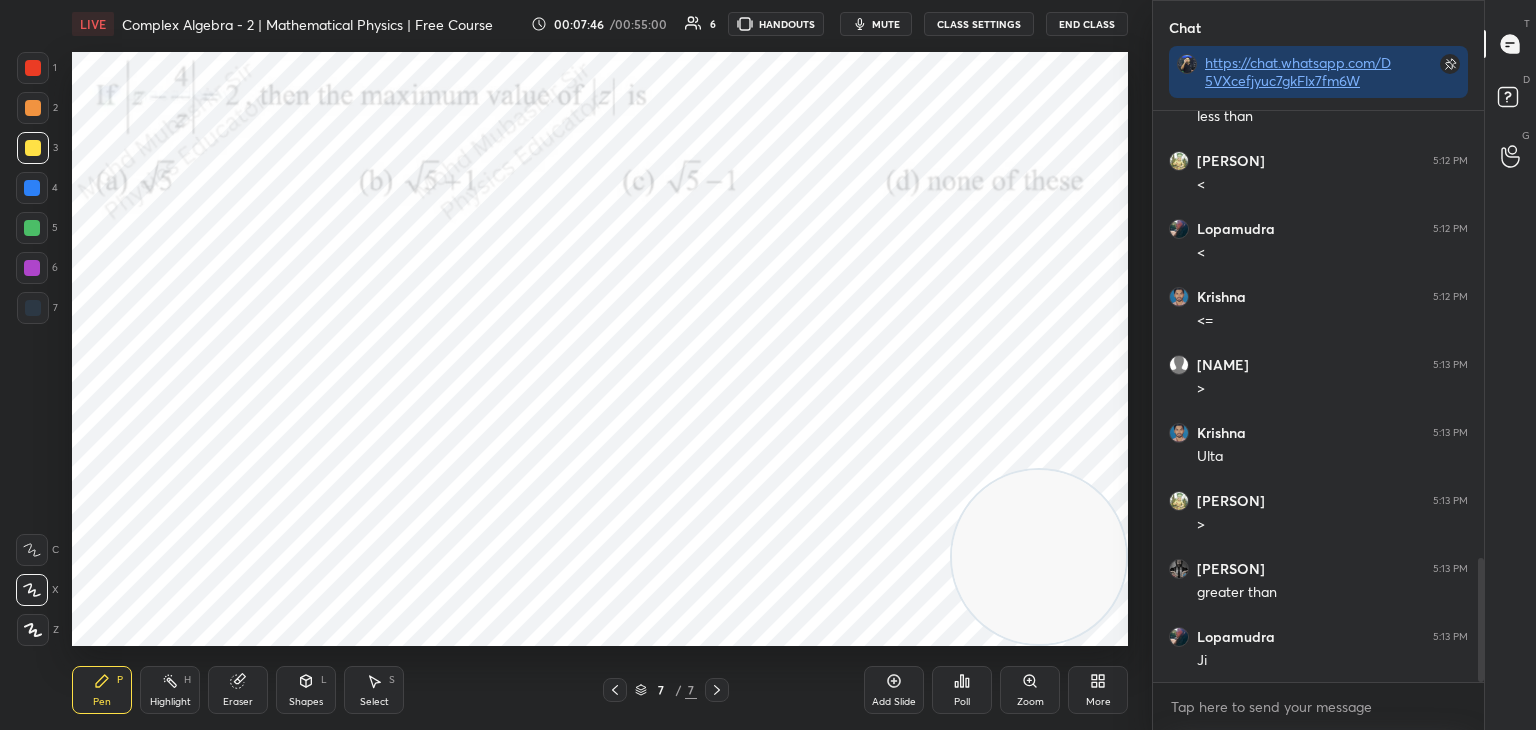 click at bounding box center [33, 108] 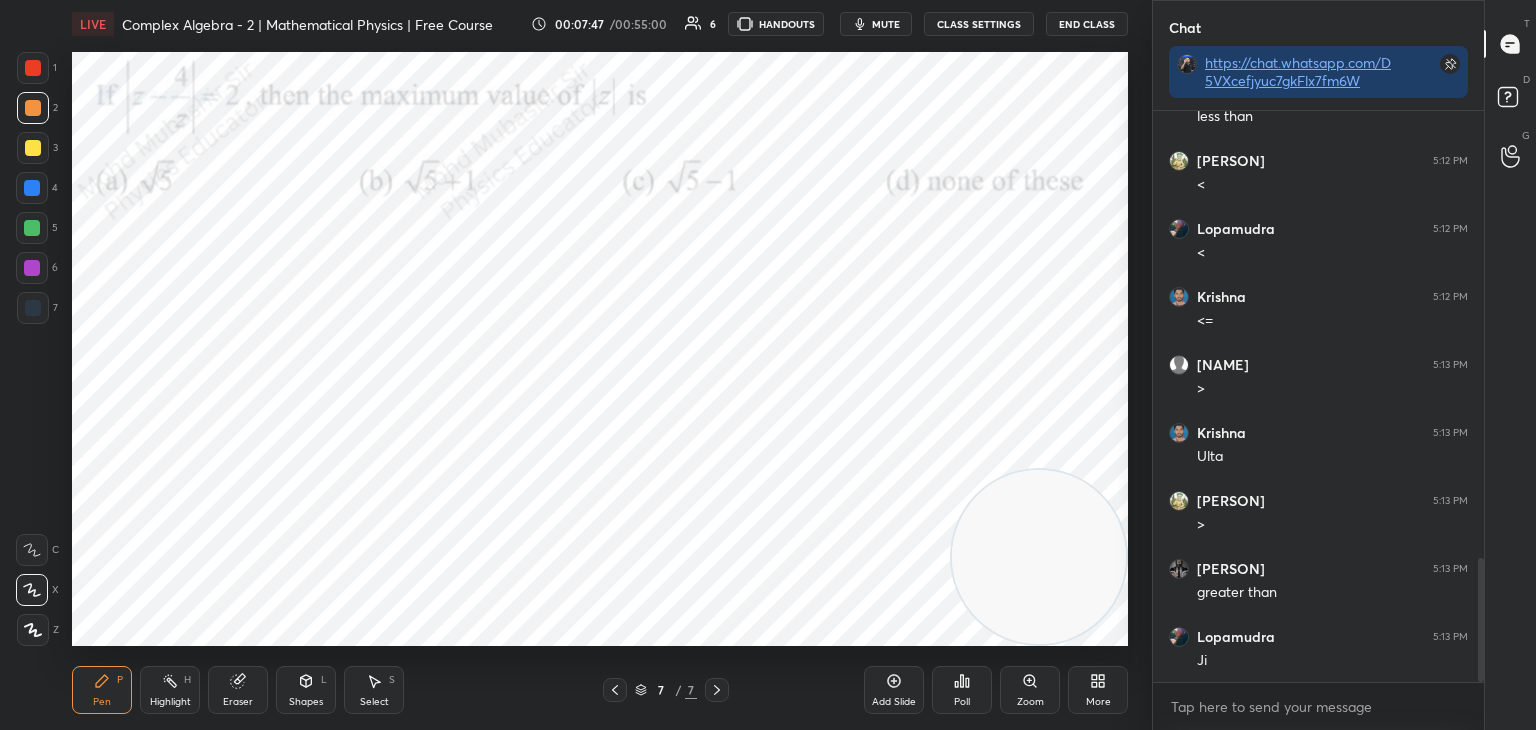 drag, startPoint x: 32, startPoint y: 274, endPoint x: 67, endPoint y: 317, distance: 55.443665 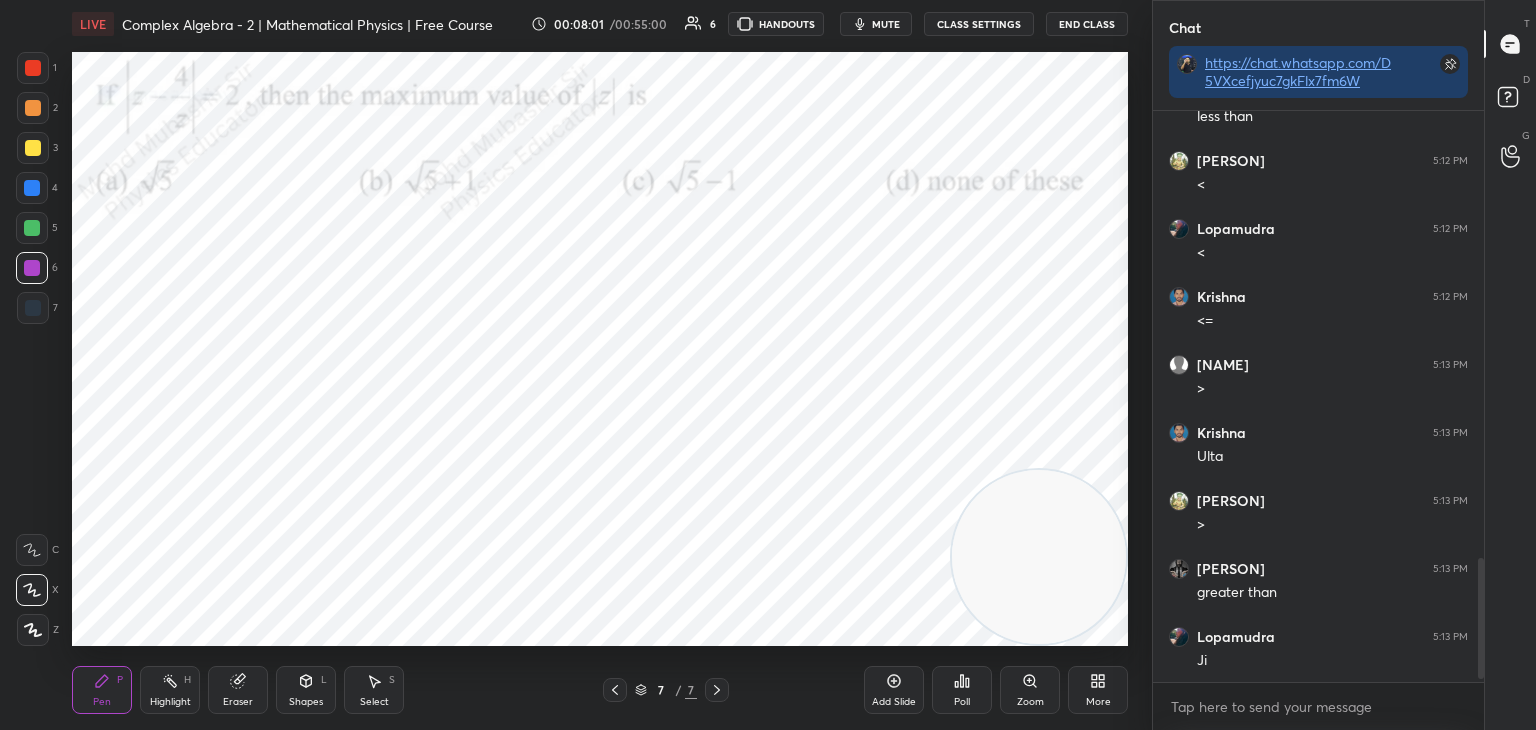 scroll, scrollTop: 2136, scrollLeft: 0, axis: vertical 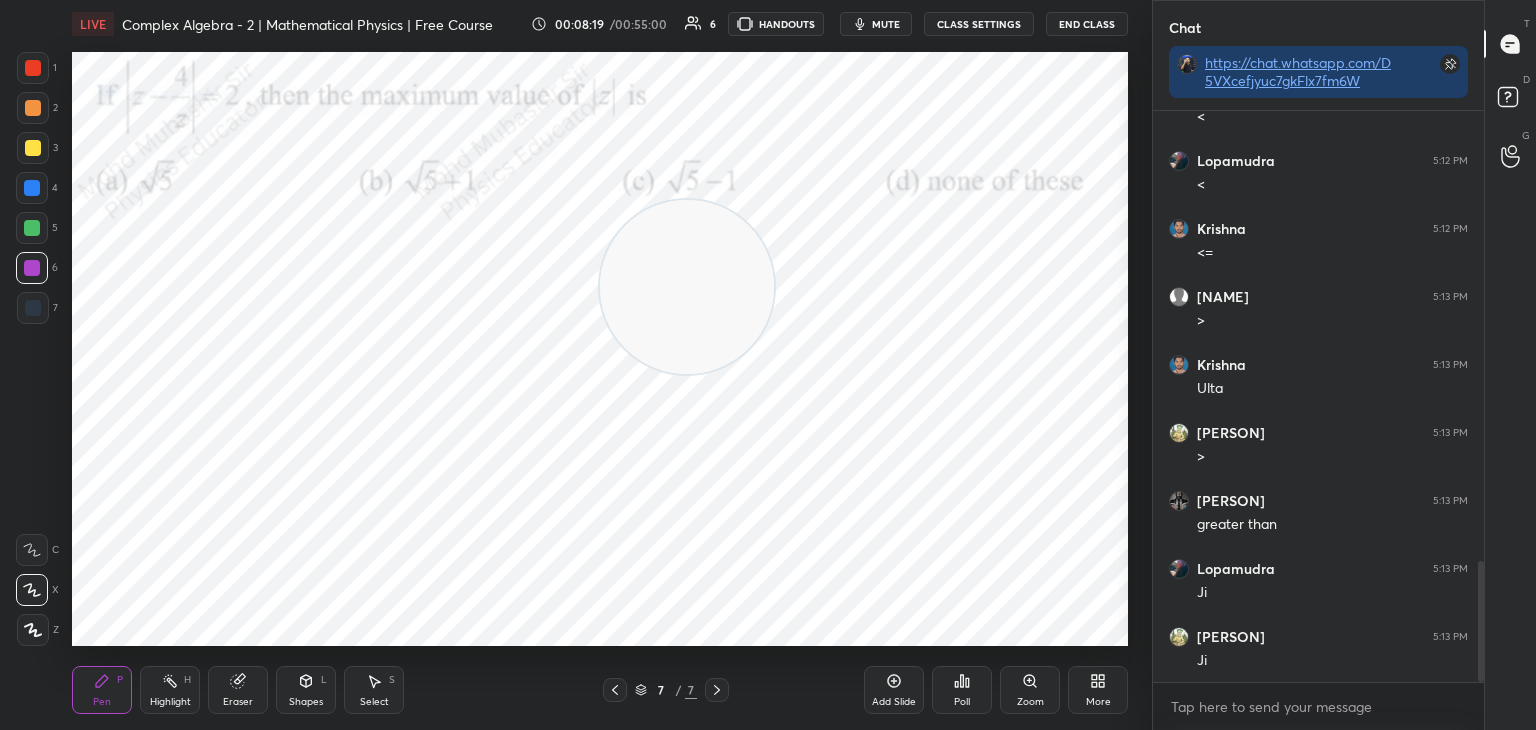 drag, startPoint x: 1045, startPoint y: 576, endPoint x: 185, endPoint y: 146, distance: 961.5092 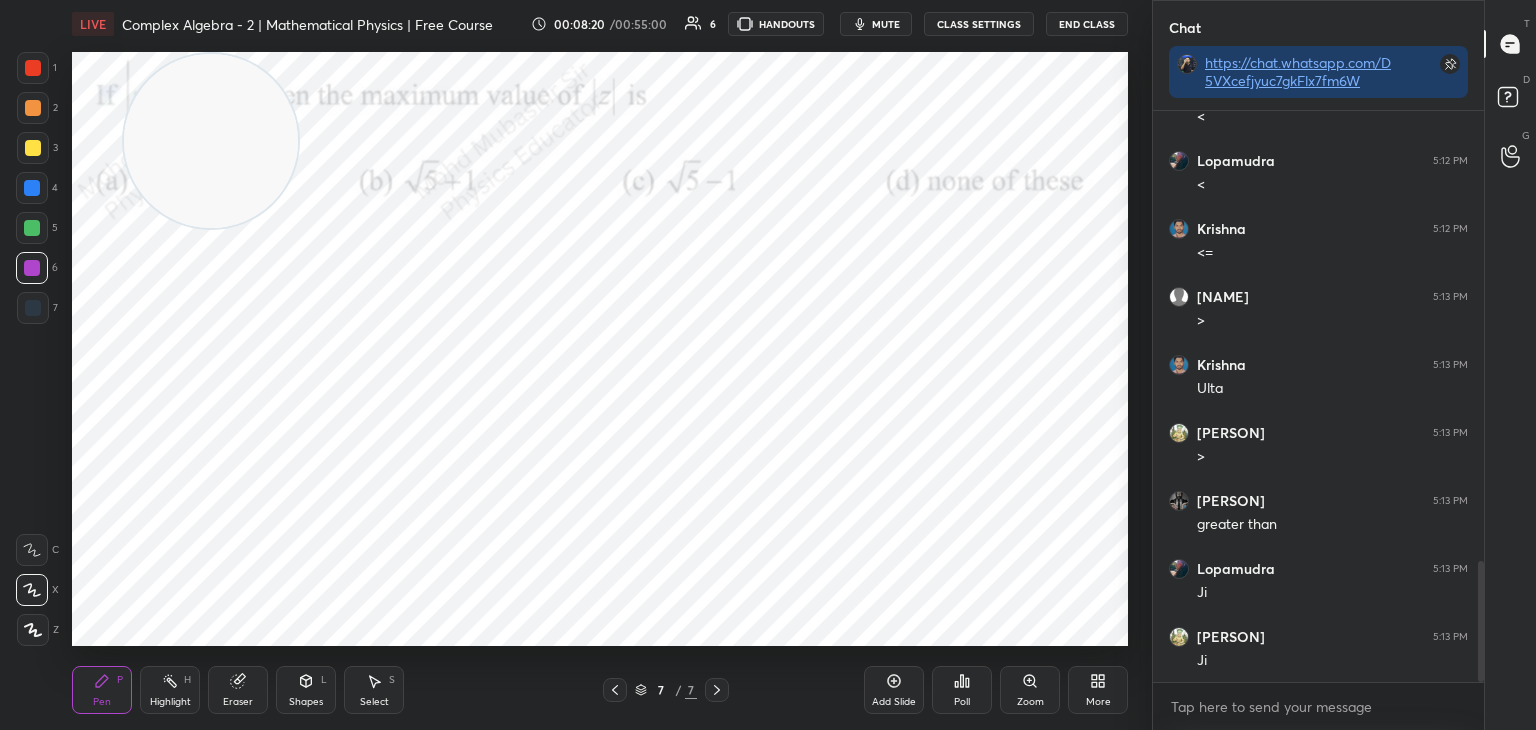 drag, startPoint x: 37, startPoint y: 117, endPoint x: 223, endPoint y: 220, distance: 212.61467 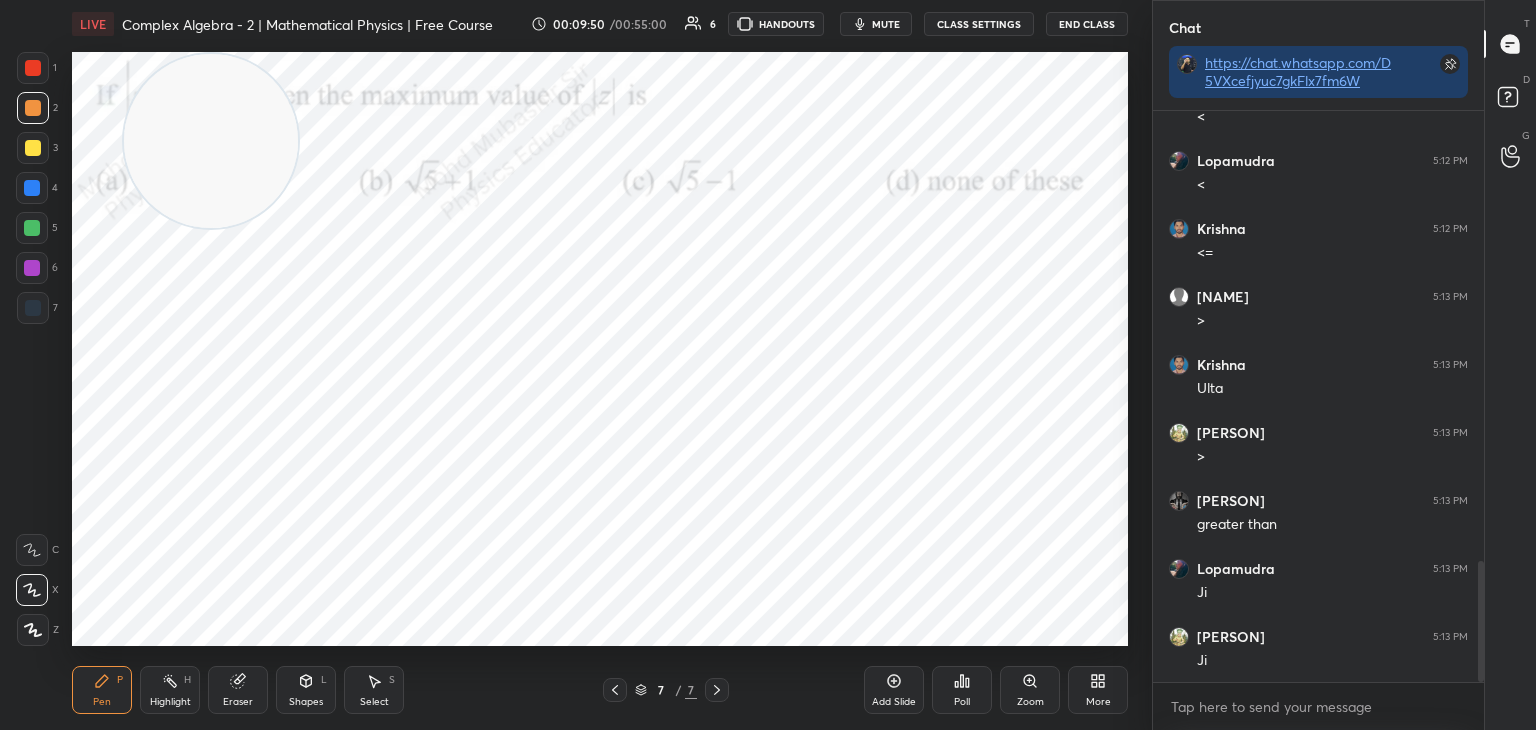 scroll, scrollTop: 2204, scrollLeft: 0, axis: vertical 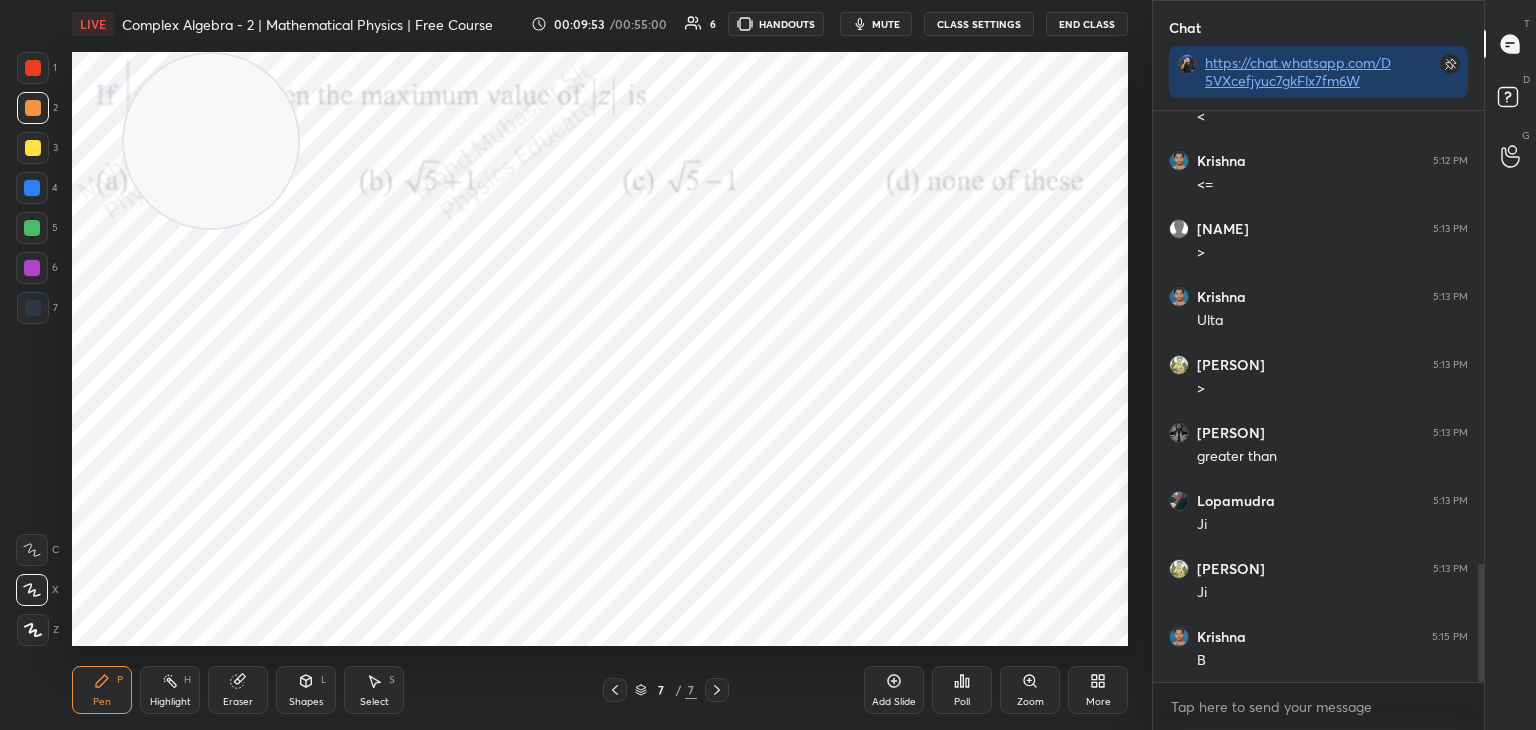 click on "Highlight H" at bounding box center [170, 690] 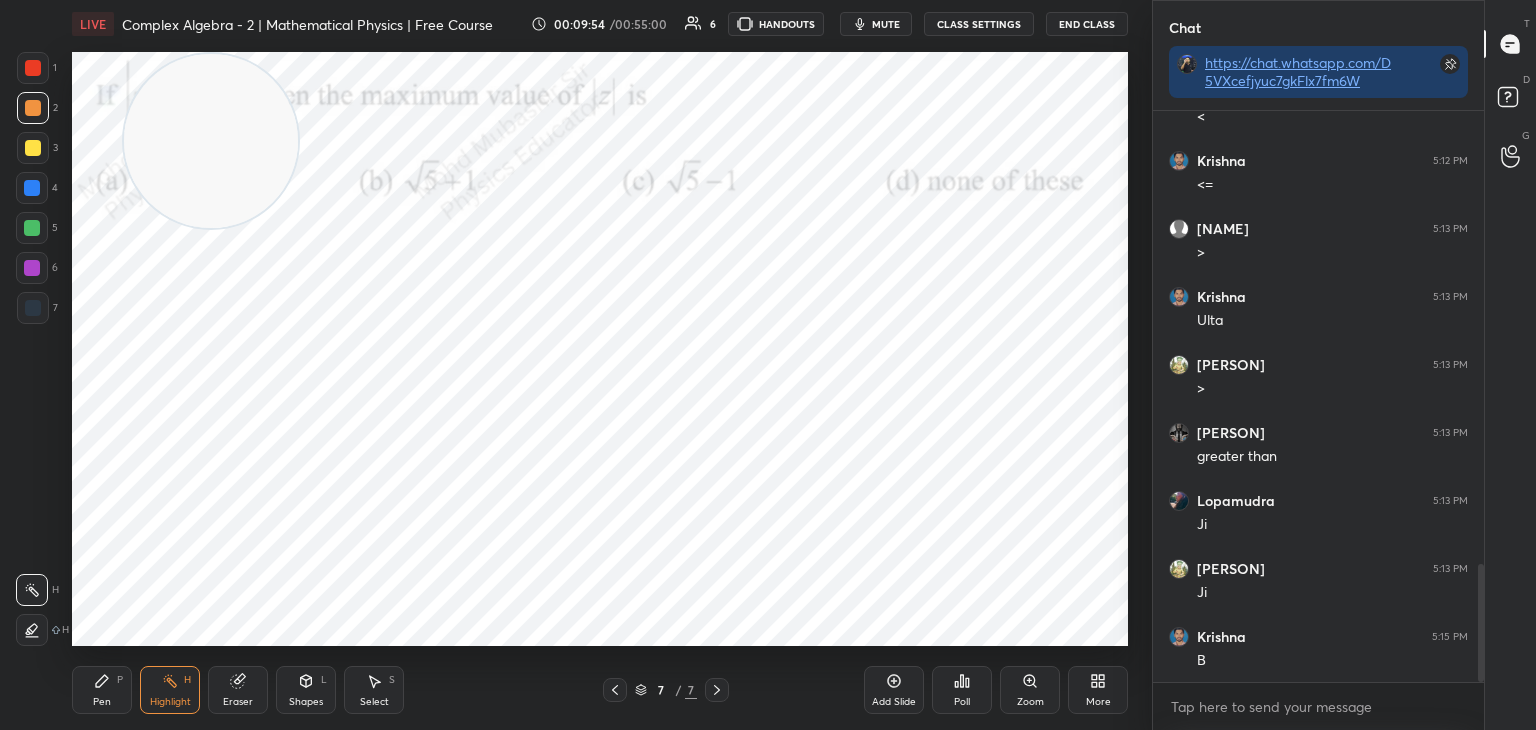 click on "mute" at bounding box center [886, 24] 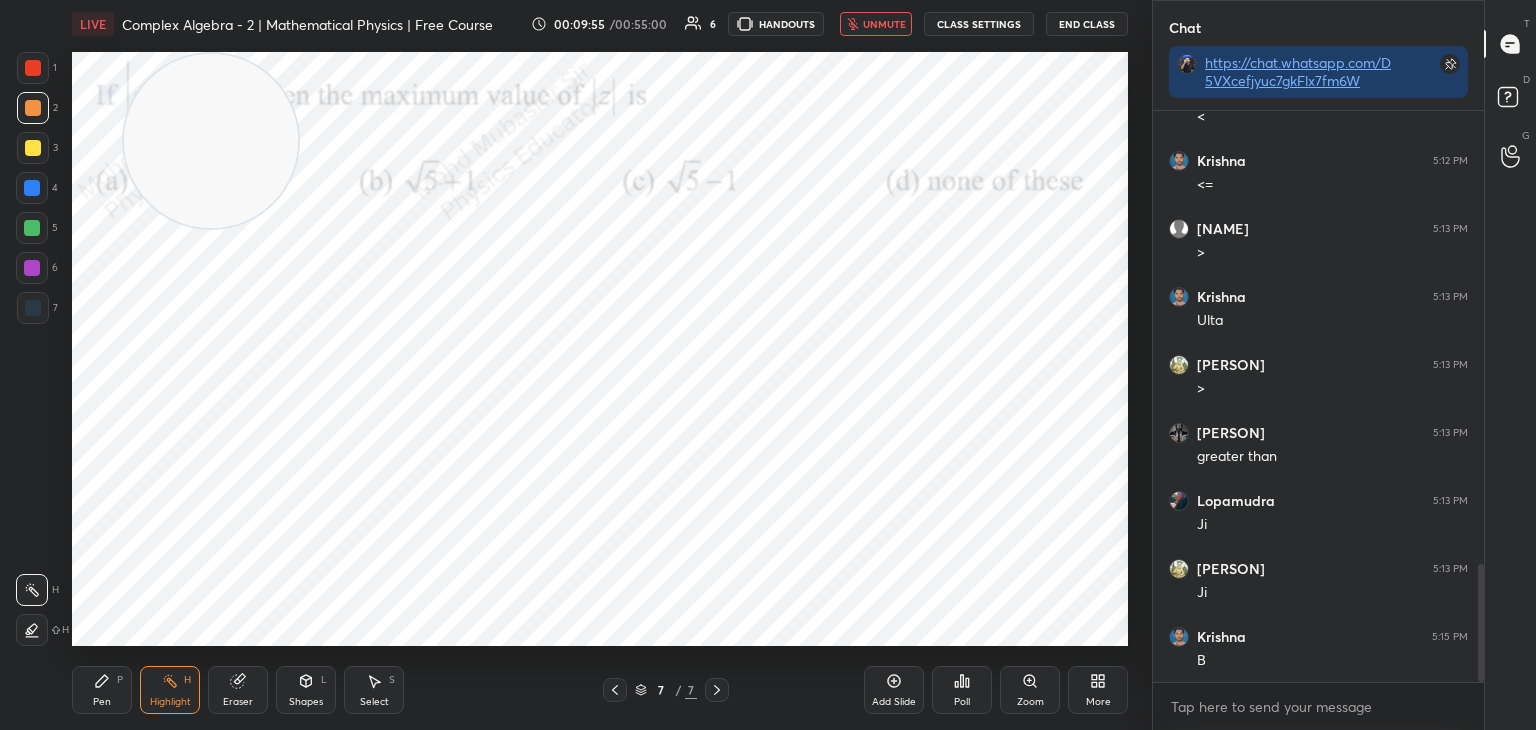click on "unmute" at bounding box center [884, 24] 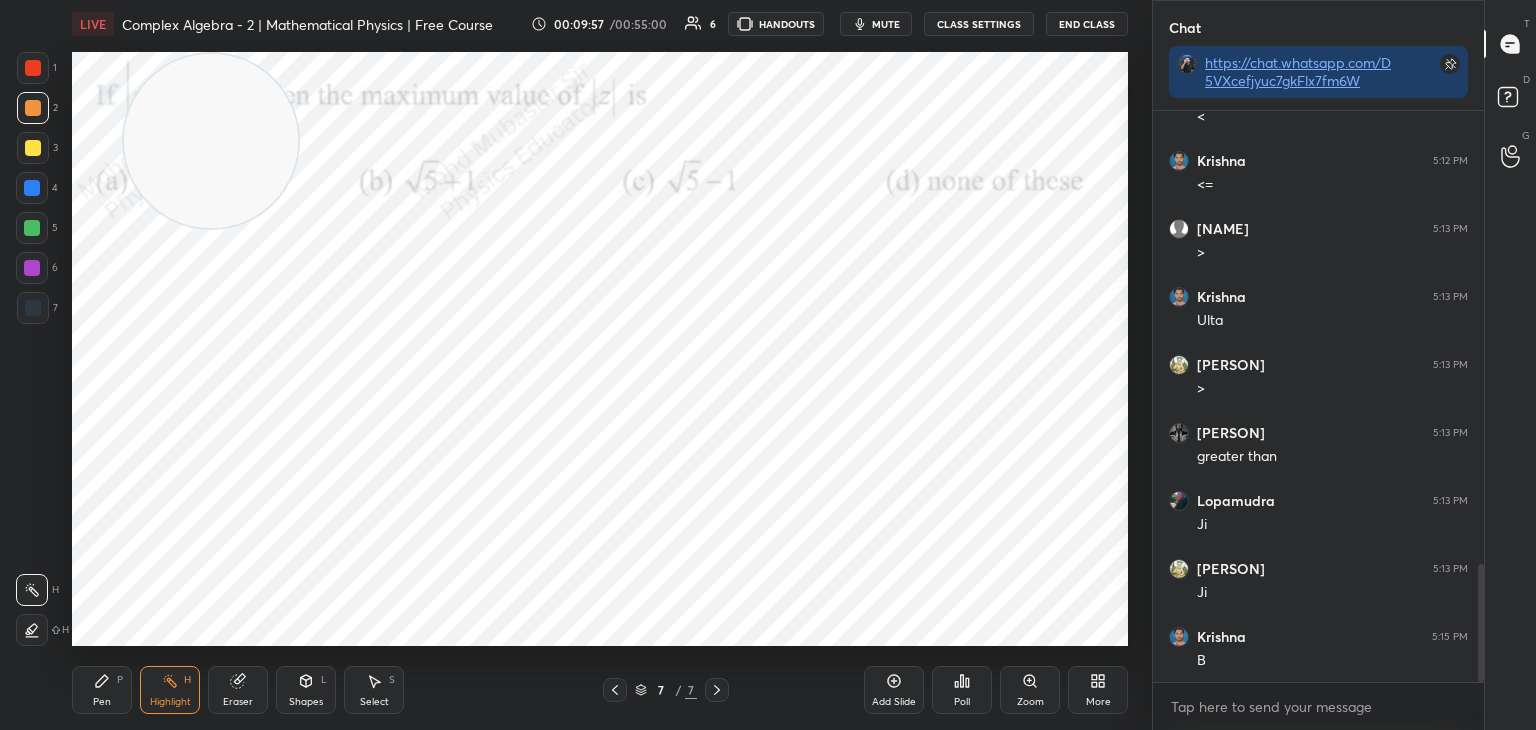 click on "mute" at bounding box center [876, 24] 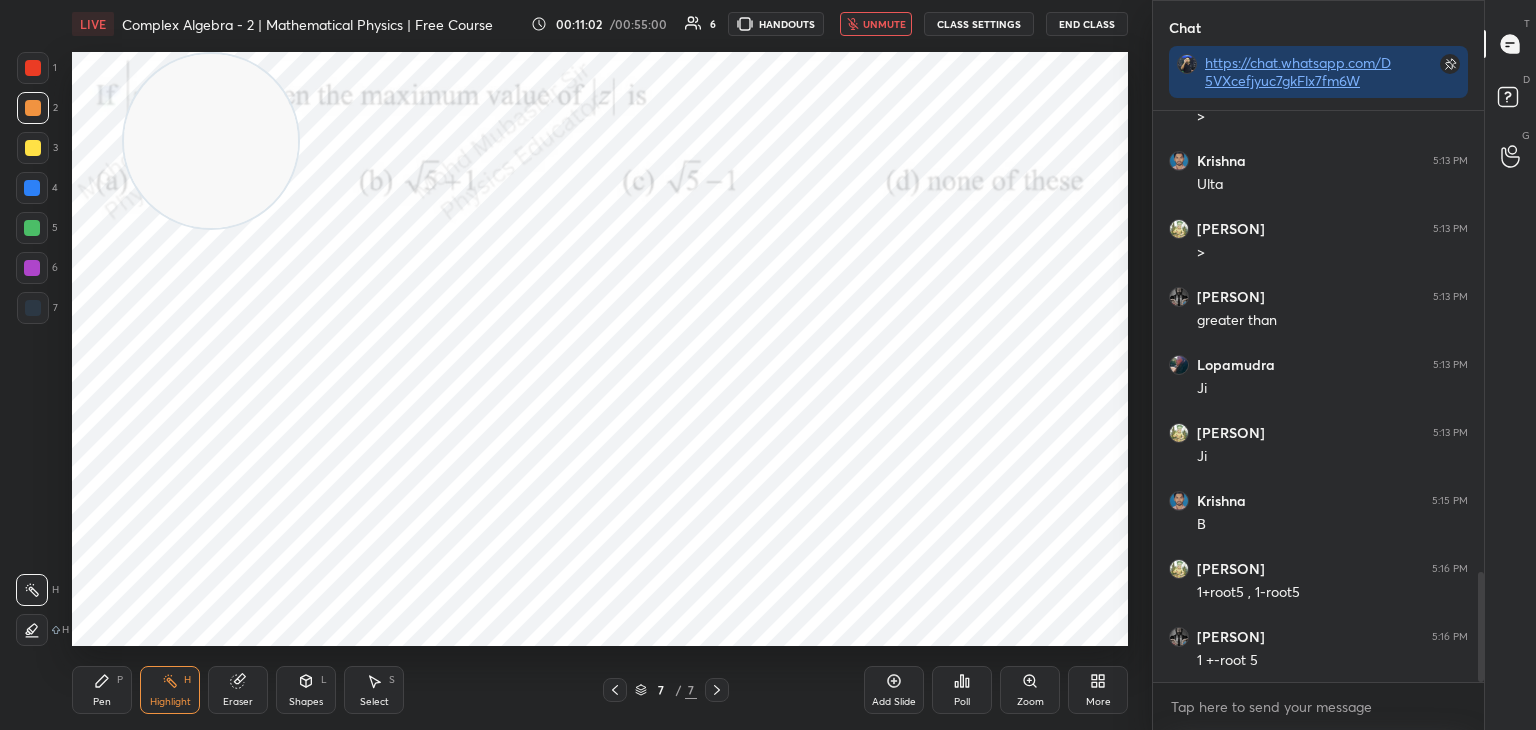 scroll, scrollTop: 2408, scrollLeft: 0, axis: vertical 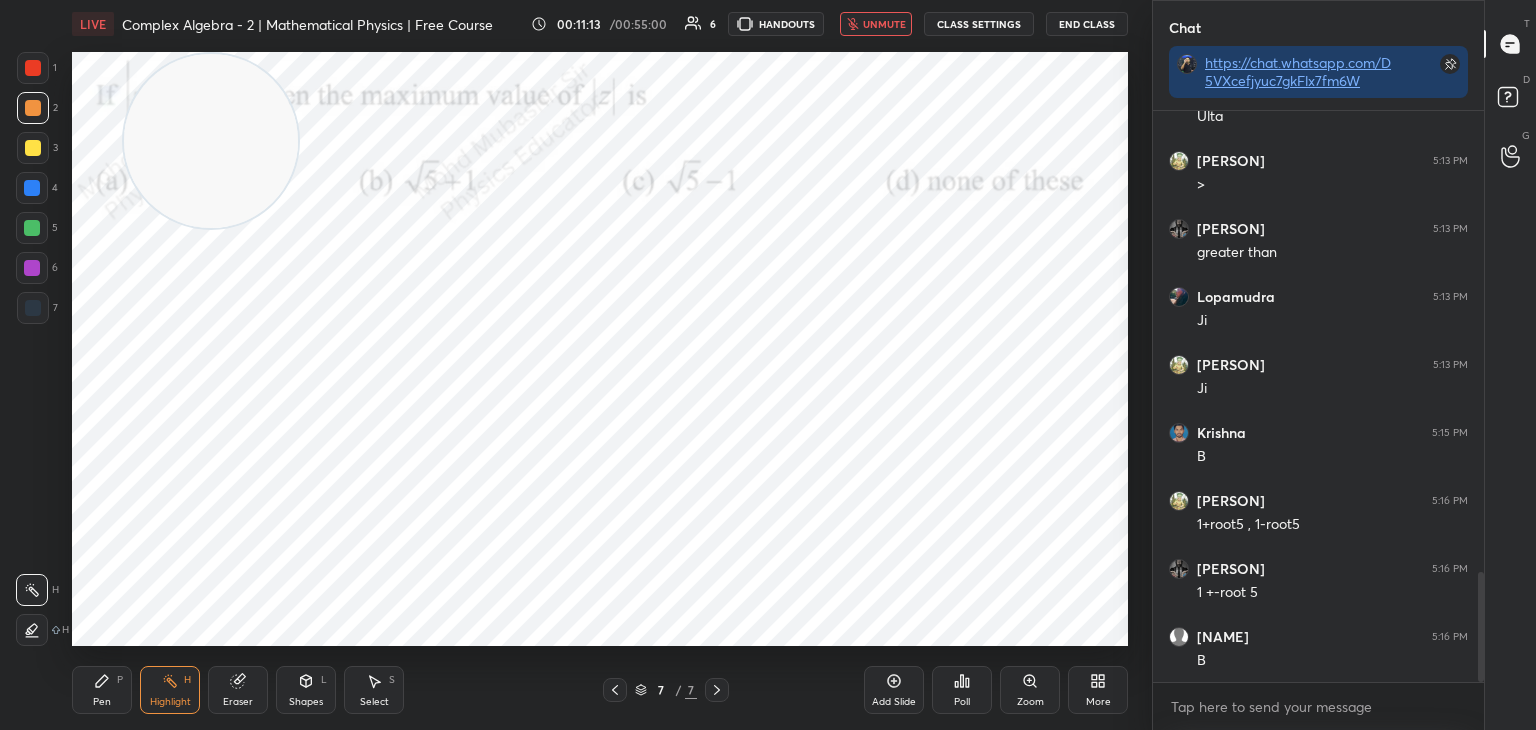 click on "unmute" at bounding box center [884, 24] 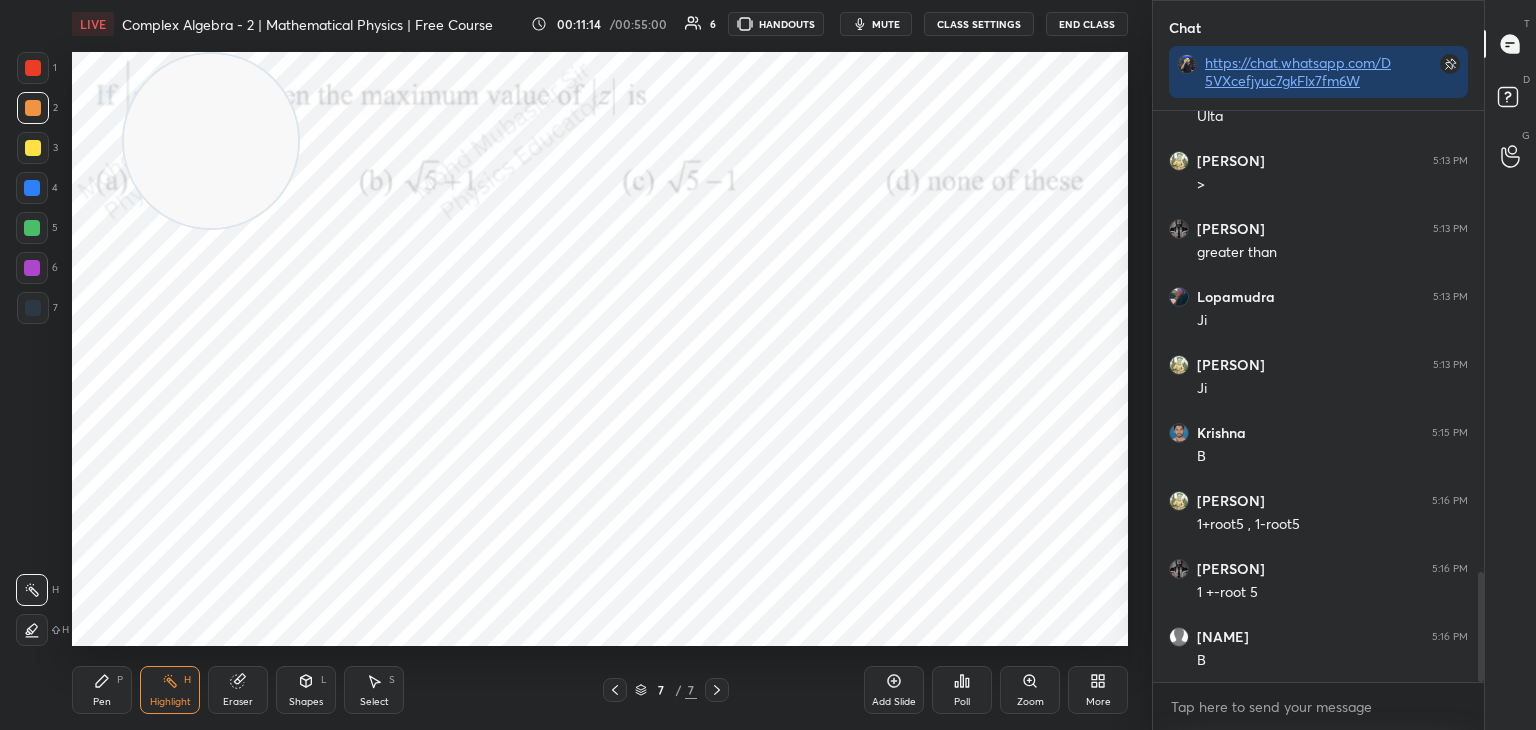 click 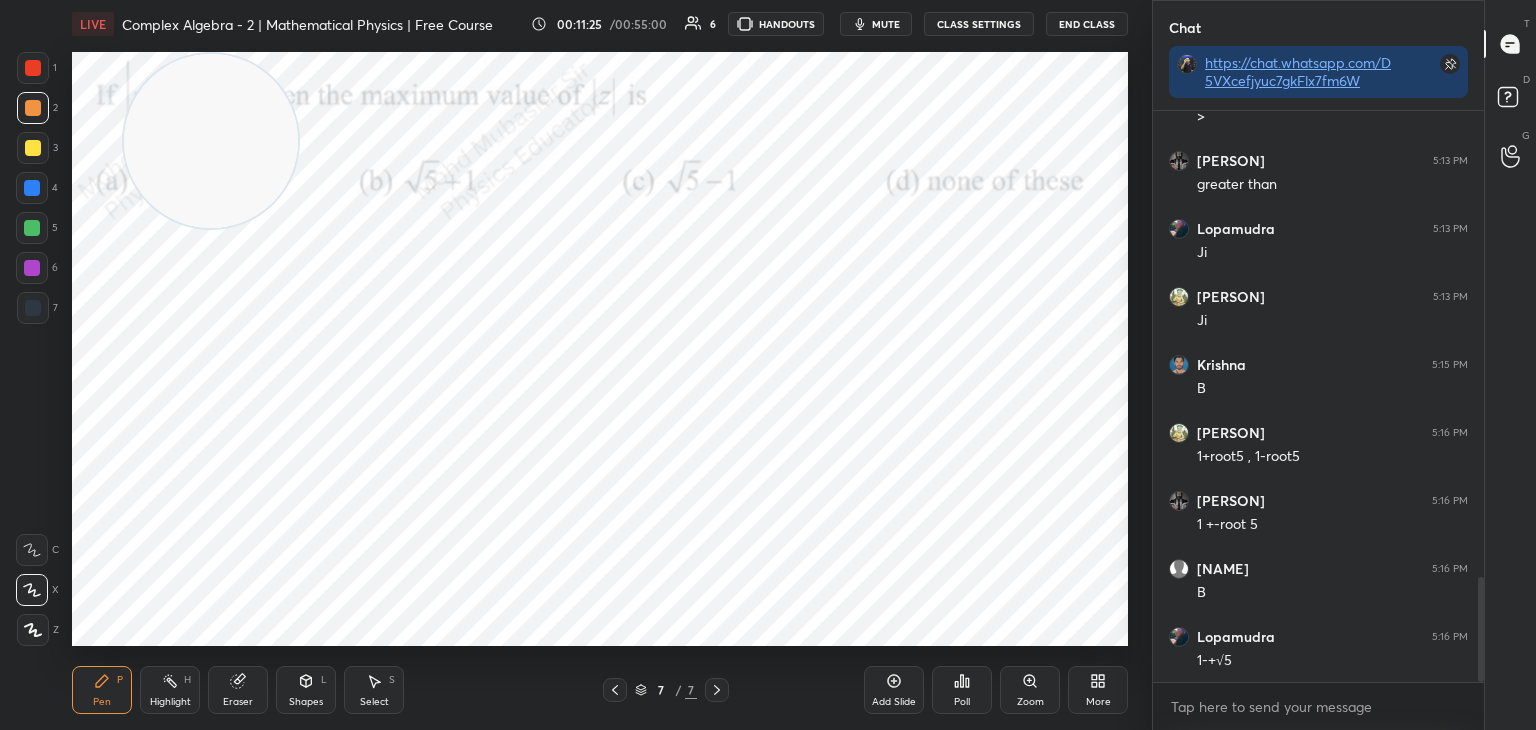 scroll, scrollTop: 2544, scrollLeft: 0, axis: vertical 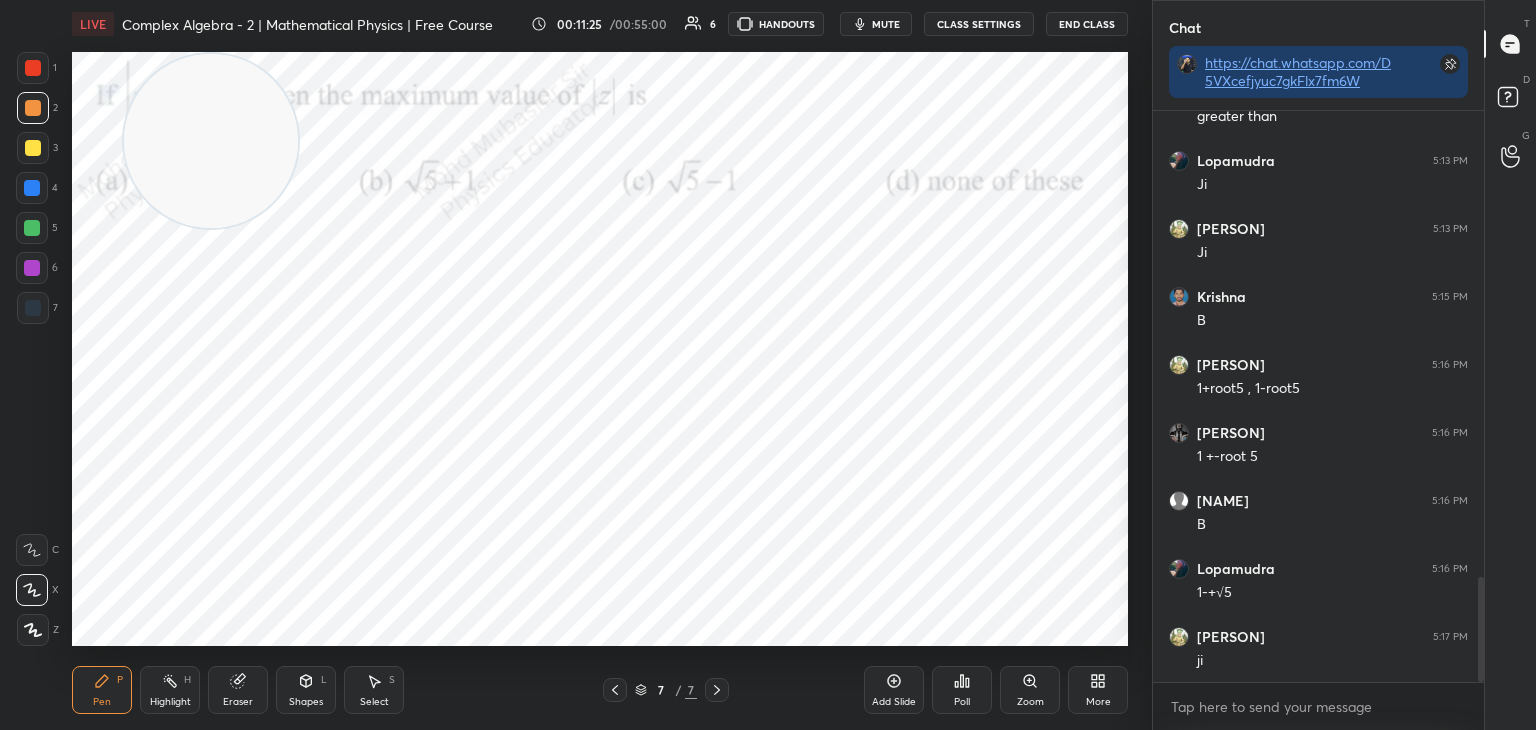 drag, startPoint x: 204, startPoint y: 136, endPoint x: 104, endPoint y: 378, distance: 261.8473 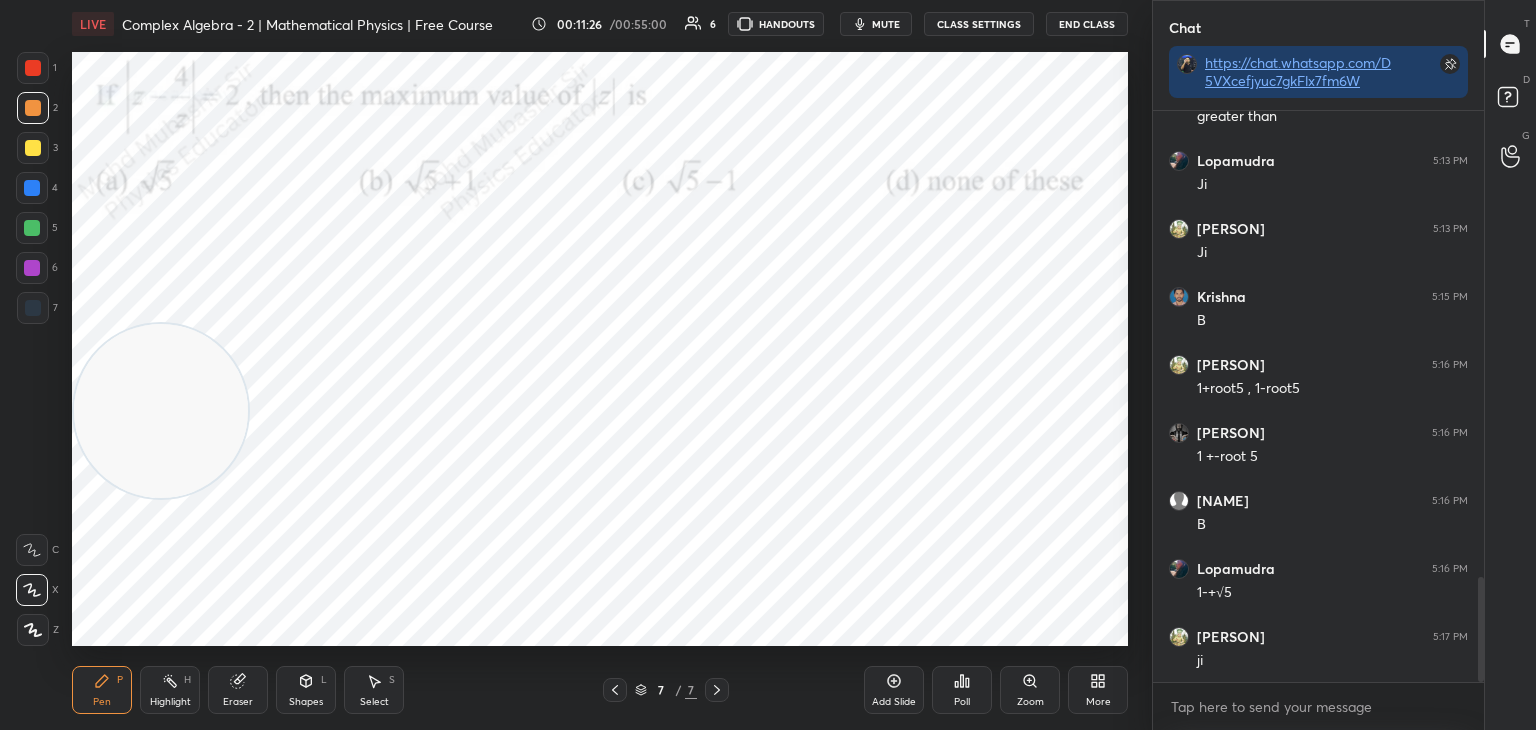 drag, startPoint x: 36, startPoint y: 144, endPoint x: 59, endPoint y: 145, distance: 23.021729 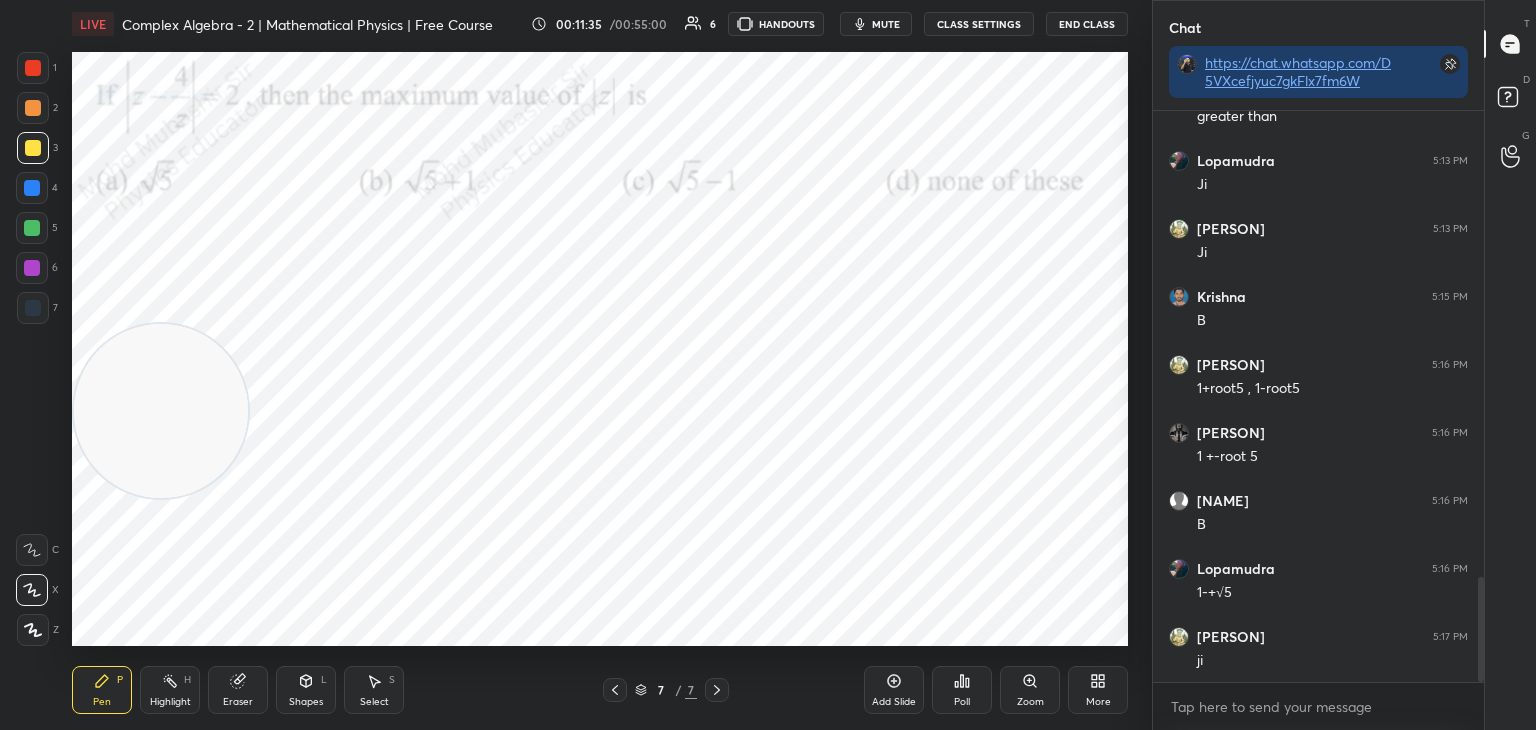 click 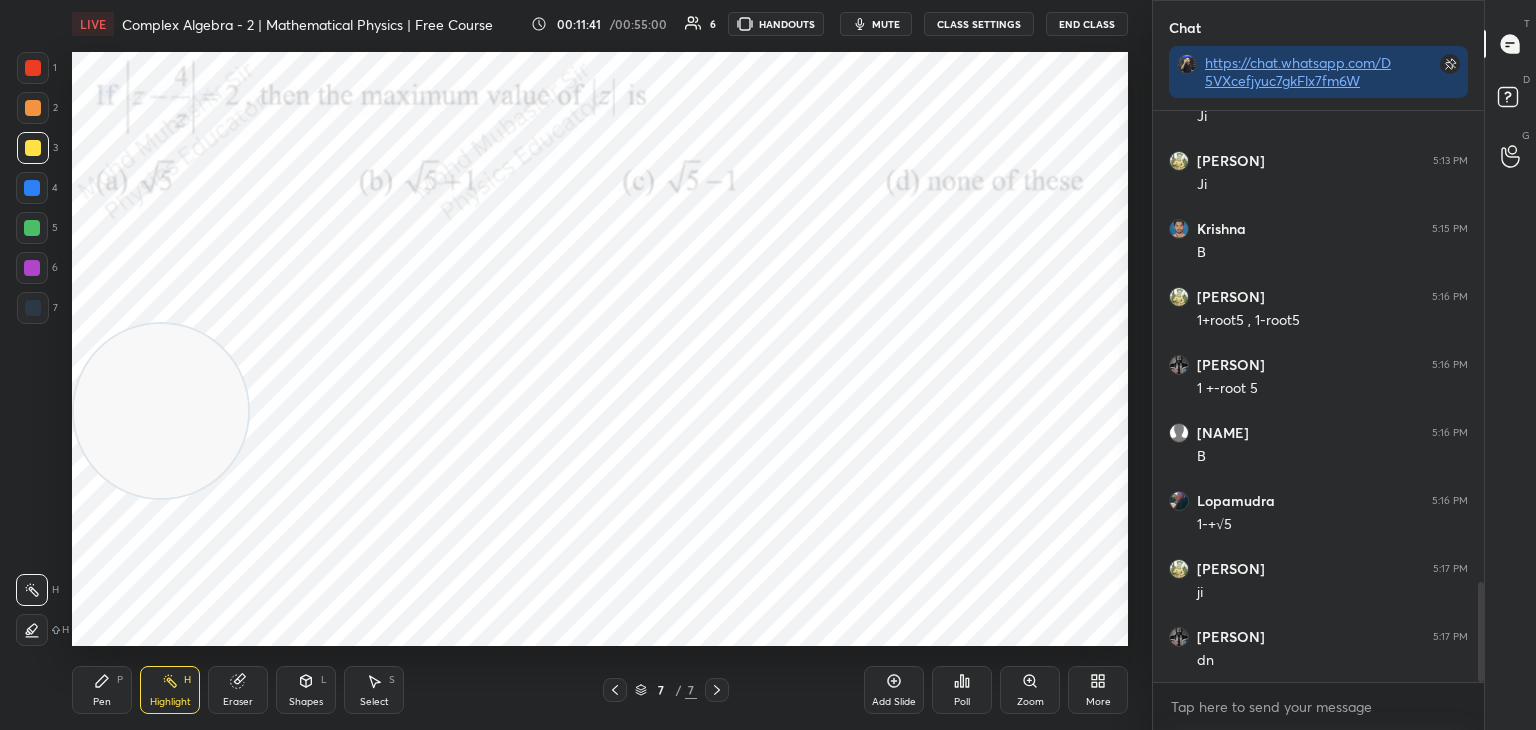 scroll, scrollTop: 2680, scrollLeft: 0, axis: vertical 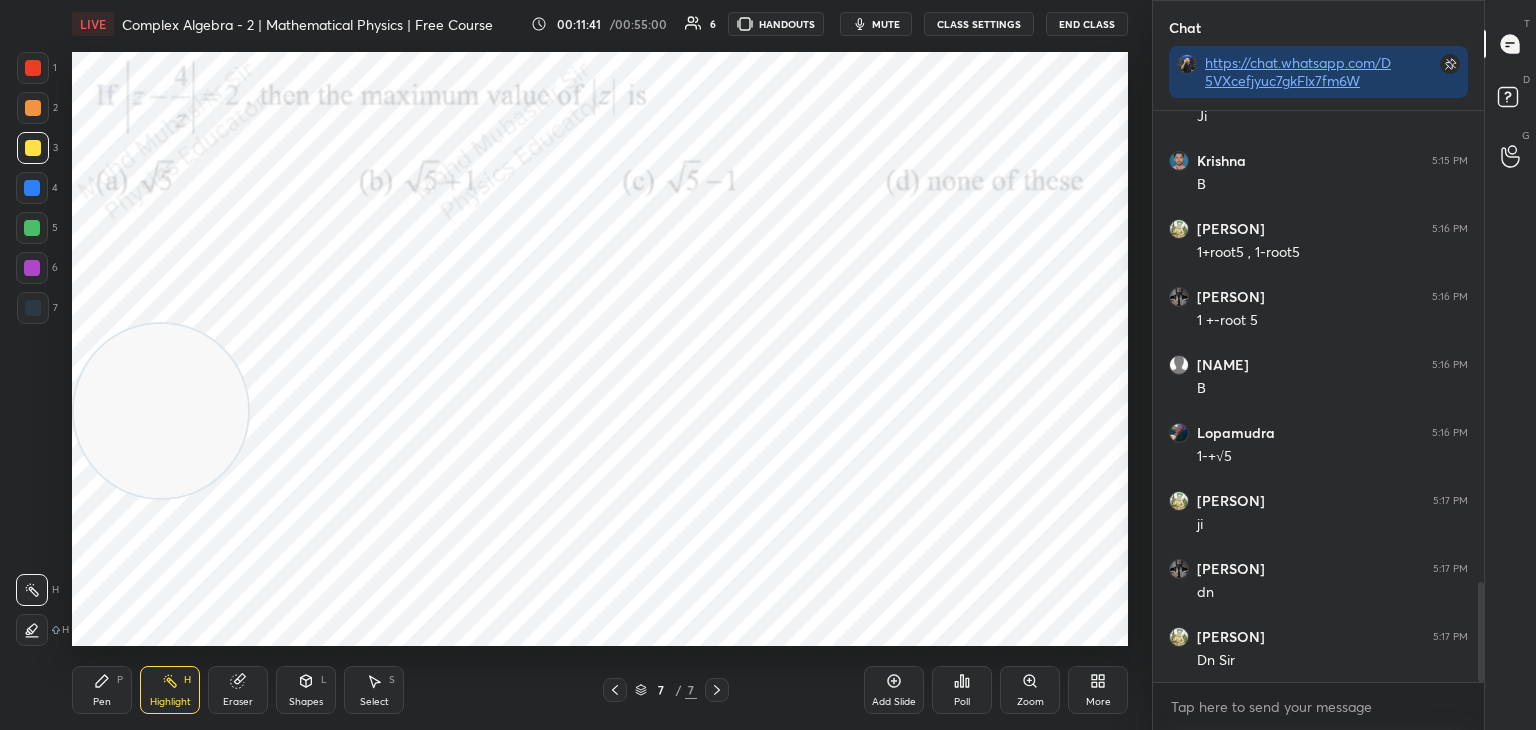 drag, startPoint x: 883, startPoint y: 20, endPoint x: 901, endPoint y: 12, distance: 19.697716 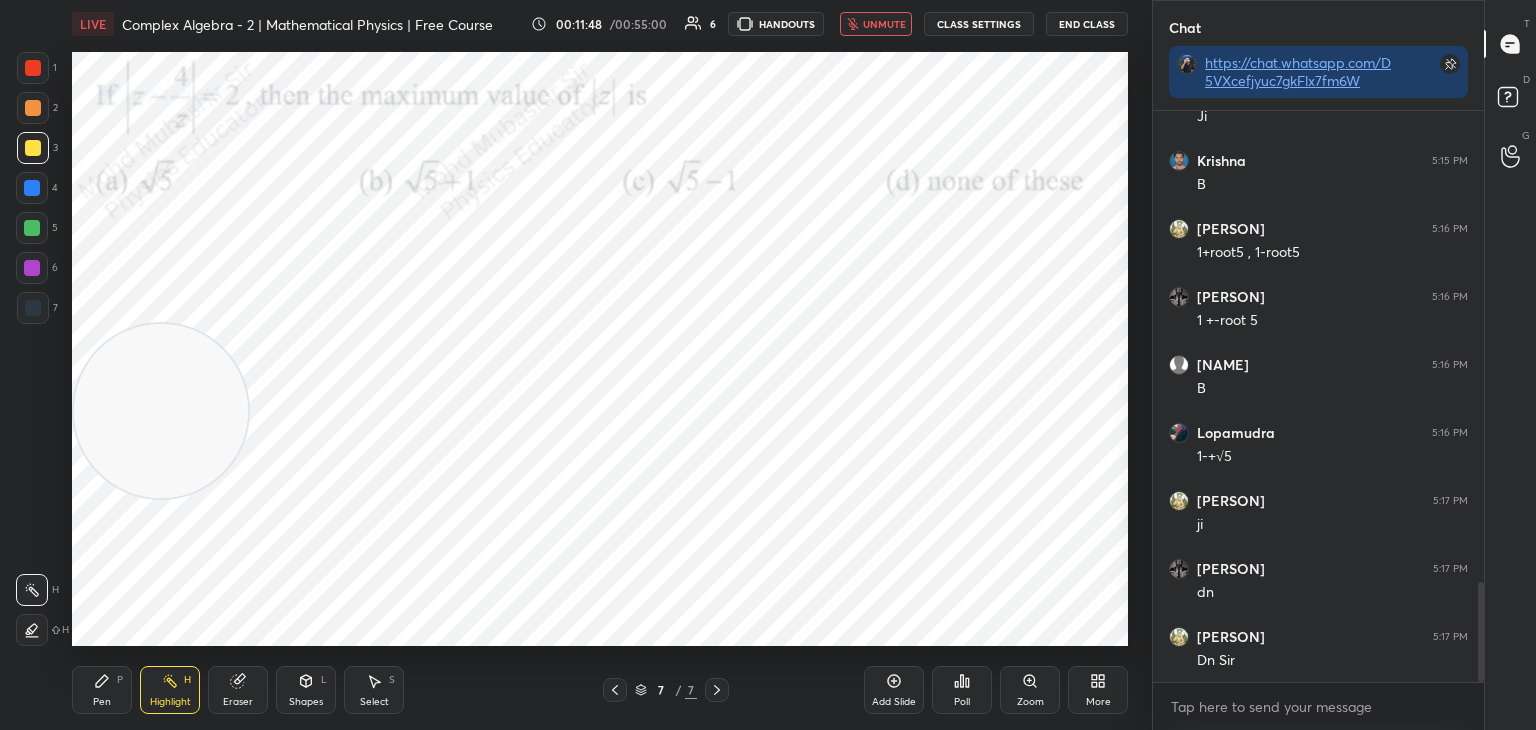 scroll, scrollTop: 2748, scrollLeft: 0, axis: vertical 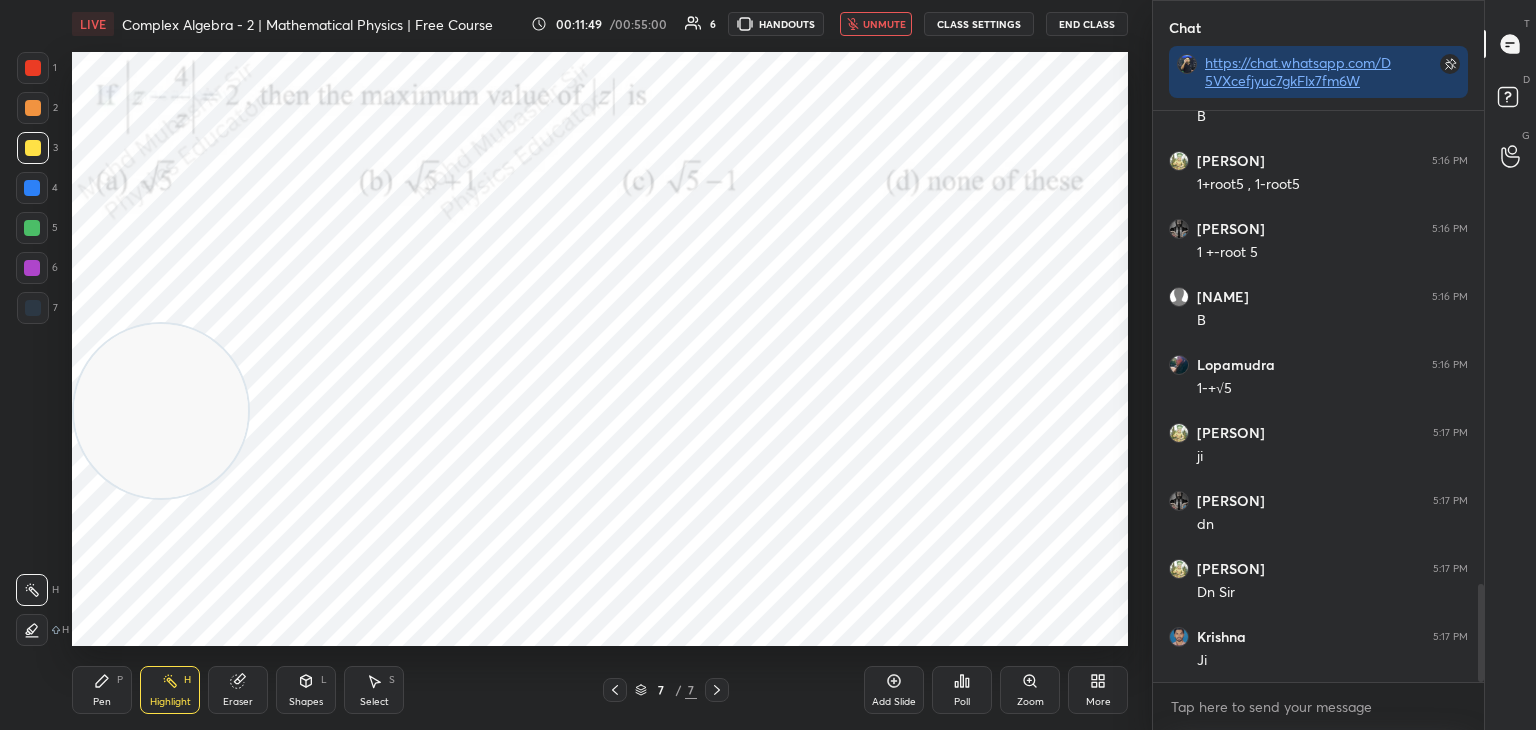 click 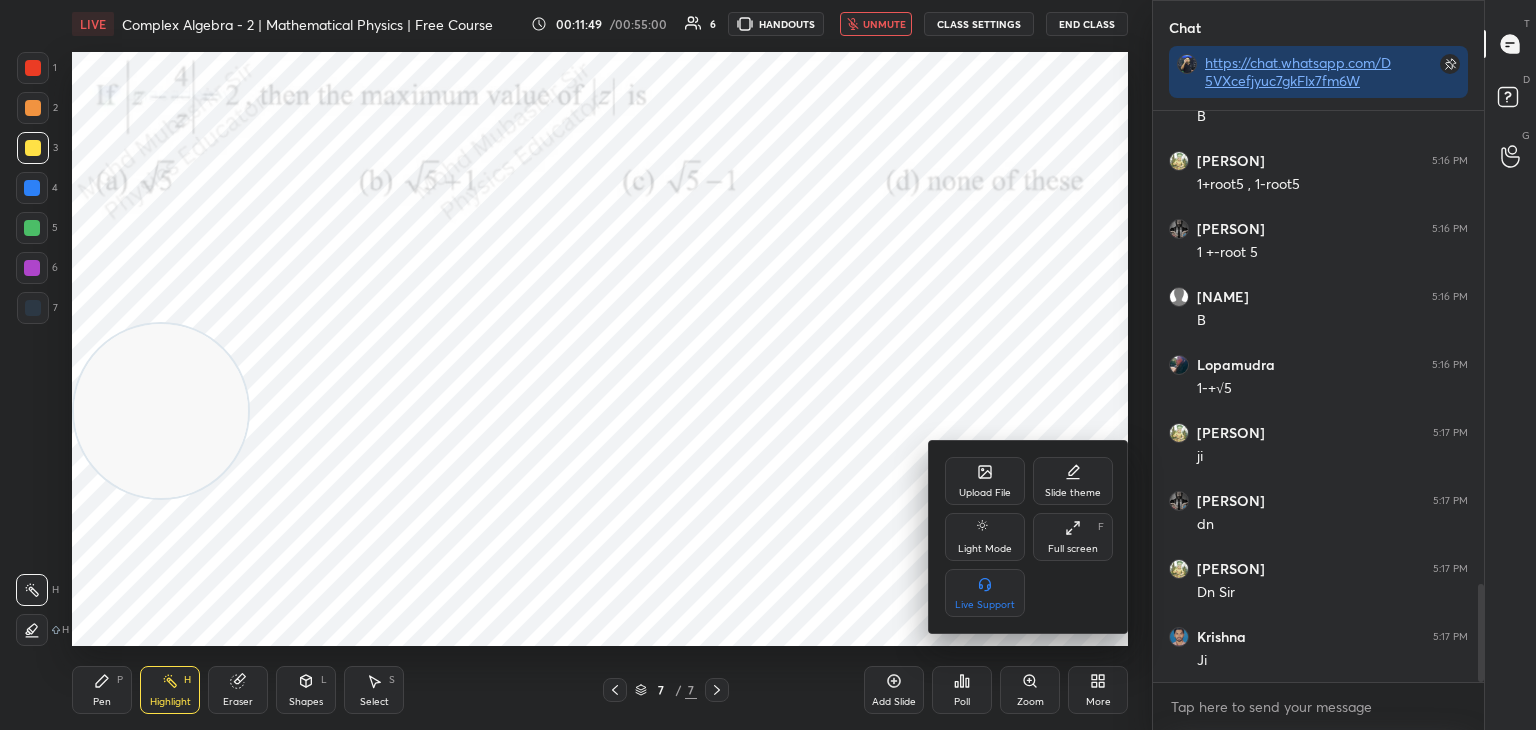 click 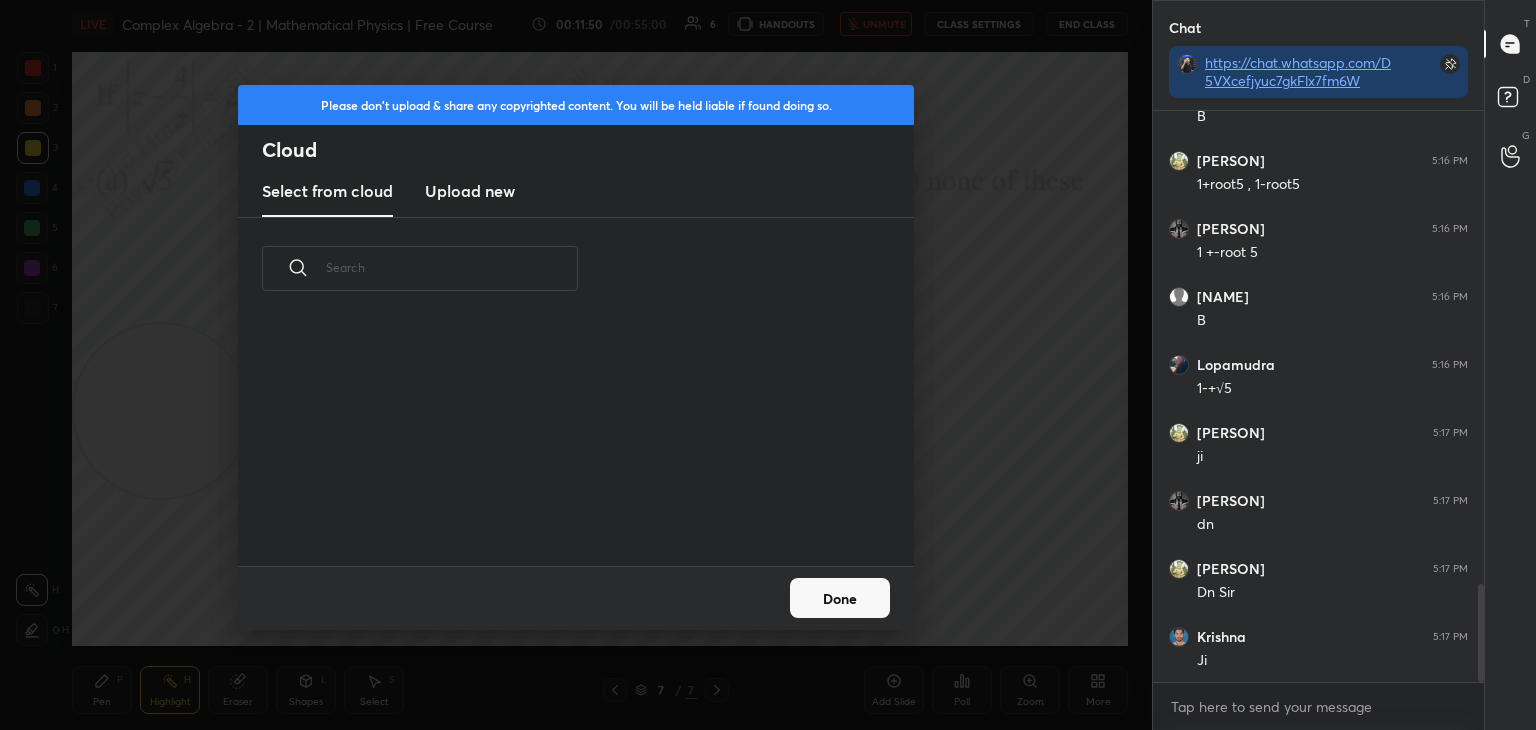scroll, scrollTop: 5, scrollLeft: 10, axis: both 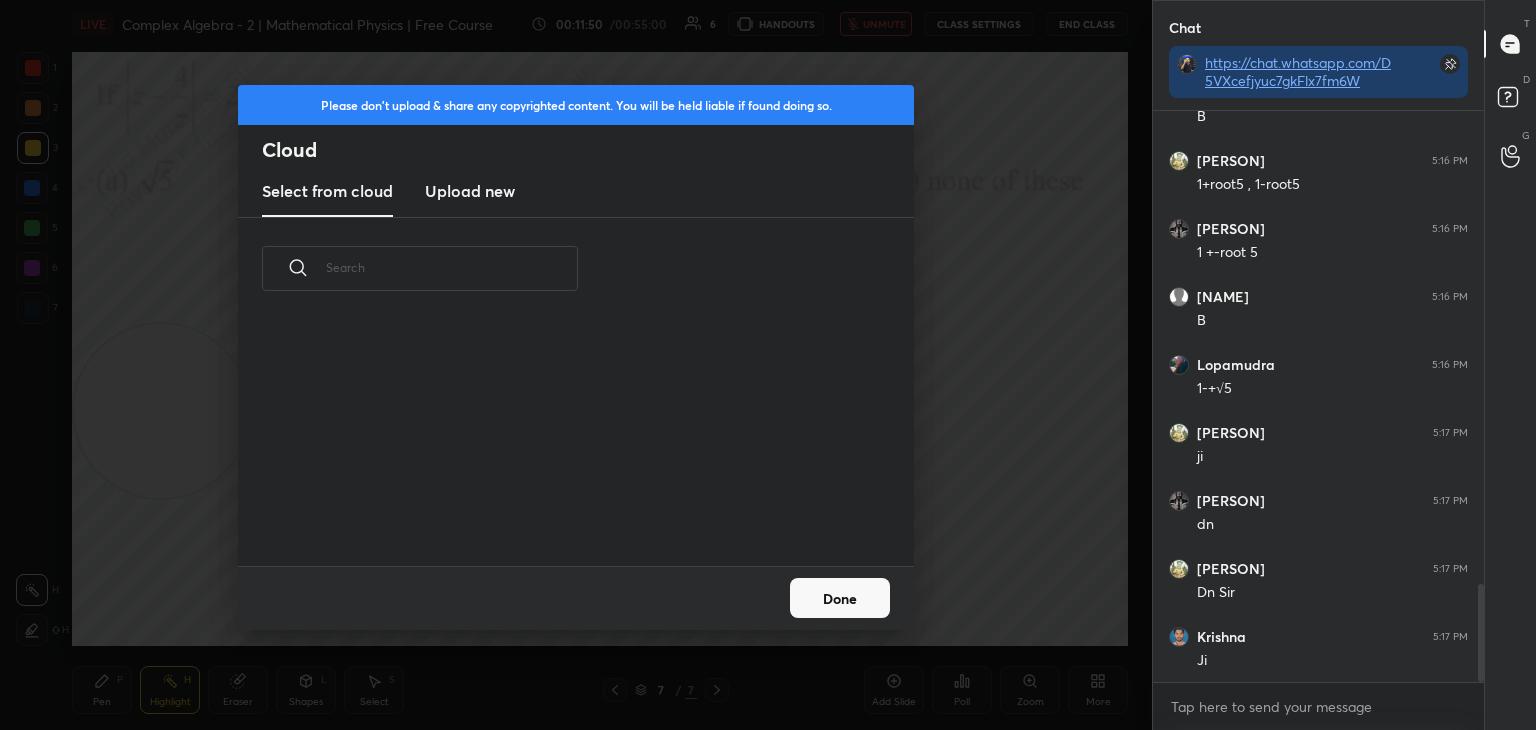 drag, startPoint x: 461, startPoint y: 188, endPoint x: 473, endPoint y: 186, distance: 12.165525 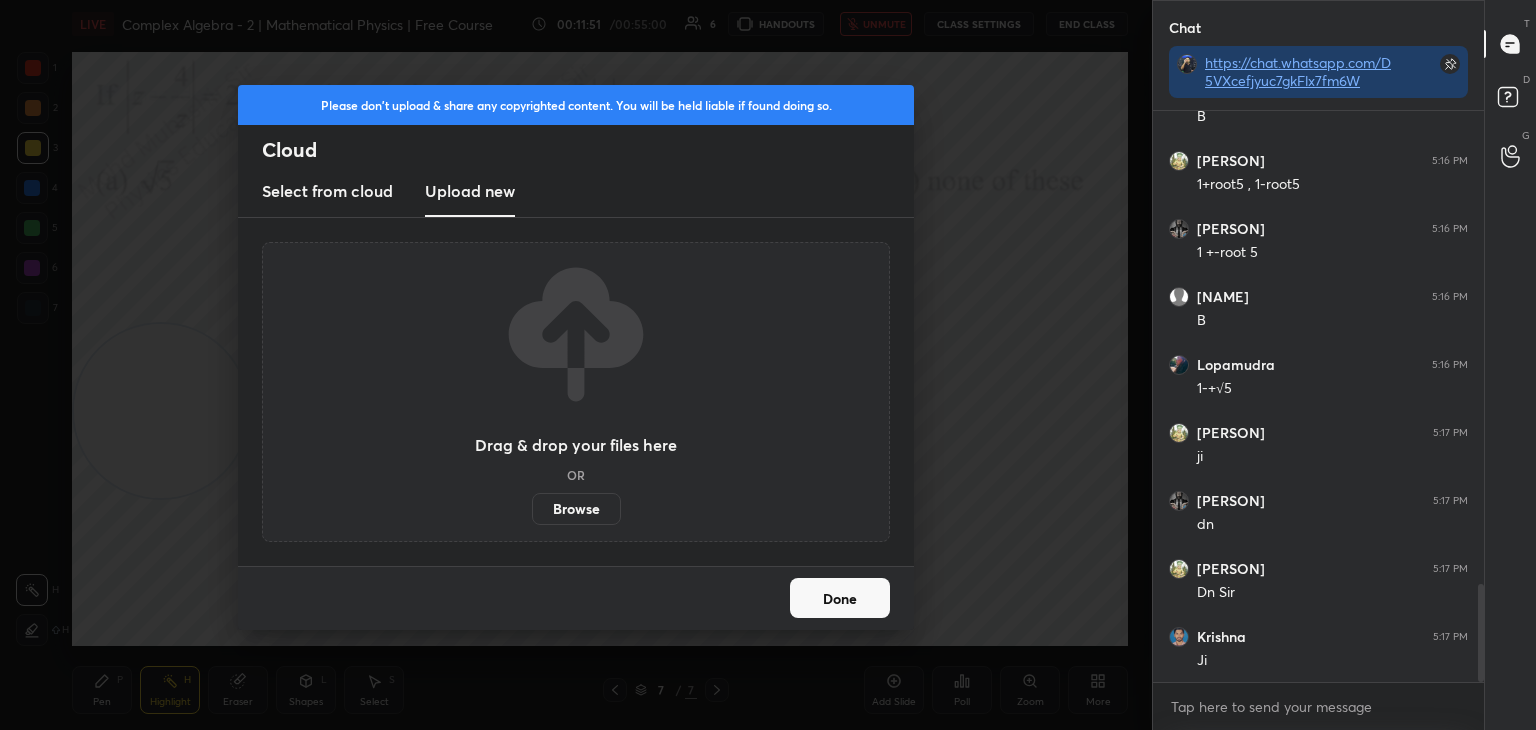 click on "Browse" at bounding box center (576, 509) 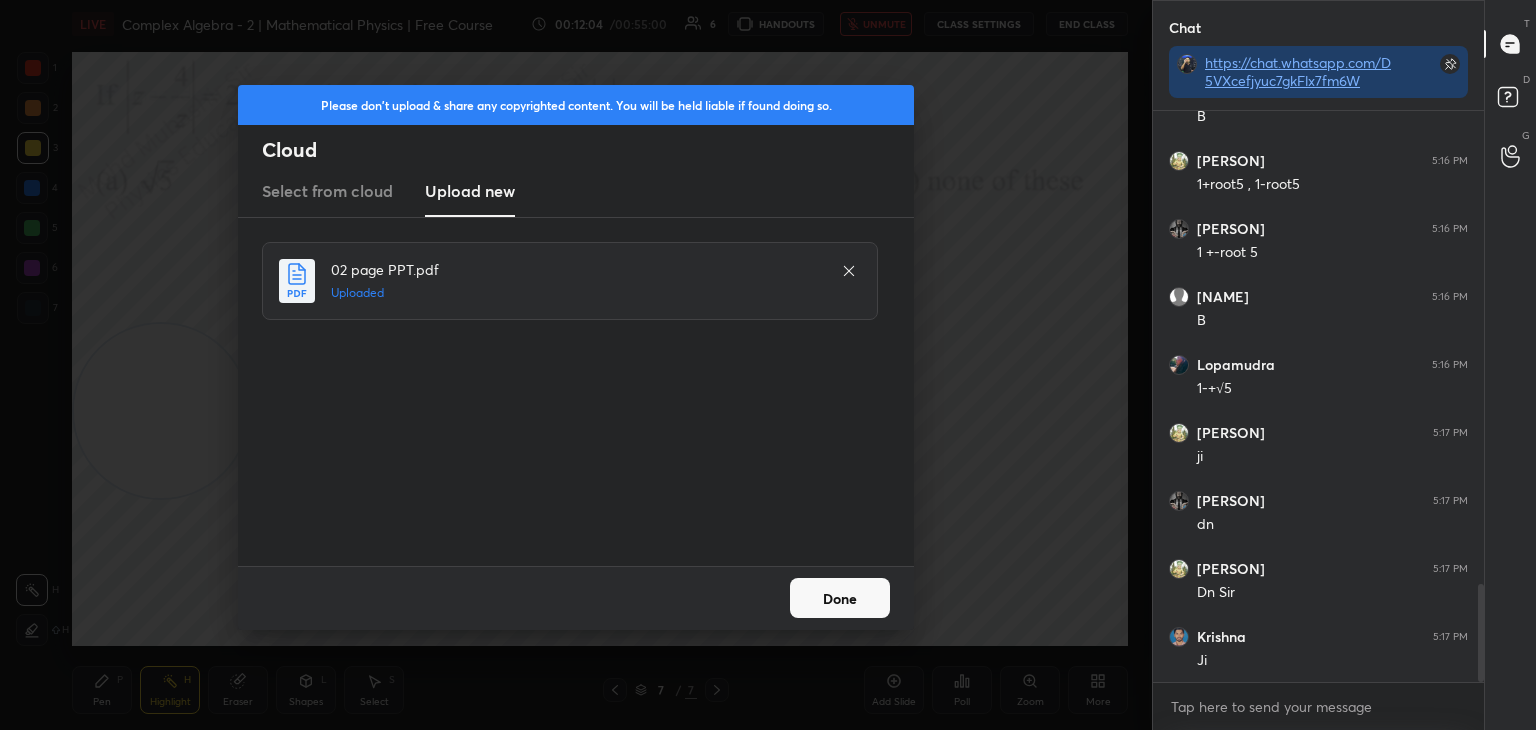 click on "Done" at bounding box center (840, 598) 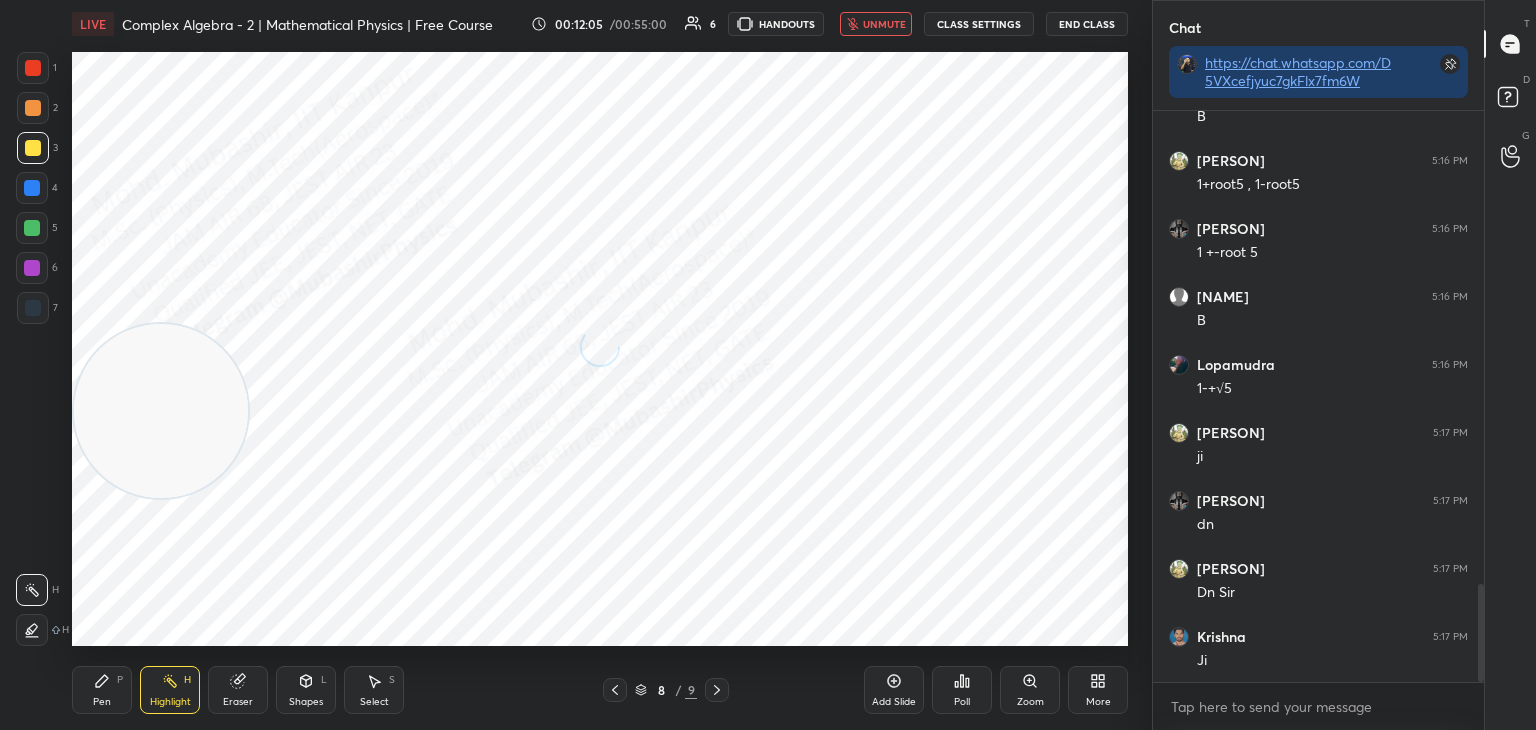 click on "Pen" at bounding box center [102, 702] 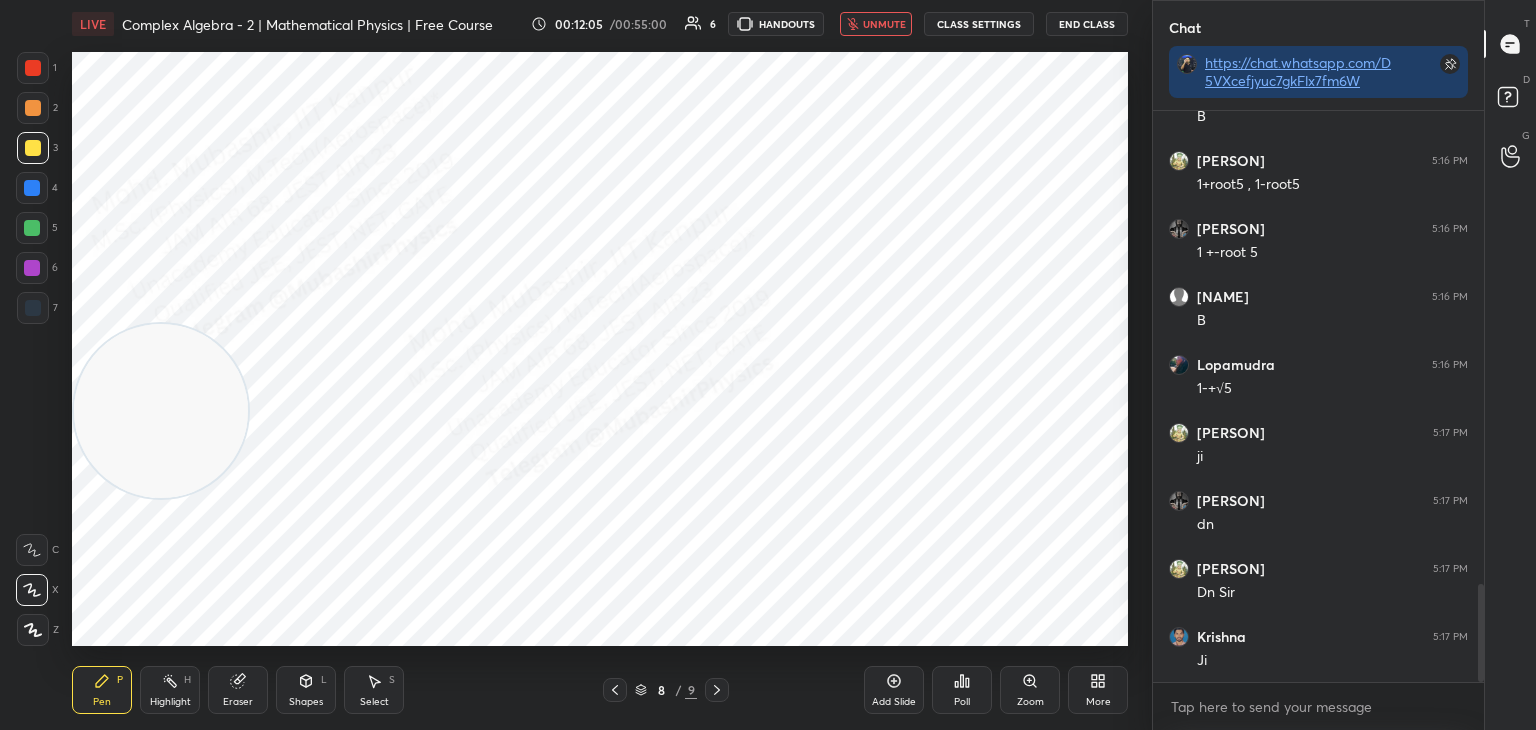 drag, startPoint x: 31, startPoint y: 306, endPoint x: 63, endPoint y: 290, distance: 35.77709 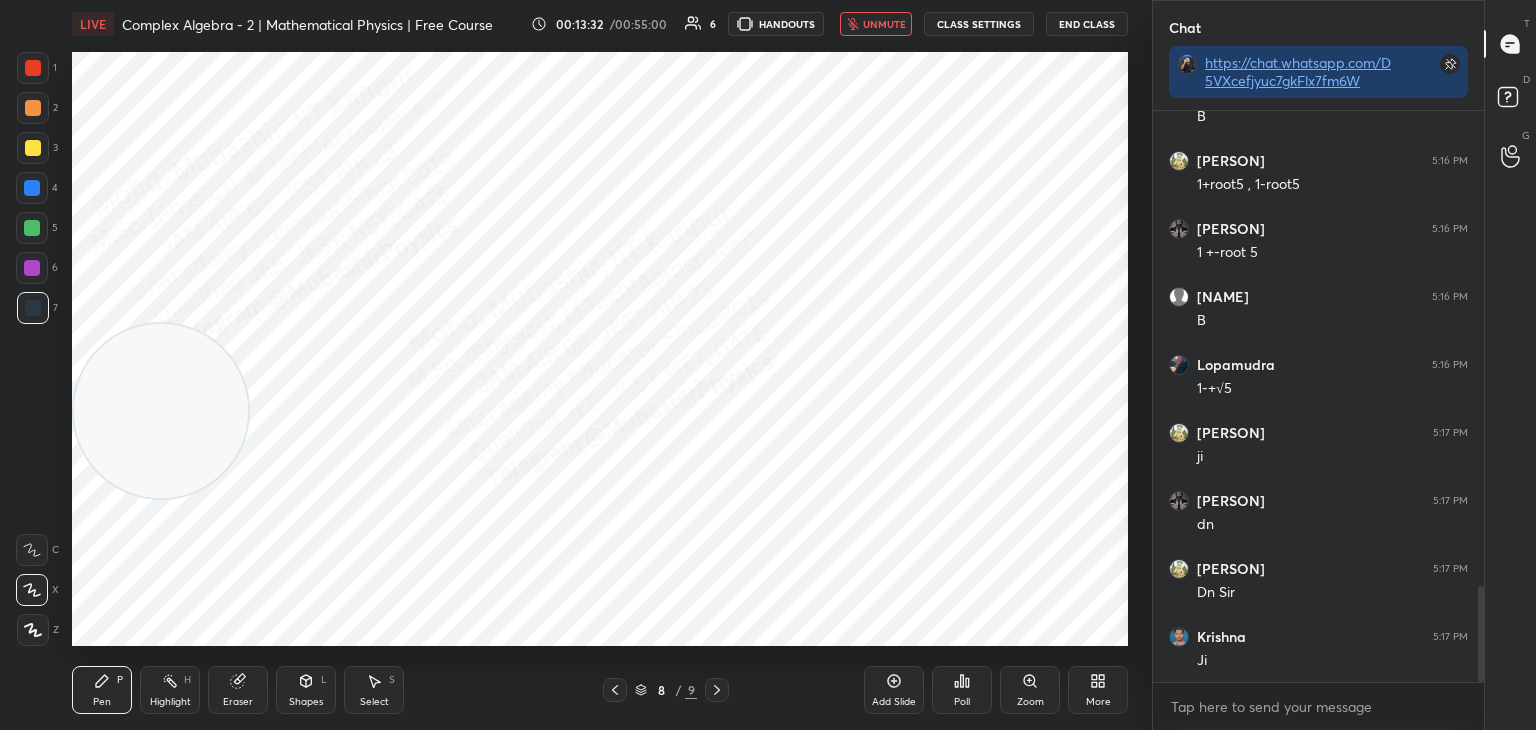 scroll, scrollTop: 2310, scrollLeft: 0, axis: vertical 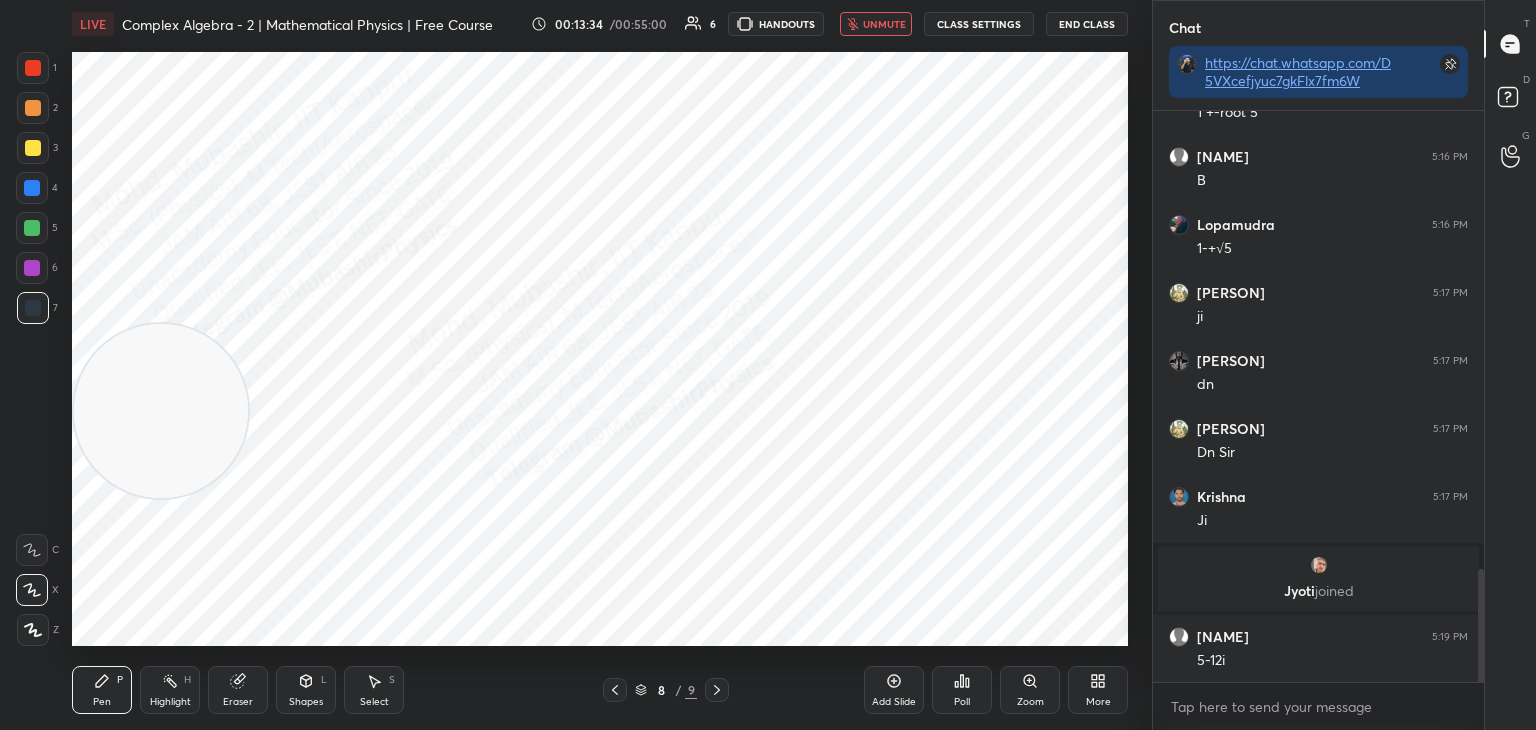 click on "unmute" at bounding box center [884, 24] 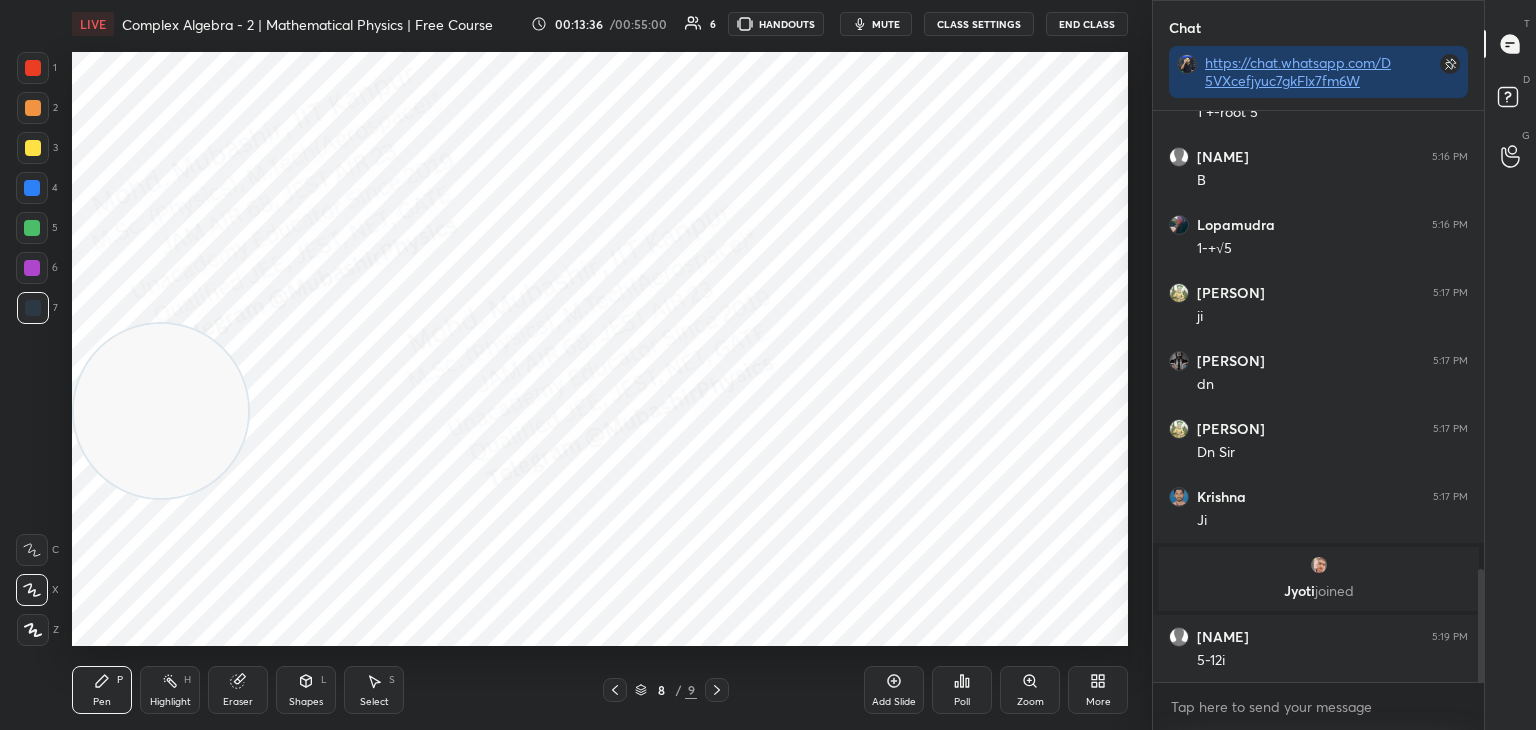 click on "Jyoti  joined" at bounding box center [1318, 579] 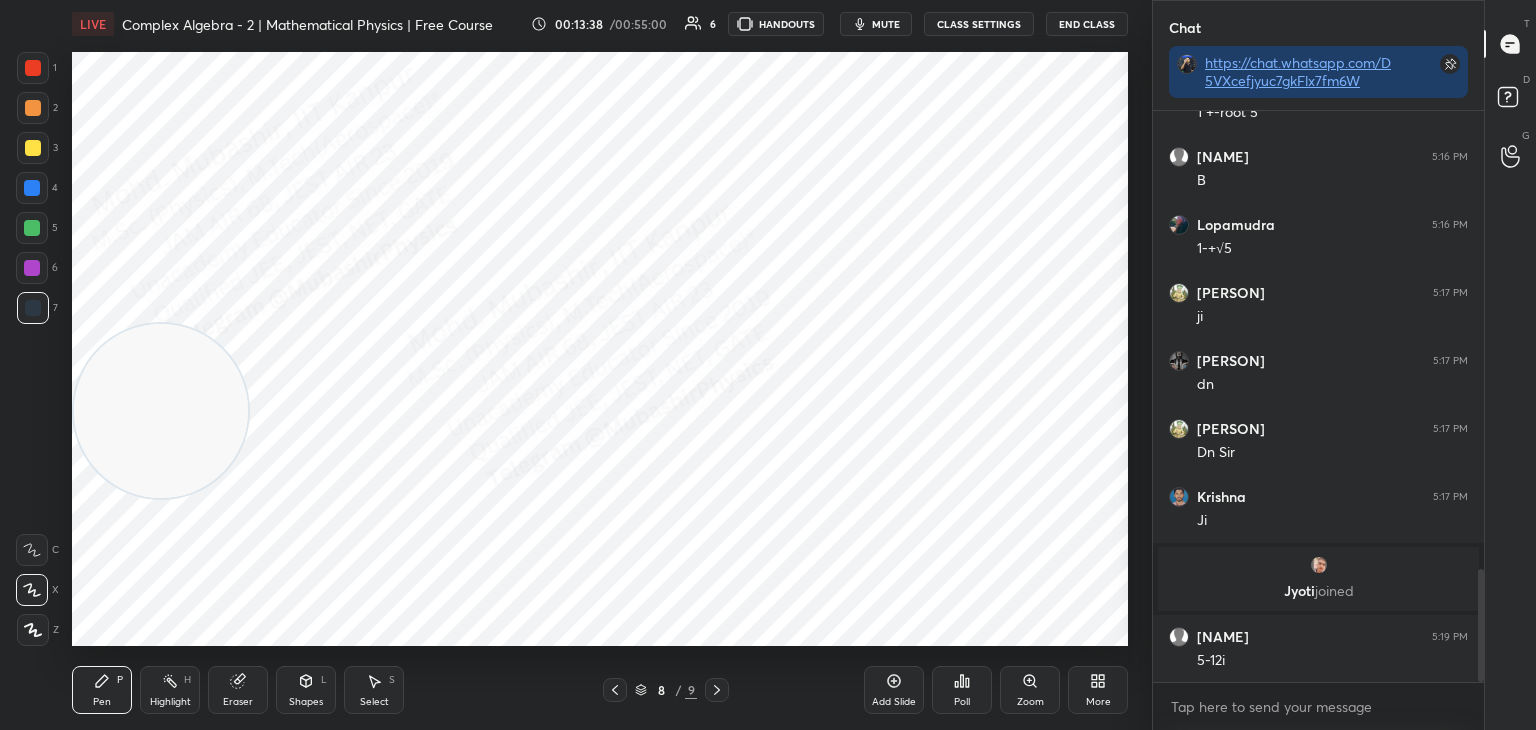 scroll, scrollTop: 2378, scrollLeft: 0, axis: vertical 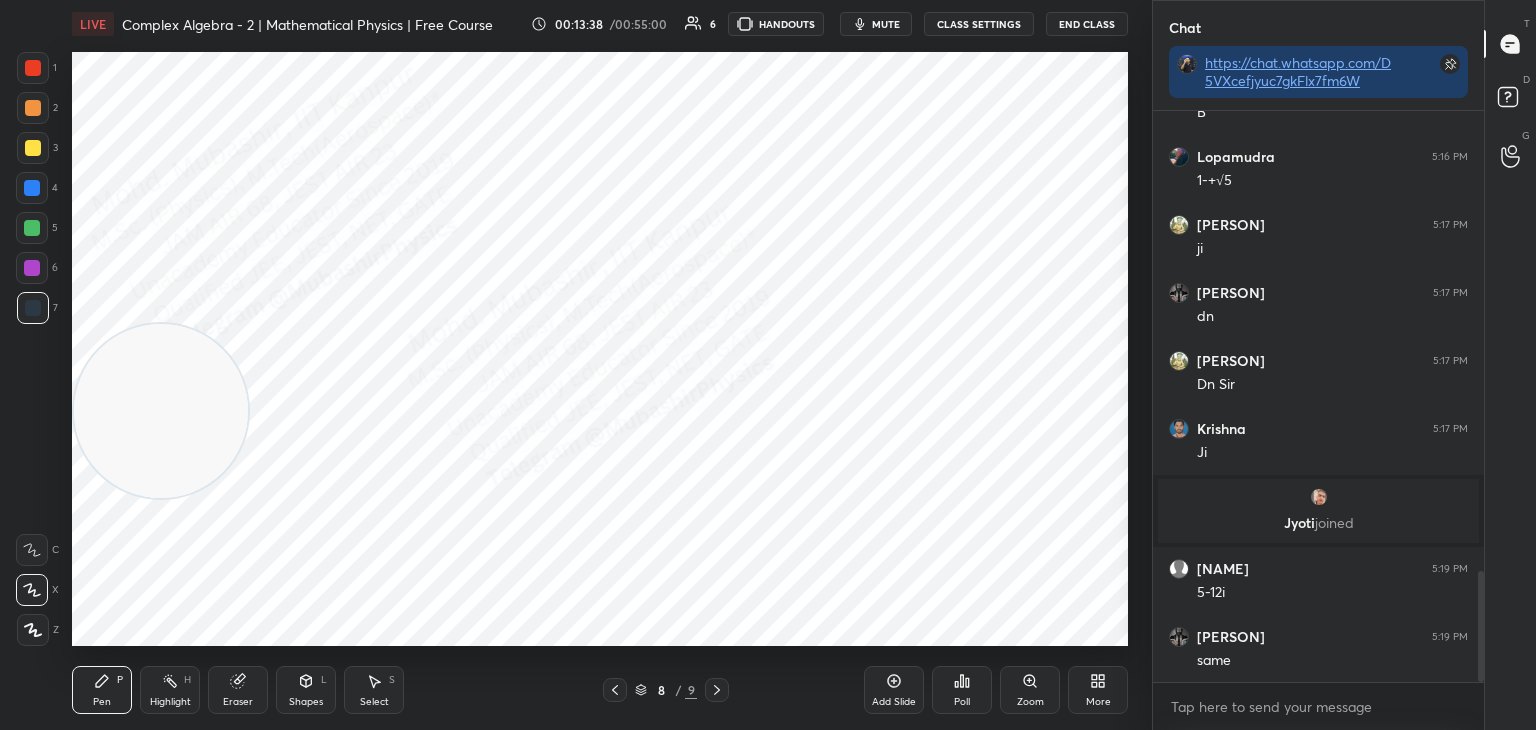click on "mute" at bounding box center [886, 24] 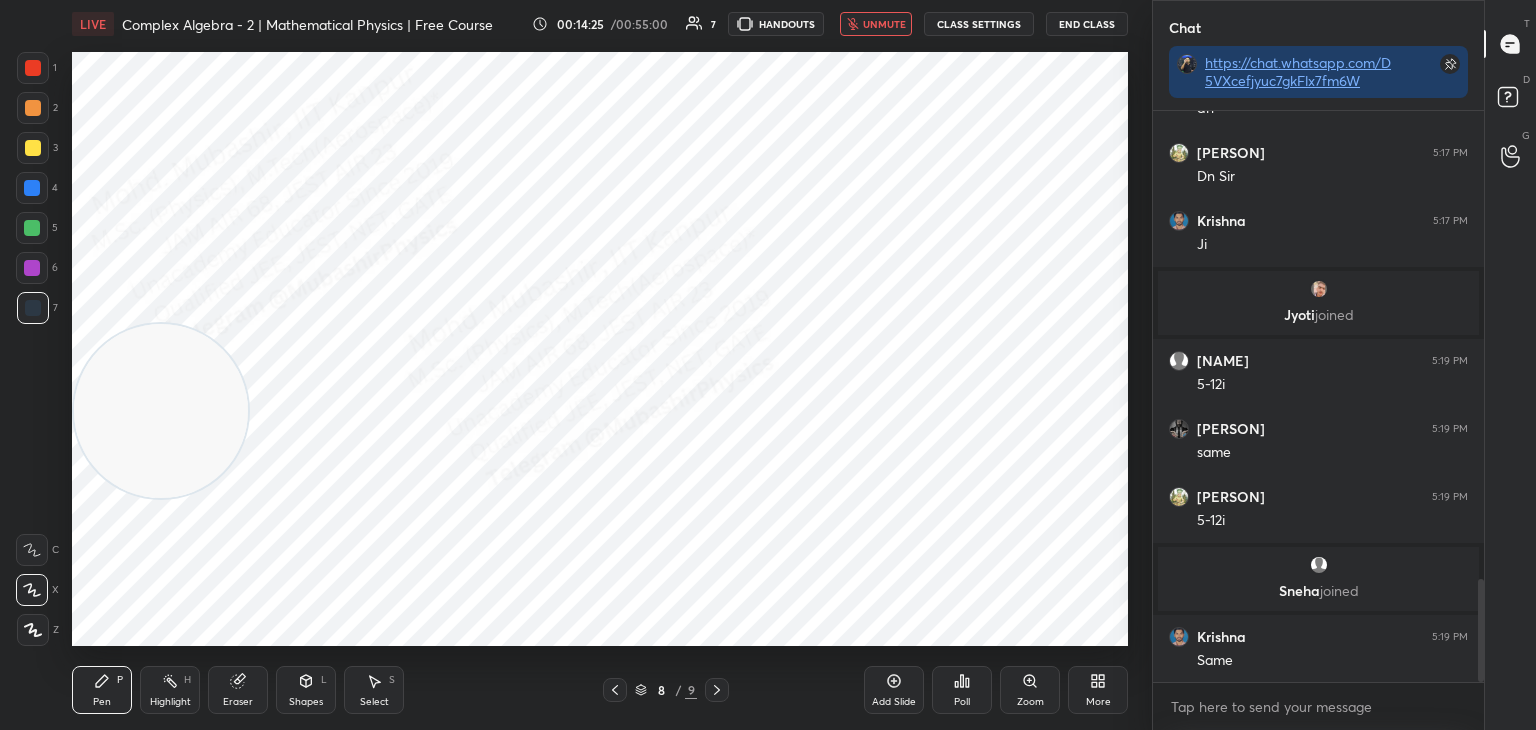 scroll, scrollTop: 2582, scrollLeft: 0, axis: vertical 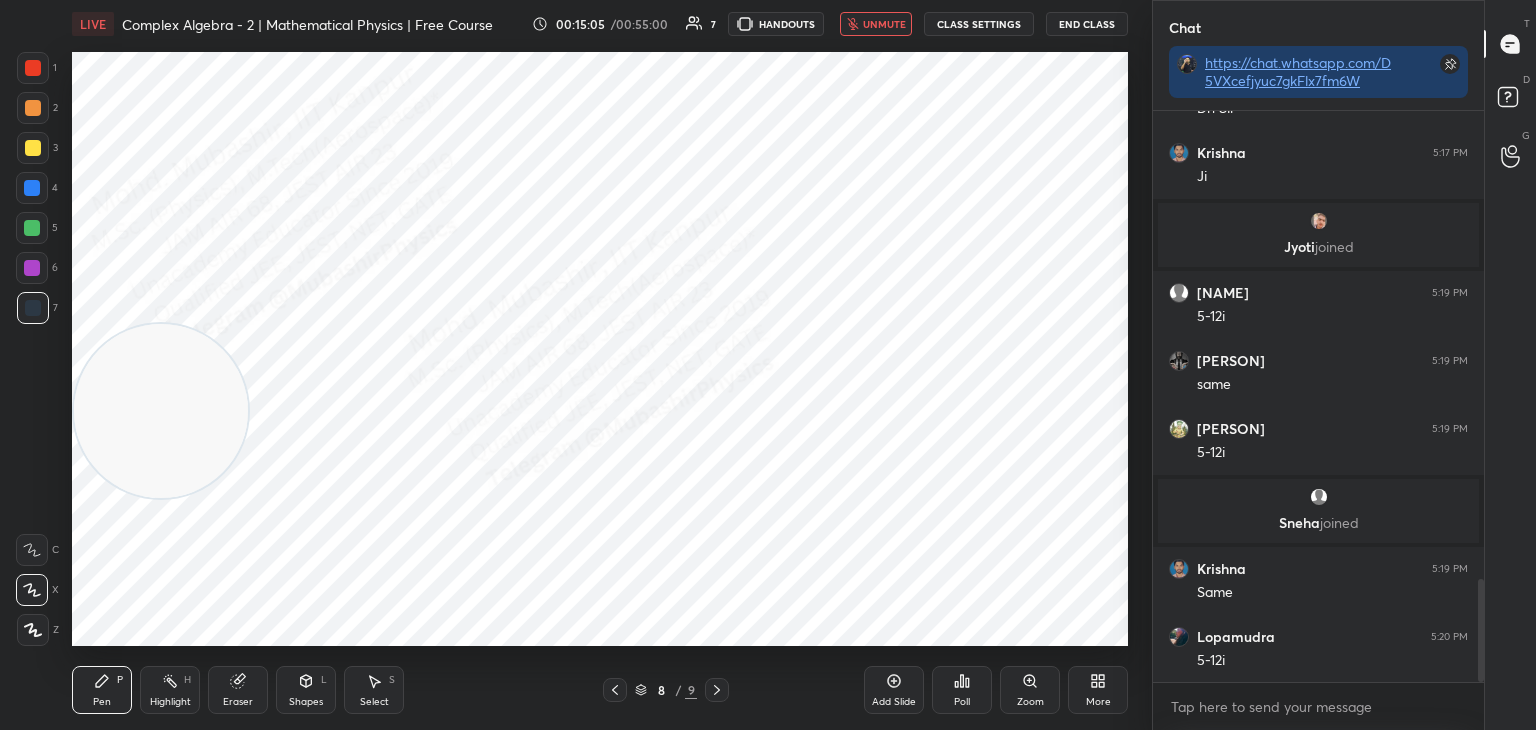 click on "unmute" at bounding box center (884, 24) 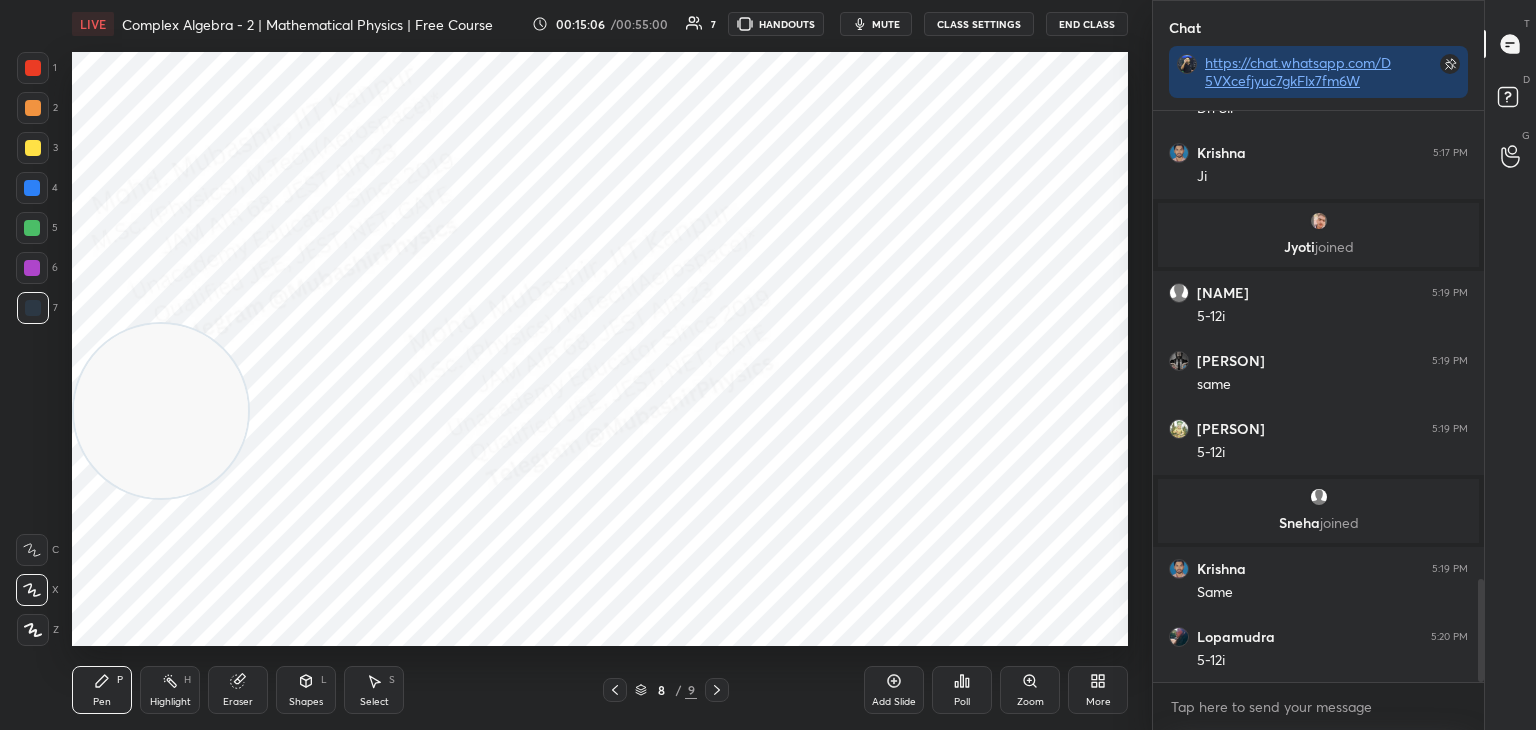 type 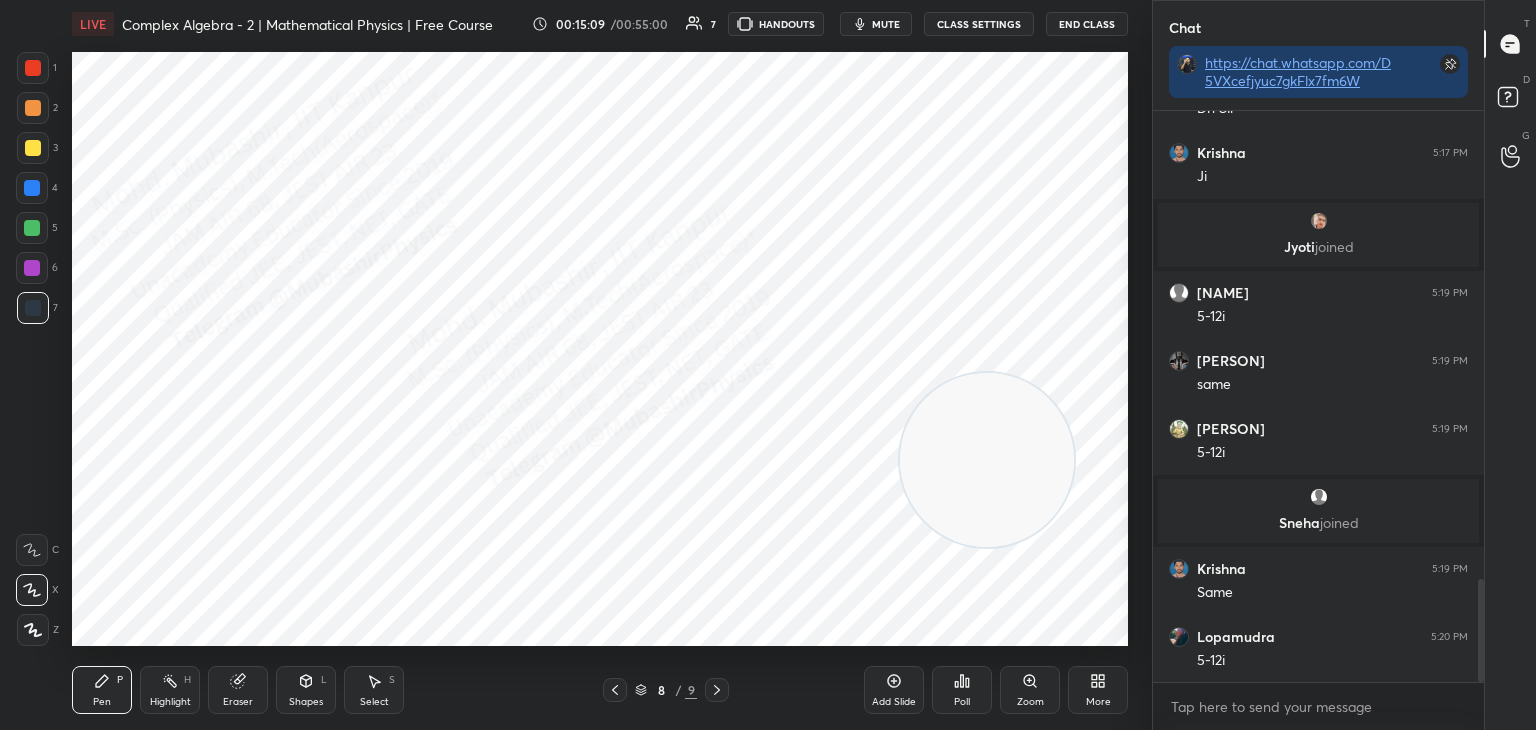 drag, startPoint x: 183, startPoint y: 400, endPoint x: 960, endPoint y: 434, distance: 777.7435 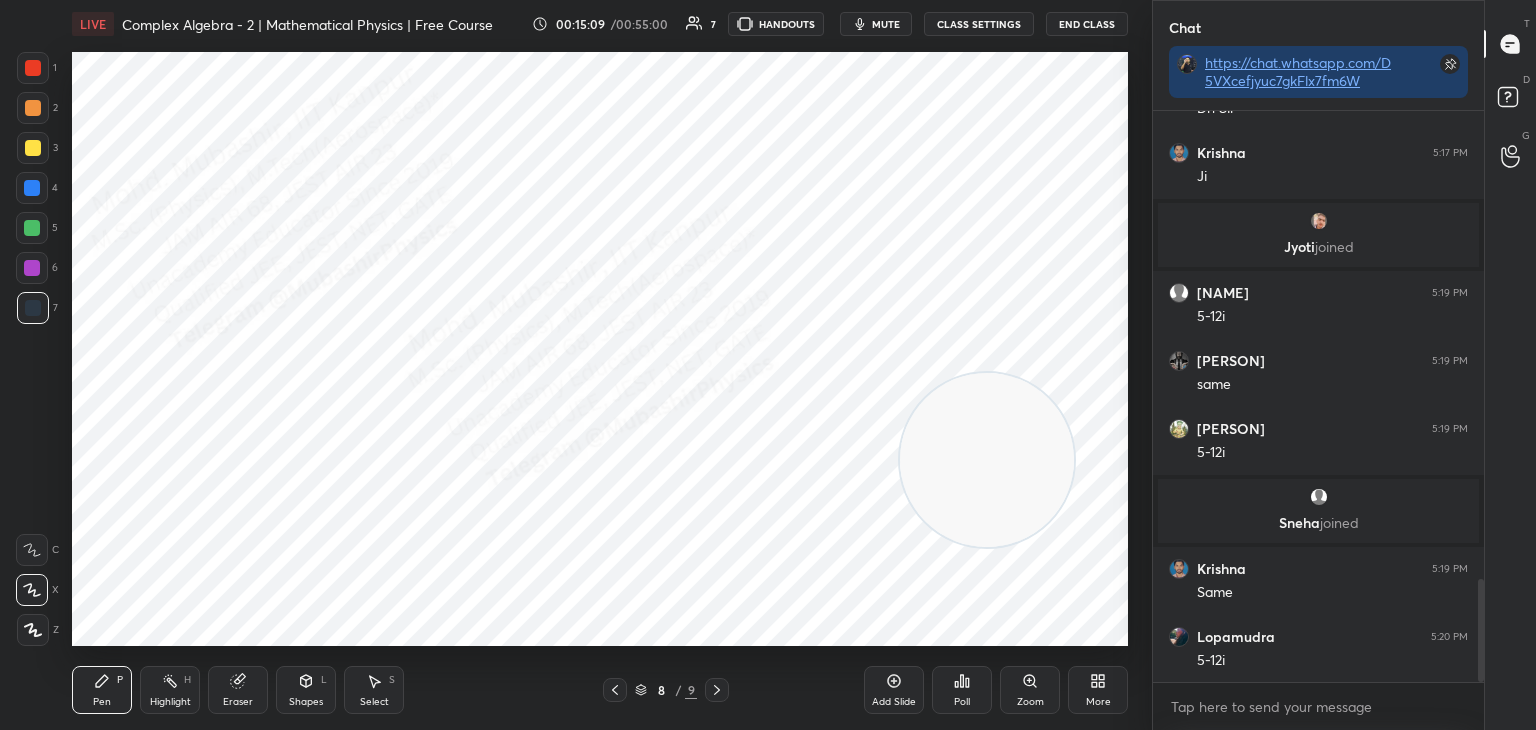 click at bounding box center (987, 460) 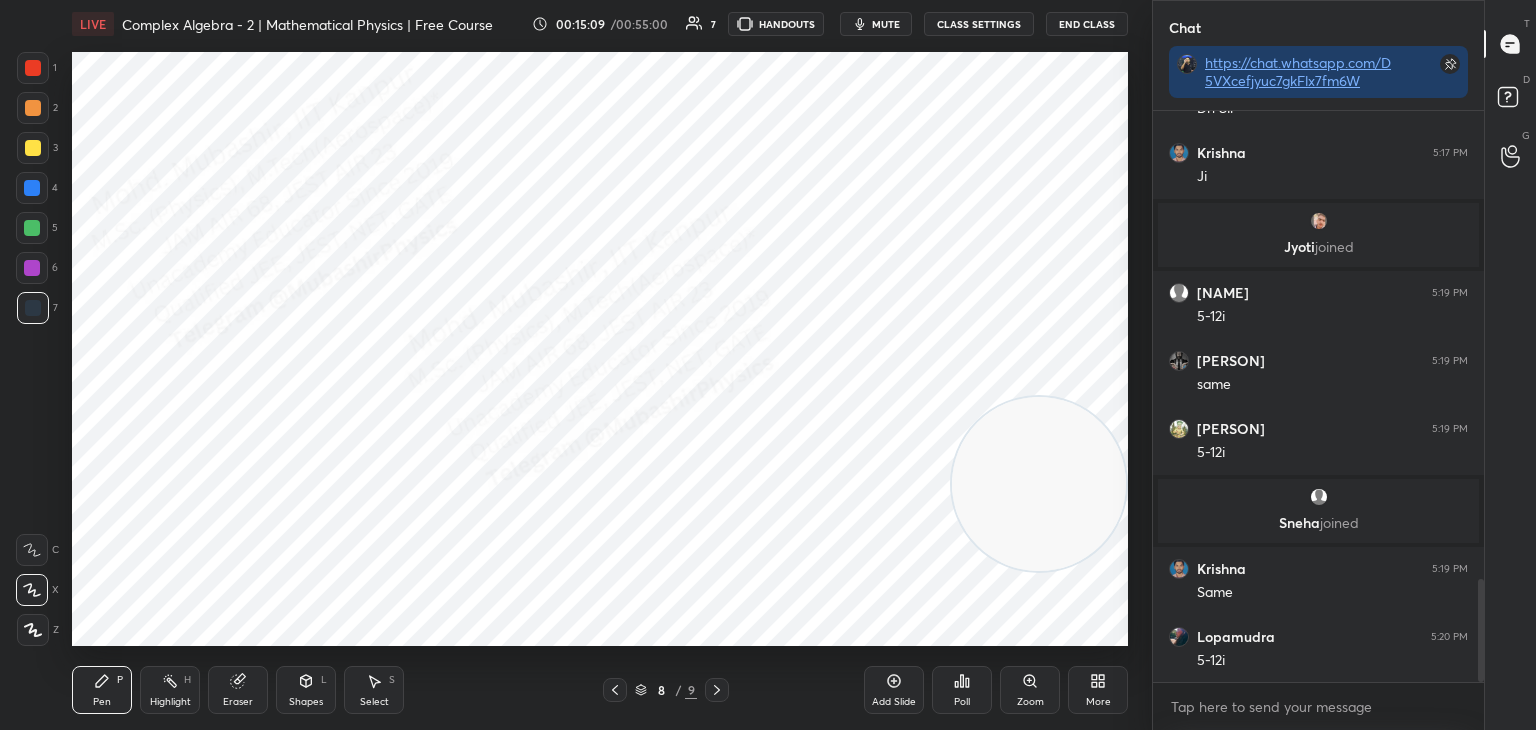 click on "4" at bounding box center [37, 188] 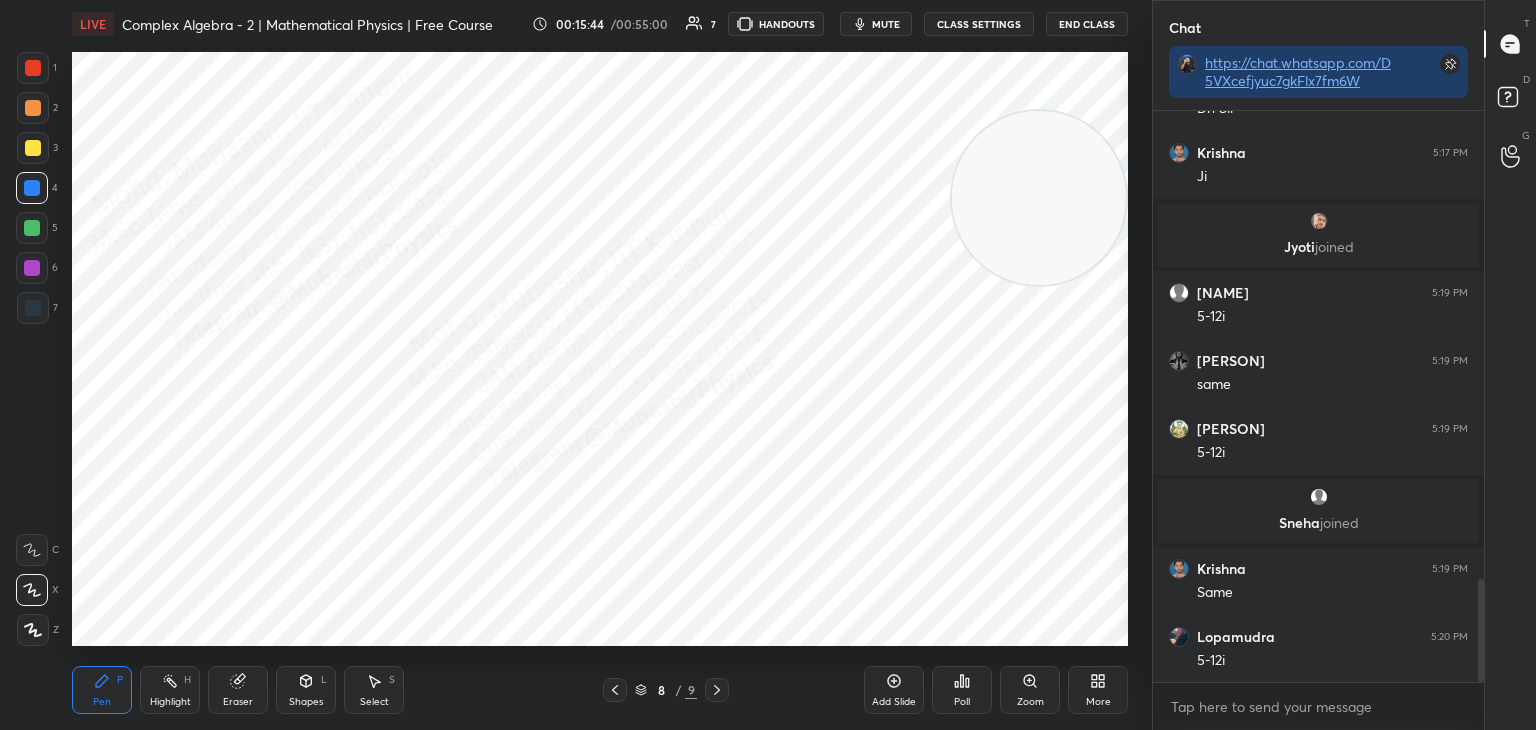 drag, startPoint x: 1047, startPoint y: 456, endPoint x: 1069, endPoint y: 180, distance: 276.87543 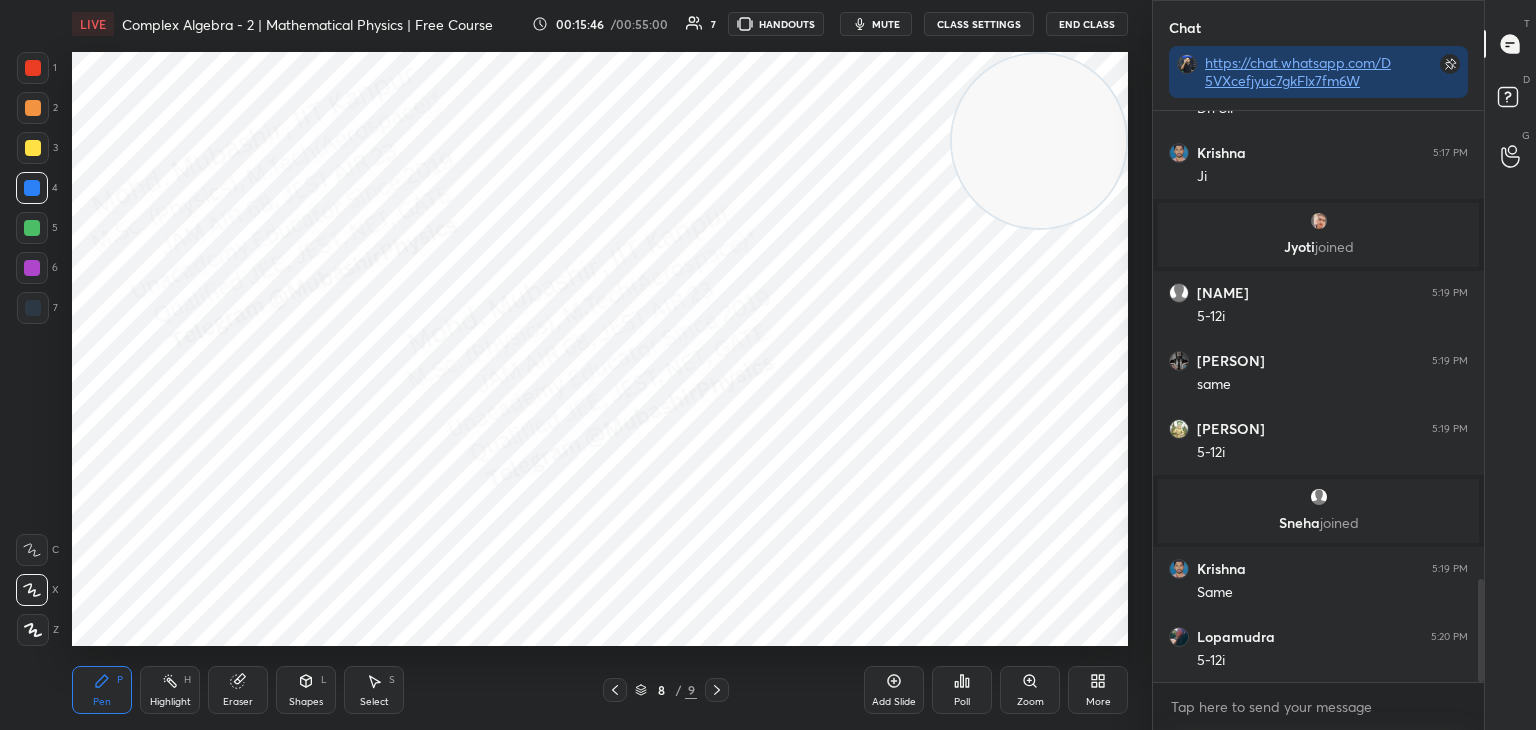 drag, startPoint x: 719, startPoint y: 684, endPoint x: 743, endPoint y: 650, distance: 41.617306 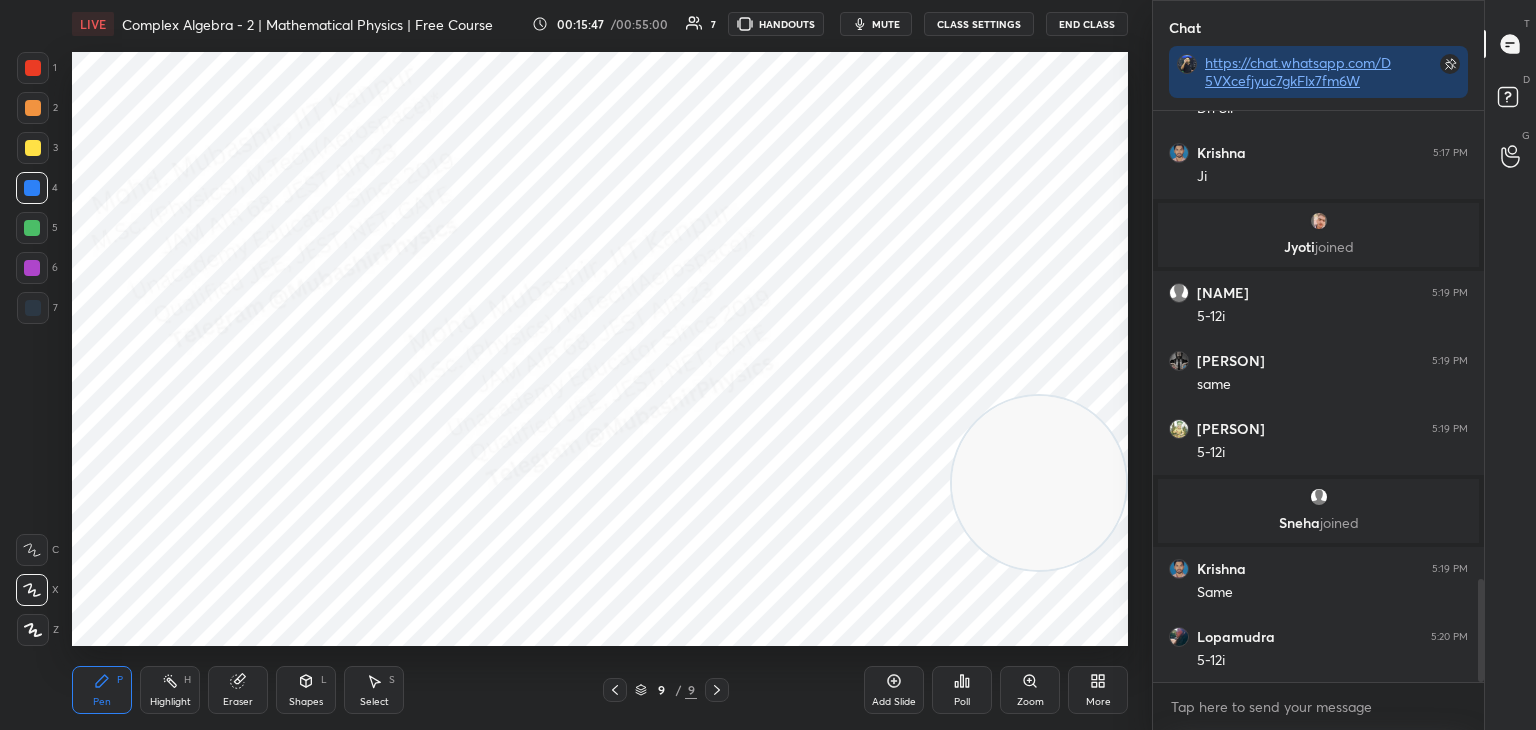 drag, startPoint x: 1045, startPoint y: 168, endPoint x: 1129, endPoint y: 544, distance: 385.26874 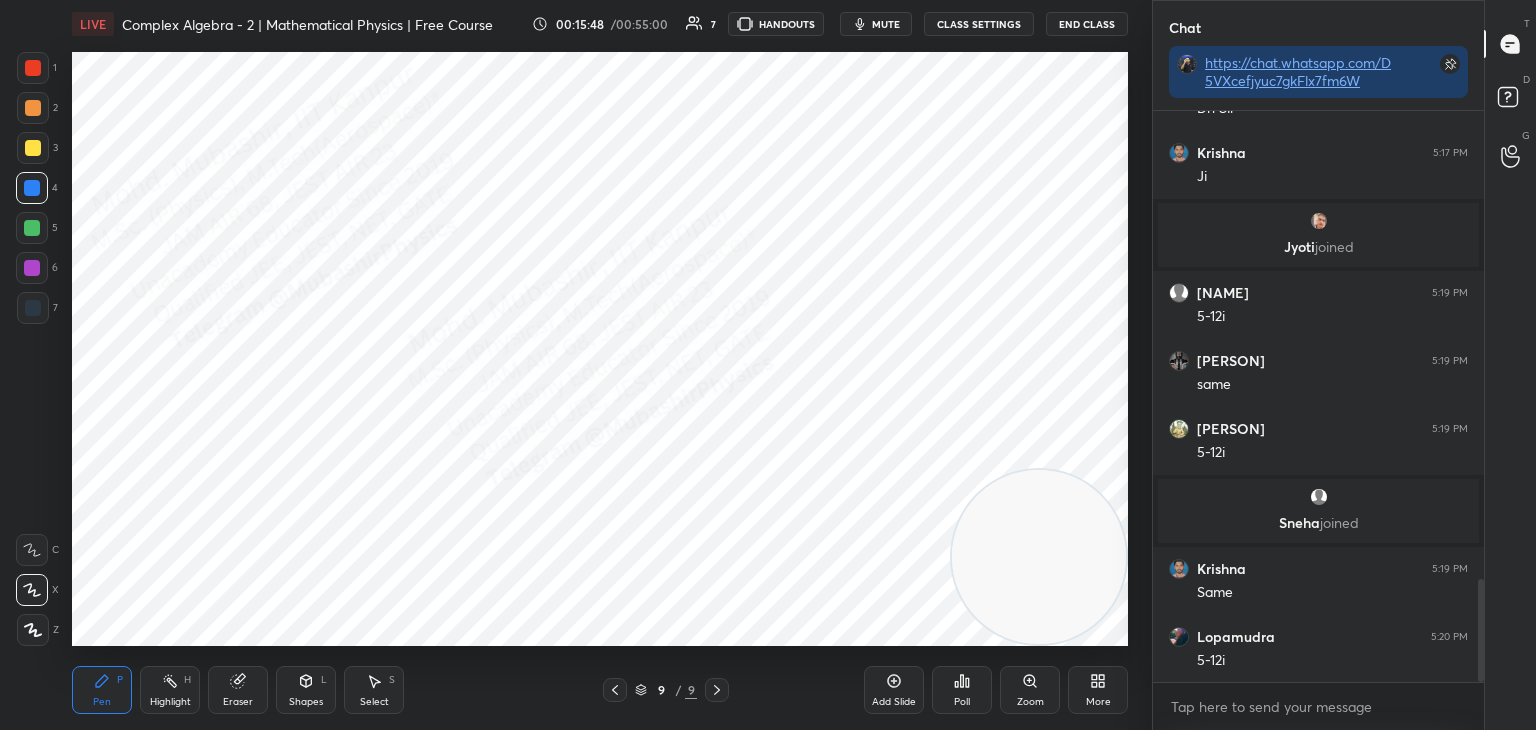 click at bounding box center [33, 308] 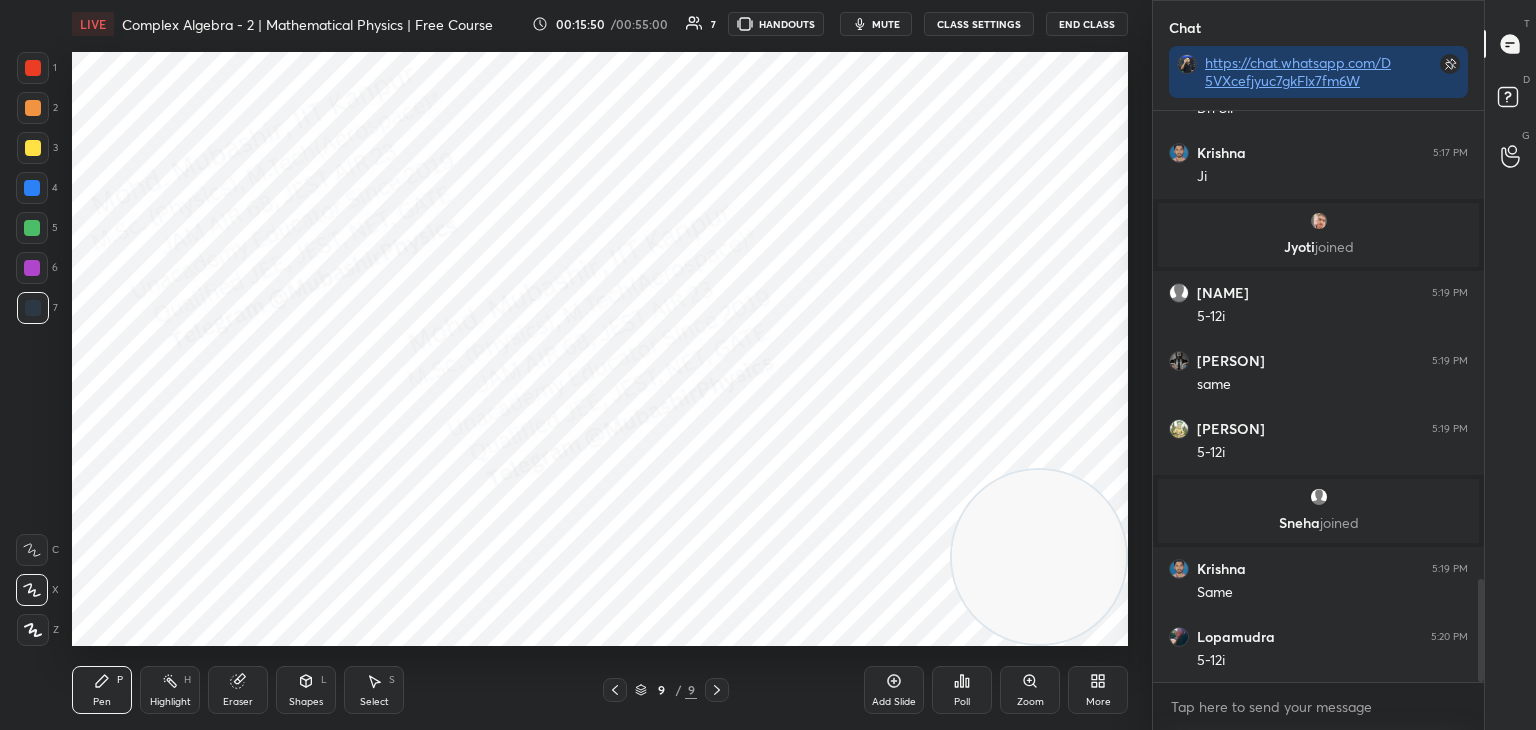 scroll, scrollTop: 2650, scrollLeft: 0, axis: vertical 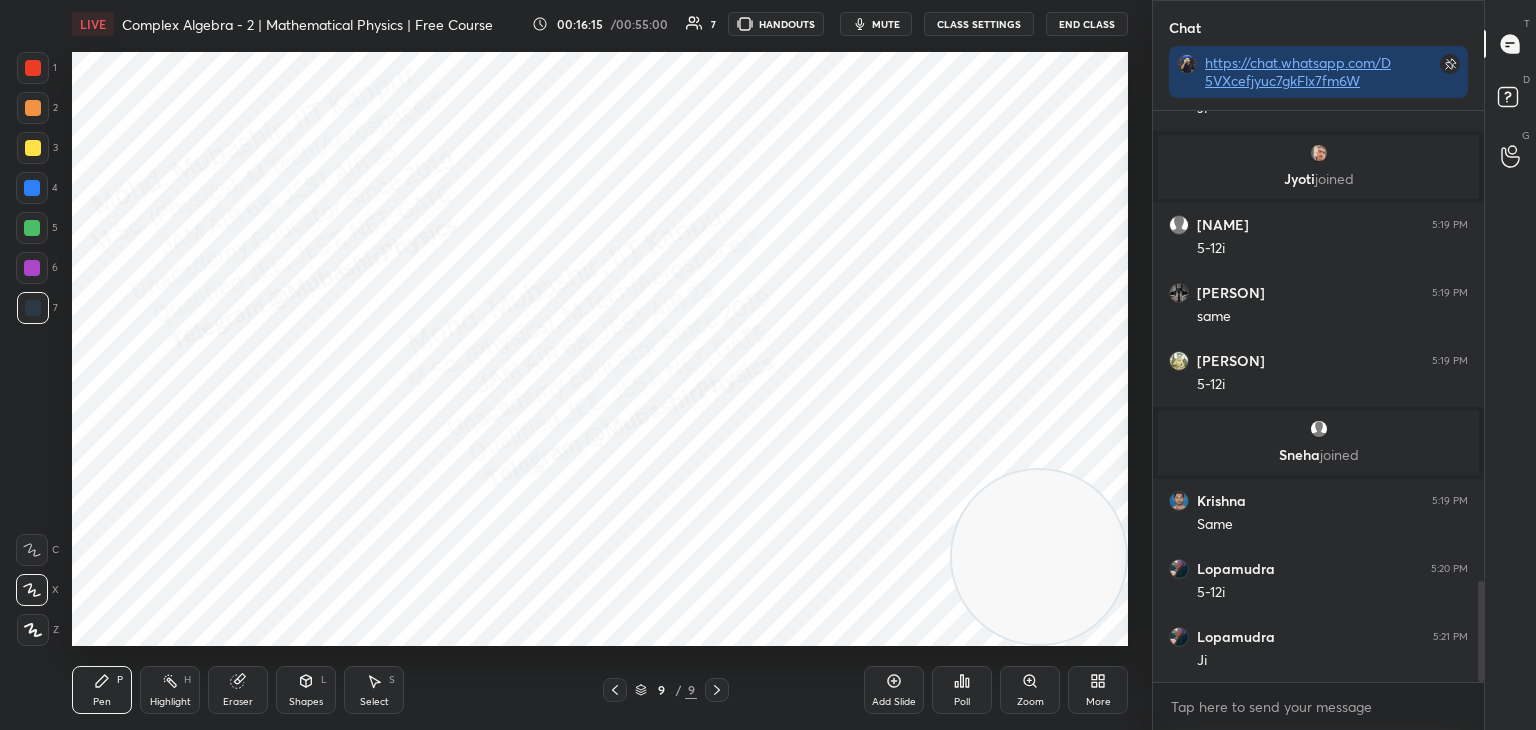 click 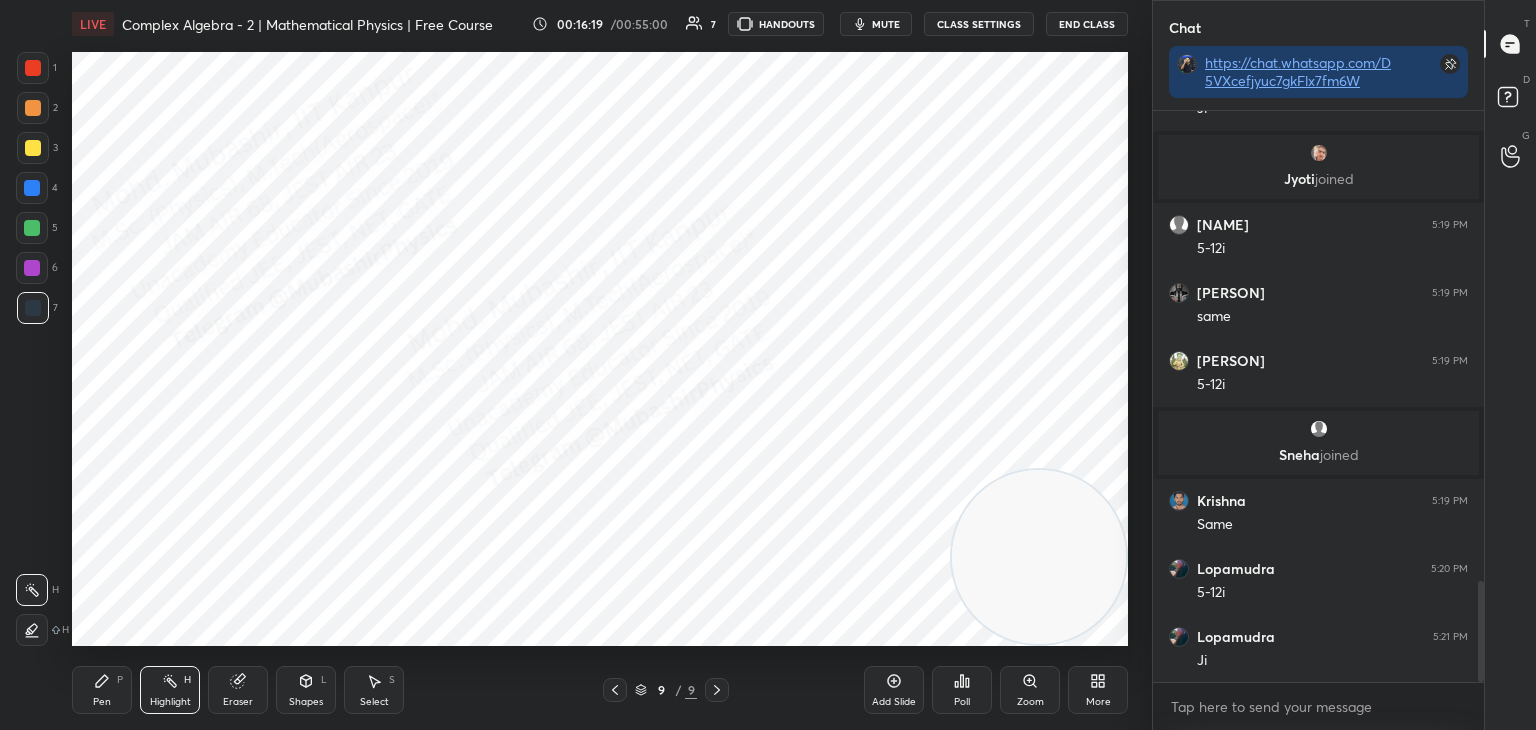 click on "mute" at bounding box center [876, 24] 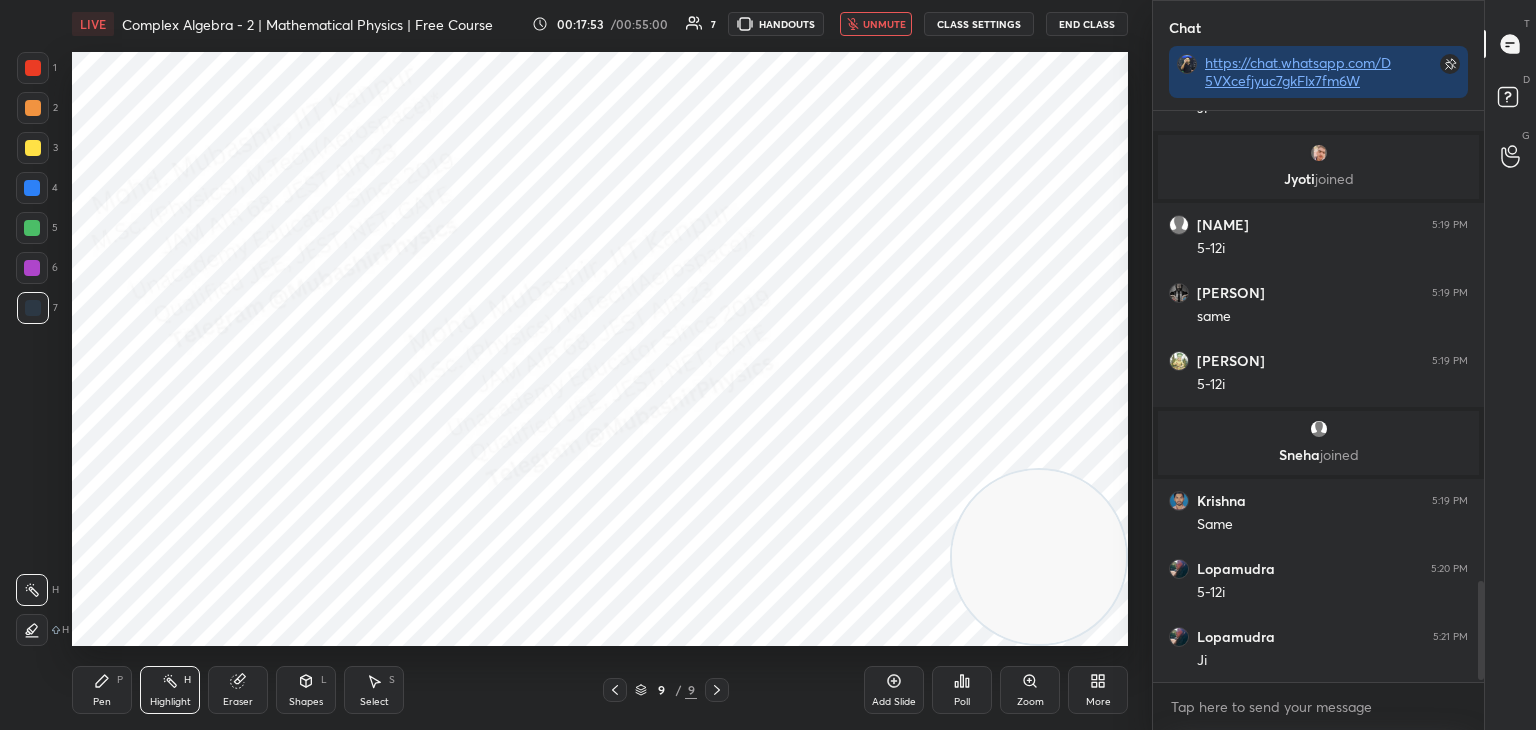 scroll, scrollTop: 2718, scrollLeft: 0, axis: vertical 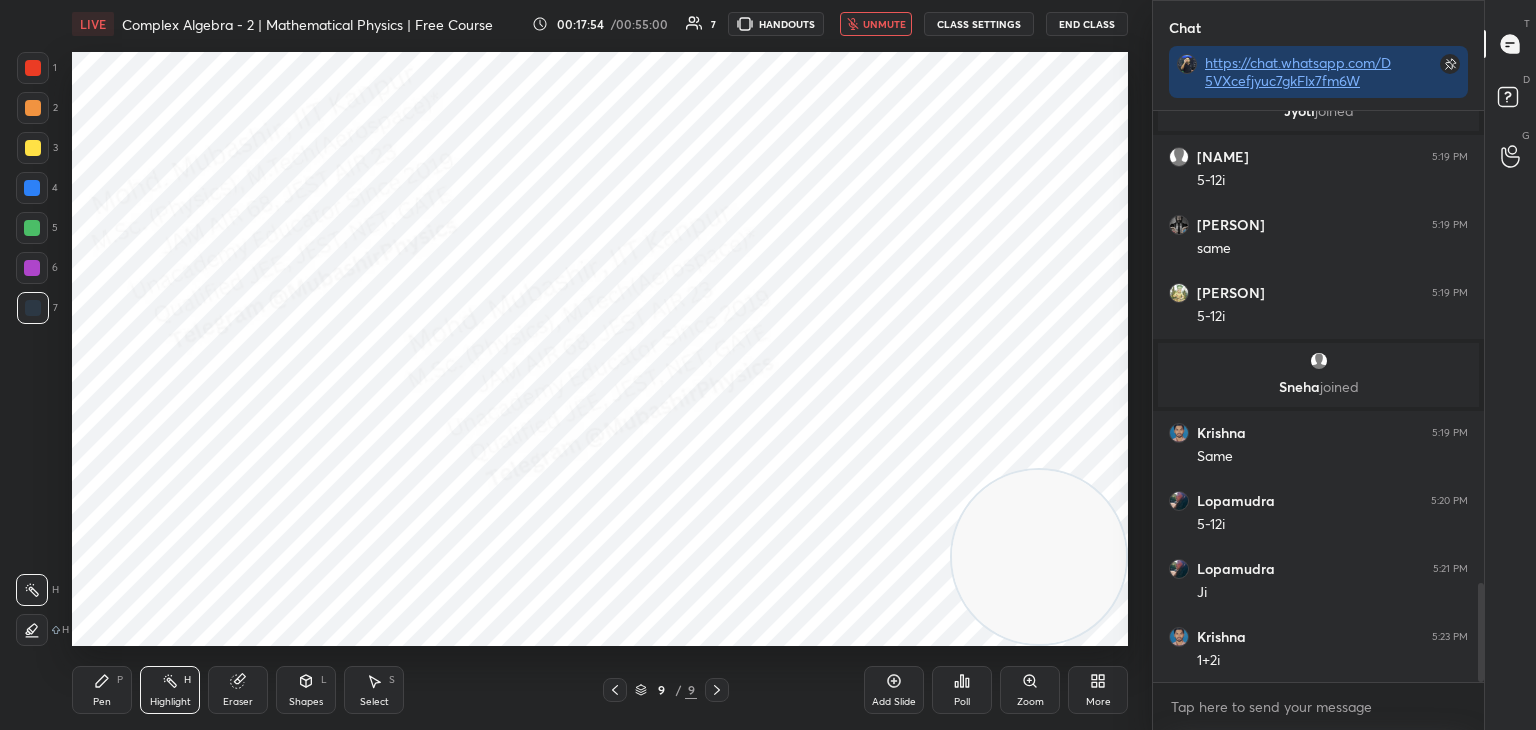 click on "unmute" at bounding box center (884, 24) 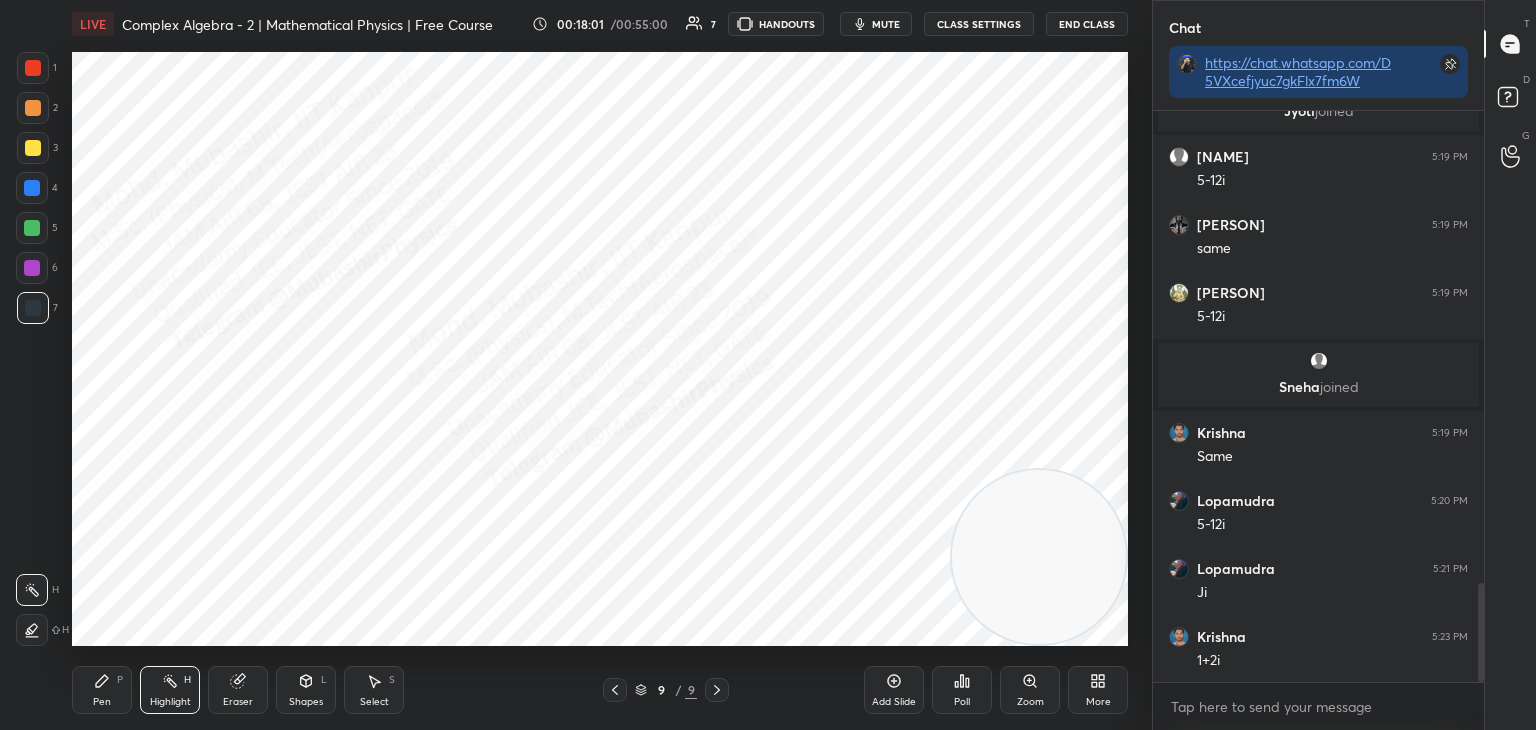 click on "mute" at bounding box center (876, 24) 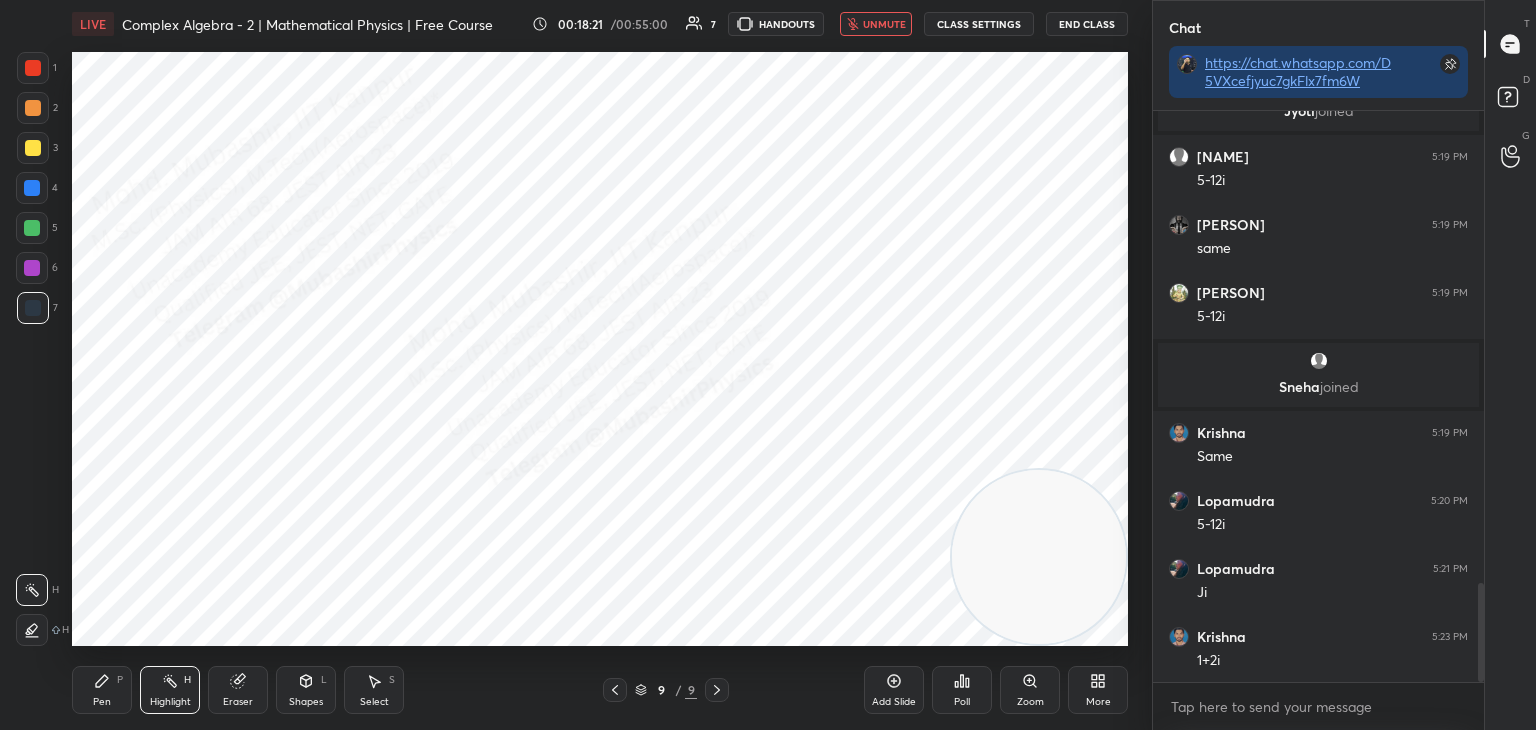 scroll, scrollTop: 2786, scrollLeft: 0, axis: vertical 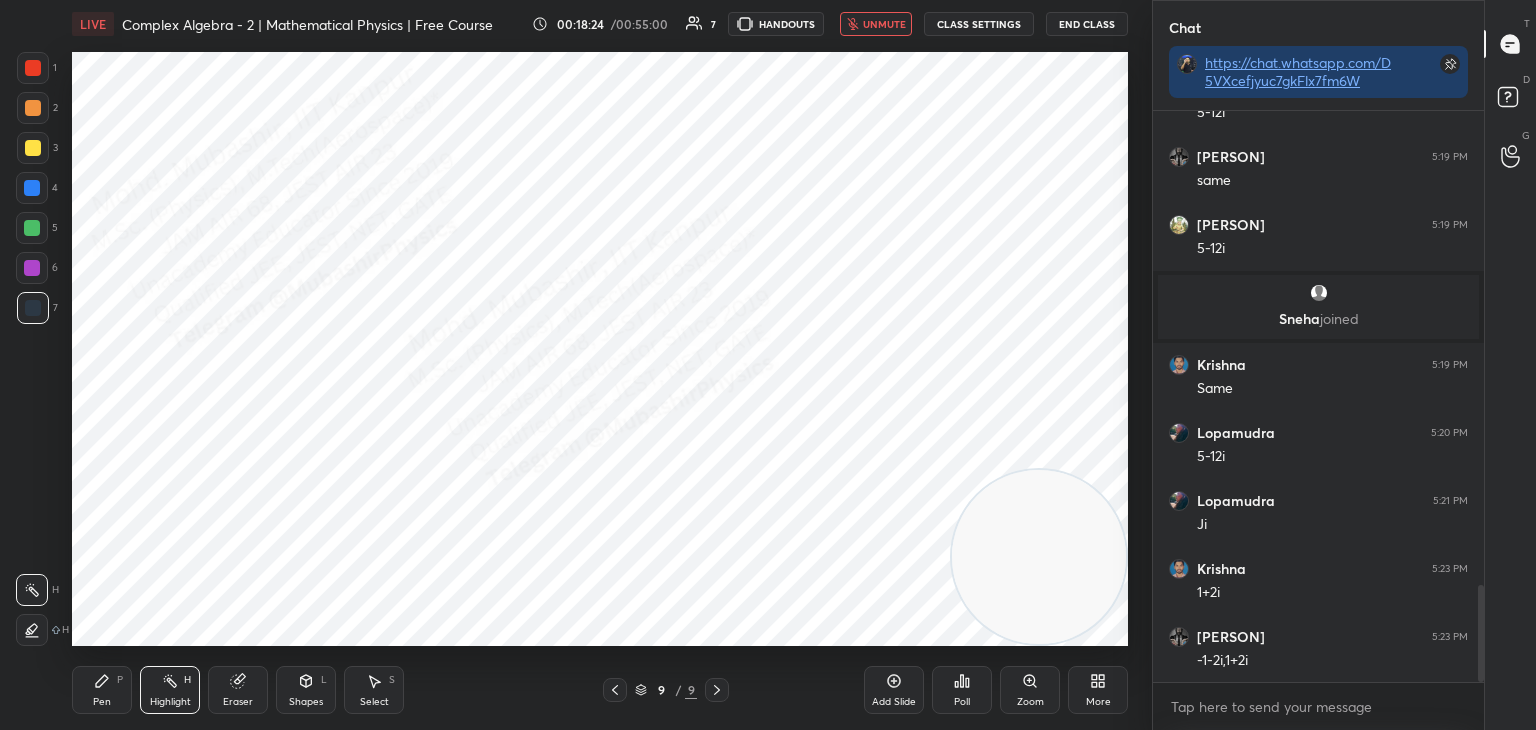 click on "unmute" at bounding box center (884, 24) 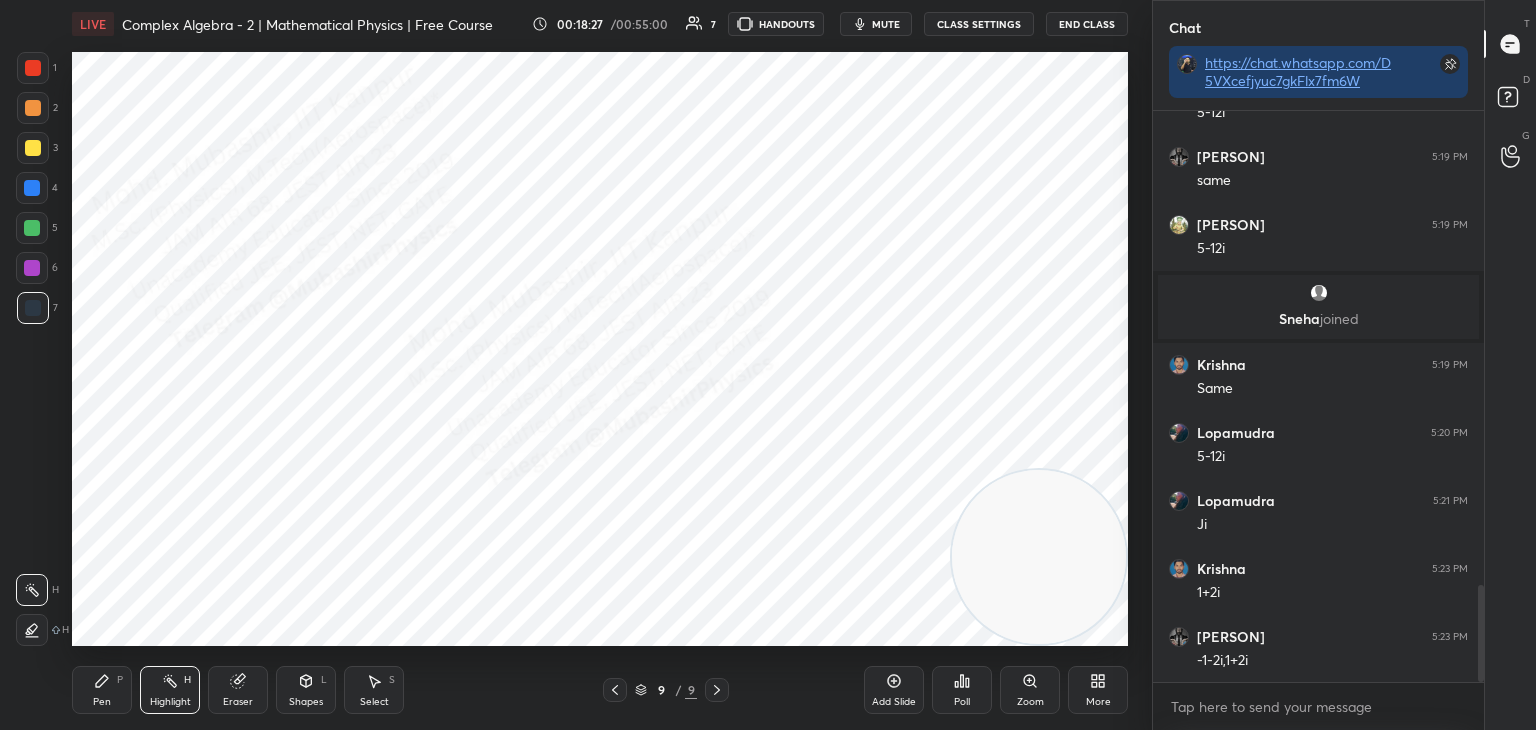 click 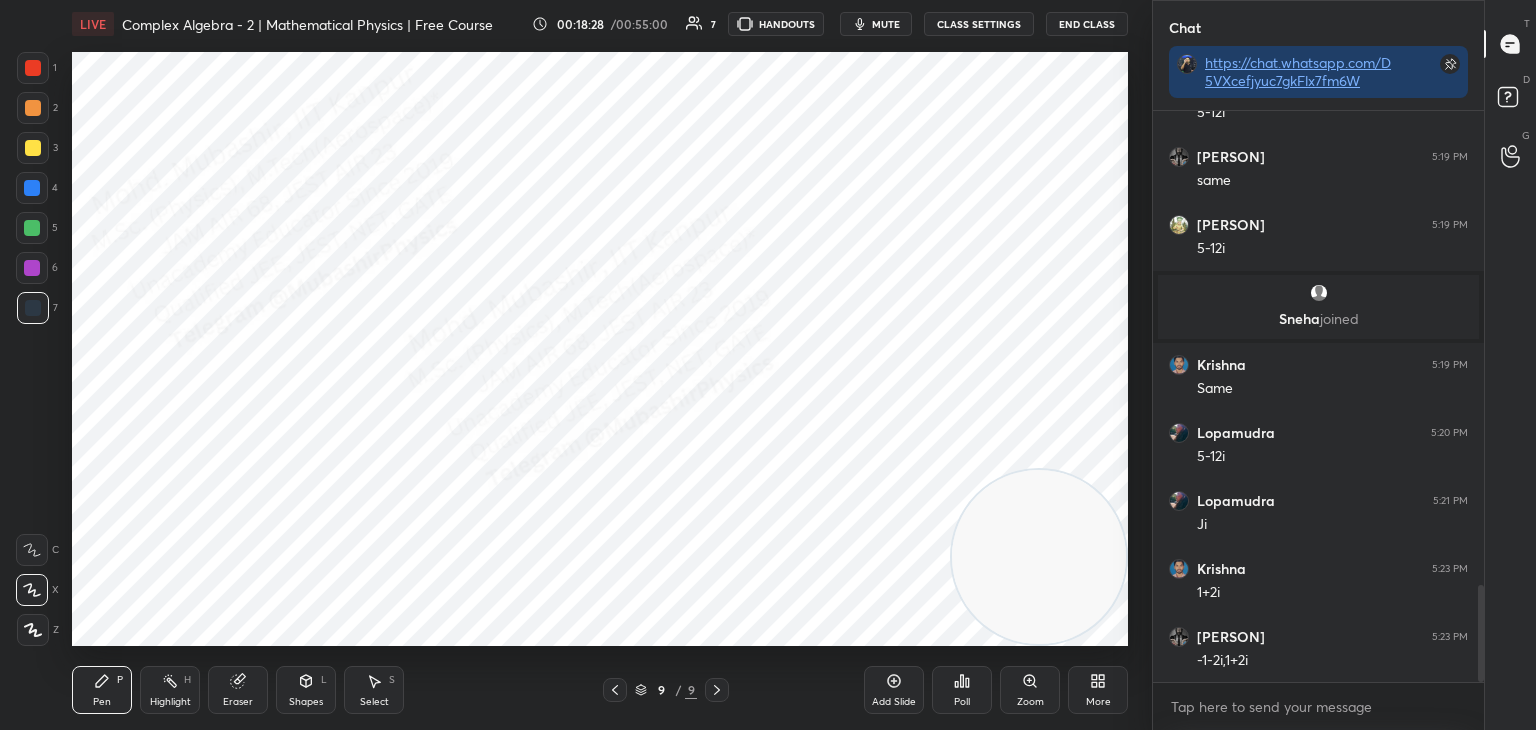 click on "4" at bounding box center (37, 192) 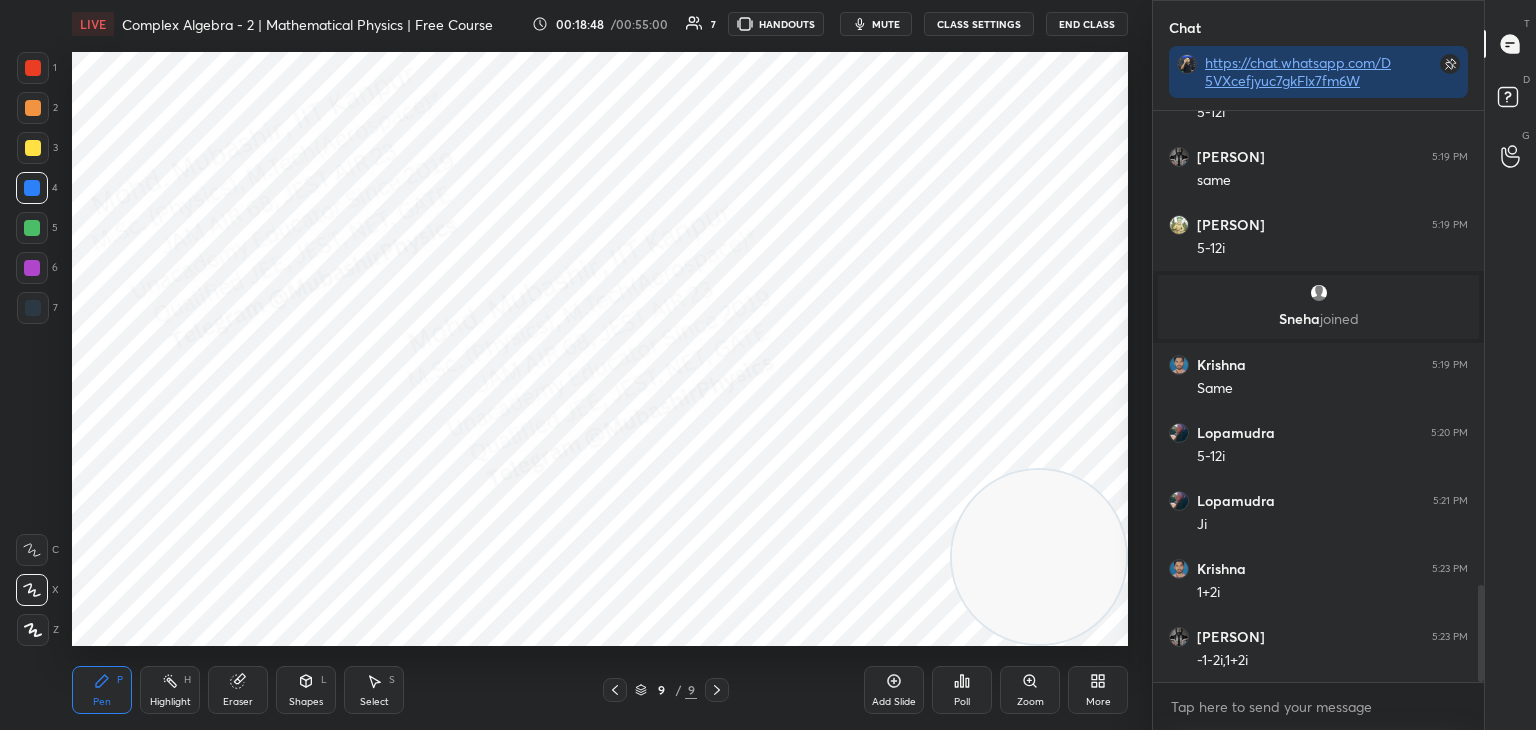 scroll, scrollTop: 2854, scrollLeft: 0, axis: vertical 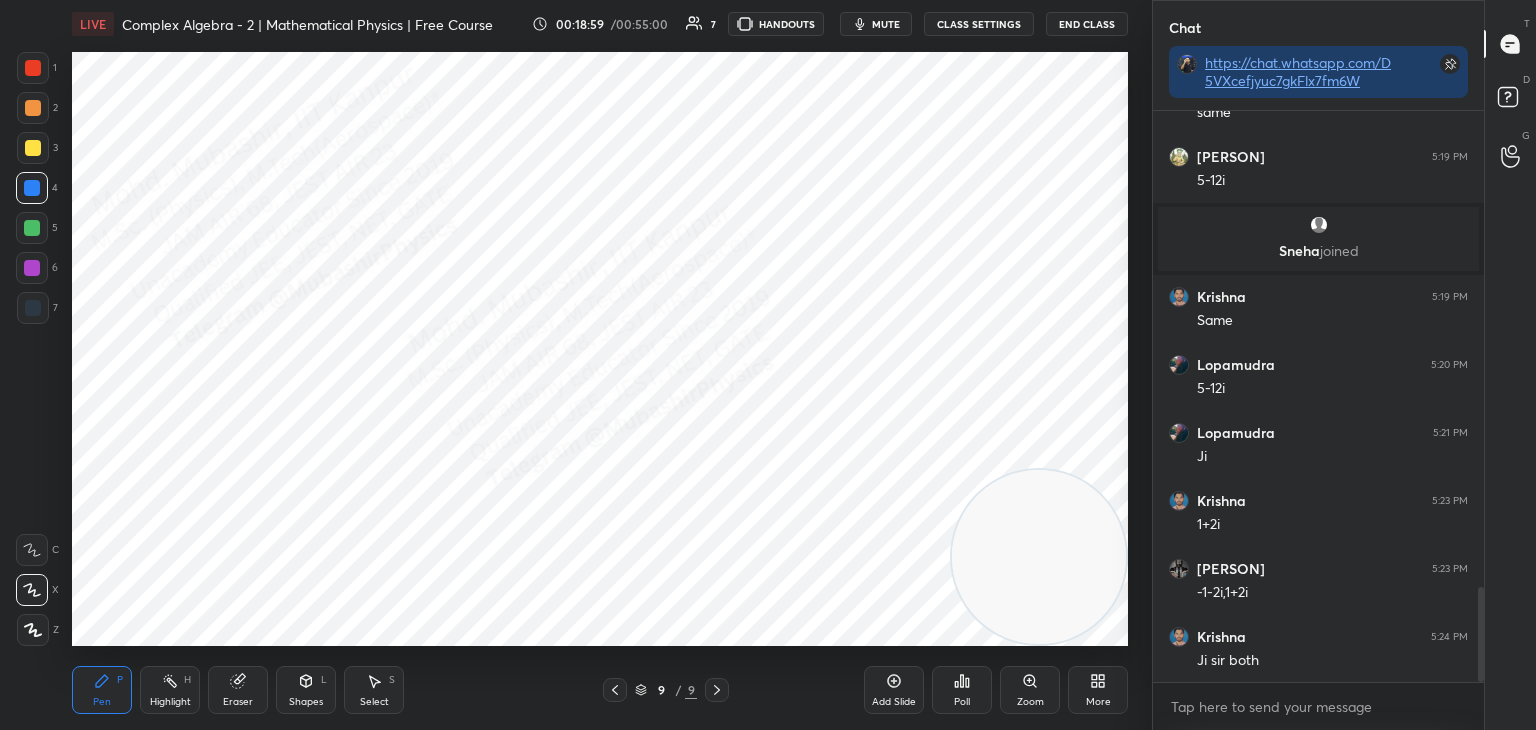 drag, startPoint x: 32, startPoint y: 269, endPoint x: 60, endPoint y: 284, distance: 31.764761 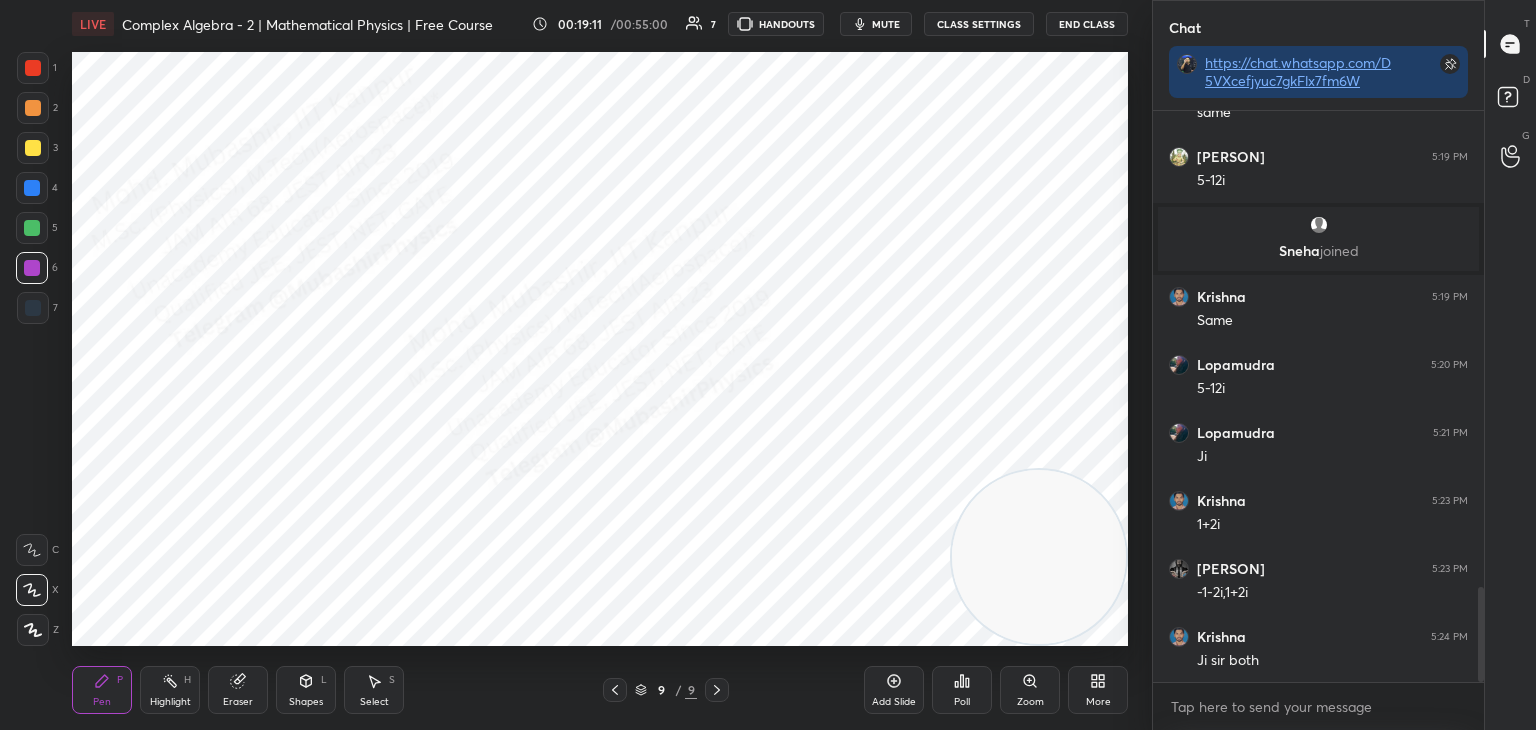 click at bounding box center (32, 228) 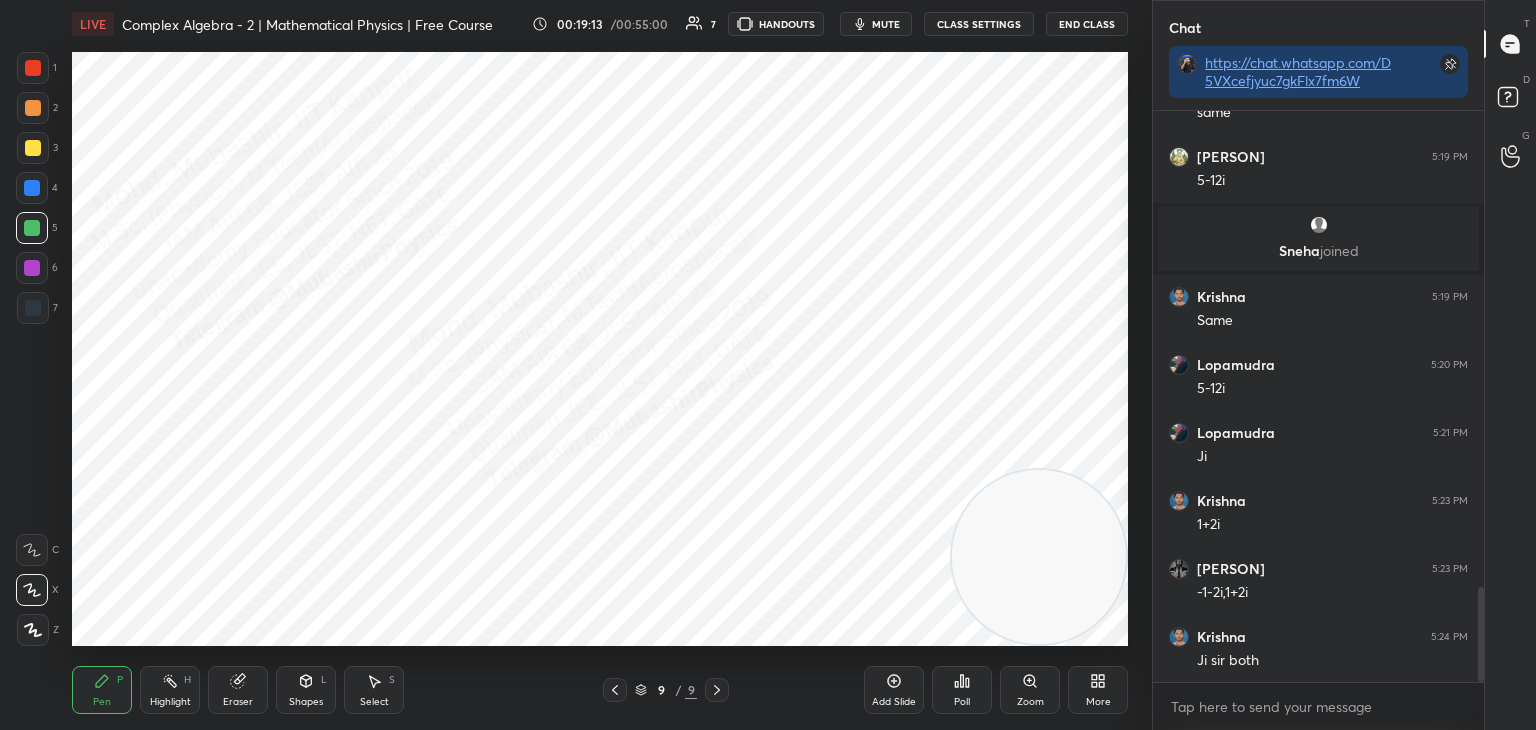 drag, startPoint x: 27, startPoint y: 113, endPoint x: 39, endPoint y: 122, distance: 15 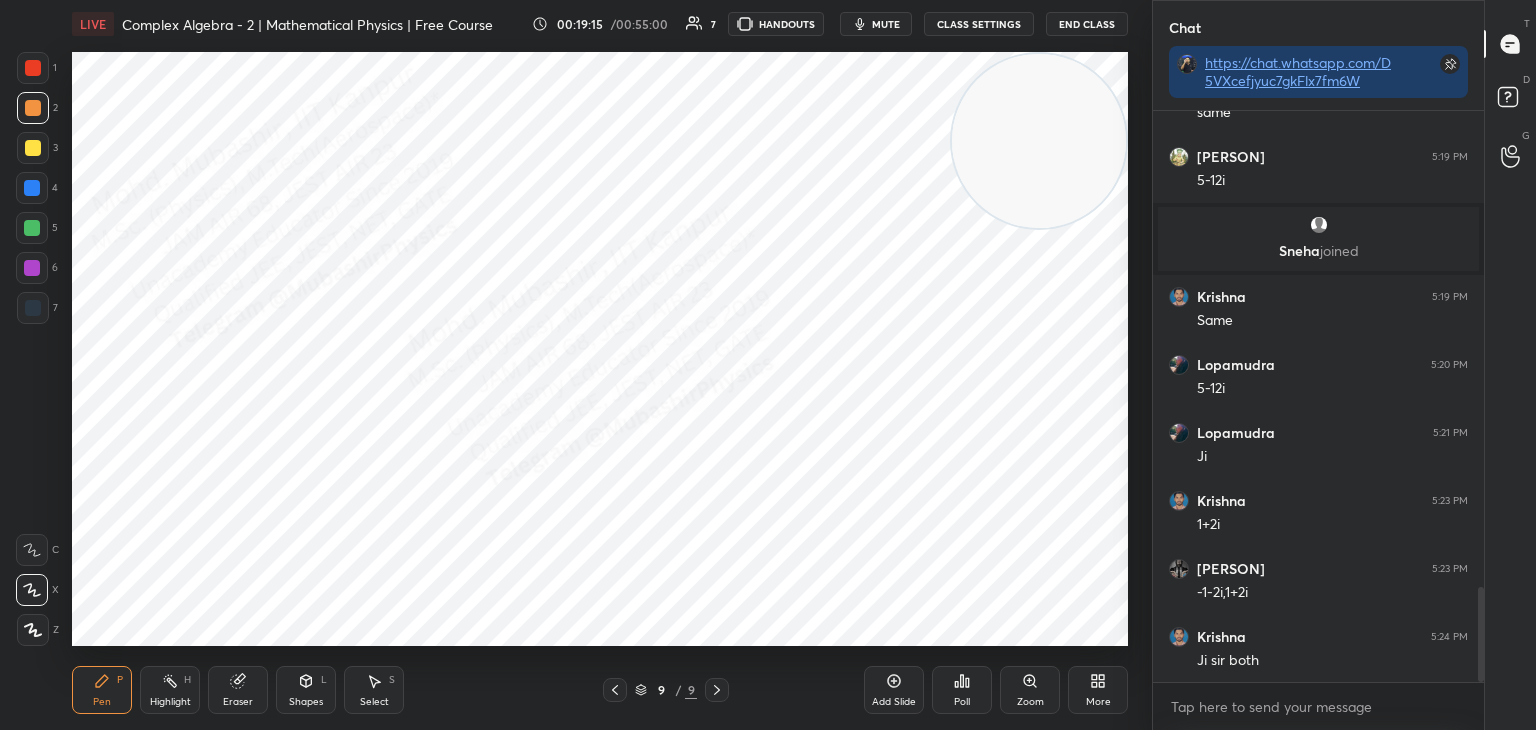 drag, startPoint x: 1016, startPoint y: 498, endPoint x: 935, endPoint y: 42, distance: 463.1382 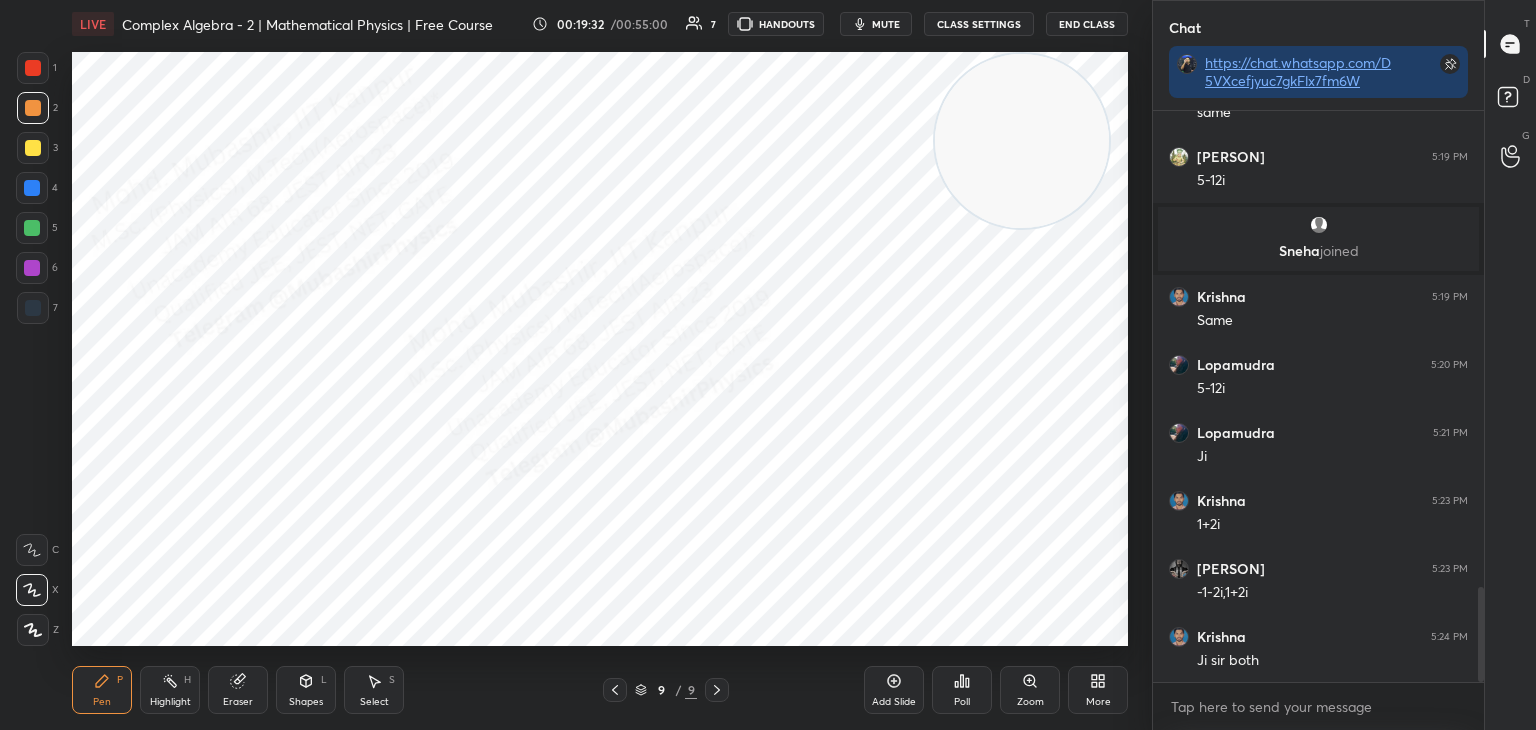 drag, startPoint x: 25, startPoint y: 224, endPoint x: 65, endPoint y: 236, distance: 41.761227 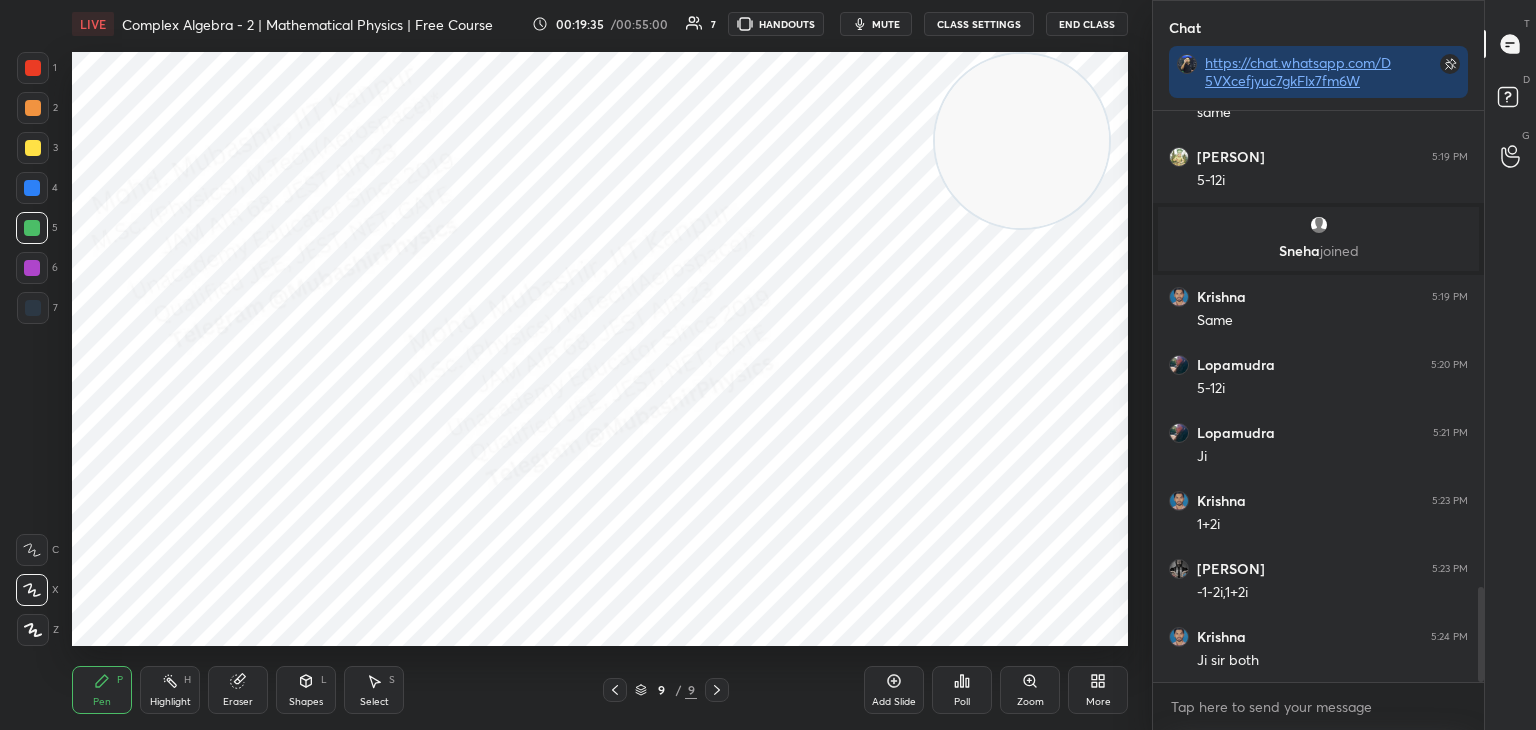 drag, startPoint x: 29, startPoint y: 190, endPoint x: 39, endPoint y: 189, distance: 10.049875 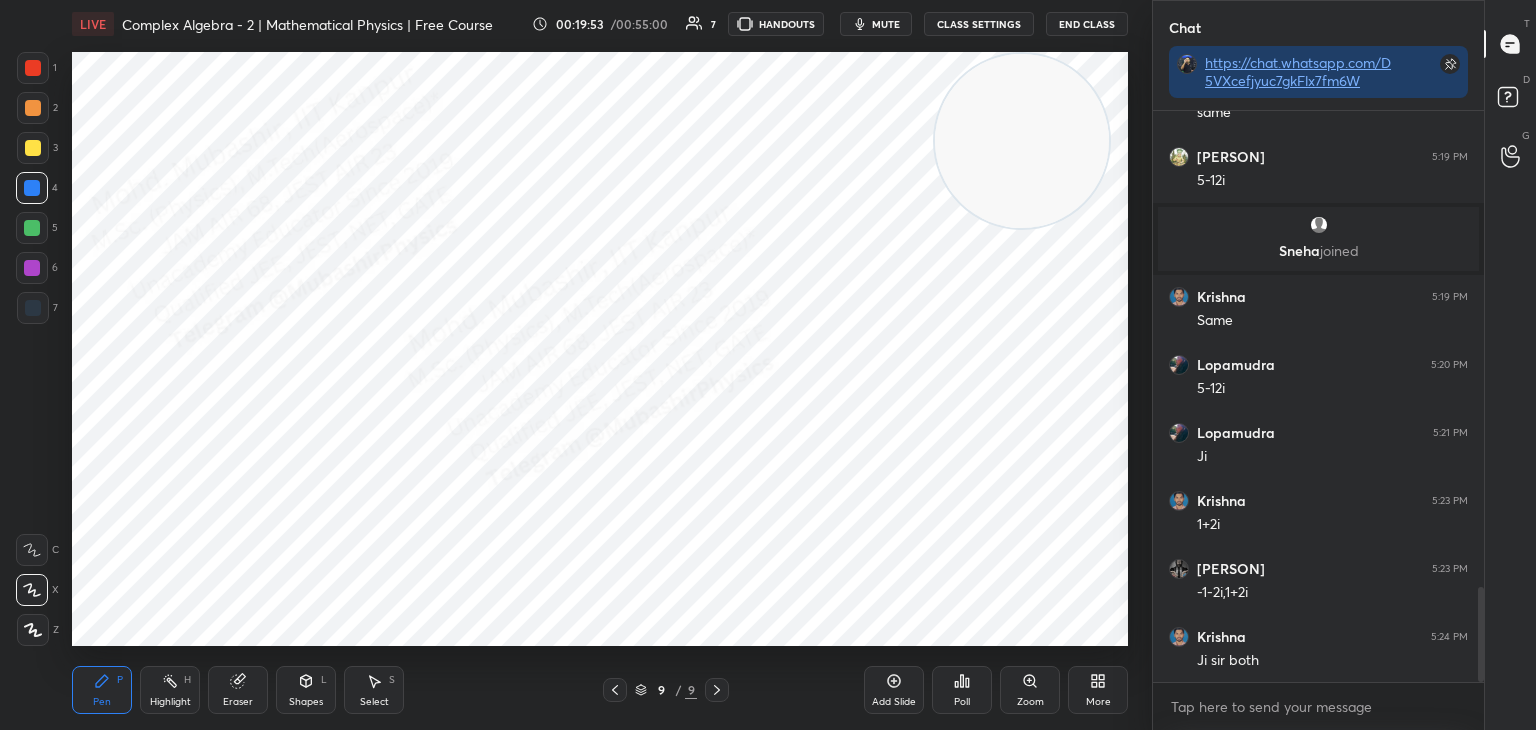 drag, startPoint x: 37, startPoint y: 61, endPoint x: 64, endPoint y: 118, distance: 63.07139 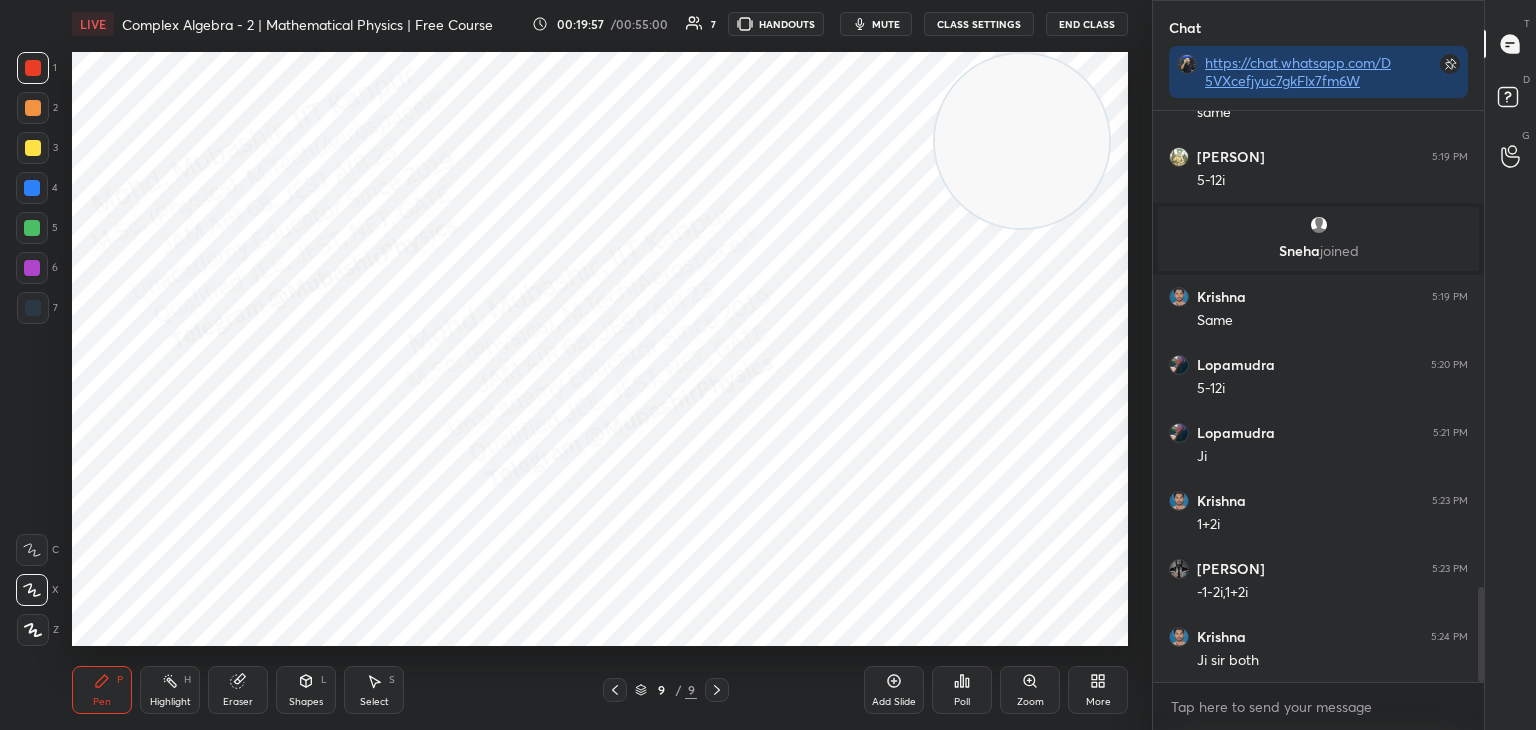 drag, startPoint x: 41, startPoint y: 178, endPoint x: 49, endPoint y: 192, distance: 16.124516 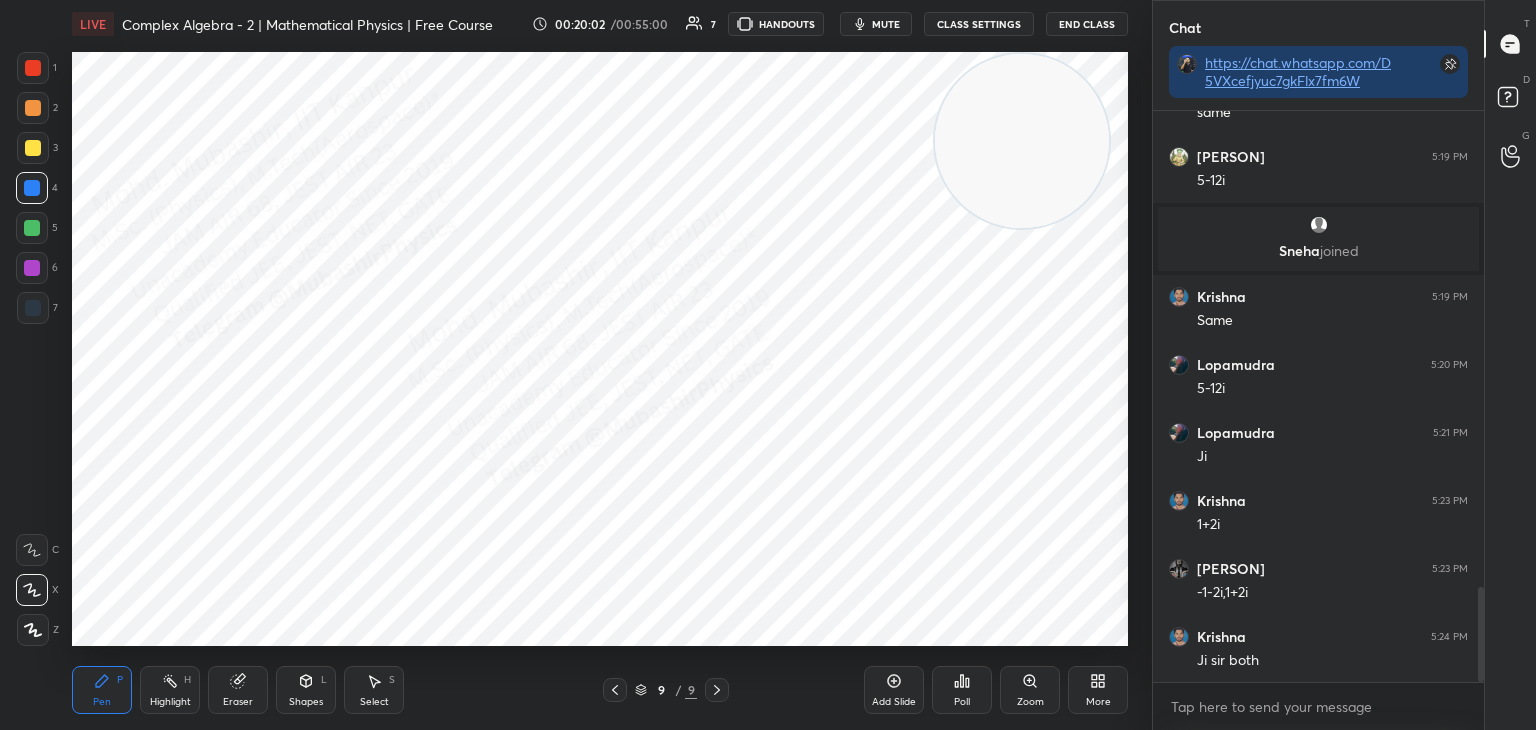 click 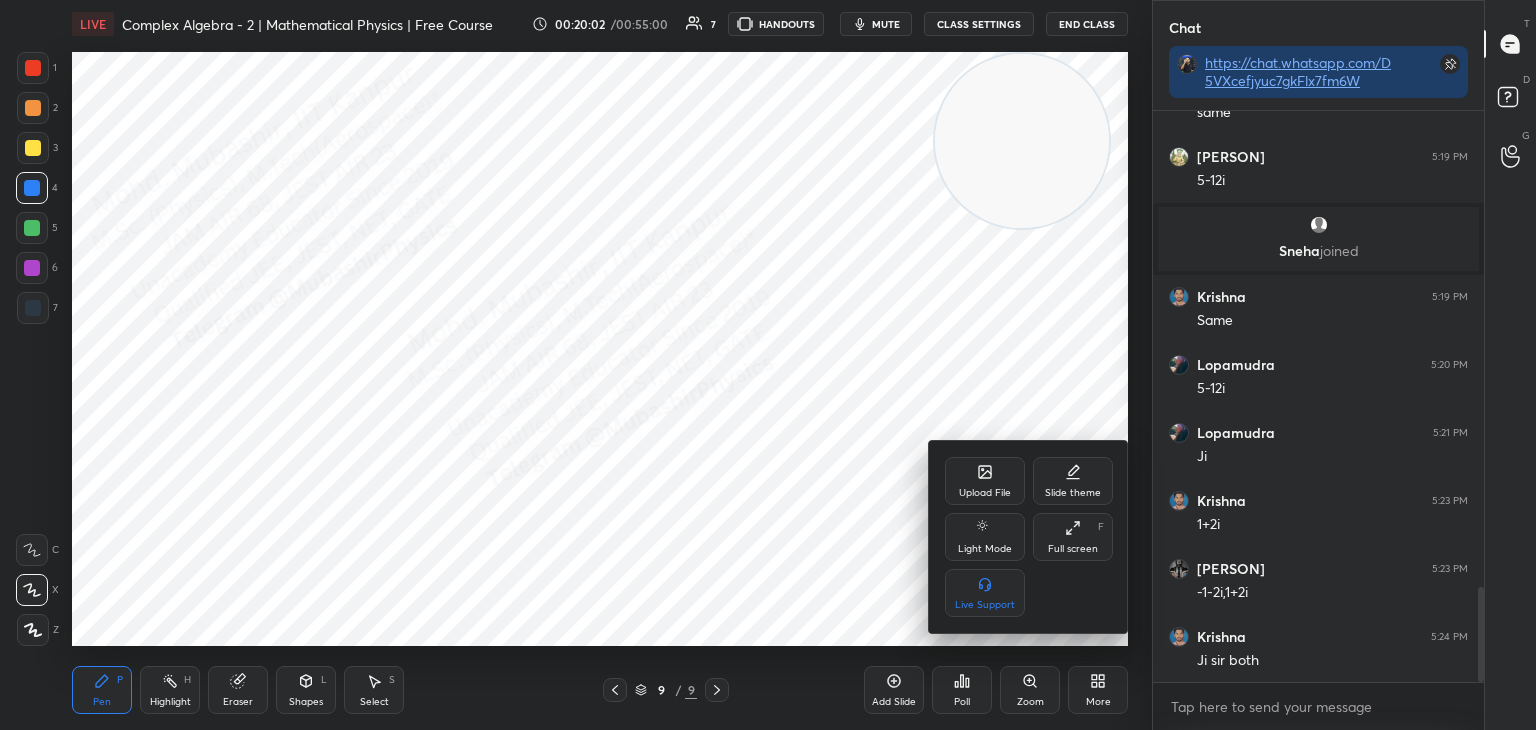 click 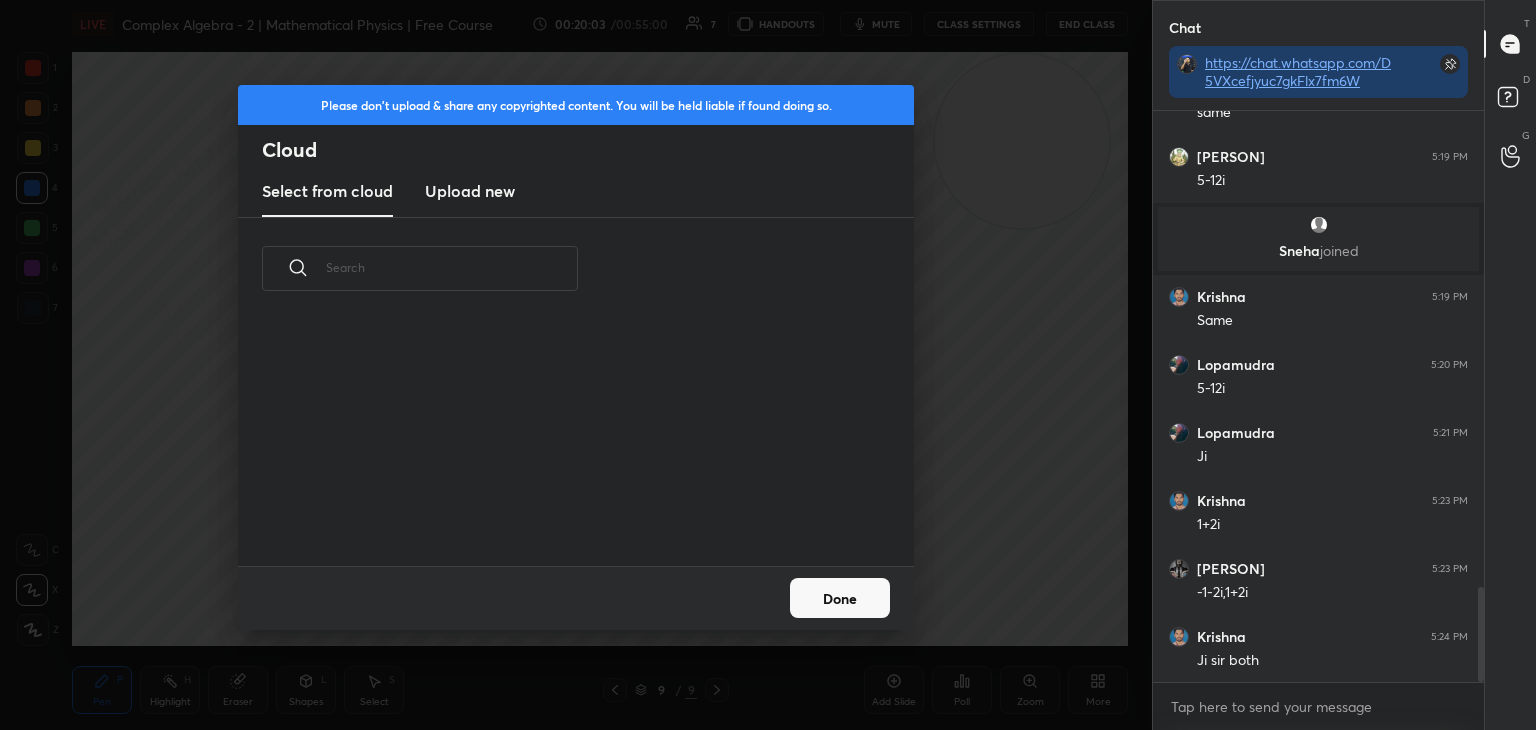 scroll, scrollTop: 5, scrollLeft: 10, axis: both 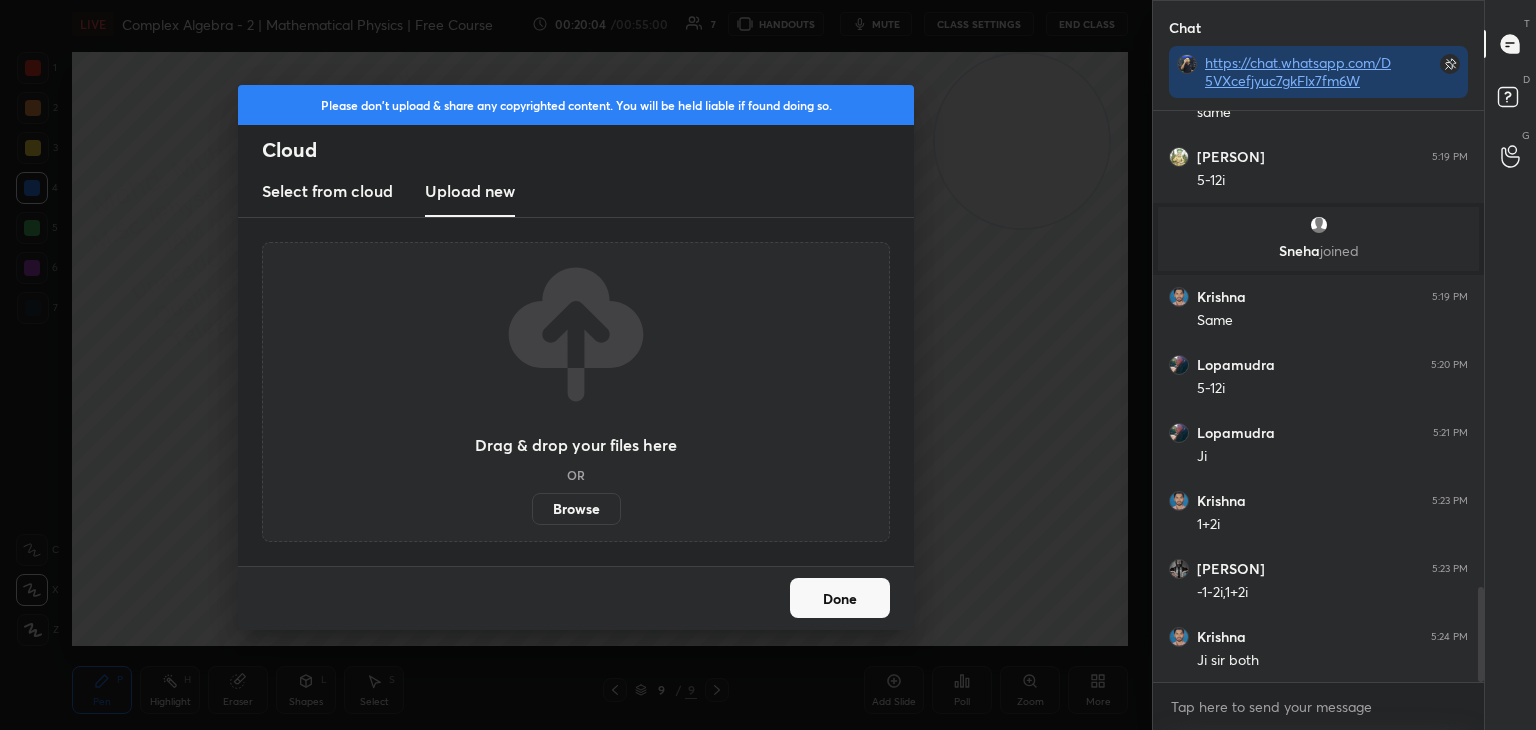 click on "Browse" at bounding box center [576, 509] 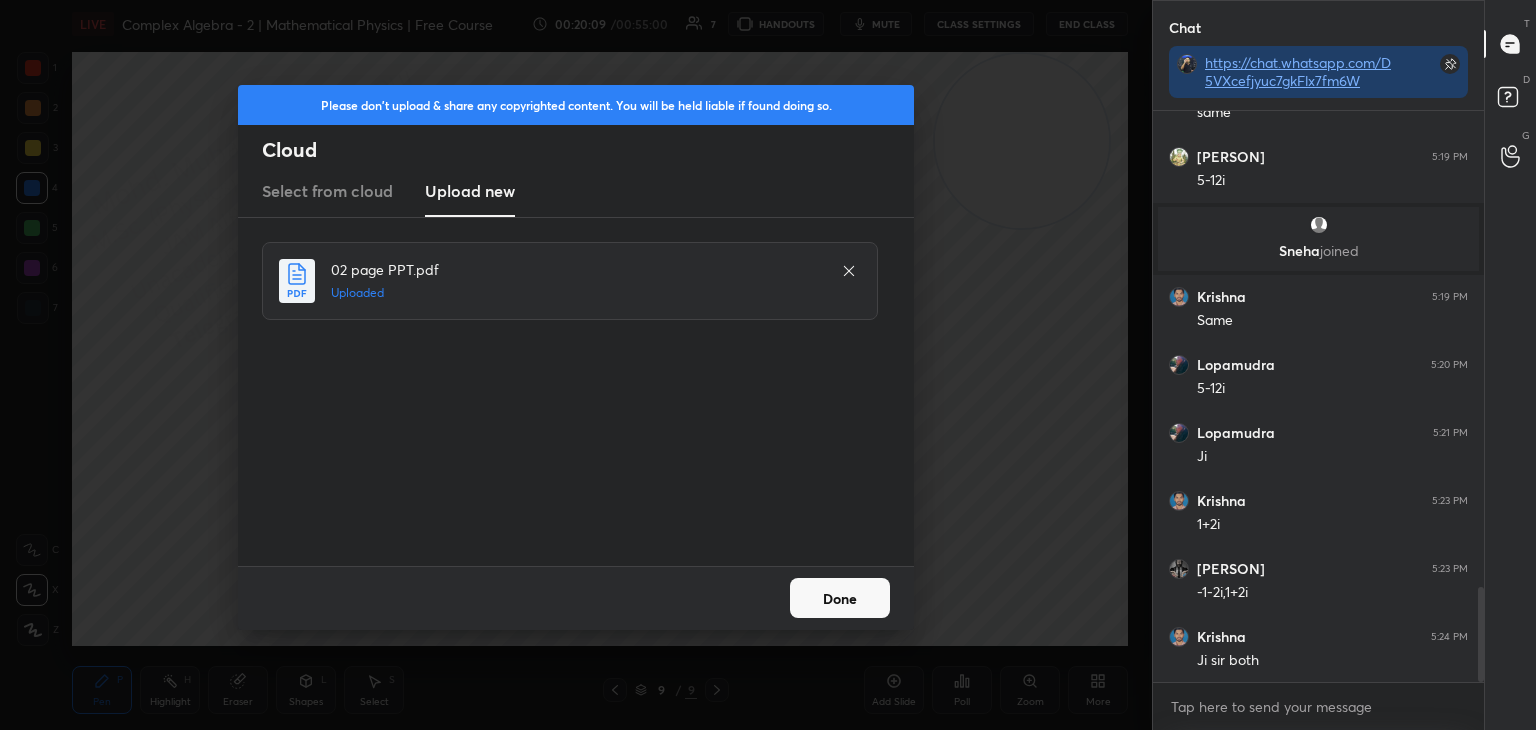 click on "Done" at bounding box center [840, 598] 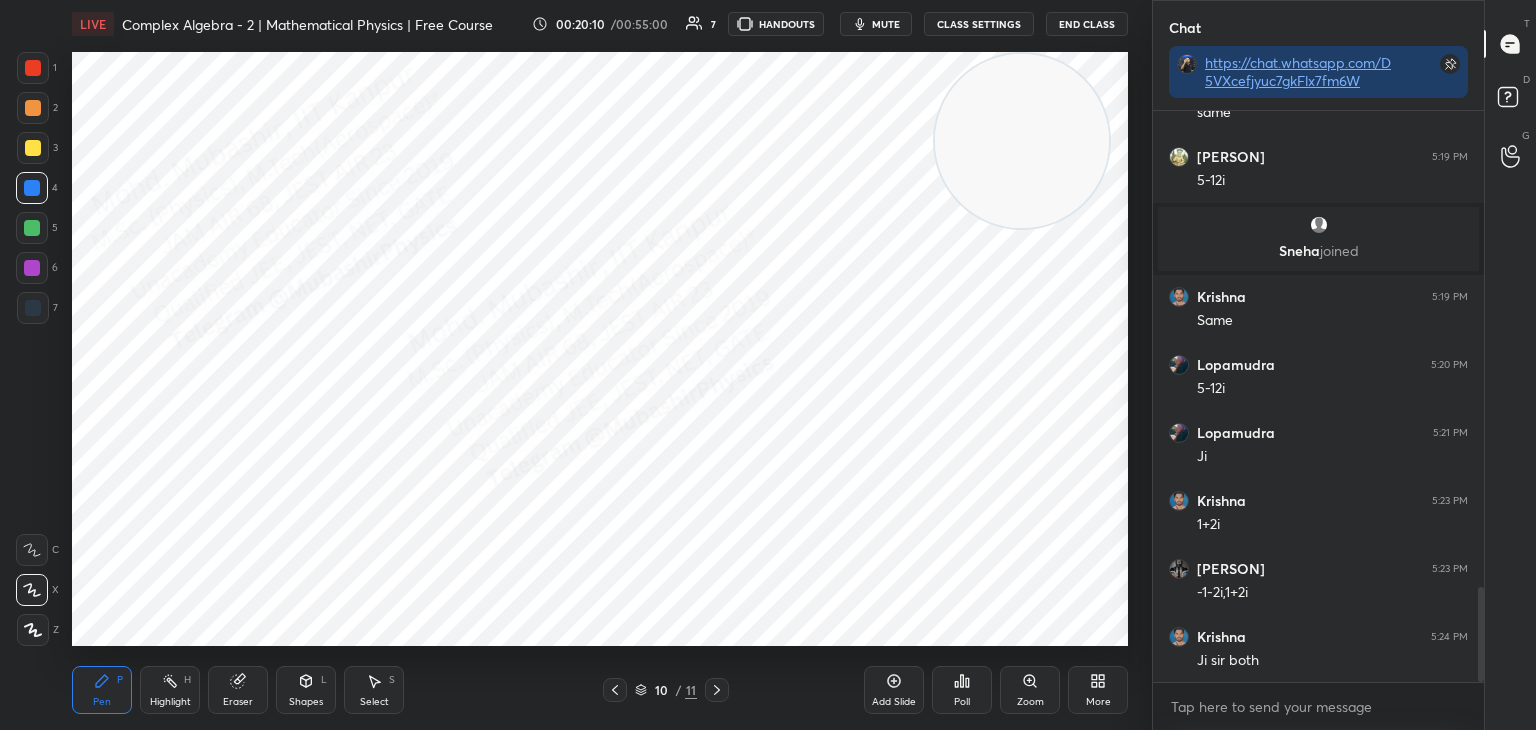 click 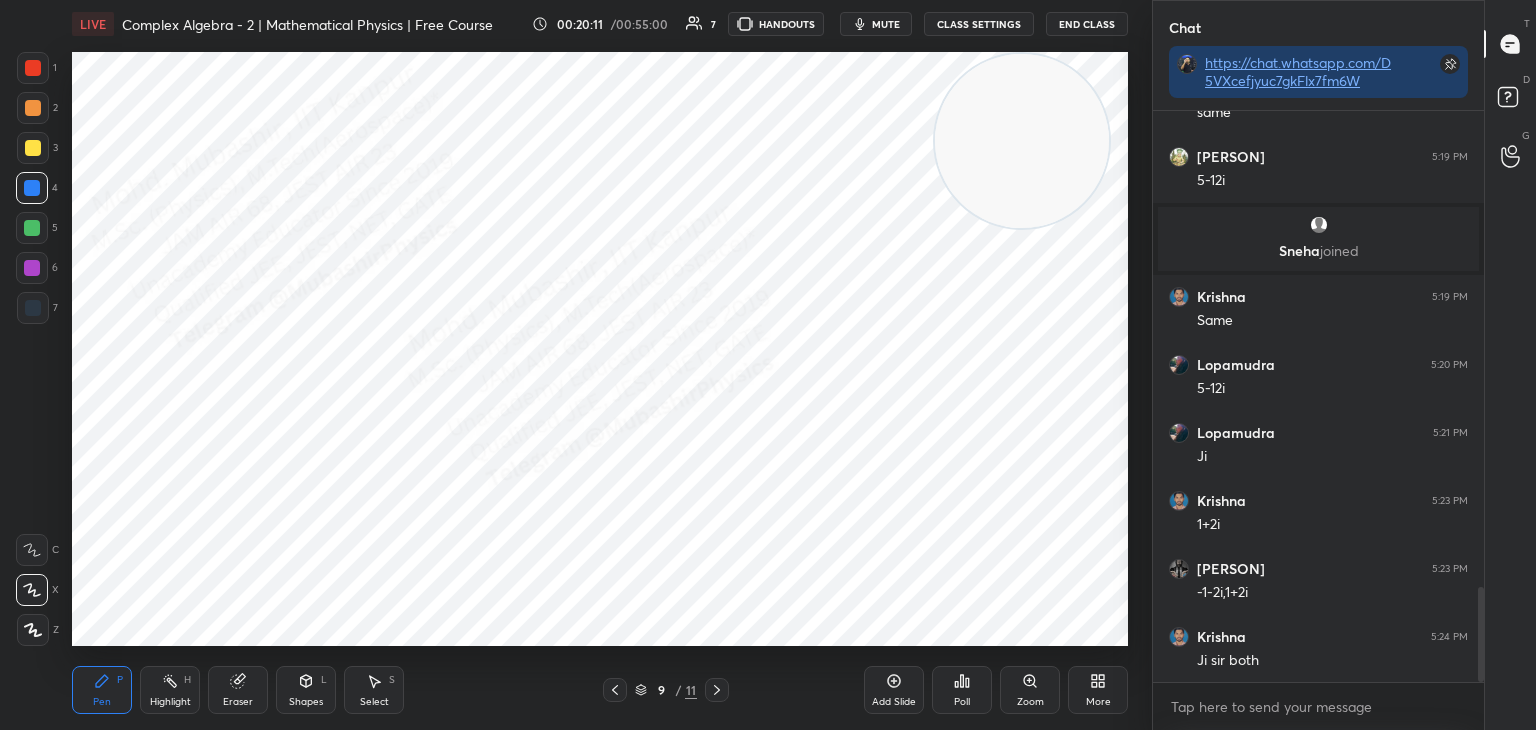 click on "Highlight H" at bounding box center (170, 690) 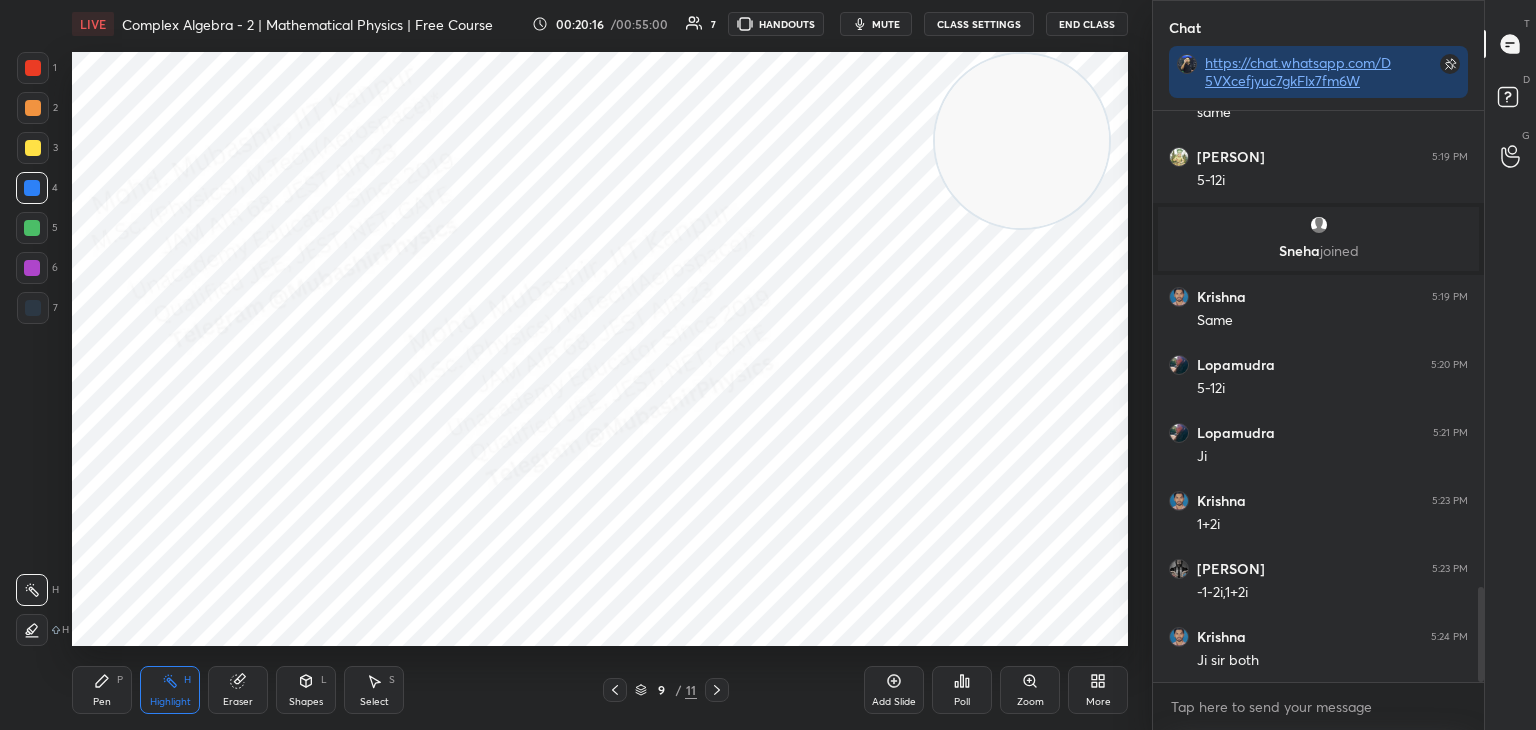 click 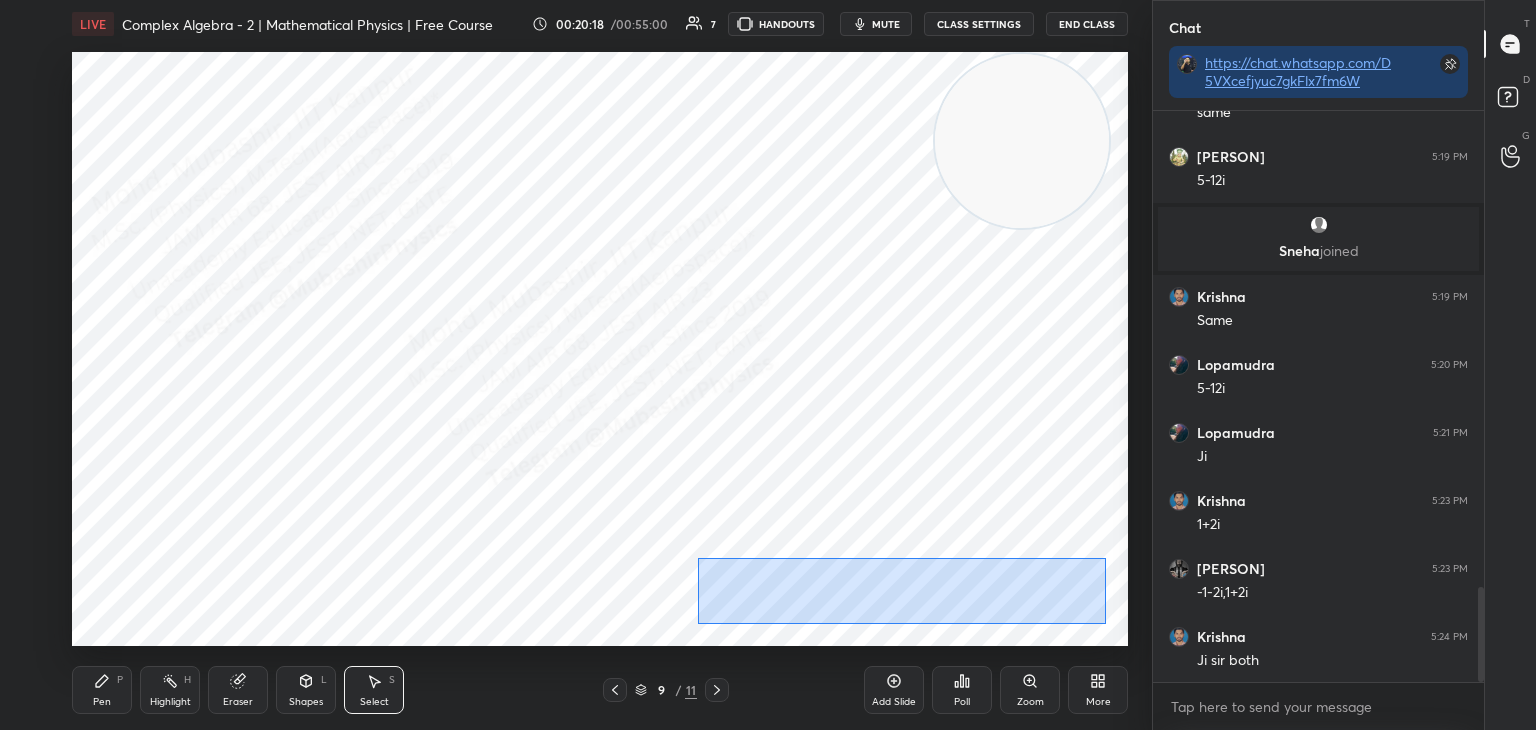 drag, startPoint x: 745, startPoint y: 568, endPoint x: 1096, endPoint y: 606, distance: 353.051 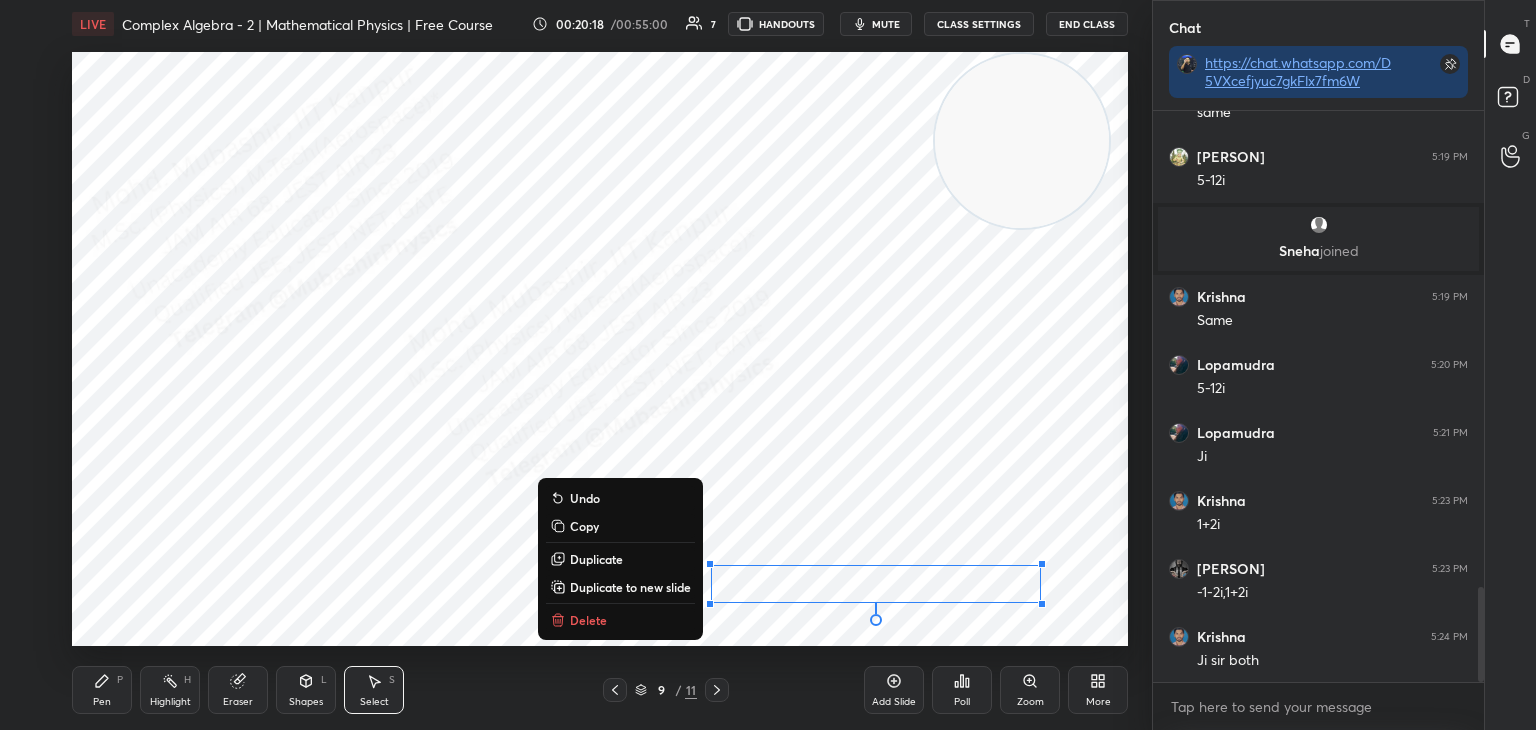 click on "Copy" at bounding box center [620, 526] 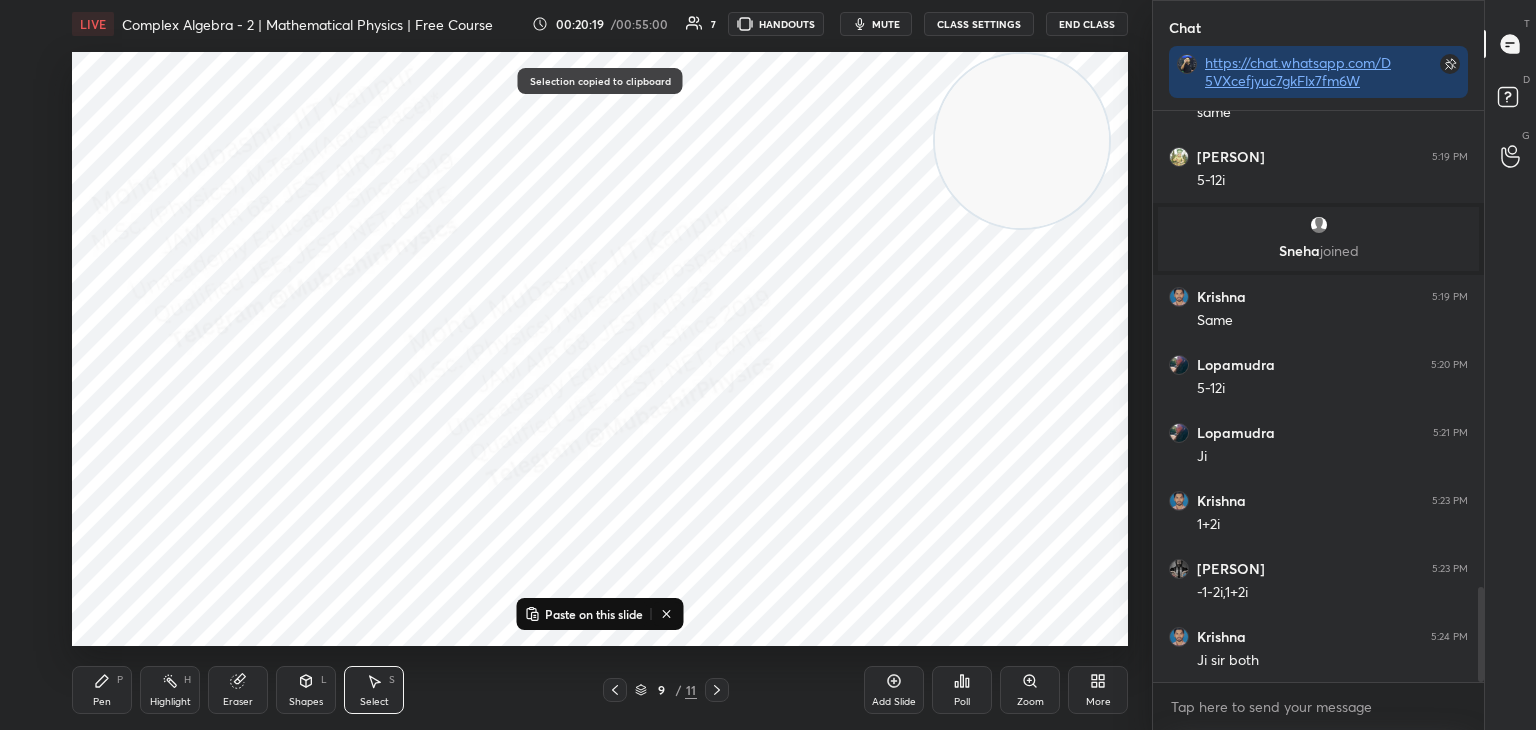 click 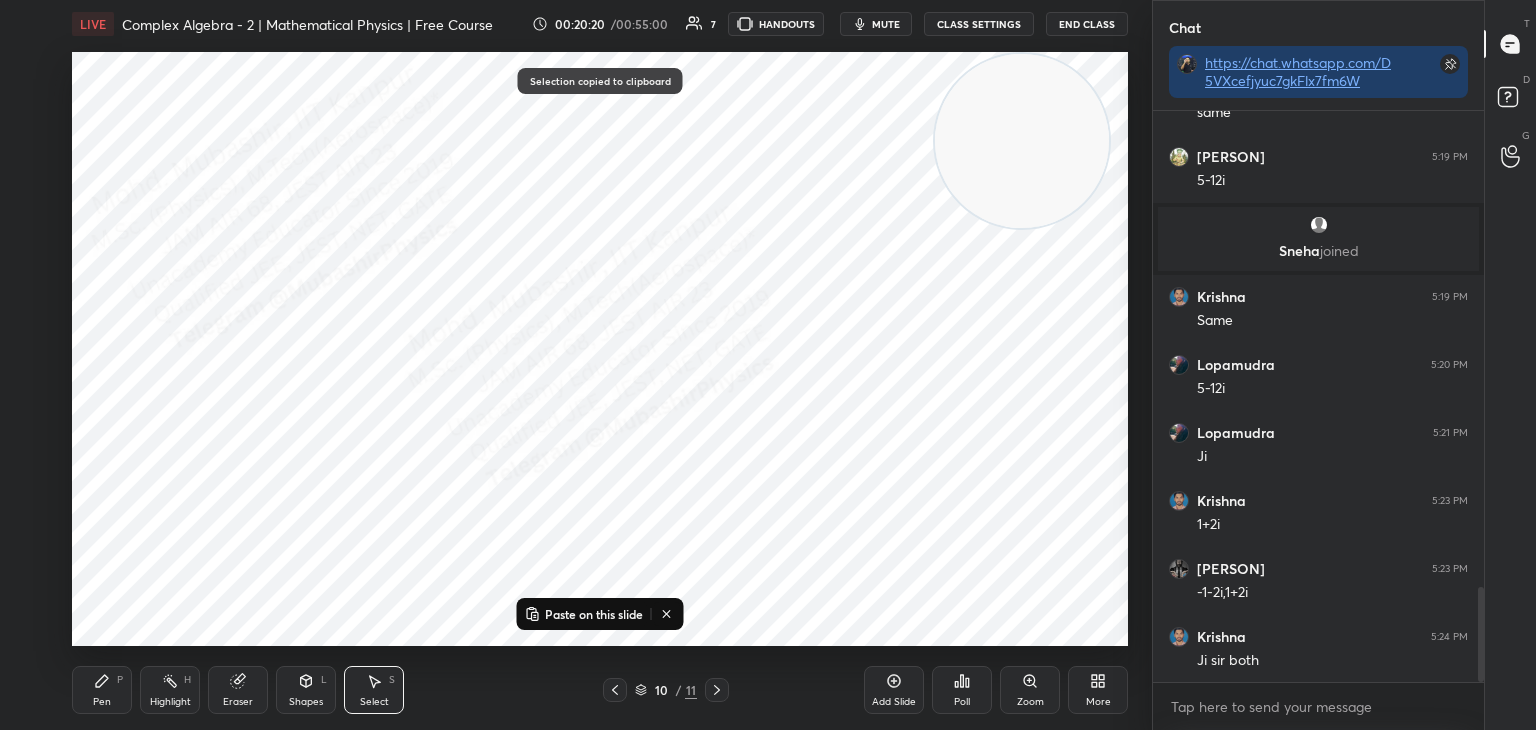 click on "Paste on this slide" at bounding box center [594, 614] 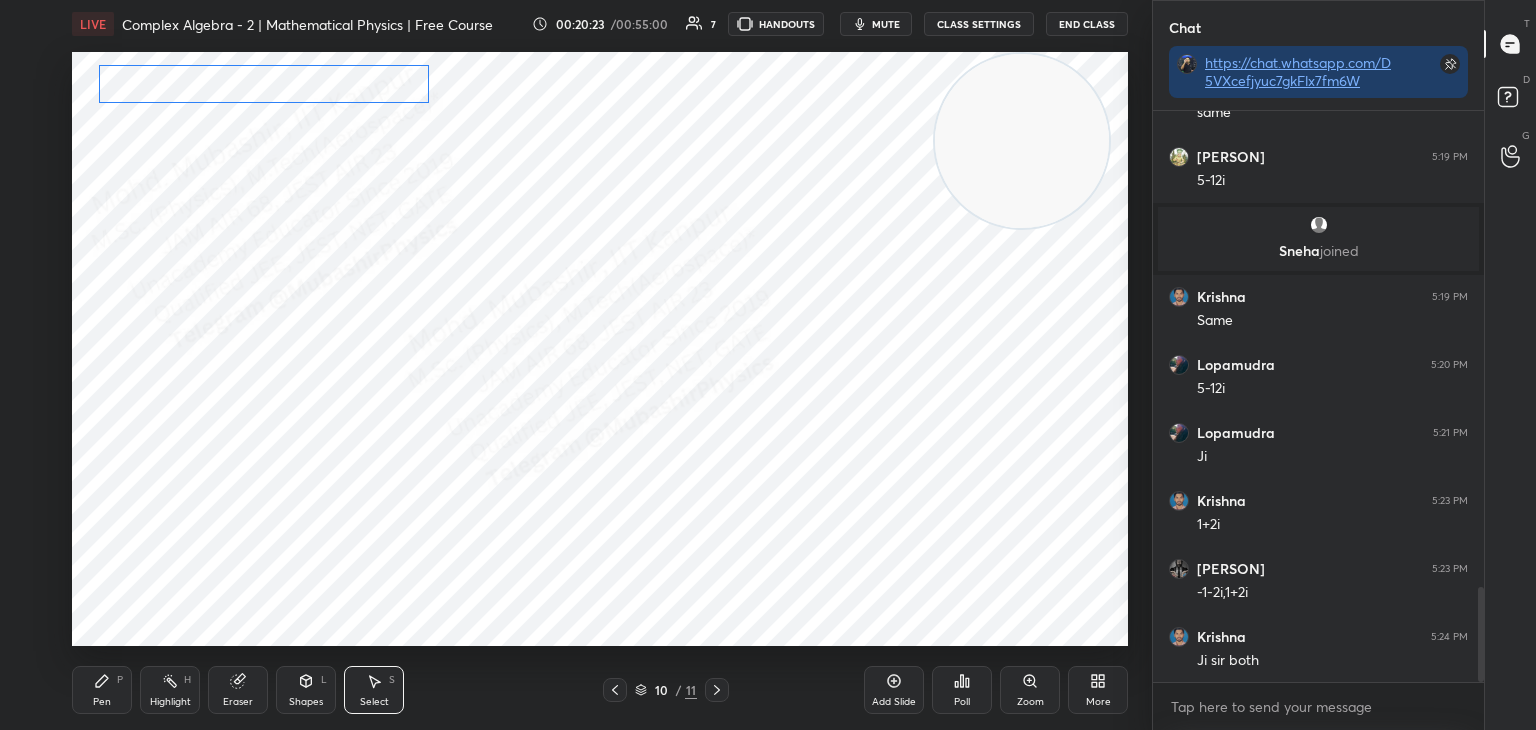 drag, startPoint x: 820, startPoint y: 574, endPoint x: 208, endPoint y: 69, distance: 793.45386 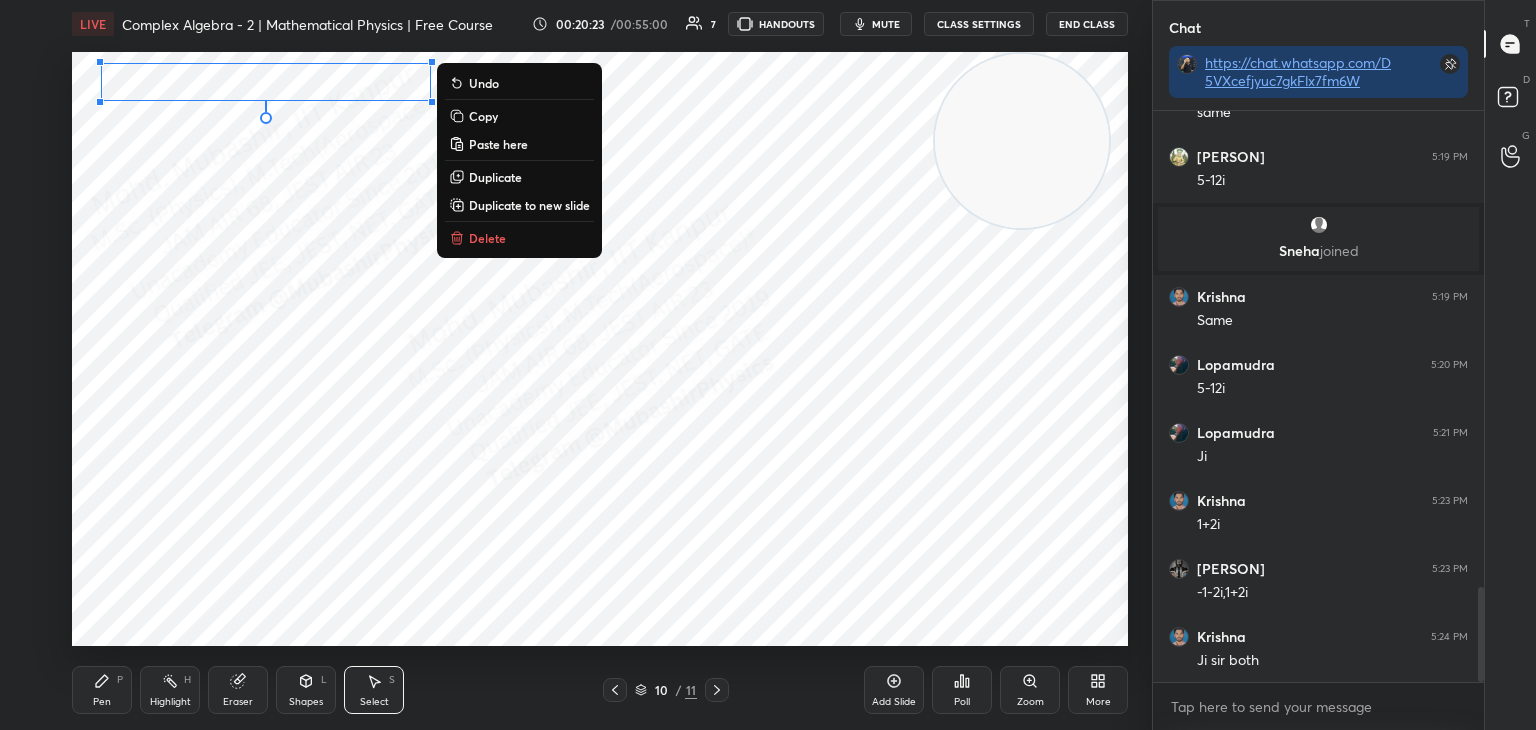 drag, startPoint x: 104, startPoint y: 684, endPoint x: 105, endPoint y: 650, distance: 34.0147 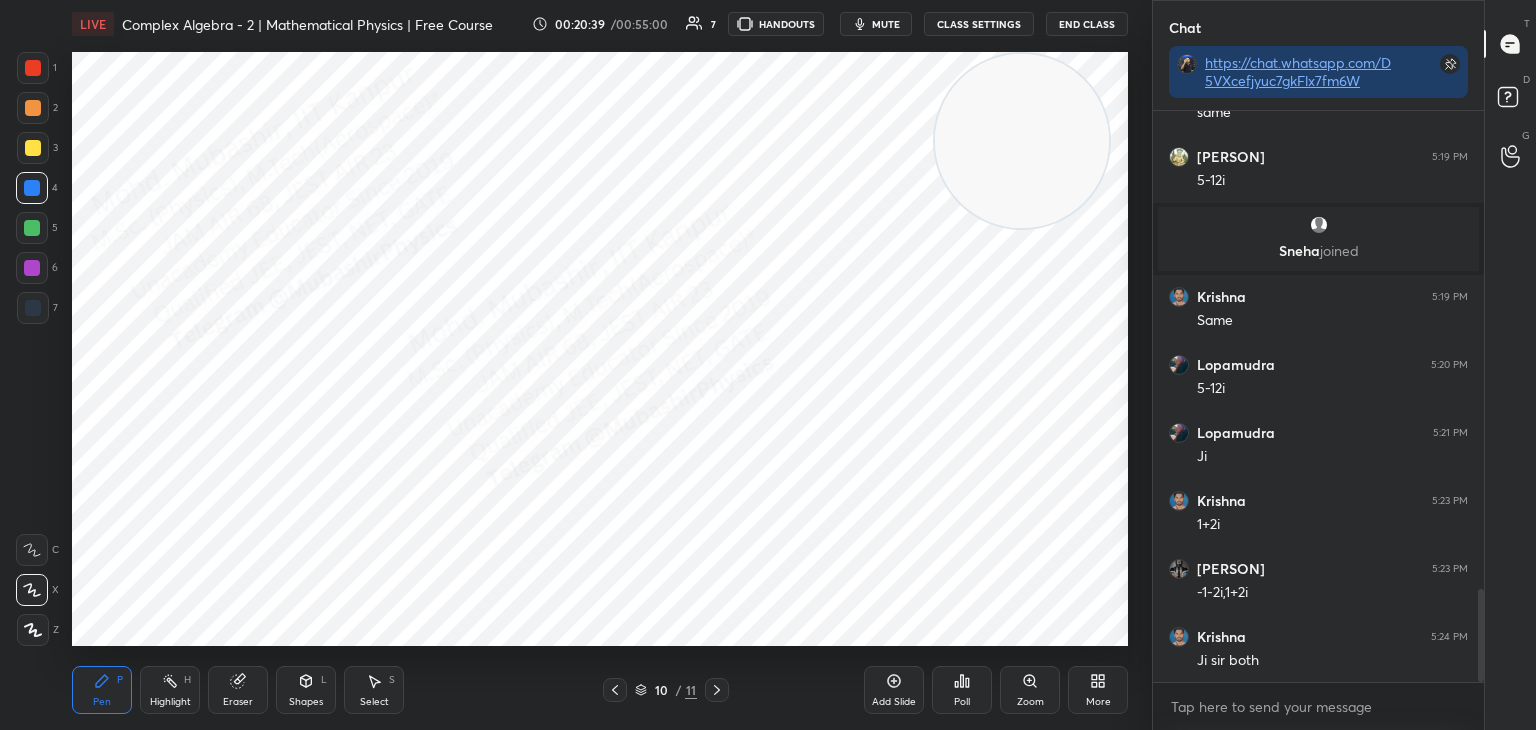 scroll, scrollTop: 2922, scrollLeft: 0, axis: vertical 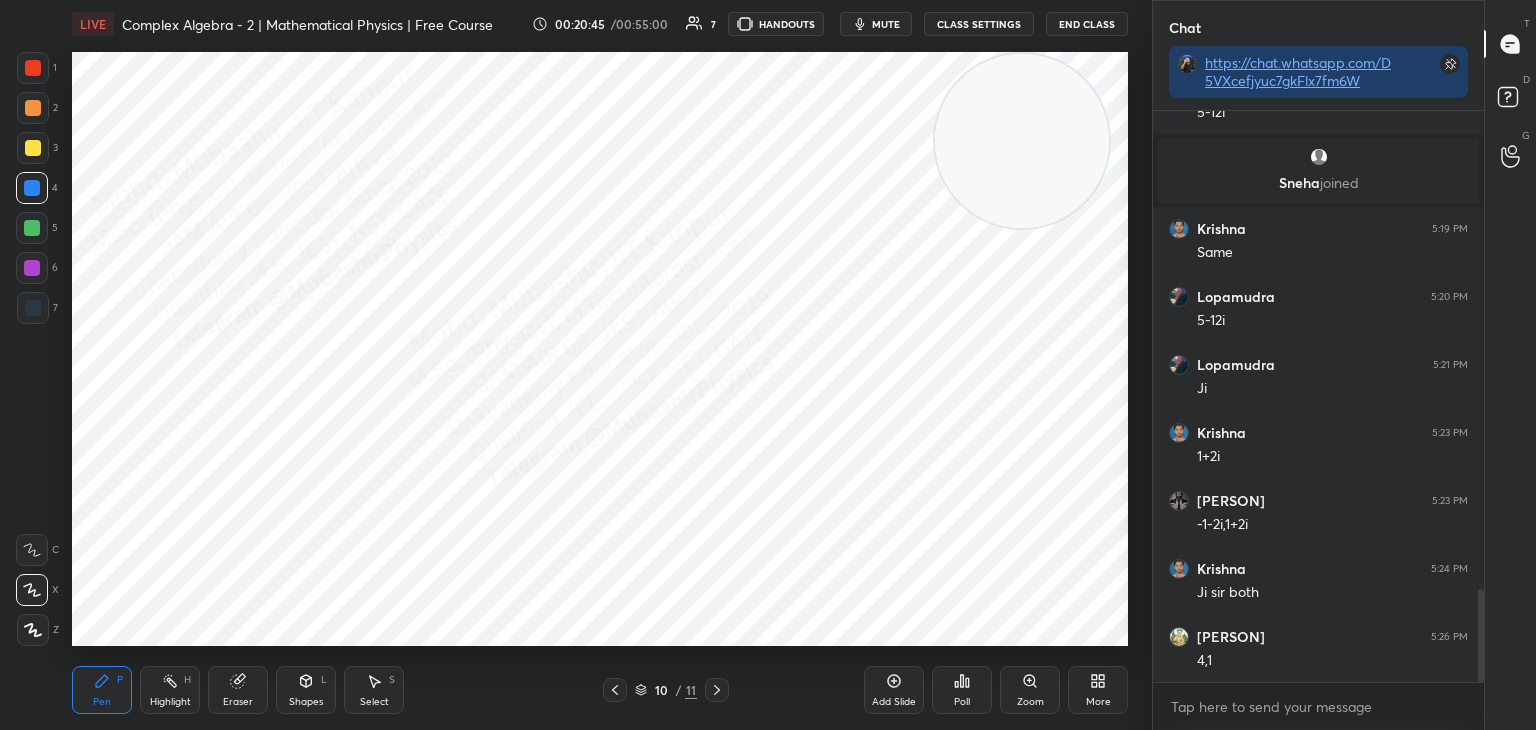 click at bounding box center [32, 228] 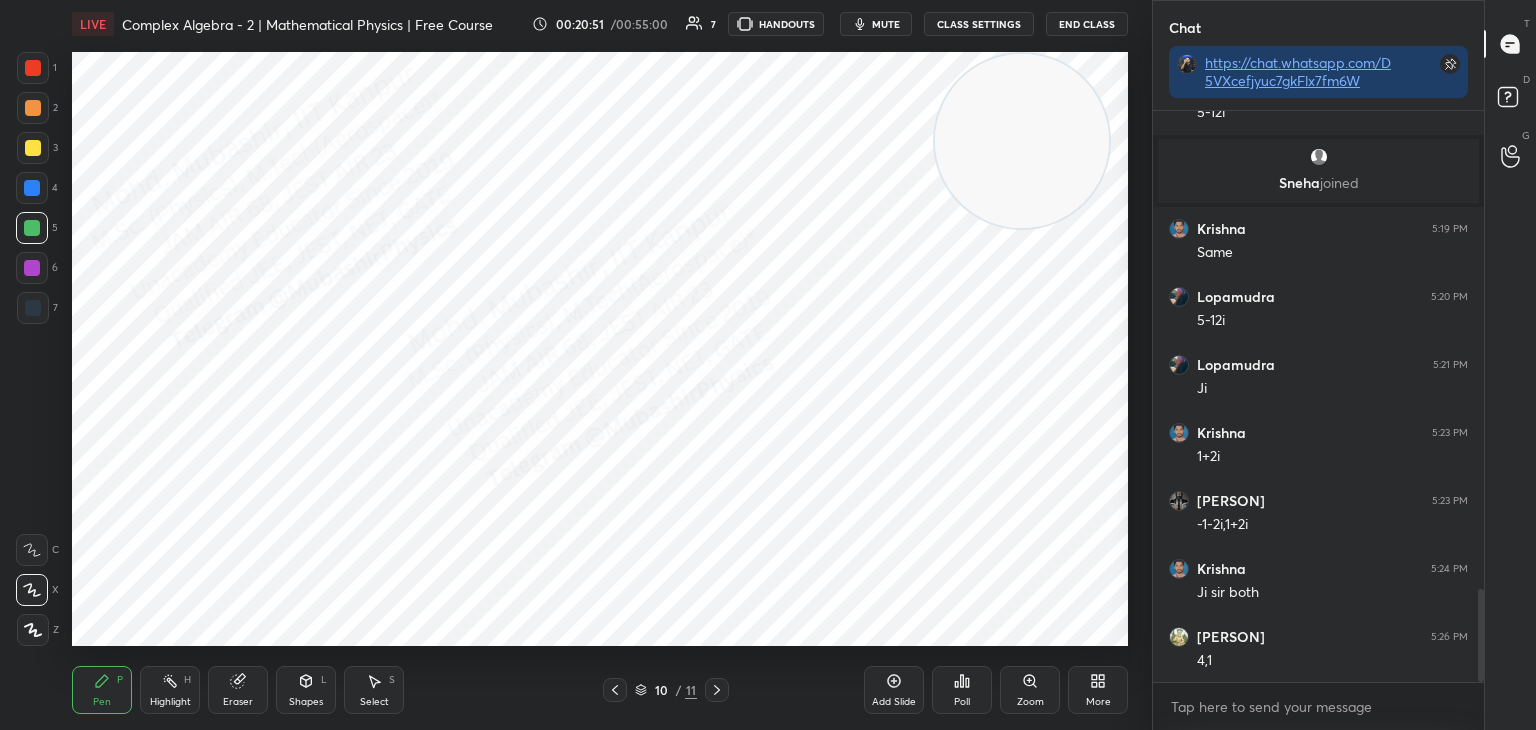 drag, startPoint x: 782, startPoint y: 188, endPoint x: 0, endPoint y: 254, distance: 784.7802 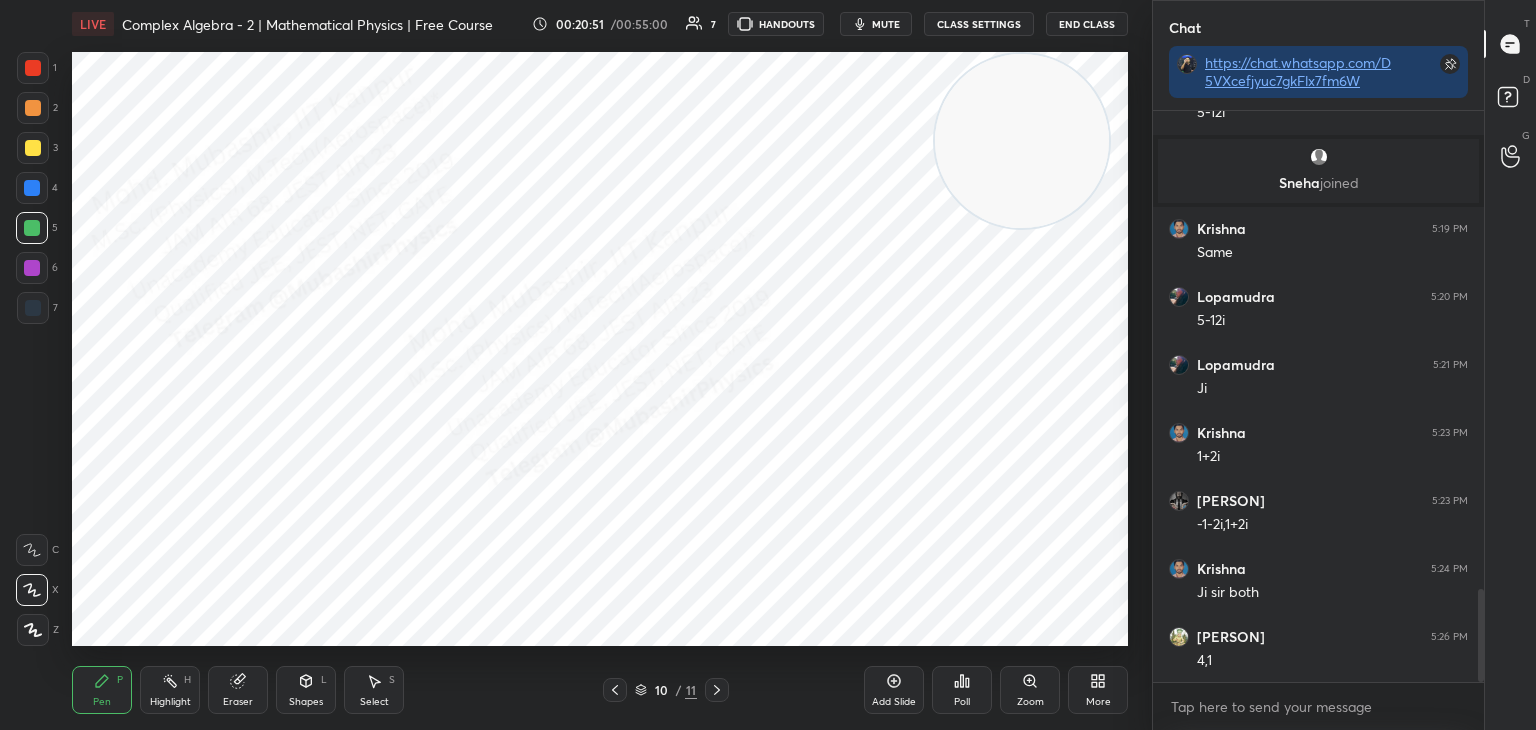 click on "1 2 3 4 5 6 7 C X Z C X Z E E Erase all   H H LIVE Complex Algebra - 2 | Mathematical Physics | Free Course 00:20:51 /  00:55:00 7 HANDOUTS mute CLASS SETTINGS End Class Setting up your live class Poll for   secs No correct answer Start poll Back Complex Algebra - 2 | Mathematical Physics | Free Course Mohd Mubashir Pen P Highlight H Eraser Shapes L Select S 10 / 11 Add Slide Poll Zoom More" at bounding box center [568, 365] 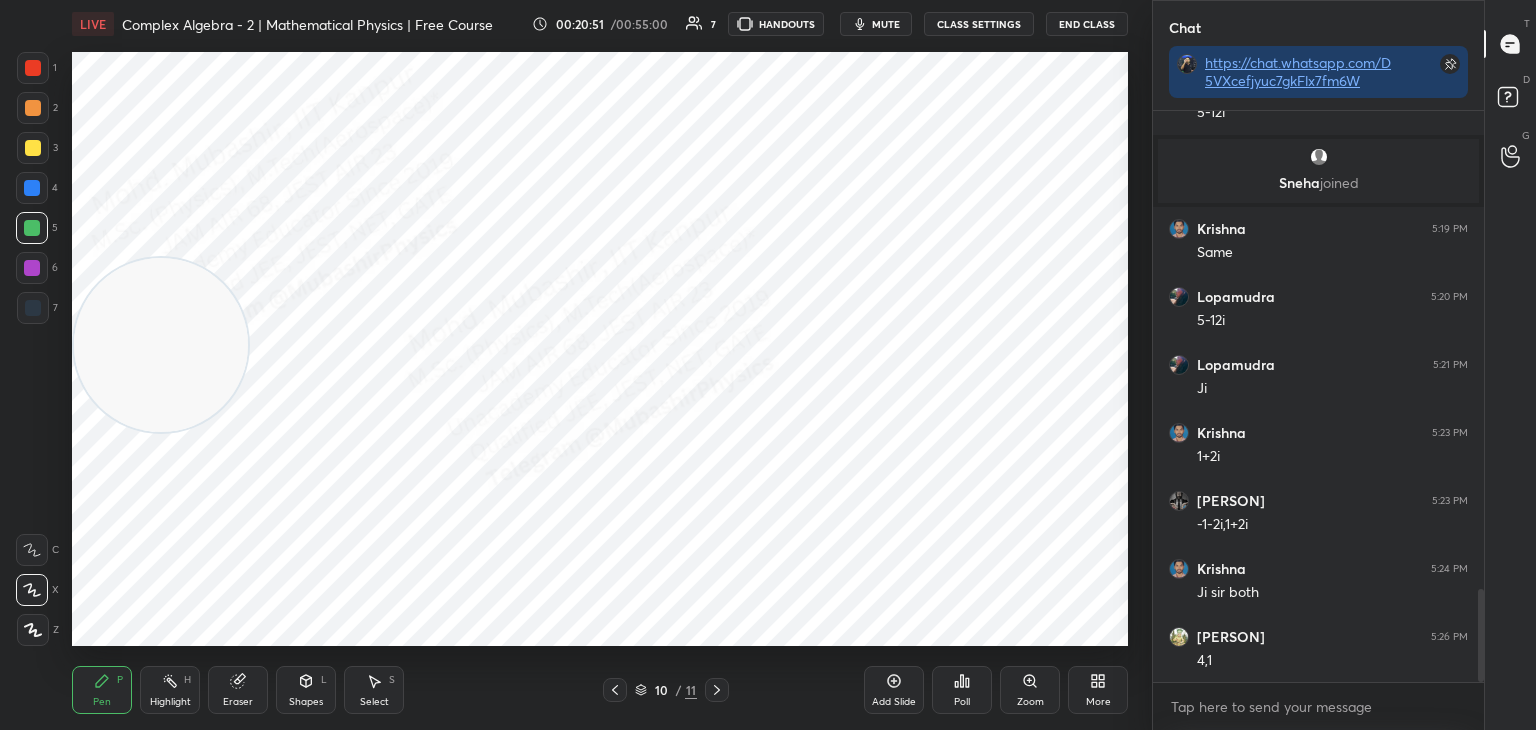 drag, startPoint x: 37, startPoint y: 116, endPoint x: 69, endPoint y: 118, distance: 32.06244 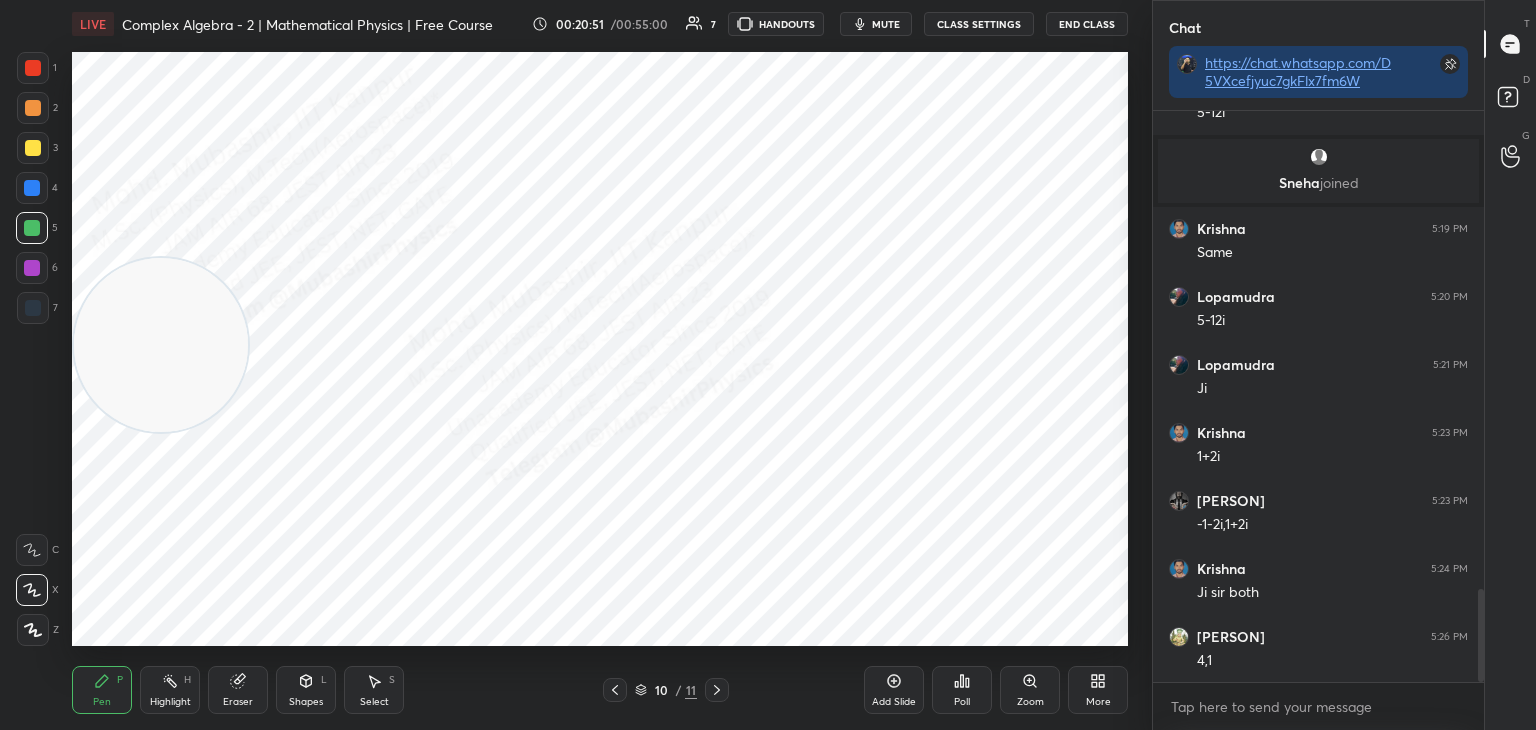 click at bounding box center [33, 108] 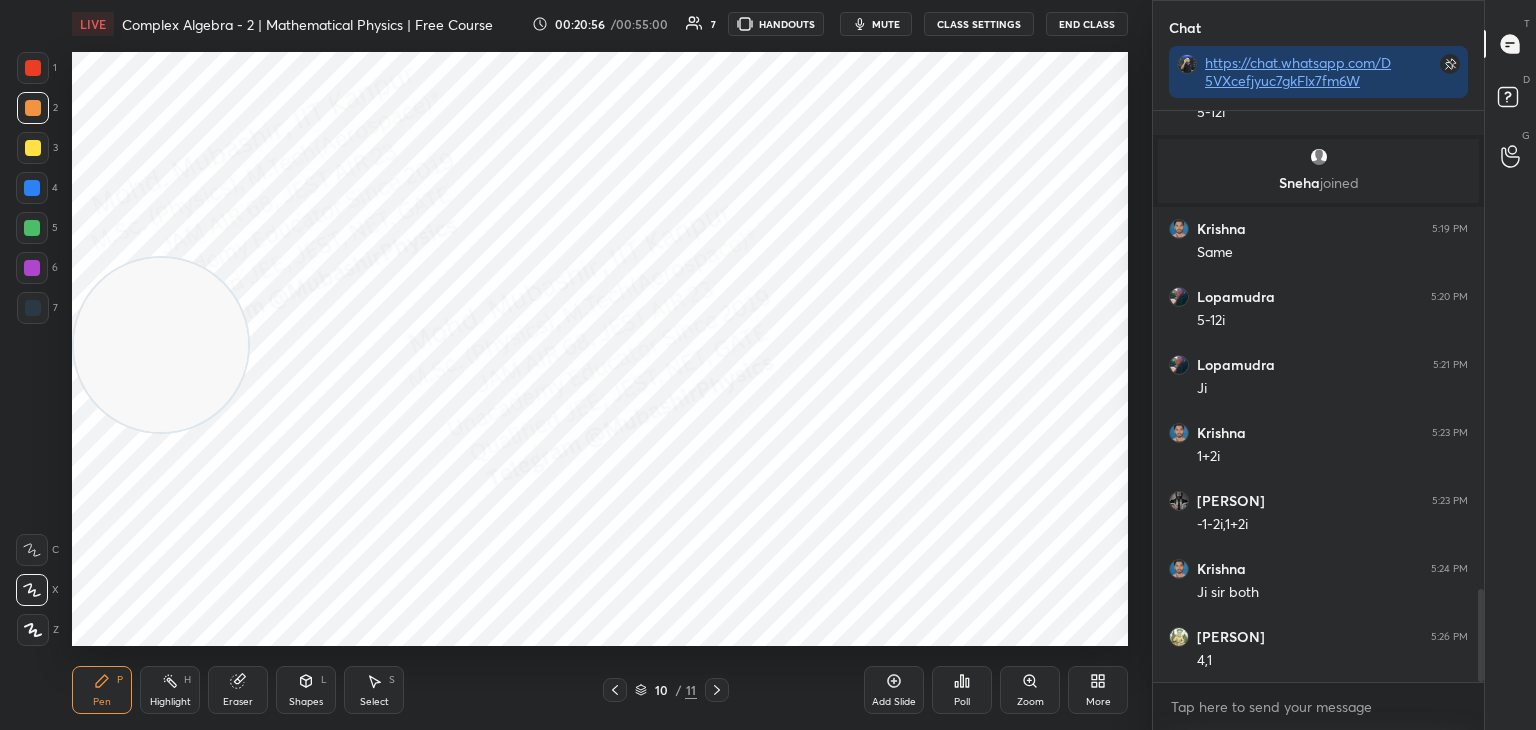 click at bounding box center (32, 268) 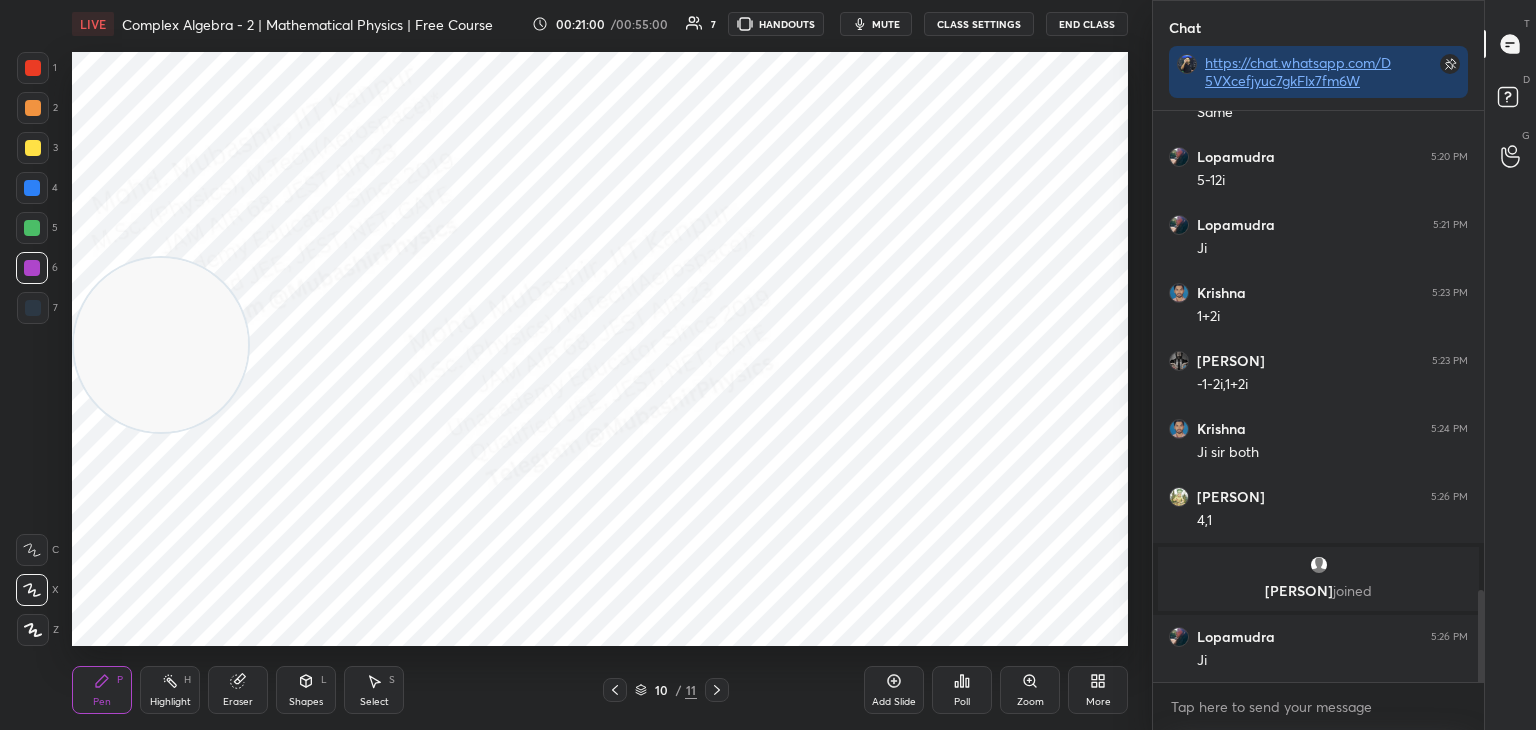 scroll, scrollTop: 2918, scrollLeft: 0, axis: vertical 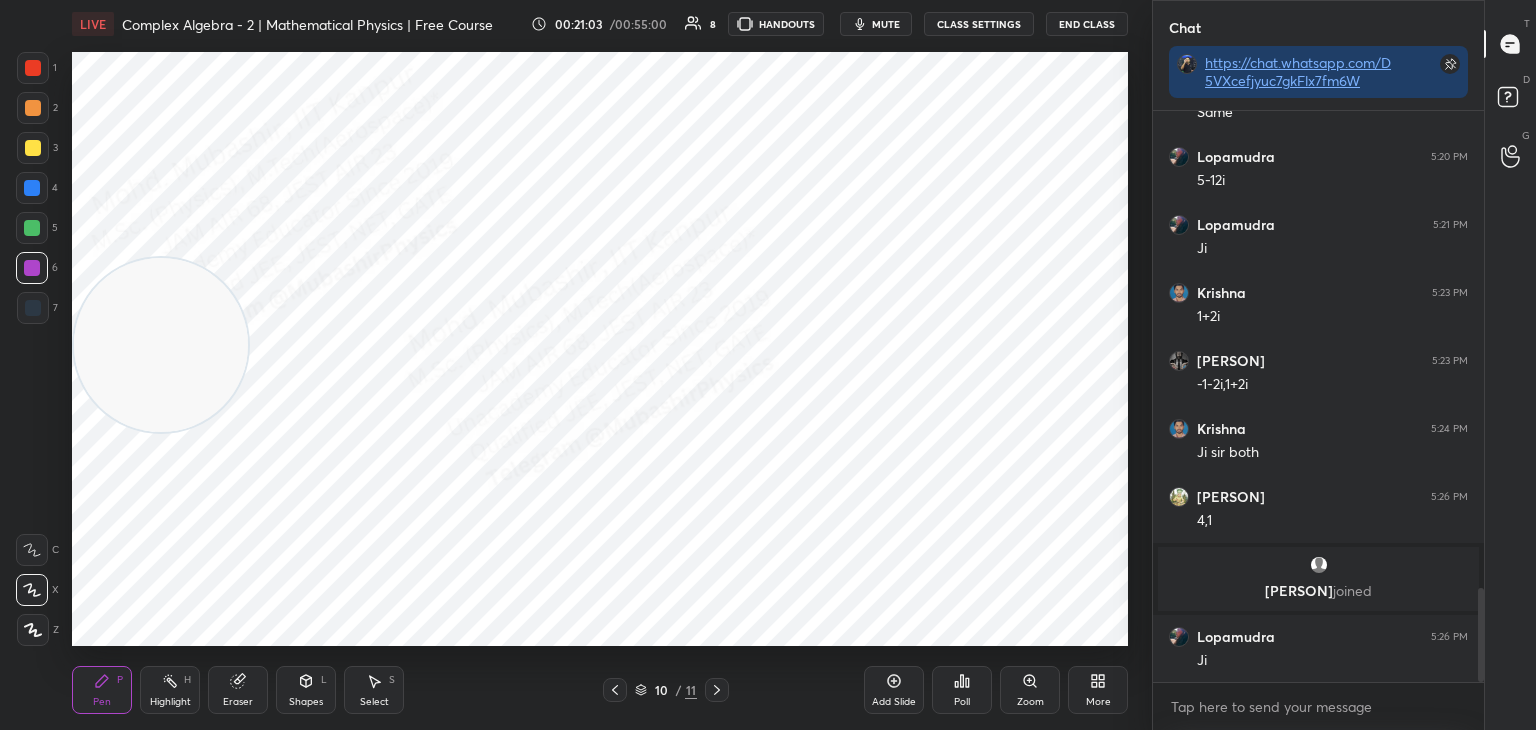 drag, startPoint x: 32, startPoint y: 62, endPoint x: 49, endPoint y: 92, distance: 34.48188 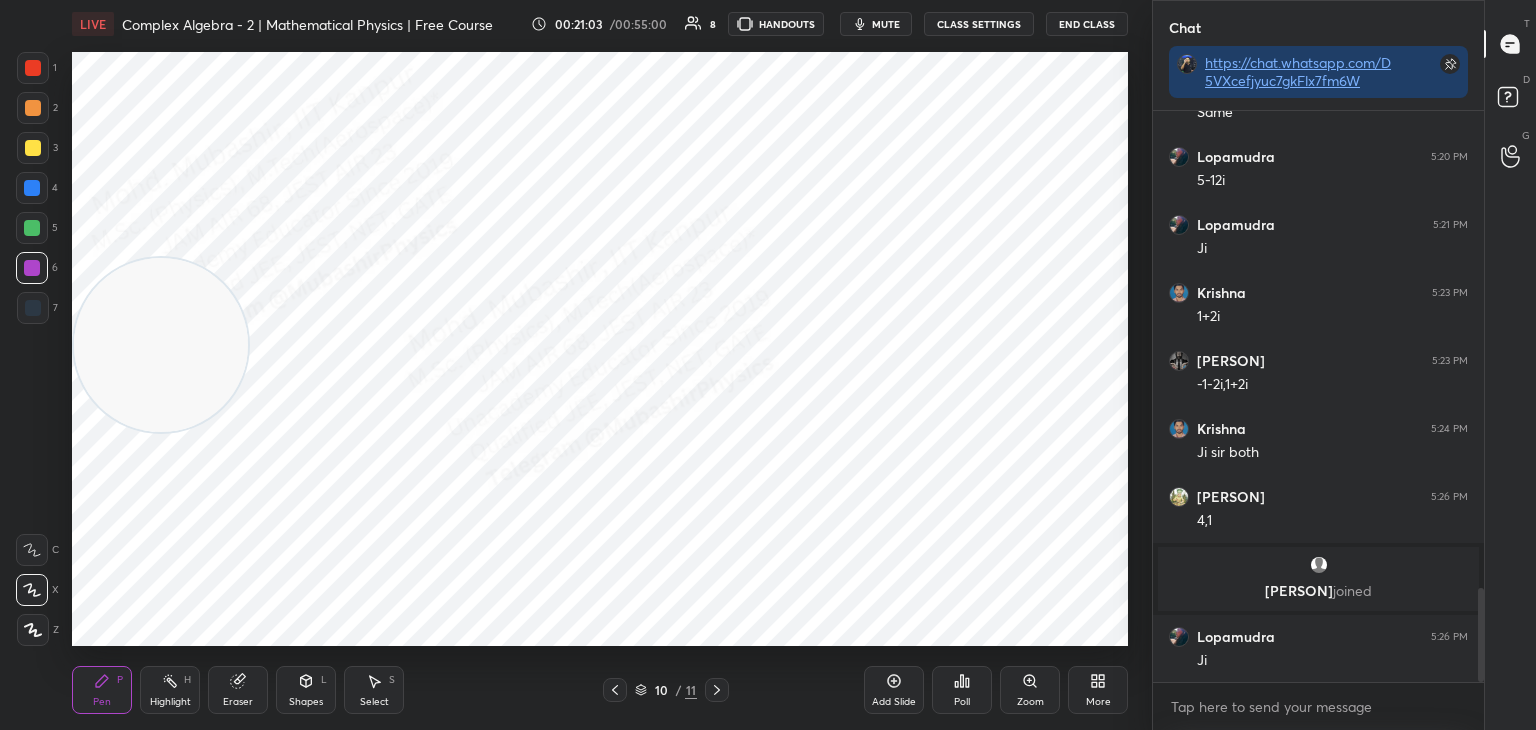 click at bounding box center (33, 68) 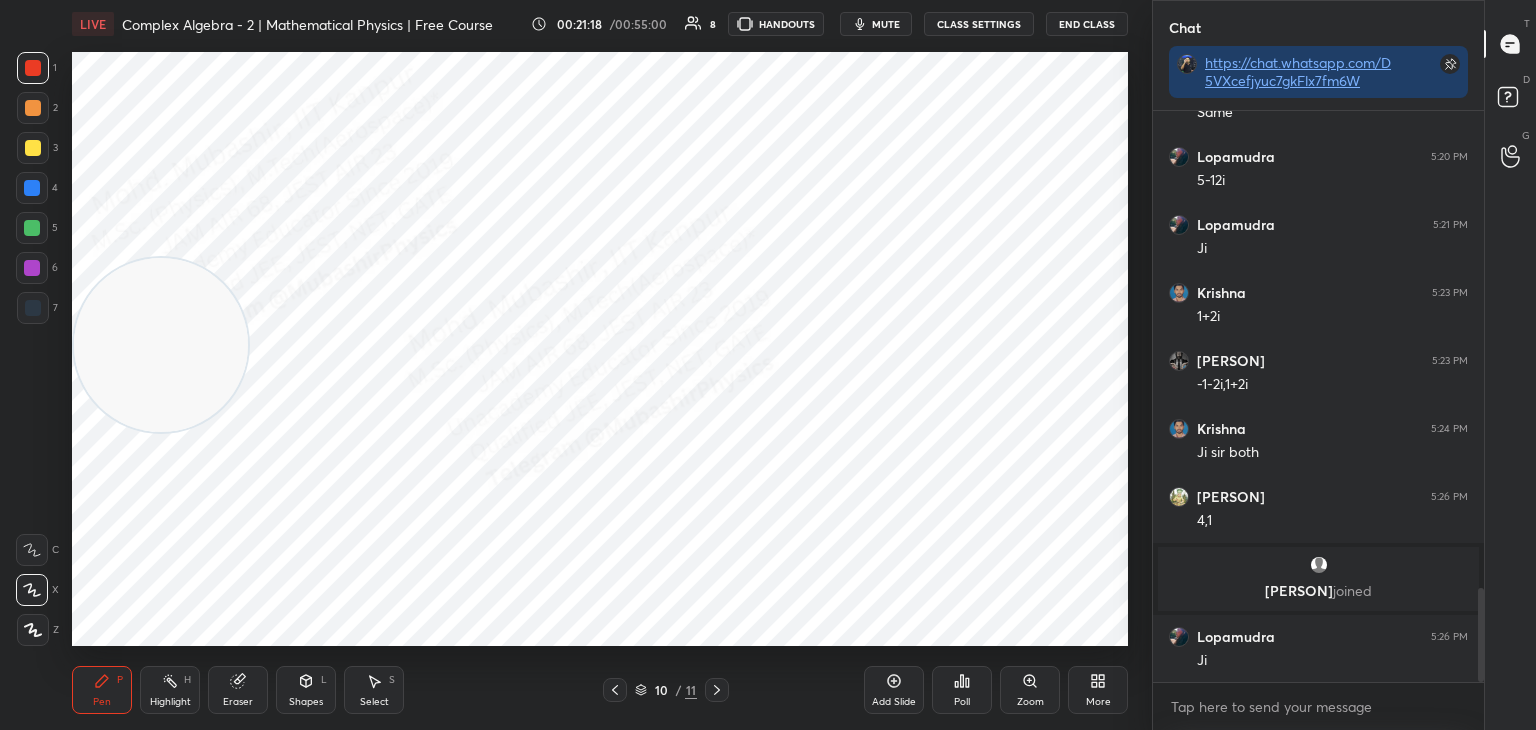 scroll, scrollTop: 2938, scrollLeft: 0, axis: vertical 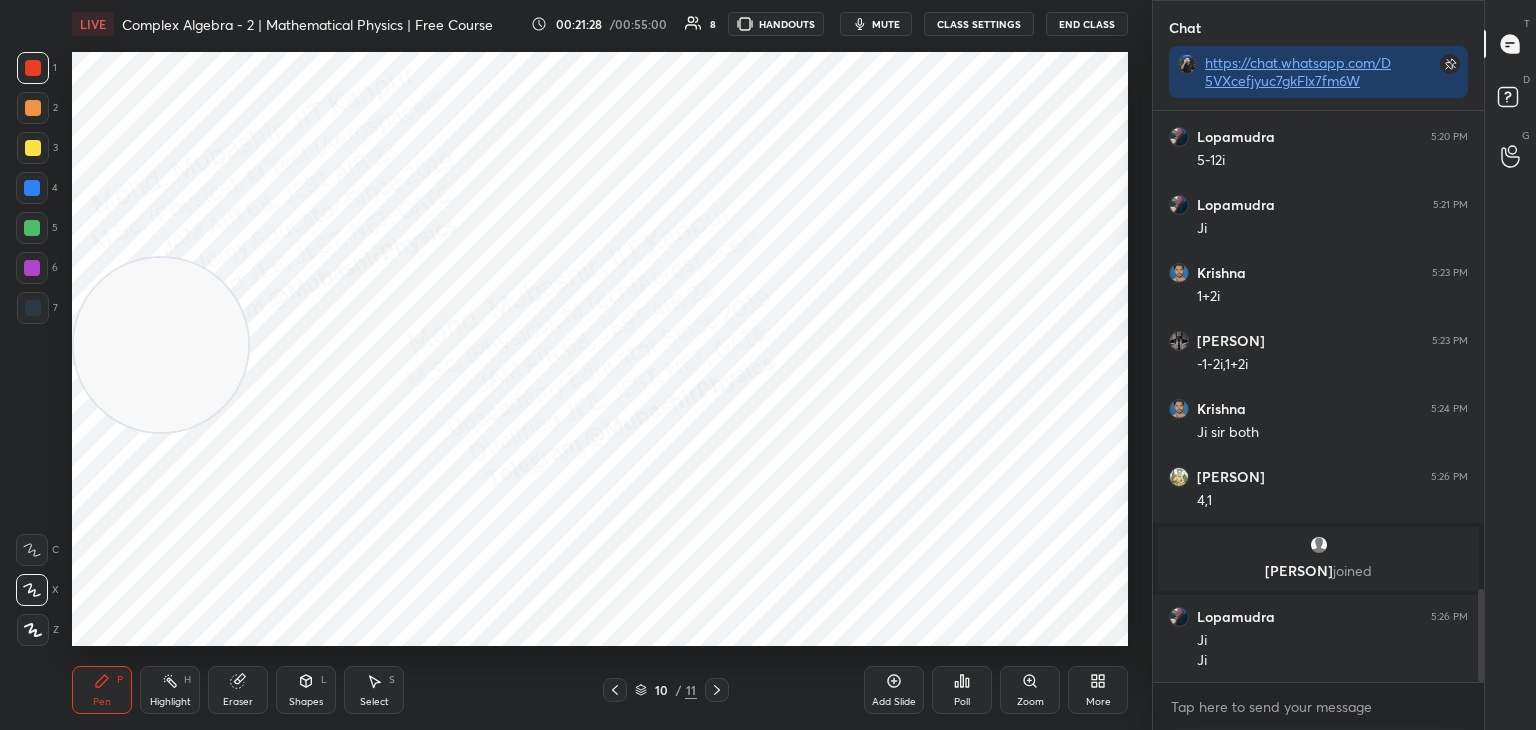 click 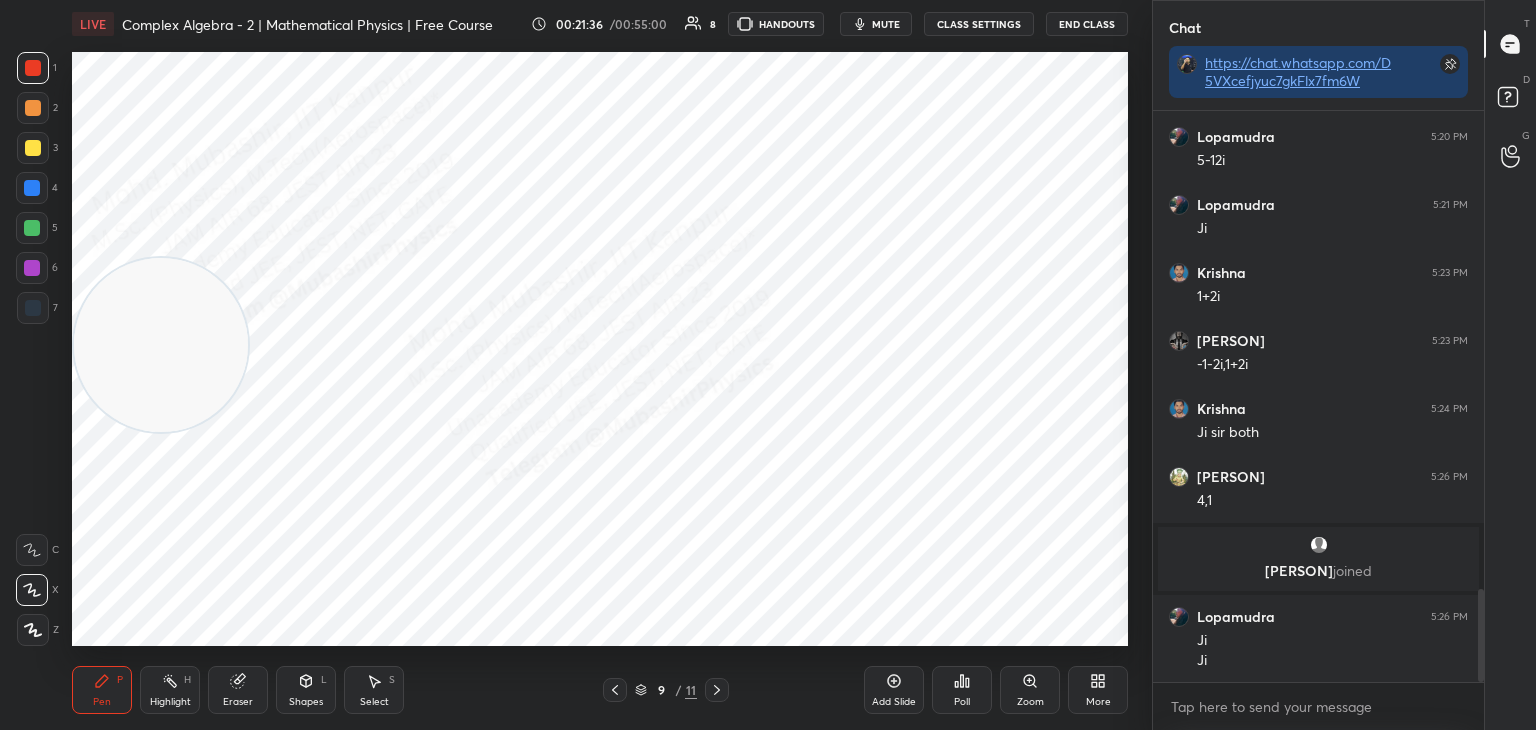 drag, startPoint x: 708, startPoint y: 692, endPoint x: 676, endPoint y: 653, distance: 50.447994 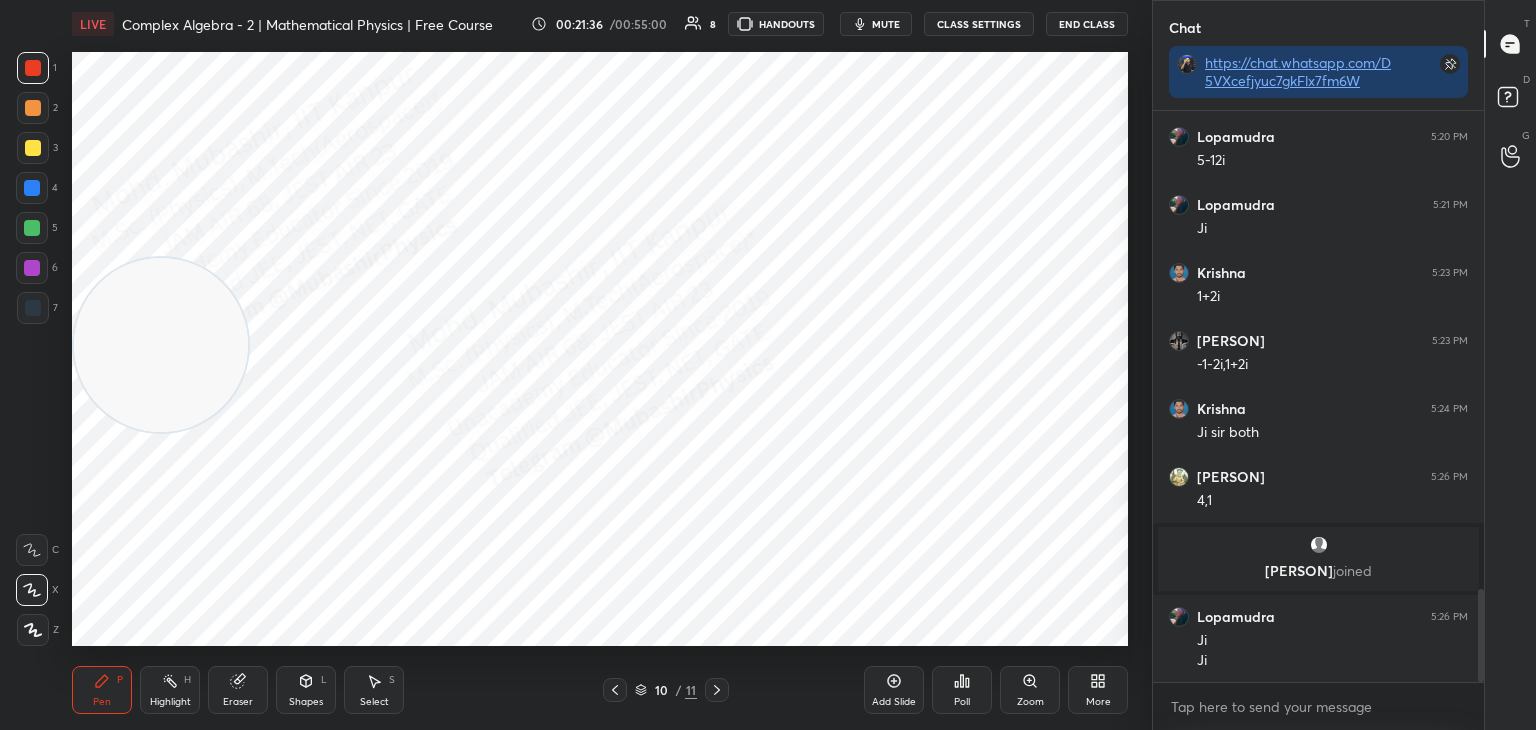 drag, startPoint x: 114, startPoint y: 333, endPoint x: 922, endPoint y: 386, distance: 809.7364 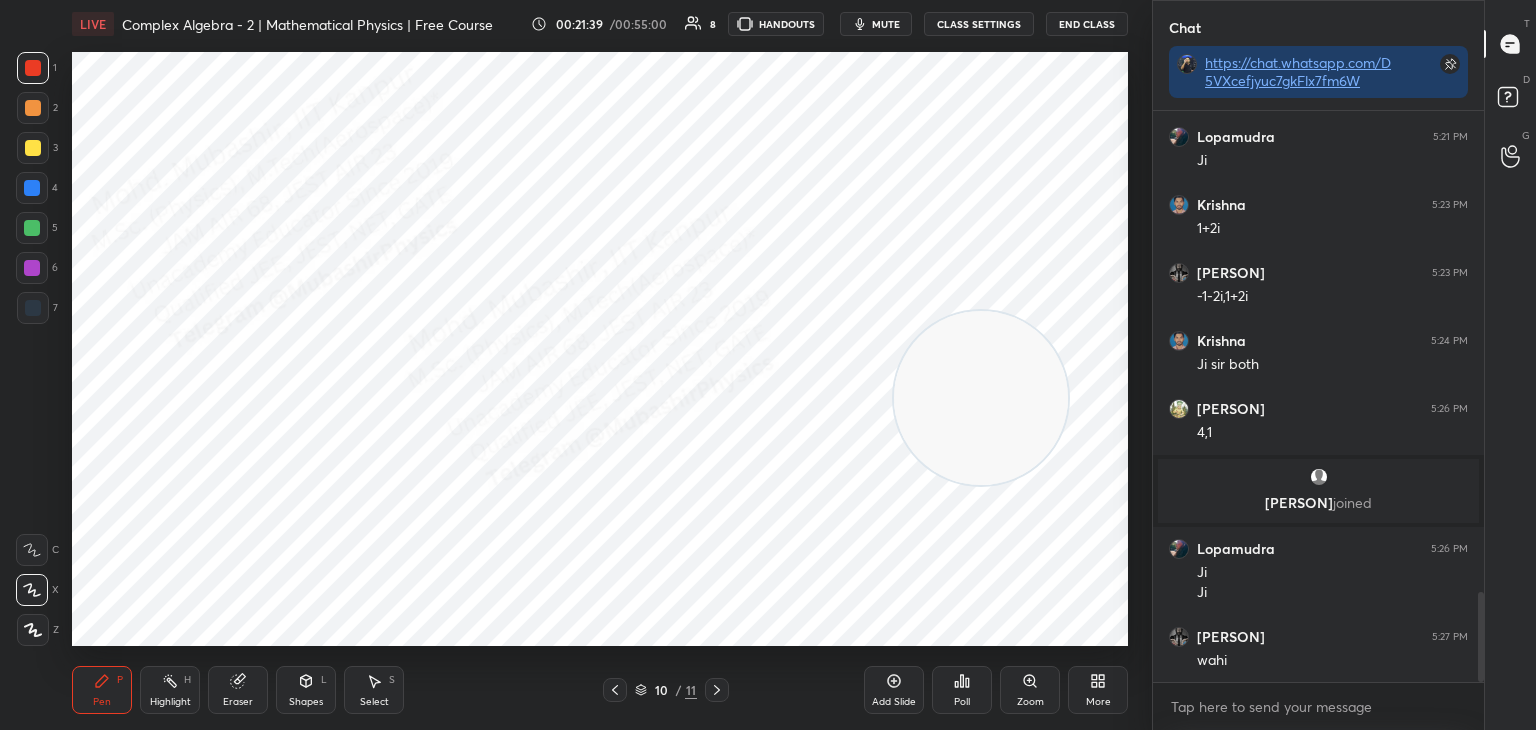 scroll, scrollTop: 3074, scrollLeft: 0, axis: vertical 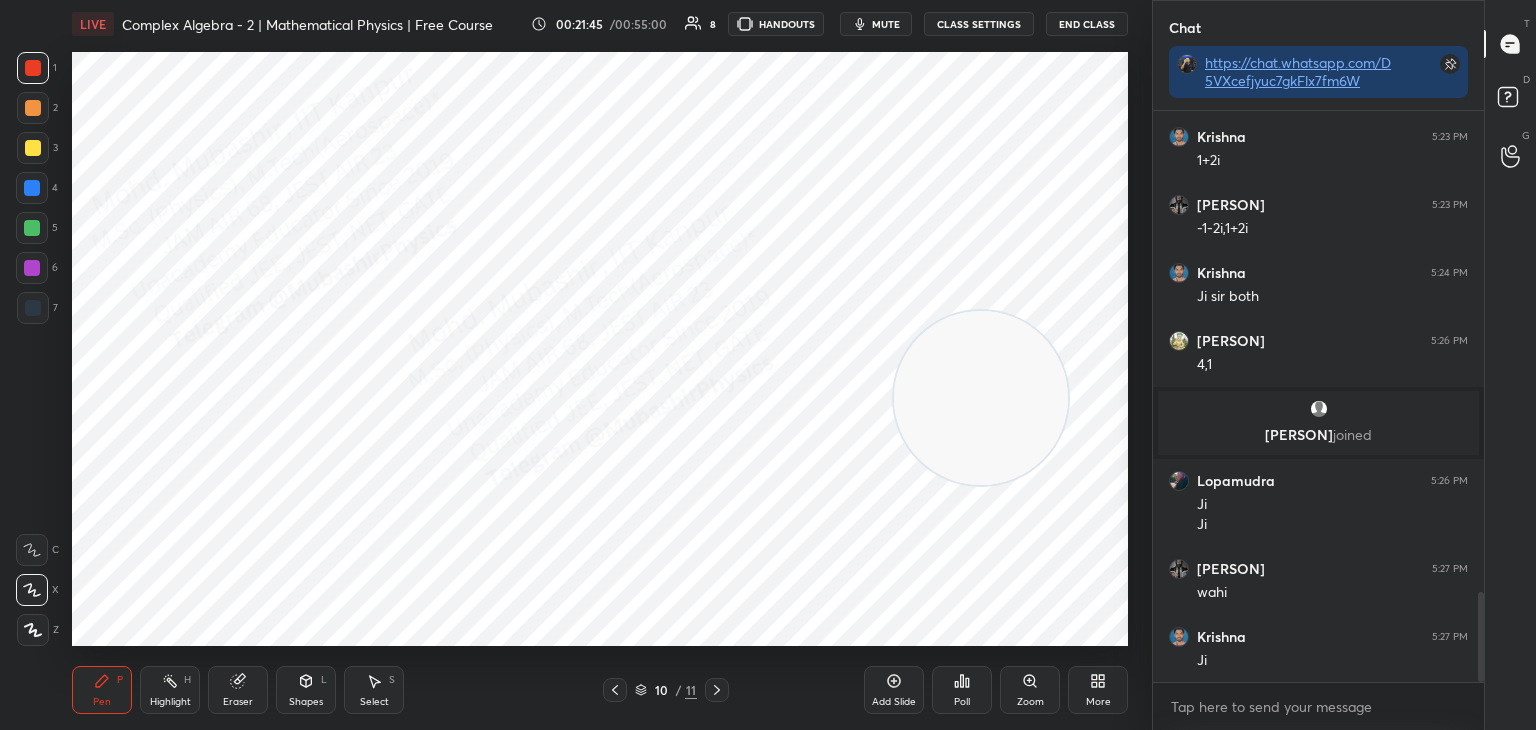 click on "Select S" at bounding box center (374, 690) 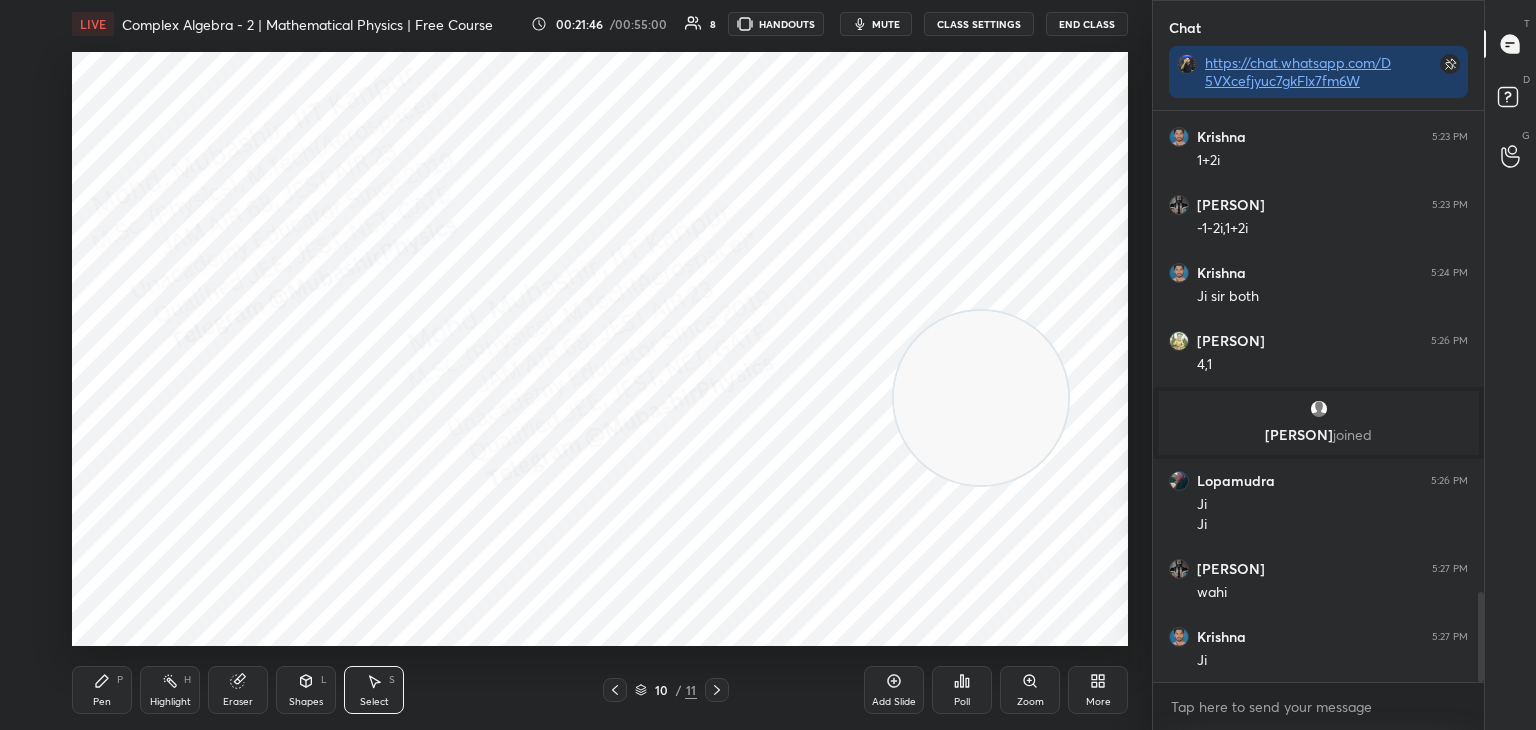 click on "Eraser" at bounding box center [238, 690] 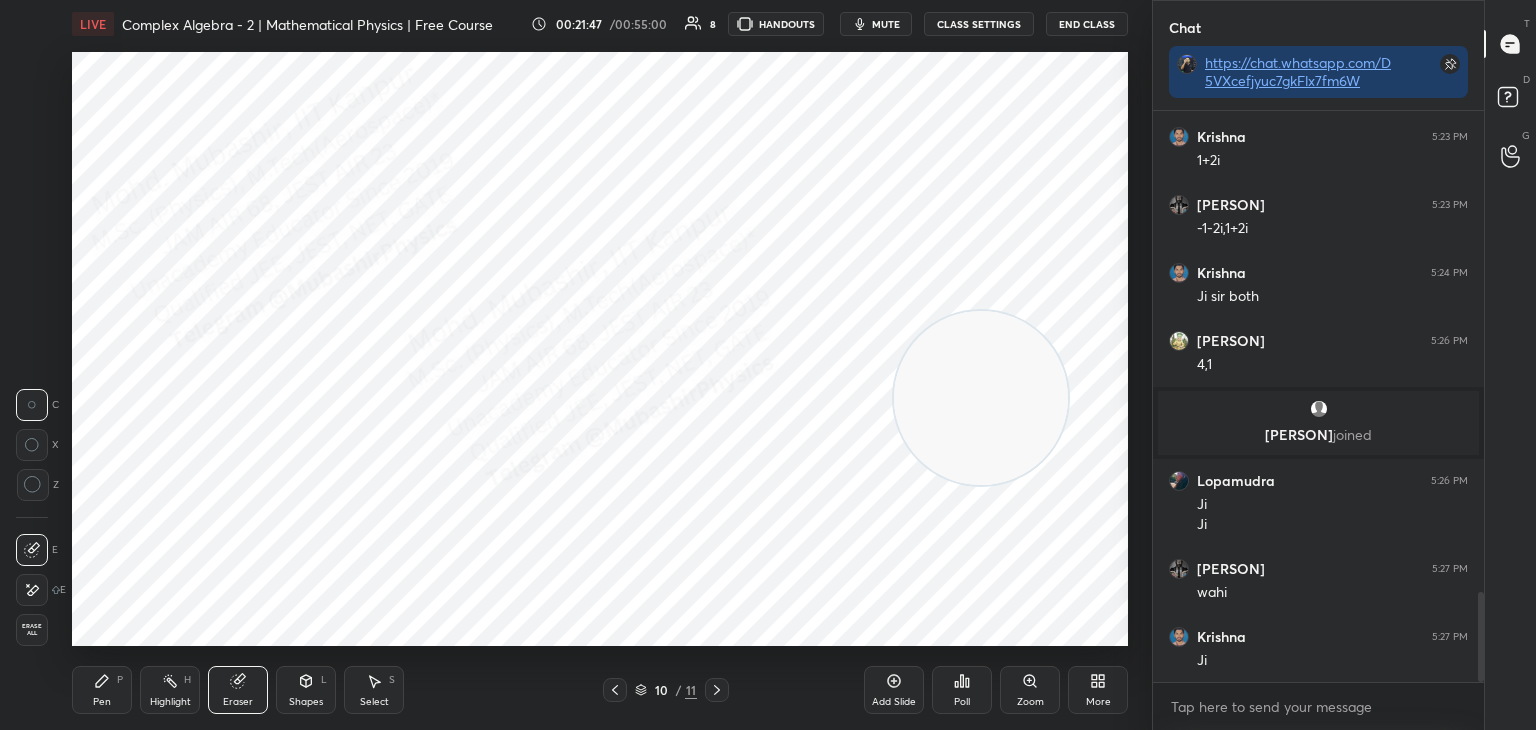 click on "Erase all" at bounding box center (32, 630) 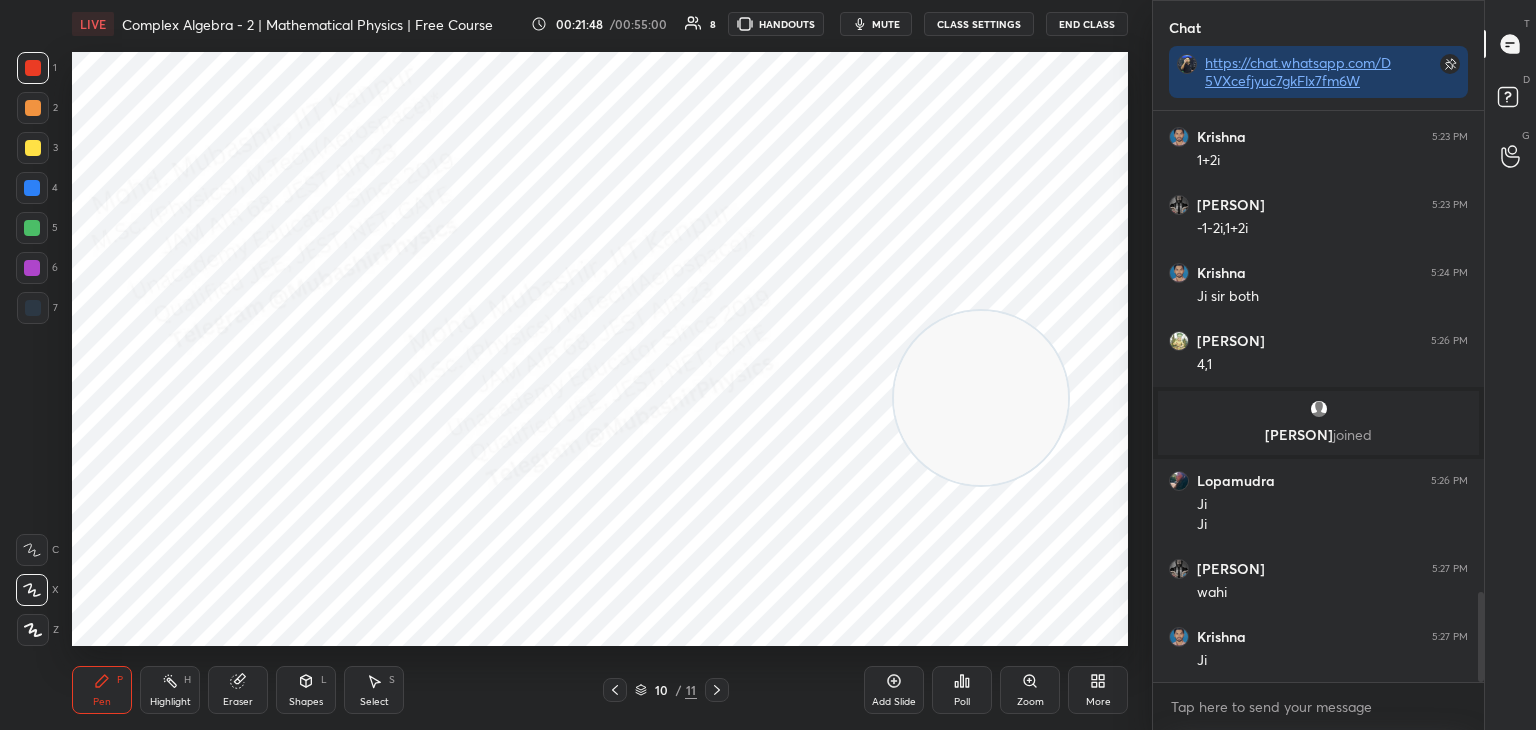 drag, startPoint x: 29, startPoint y: 198, endPoint x: 39, endPoint y: 190, distance: 12.806249 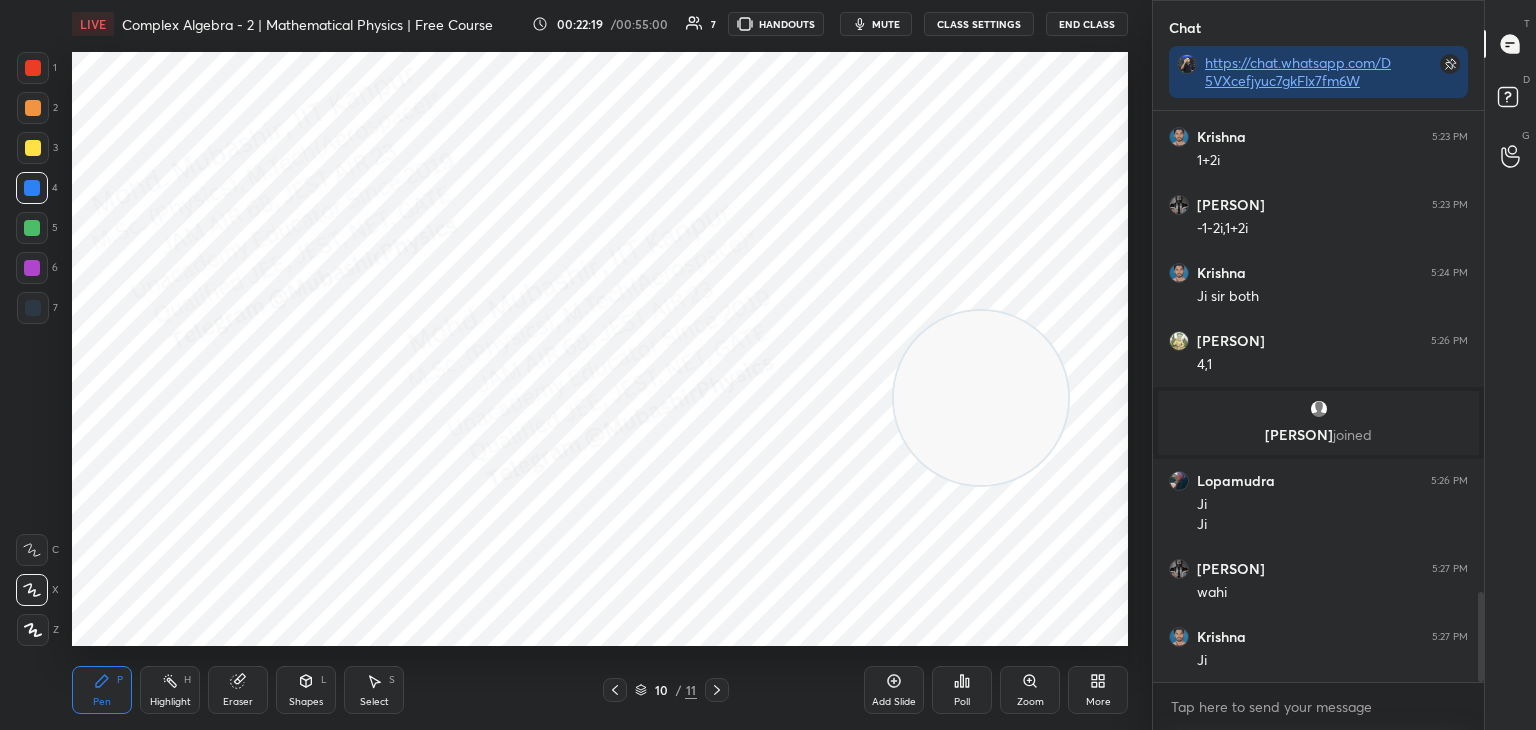 click at bounding box center (32, 228) 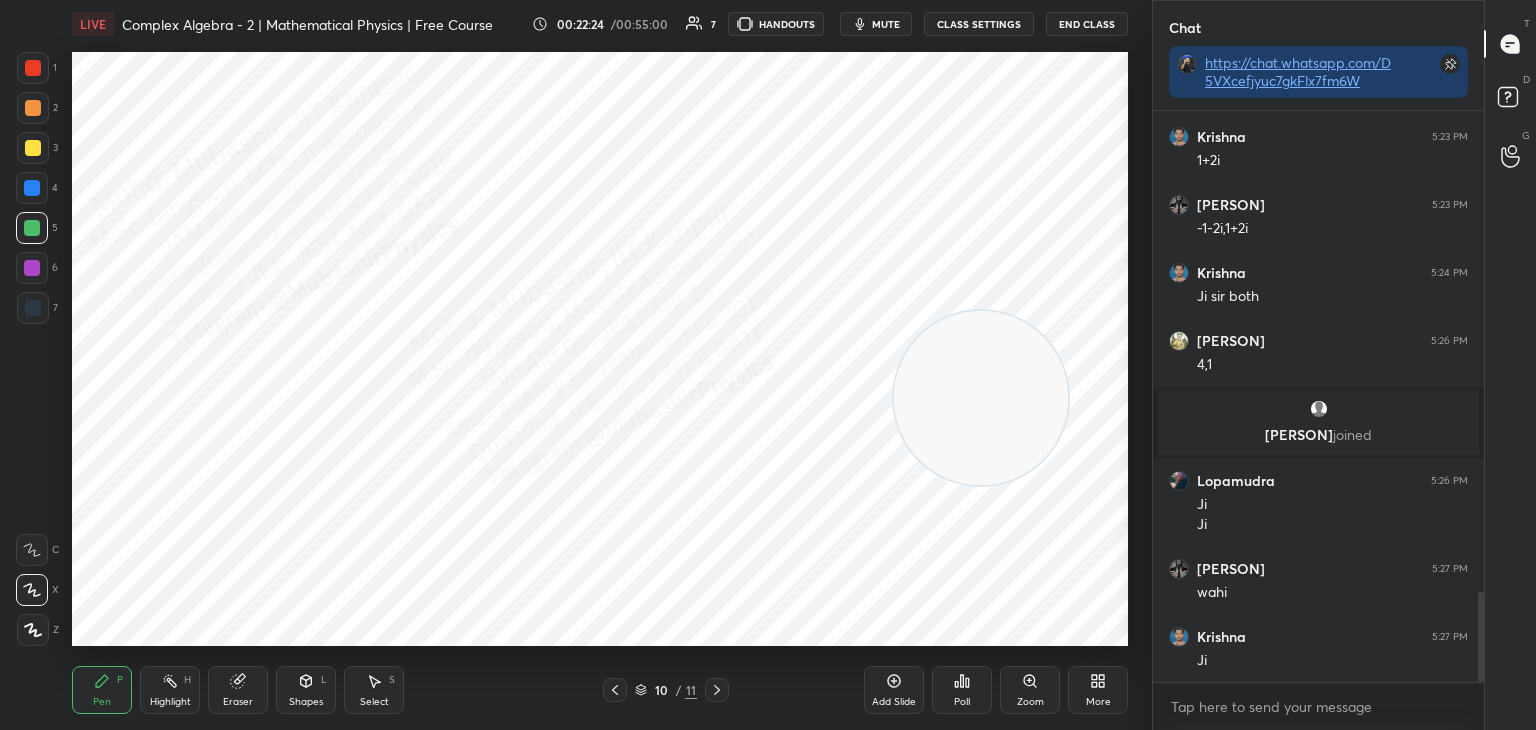 click at bounding box center [33, 108] 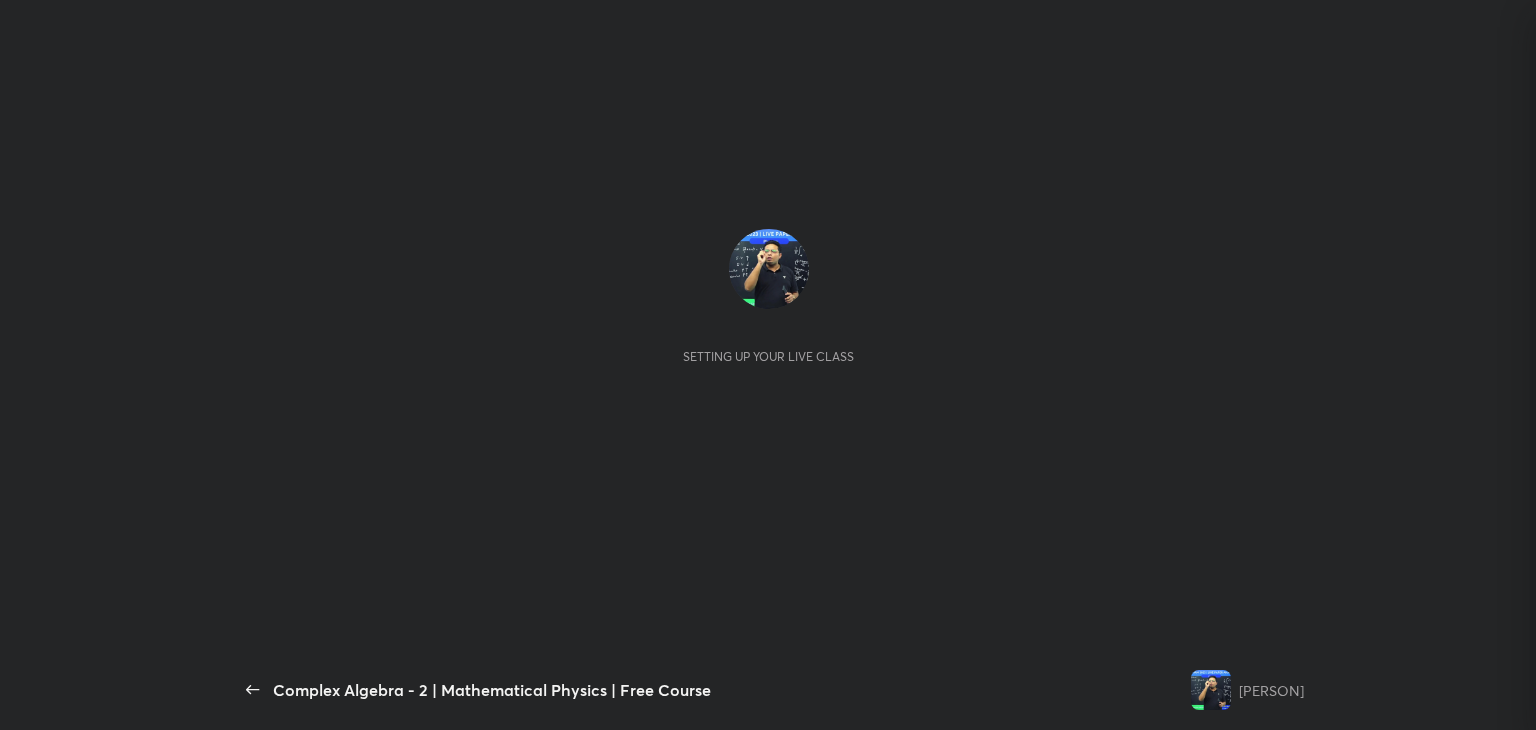 scroll, scrollTop: 0, scrollLeft: 0, axis: both 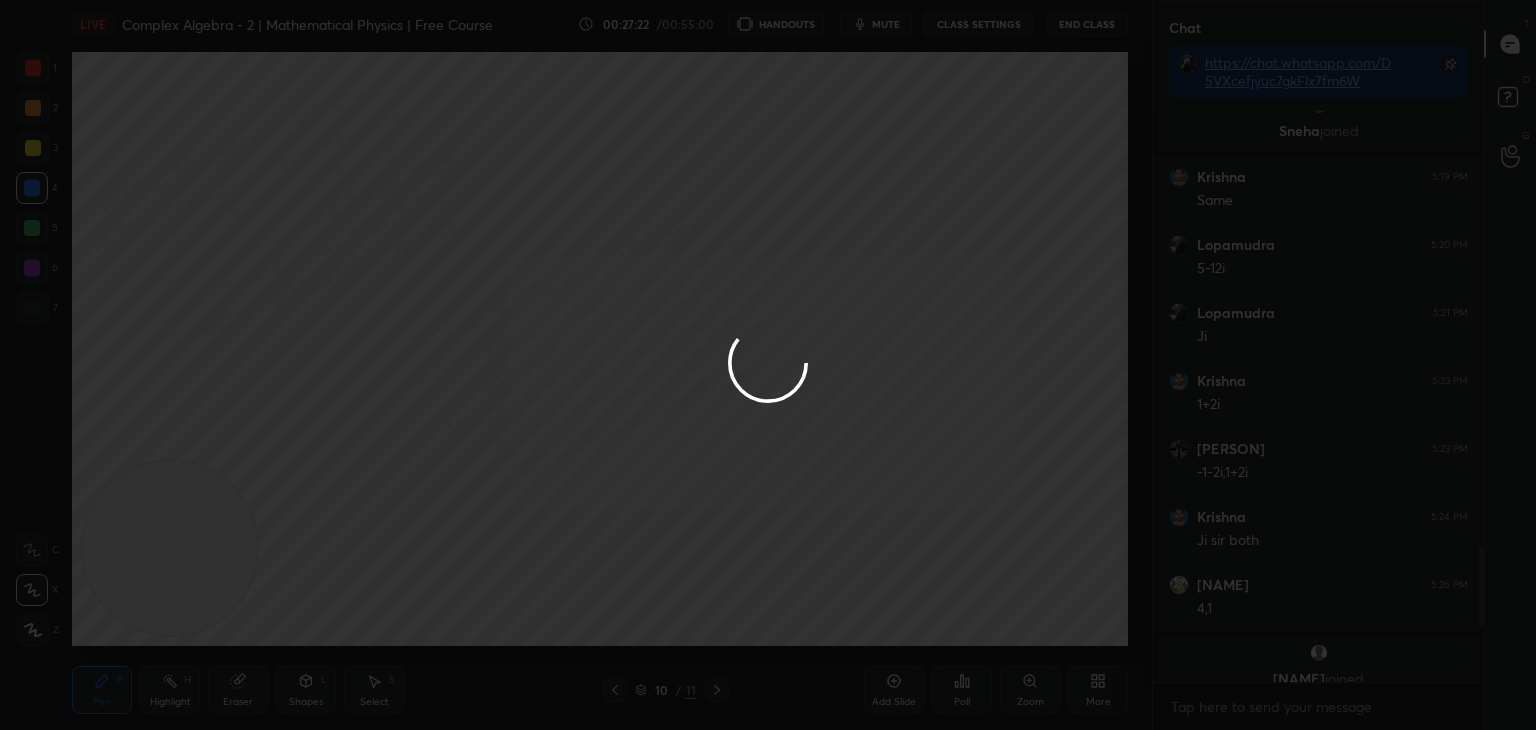drag, startPoint x: 205, startPoint y: 530, endPoint x: 788, endPoint y: 357, distance: 608.12665 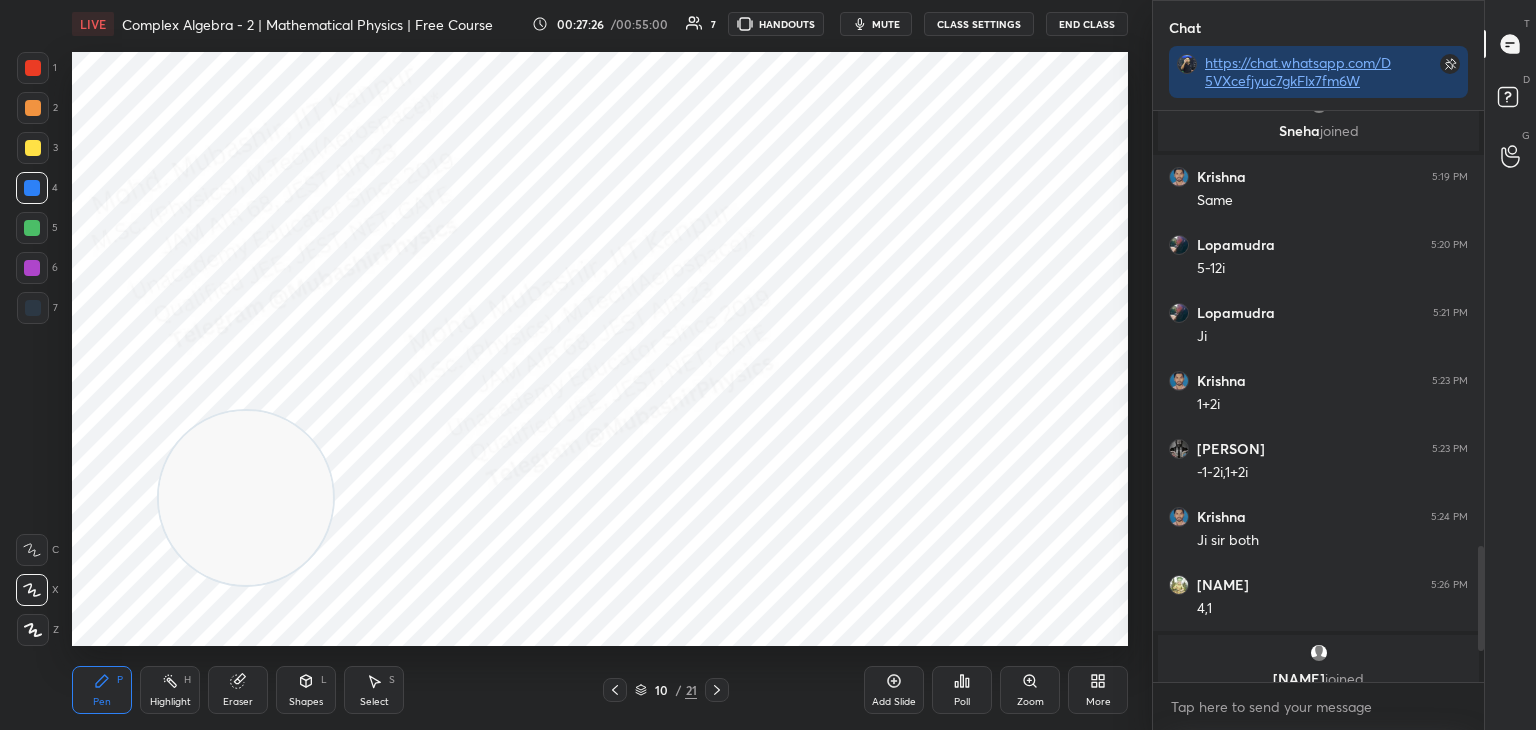 drag, startPoint x: 240, startPoint y: 498, endPoint x: 864, endPoint y: 158, distance: 710.61664 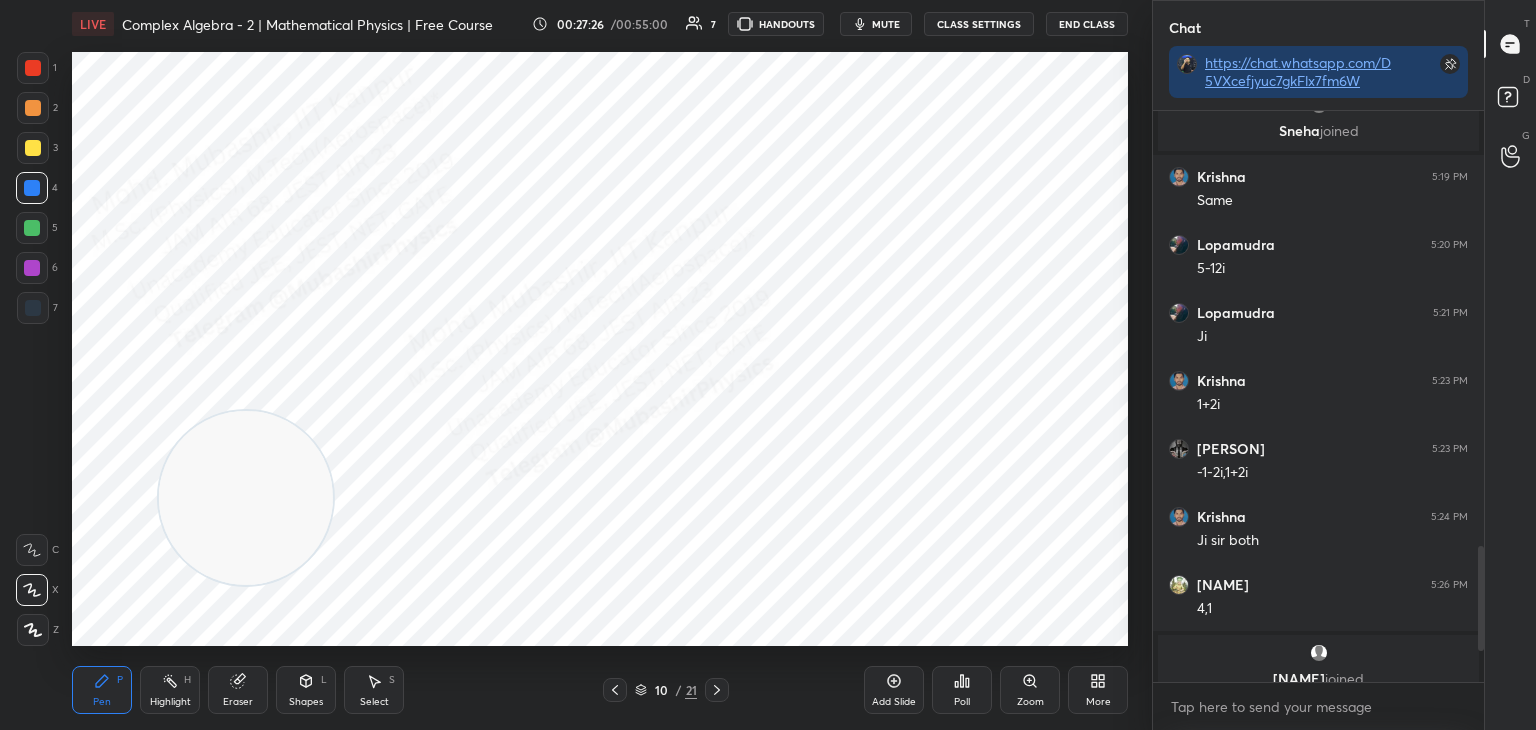 click at bounding box center (246, 498) 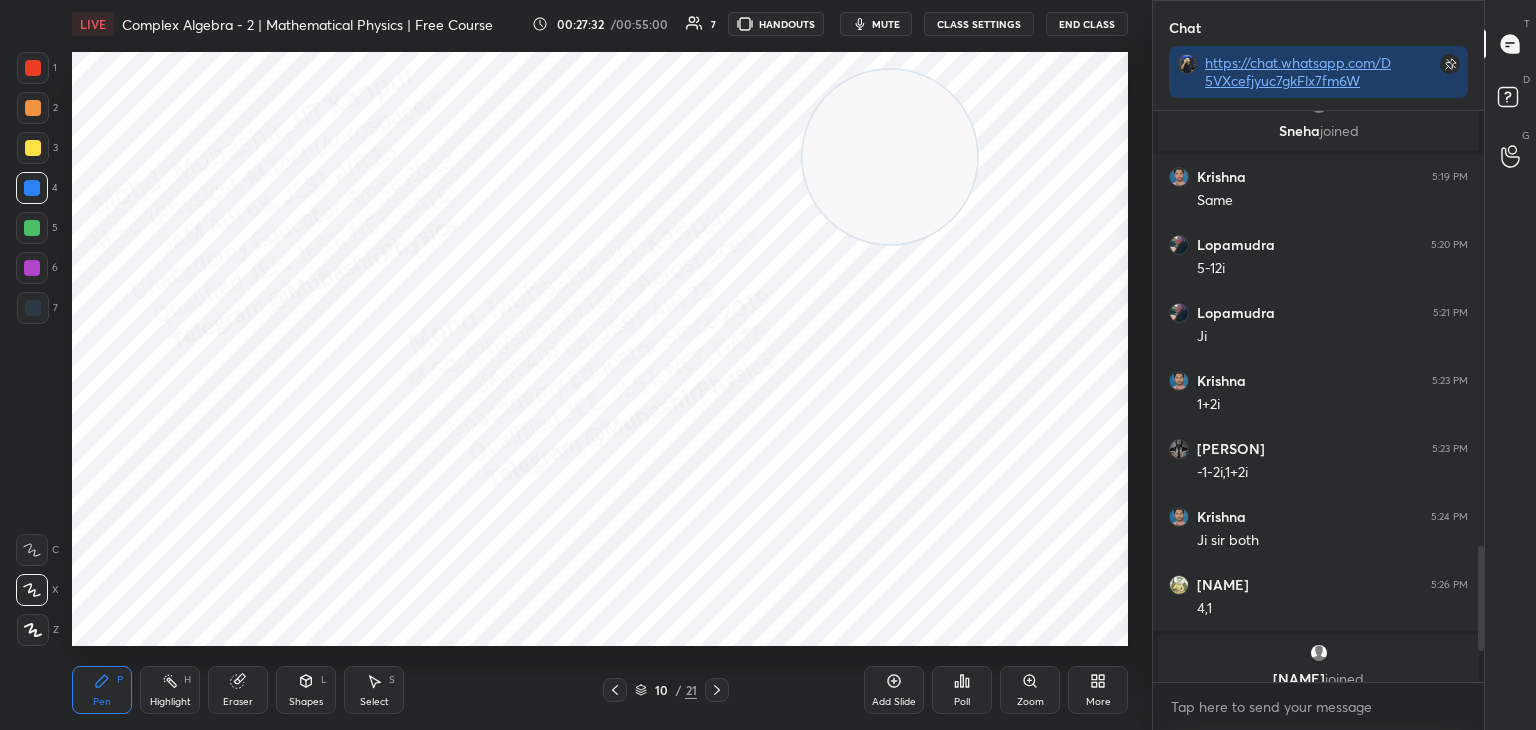 click on "6" at bounding box center [37, 268] 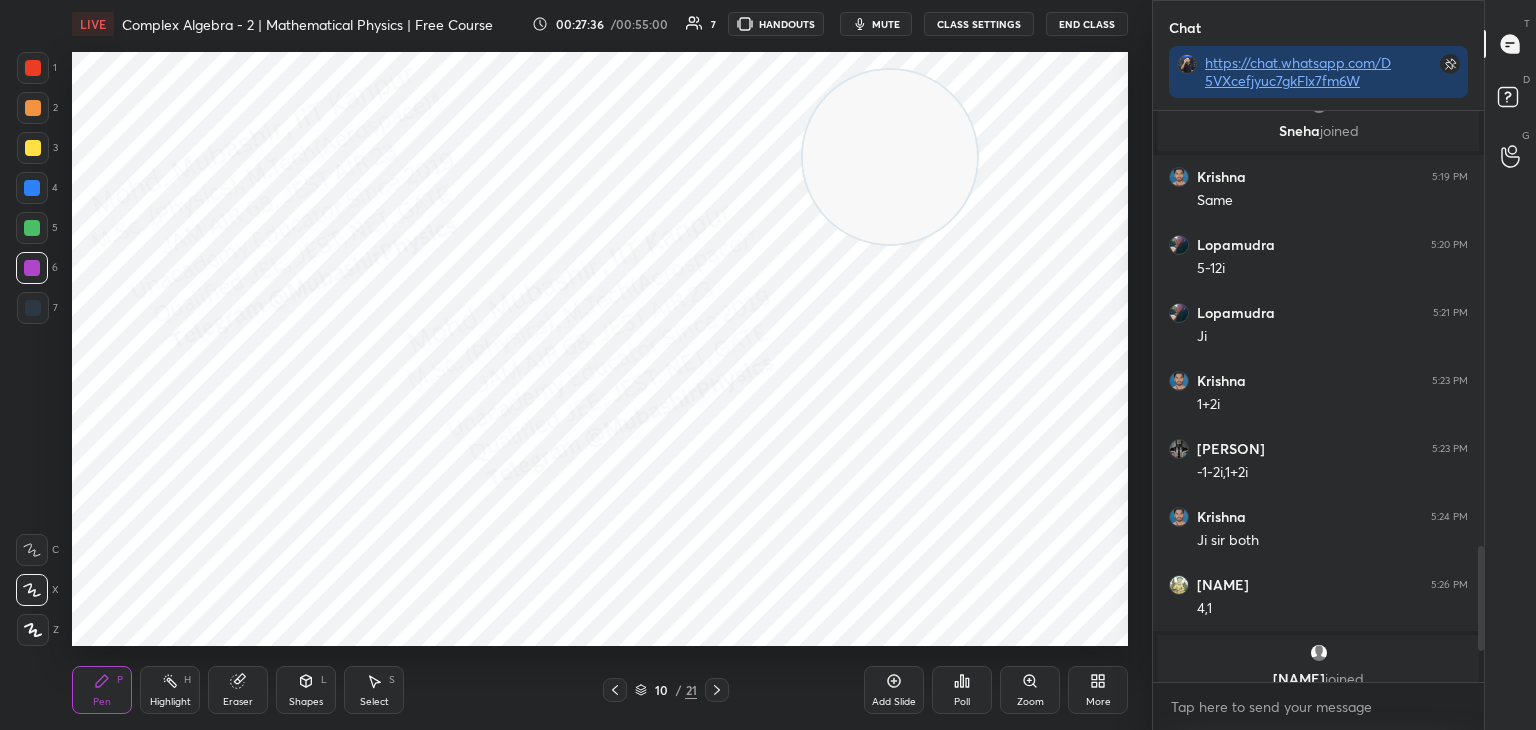 drag, startPoint x: 36, startPoint y: 226, endPoint x: 65, endPoint y: 258, distance: 43.185646 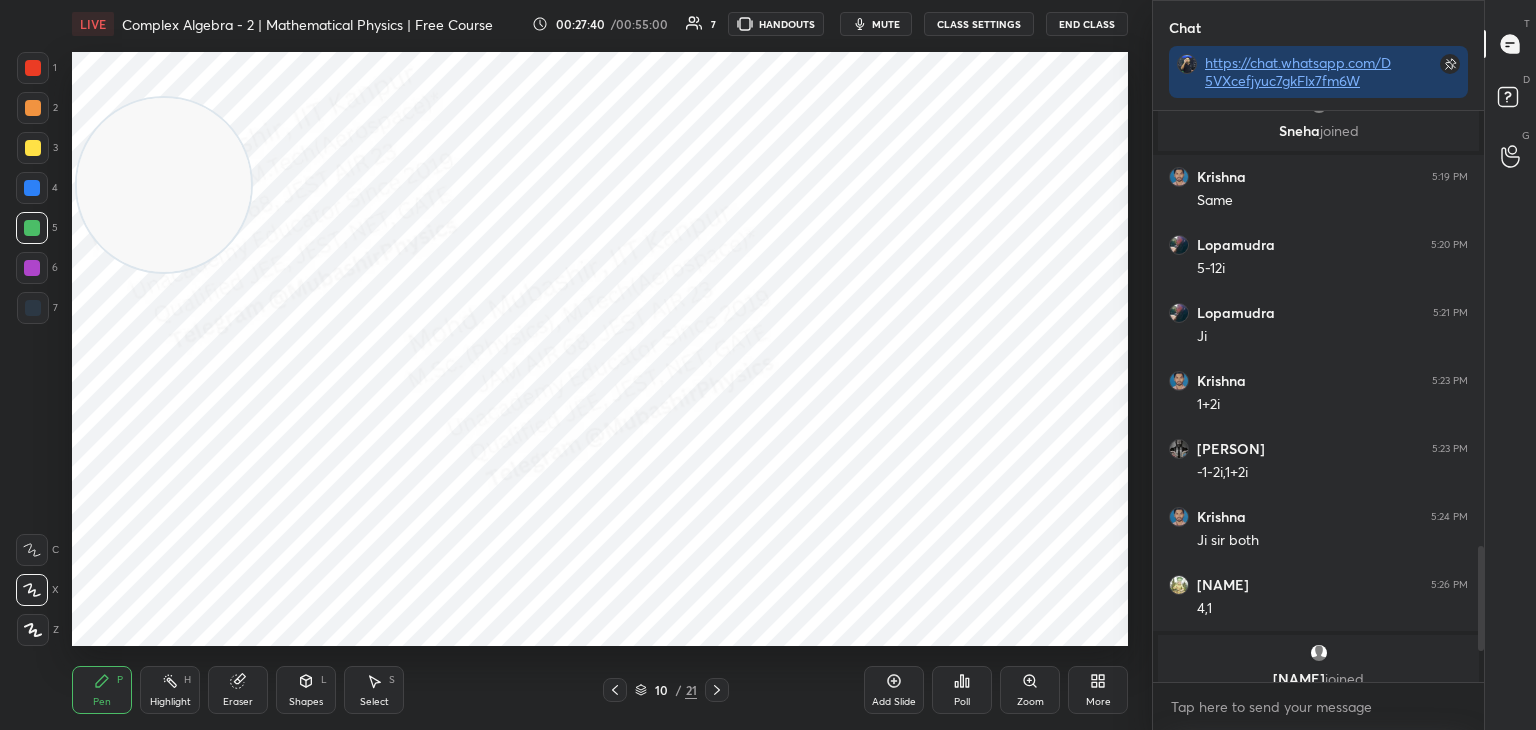 drag, startPoint x: 844, startPoint y: 194, endPoint x: 25, endPoint y: 190, distance: 819.00977 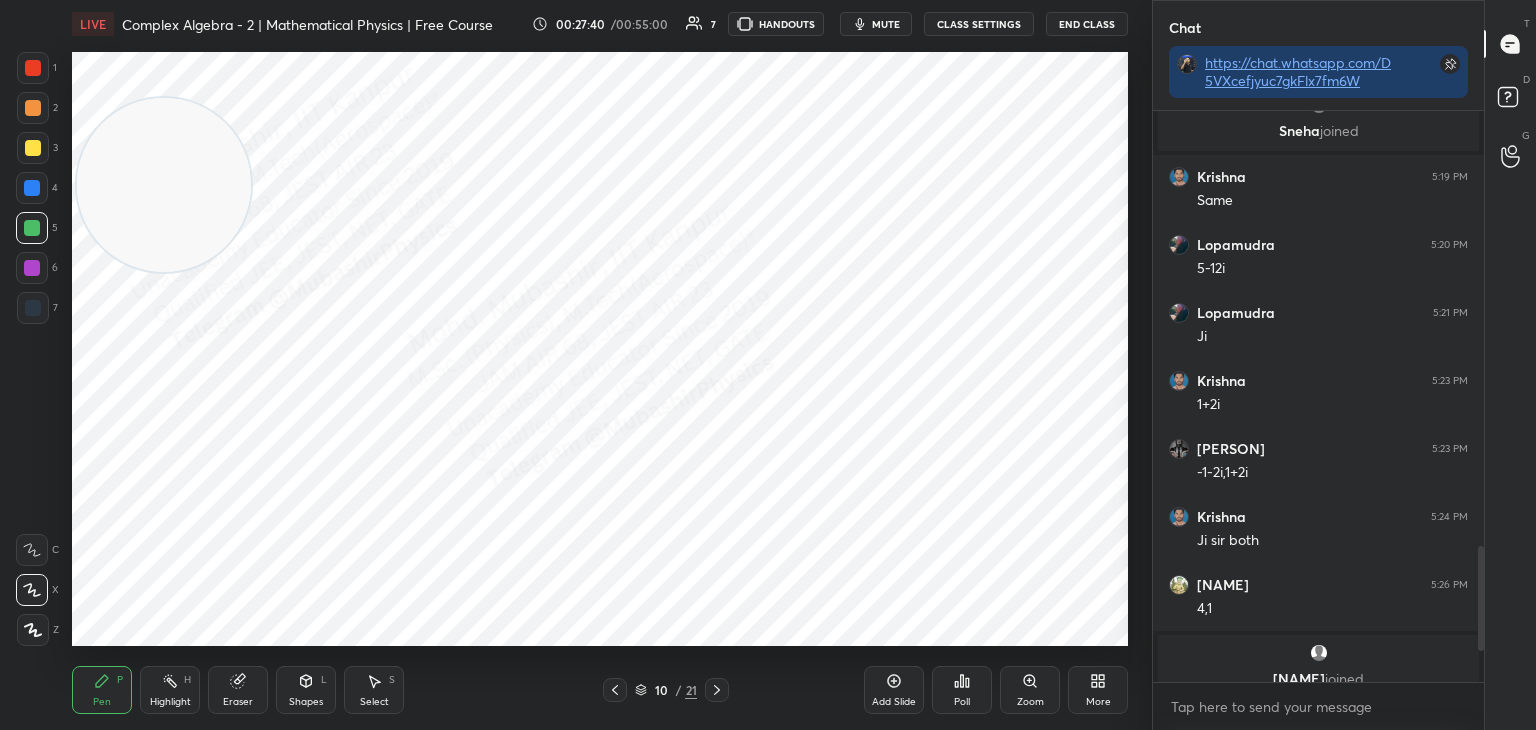 click on "1 2 3 4 5 6 7 C X Z C X Z E E Erase all   H H LIVE Complex Algebra - 2 | Mathematical Physics | Free Course 00:27:40 /  00:55:00 7 HANDOUTS mute CLASS SETTINGS End Class Setting up your live class Poll for   secs No correct answer Start poll Back Complex Algebra - 2 | Mathematical Physics | Free Course [PERSON] Pen P Highlight H Eraser Shapes L Select S 10 / 21 Add Slide Poll Zoom More" at bounding box center (568, 365) 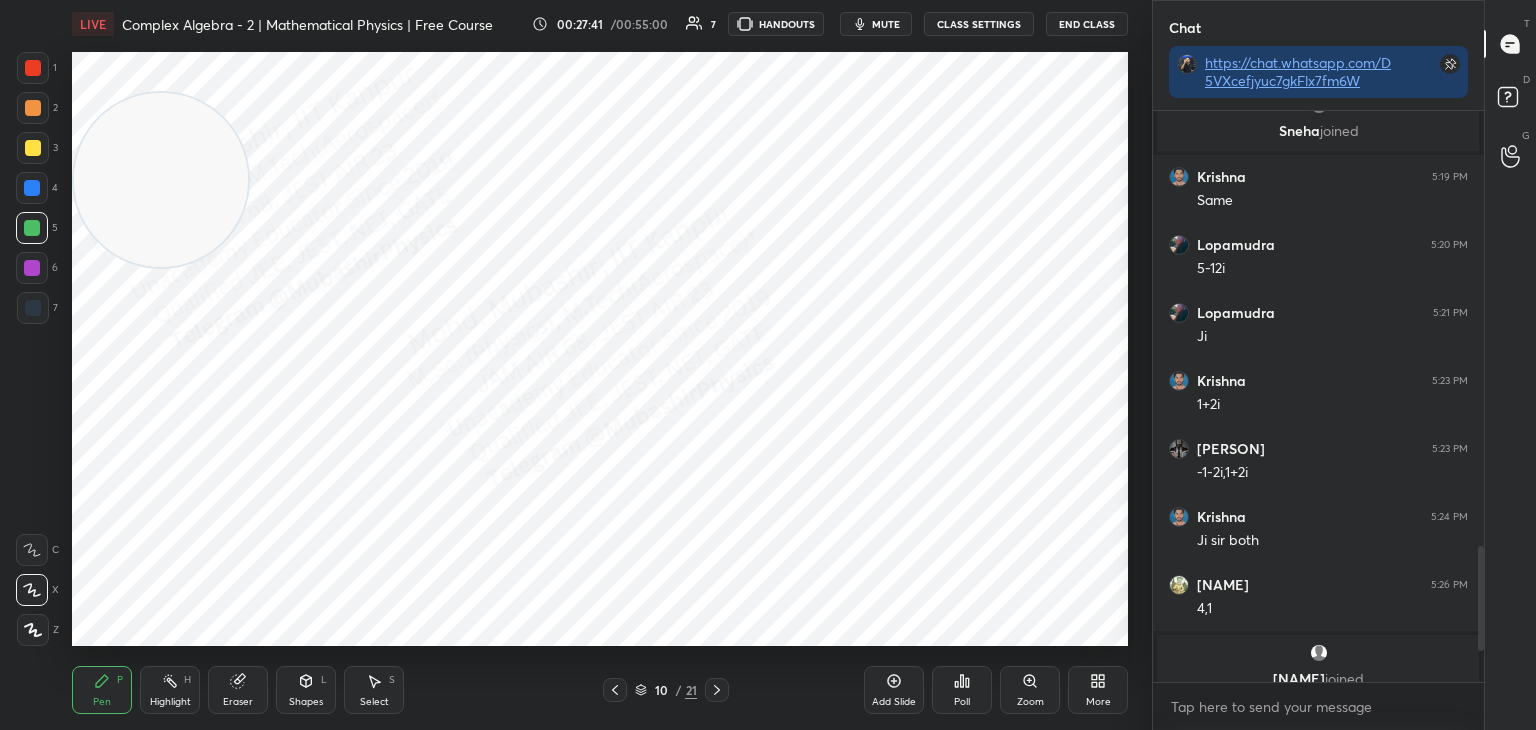 drag, startPoint x: 25, startPoint y: 117, endPoint x: 172, endPoint y: 102, distance: 147.76332 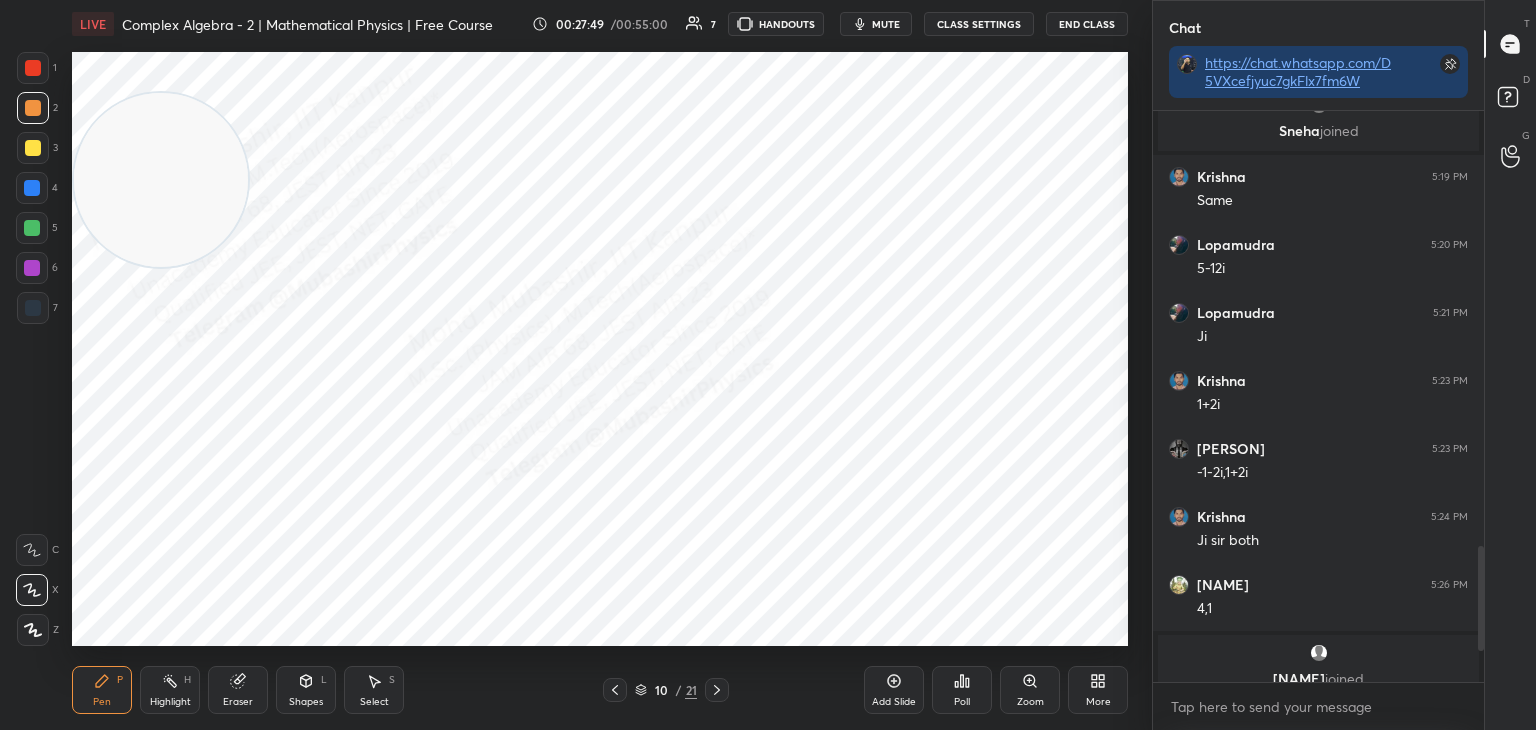 drag, startPoint x: 21, startPoint y: 58, endPoint x: 53, endPoint y: 86, distance: 42.520584 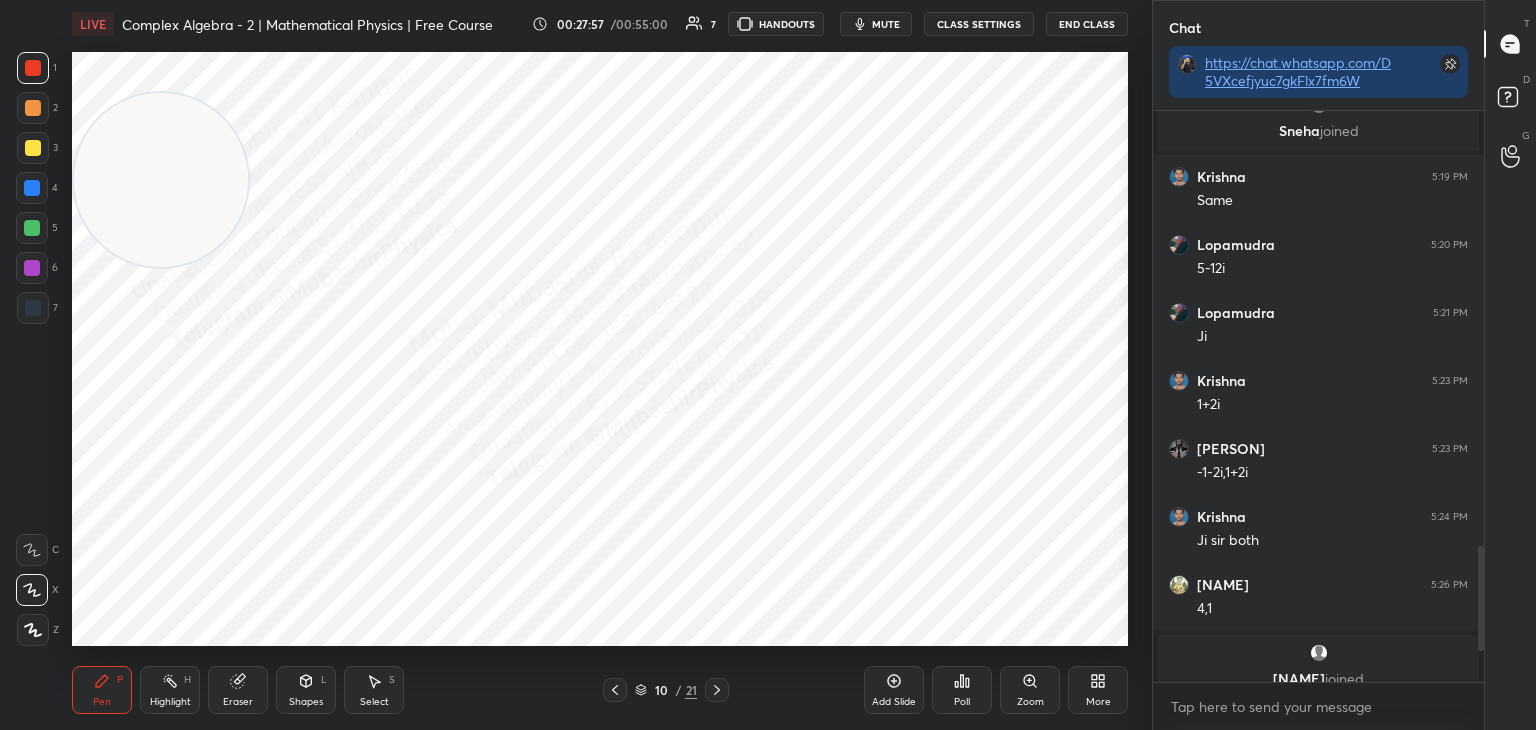 drag, startPoint x: 33, startPoint y: 150, endPoint x: 167, endPoint y: 158, distance: 134.23859 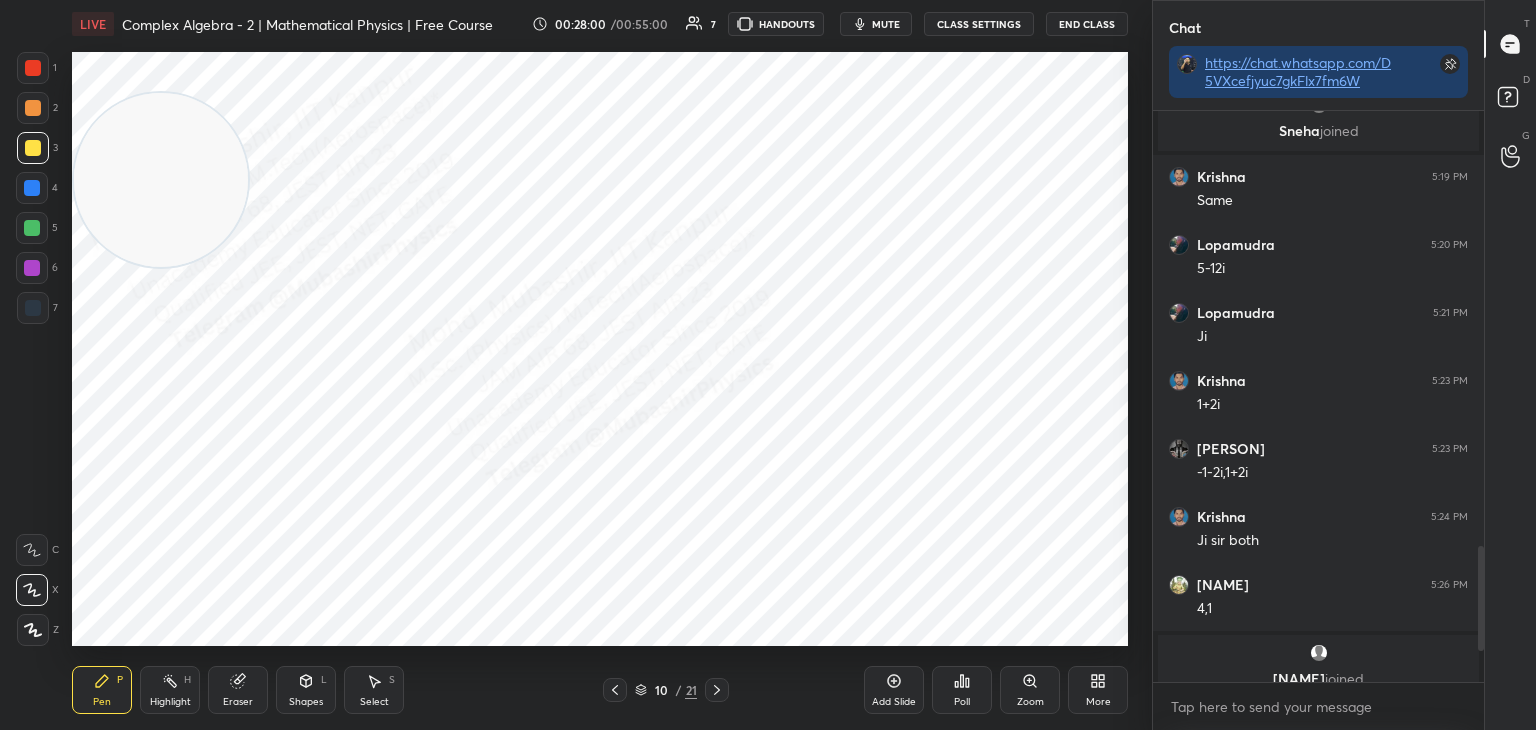 click on "7" at bounding box center [37, 312] 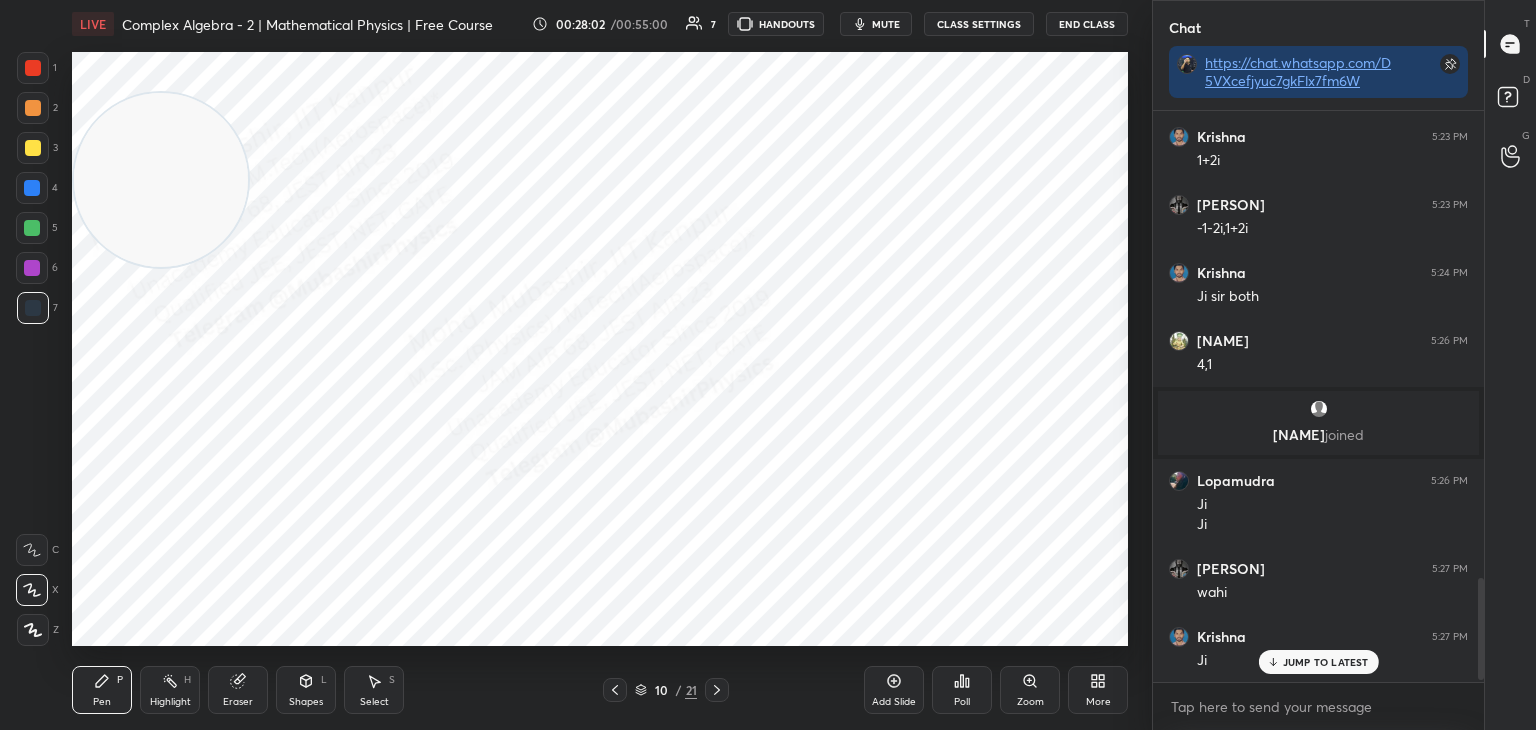 drag, startPoint x: 1480, startPoint y: 608, endPoint x: 1469, endPoint y: 625, distance: 20.248457 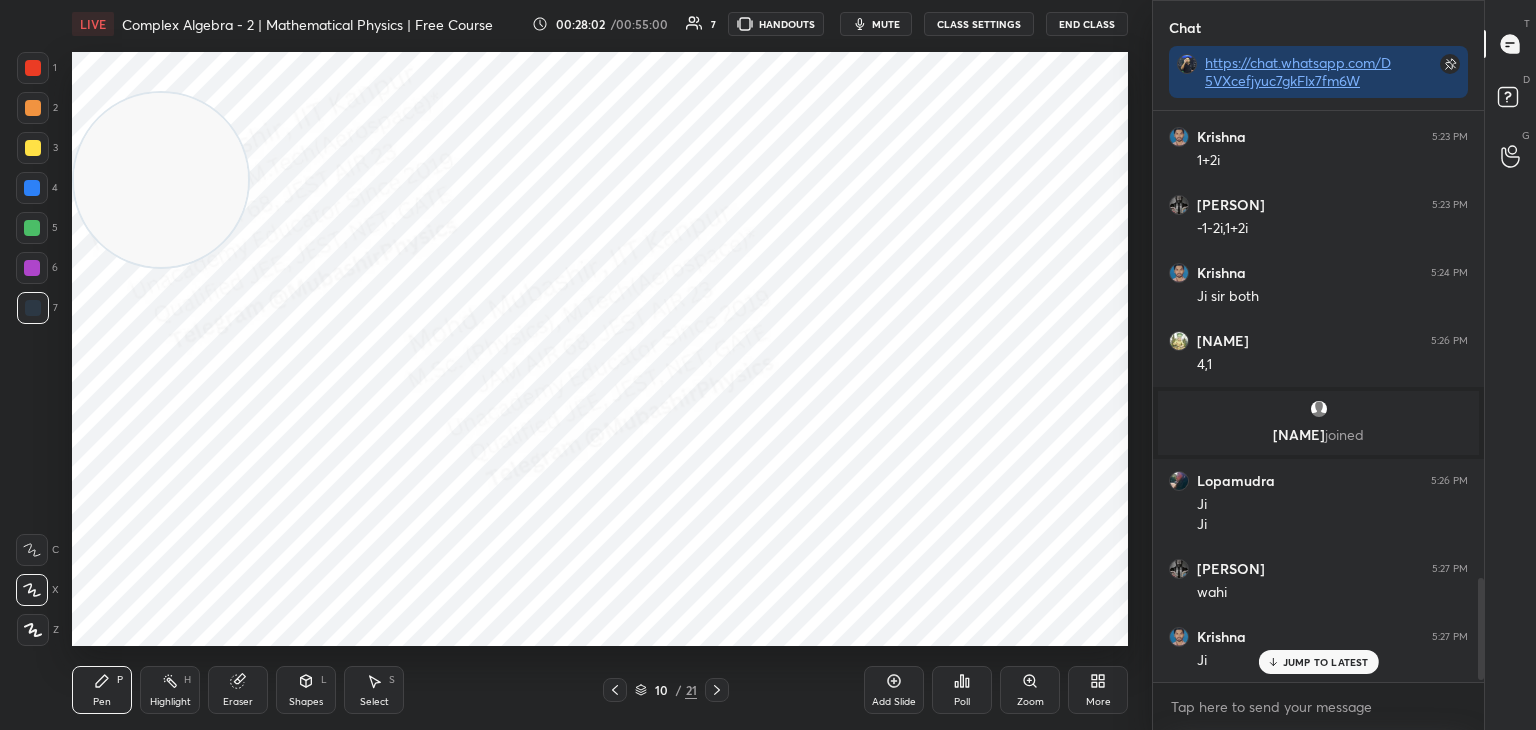 click at bounding box center [1478, 396] 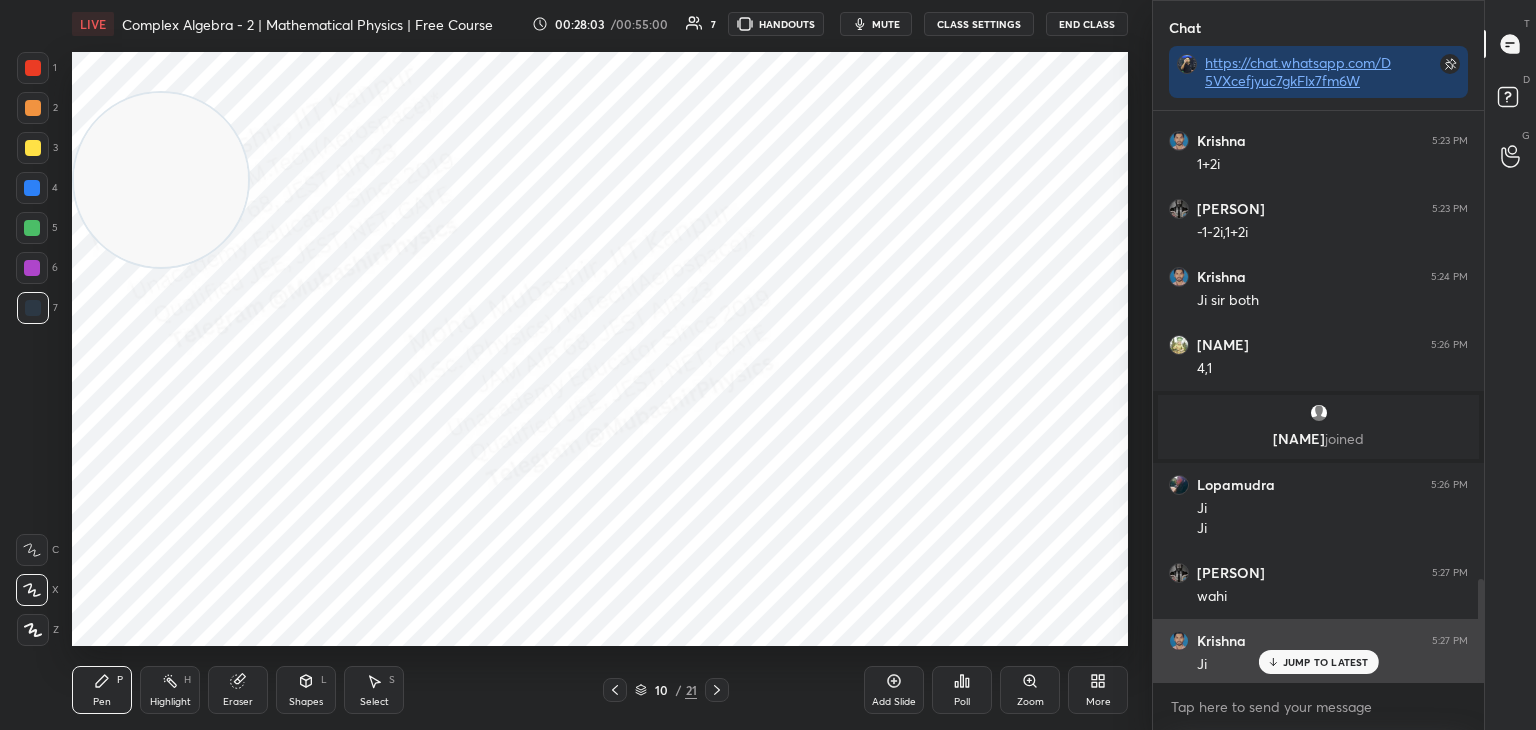 click on "JUMP TO LATEST" at bounding box center (1326, 662) 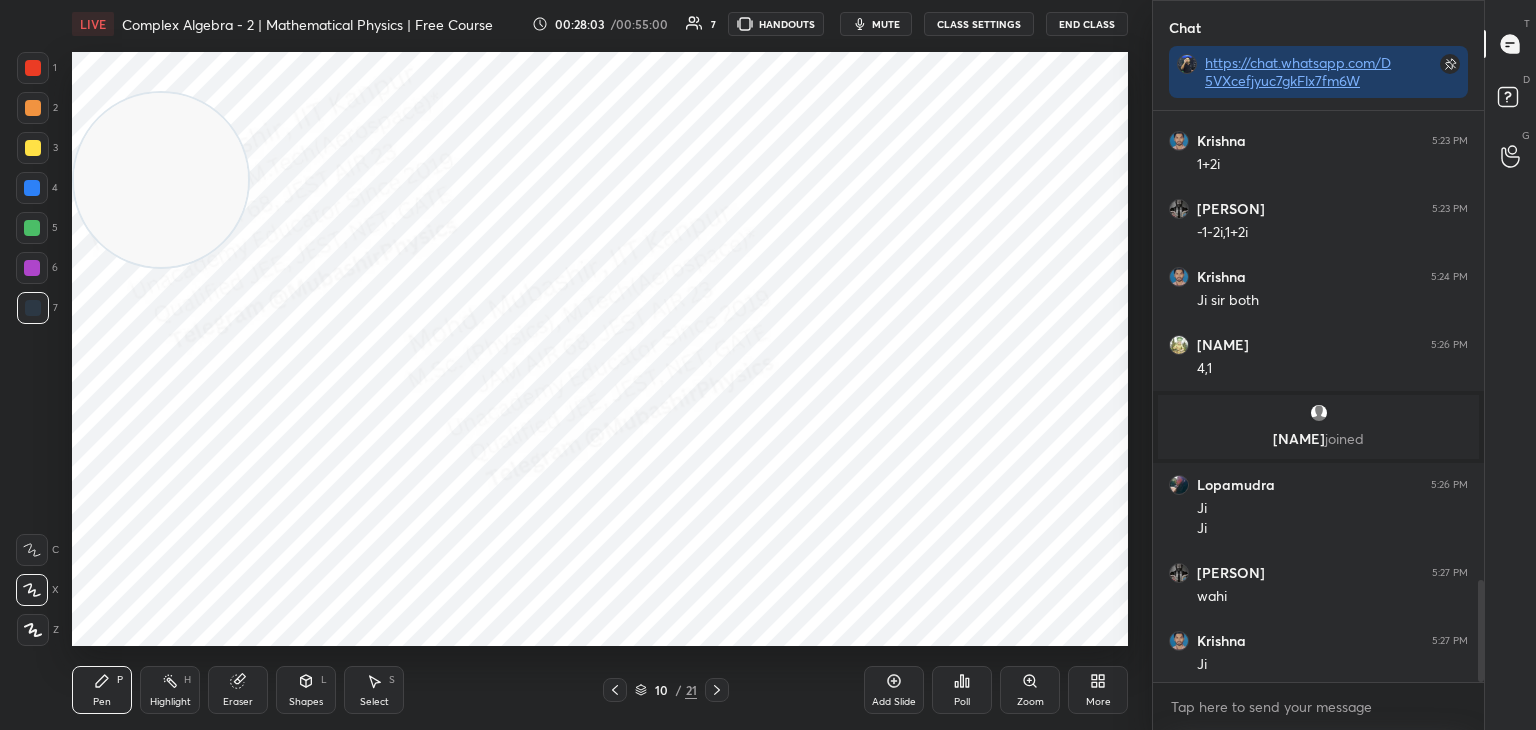 scroll, scrollTop: 2618, scrollLeft: 0, axis: vertical 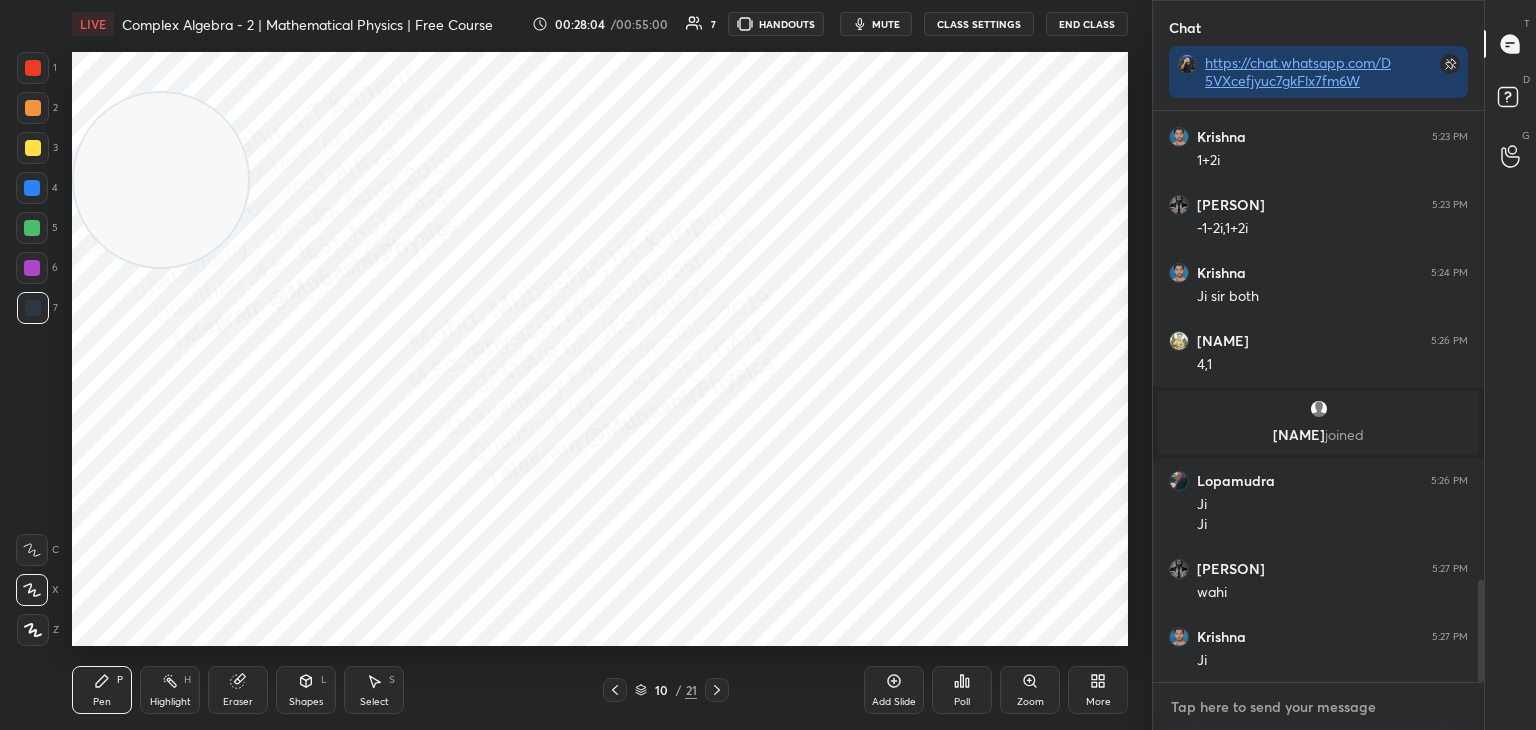 click at bounding box center [1318, 707] 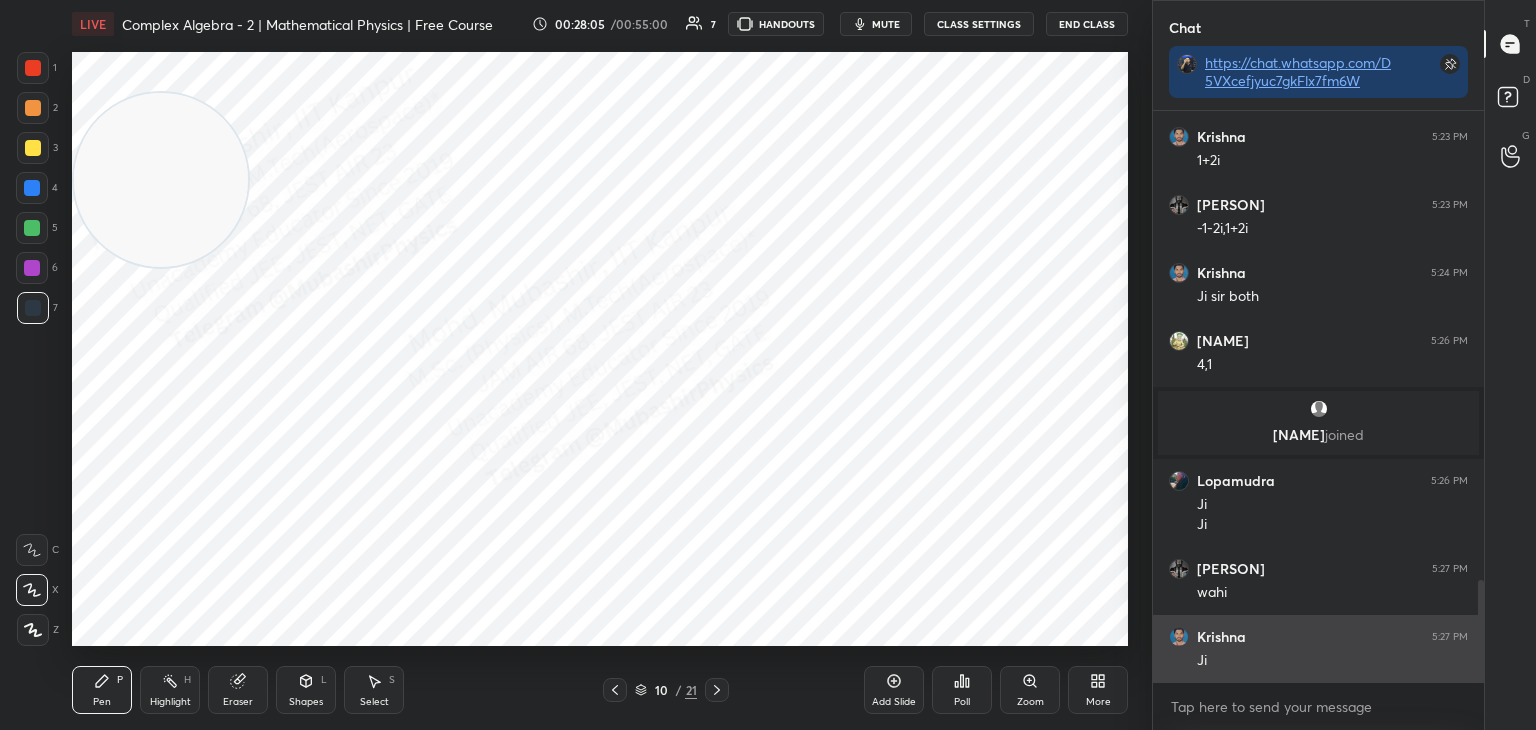 click on "Enable hand raising Enable raise hand to speak to learners. Once enabled, chat will be turned off temporarily. Enable x" at bounding box center (1318, 706) 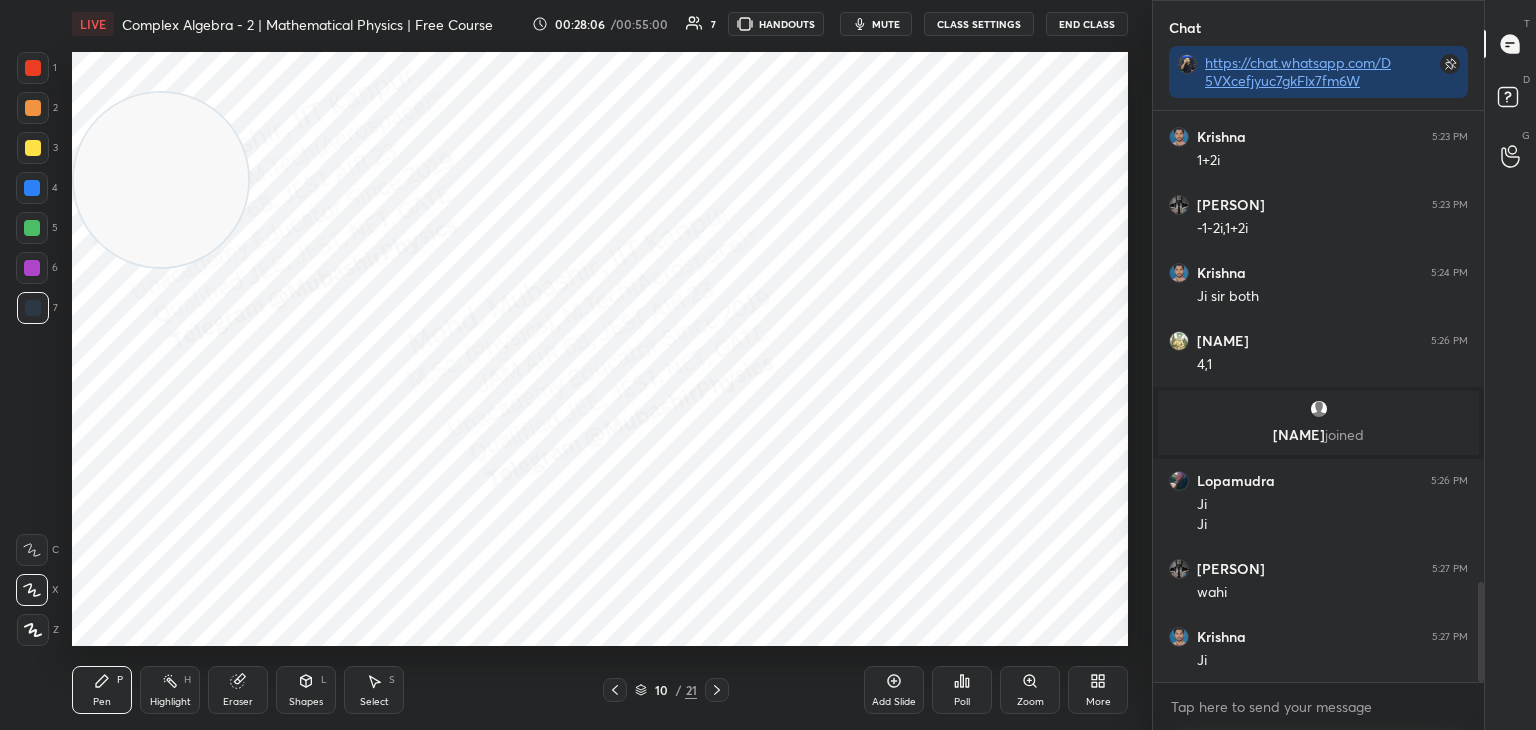 scroll, scrollTop: 2686, scrollLeft: 0, axis: vertical 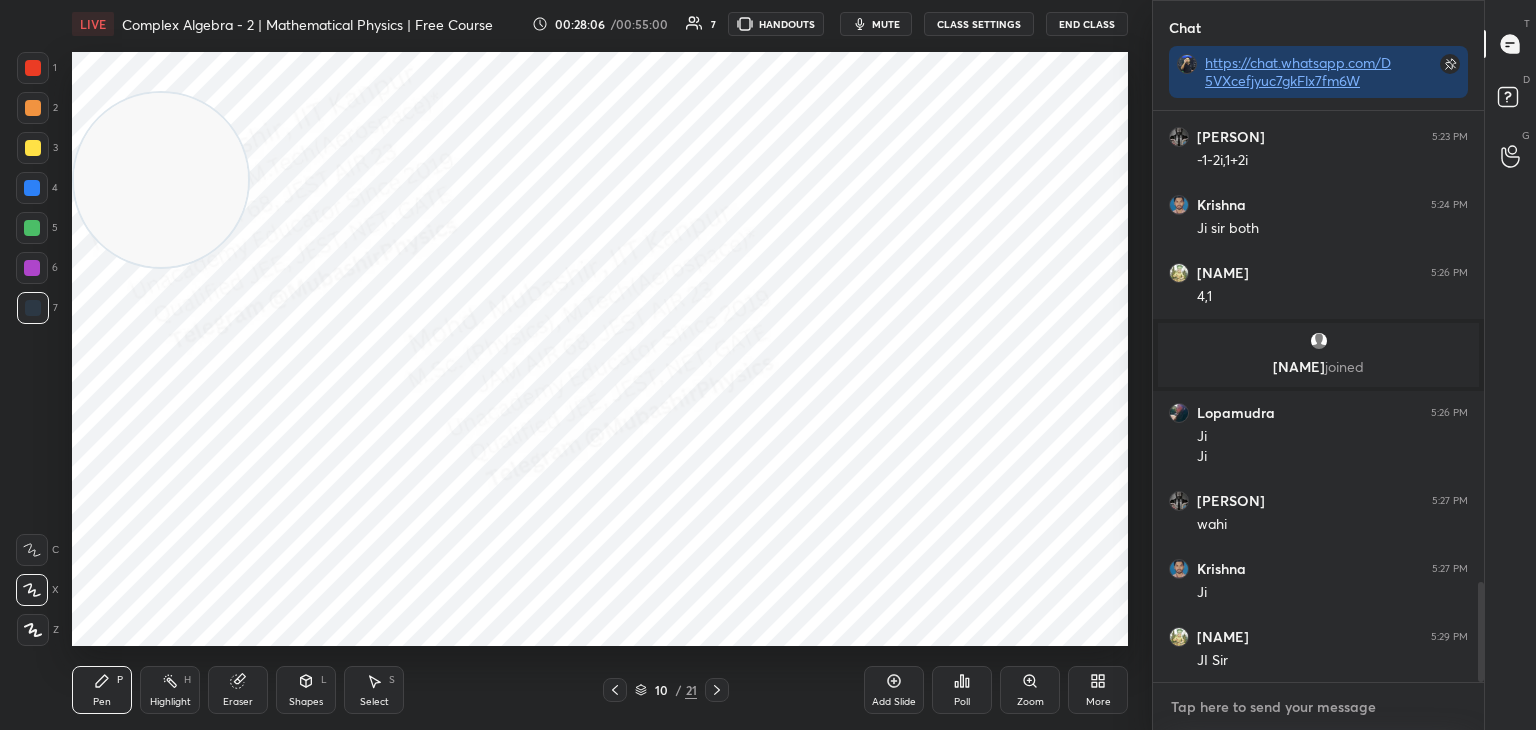 click at bounding box center [1318, 707] 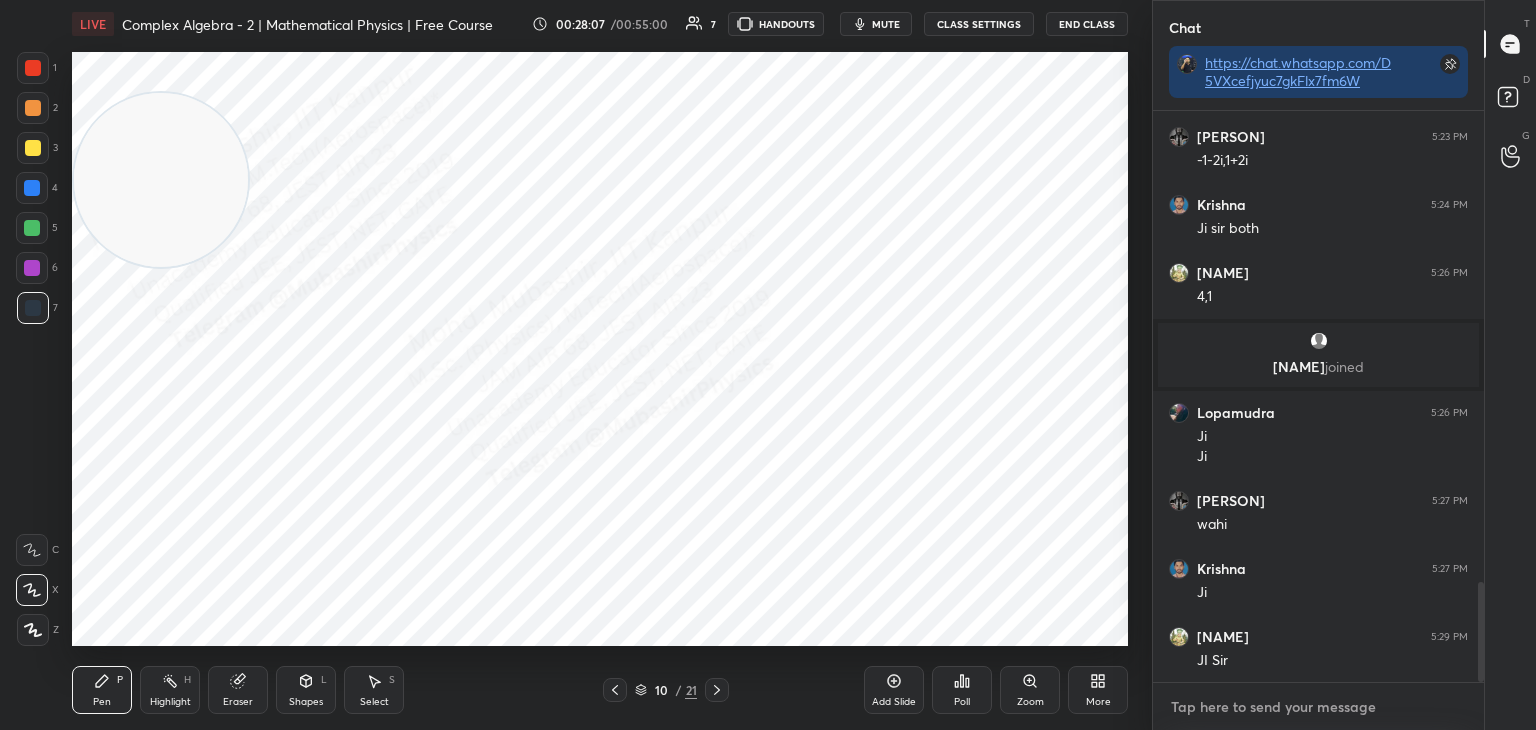 scroll, scrollTop: 2754, scrollLeft: 0, axis: vertical 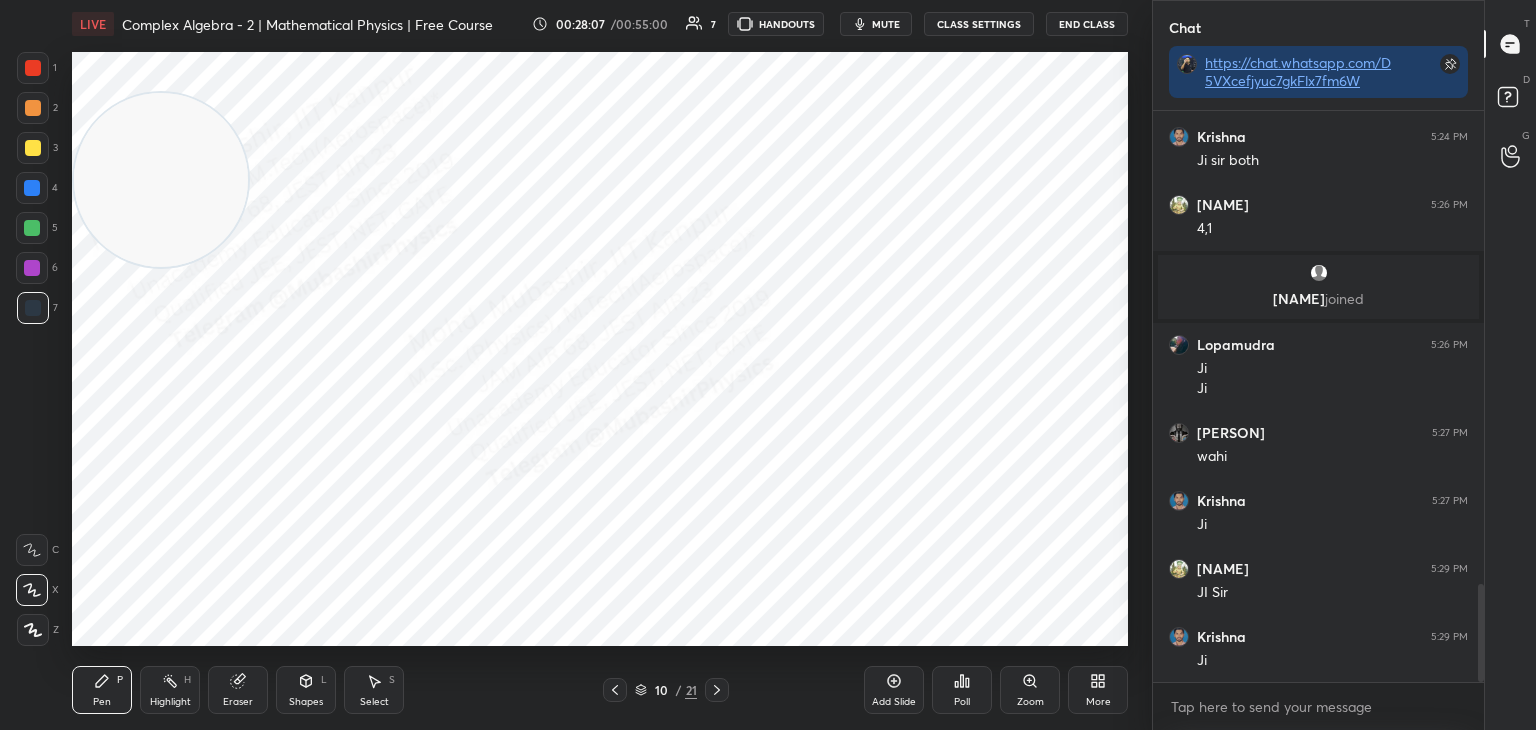 click on "Pen P Highlight H Eraser Shapes L Select S 10 / 21 Add Slide Poll Zoom More" at bounding box center (600, 690) 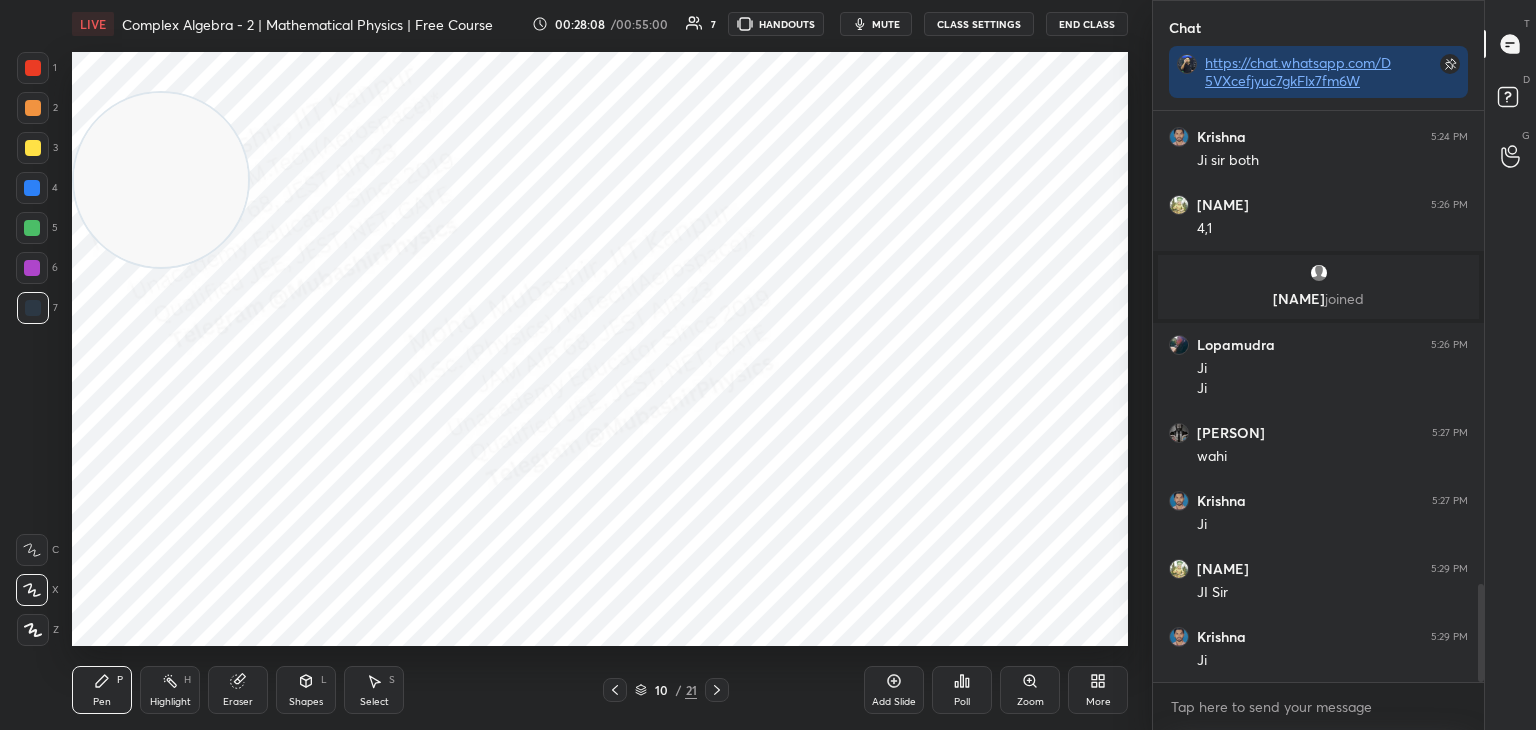 click at bounding box center (717, 690) 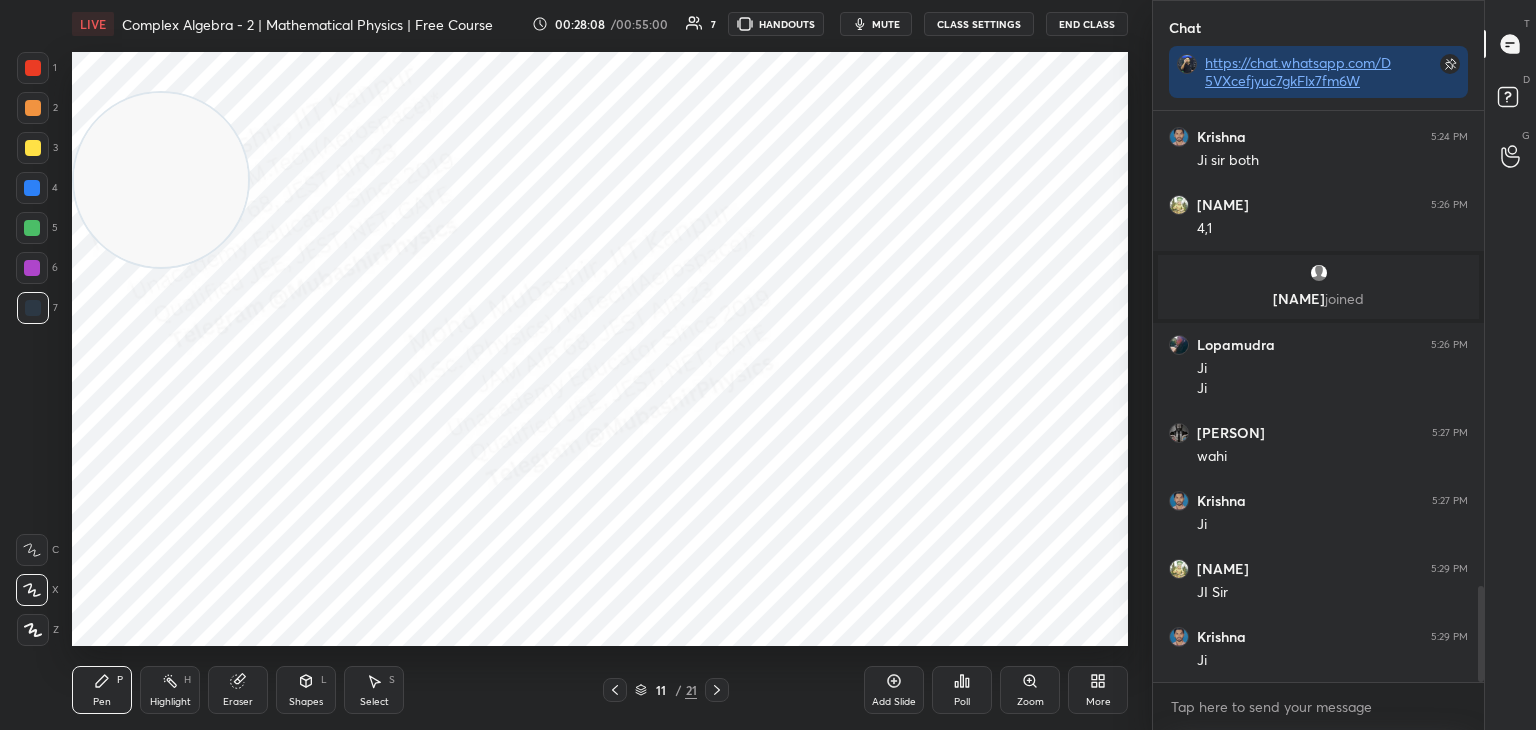 scroll, scrollTop: 2822, scrollLeft: 0, axis: vertical 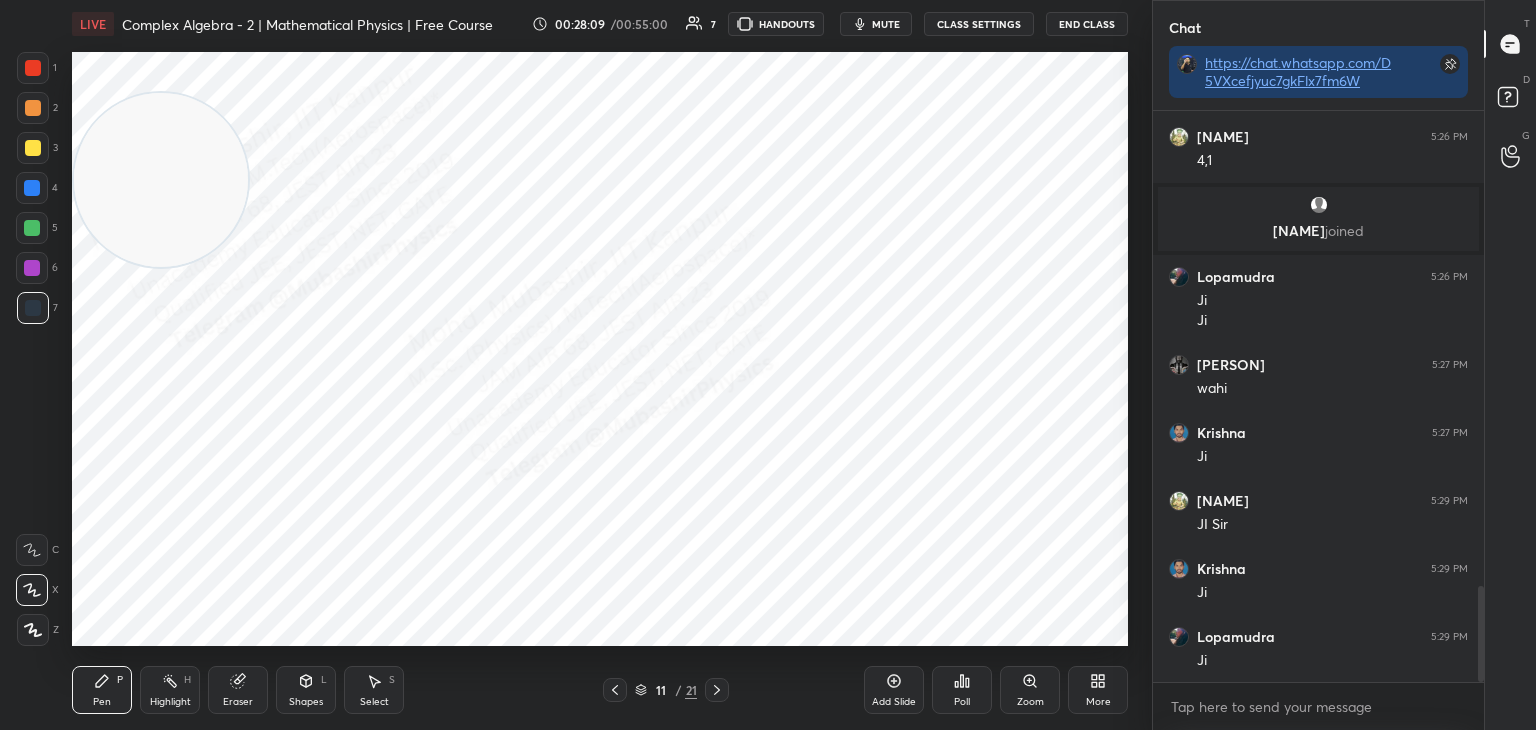 click at bounding box center [615, 690] 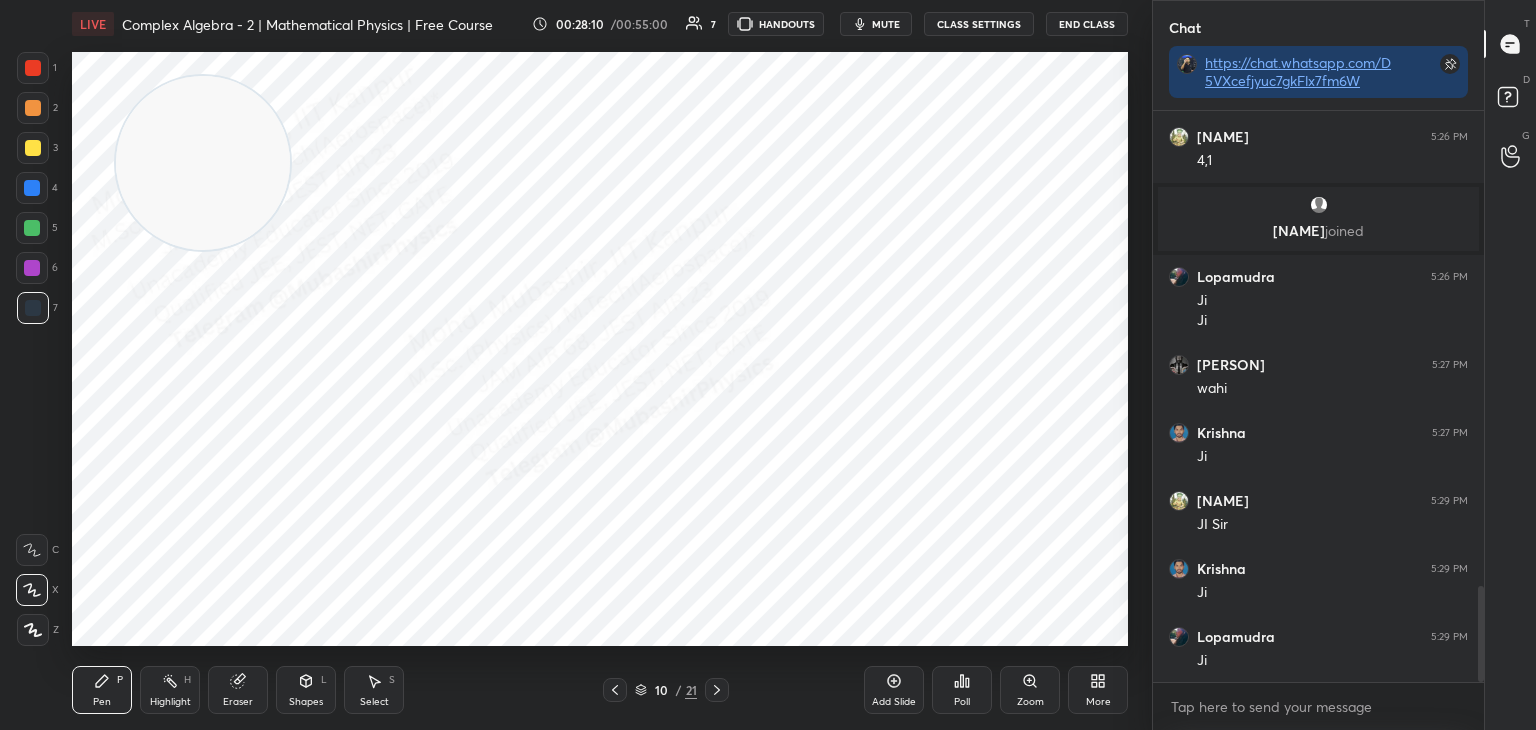 drag, startPoint x: 163, startPoint y: 161, endPoint x: 1041, endPoint y: 429, distance: 917.9913 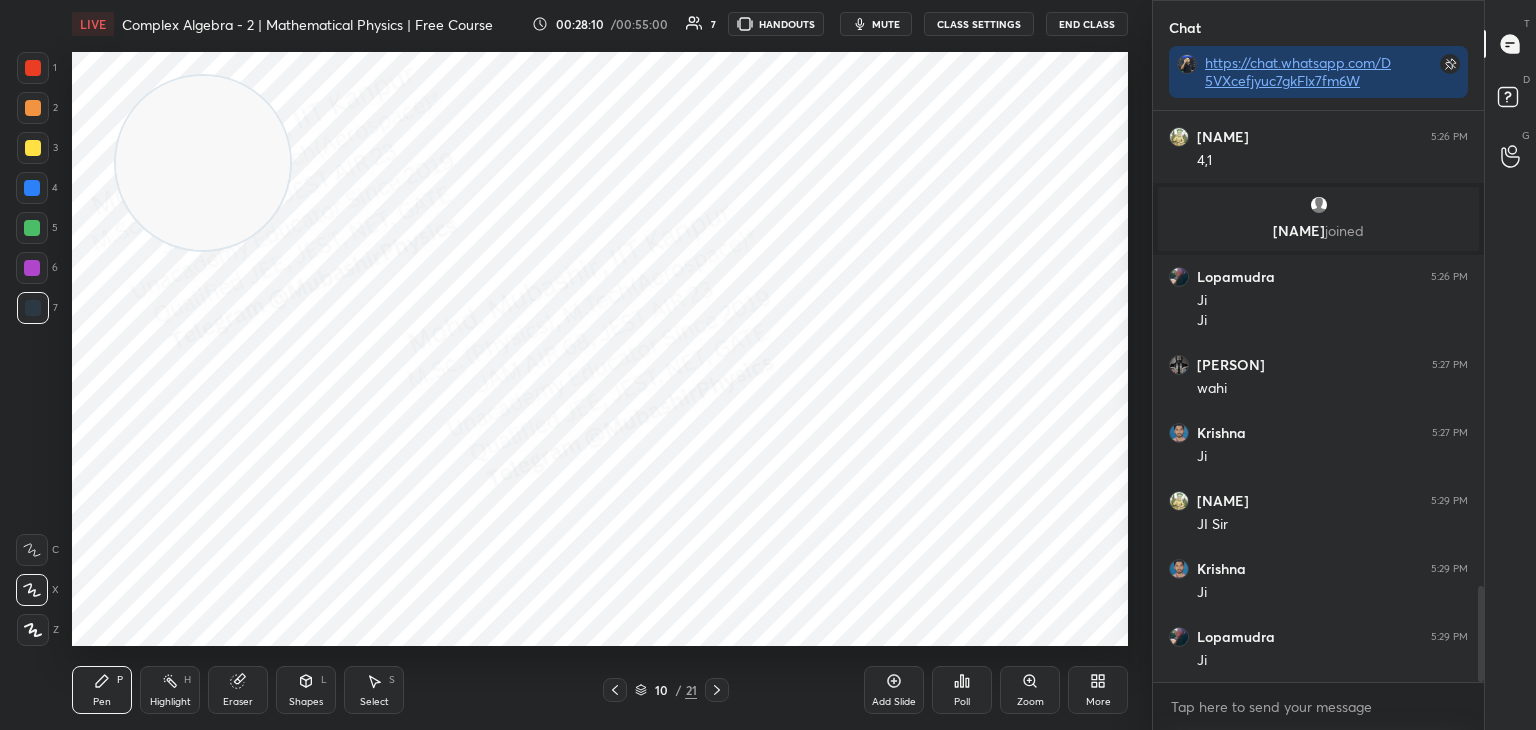 click at bounding box center (203, 163) 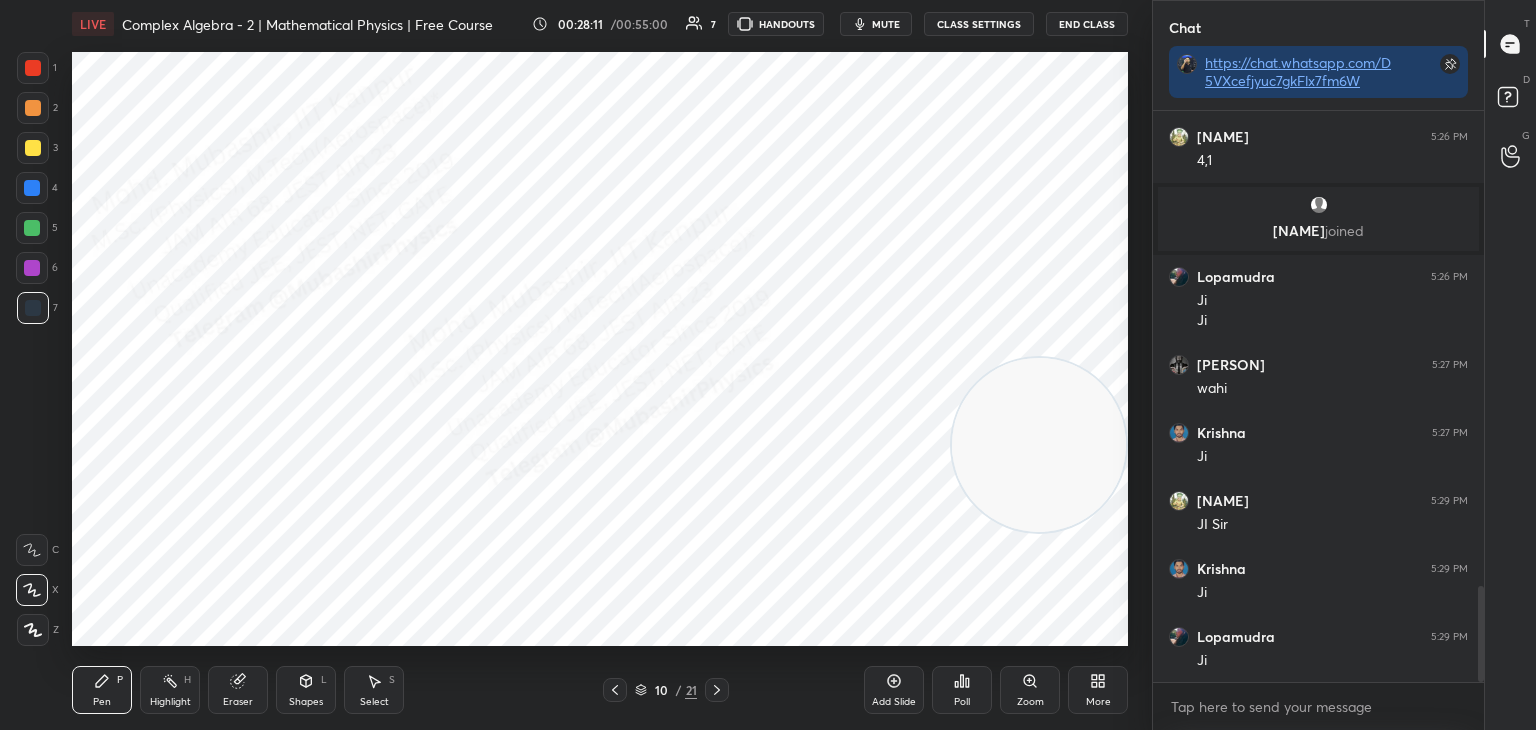 scroll, scrollTop: 2890, scrollLeft: 0, axis: vertical 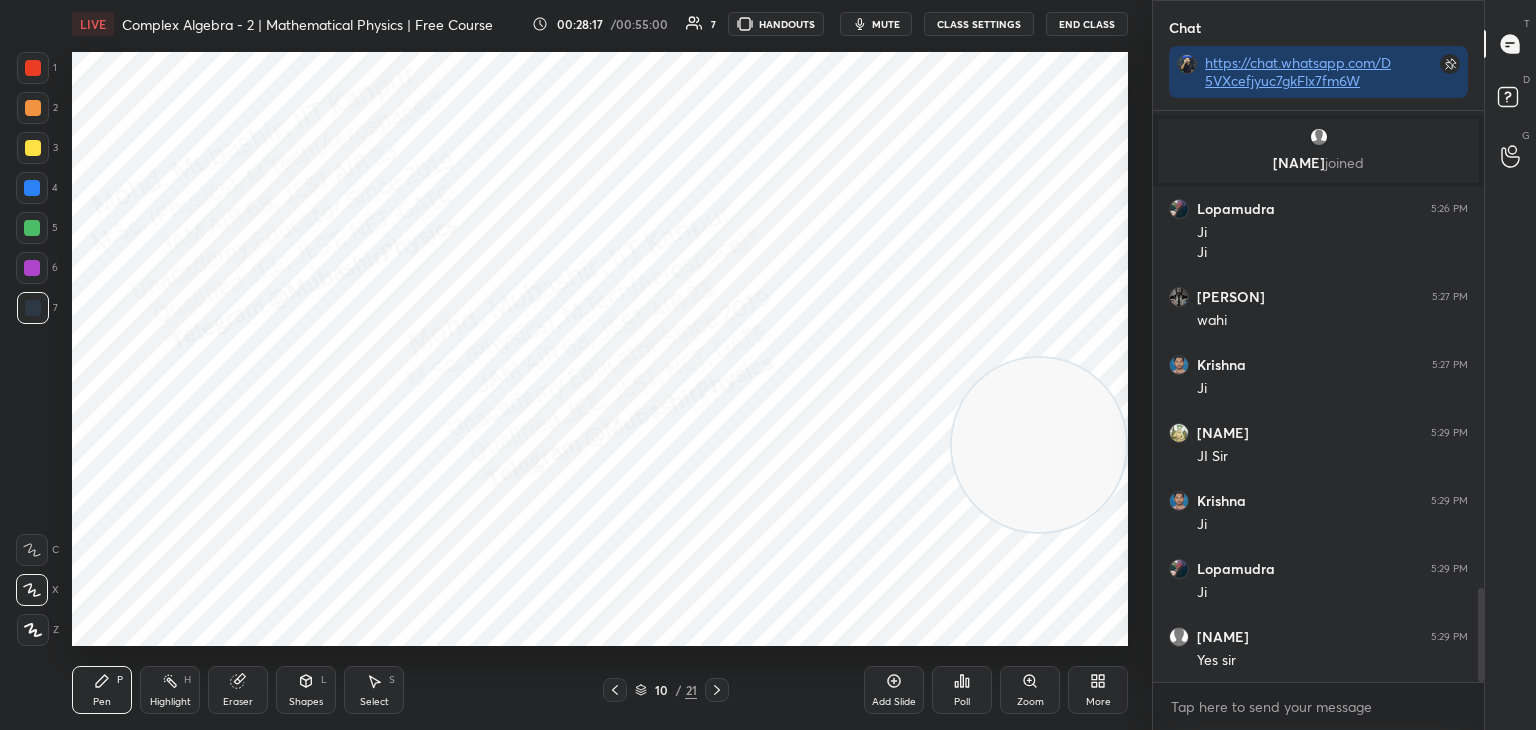 click 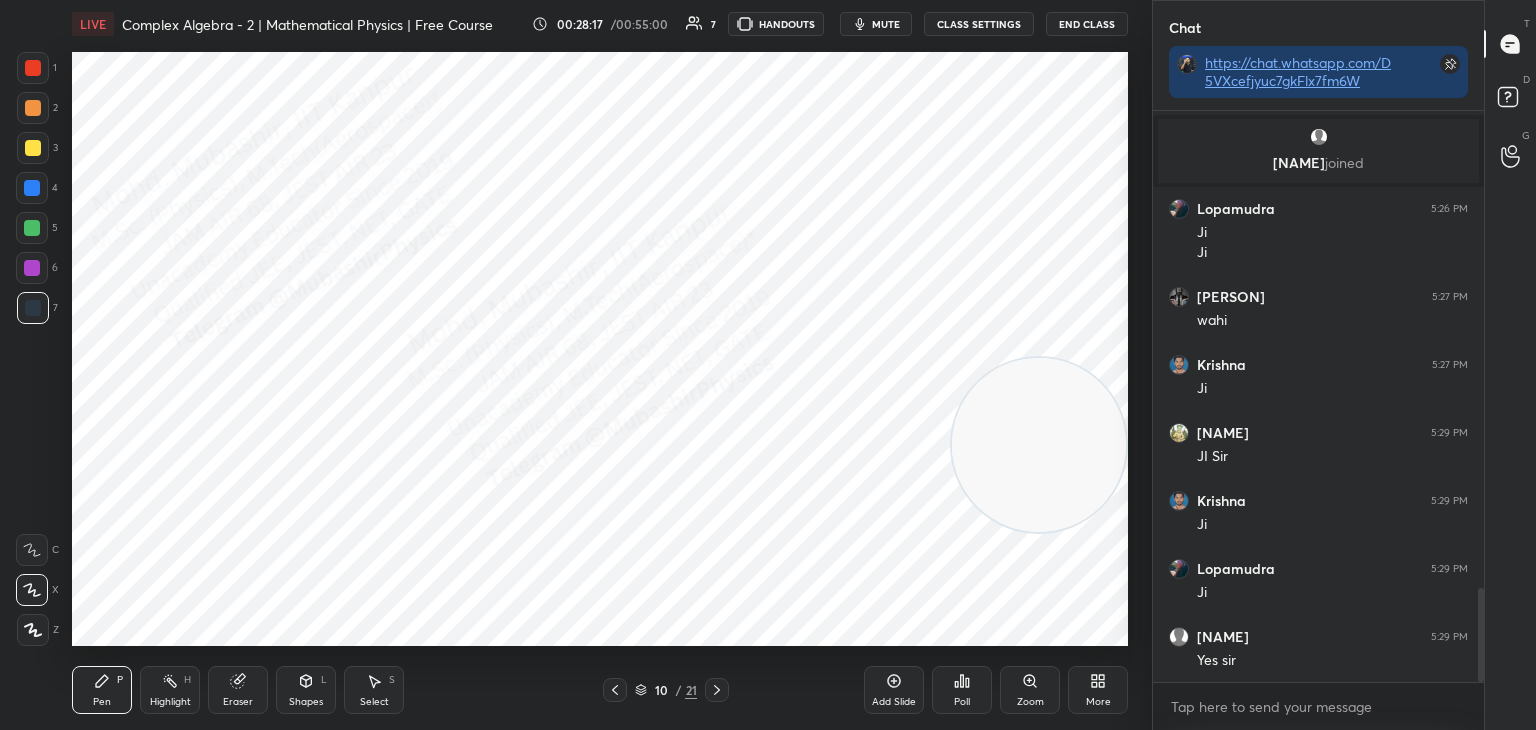 click 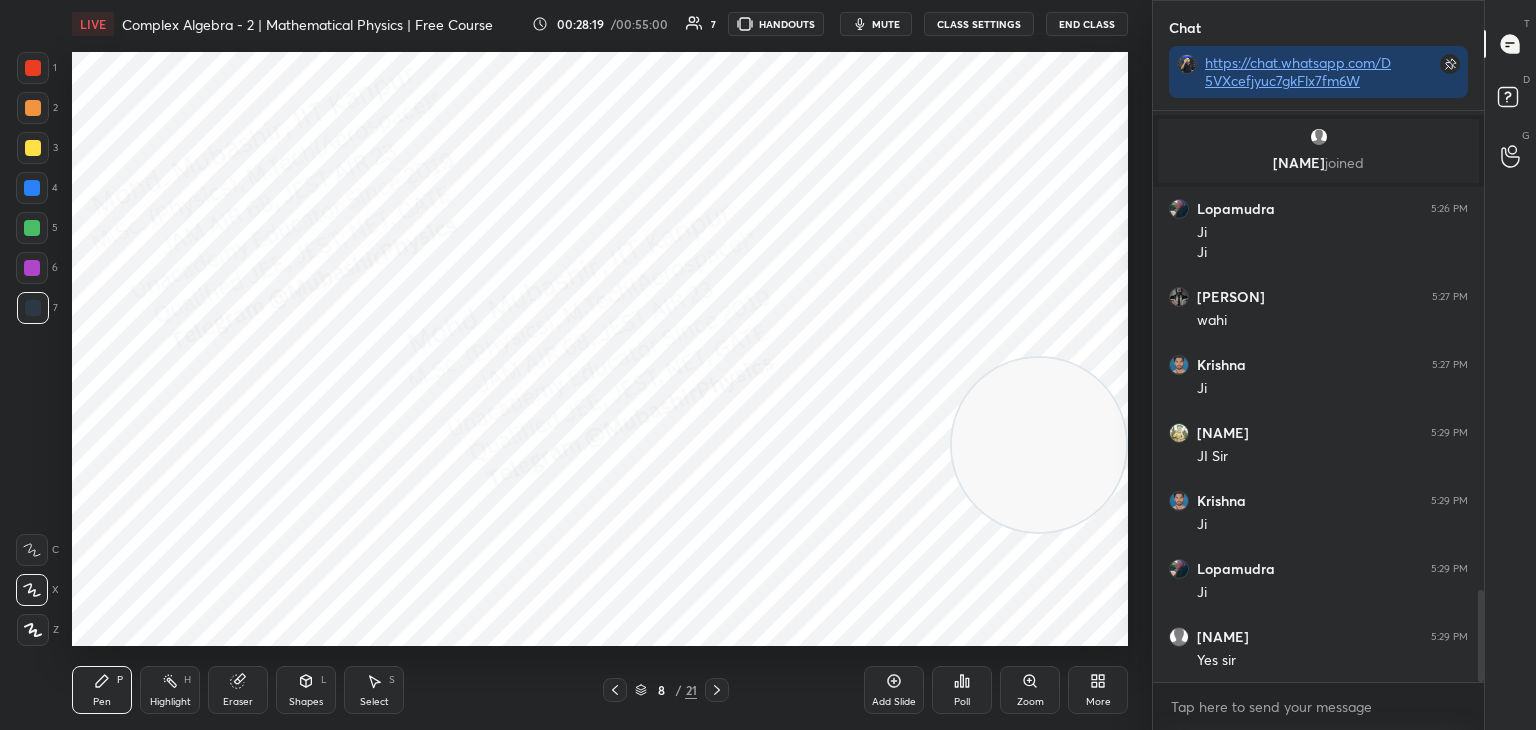 scroll, scrollTop: 2958, scrollLeft: 0, axis: vertical 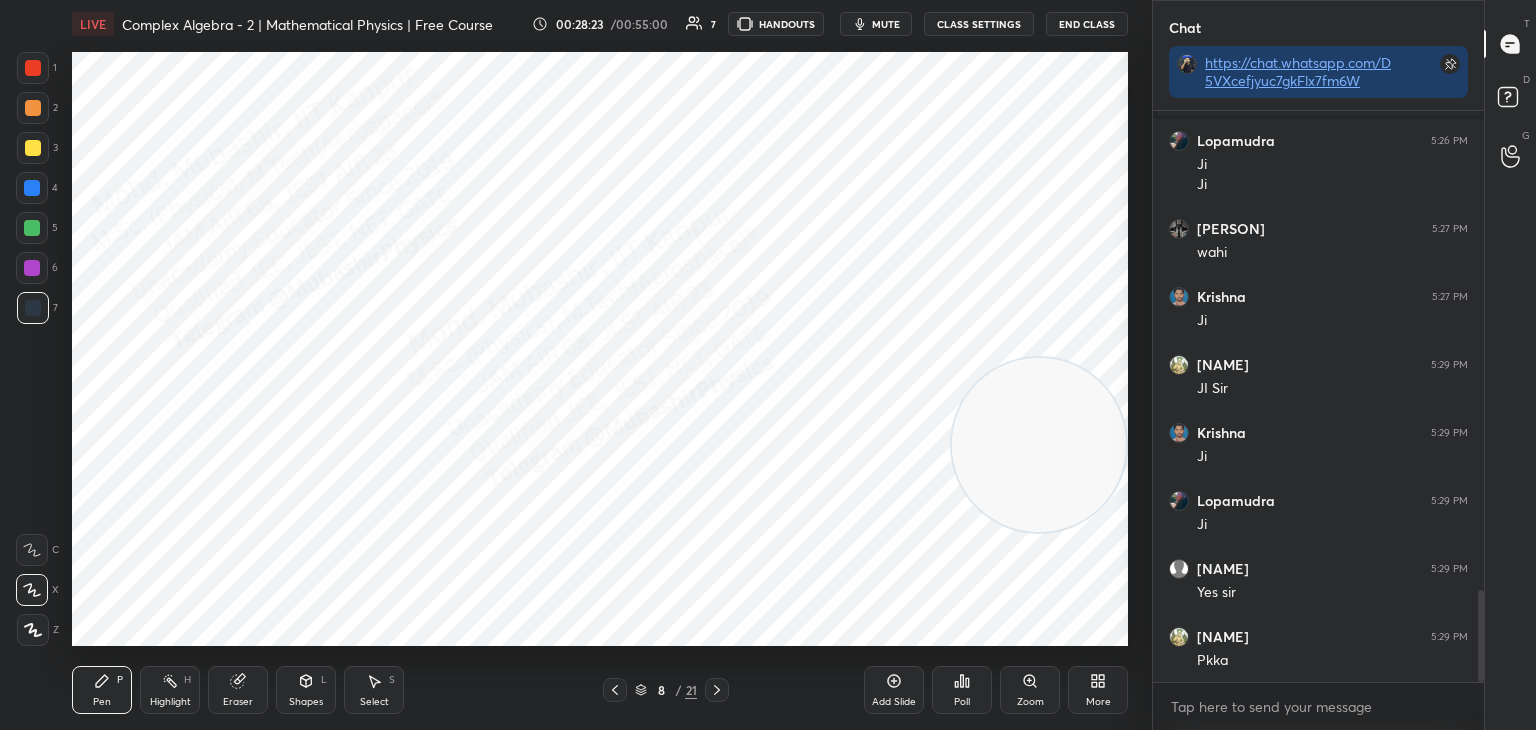 click 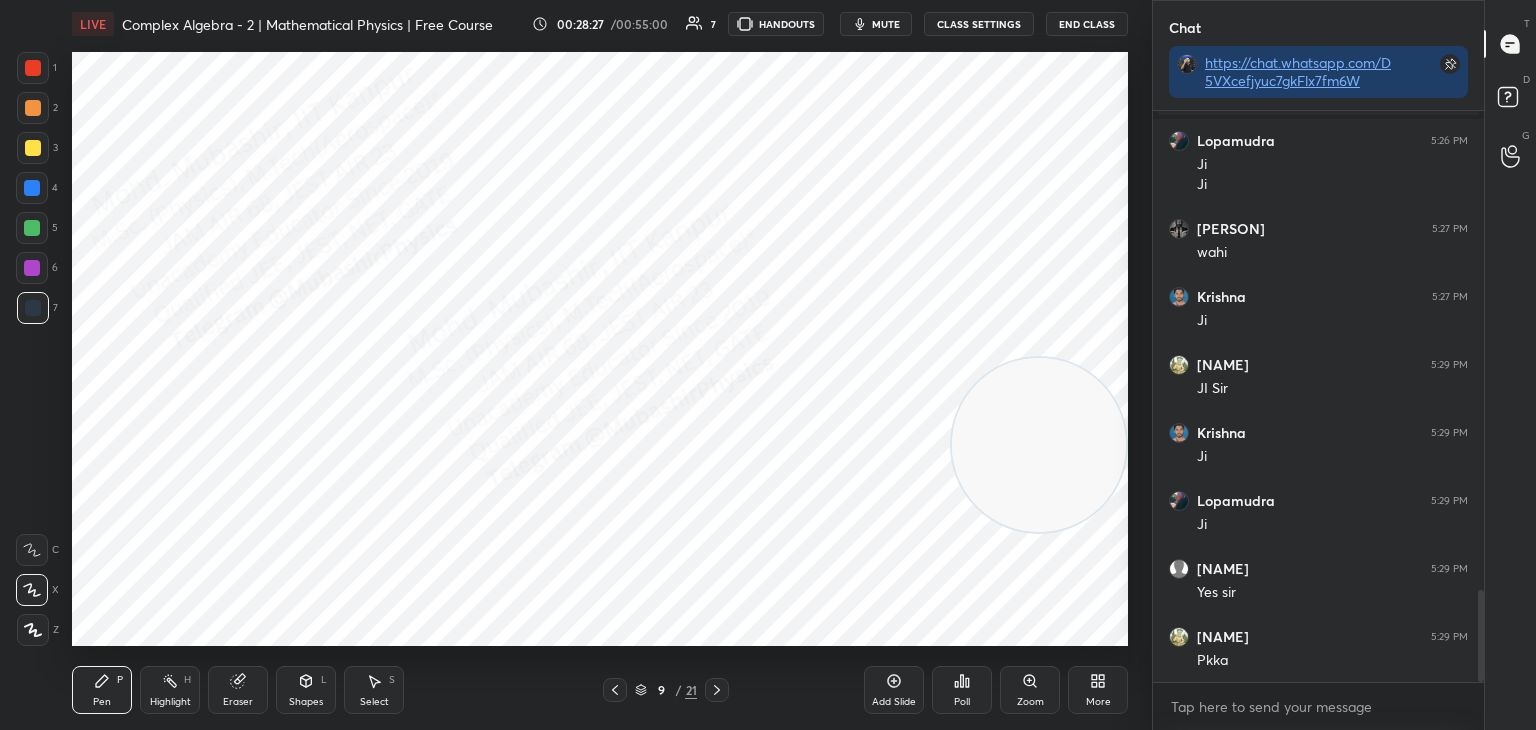 click 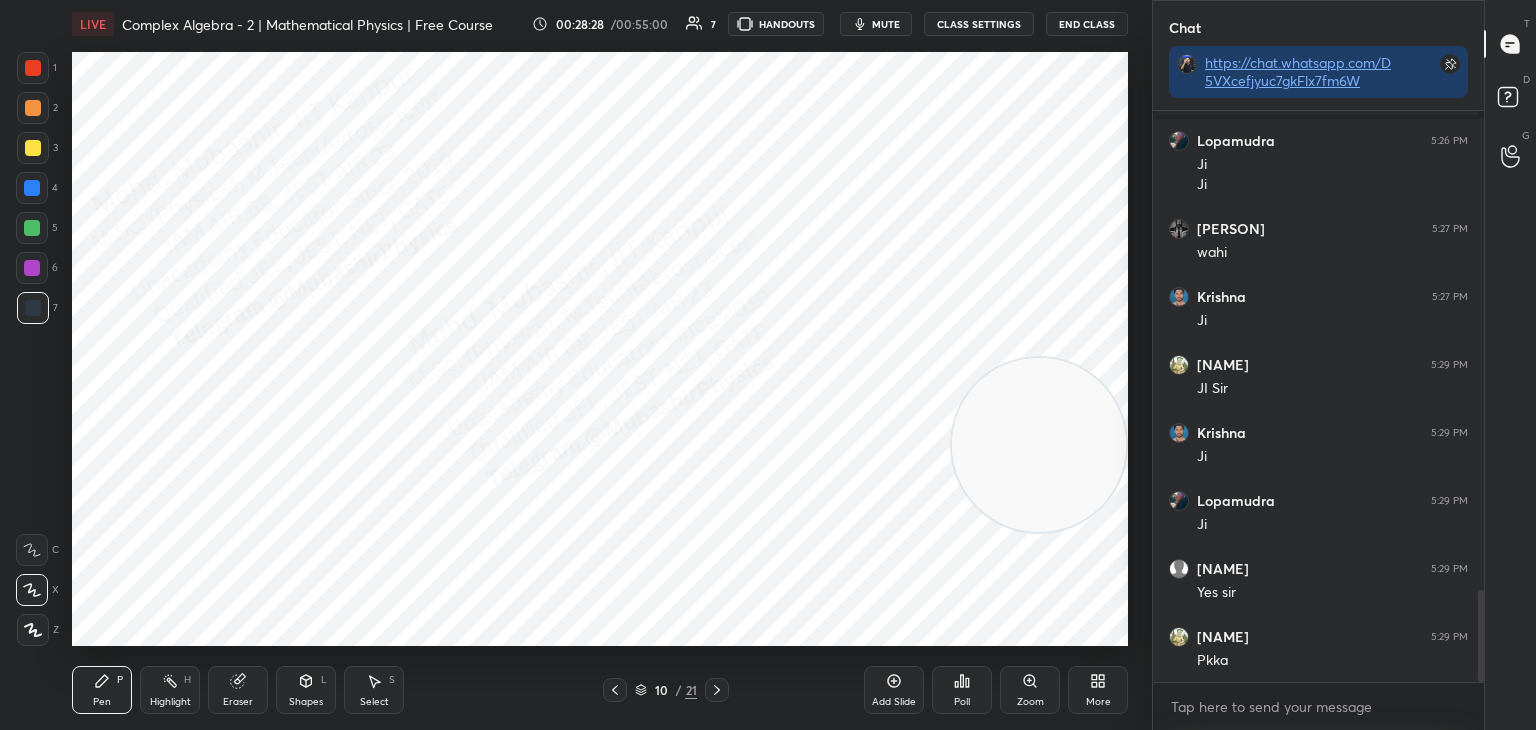 click 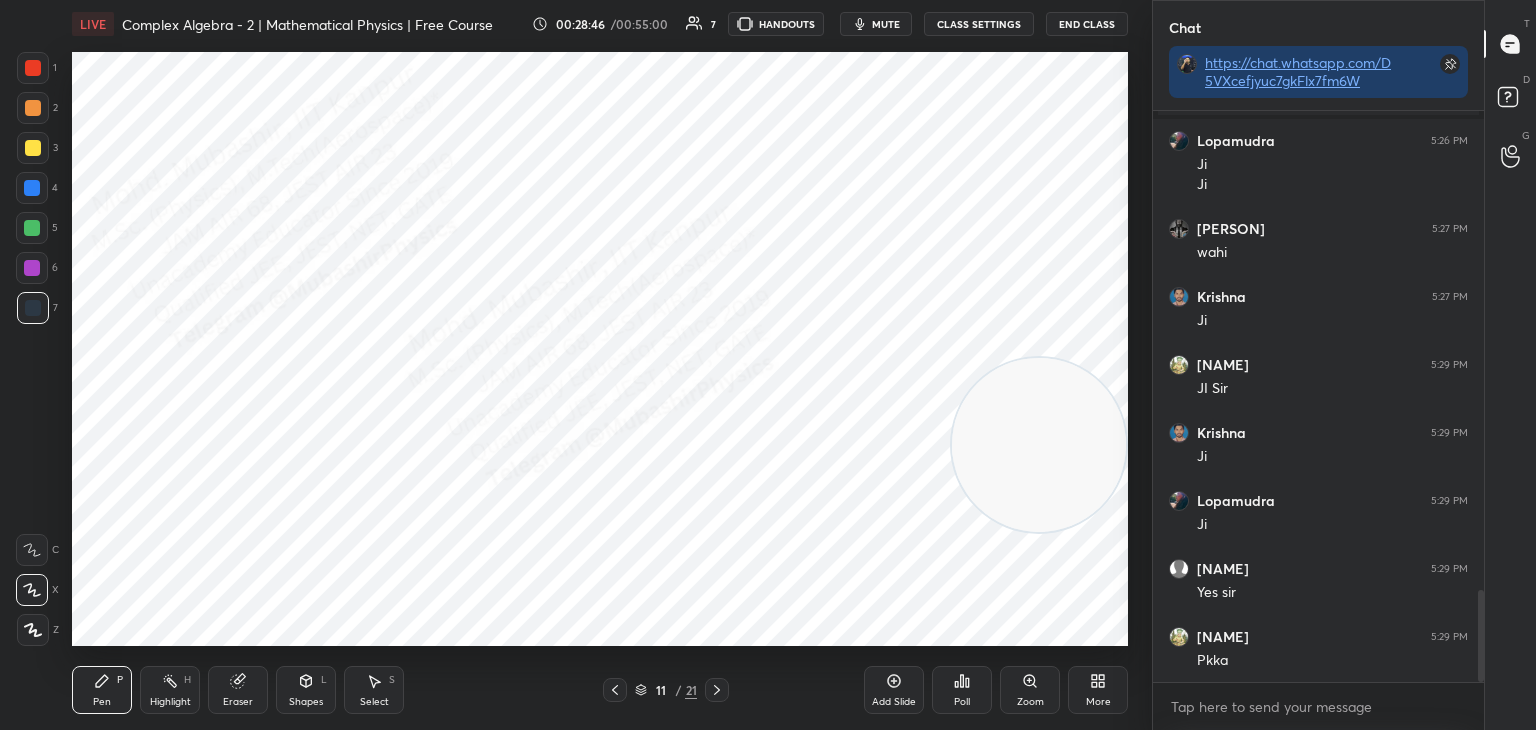 click on "mute" at bounding box center (886, 24) 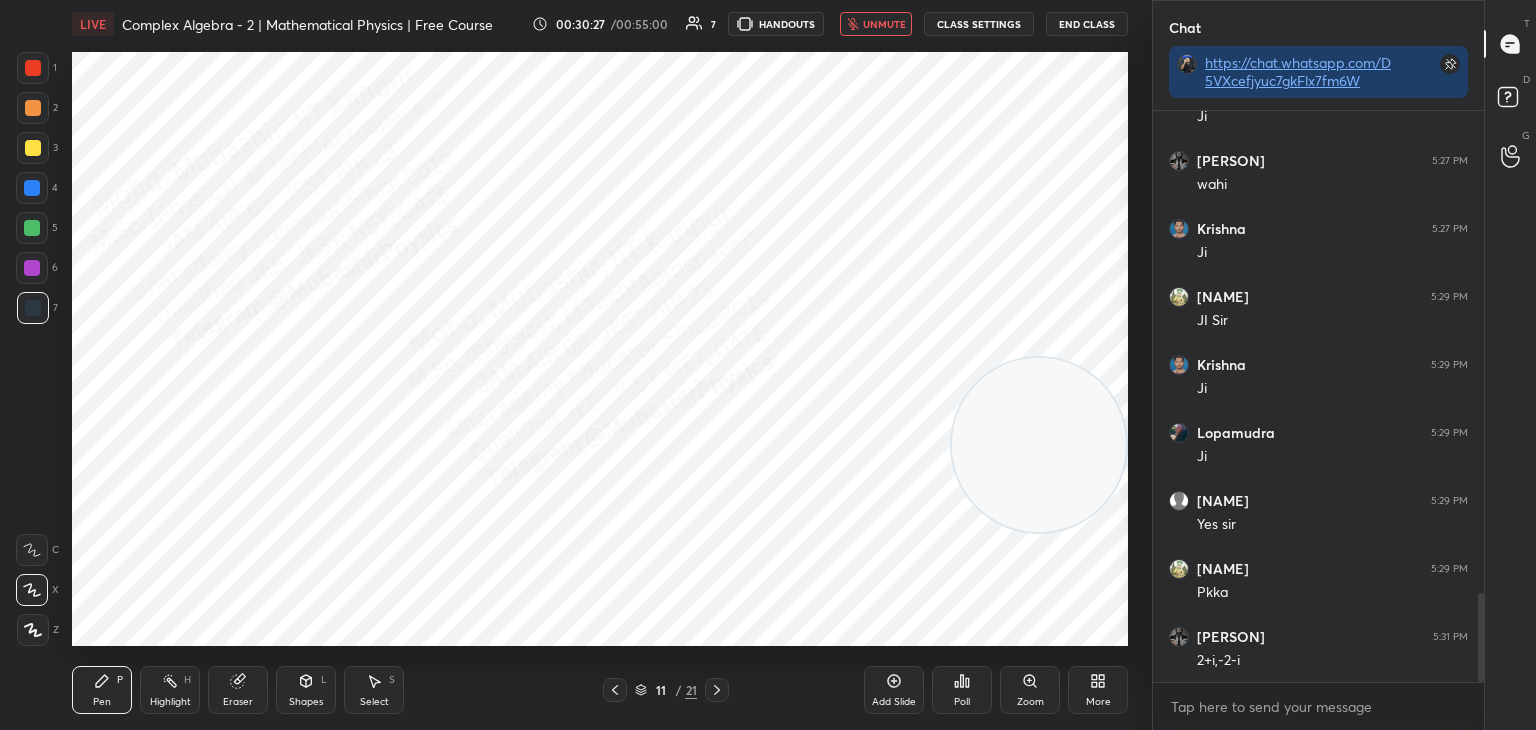 scroll, scrollTop: 3094, scrollLeft: 0, axis: vertical 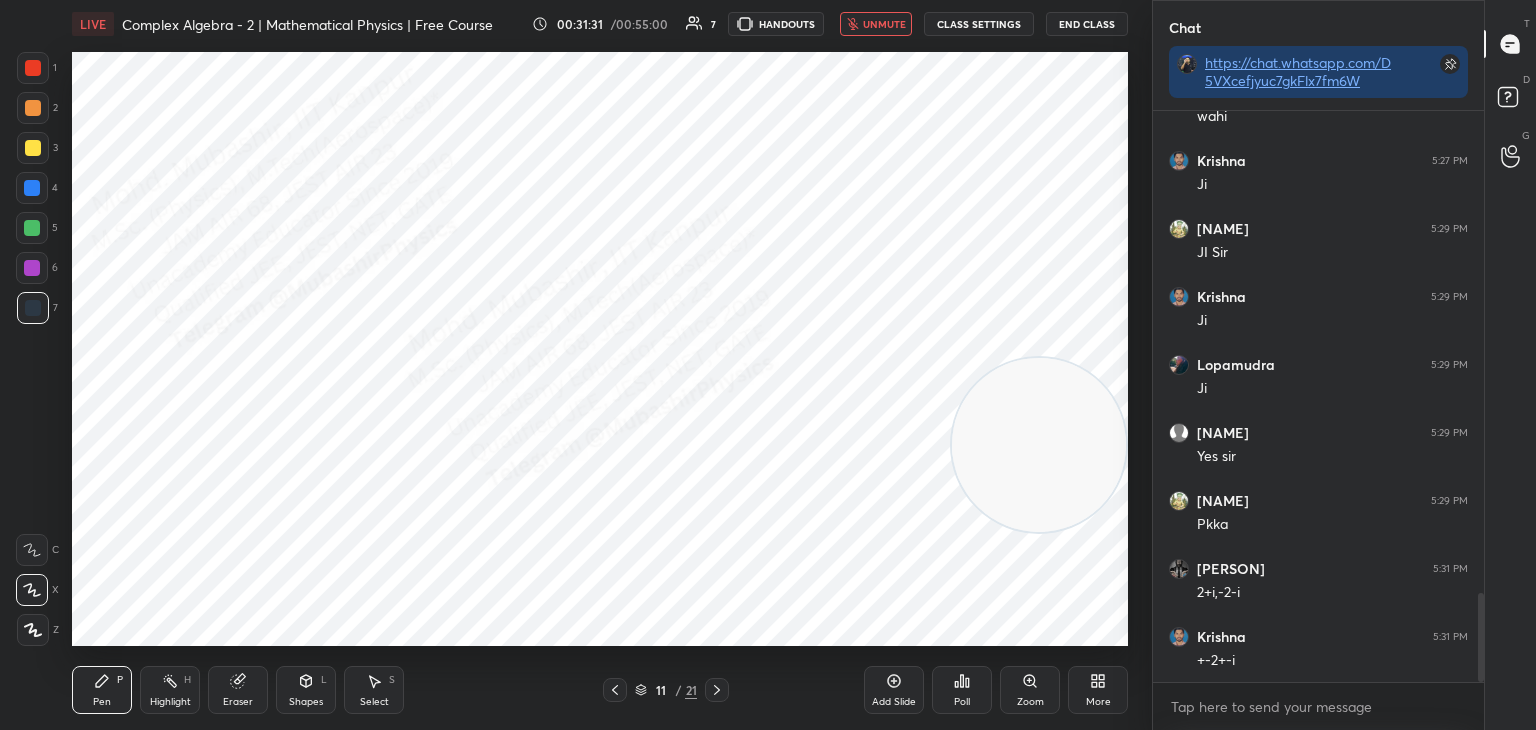 drag, startPoint x: 875, startPoint y: 22, endPoint x: 885, endPoint y: 28, distance: 11.661903 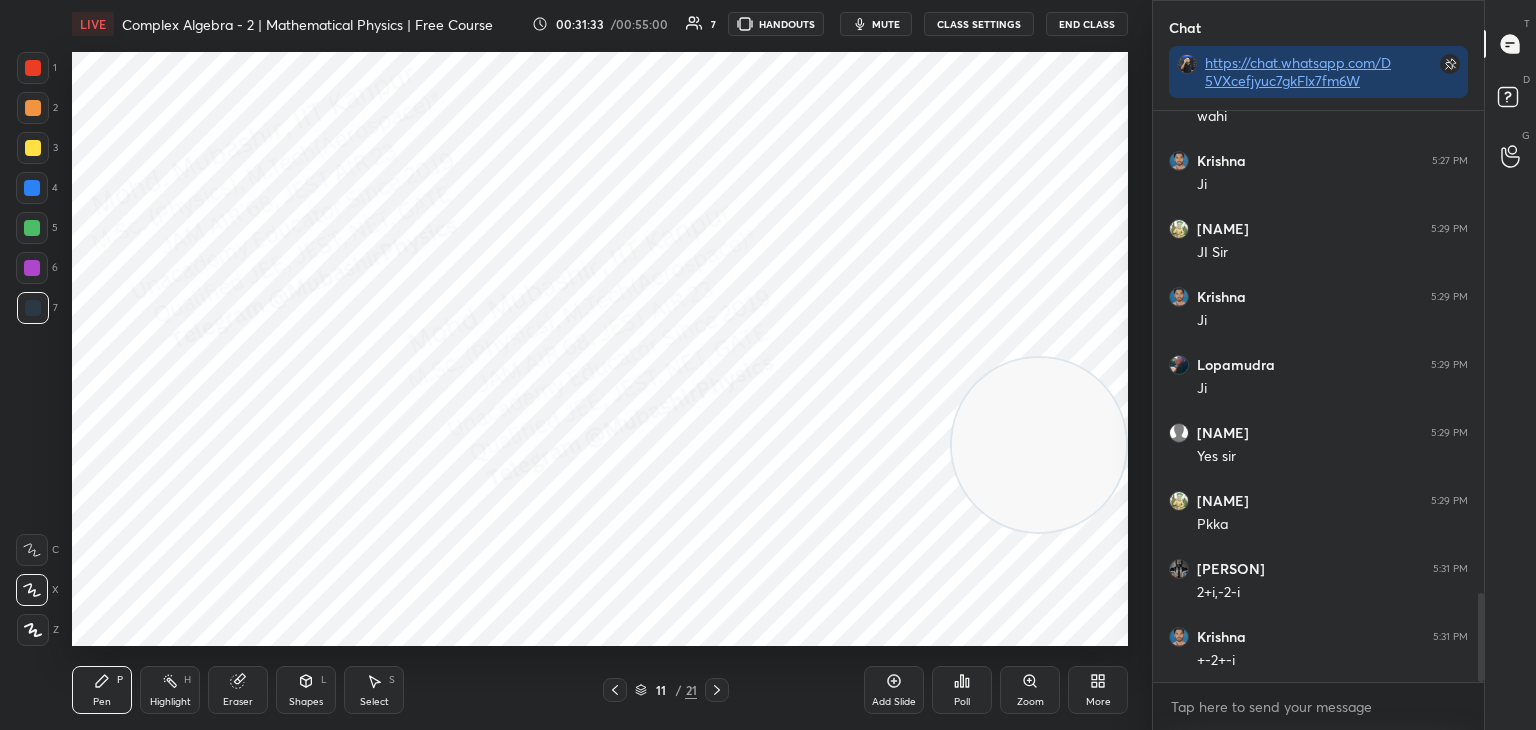 click at bounding box center (32, 188) 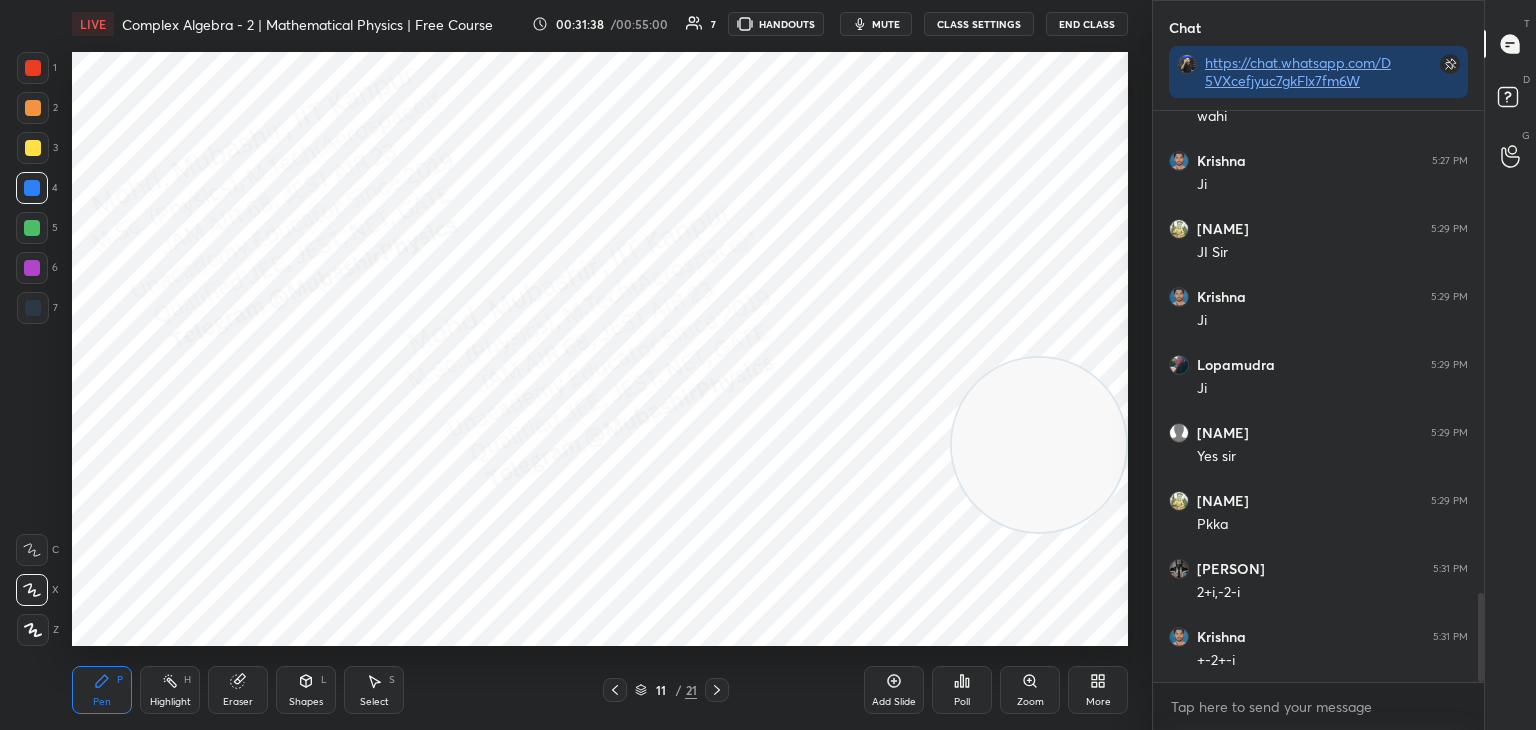 scroll, scrollTop: 3162, scrollLeft: 0, axis: vertical 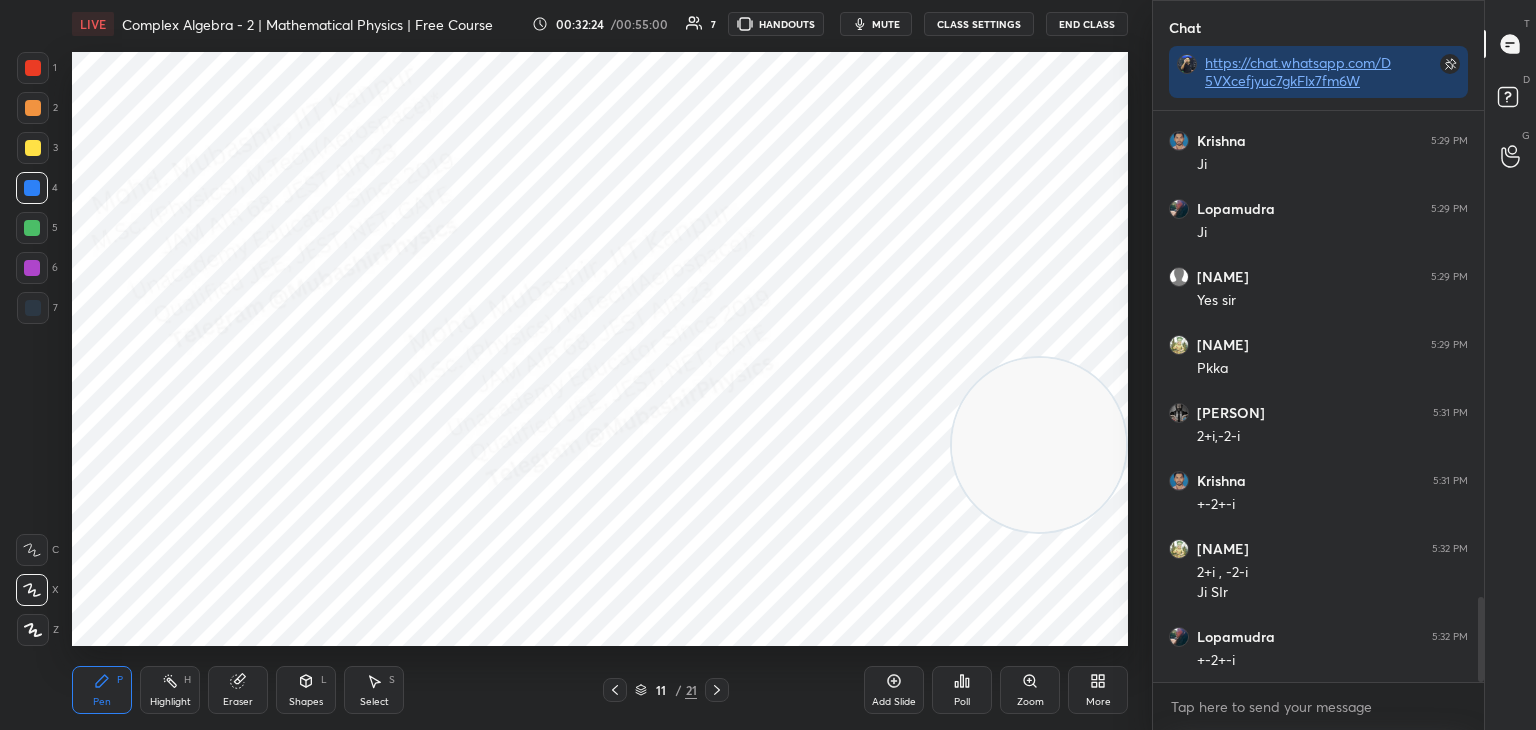 click on "More" at bounding box center [1098, 690] 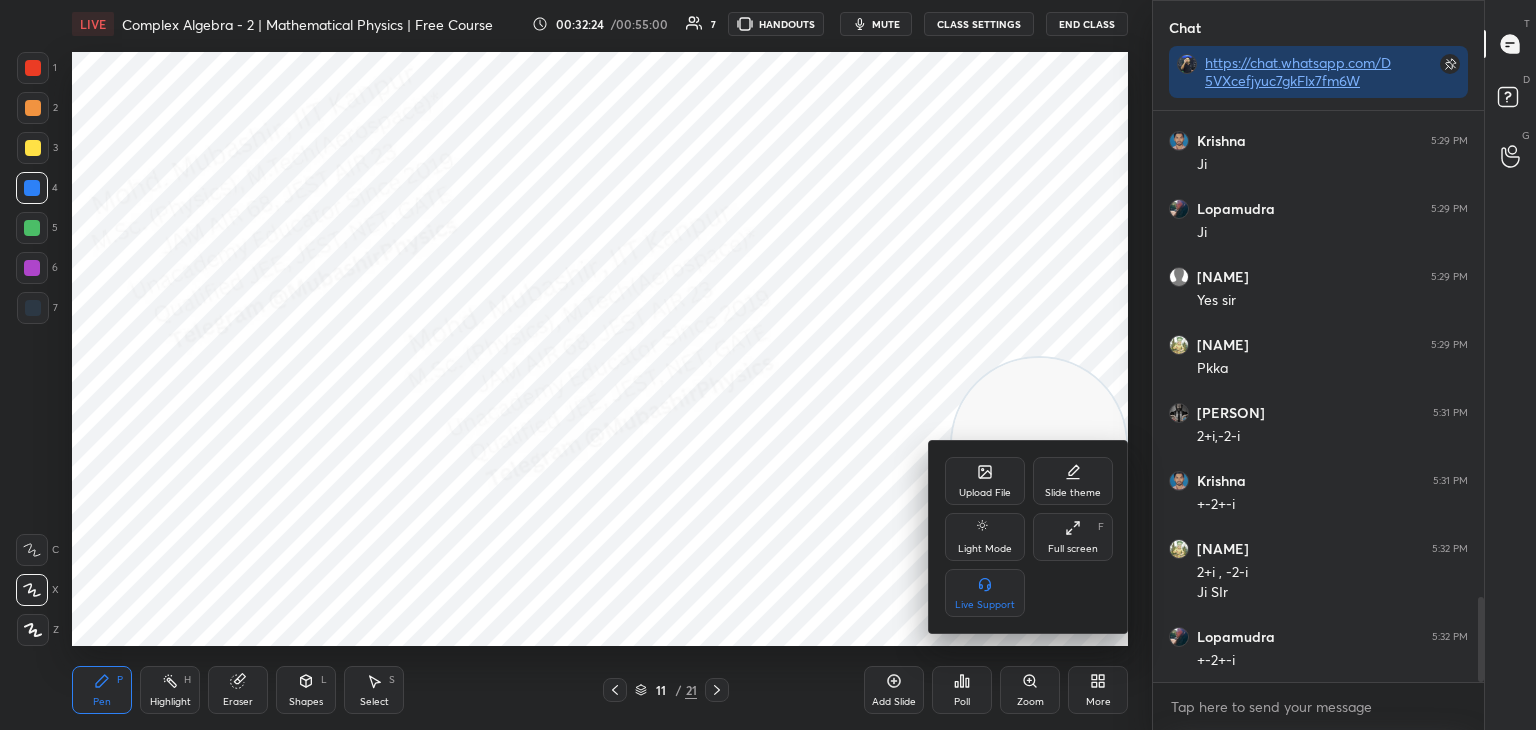 click on "Upload File" at bounding box center [985, 481] 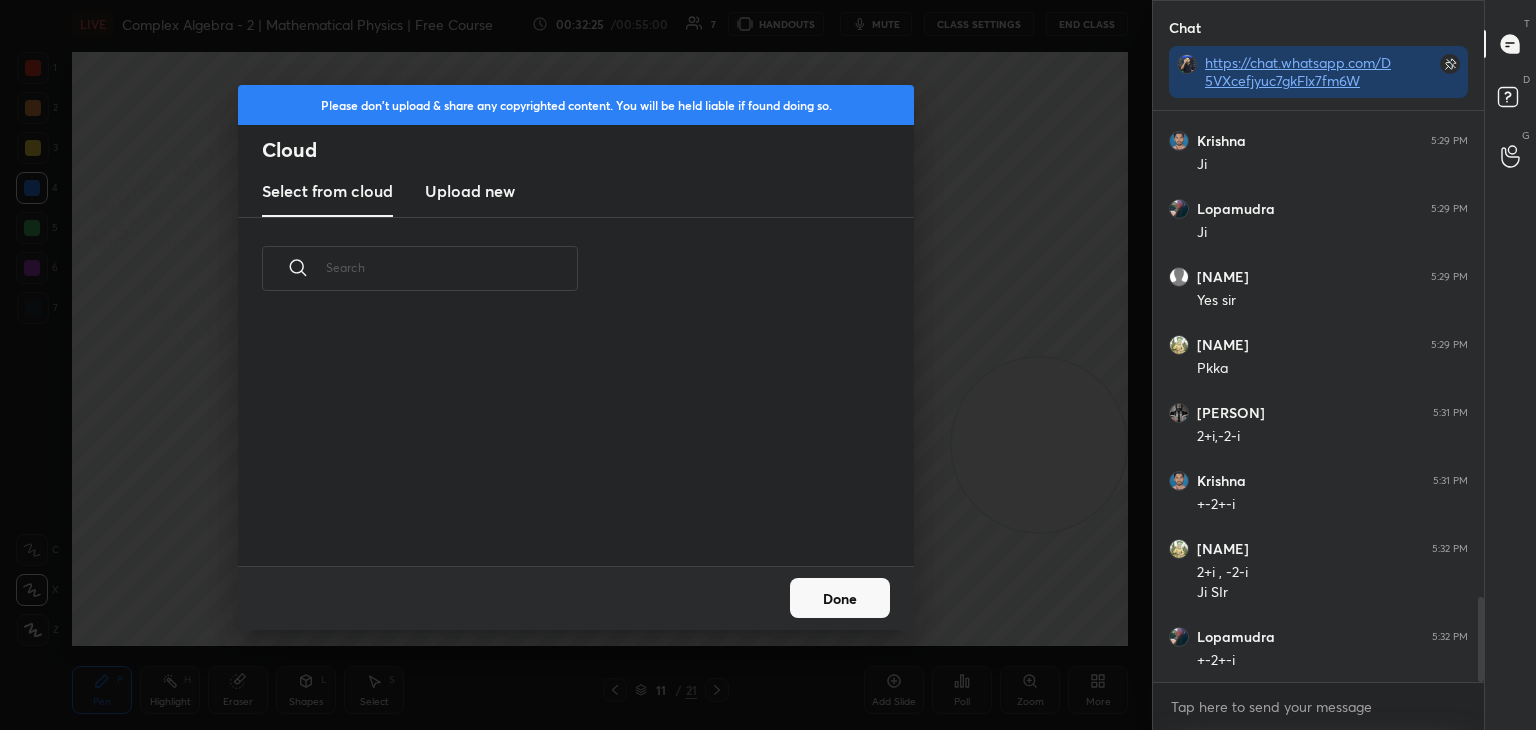 scroll, scrollTop: 5, scrollLeft: 10, axis: both 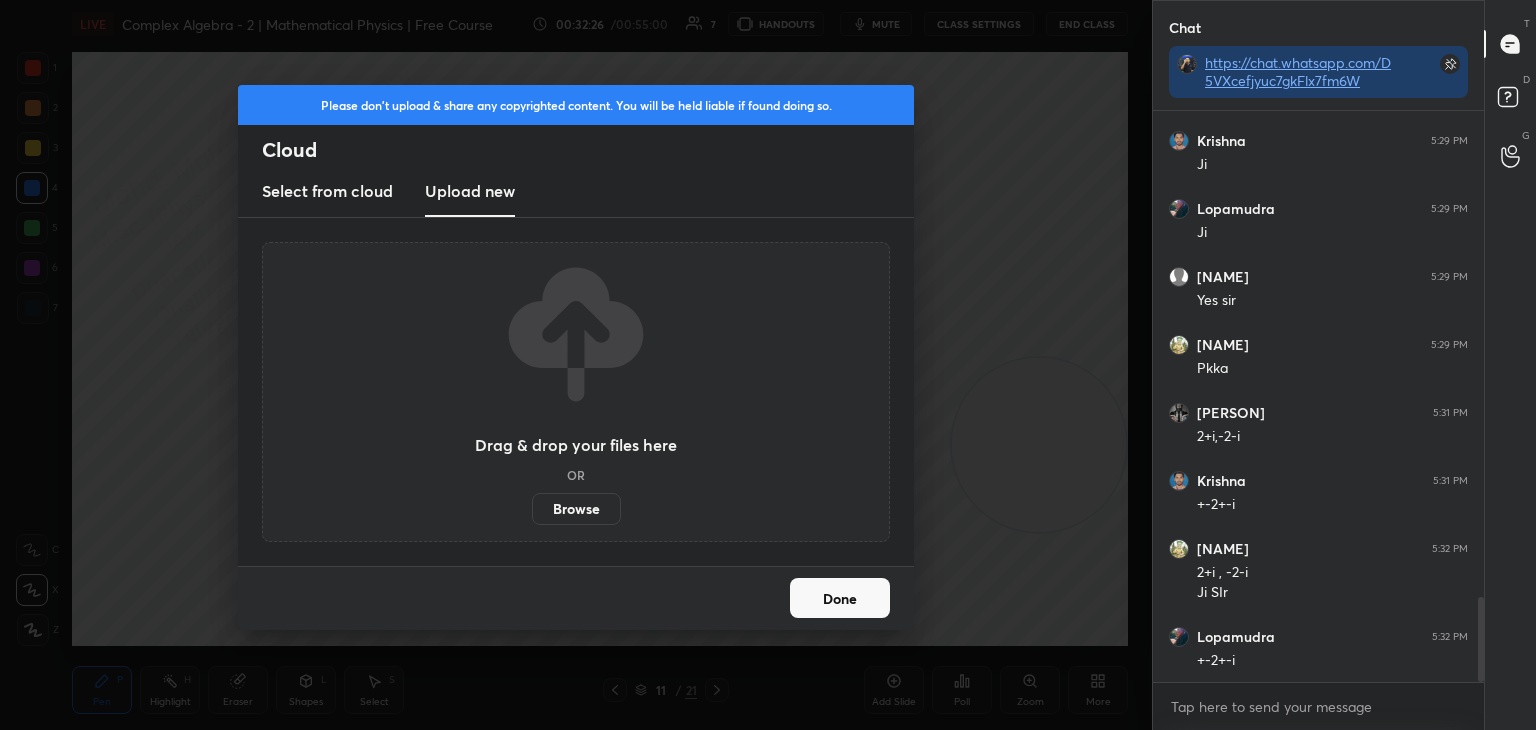 click on "Browse" at bounding box center [576, 509] 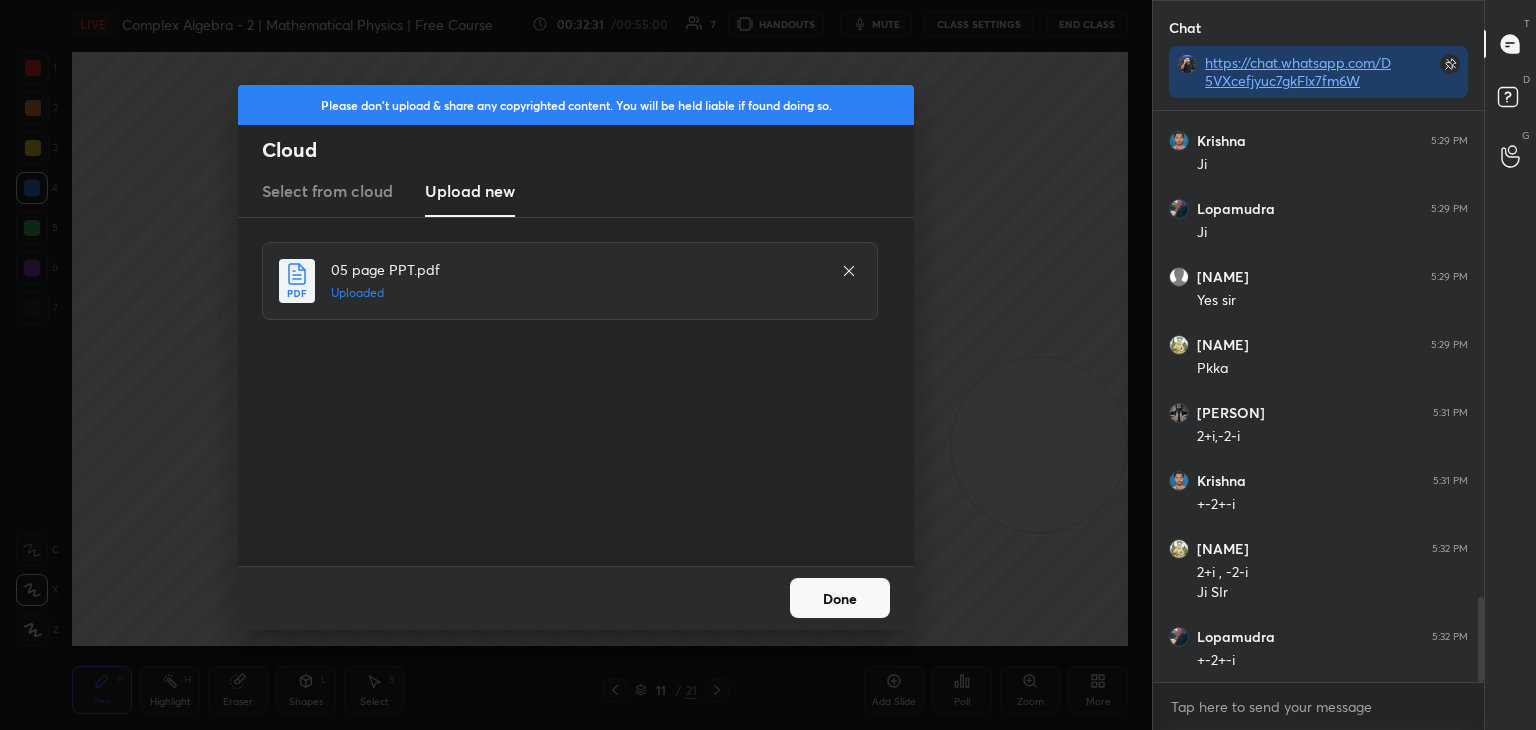 click on "Done" at bounding box center [840, 598] 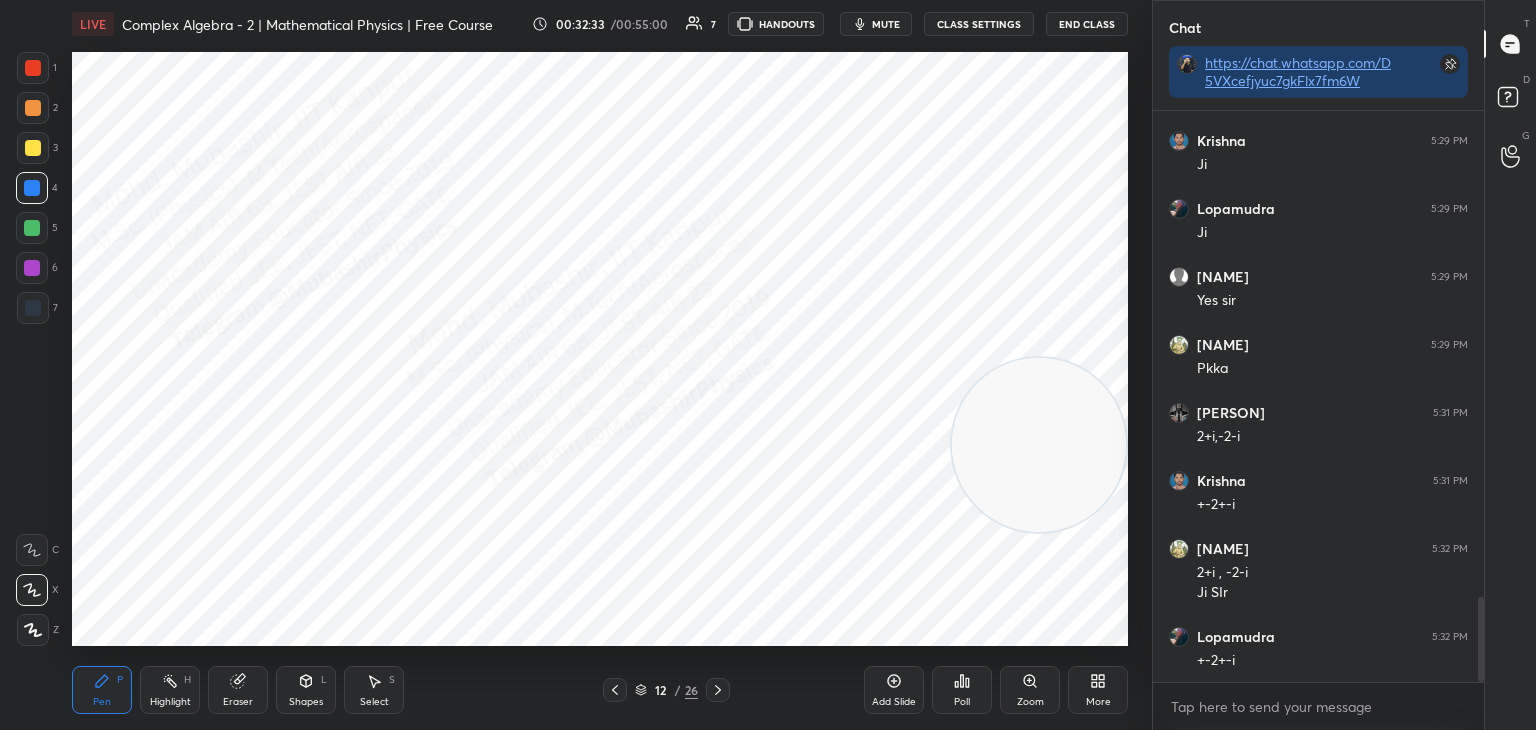 drag, startPoint x: 25, startPoint y: 61, endPoint x: 61, endPoint y: 73, distance: 37.94733 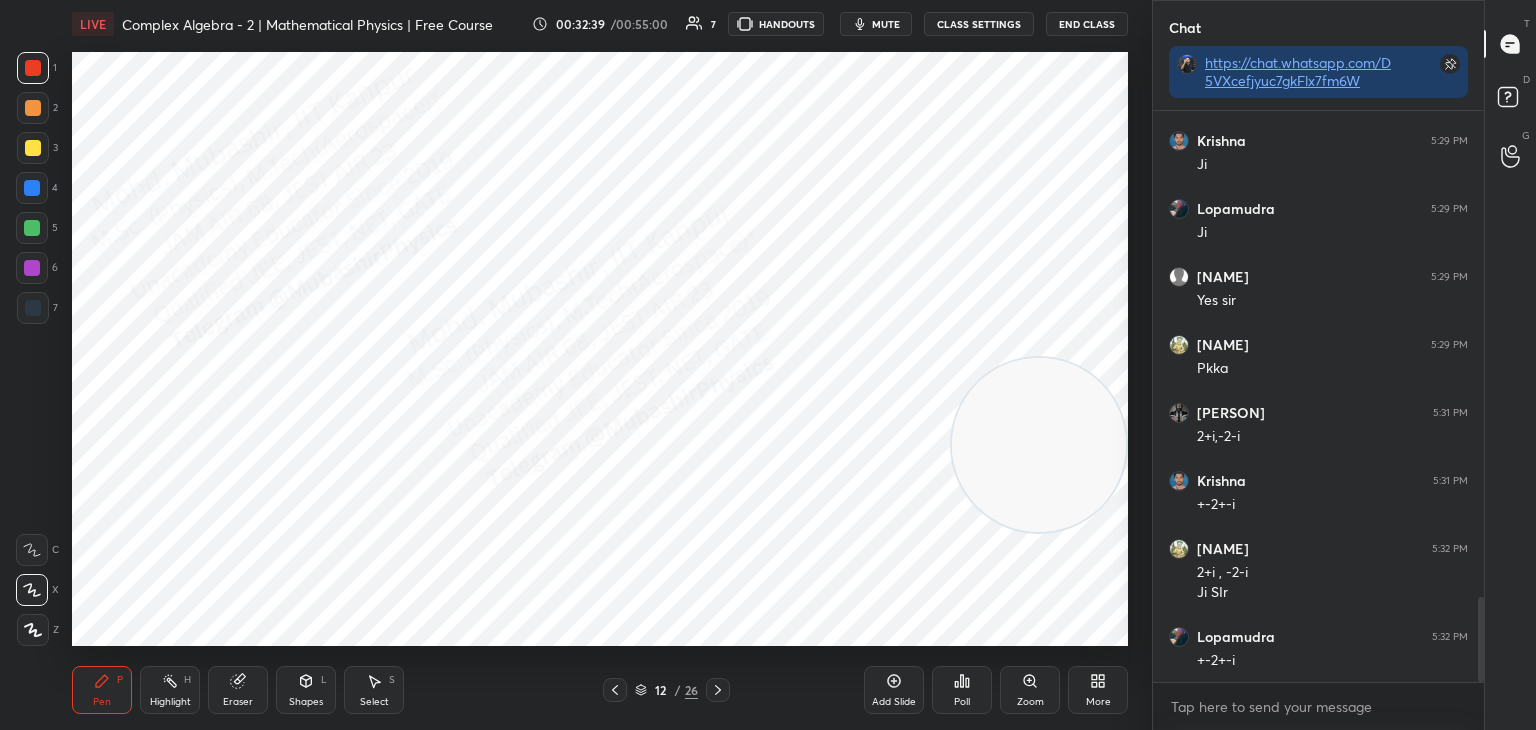 drag, startPoint x: 39, startPoint y: 277, endPoint x: 53, endPoint y: 259, distance: 22.803509 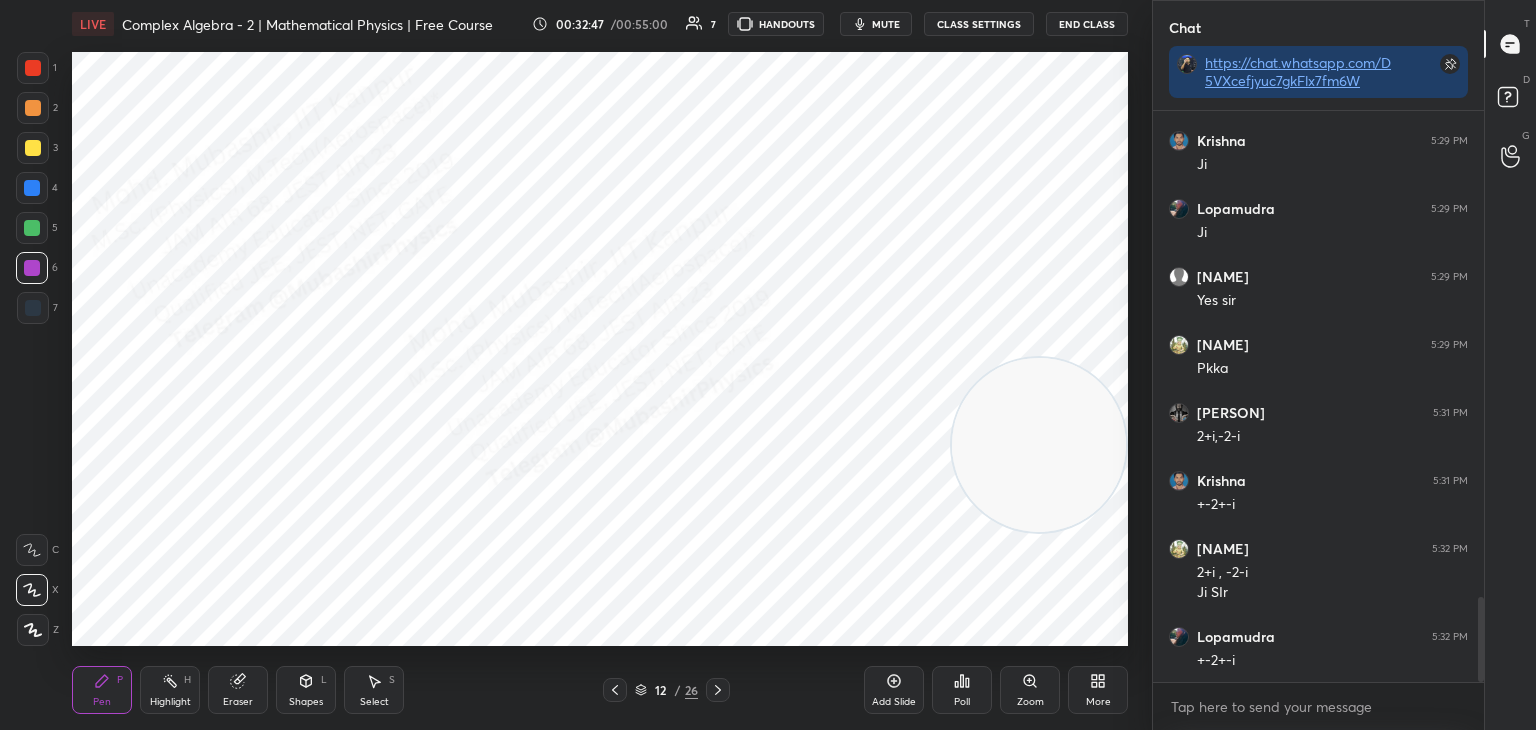 drag, startPoint x: 32, startPoint y: 233, endPoint x: 63, endPoint y: 253, distance: 36.891735 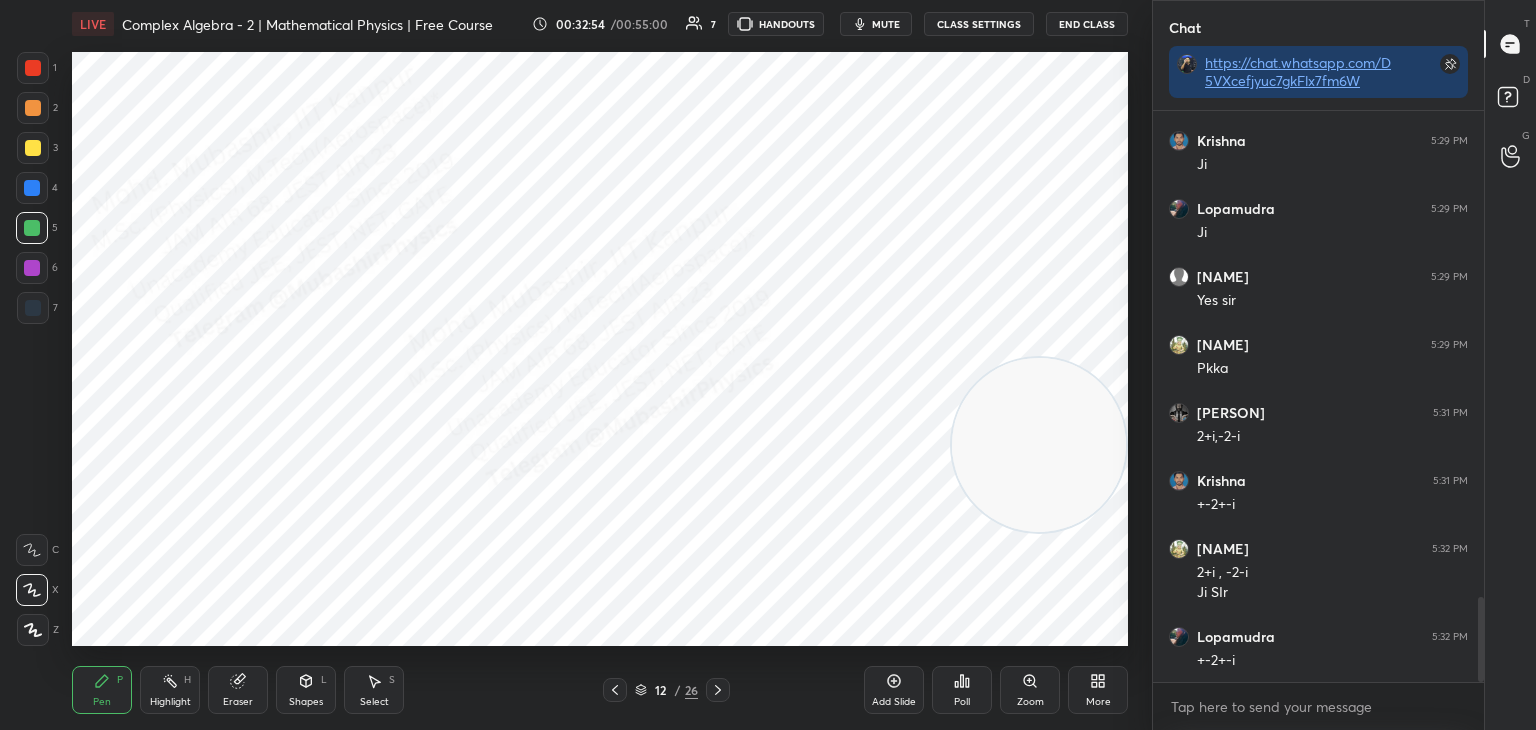 drag, startPoint x: 21, startPoint y: 189, endPoint x: 56, endPoint y: 206, distance: 38.910152 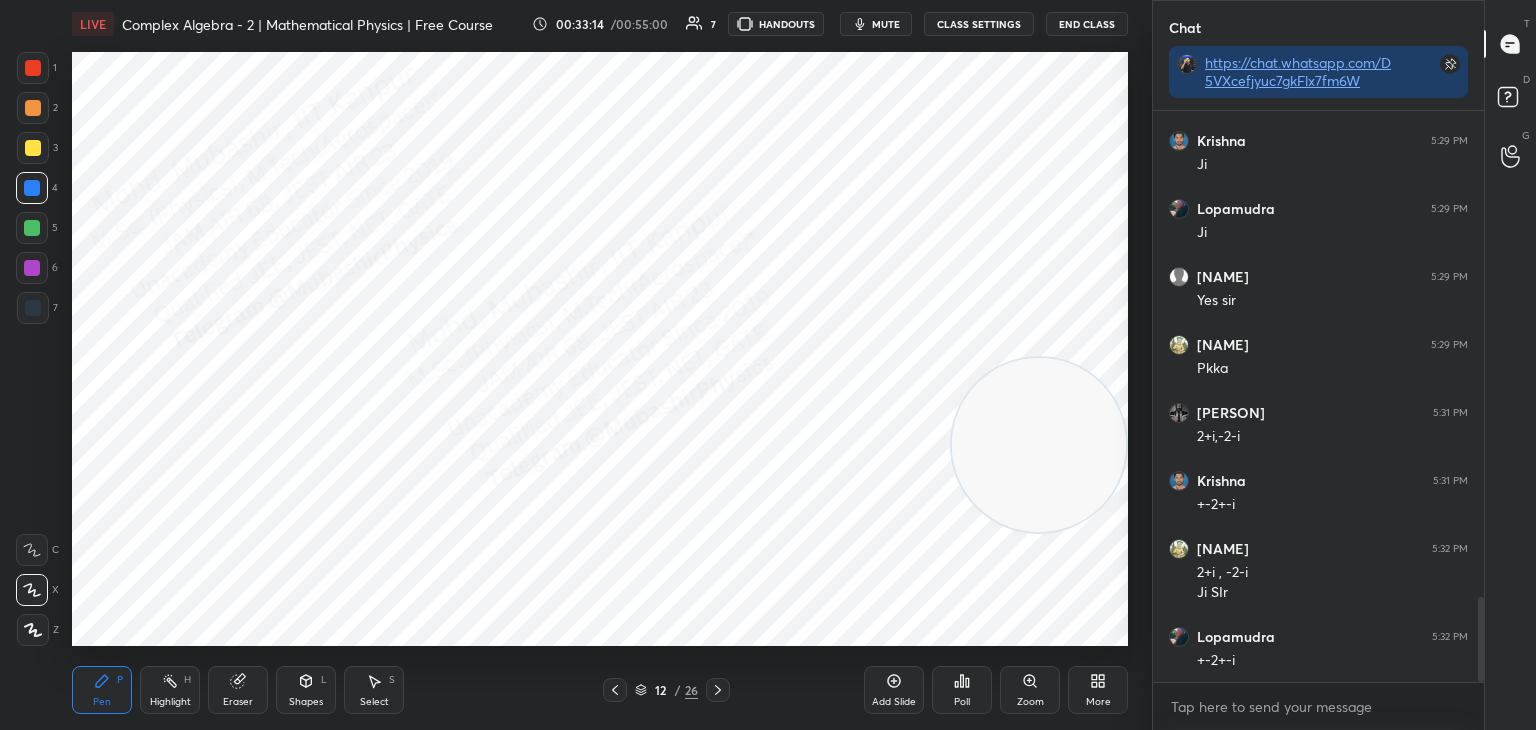 drag, startPoint x: 312, startPoint y: 686, endPoint x: 298, endPoint y: 675, distance: 17.804493 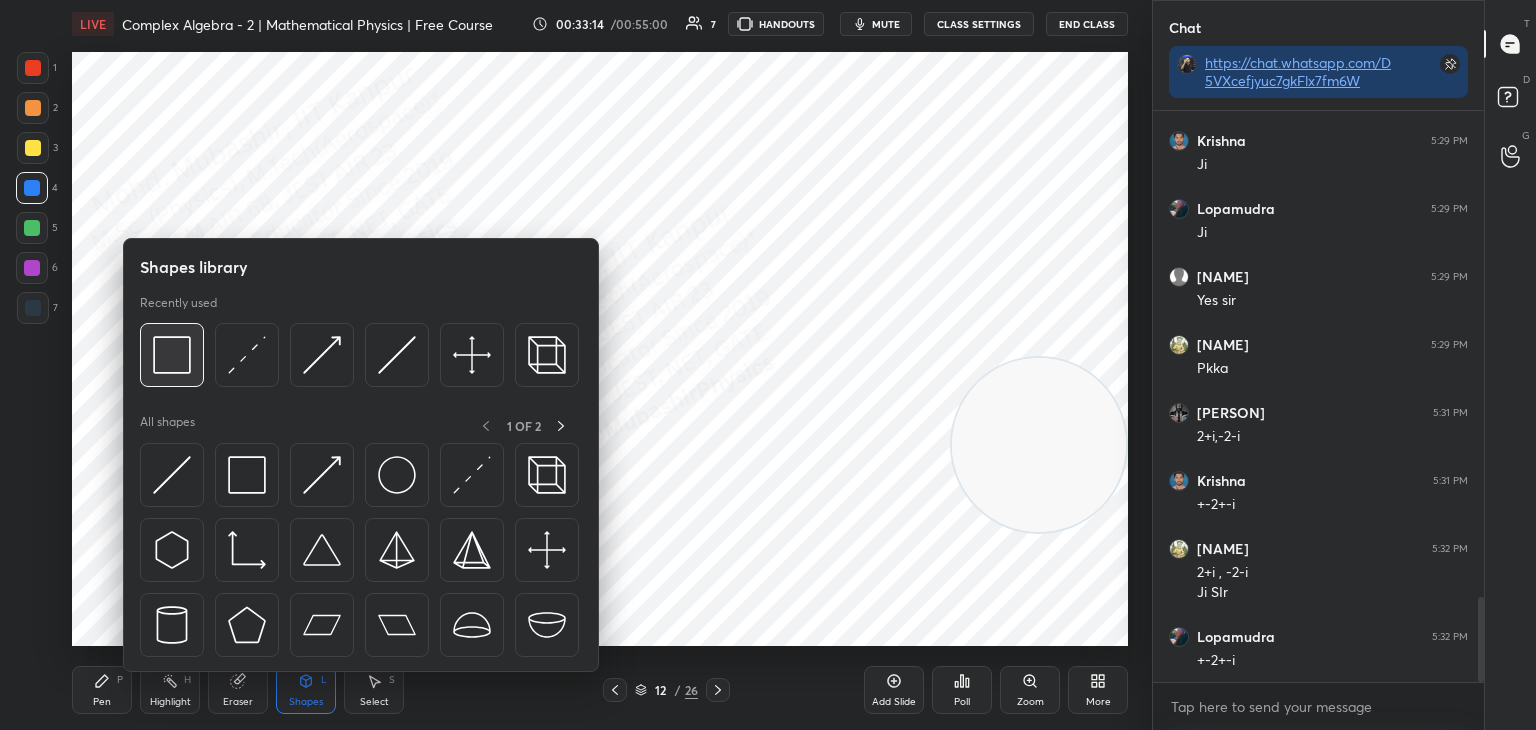 click at bounding box center [172, 355] 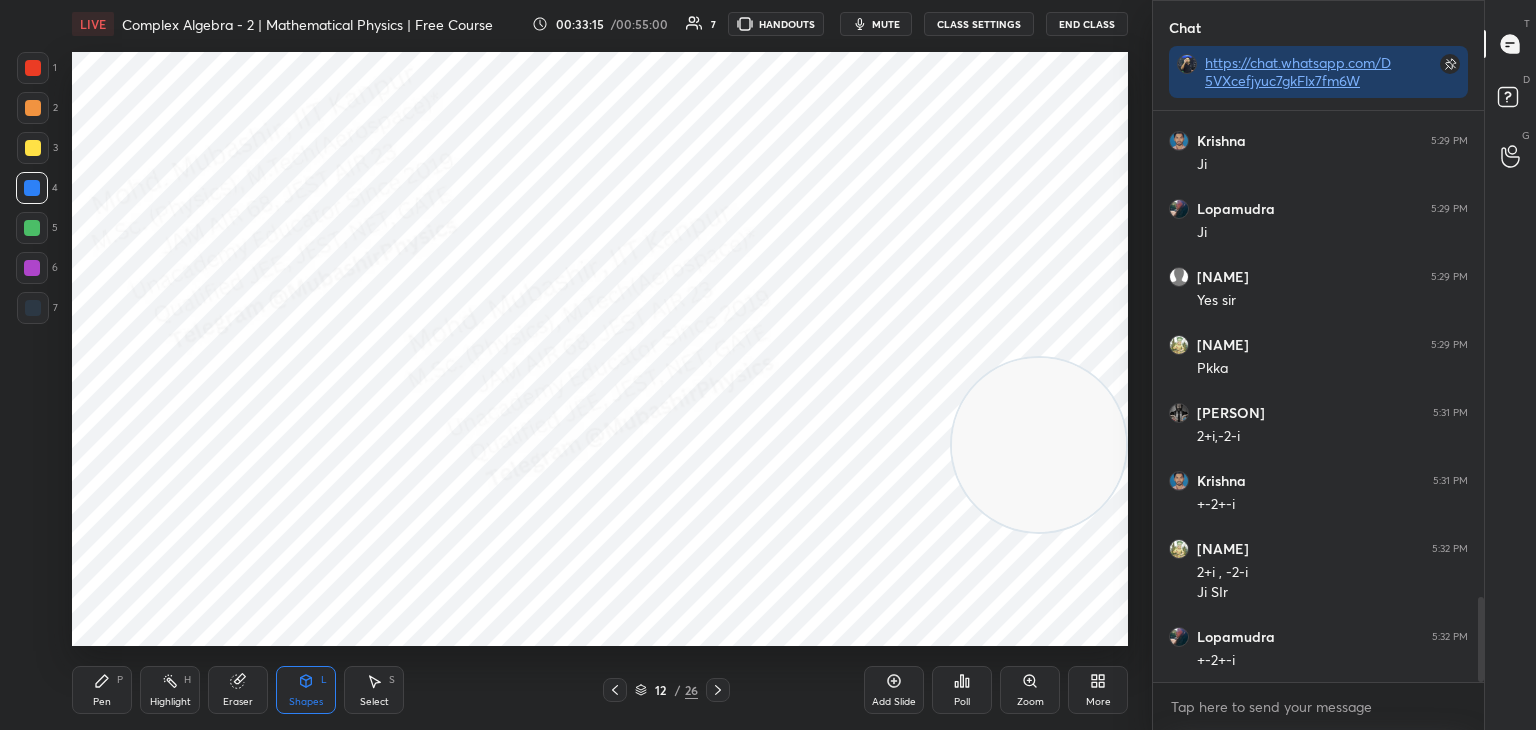 drag, startPoint x: 28, startPoint y: 299, endPoint x: 69, endPoint y: 314, distance: 43.65776 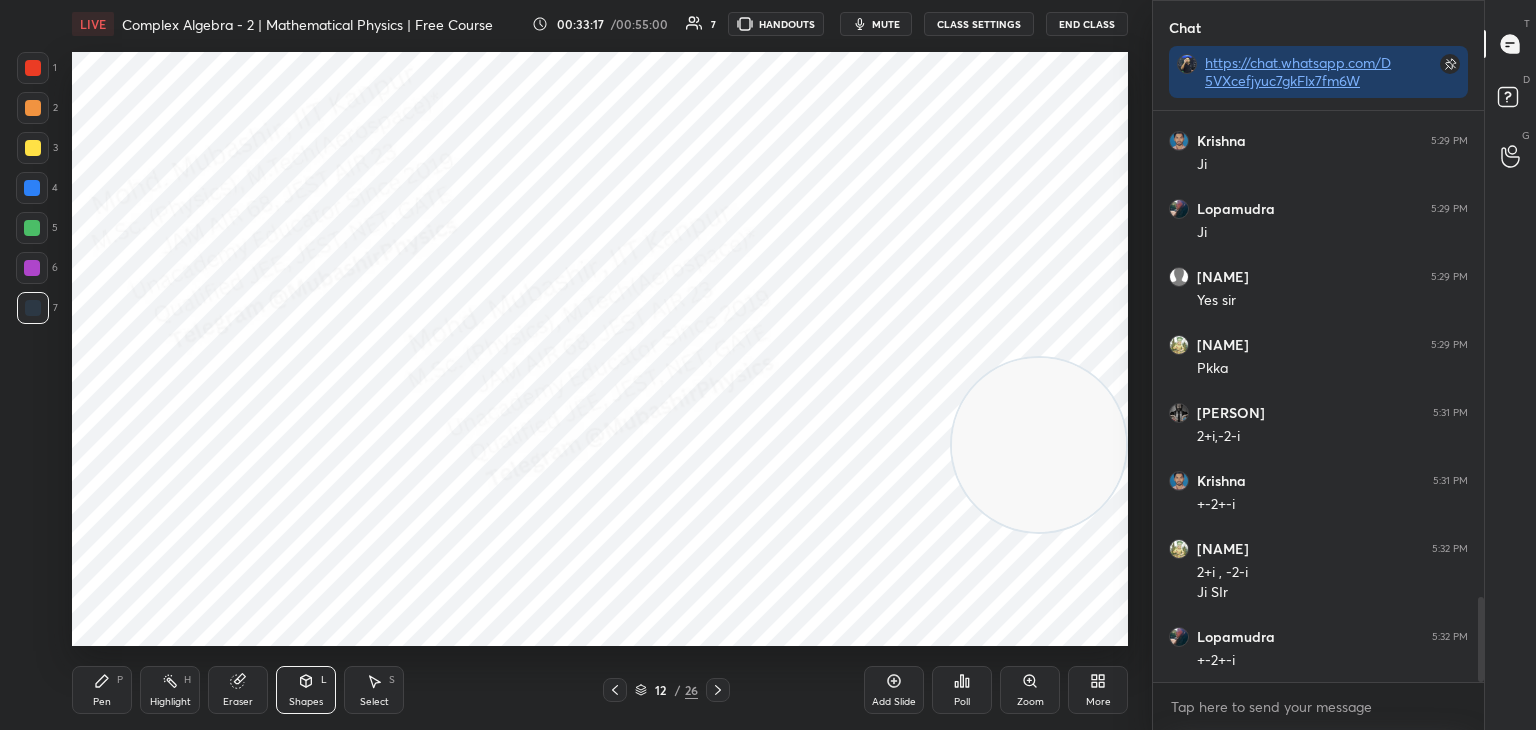 drag, startPoint x: 104, startPoint y: 686, endPoint x: 28, endPoint y: 235, distance: 457.35873 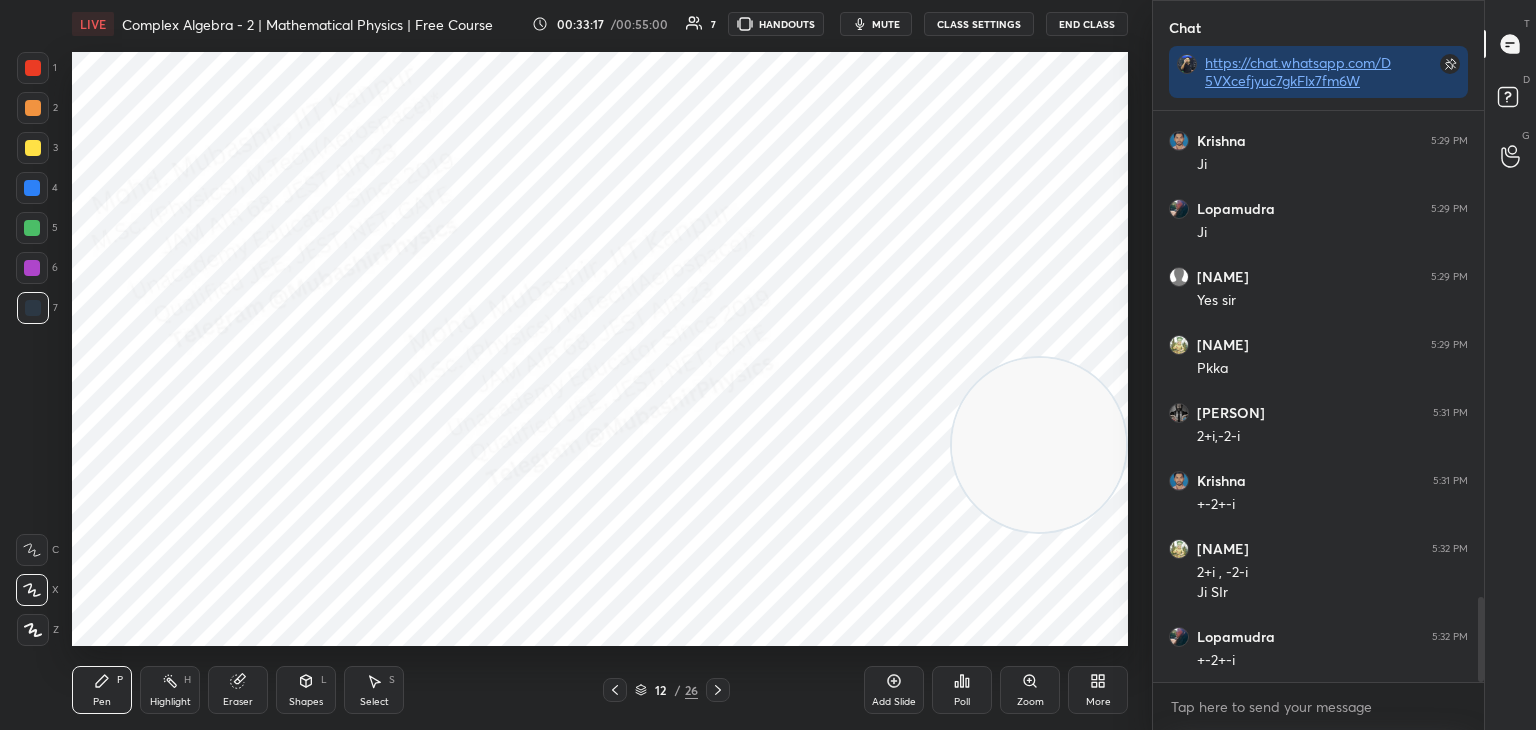 drag, startPoint x: 36, startPoint y: 143, endPoint x: 64, endPoint y: 157, distance: 31.304953 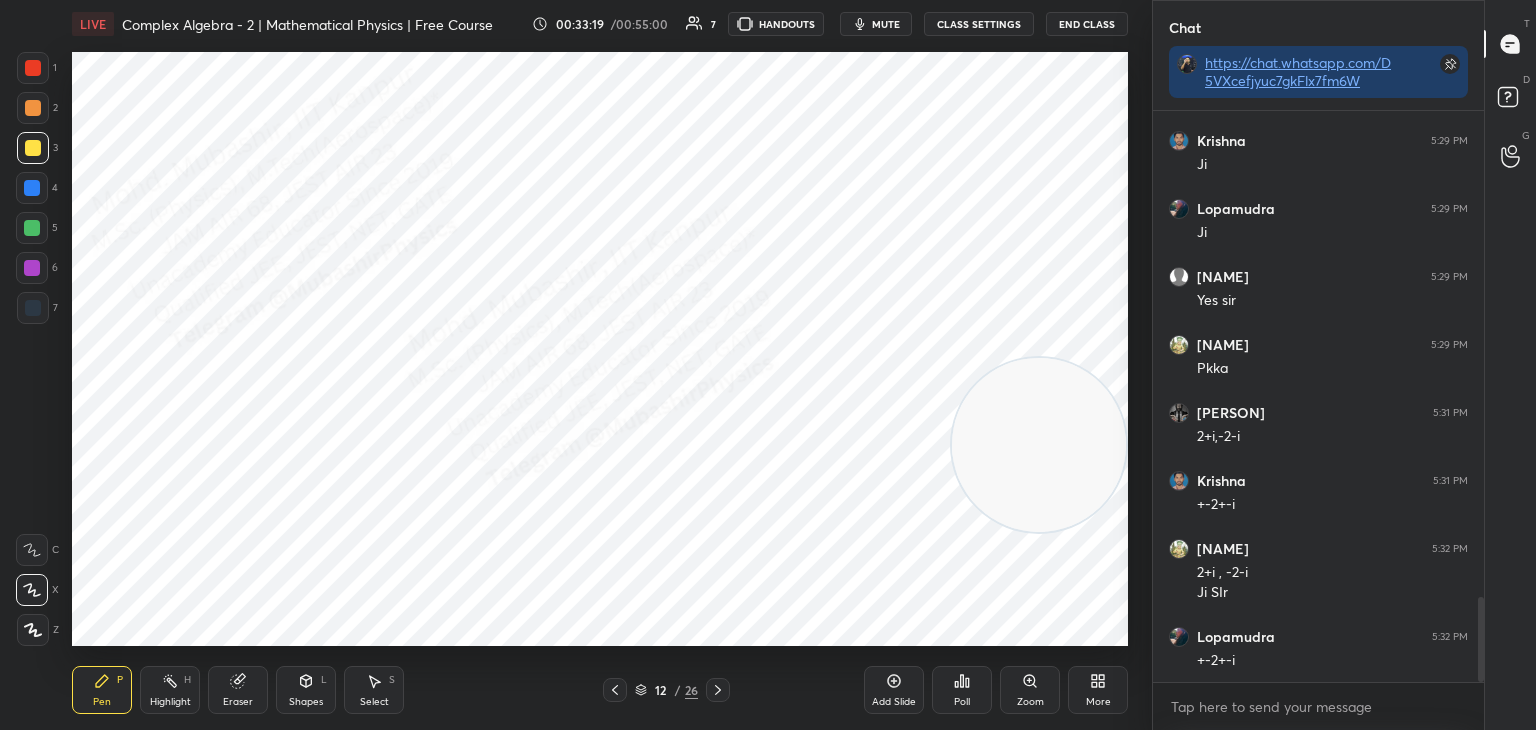 drag, startPoint x: 45, startPoint y: 99, endPoint x: 65, endPoint y: 129, distance: 36.05551 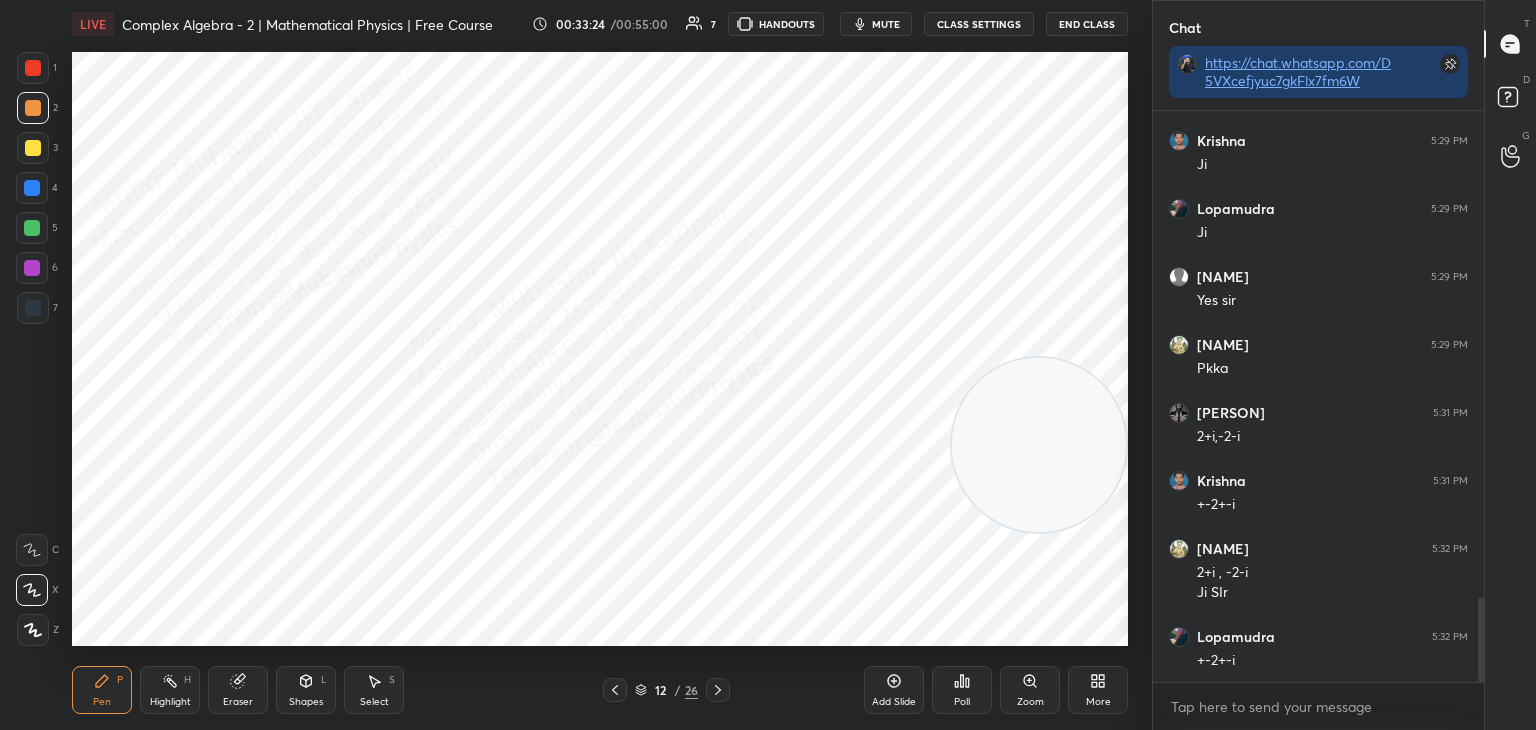 click on "Highlight H" at bounding box center (170, 690) 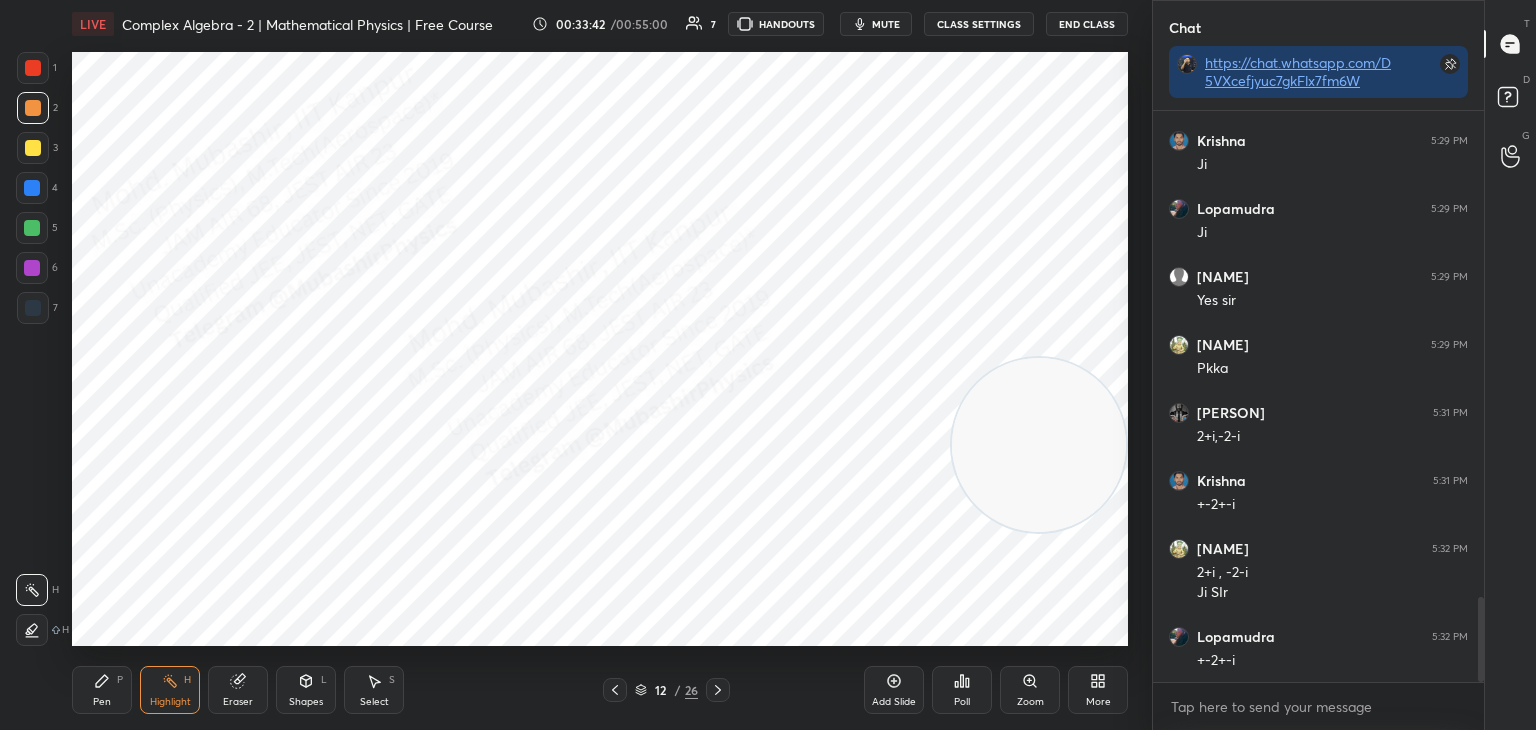 click 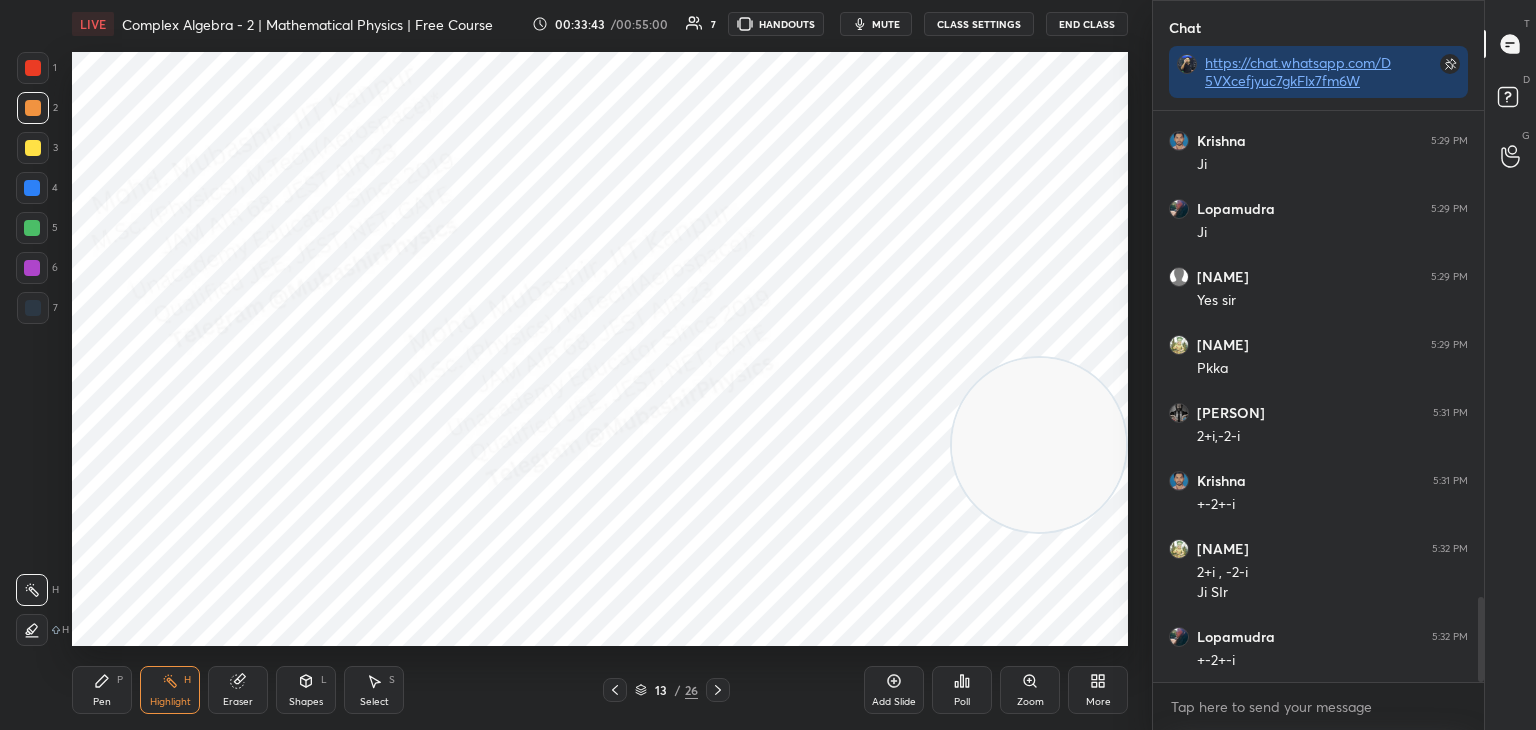 click on "Pen P" at bounding box center (102, 690) 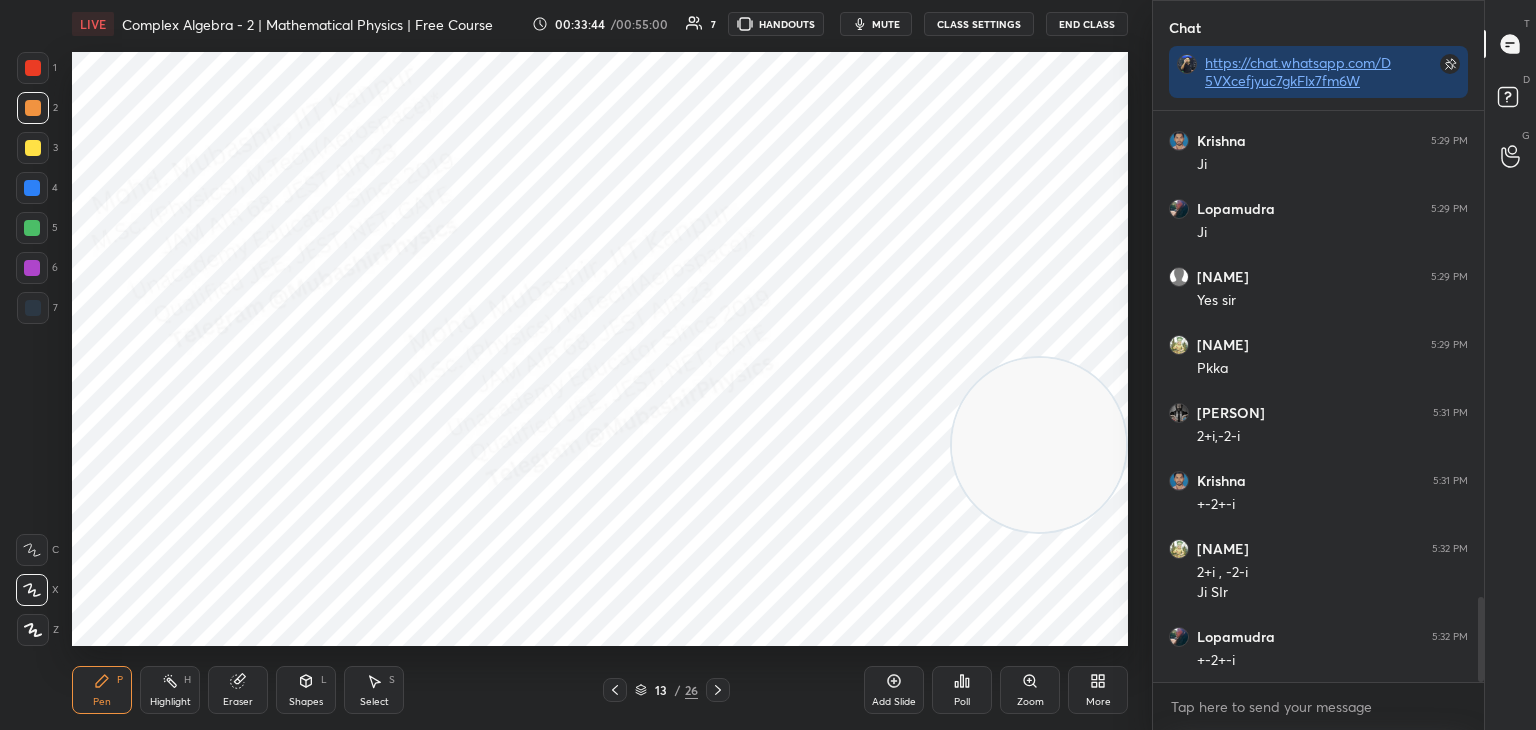 click at bounding box center [33, 308] 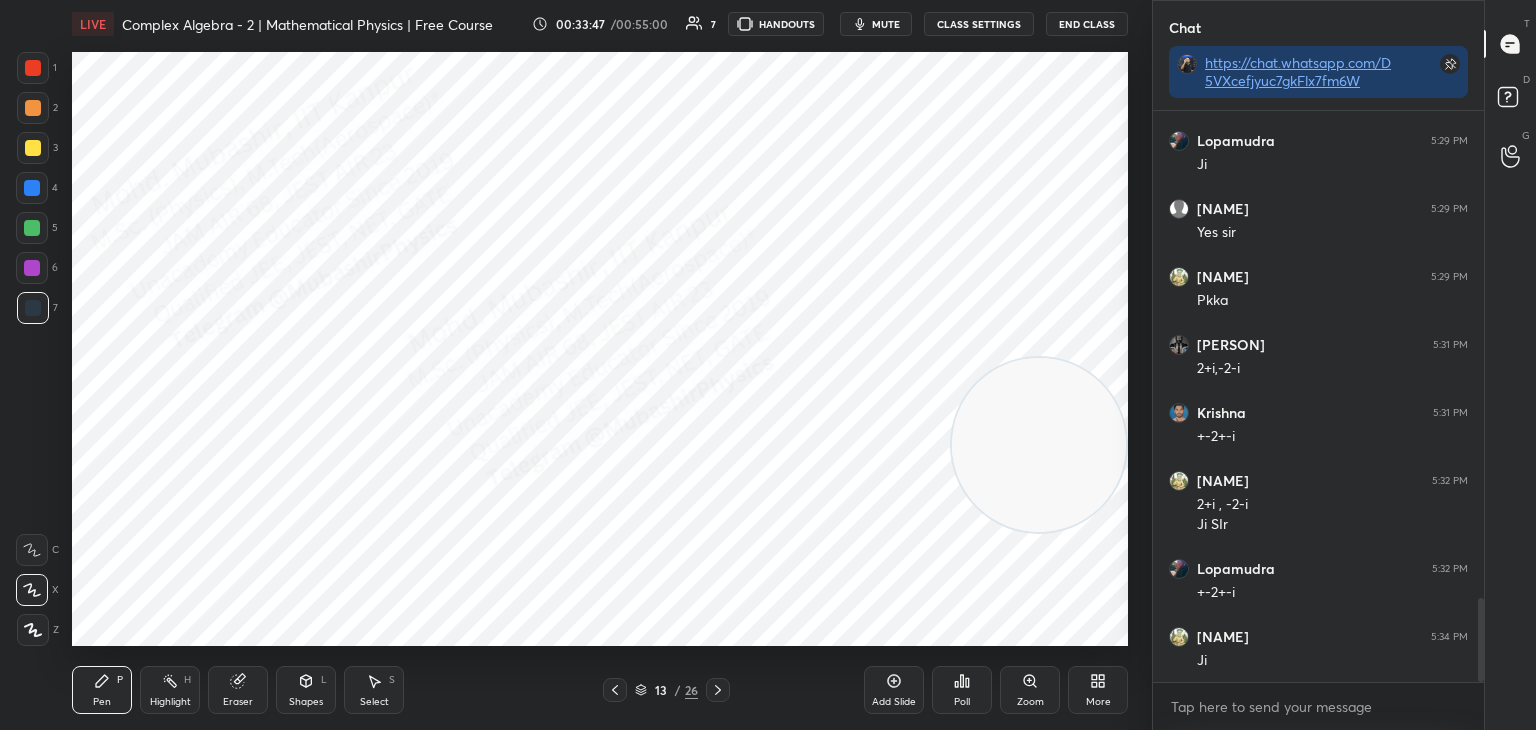 scroll, scrollTop: 3386, scrollLeft: 0, axis: vertical 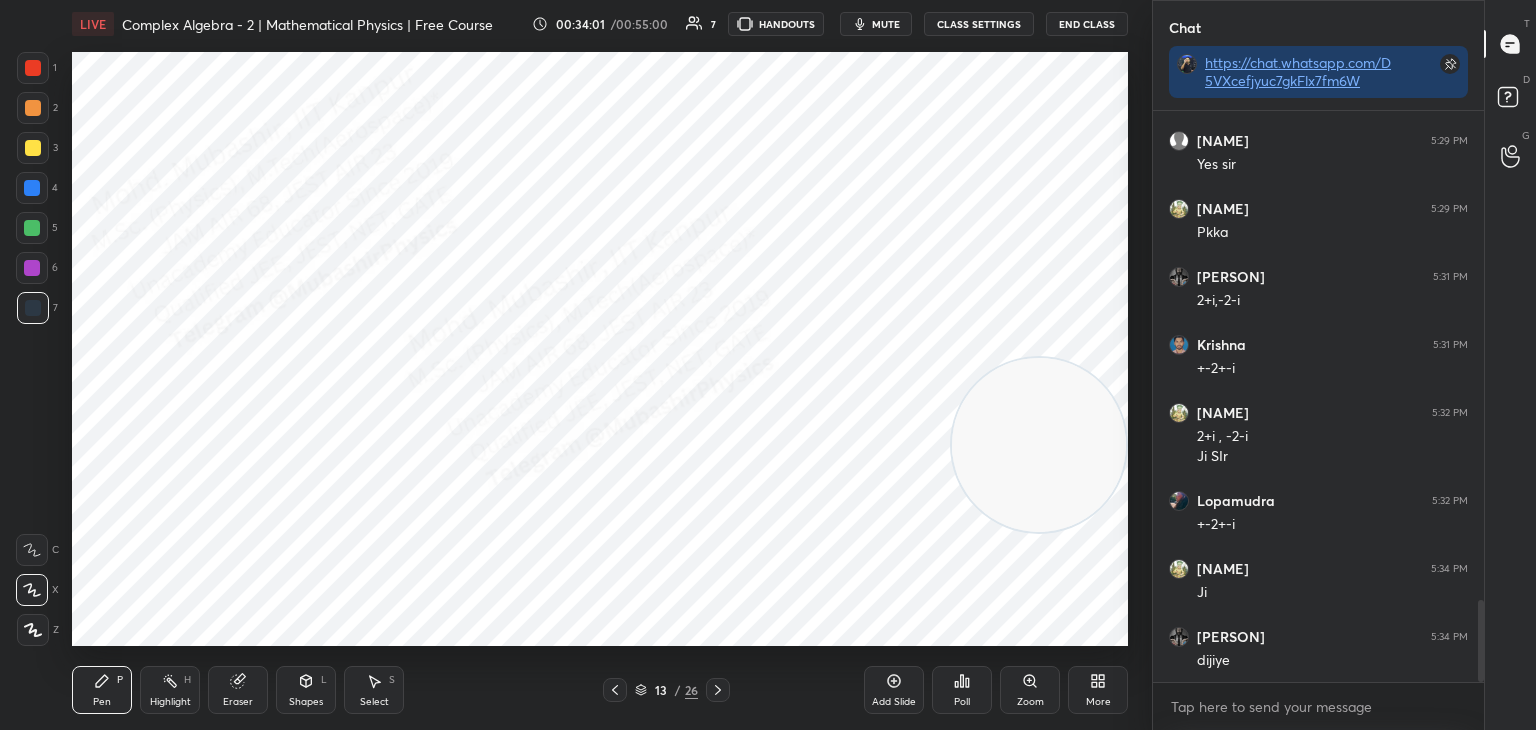 drag, startPoint x: 884, startPoint y: 22, endPoint x: 925, endPoint y: 33, distance: 42.44997 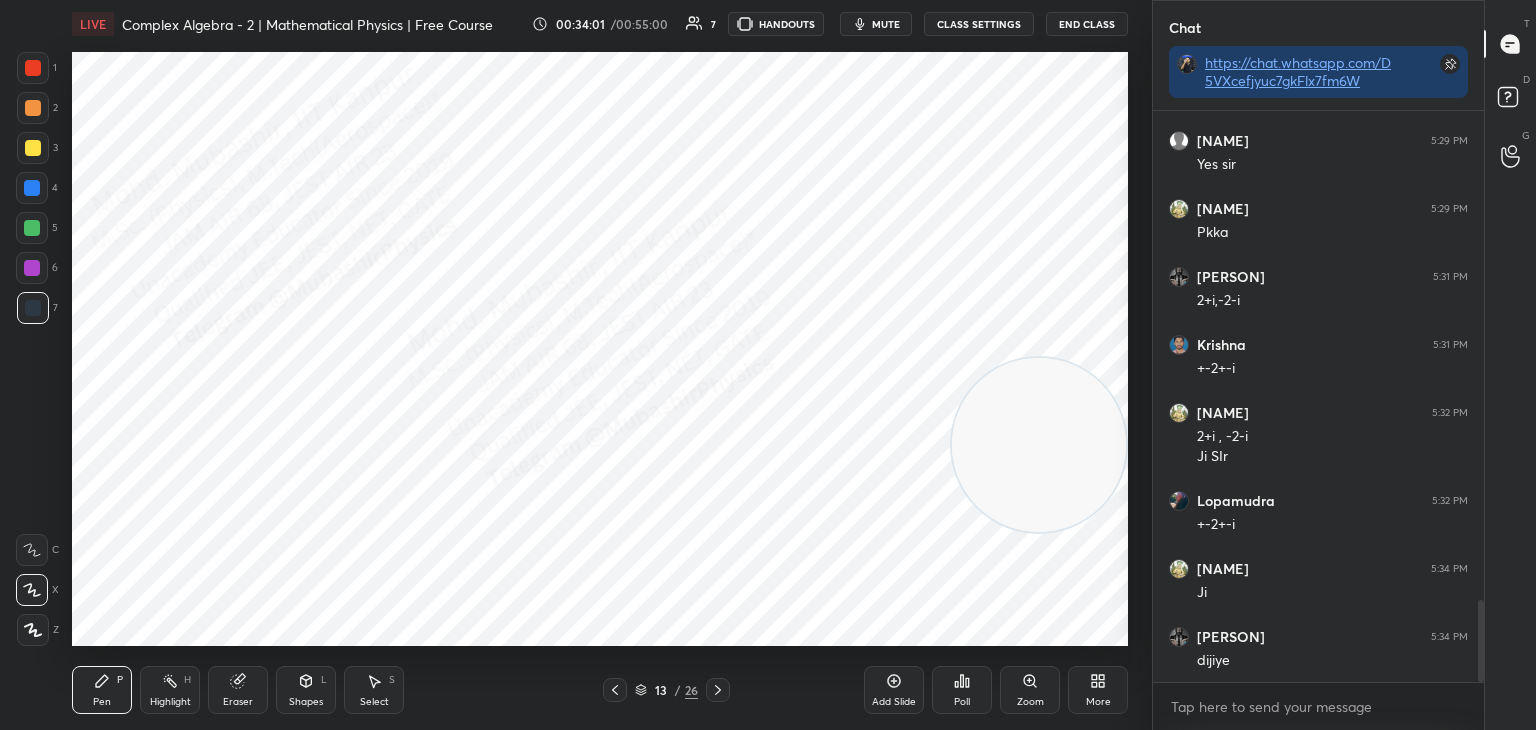 click on "mute" at bounding box center (886, 24) 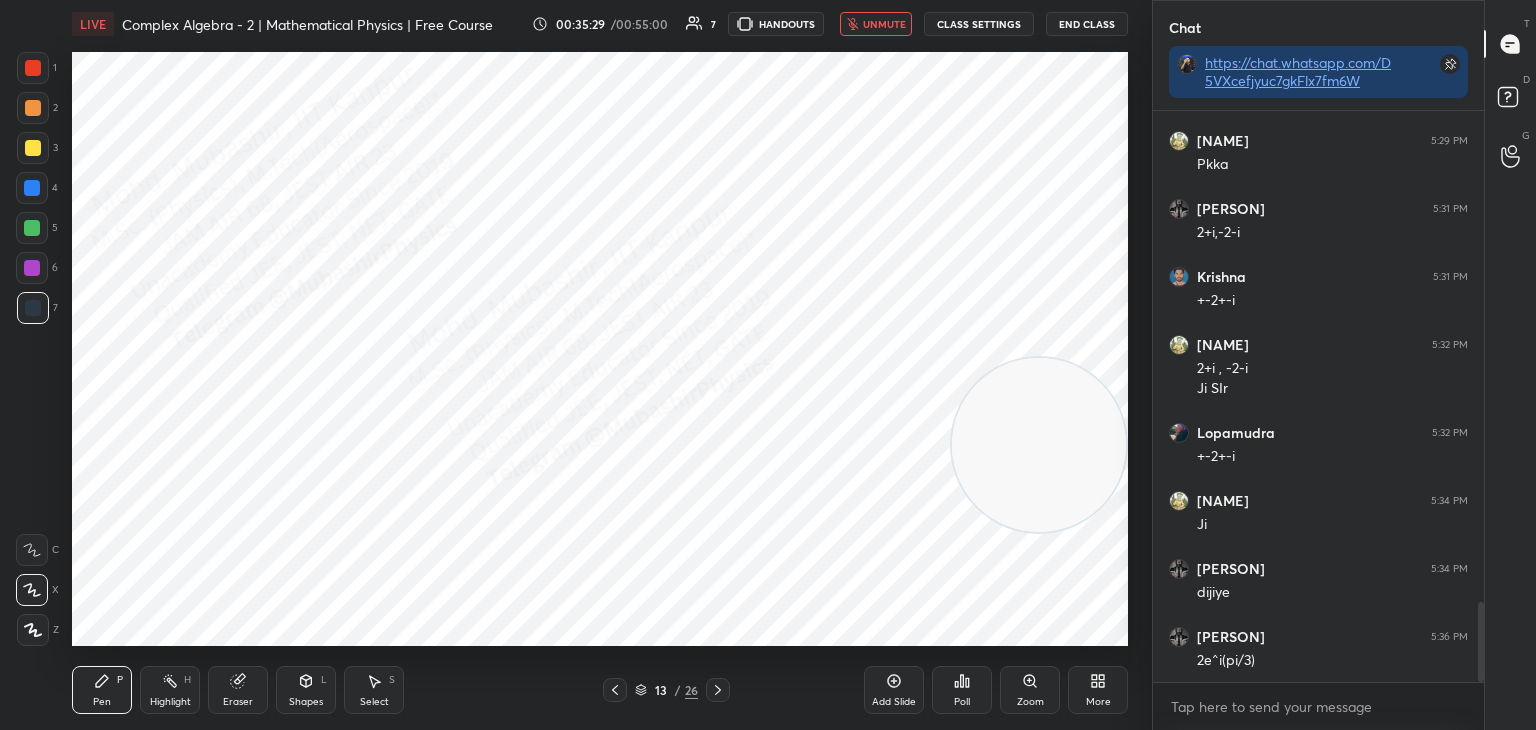 scroll, scrollTop: 3522, scrollLeft: 0, axis: vertical 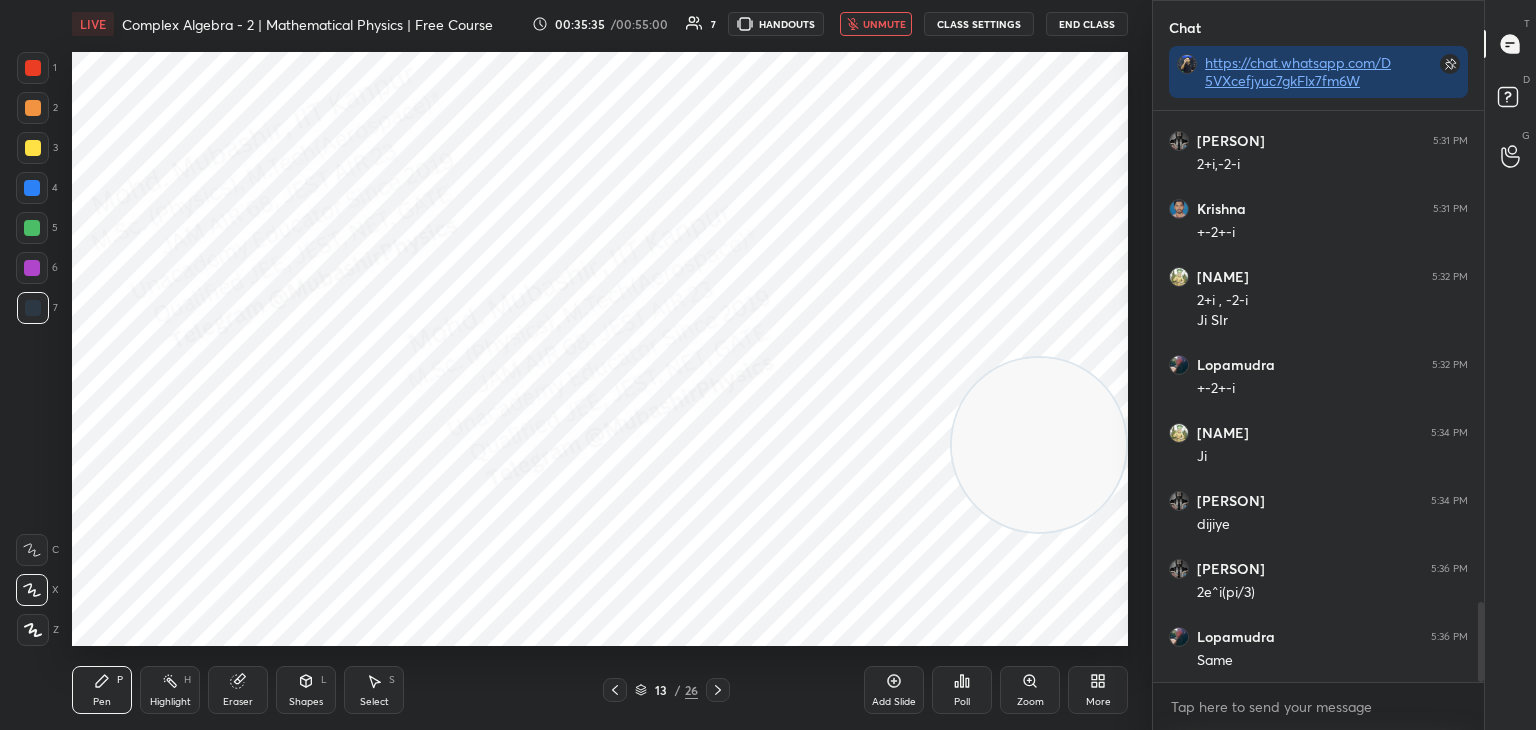drag, startPoint x: 894, startPoint y: 15, endPoint x: 905, endPoint y: 26, distance: 15.556349 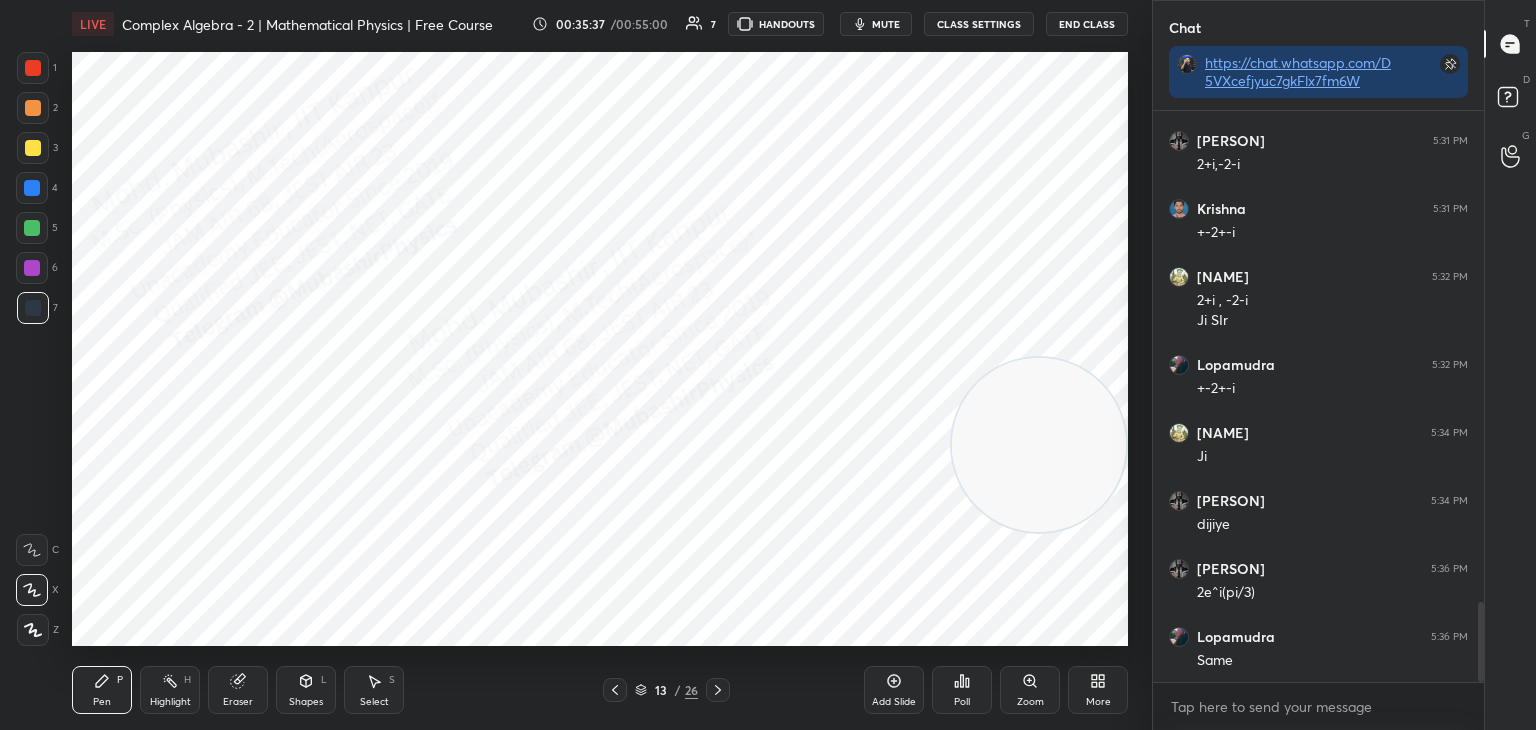 click at bounding box center [32, 188] 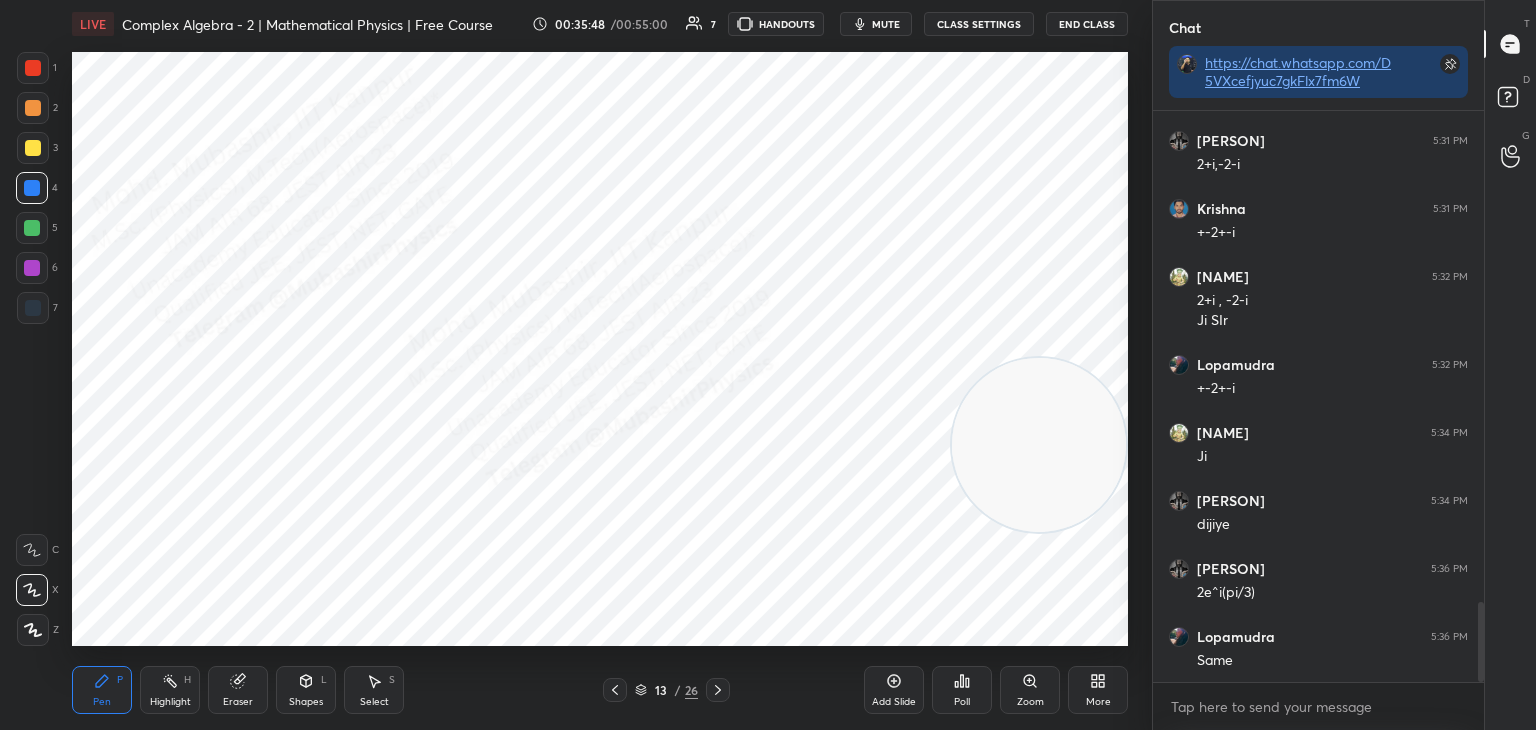 click on "mute" at bounding box center [886, 24] 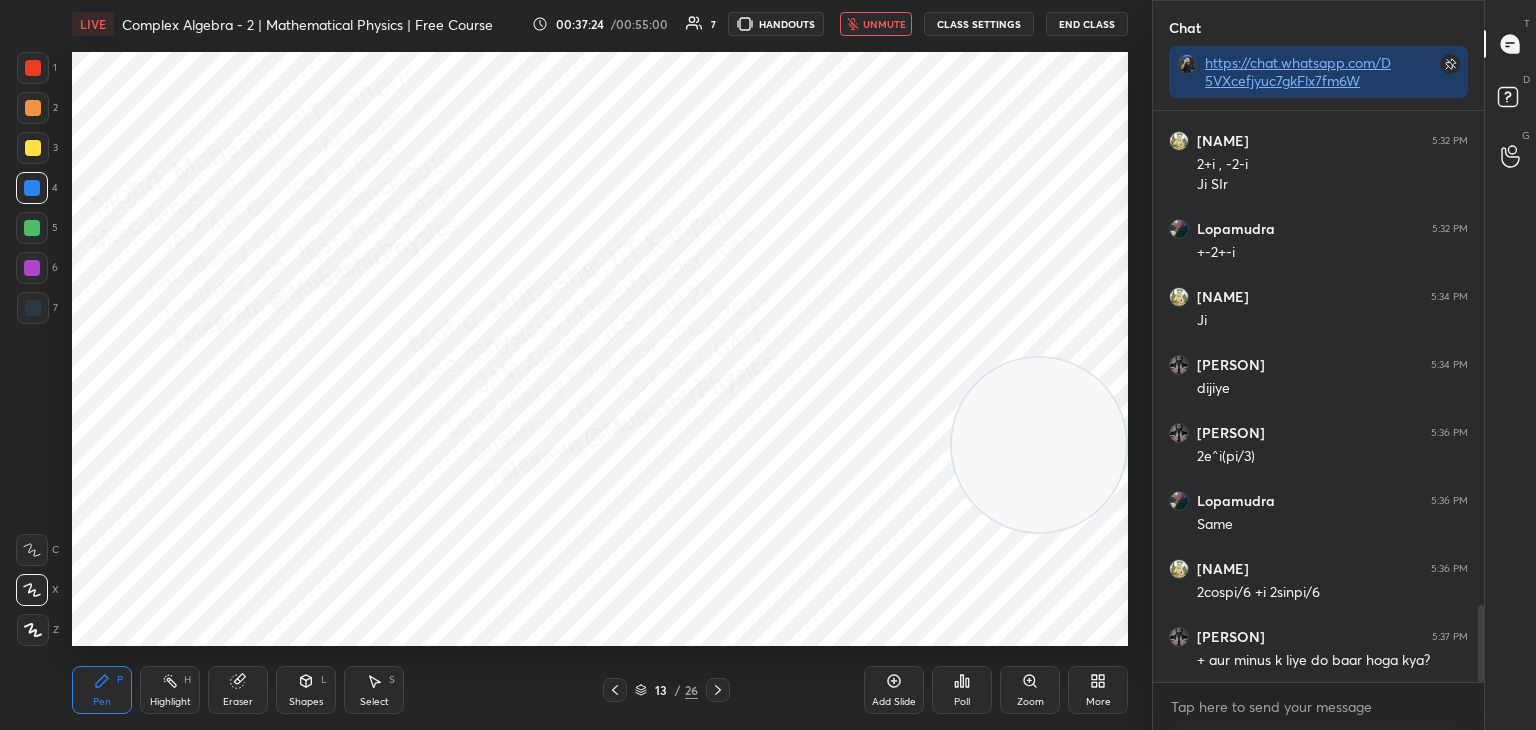 scroll, scrollTop: 3726, scrollLeft: 0, axis: vertical 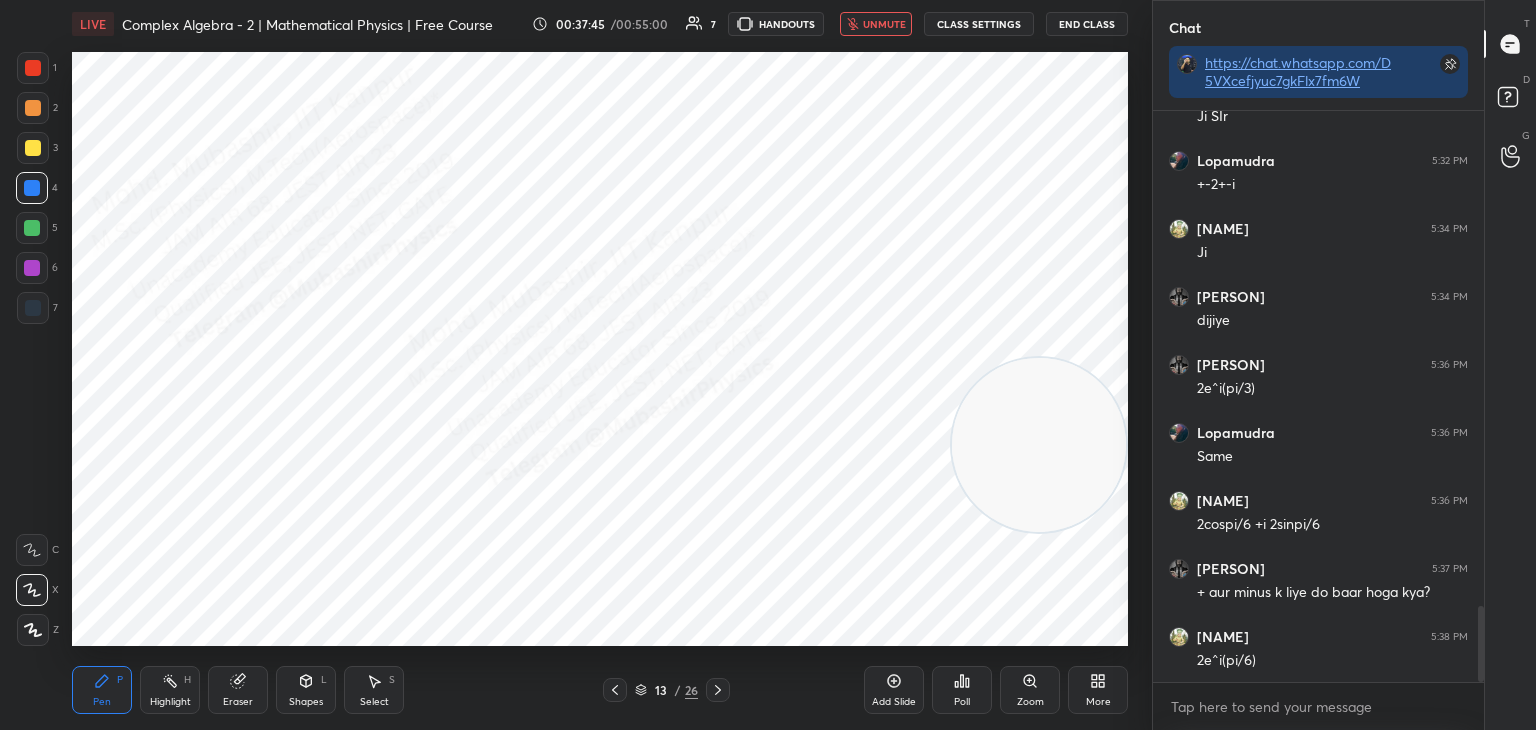click on "unmute" at bounding box center [884, 24] 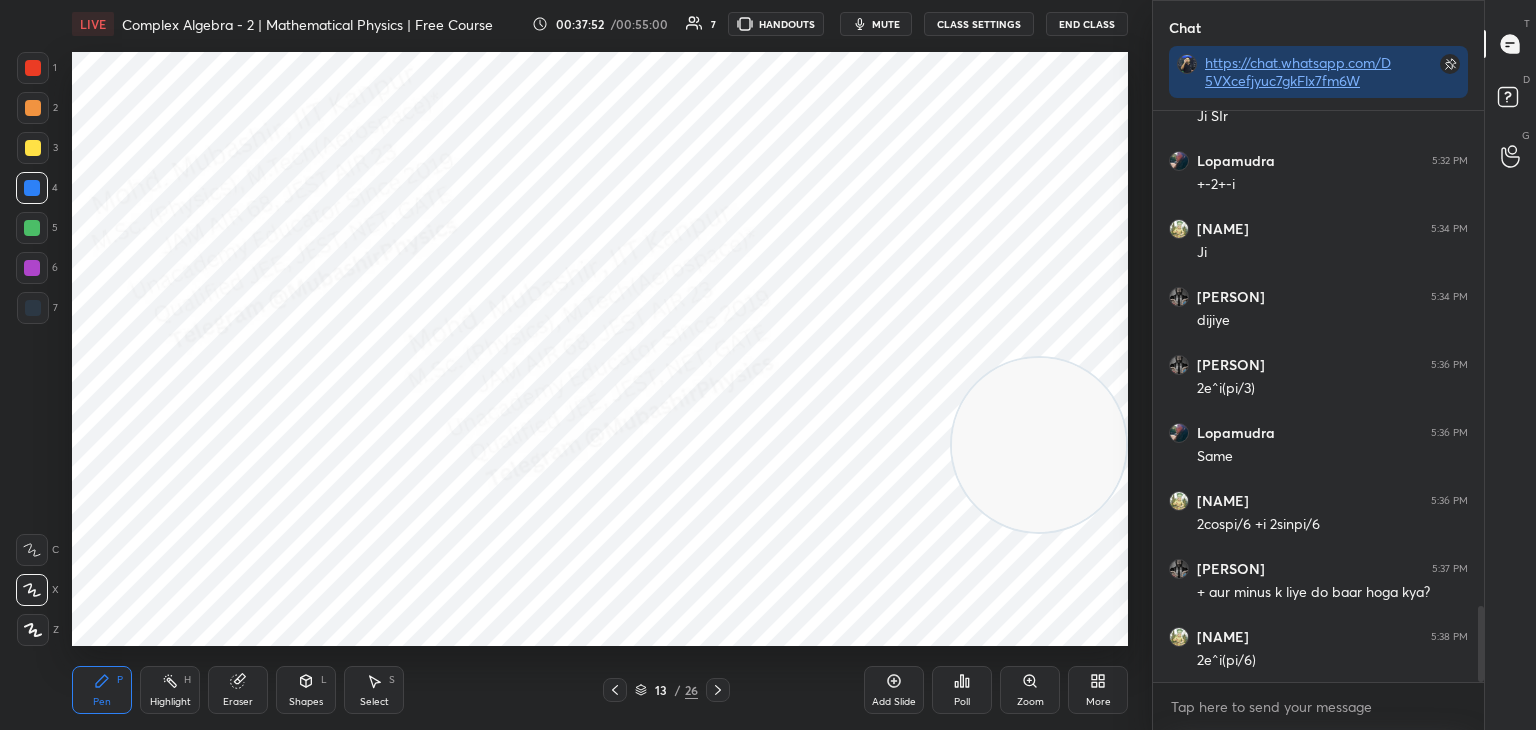 scroll, scrollTop: 3794, scrollLeft: 0, axis: vertical 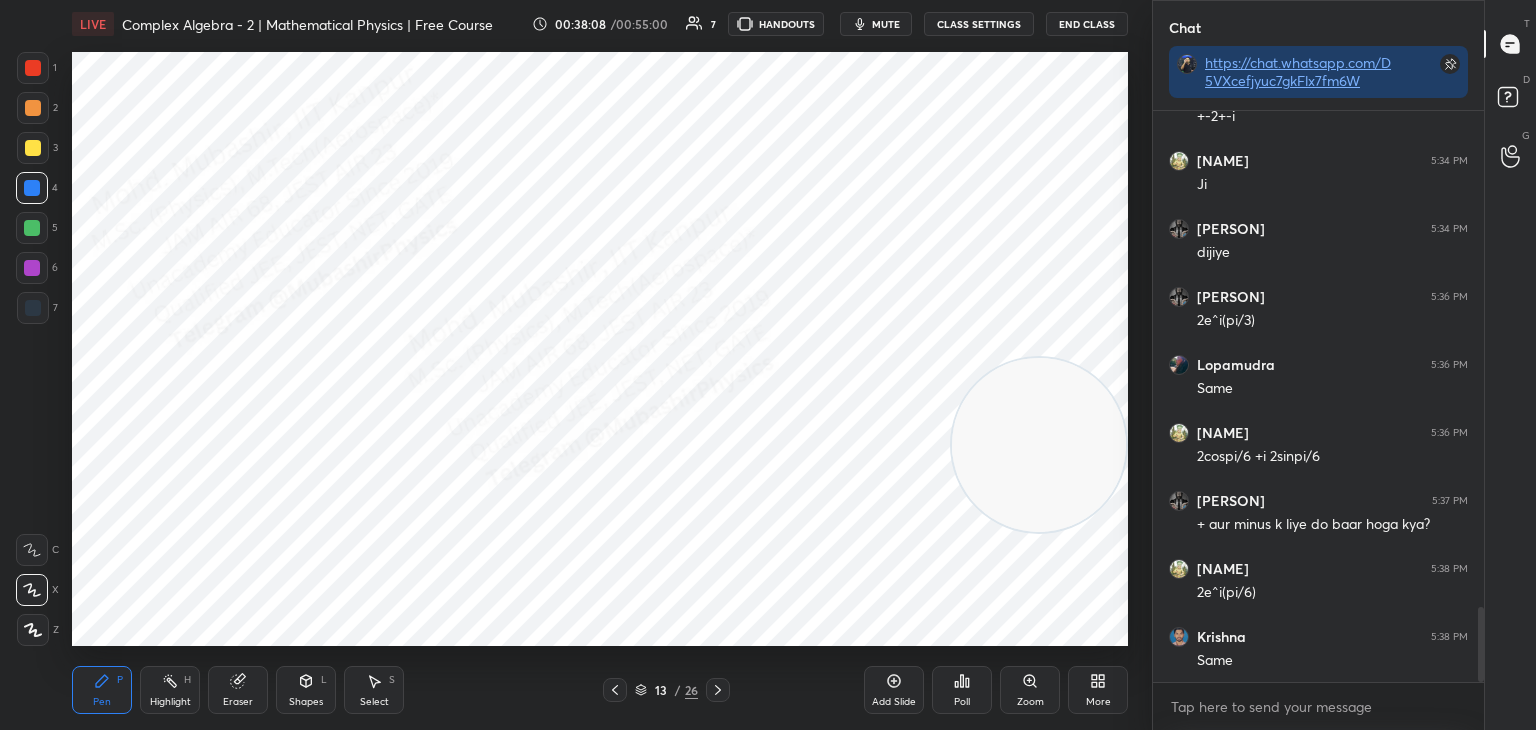 drag, startPoint x: 31, startPoint y: 267, endPoint x: 55, endPoint y: 285, distance: 30 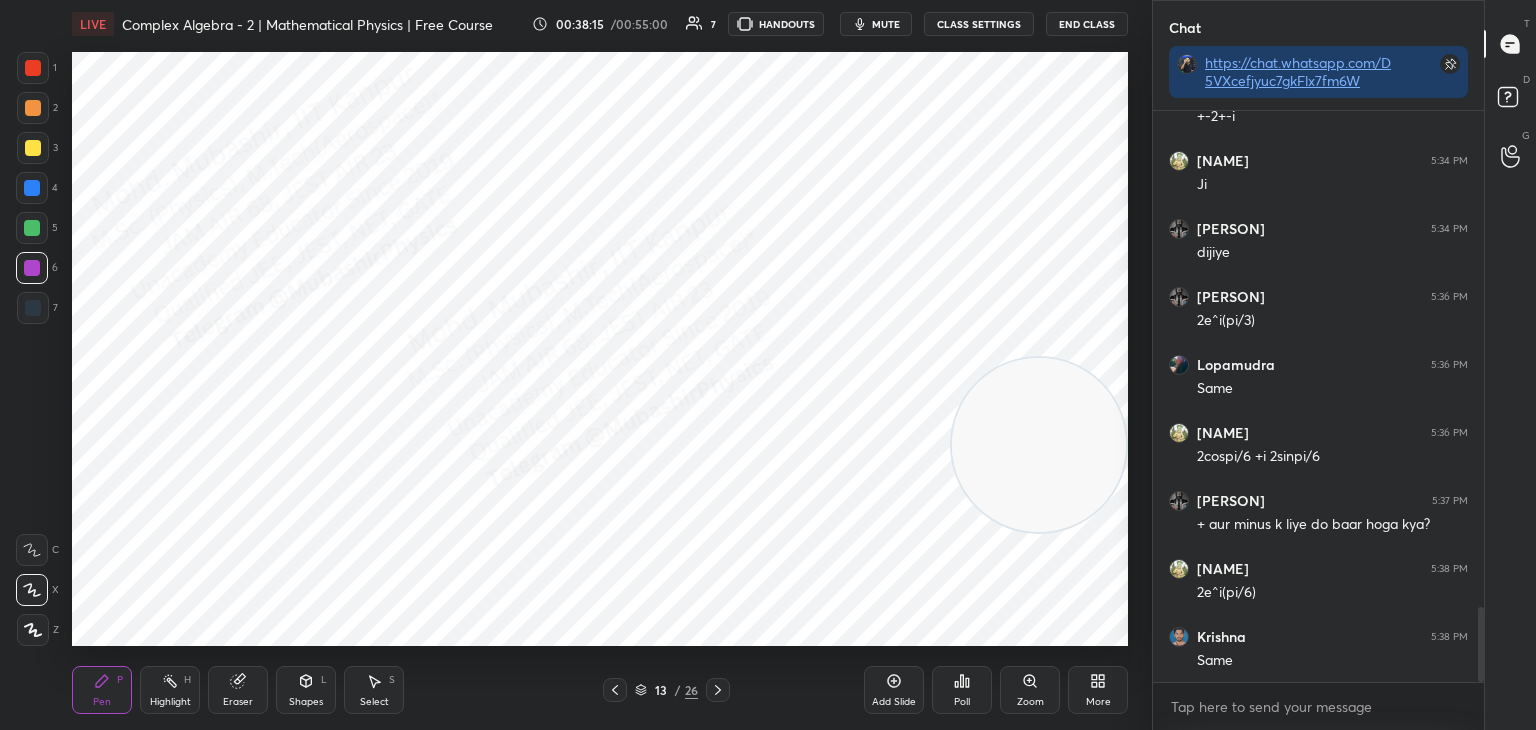 drag, startPoint x: 17, startPoint y: 149, endPoint x: 59, endPoint y: 169, distance: 46.518814 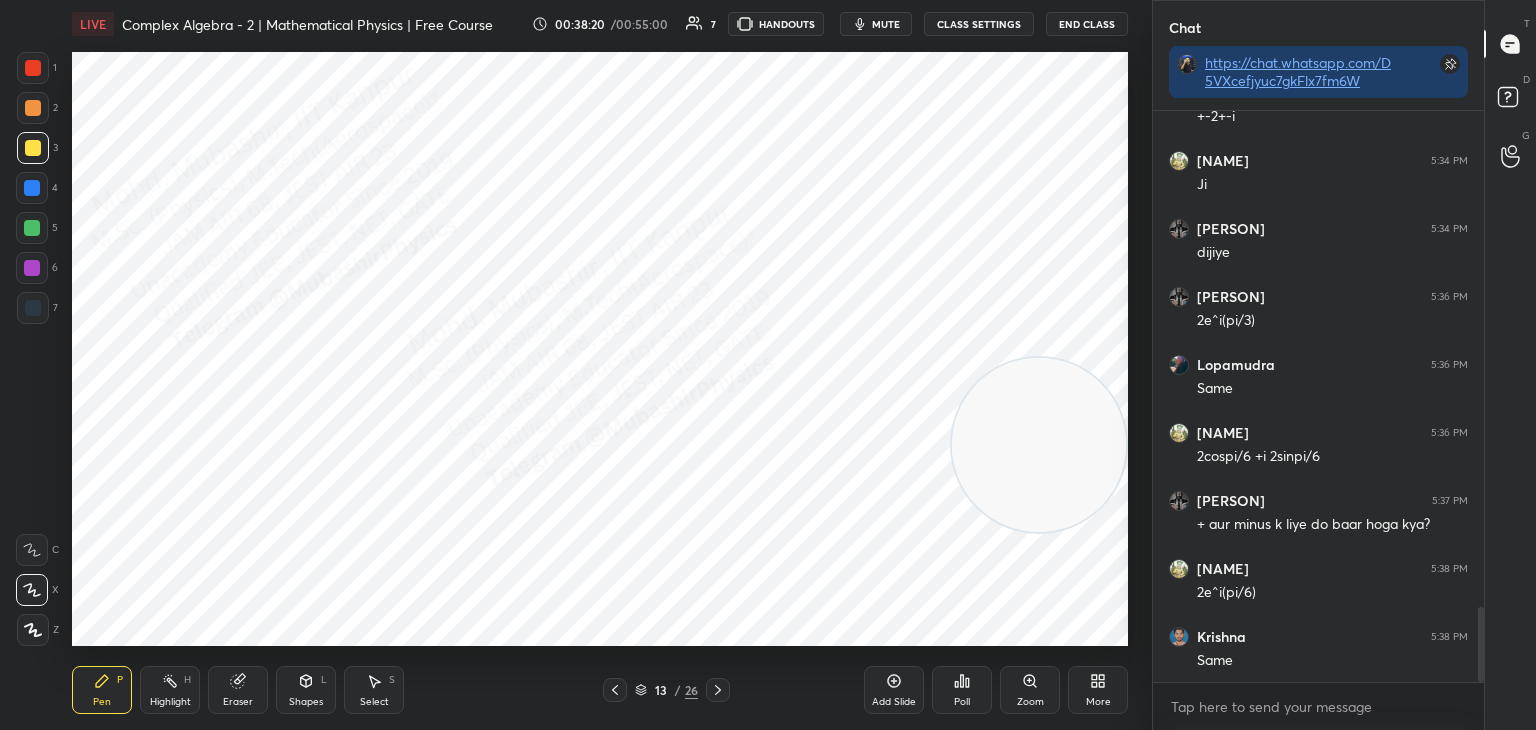 click on "5" at bounding box center [37, 228] 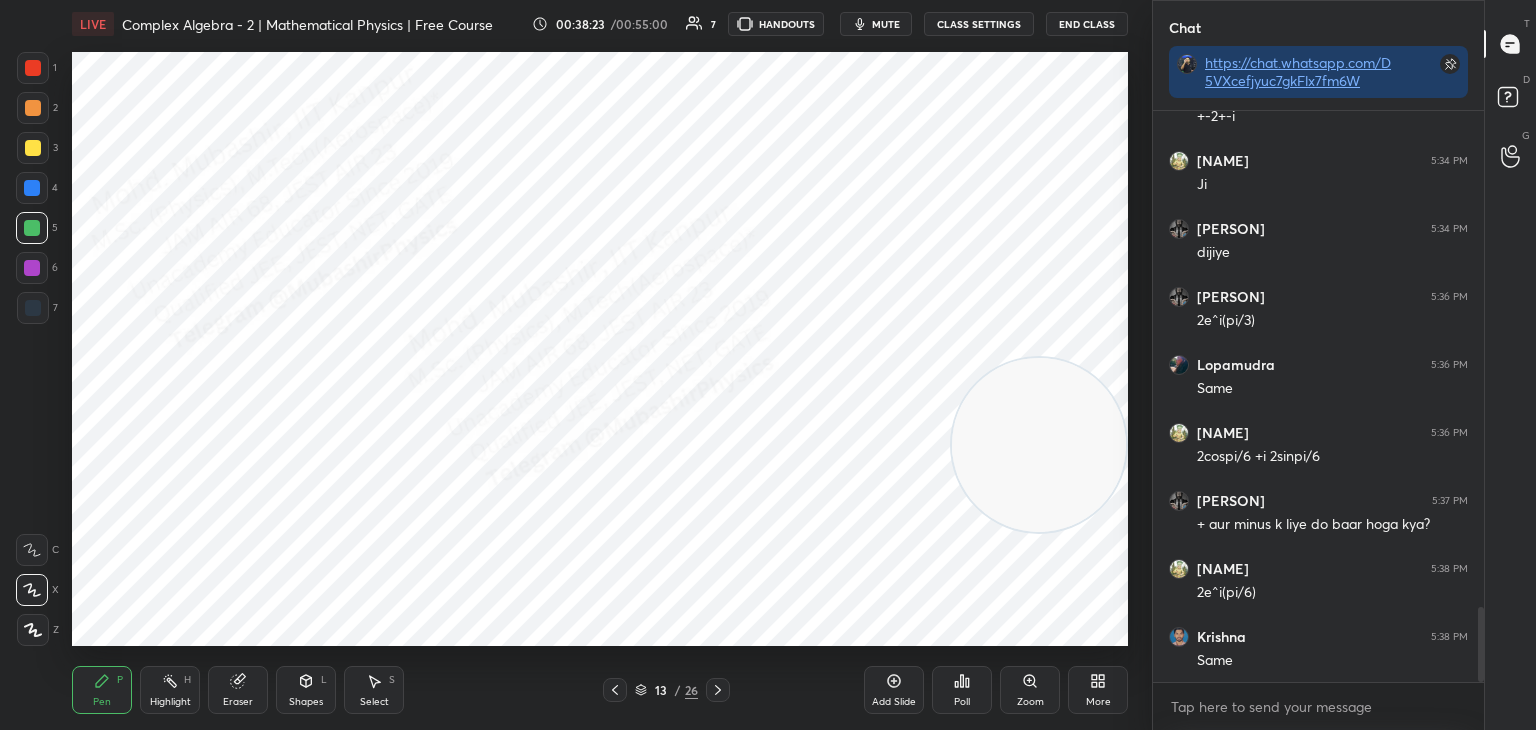 click at bounding box center [33, 108] 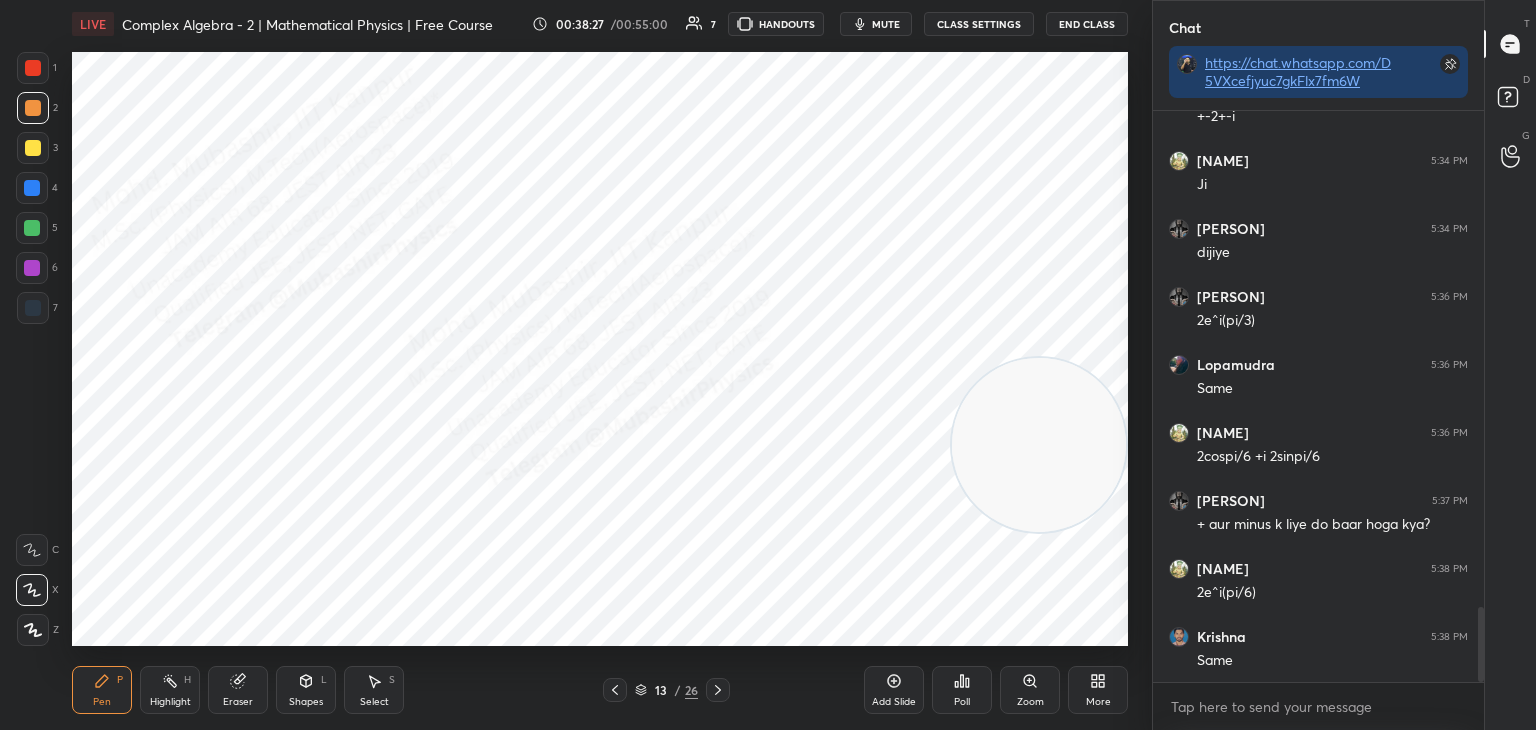 drag, startPoint x: 39, startPoint y: 63, endPoint x: 69, endPoint y: 93, distance: 42.426407 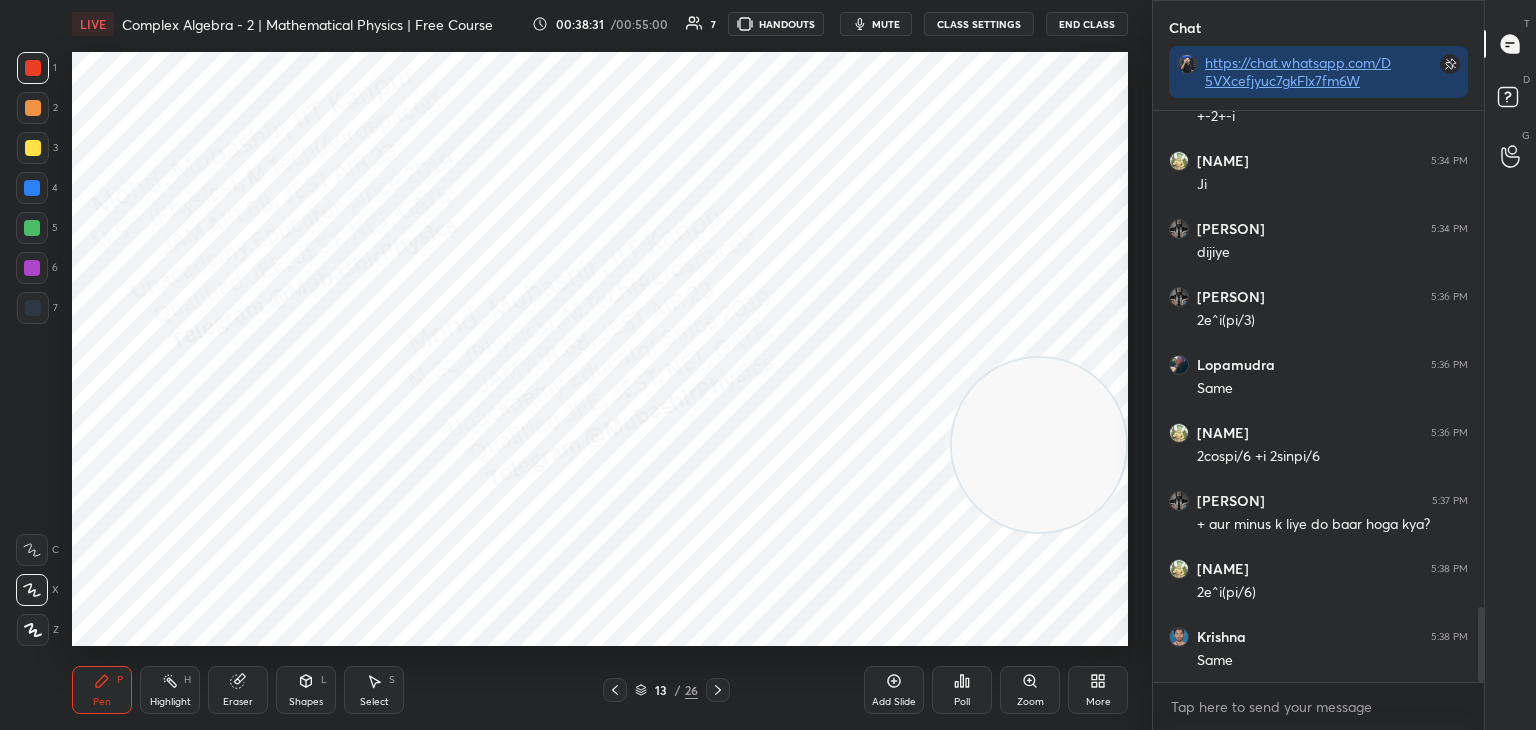 click 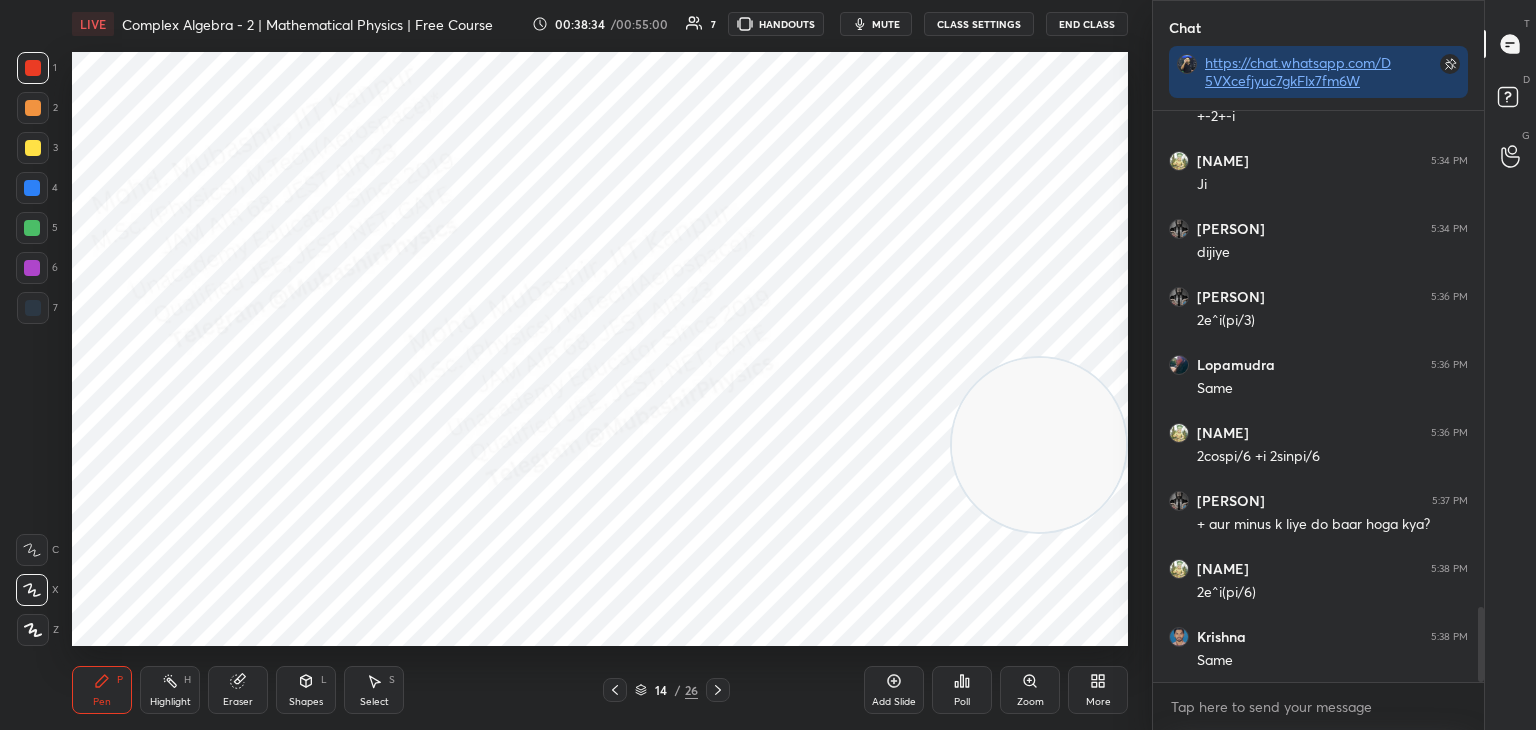 drag, startPoint x: 25, startPoint y: 203, endPoint x: 67, endPoint y: 193, distance: 43.174065 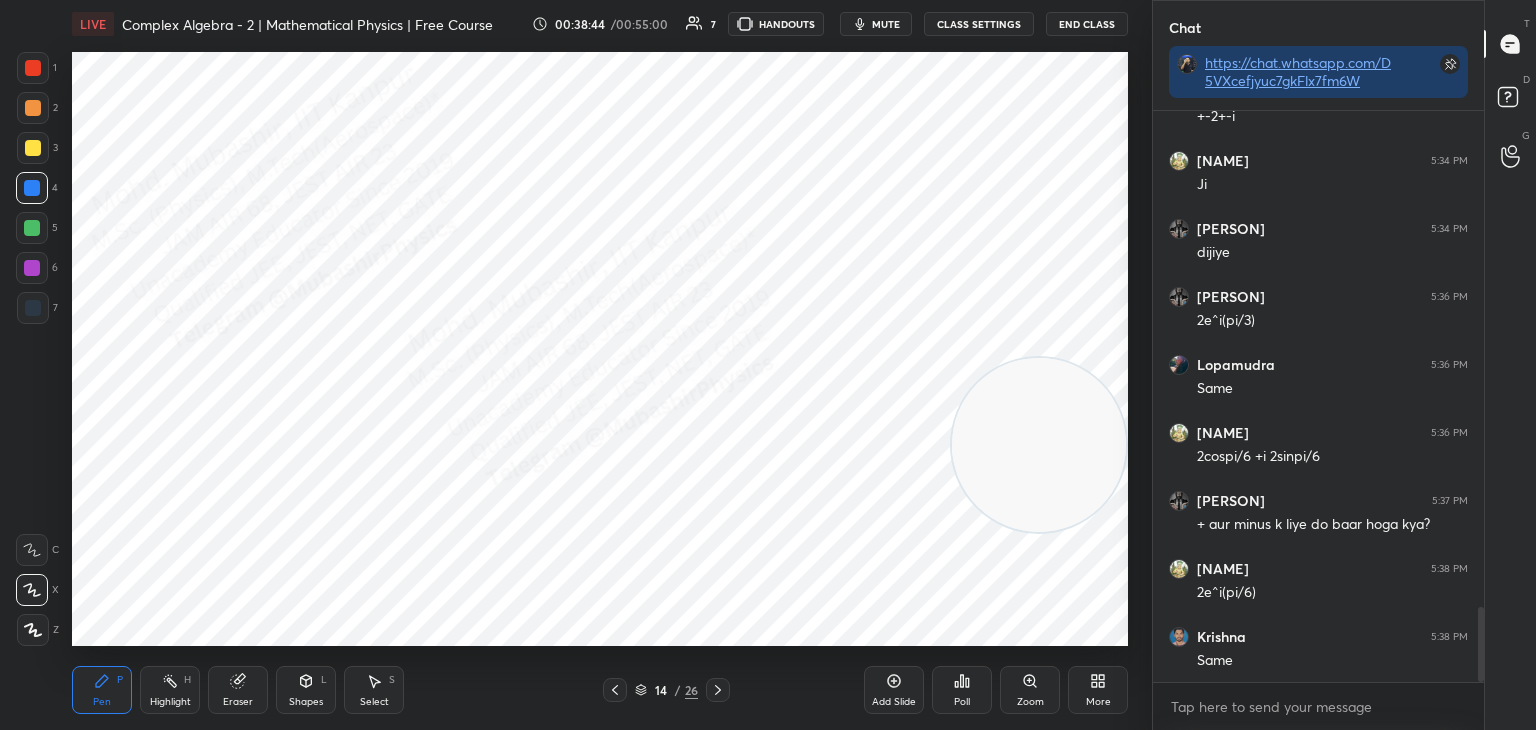 click on "Shapes L" at bounding box center (306, 690) 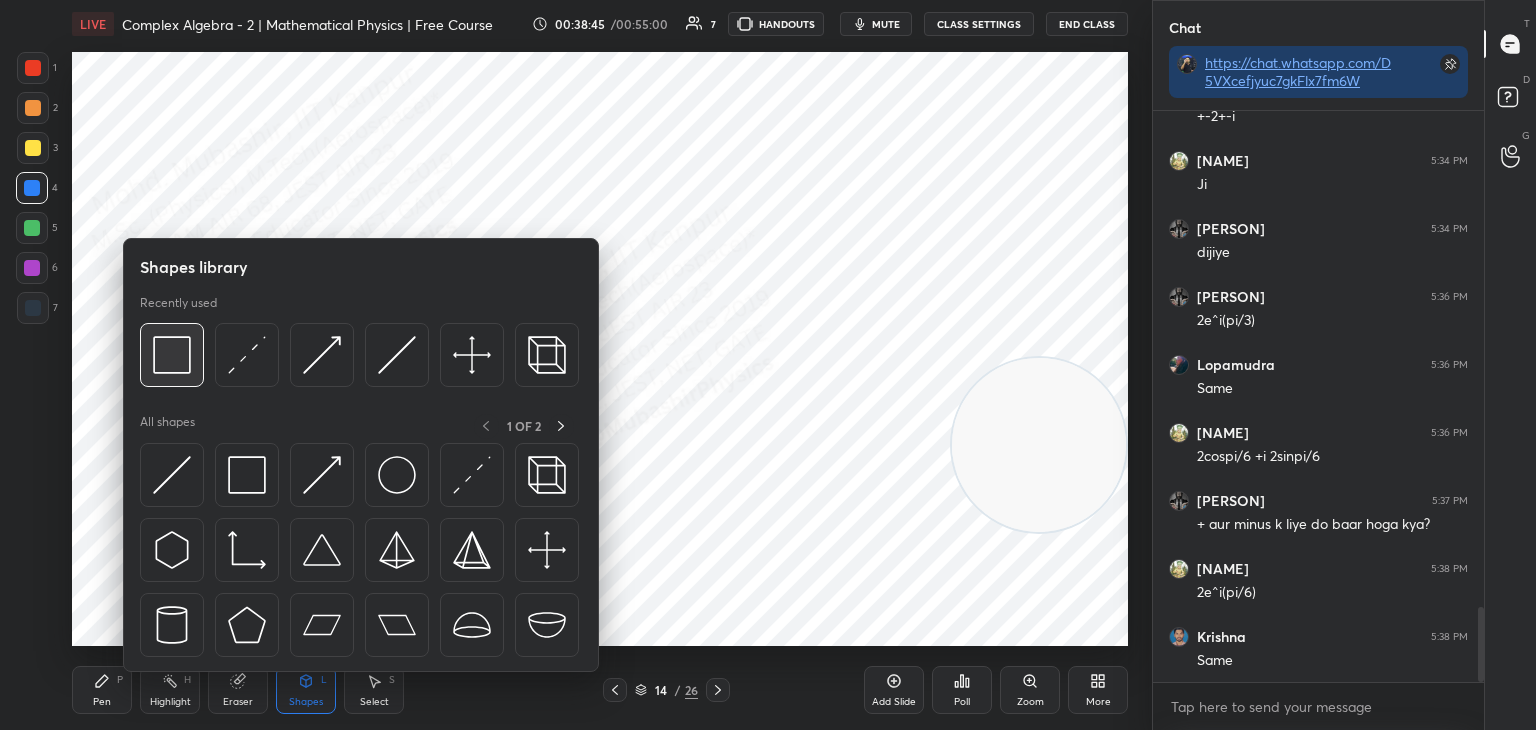click at bounding box center (172, 355) 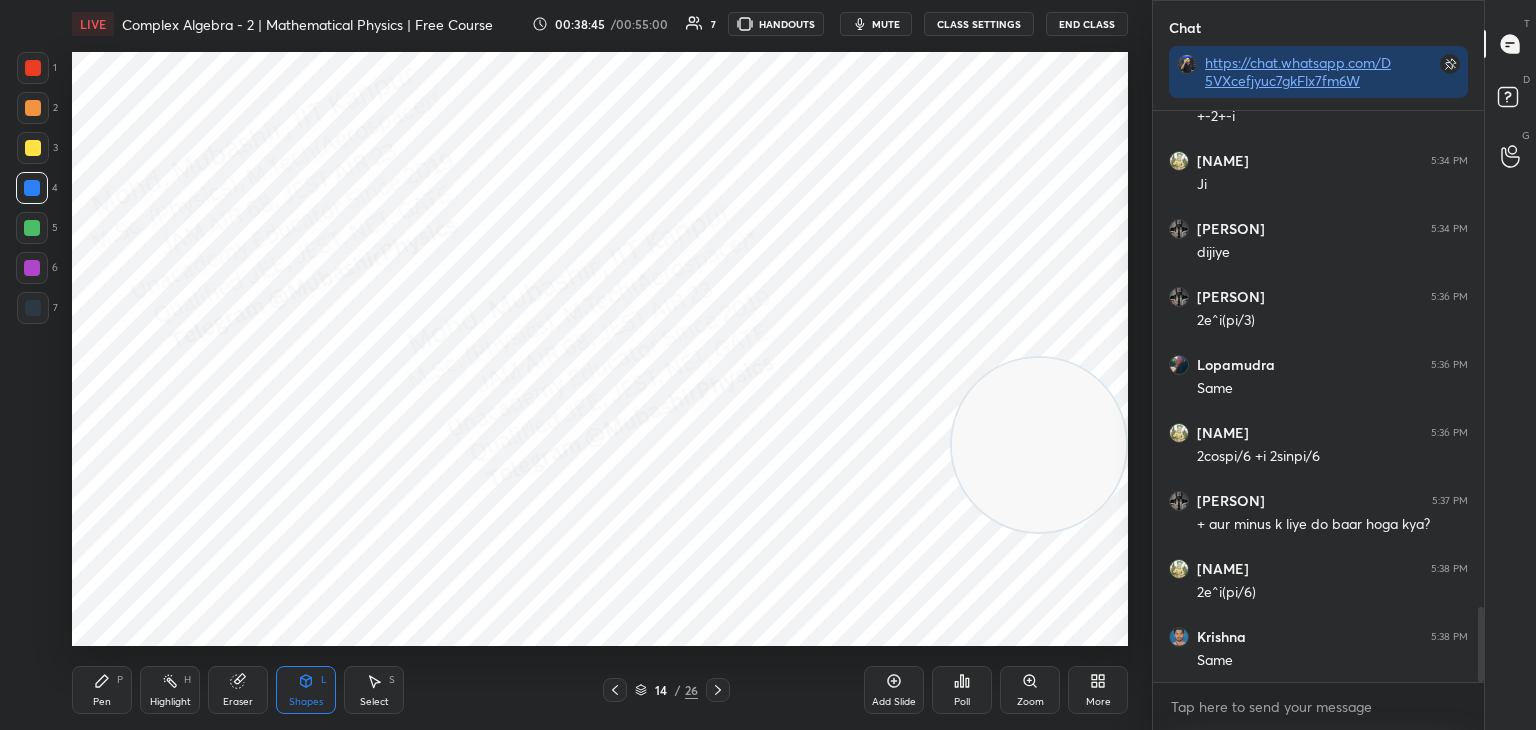 drag, startPoint x: 13, startPoint y: 306, endPoint x: 57, endPoint y: 281, distance: 50.606323 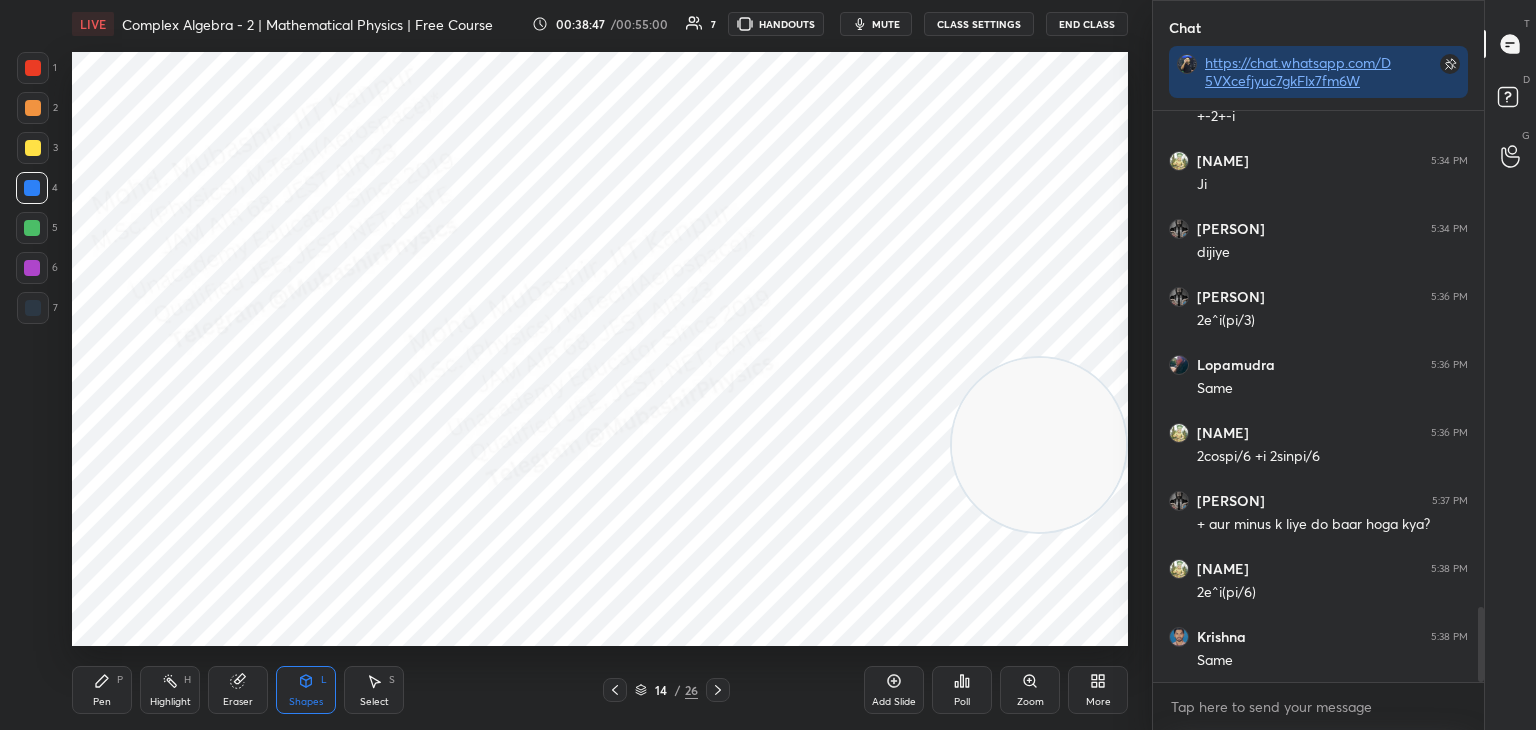 click at bounding box center [33, 308] 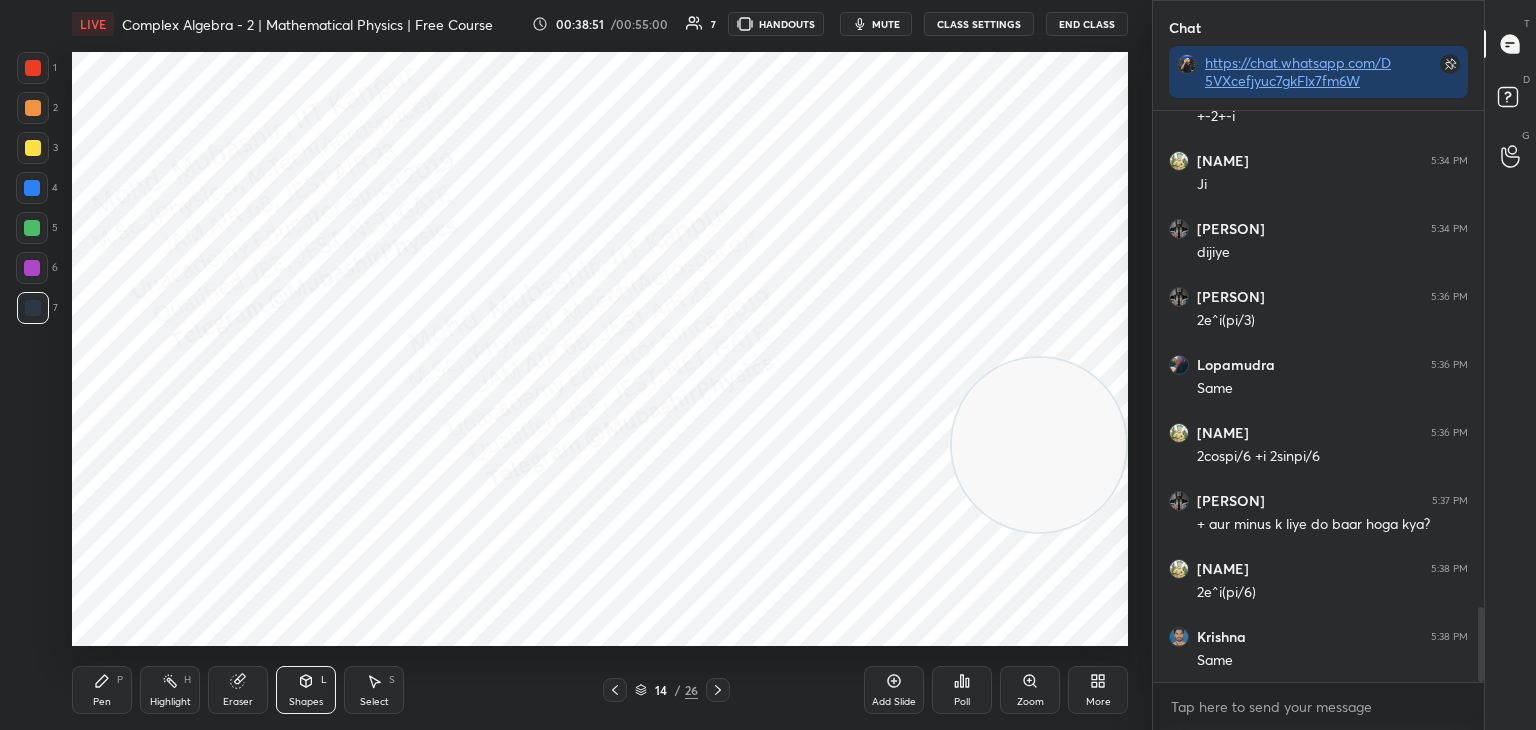 drag, startPoint x: 372, startPoint y: 686, endPoint x: 369, endPoint y: 675, distance: 11.401754 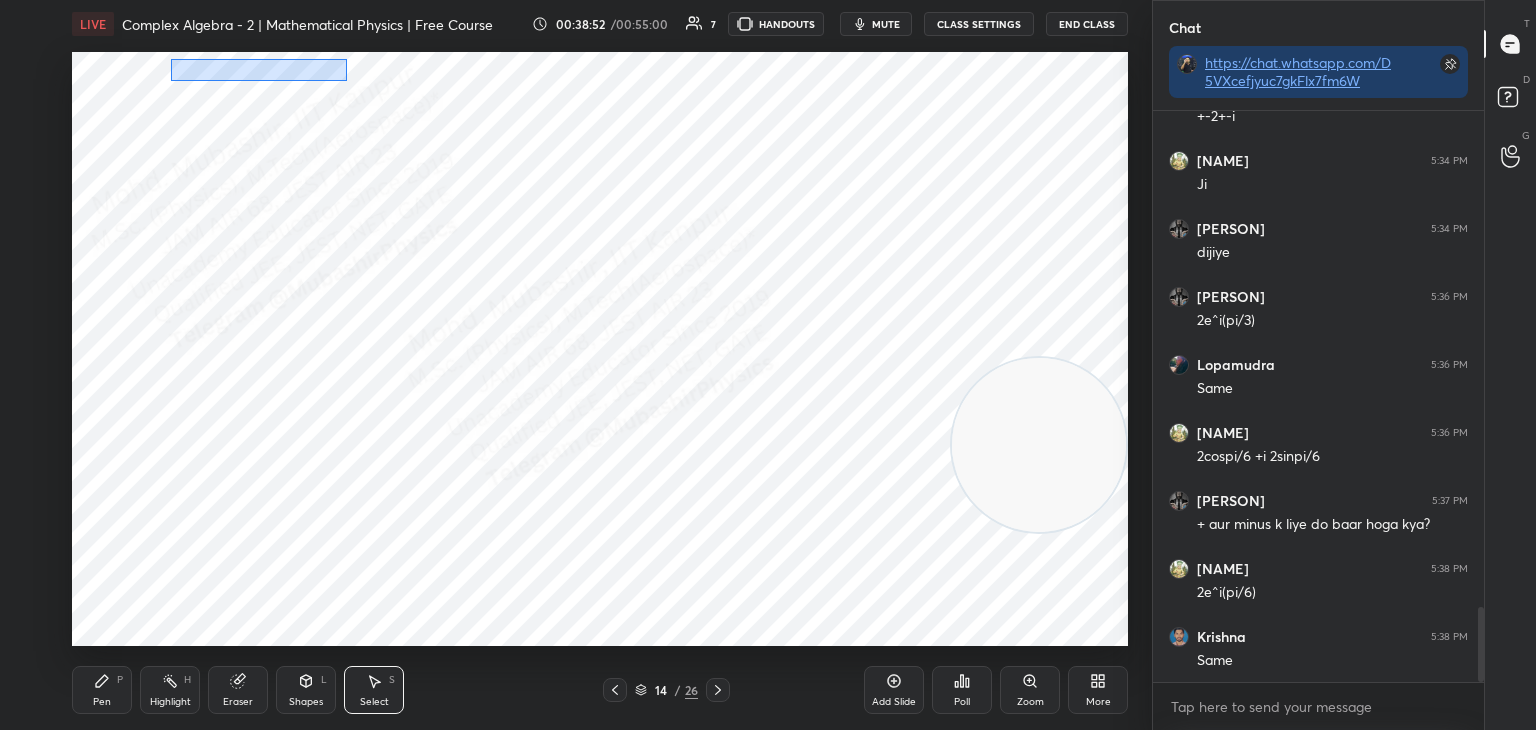 drag, startPoint x: 273, startPoint y: 69, endPoint x: 861, endPoint y: 161, distance: 595.15375 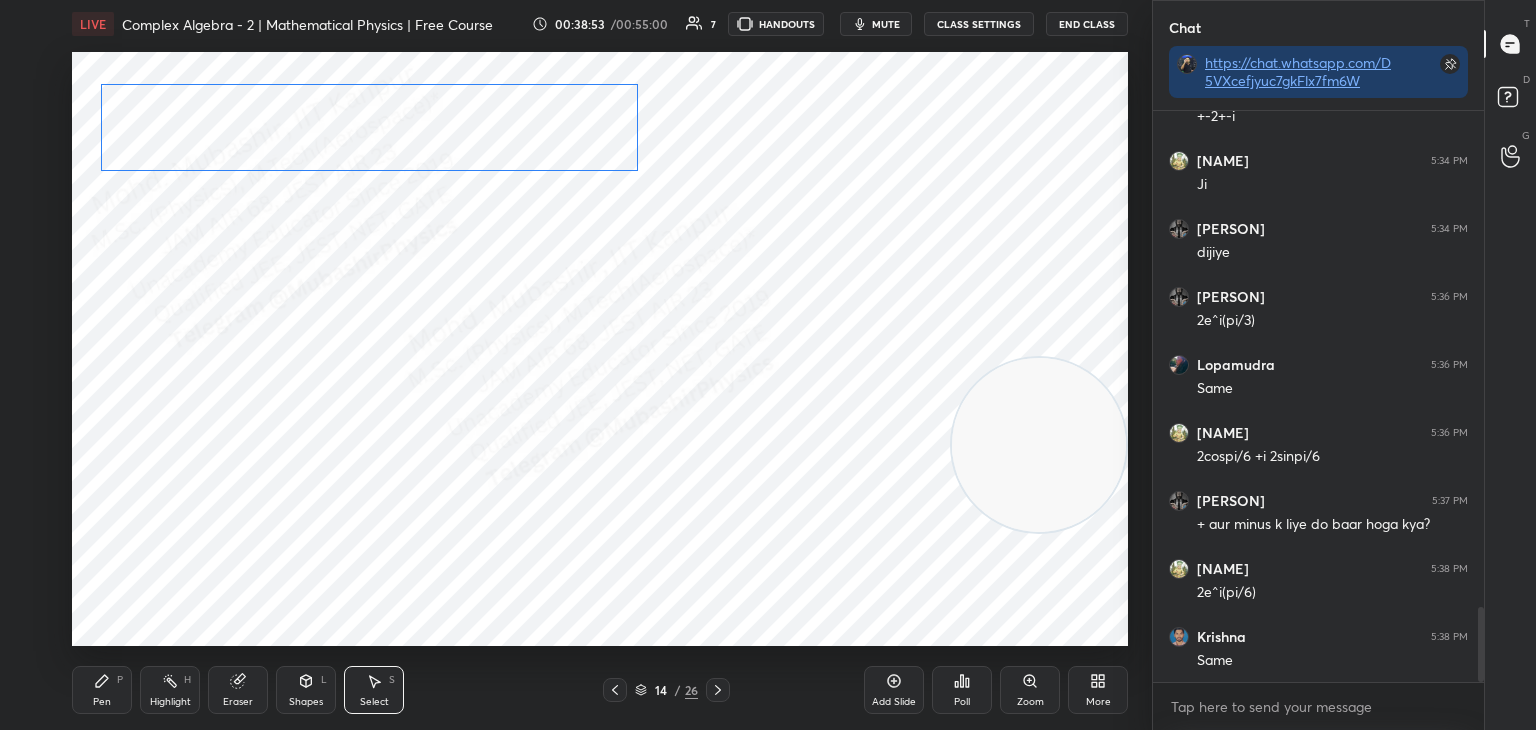 drag, startPoint x: 548, startPoint y: 121, endPoint x: 481, endPoint y: 121, distance: 67 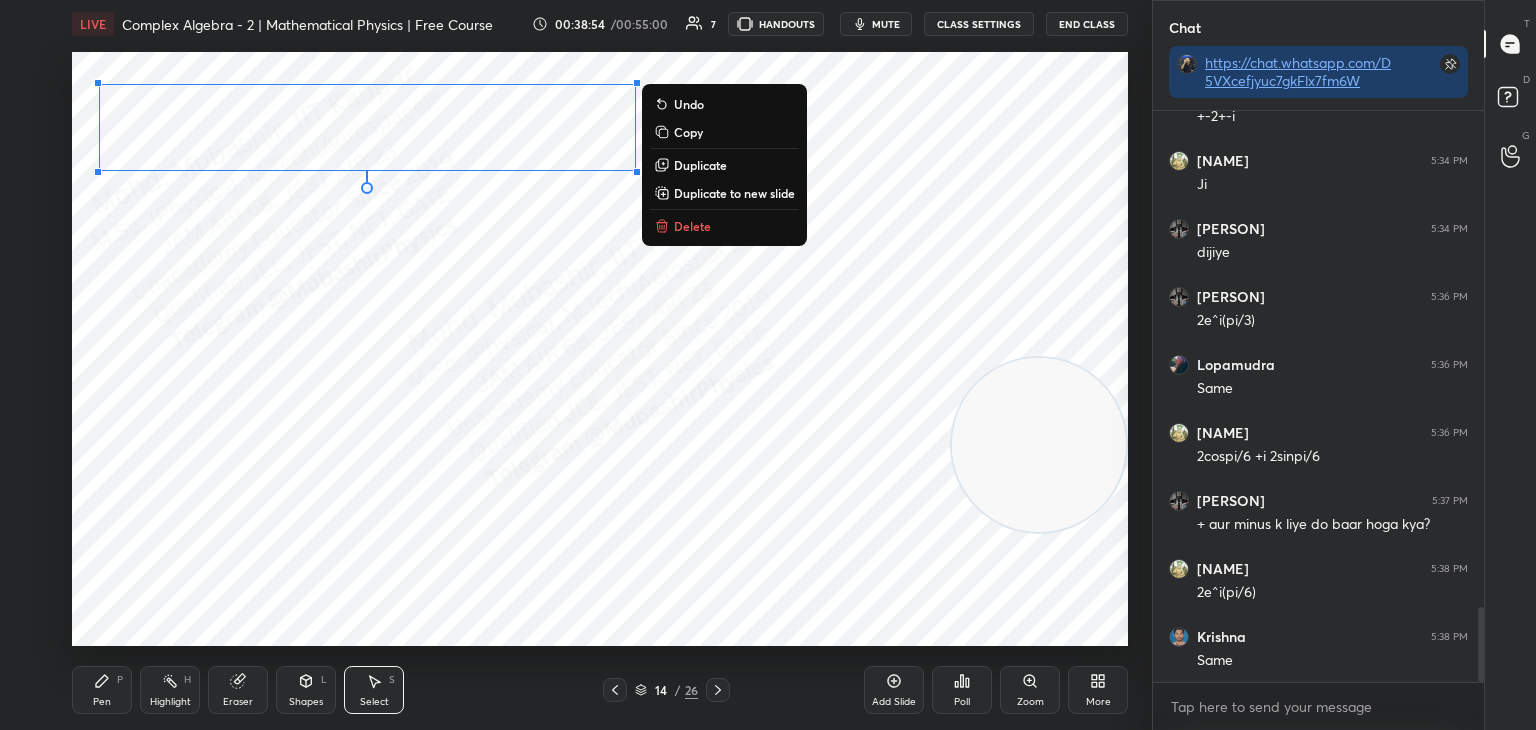 click on "Pen" at bounding box center [102, 702] 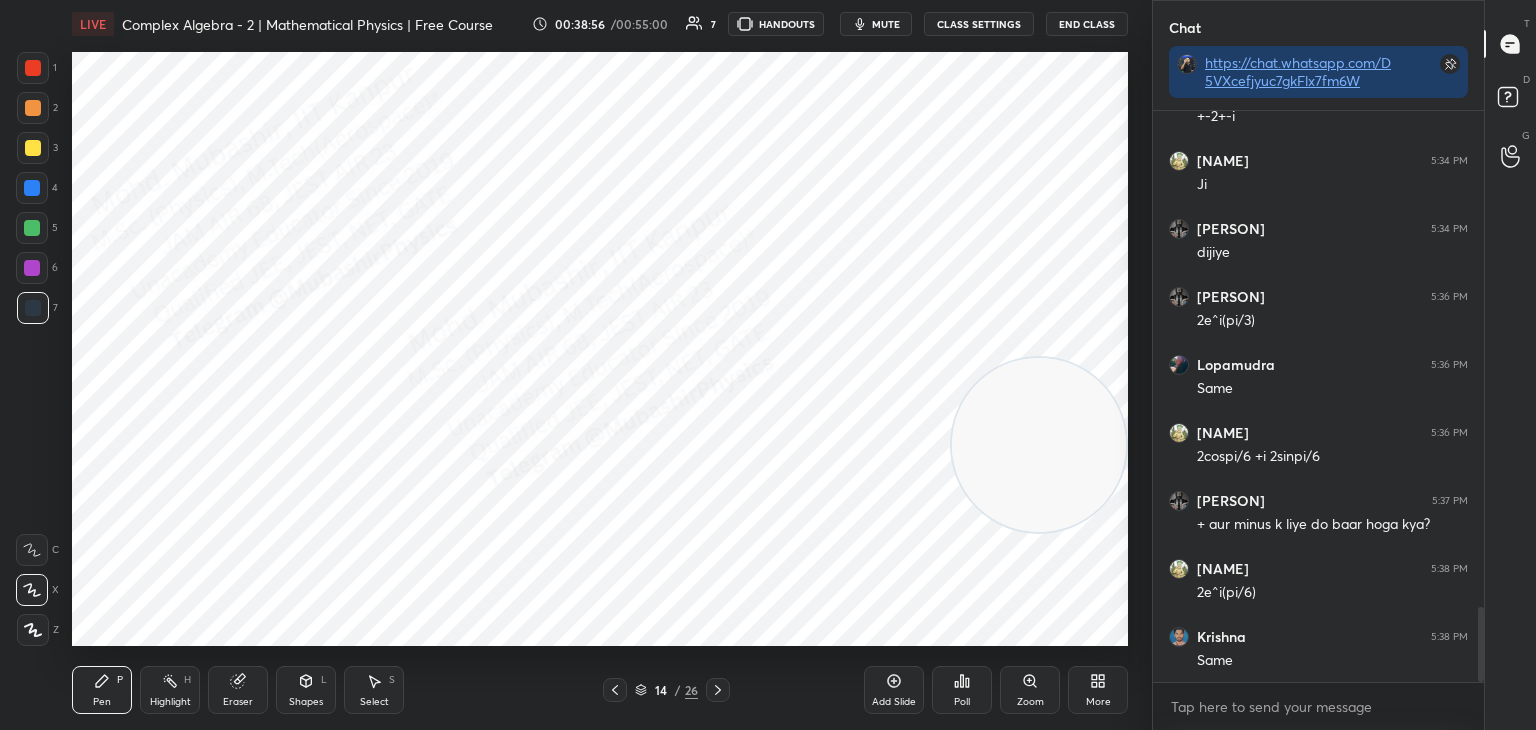 click at bounding box center [32, 268] 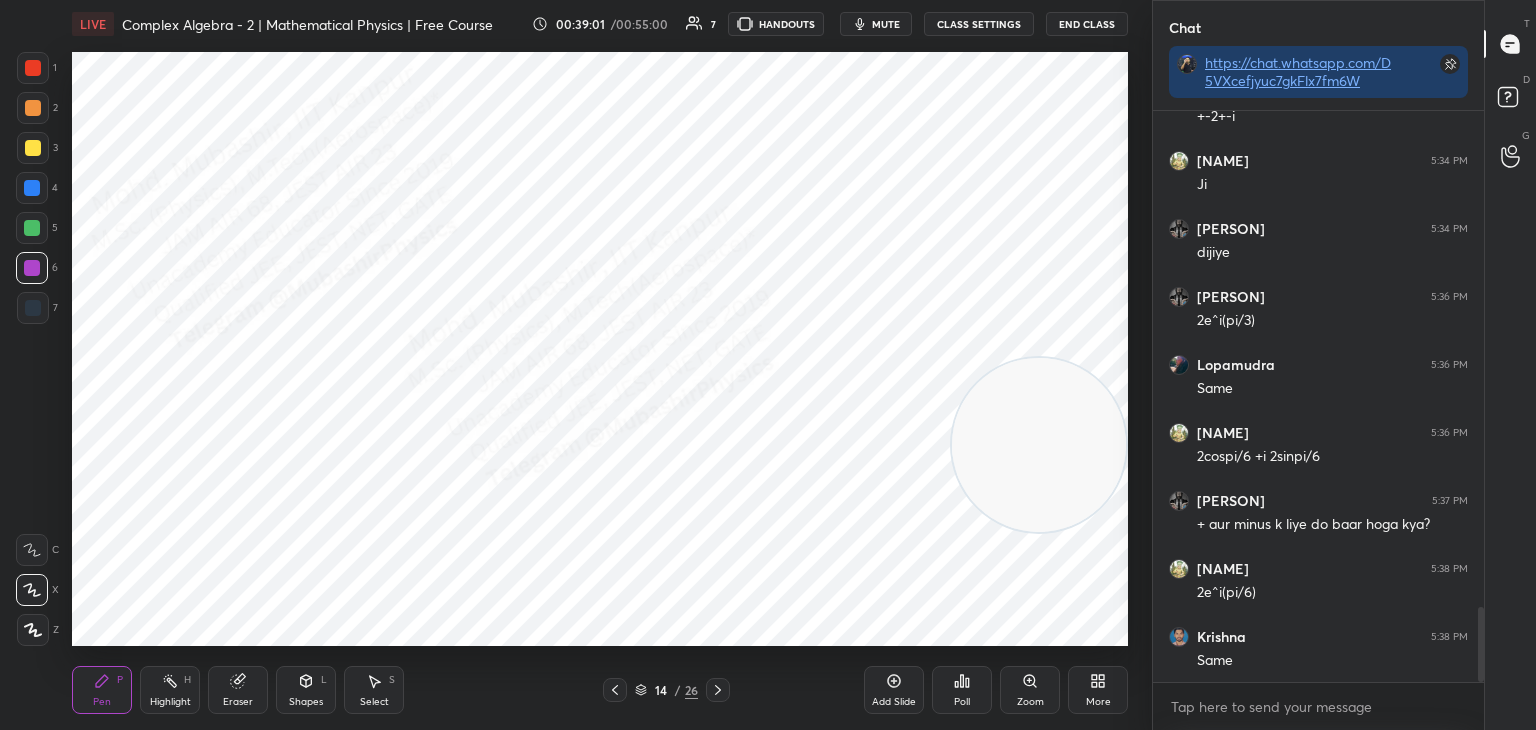 click at bounding box center [32, 228] 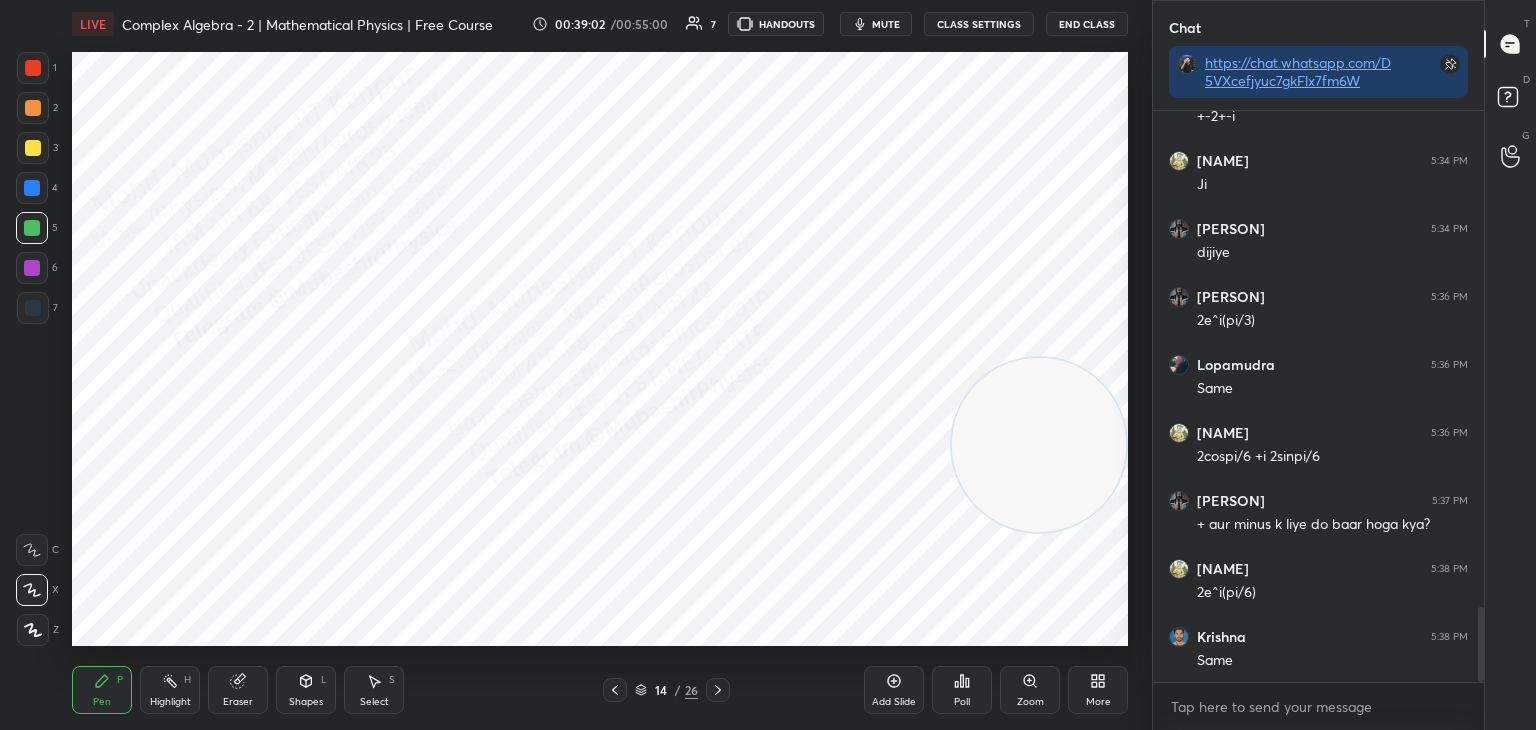 drag, startPoint x: 1081, startPoint y: 47, endPoint x: 1064, endPoint y: 29, distance: 24.758837 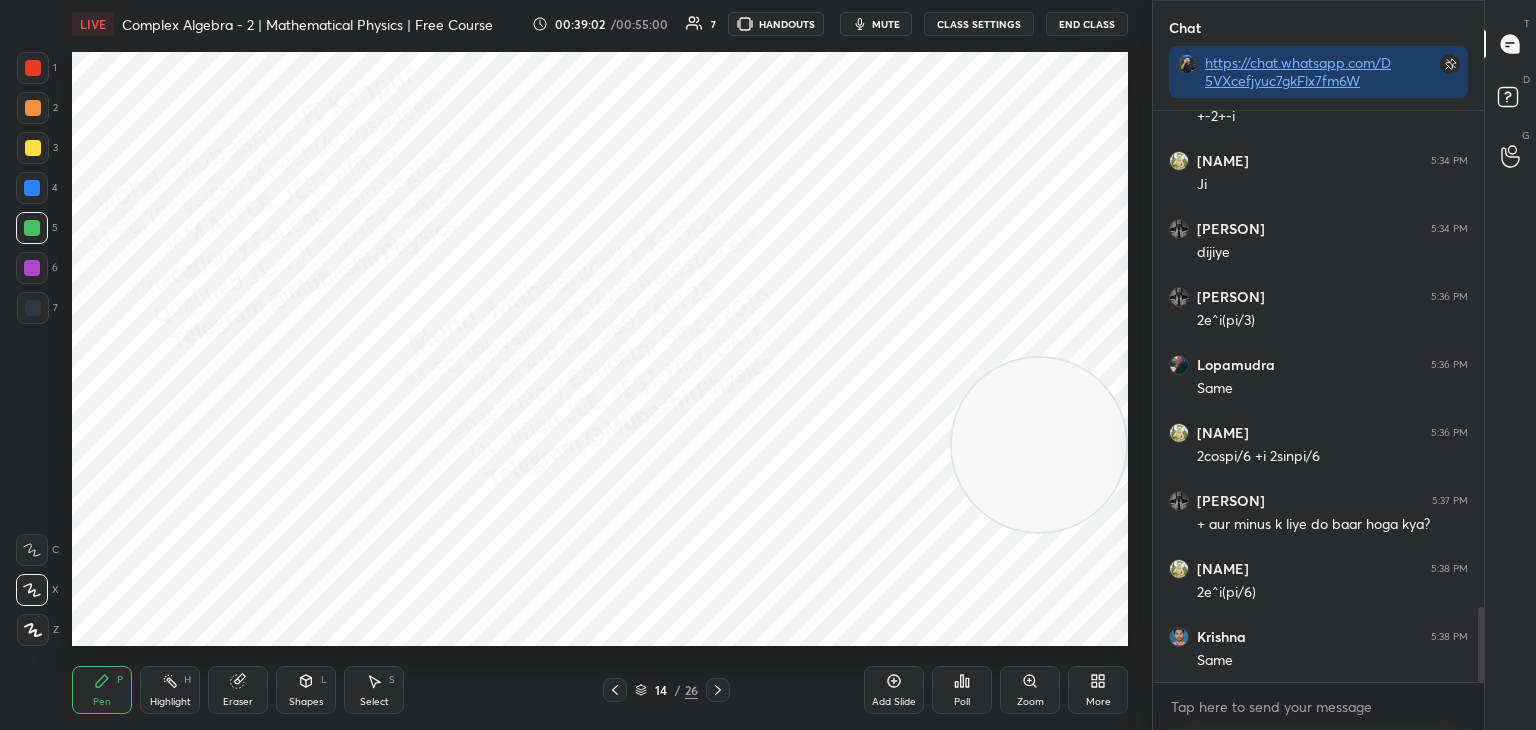 click on "LIVE Complex Algebra - 2 | Mathematical Physics | Free Course 00:39:02 /  00:55:00 7 HANDOUTS mute CLASS SETTINGS End Class Setting up your live class Poll for   secs No correct answer Start poll Back Complex Algebra - 2 | Mathematical Physics | Free Course Mohd Mubashir Pen P Highlight H Eraser Shapes L Select S 14 / 26 Add Slide Poll Zoom More" at bounding box center [600, 365] 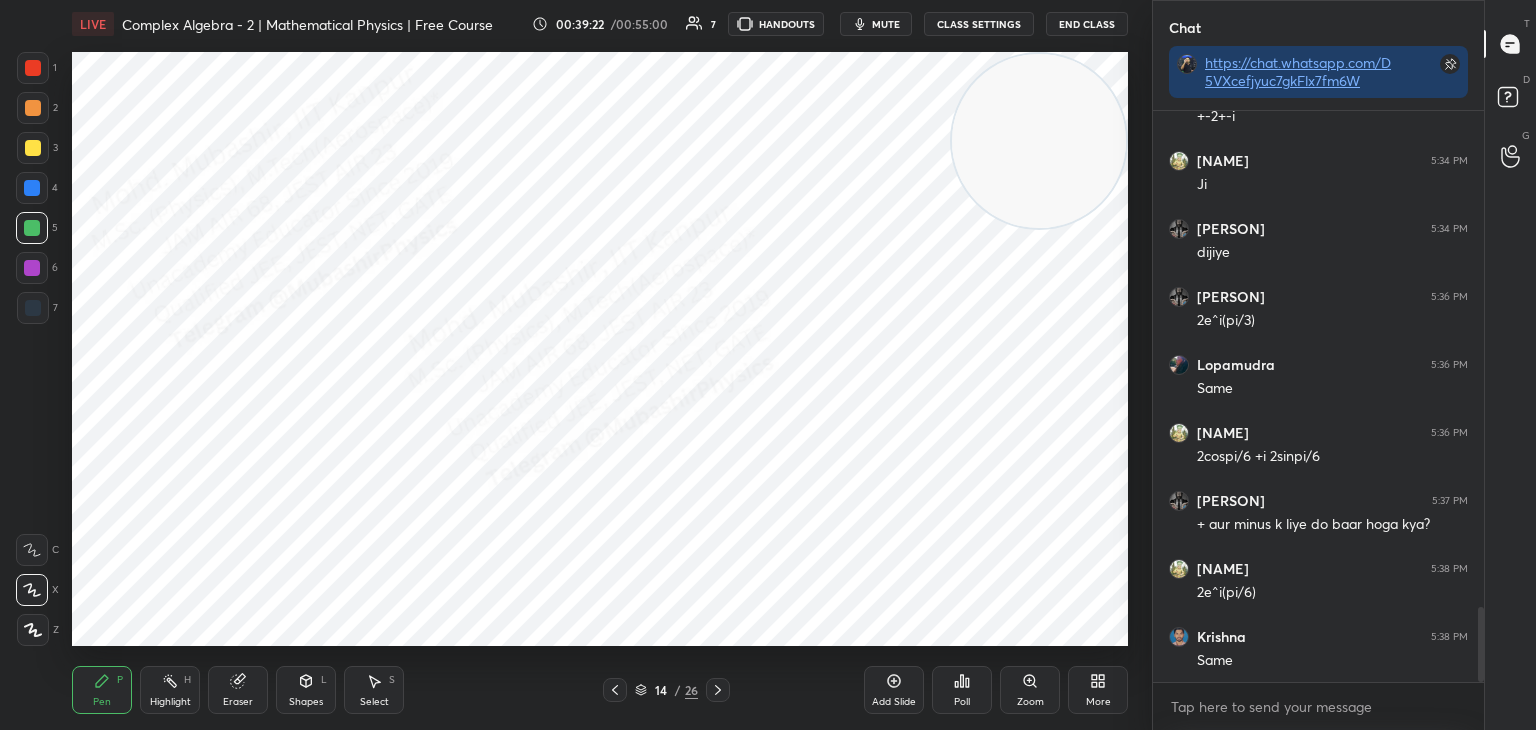 scroll, scrollTop: 3862, scrollLeft: 0, axis: vertical 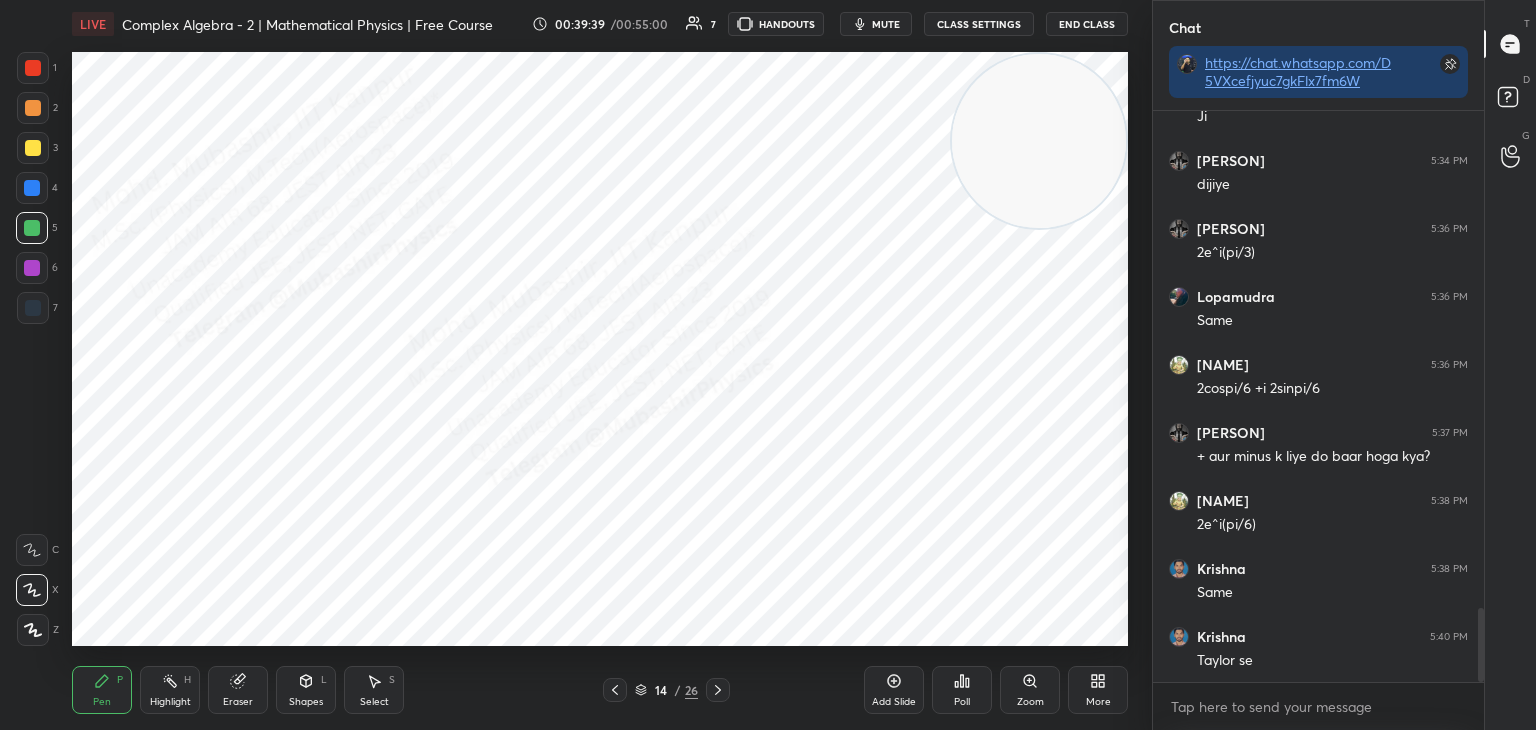 click at bounding box center [32, 268] 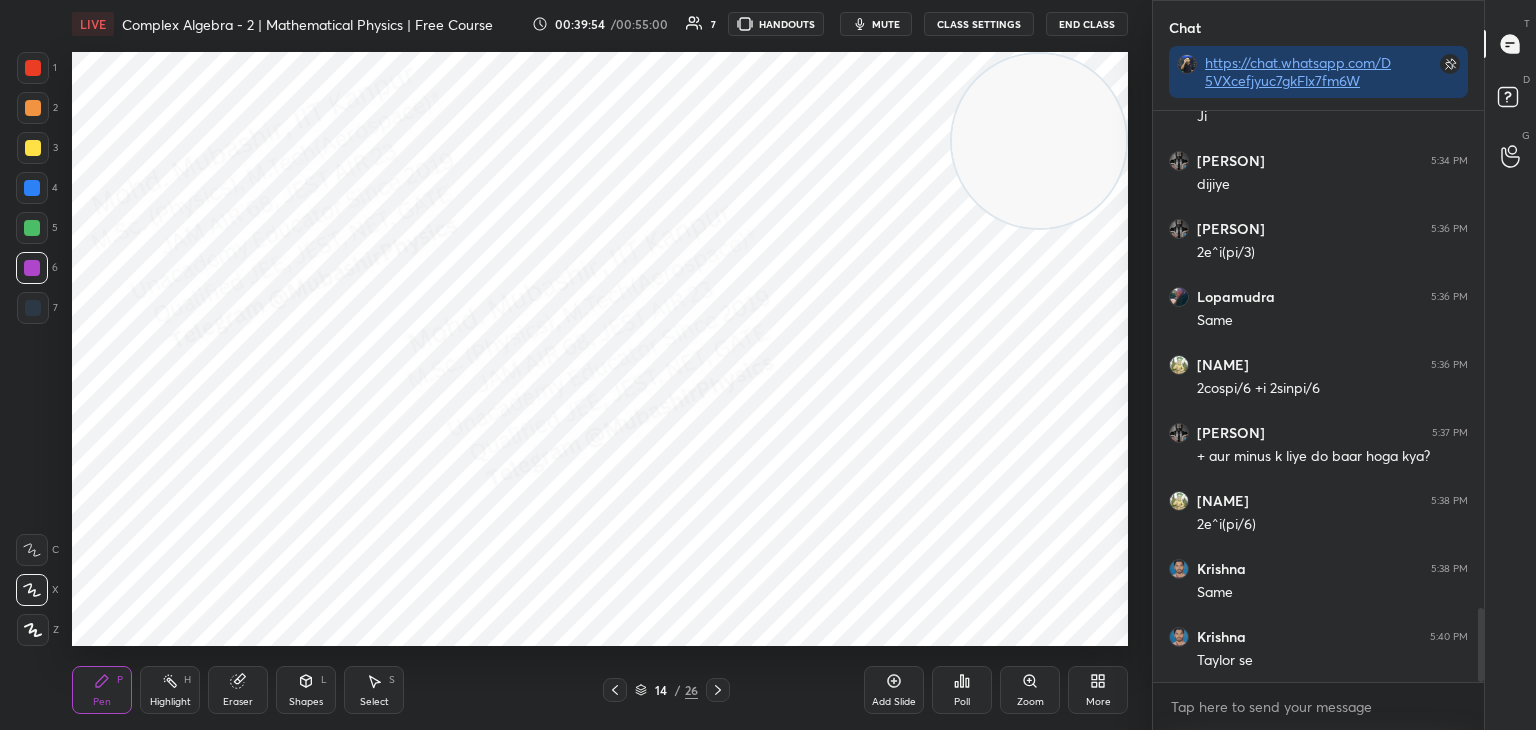 scroll, scrollTop: 3934, scrollLeft: 0, axis: vertical 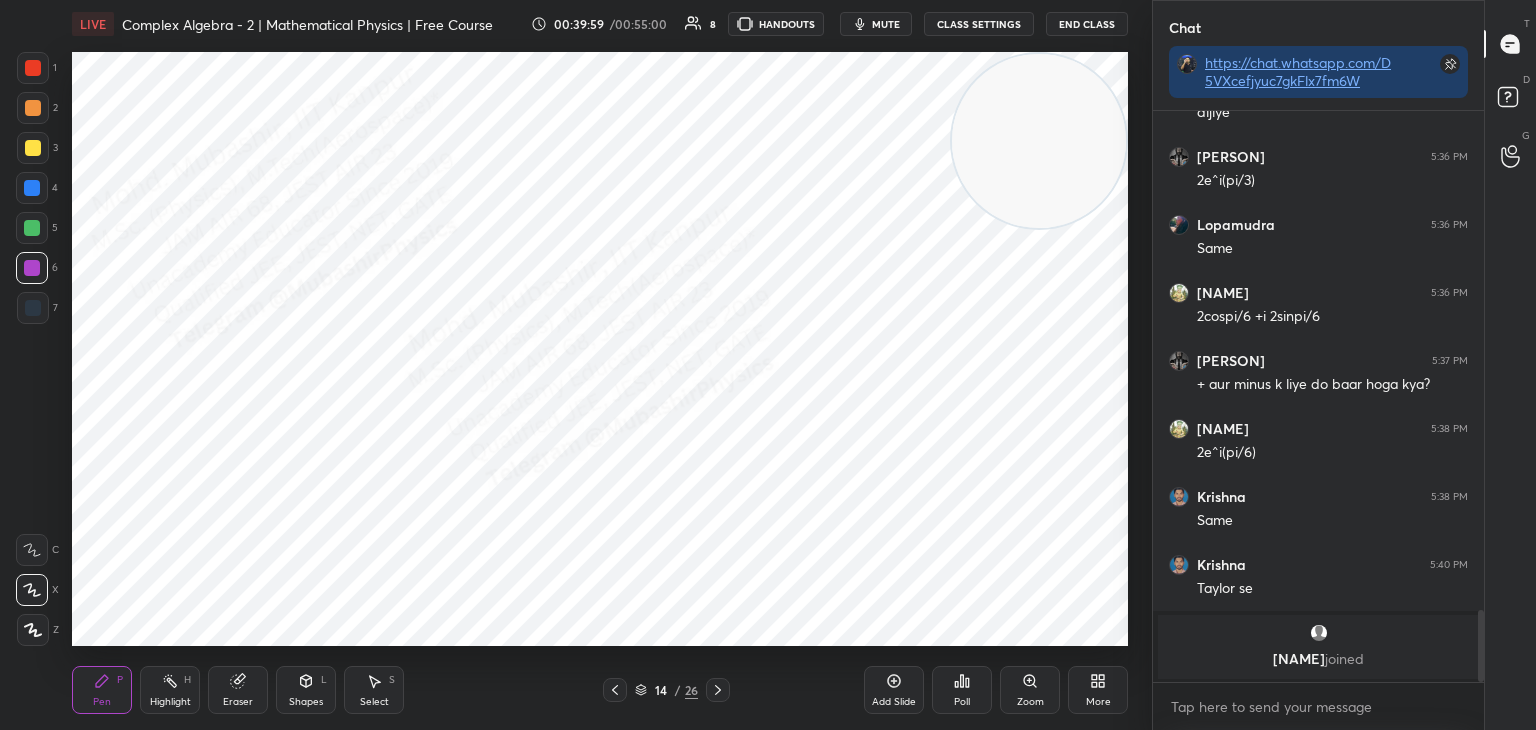 drag, startPoint x: 26, startPoint y: 117, endPoint x: 48, endPoint y: 125, distance: 23.409399 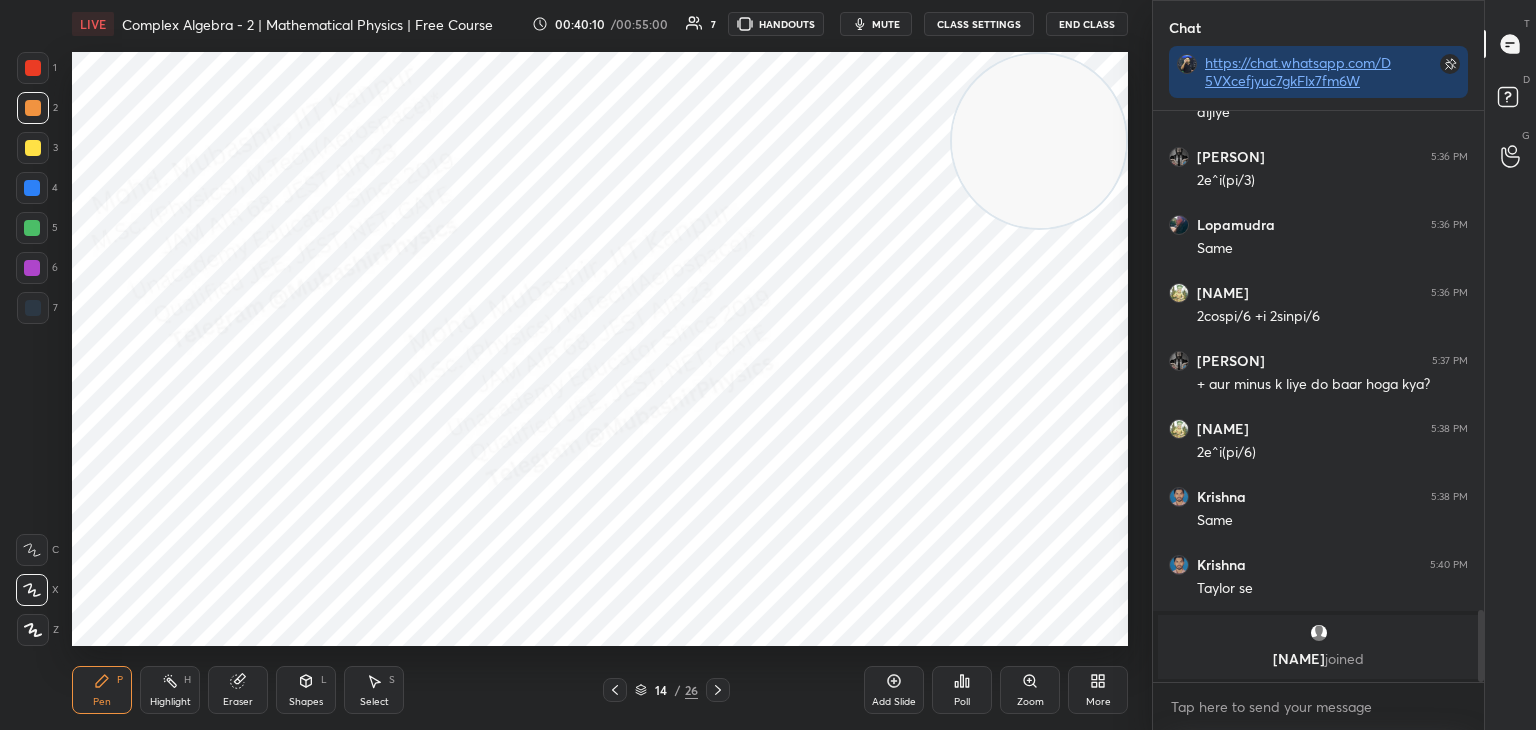 drag, startPoint x: 29, startPoint y: 63, endPoint x: 41, endPoint y: 73, distance: 15.6205 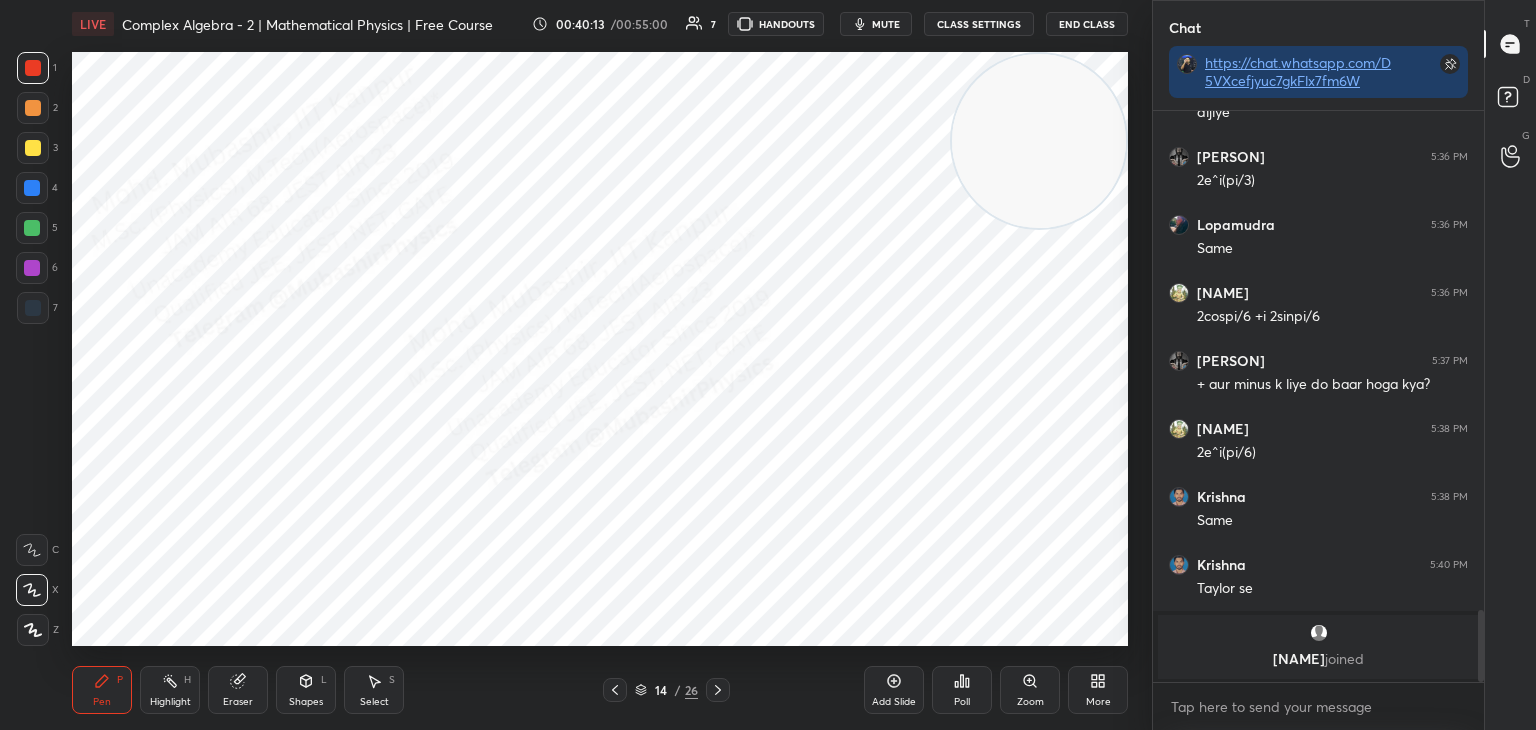click on "Highlight H" at bounding box center [170, 690] 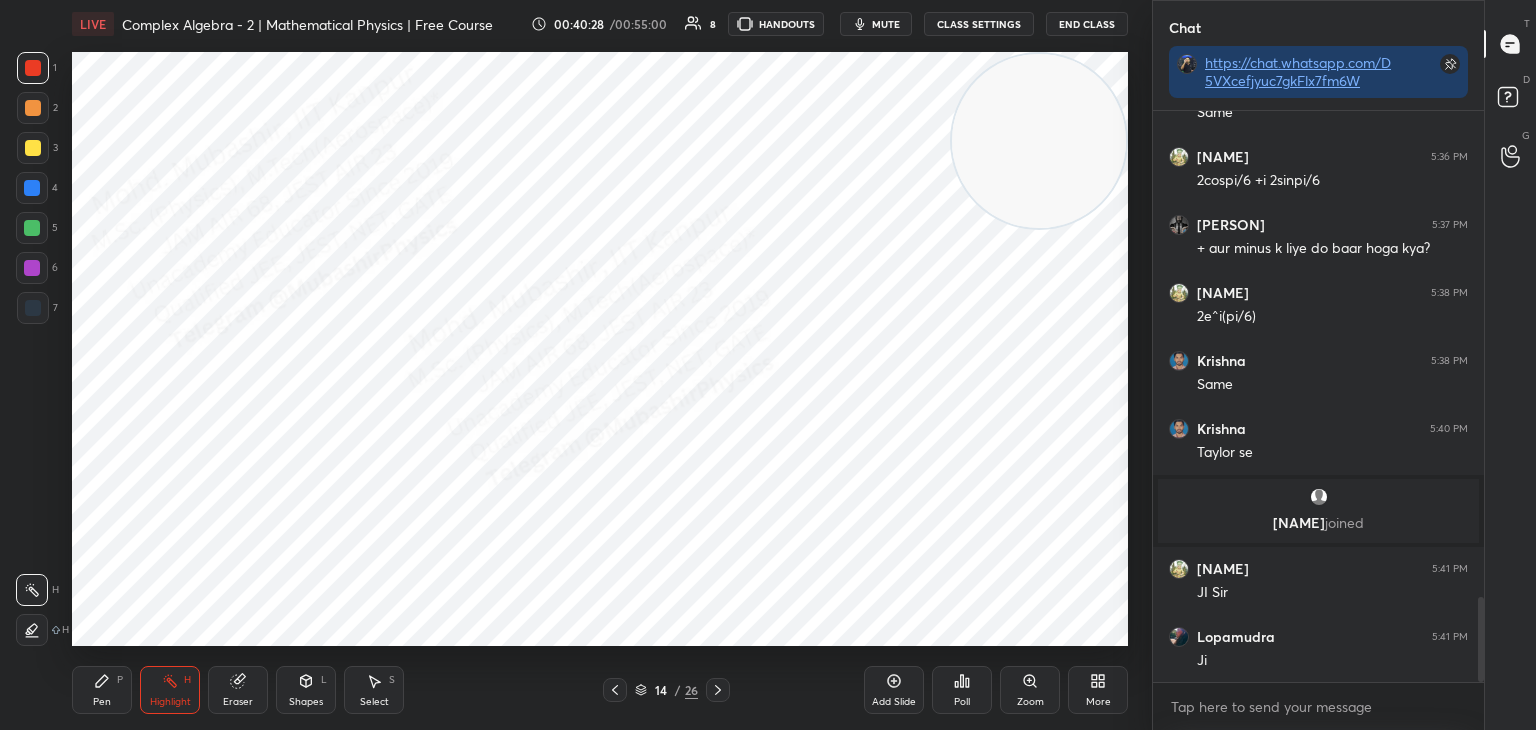 scroll, scrollTop: 3352, scrollLeft: 0, axis: vertical 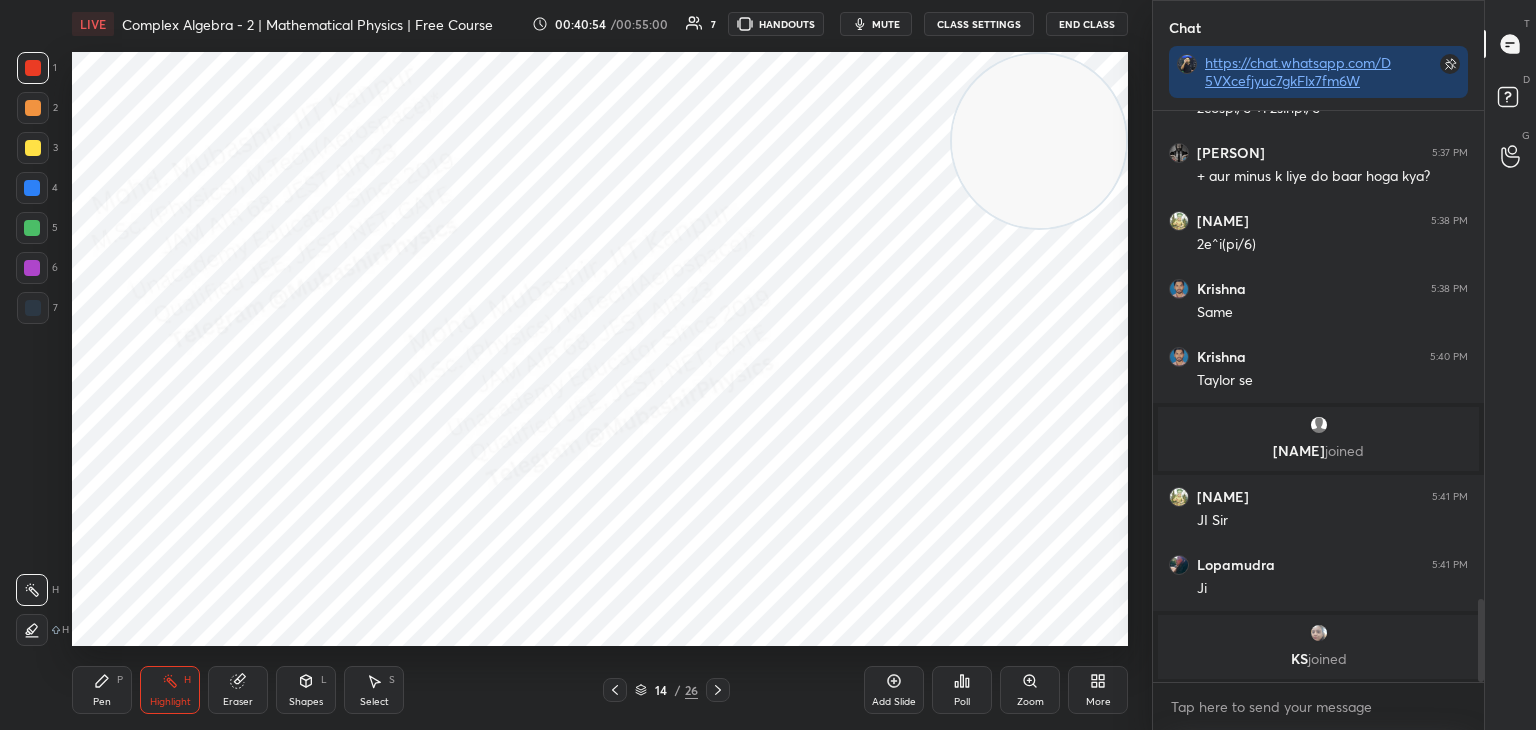 click 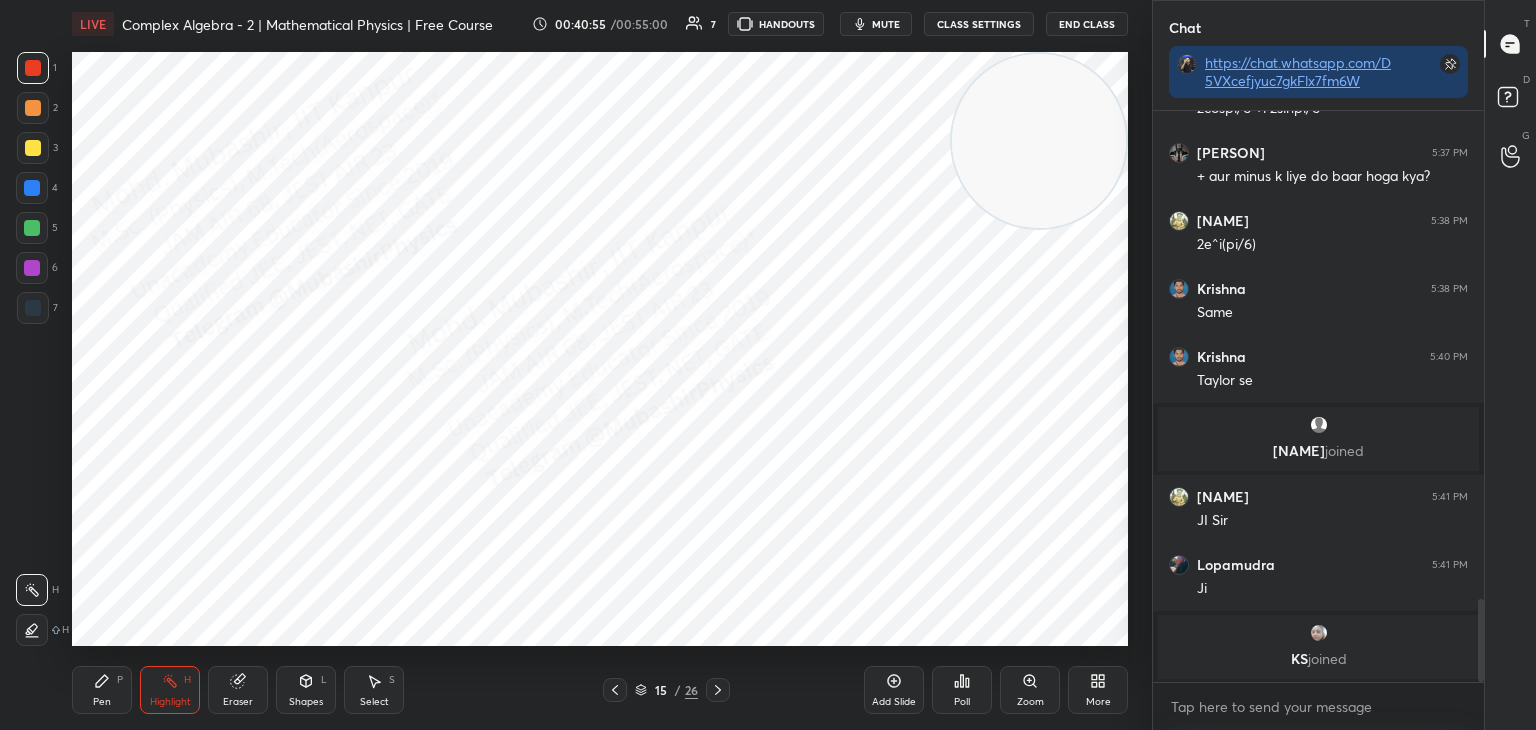 click 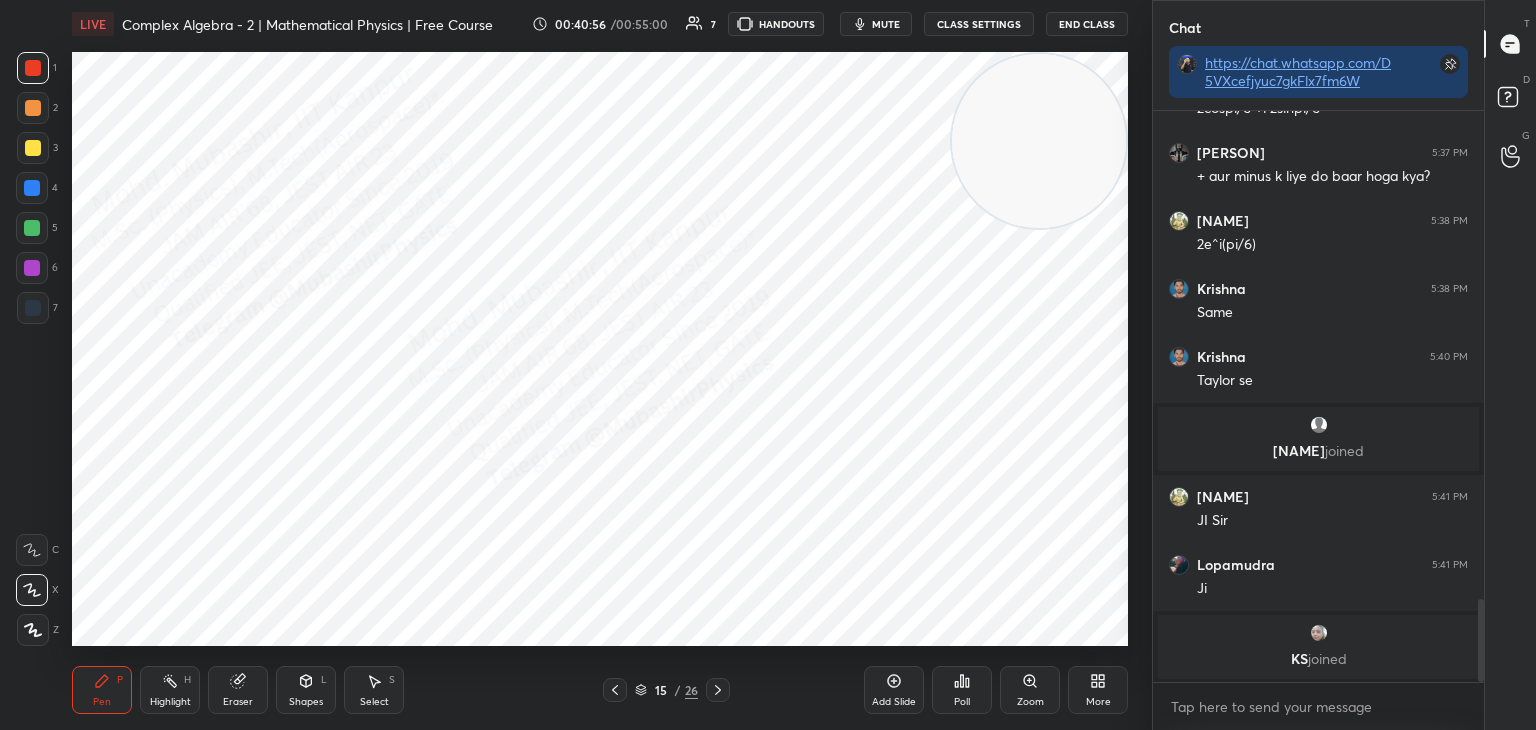 drag, startPoint x: 169, startPoint y: 701, endPoint x: 344, endPoint y: 681, distance: 176.13914 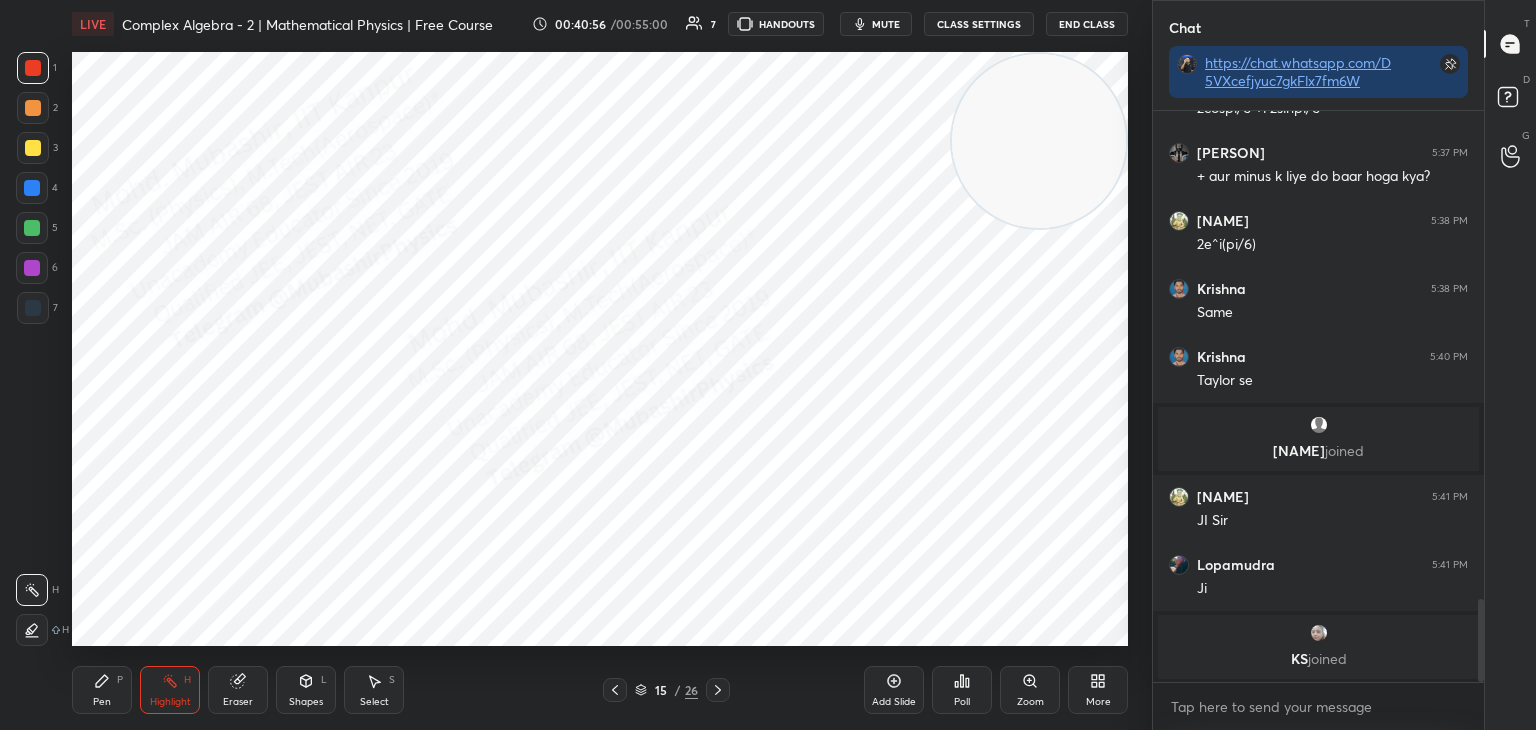click 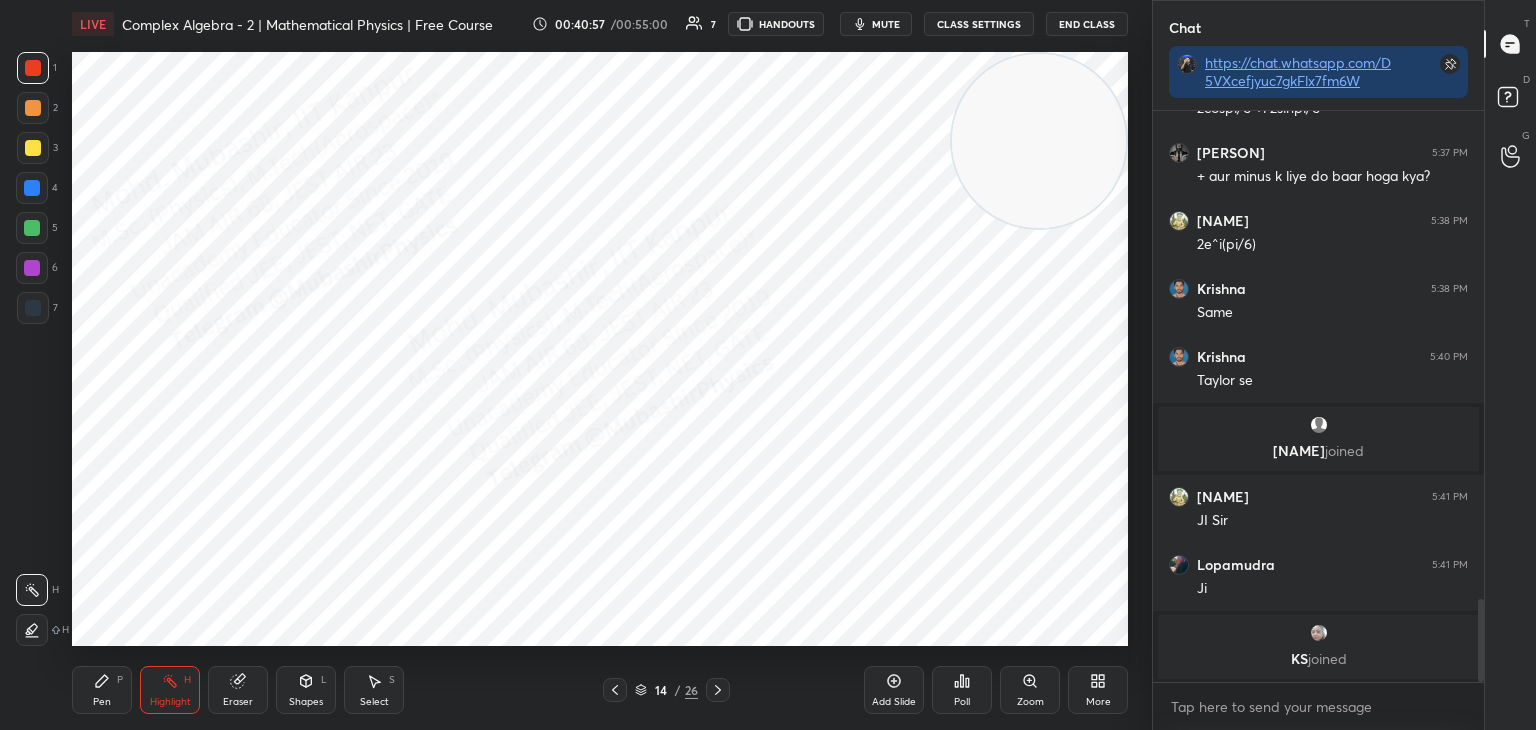 click 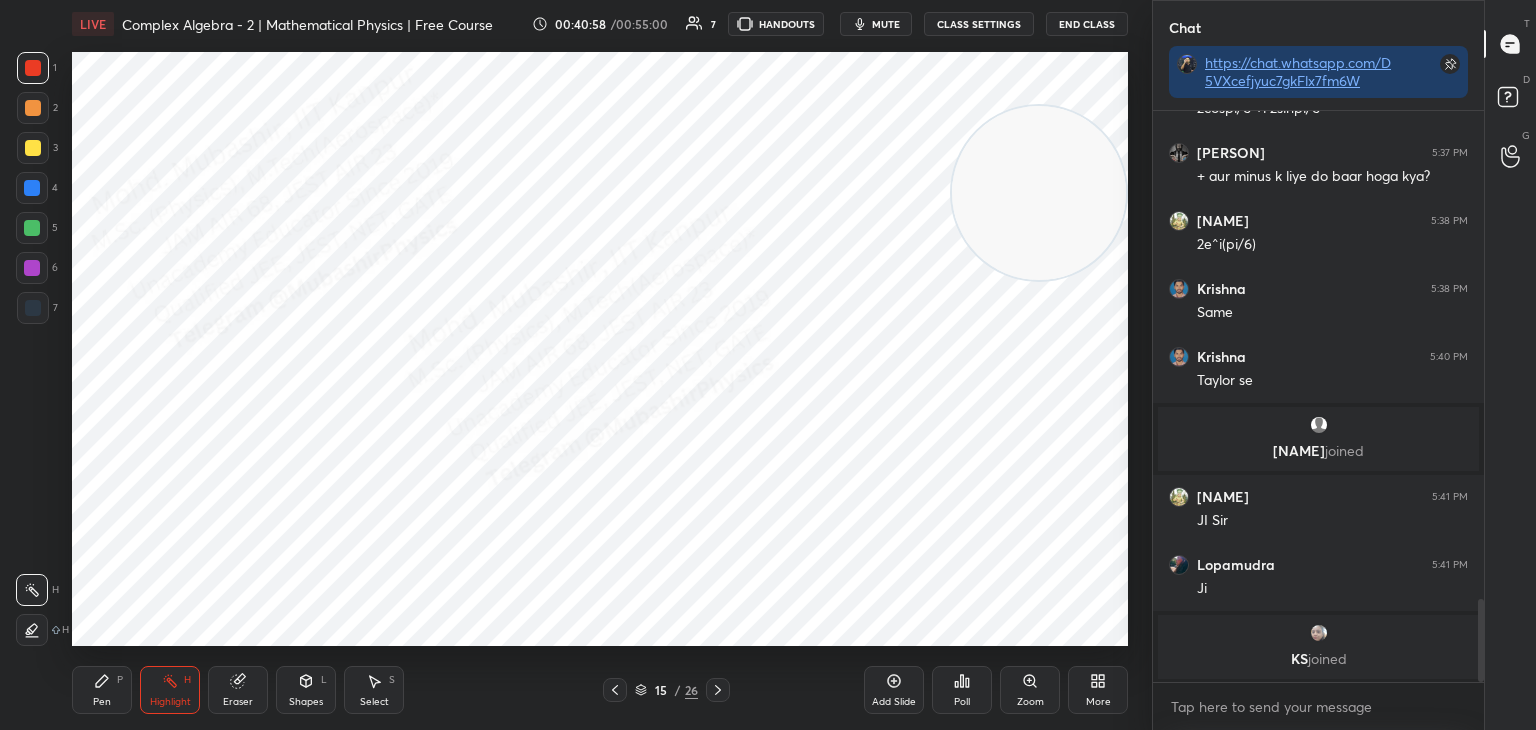 drag, startPoint x: 1053, startPoint y: 174, endPoint x: 1020, endPoint y: 501, distance: 328.66092 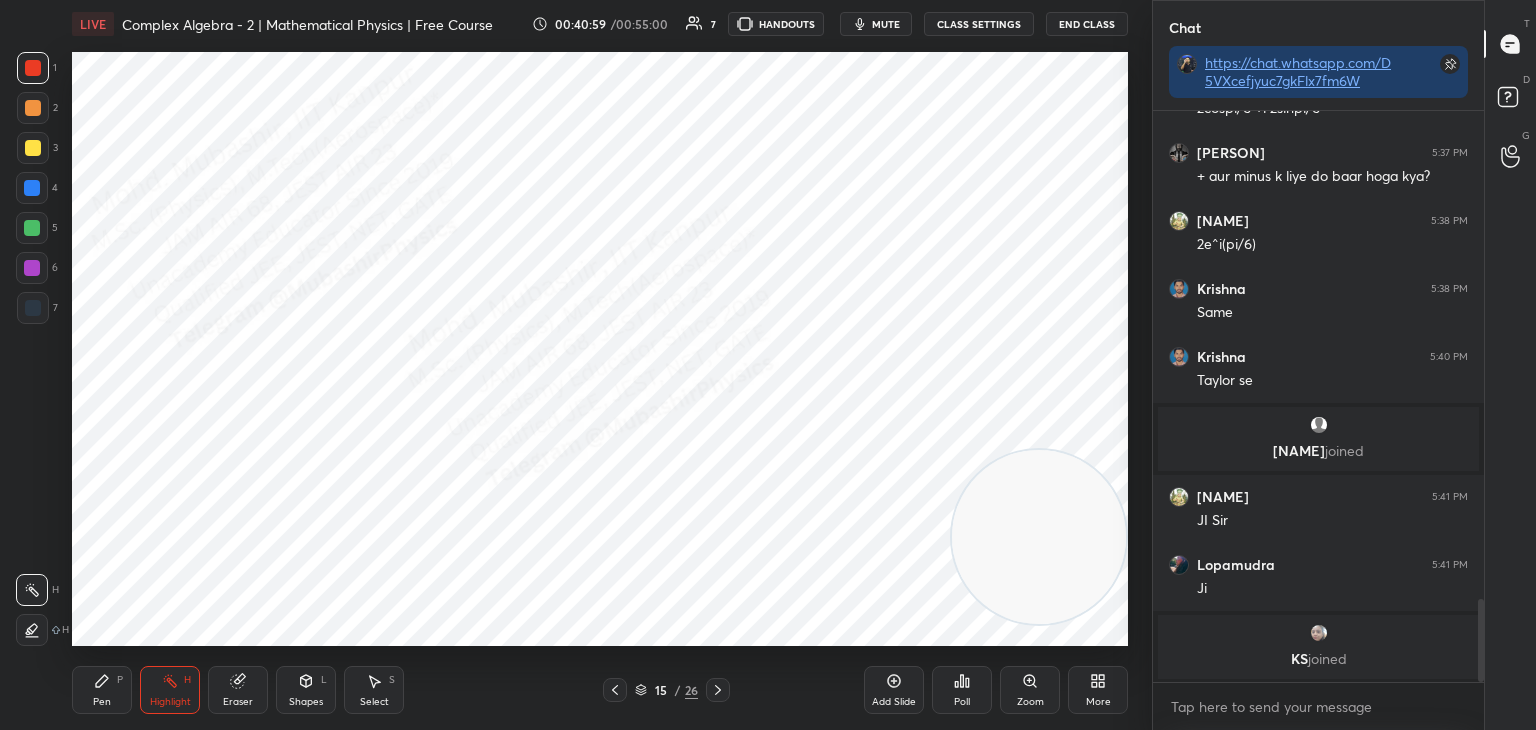 click on "Pen P" at bounding box center (102, 690) 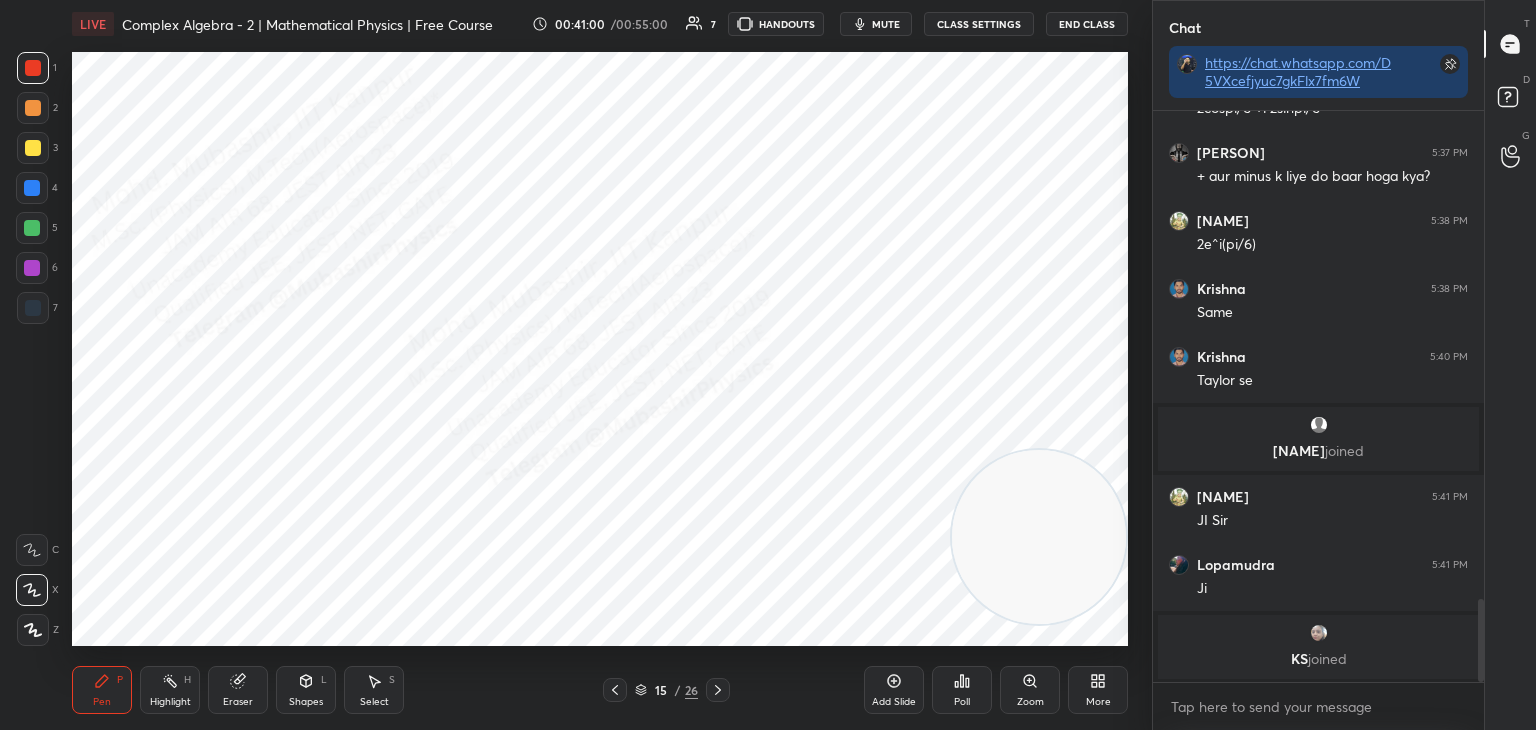 drag, startPoint x: 33, startPoint y: 189, endPoint x: 68, endPoint y: 193, distance: 35.22783 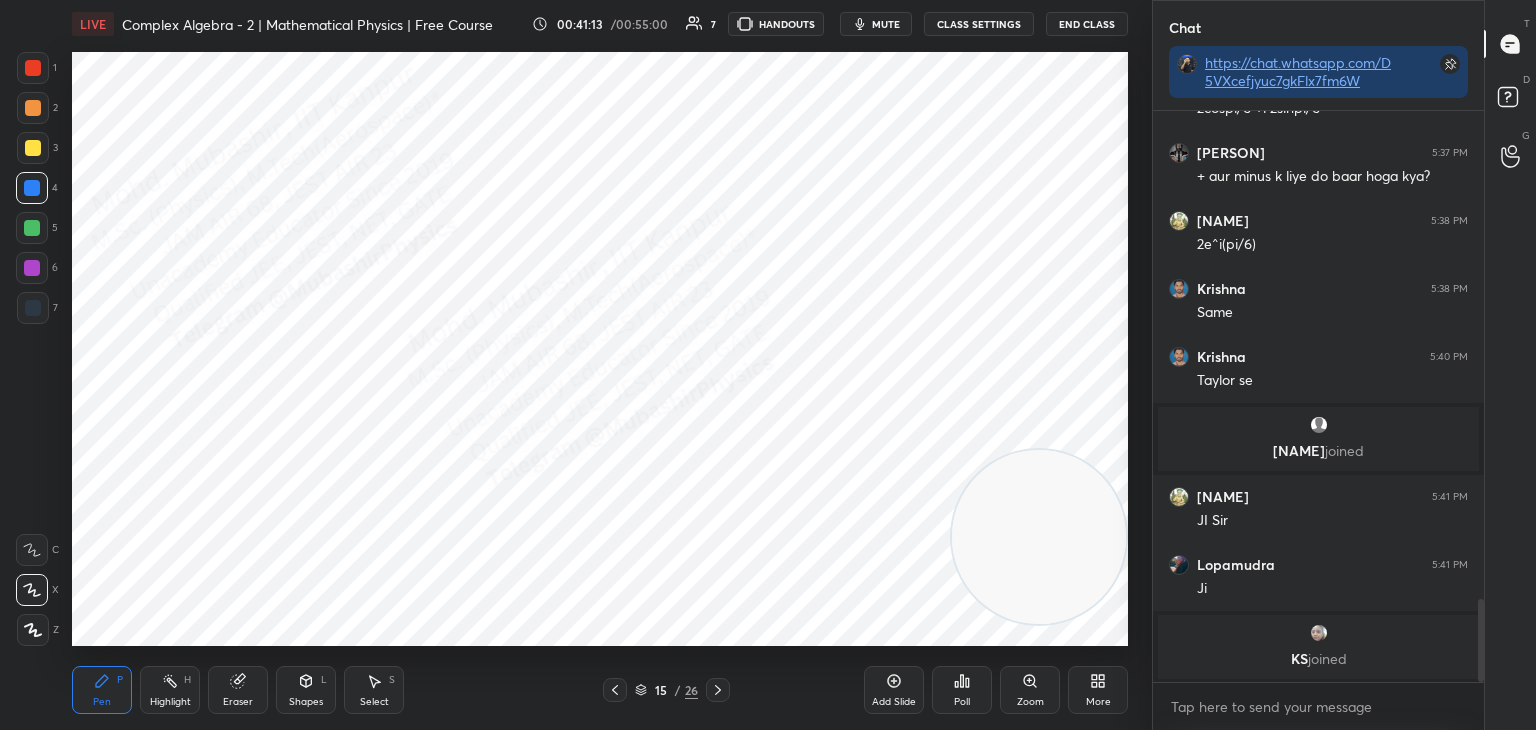 click at bounding box center [32, 228] 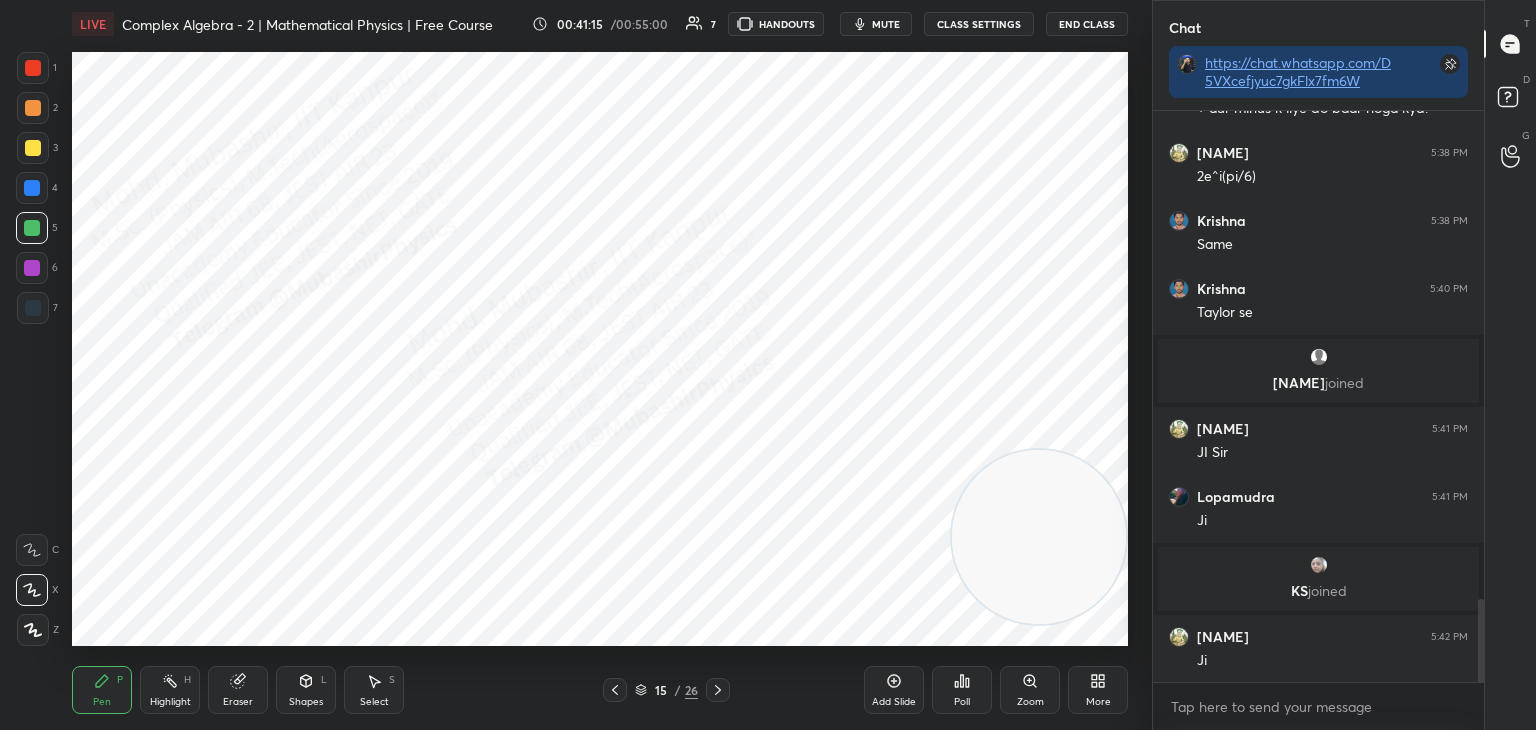 scroll, scrollTop: 3452, scrollLeft: 0, axis: vertical 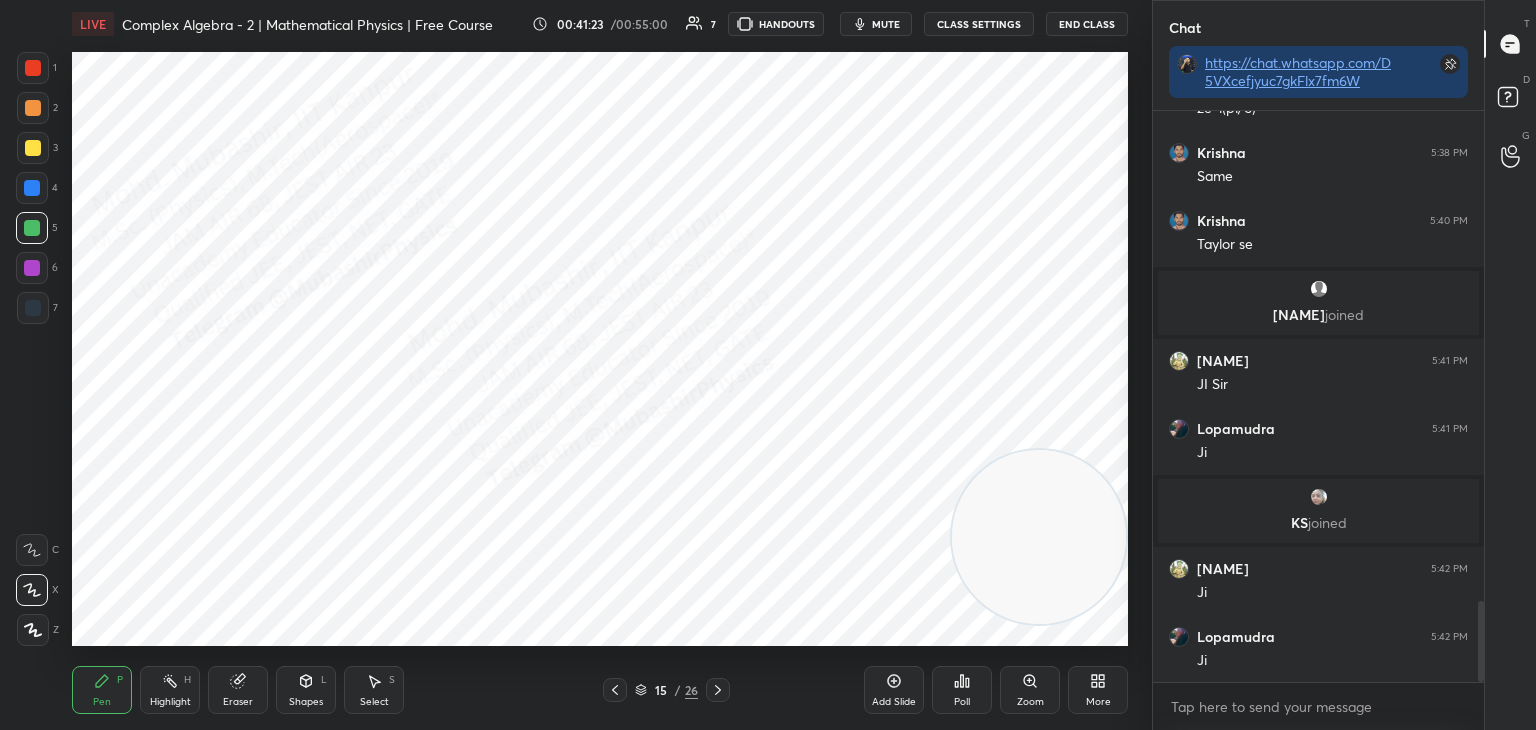 click at bounding box center [32, 188] 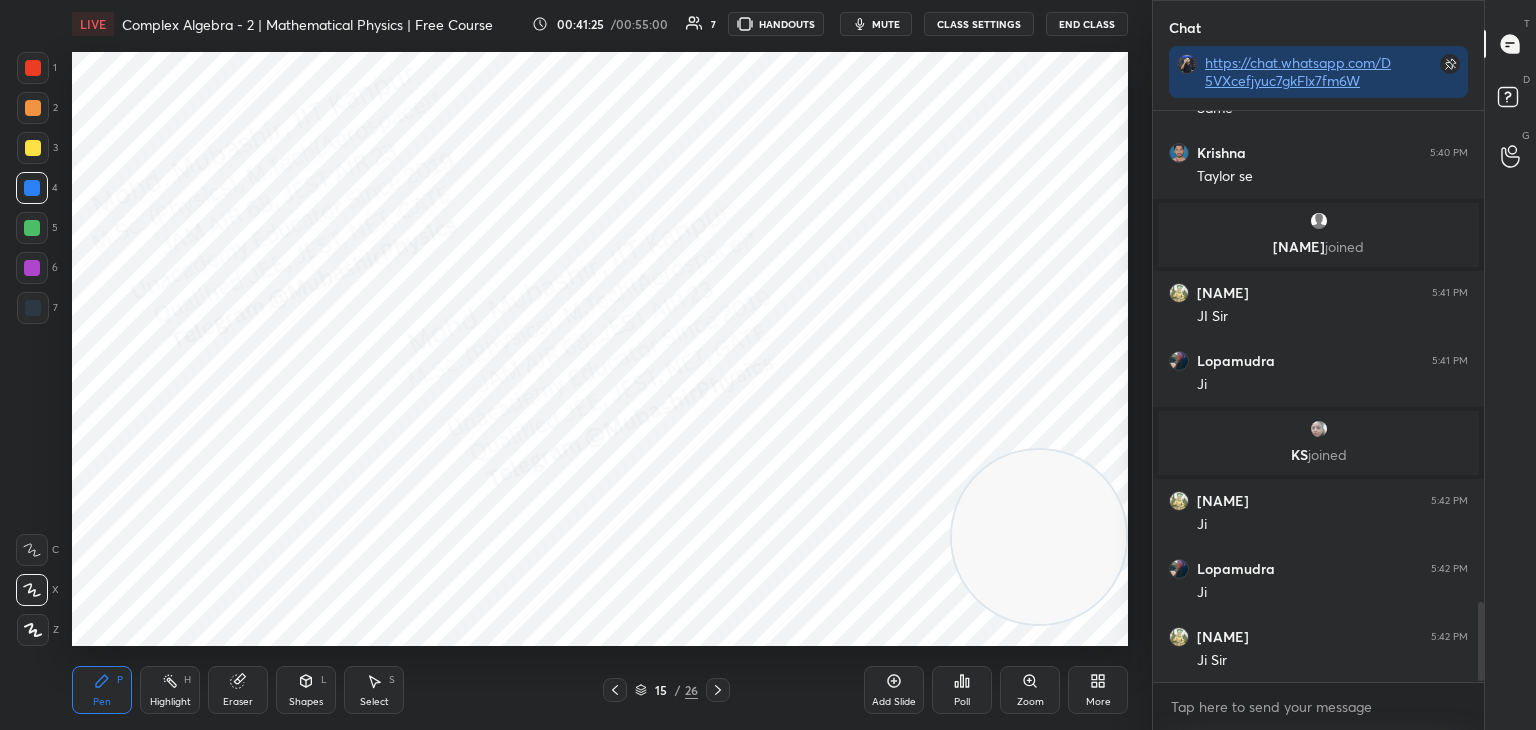 scroll, scrollTop: 3588, scrollLeft: 0, axis: vertical 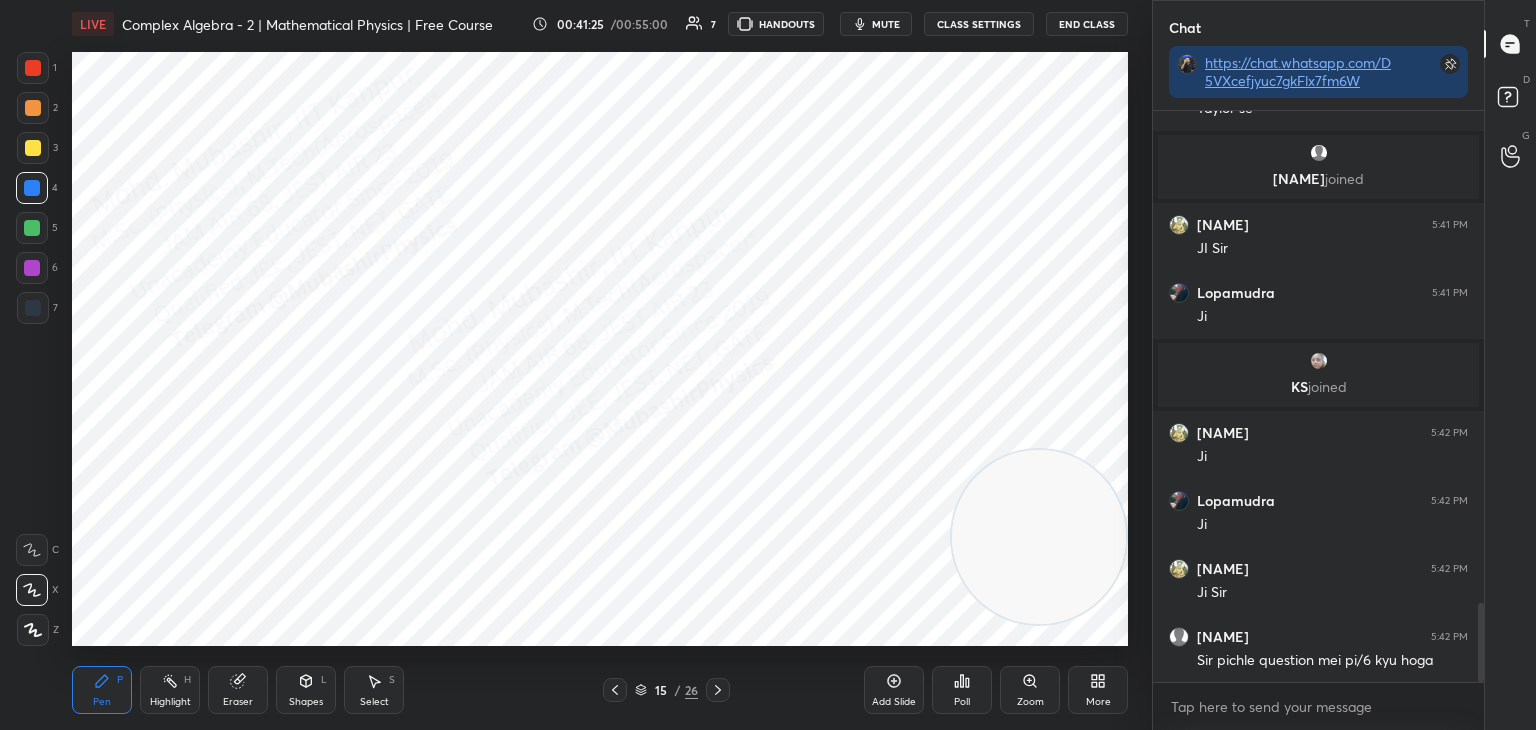 click on "15 / 26" at bounding box center [666, 690] 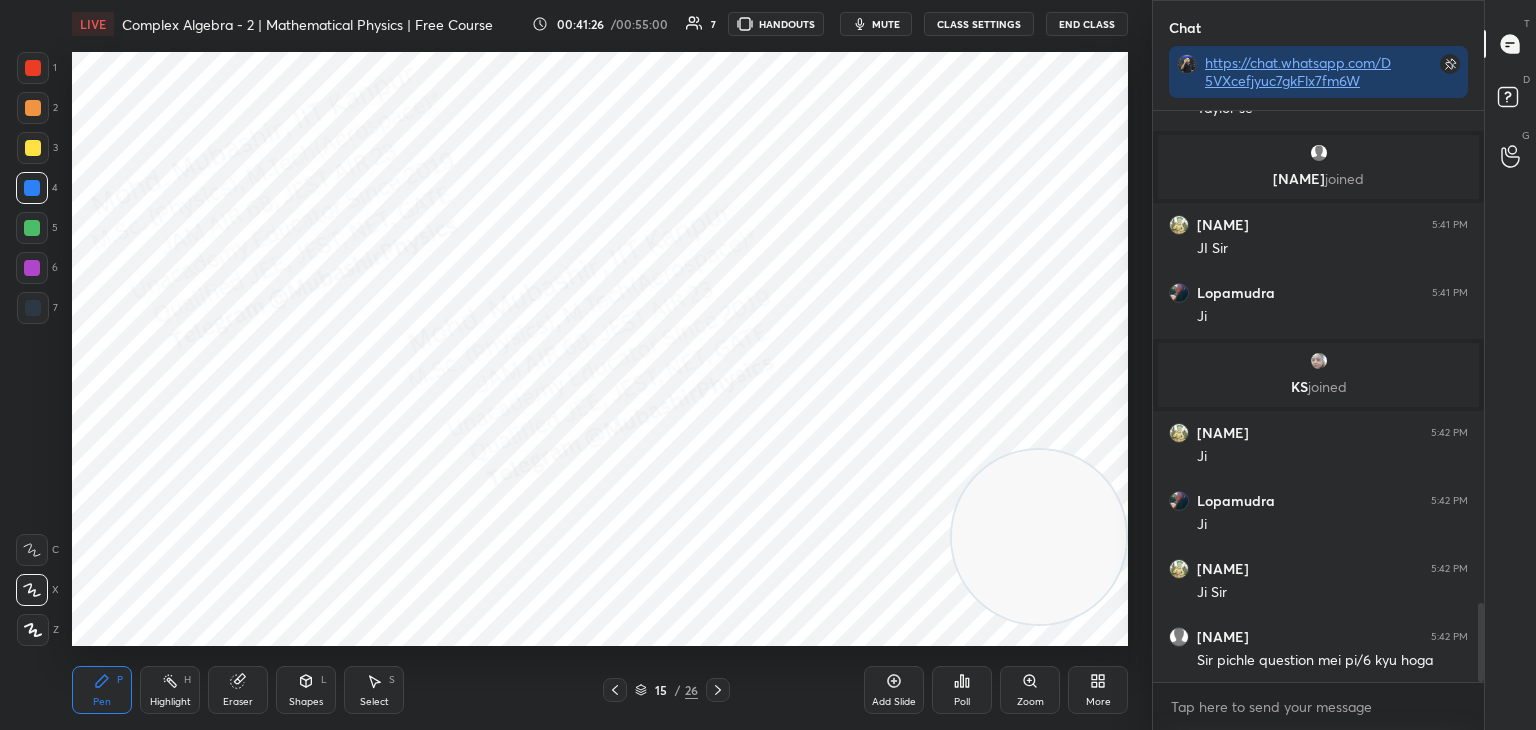 drag, startPoint x: 712, startPoint y: 686, endPoint x: 668, endPoint y: 705, distance: 47.92703 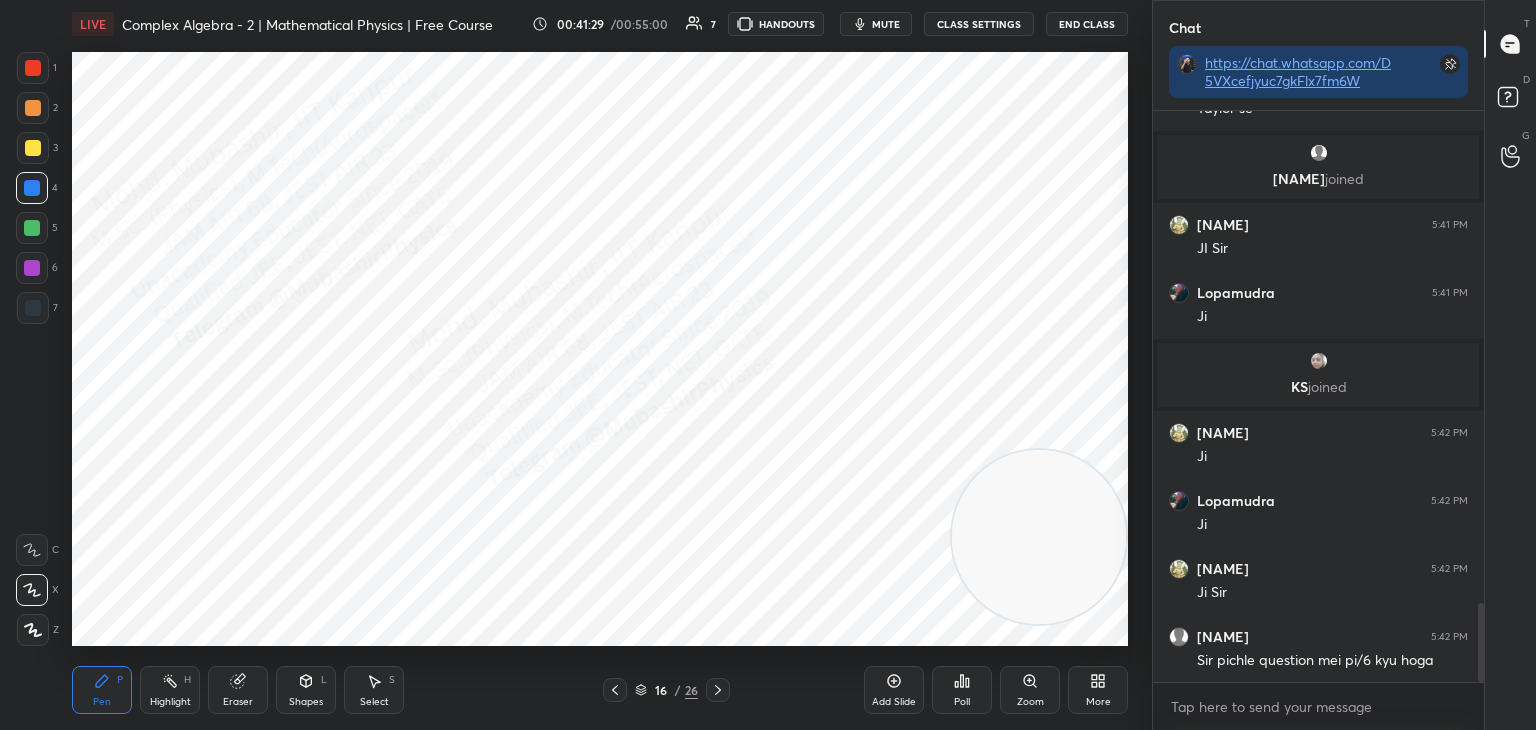 click 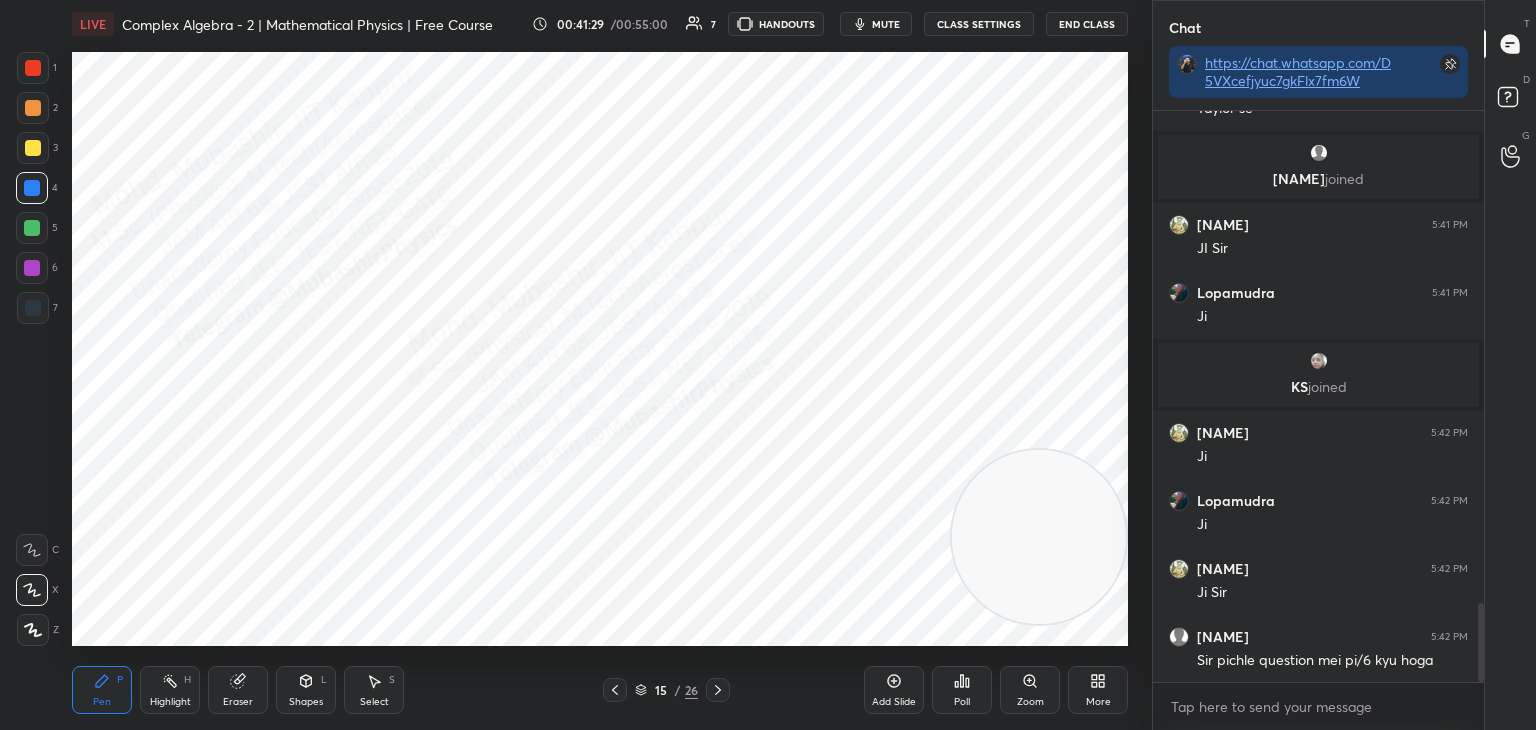 click 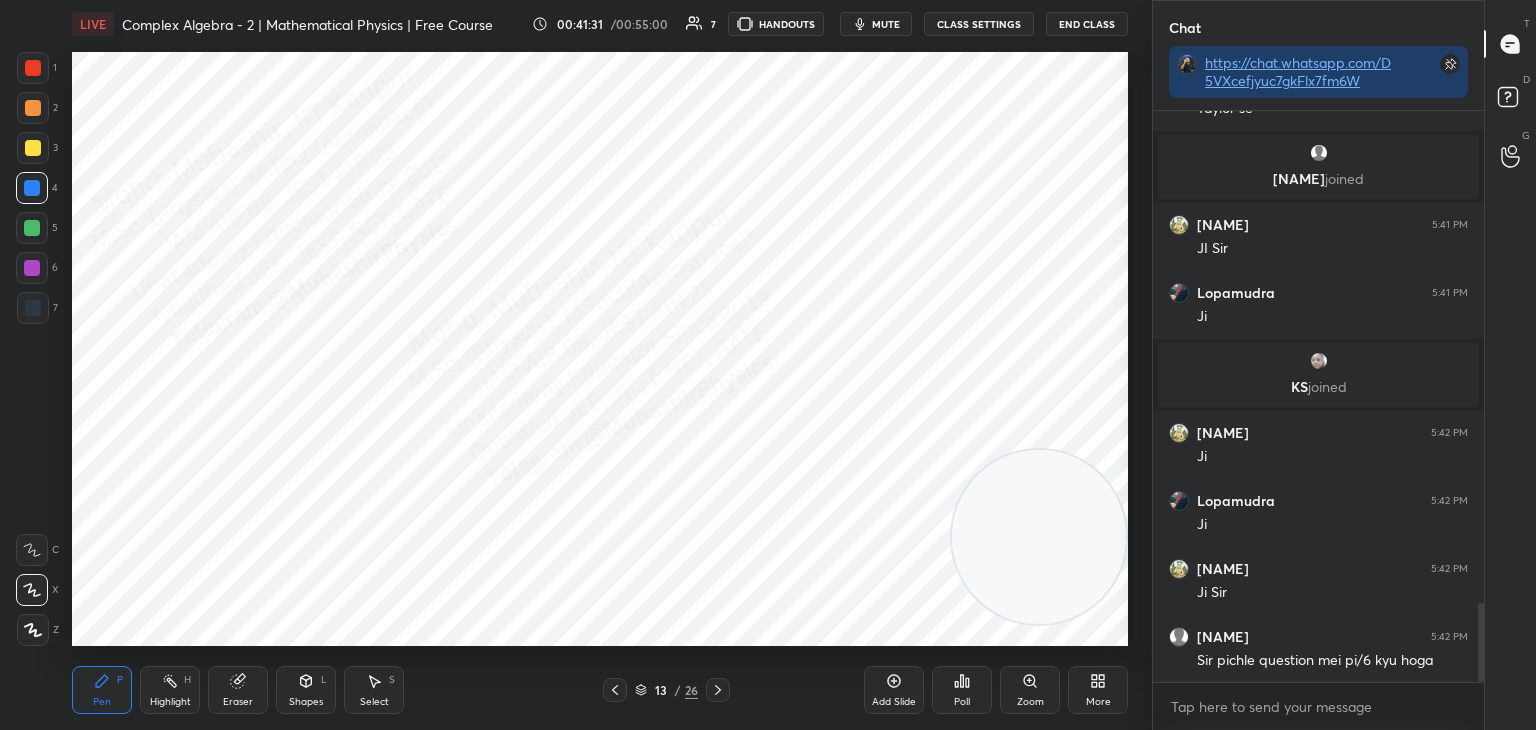 scroll, scrollTop: 3656, scrollLeft: 0, axis: vertical 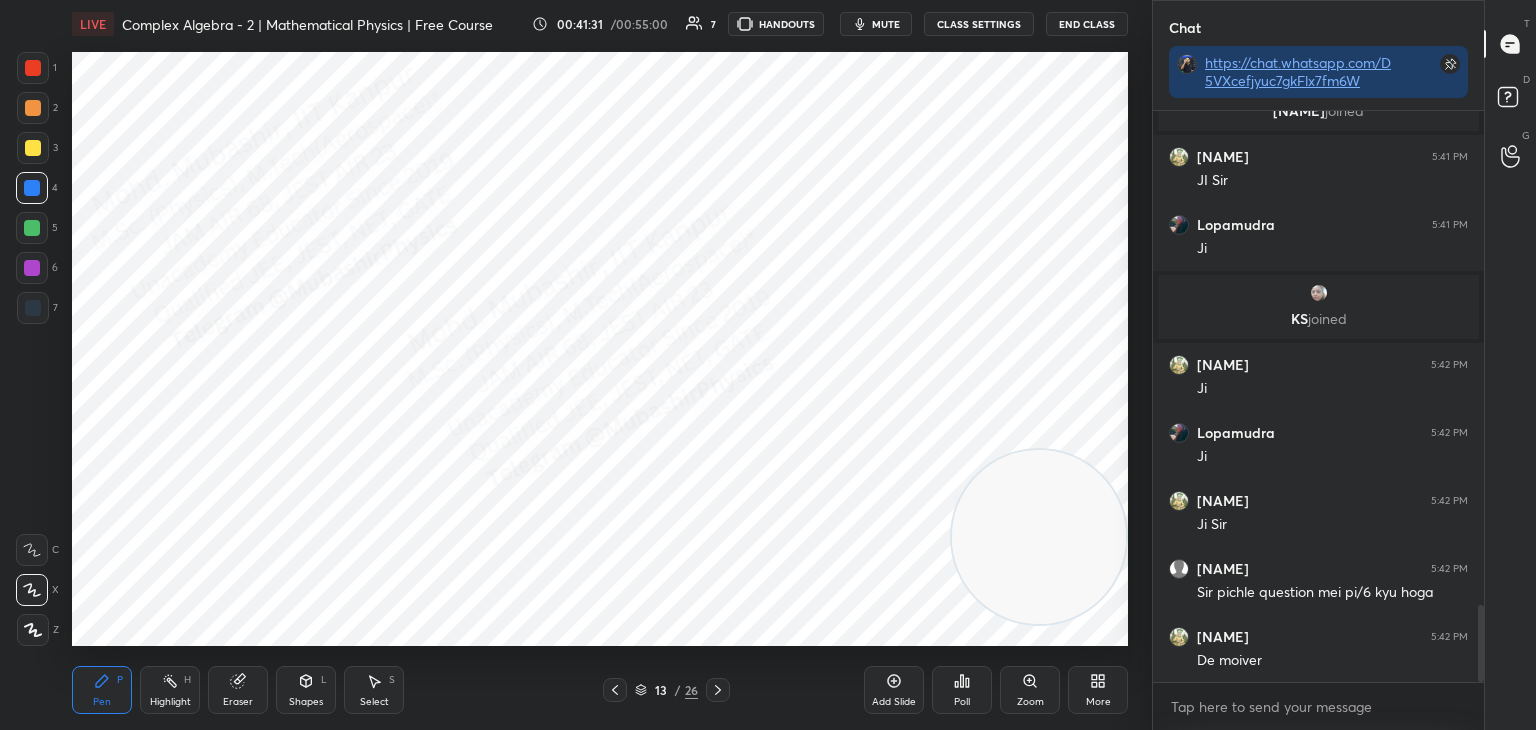 click on "Highlight H" at bounding box center (170, 690) 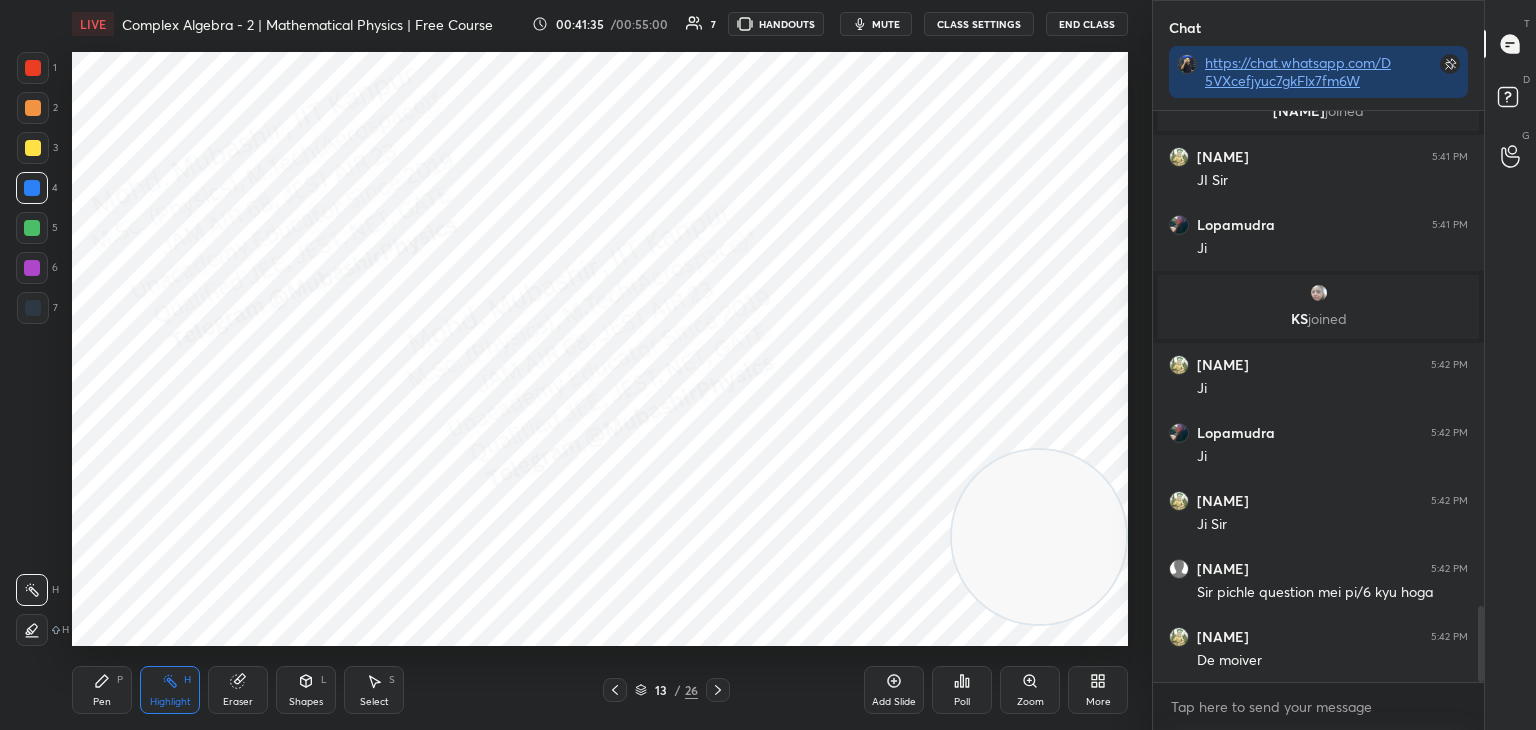 scroll, scrollTop: 3724, scrollLeft: 0, axis: vertical 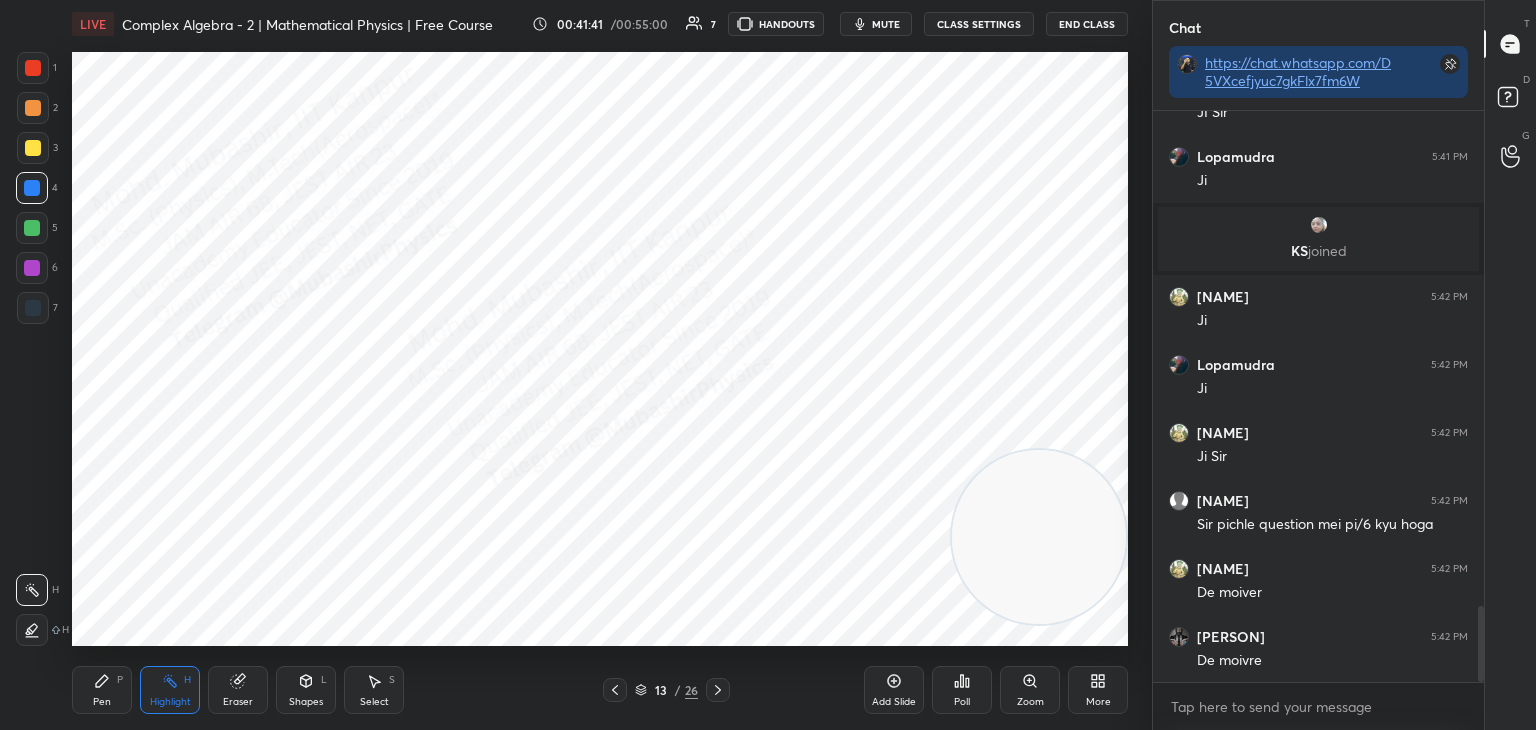 click on "Select S" at bounding box center [374, 690] 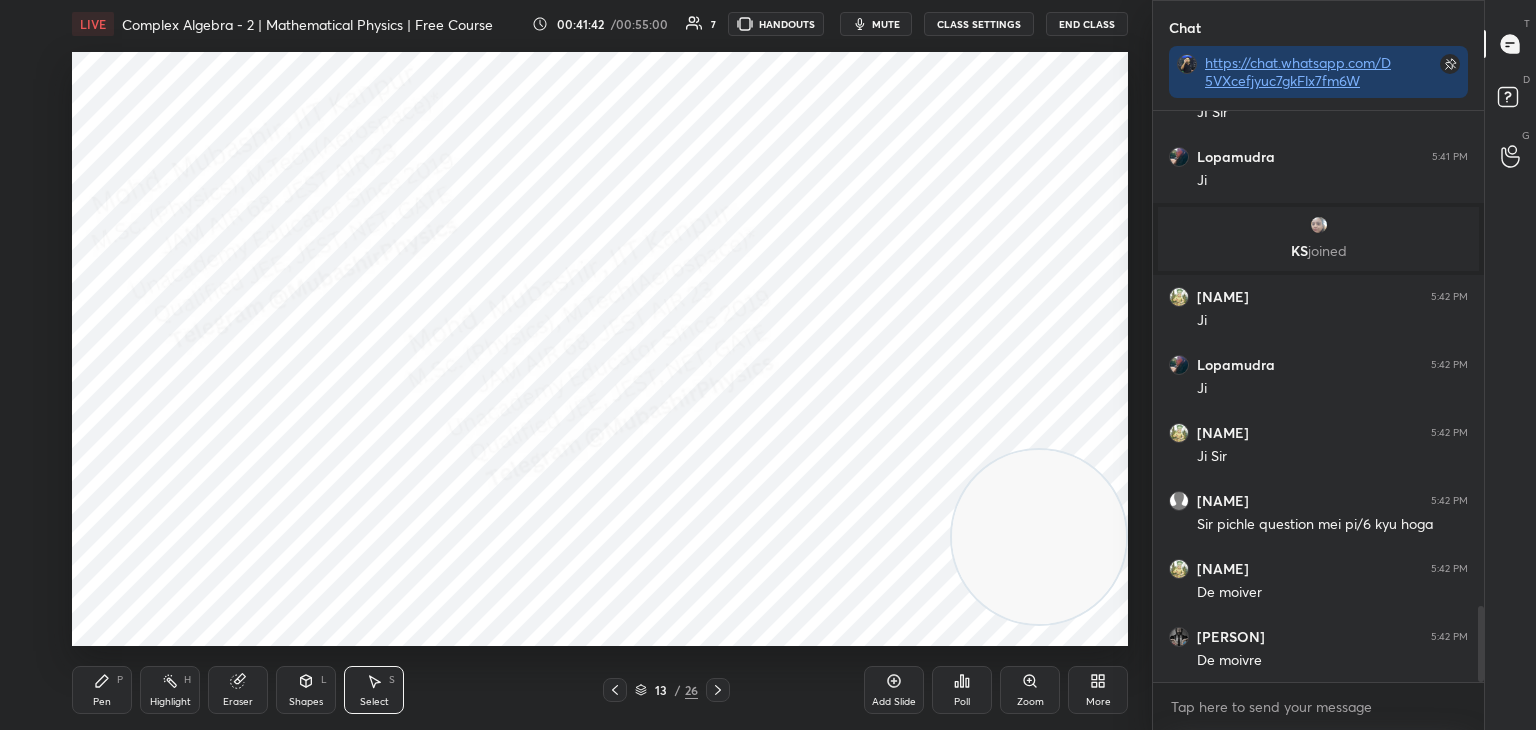 click on "0 ° Undo Copy Duplicate Duplicate to new slide Delete" at bounding box center [600, 349] 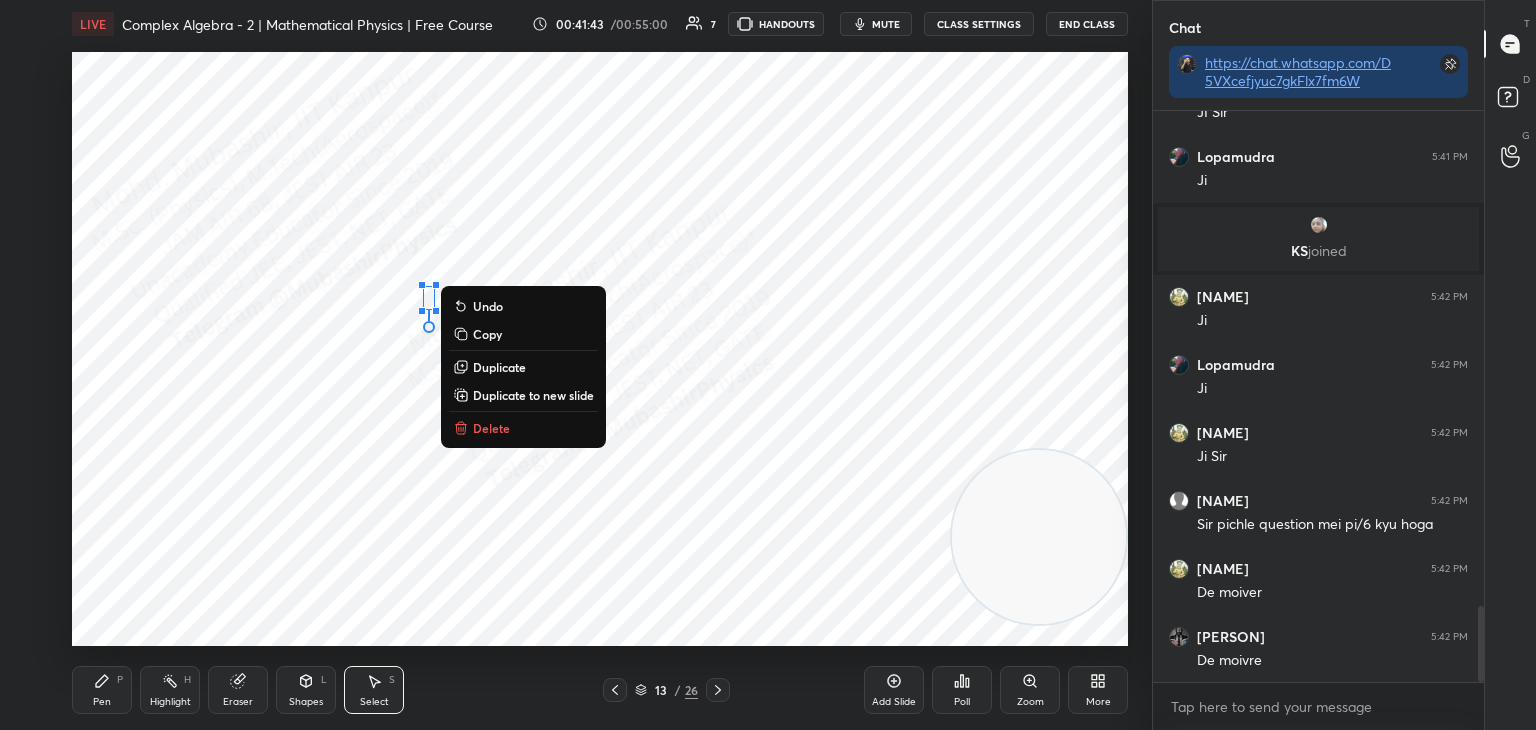 click on "Delete" at bounding box center [491, 428] 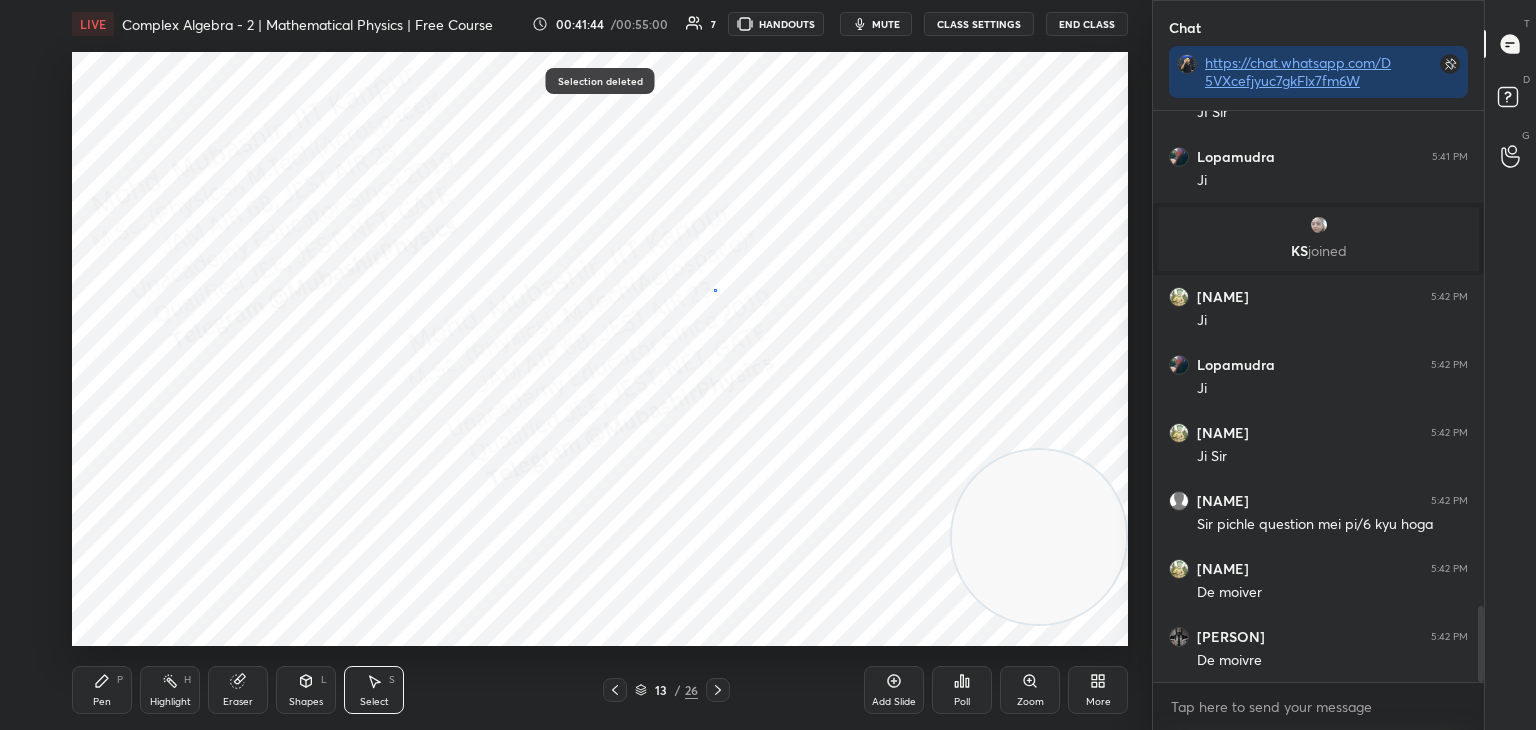 drag, startPoint x: 714, startPoint y: 289, endPoint x: 737, endPoint y: 369, distance: 83.240616 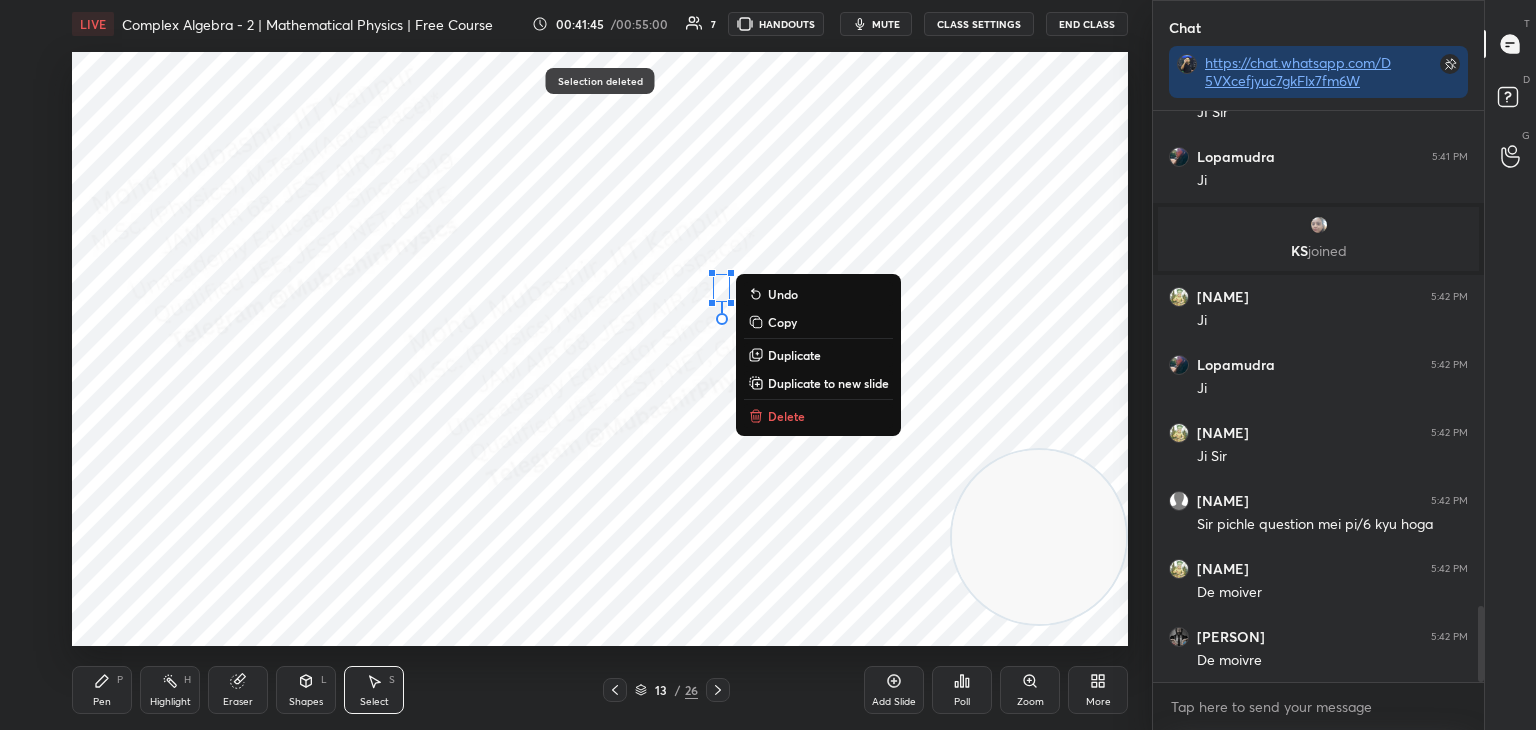 click on "Delete" at bounding box center [786, 416] 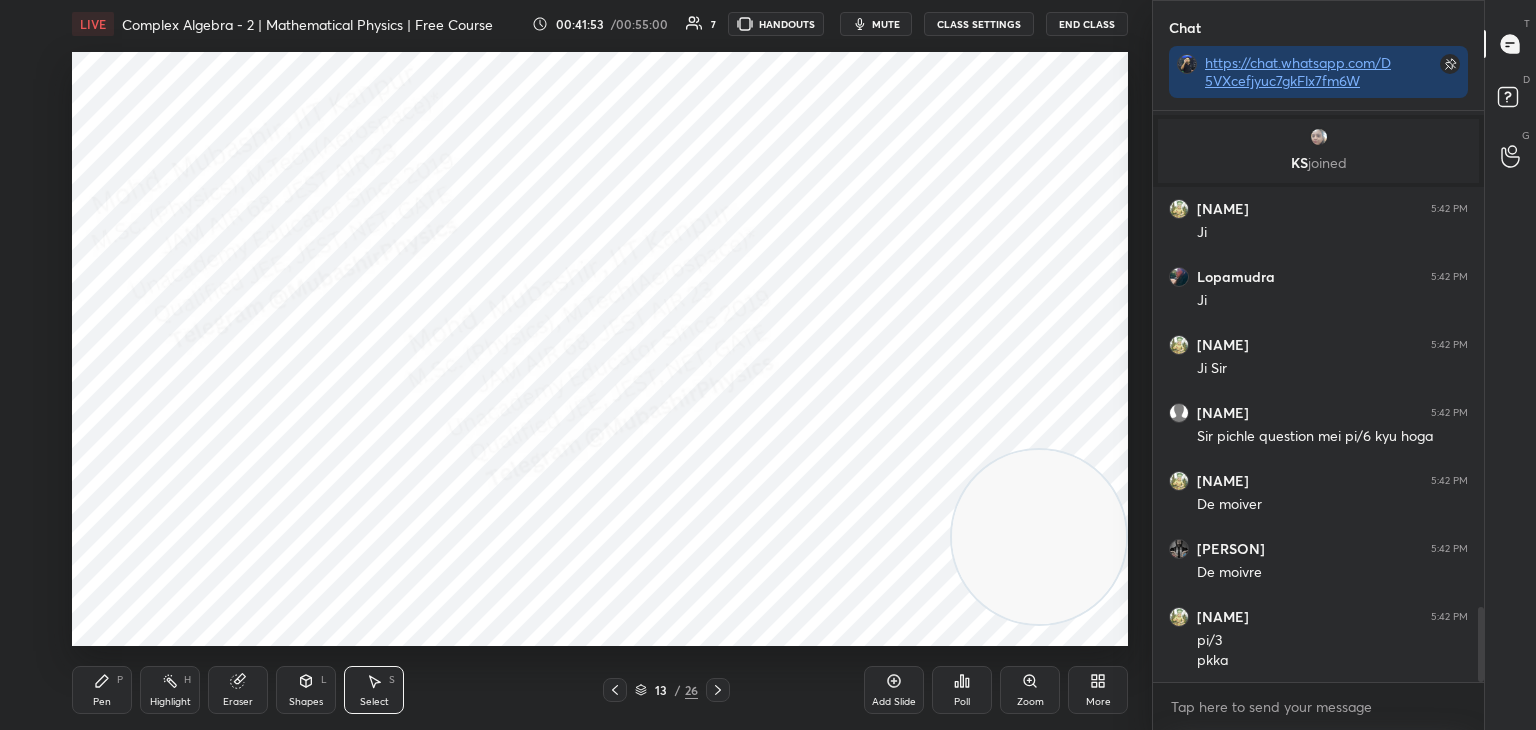 scroll, scrollTop: 3880, scrollLeft: 0, axis: vertical 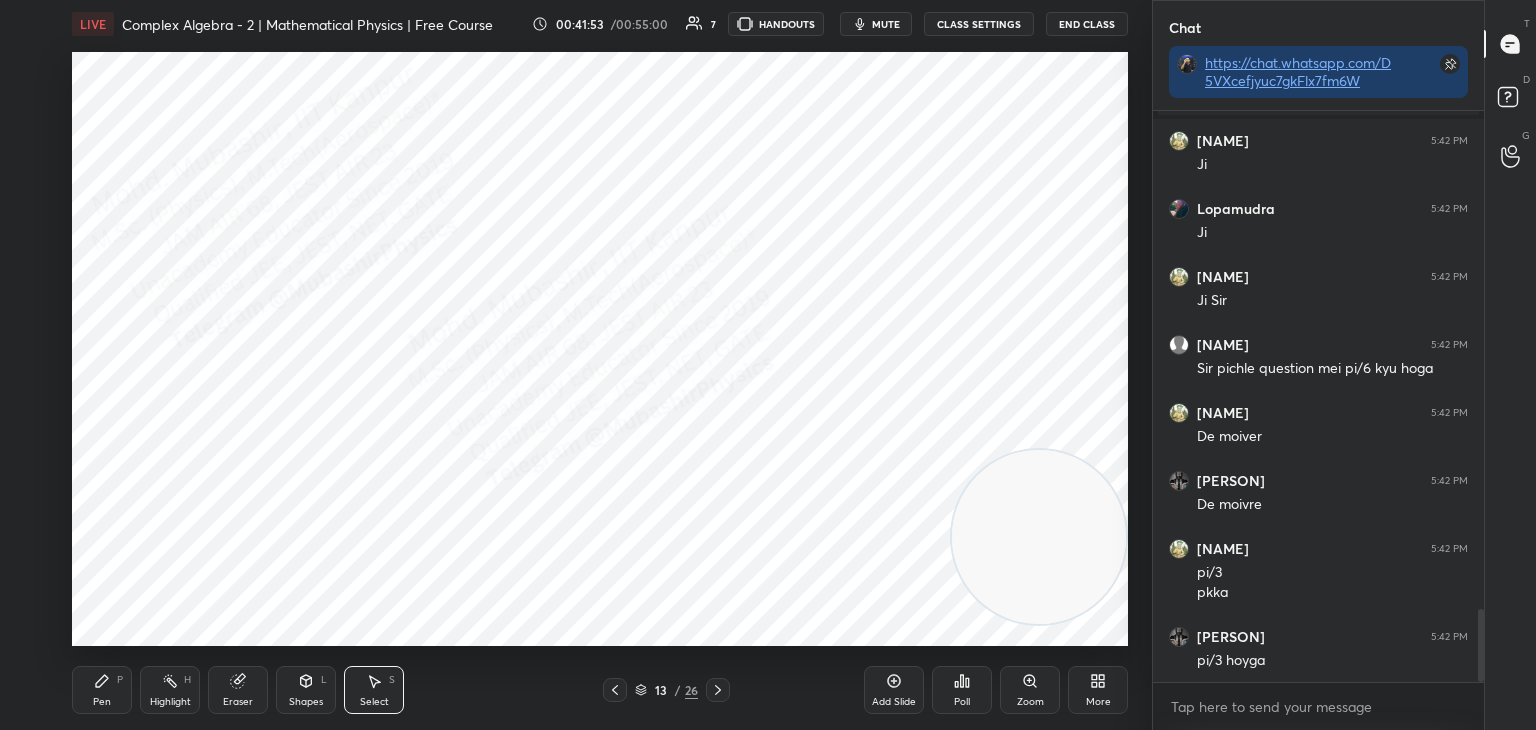 drag, startPoint x: 97, startPoint y: 690, endPoint x: 124, endPoint y: 690, distance: 27 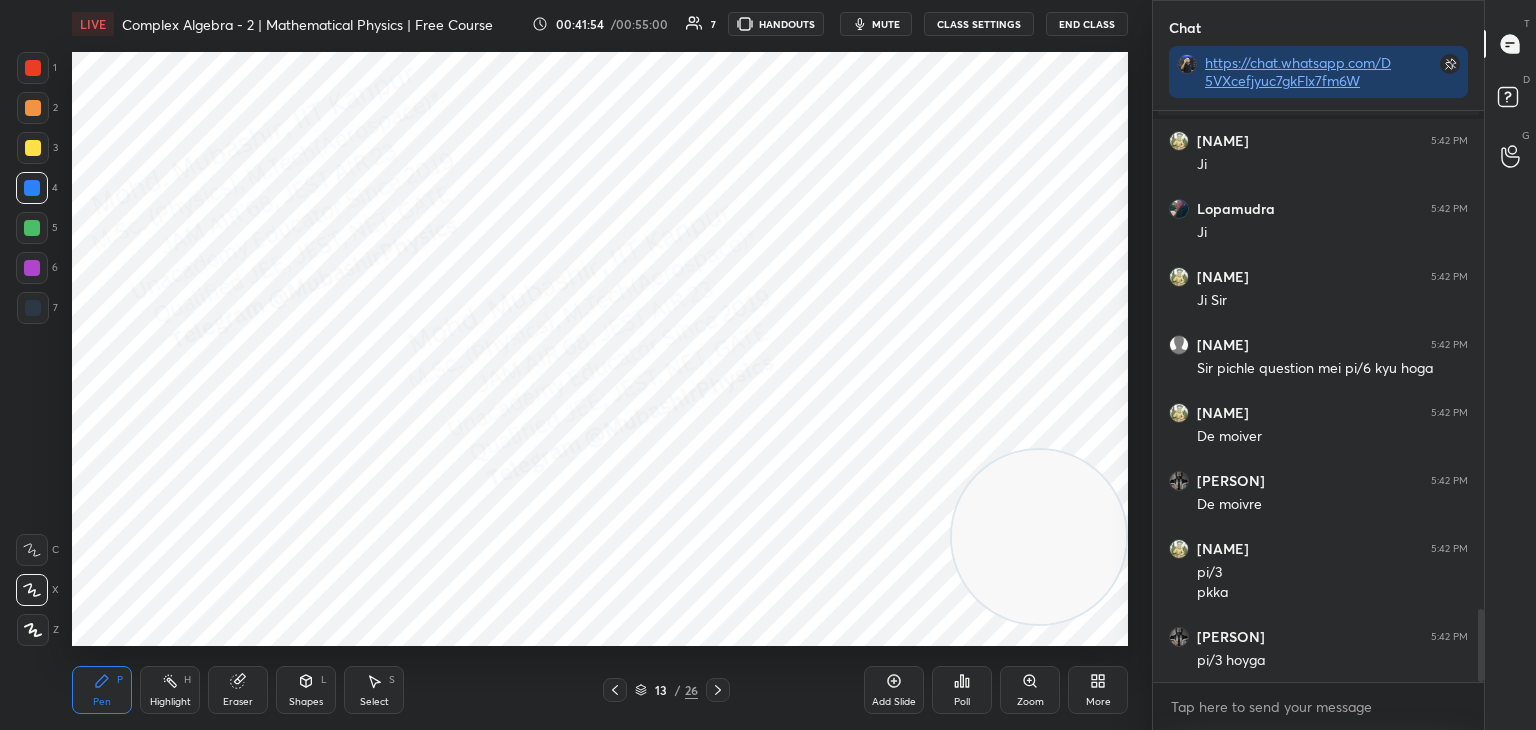 scroll, scrollTop: 3948, scrollLeft: 0, axis: vertical 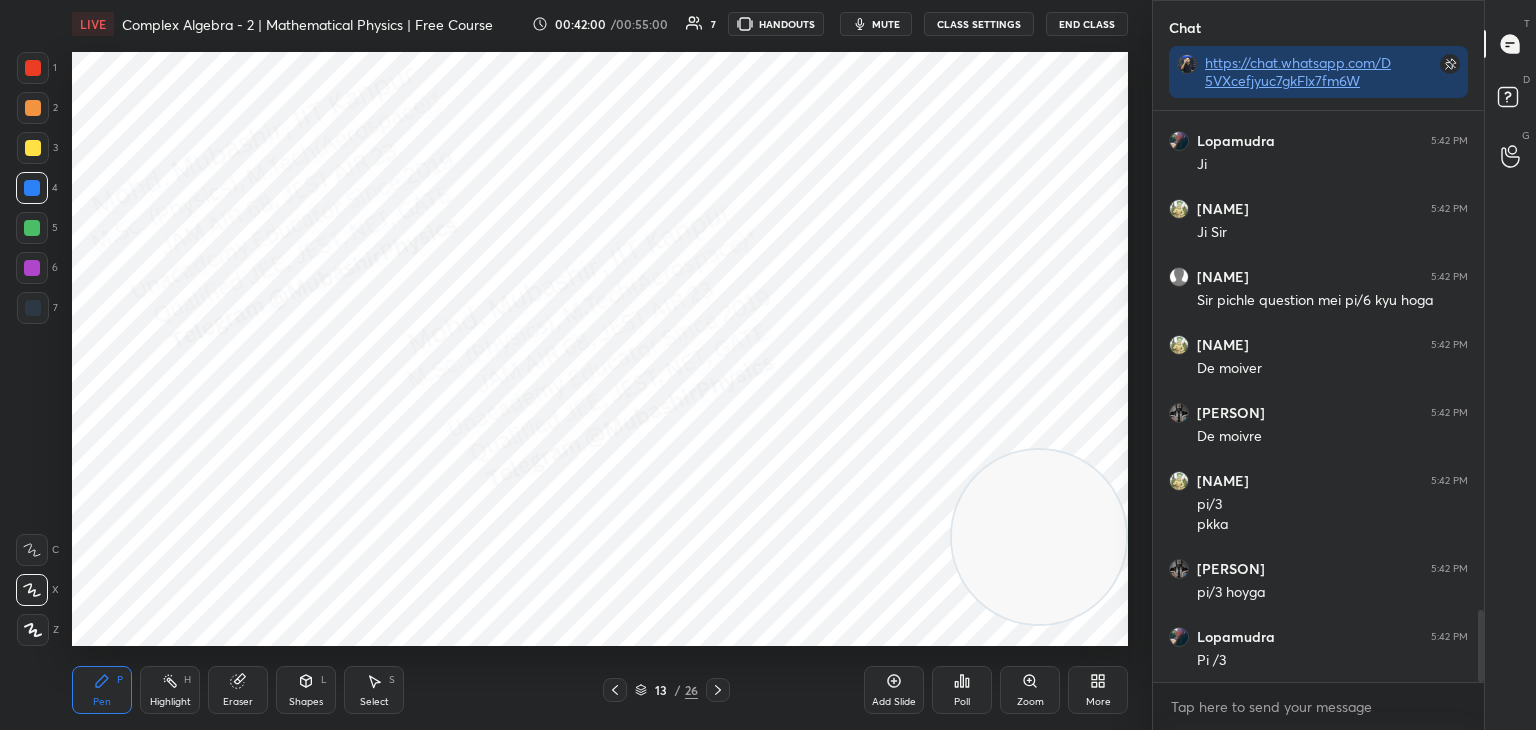 click on "Select S" at bounding box center [374, 690] 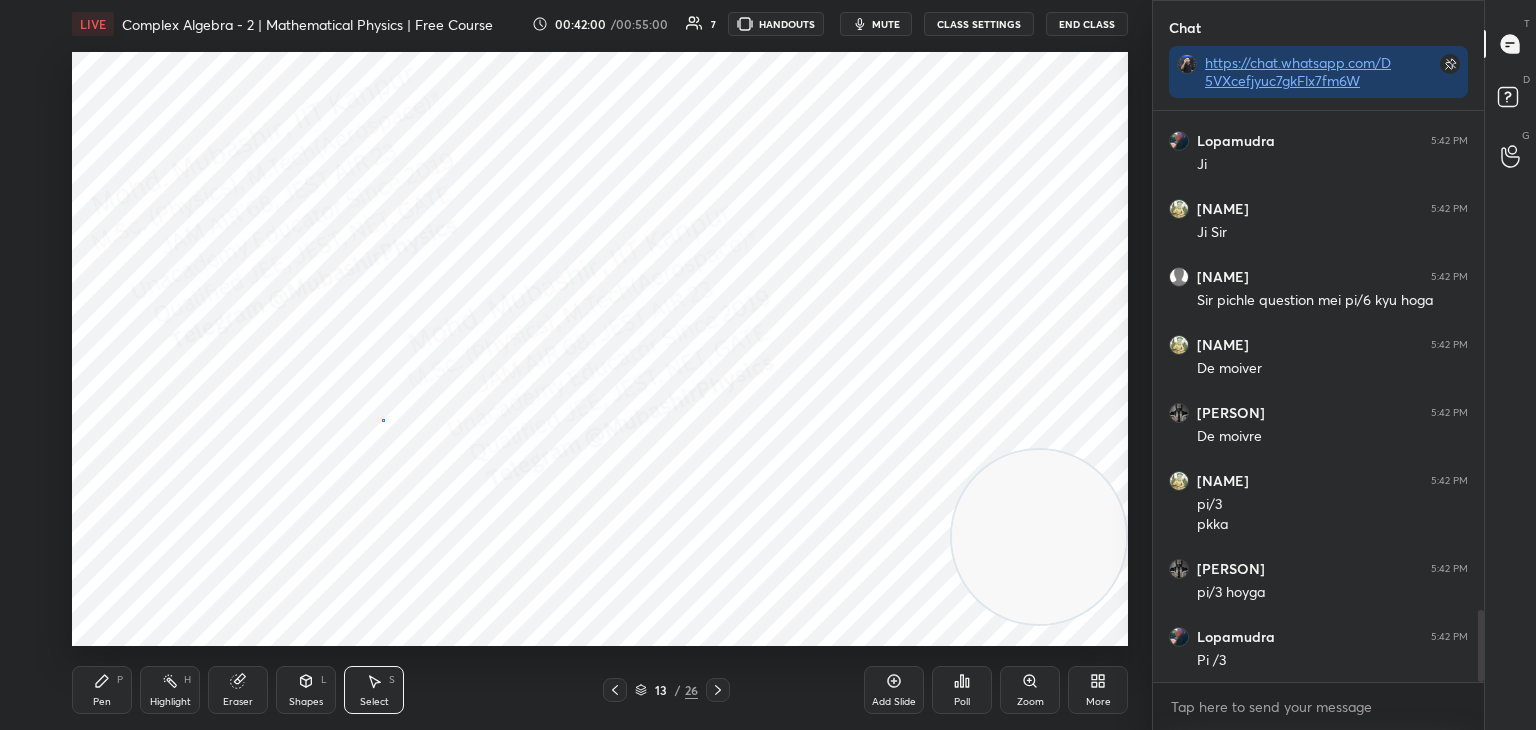 drag, startPoint x: 381, startPoint y: 421, endPoint x: 392, endPoint y: 433, distance: 16.27882 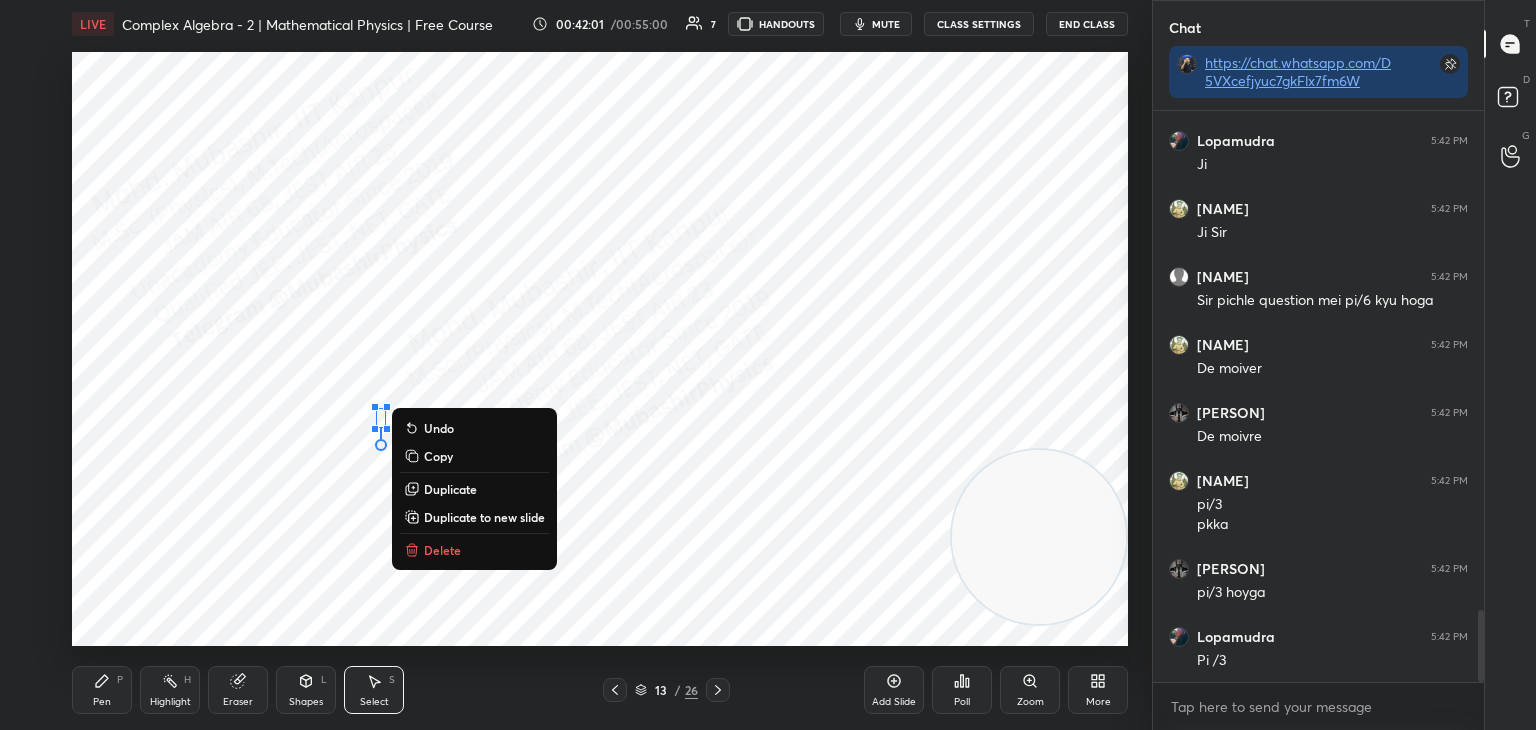 click on "Delete" at bounding box center [442, 550] 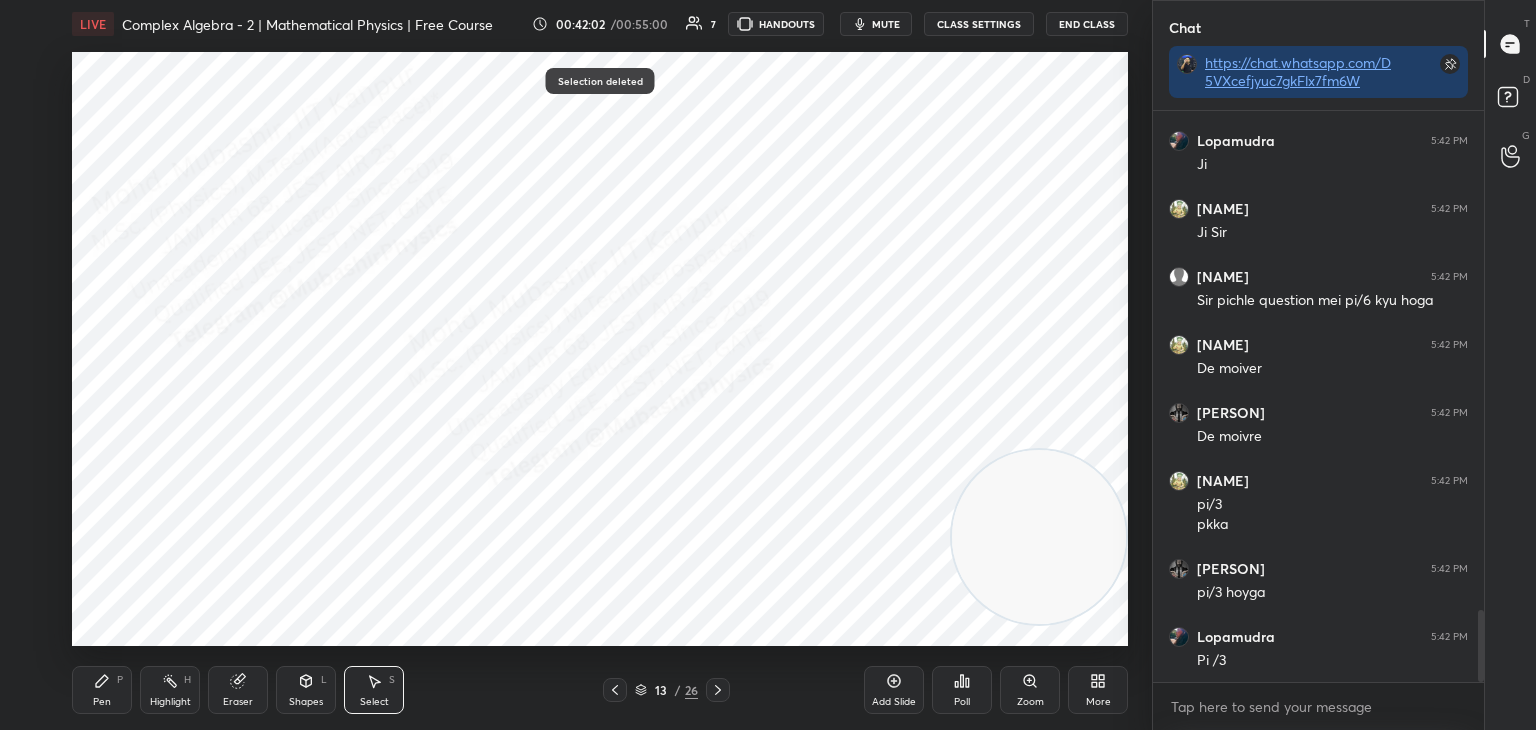 click 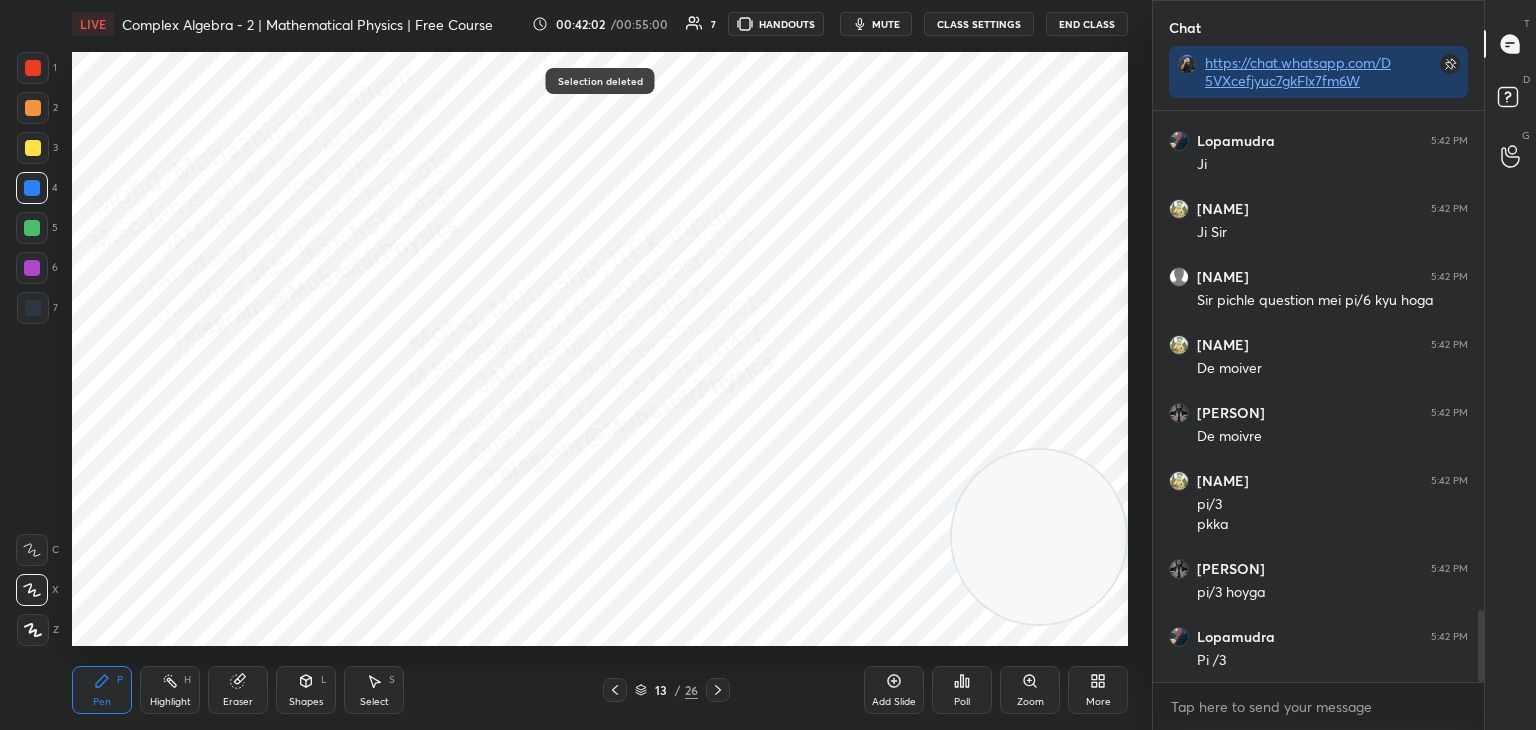 click at bounding box center [32, 268] 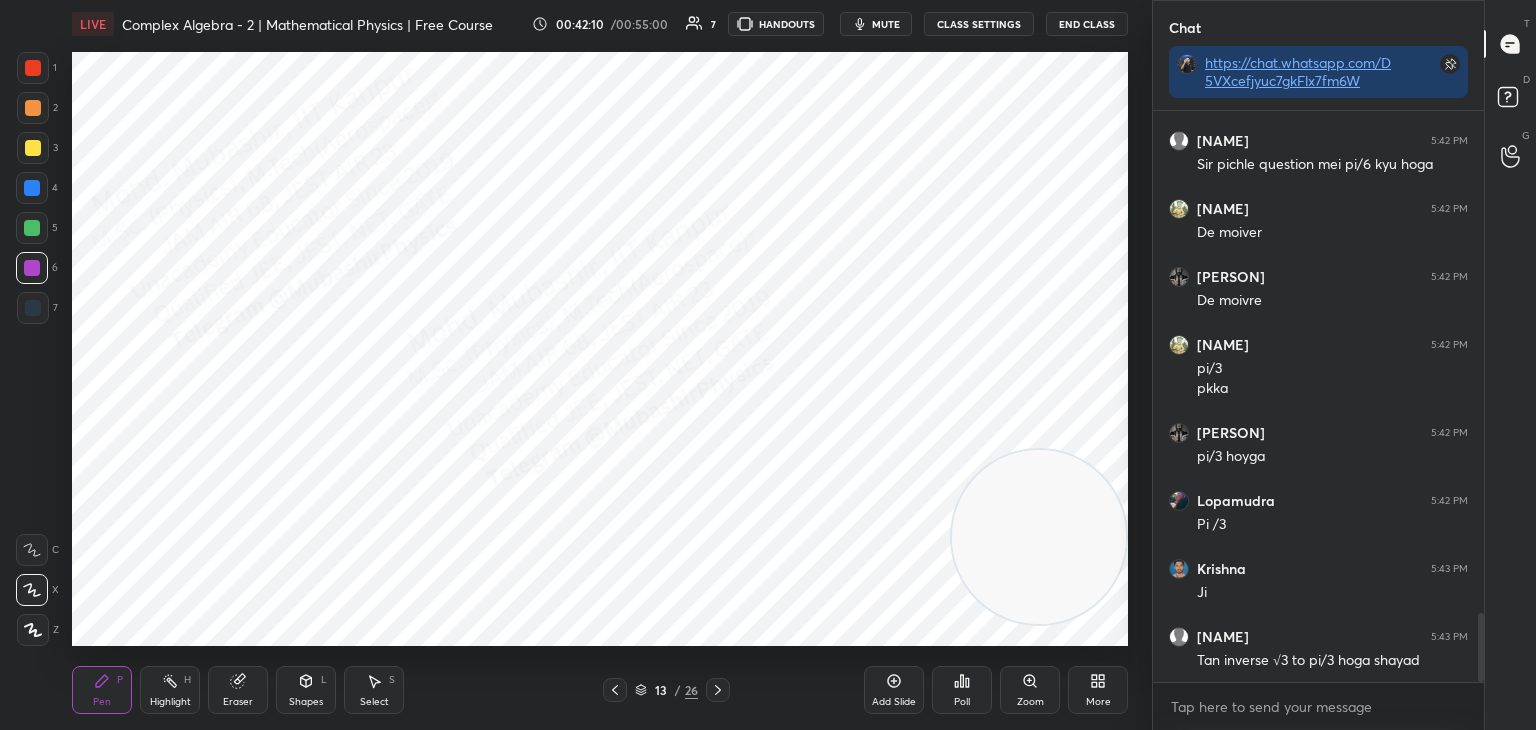 scroll, scrollTop: 4152, scrollLeft: 0, axis: vertical 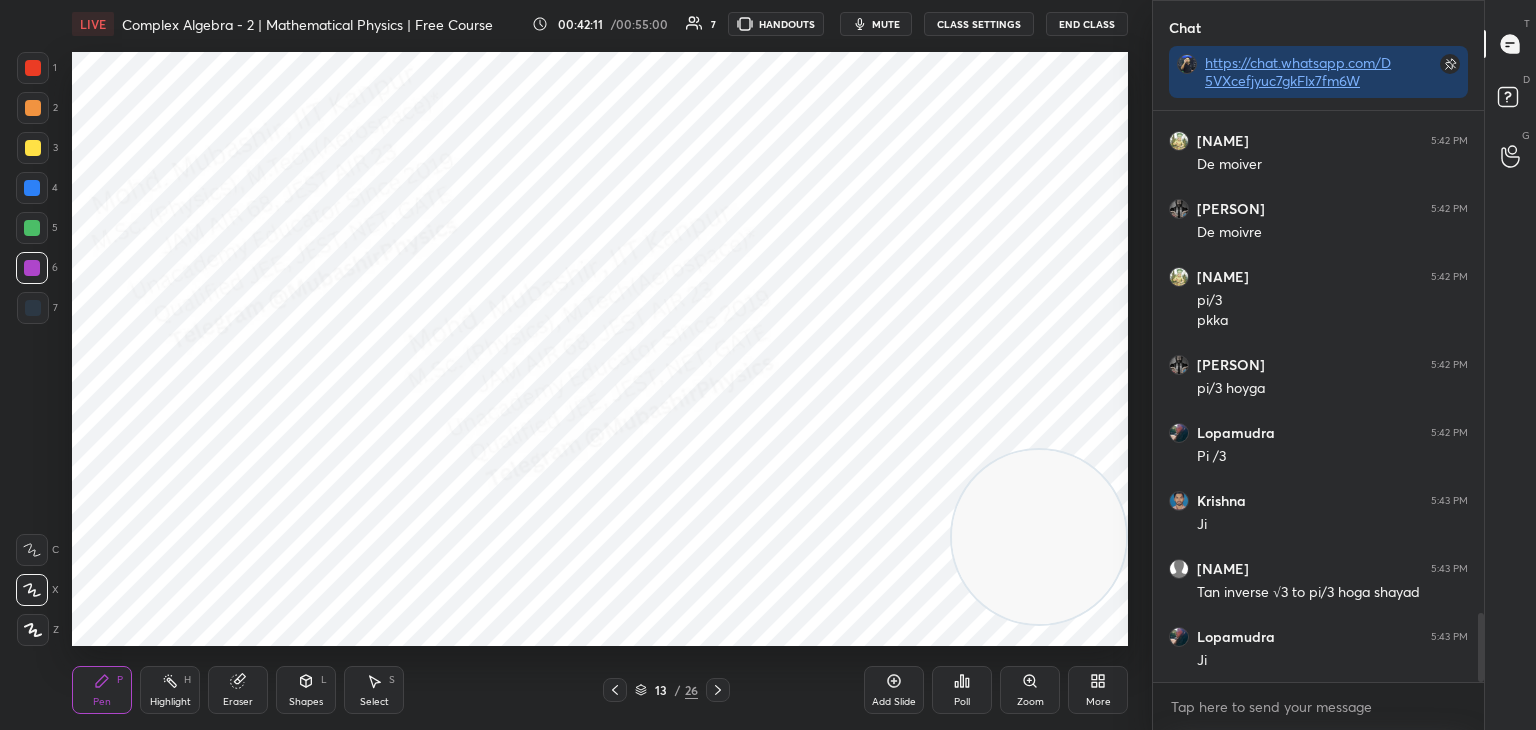 click 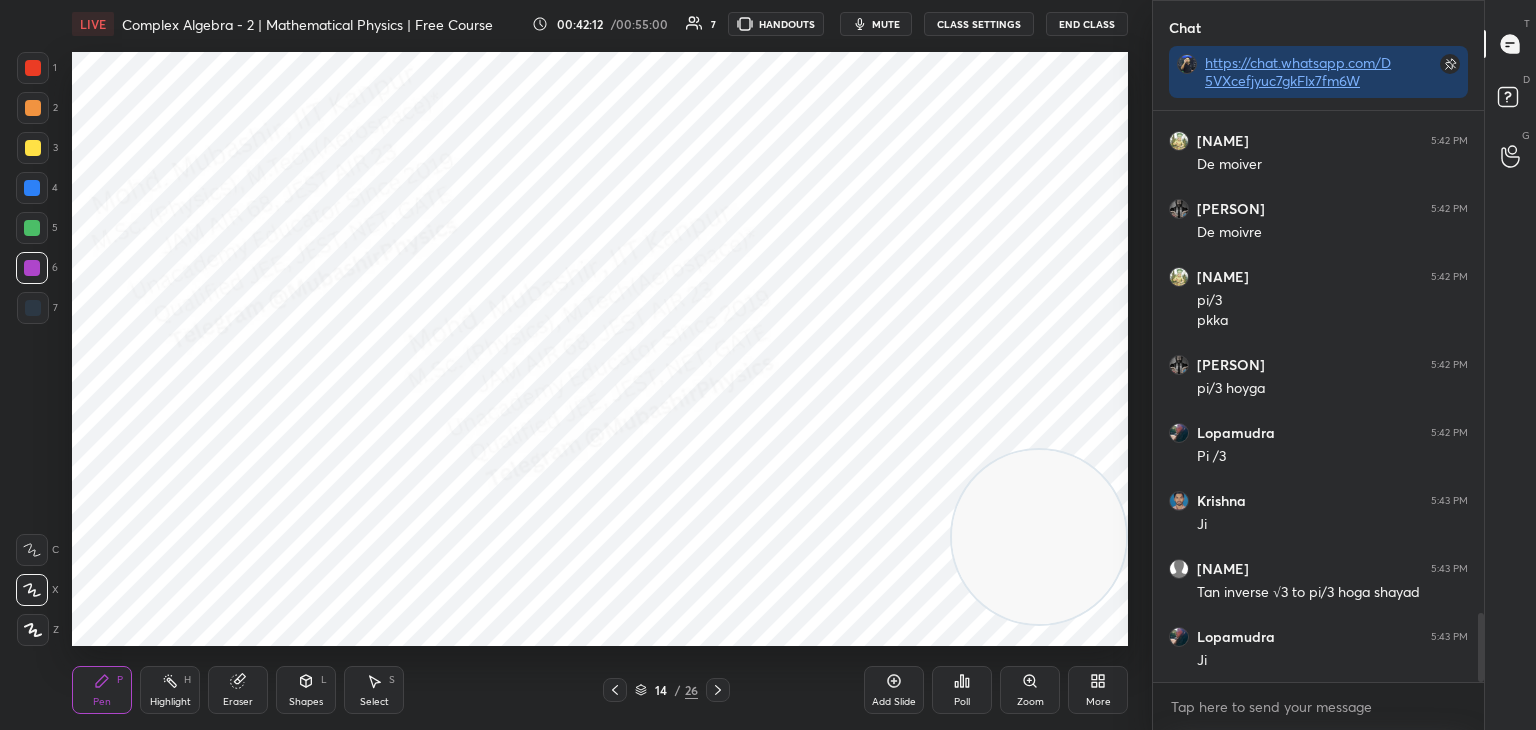 scroll, scrollTop: 4238, scrollLeft: 0, axis: vertical 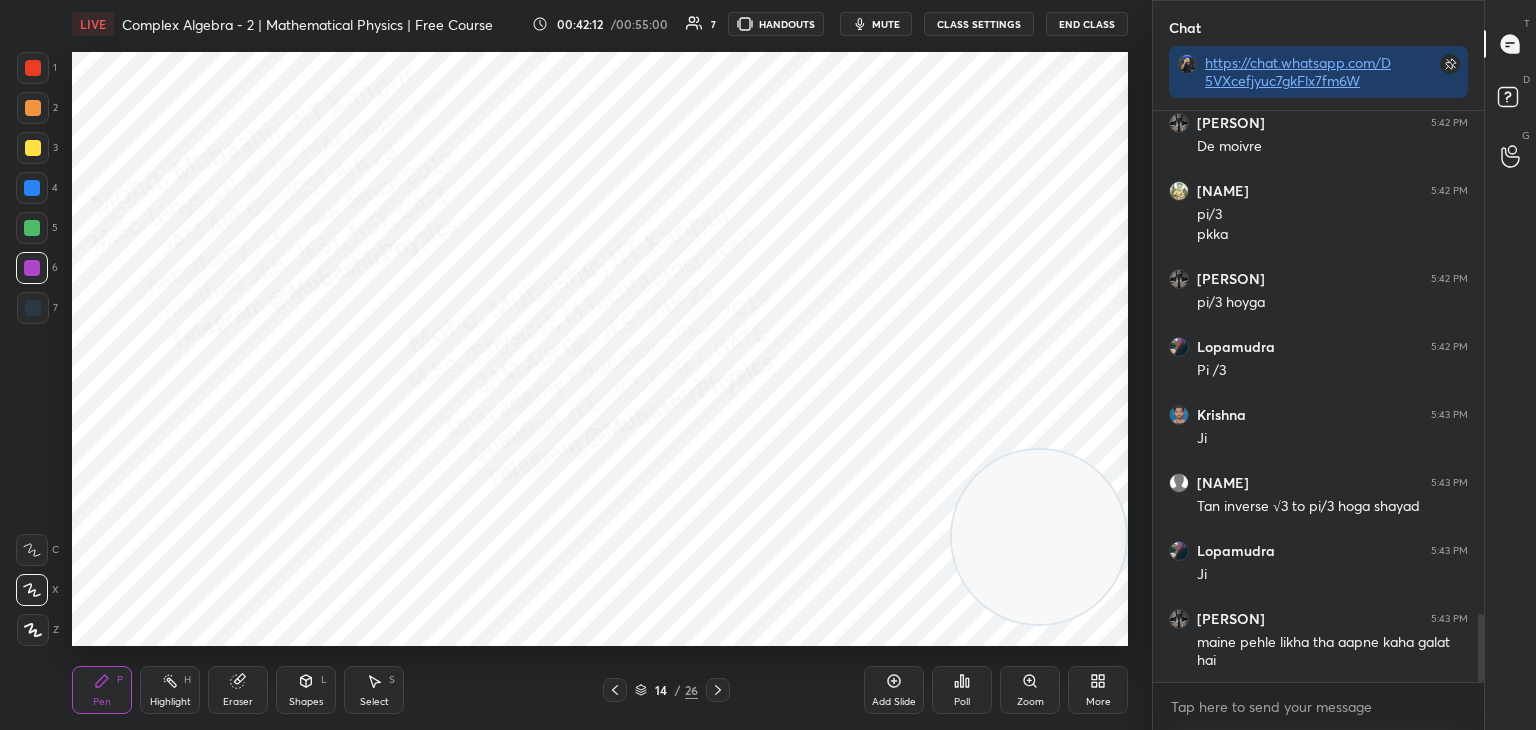 click 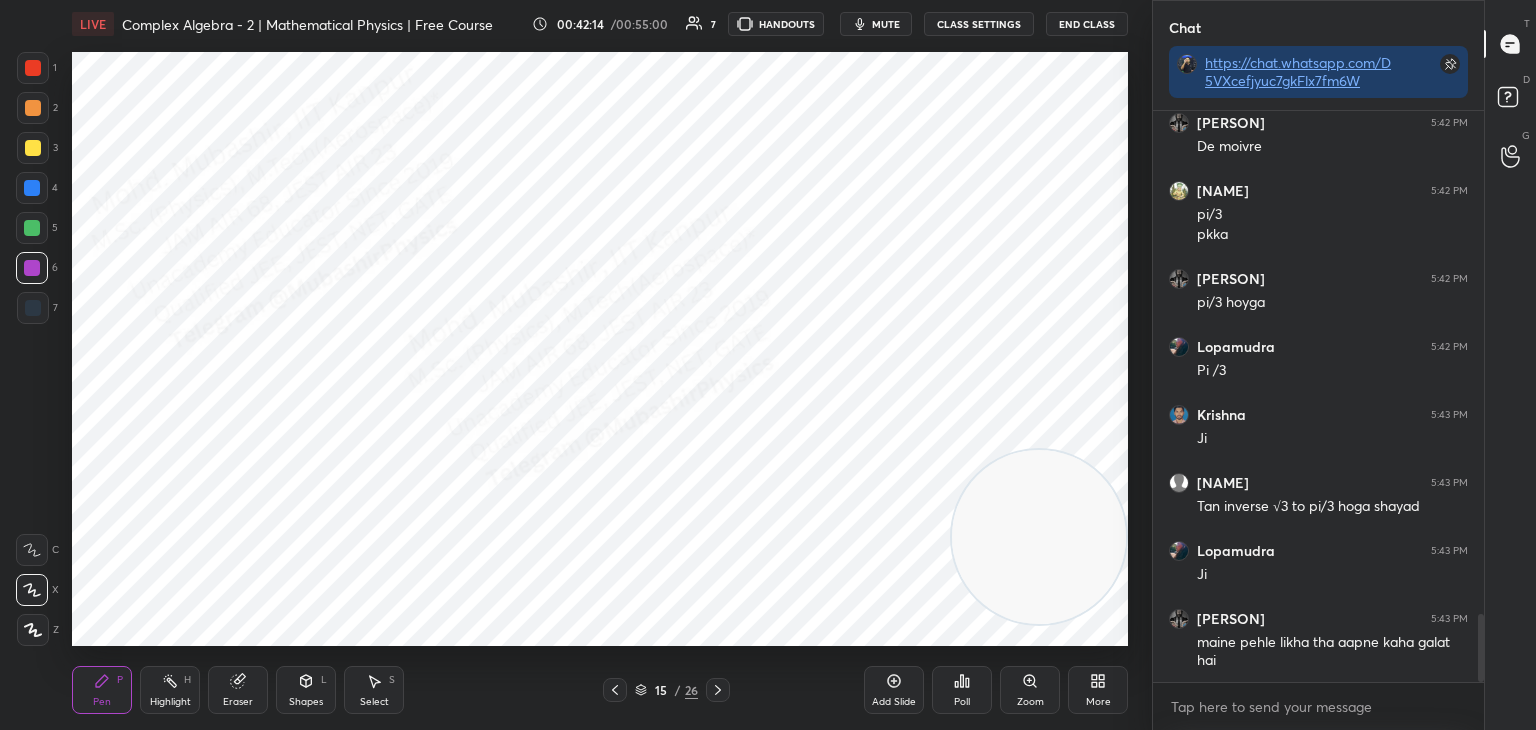 click on "Highlight H" at bounding box center [170, 690] 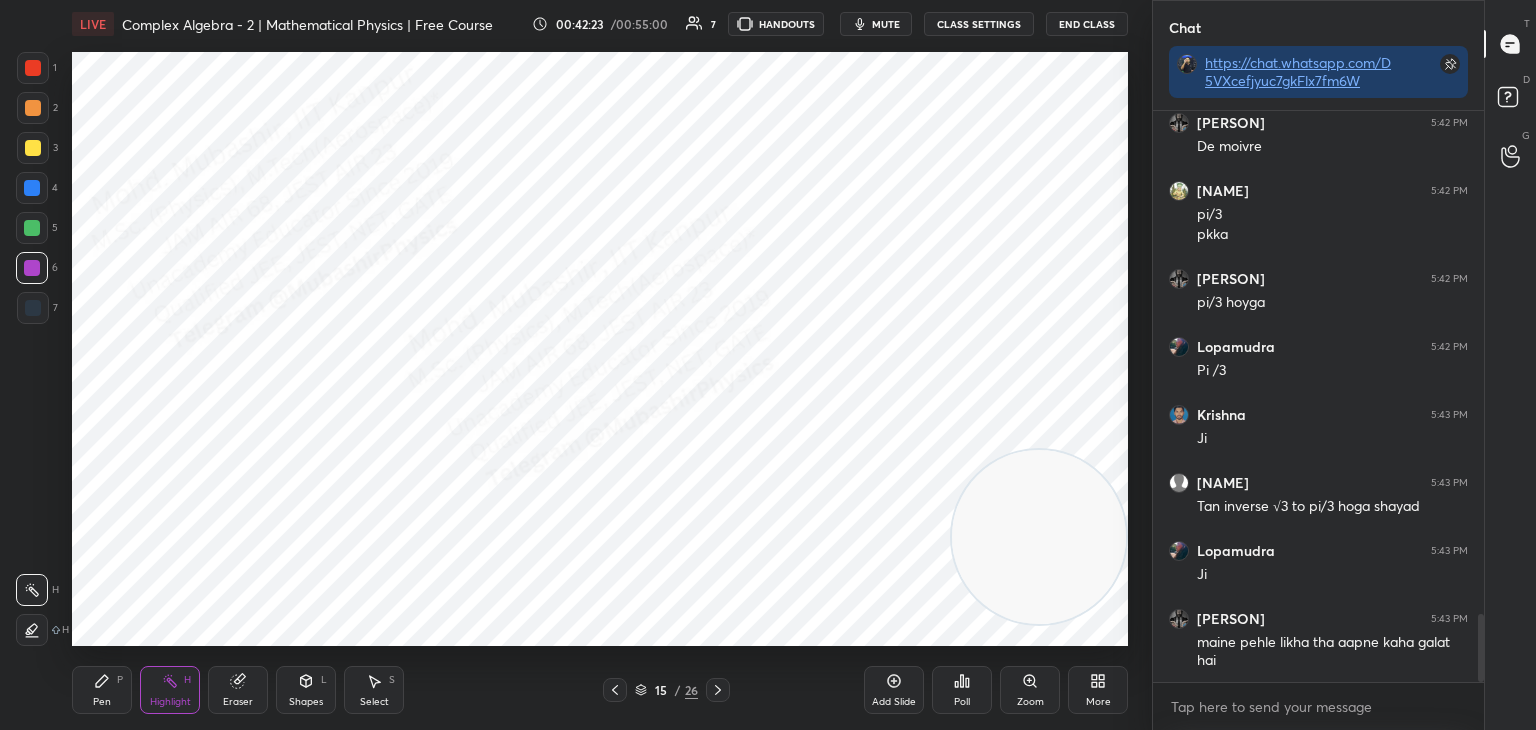 click 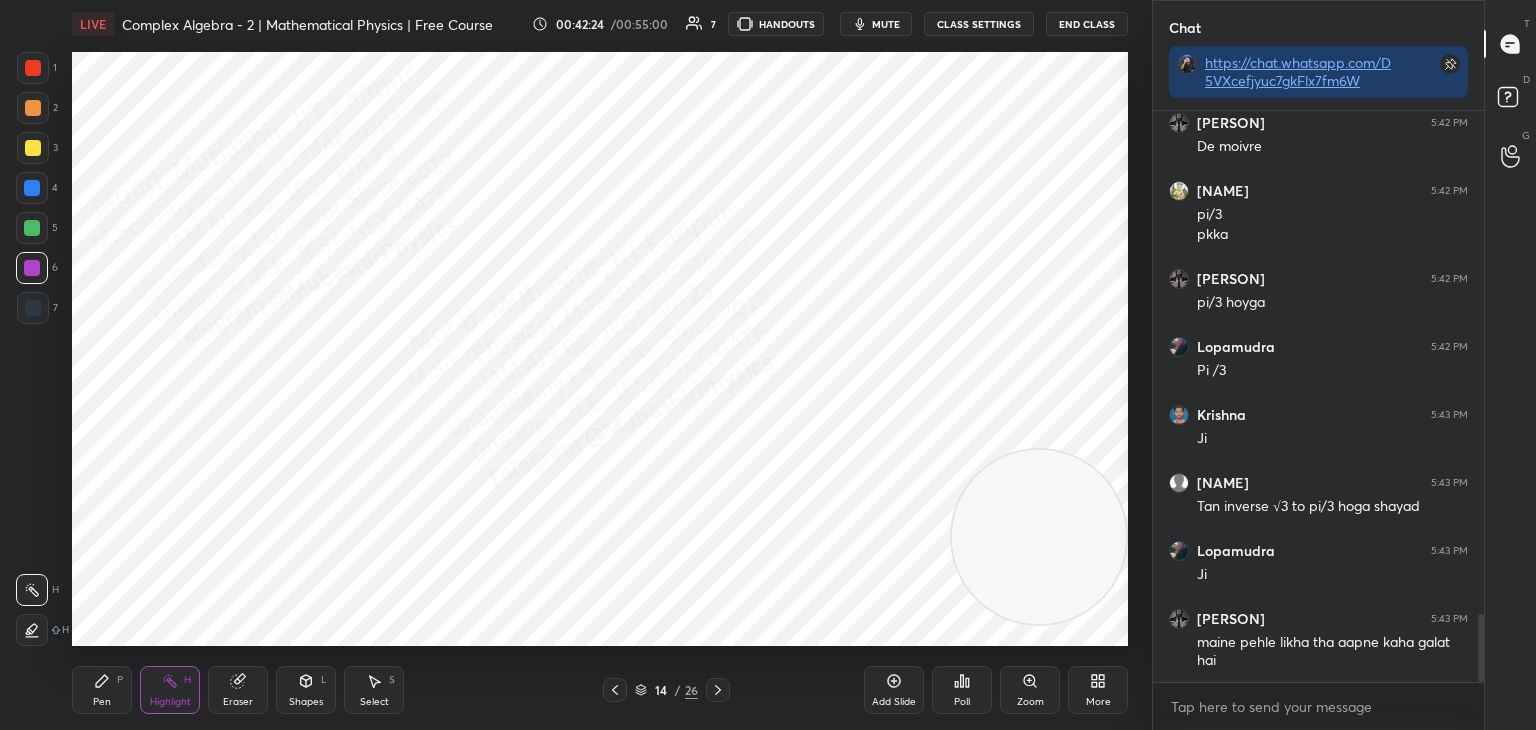 click 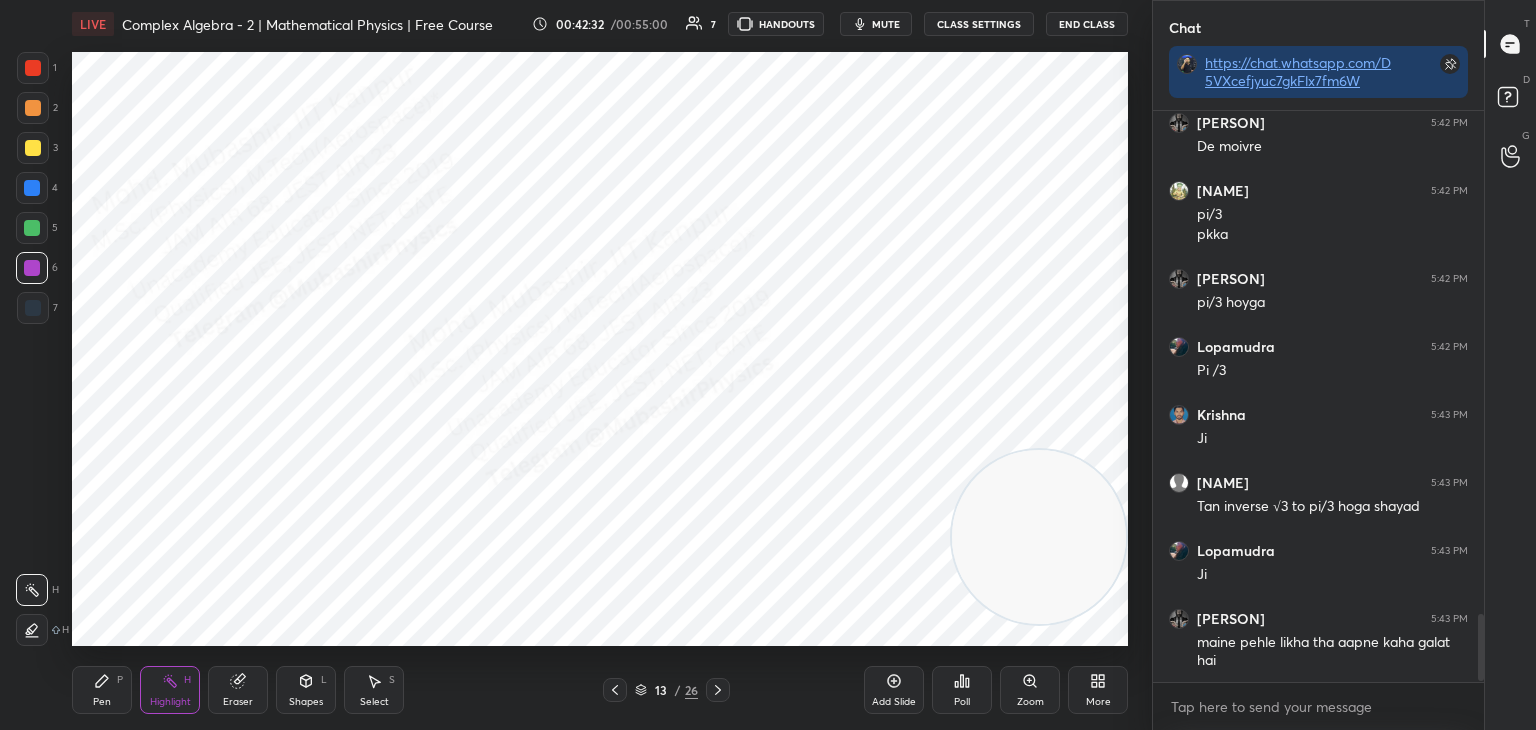 scroll, scrollTop: 4306, scrollLeft: 0, axis: vertical 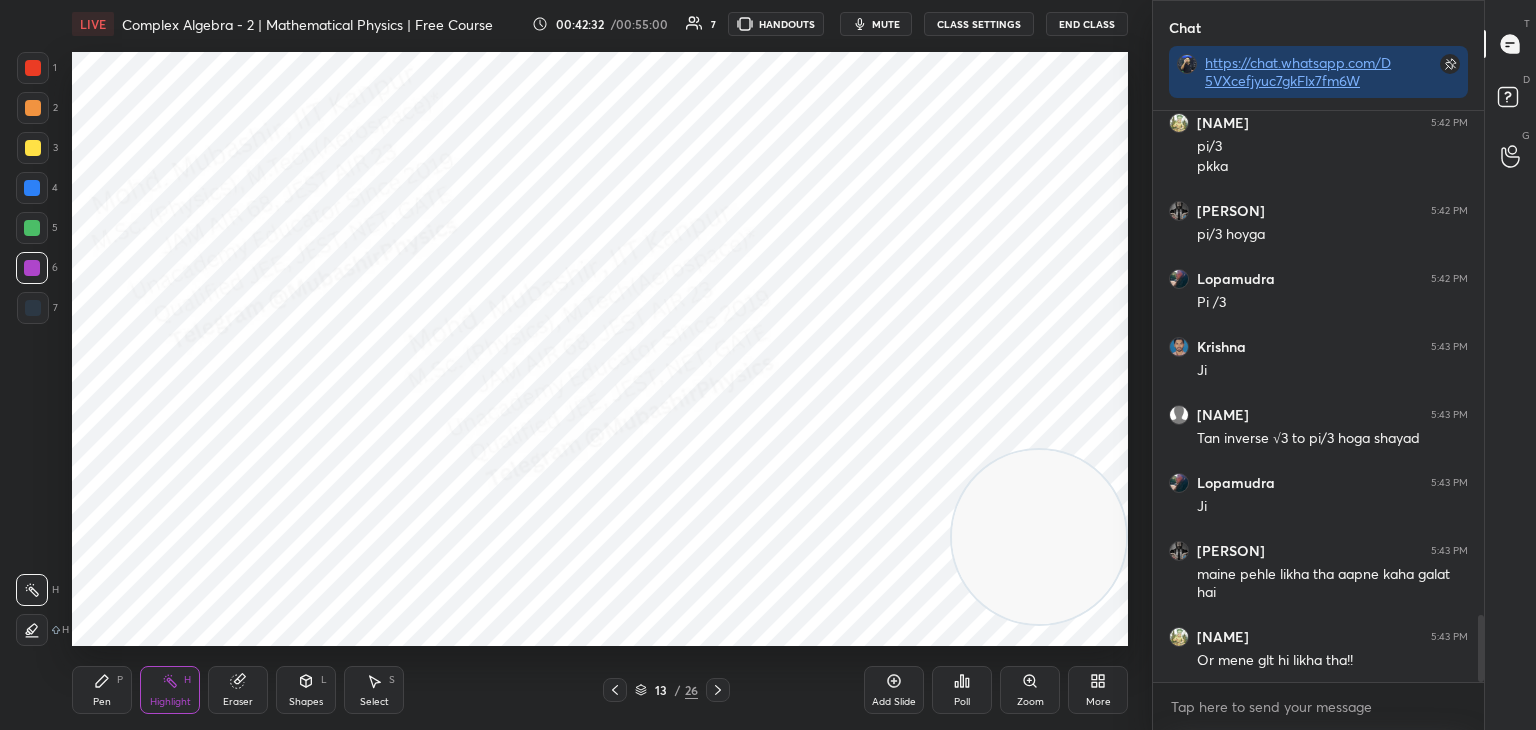 click 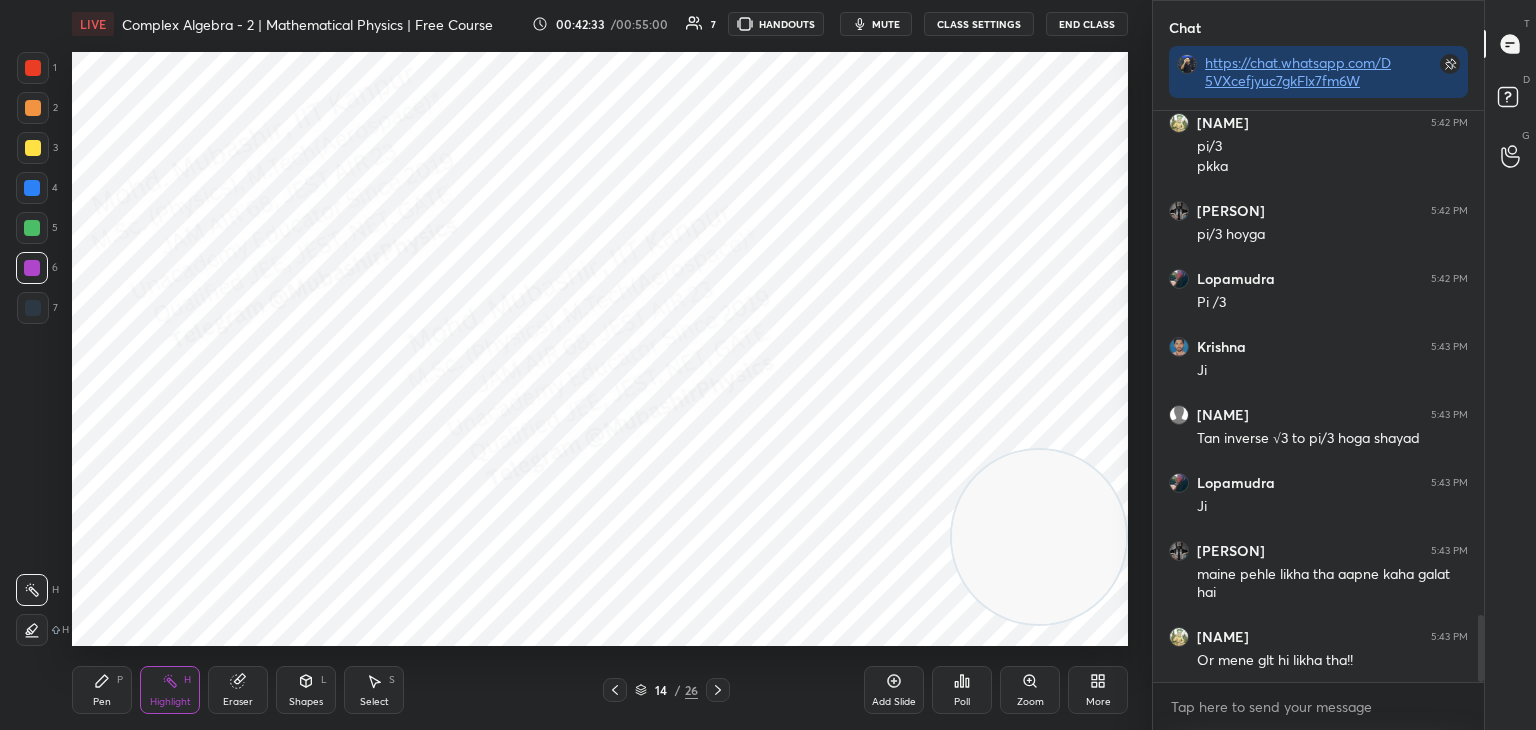 click 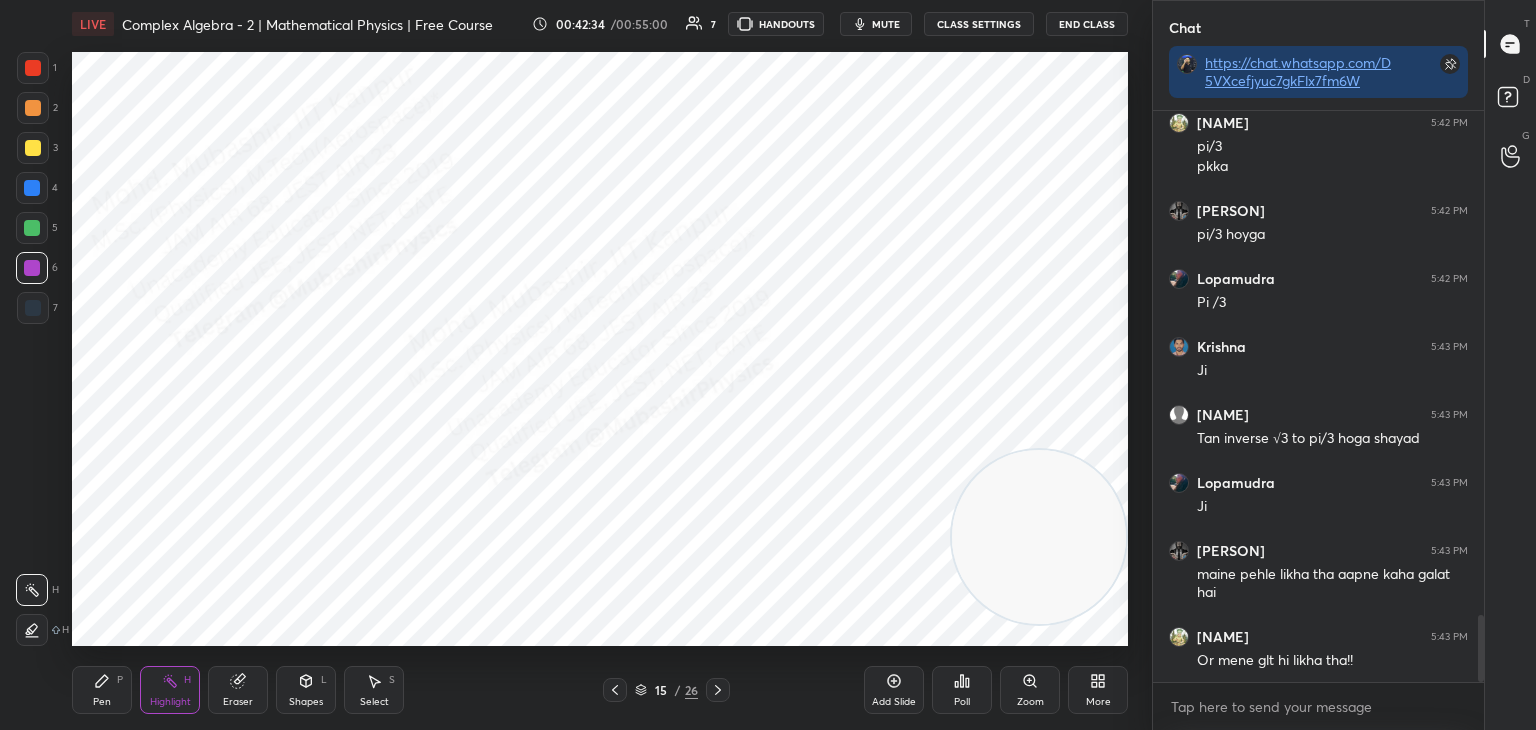 click 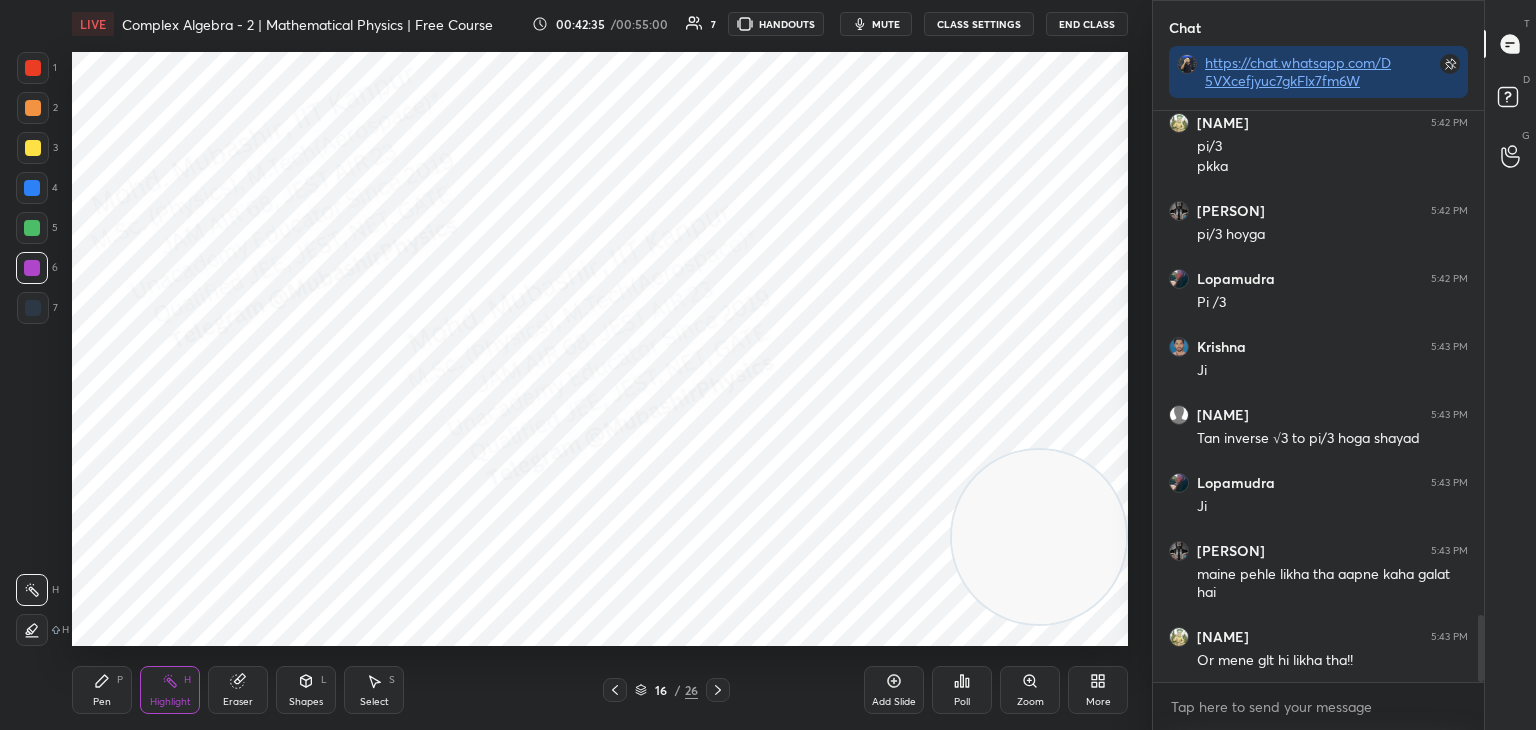 drag, startPoint x: 108, startPoint y: 693, endPoint x: 106, endPoint y: 683, distance: 10.198039 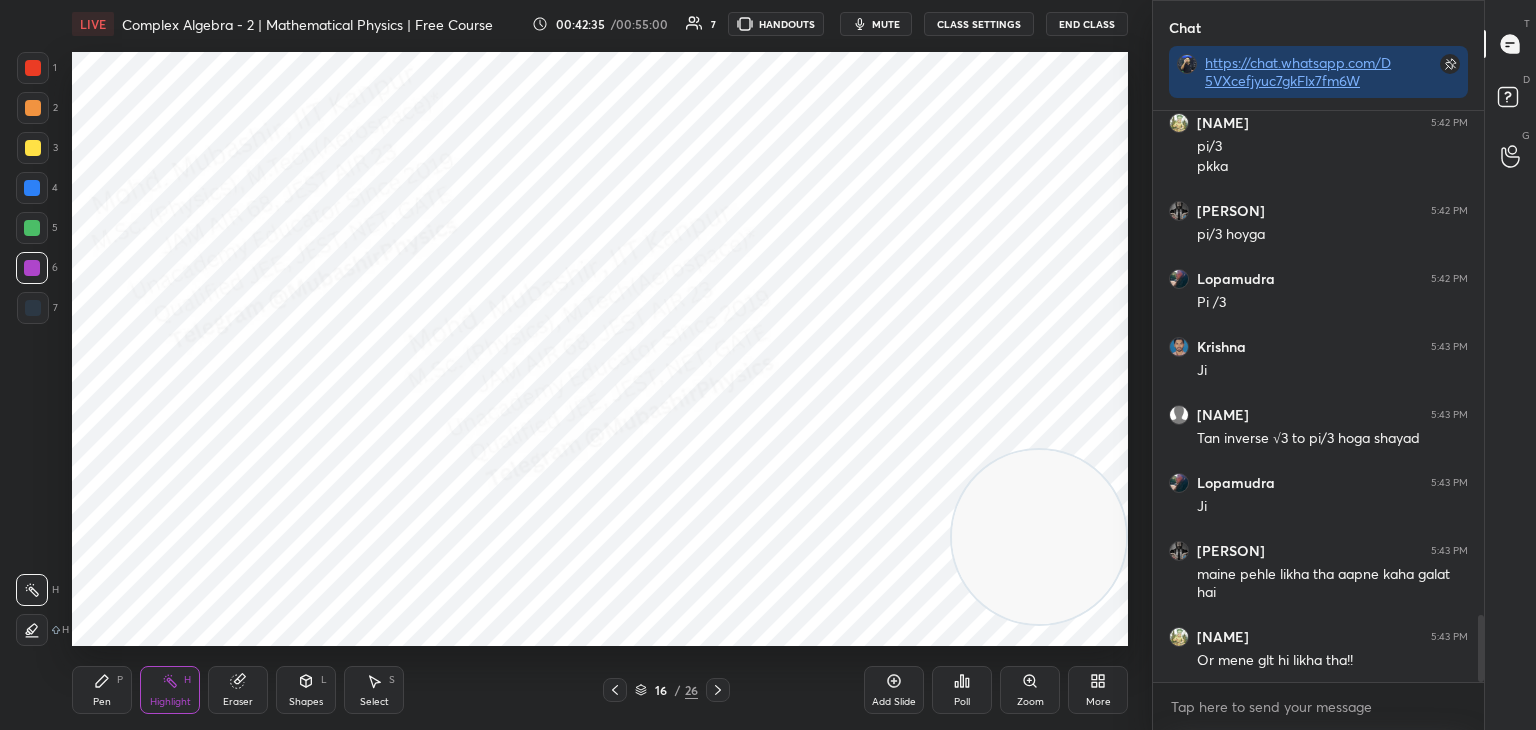 click on "Pen P" at bounding box center [102, 690] 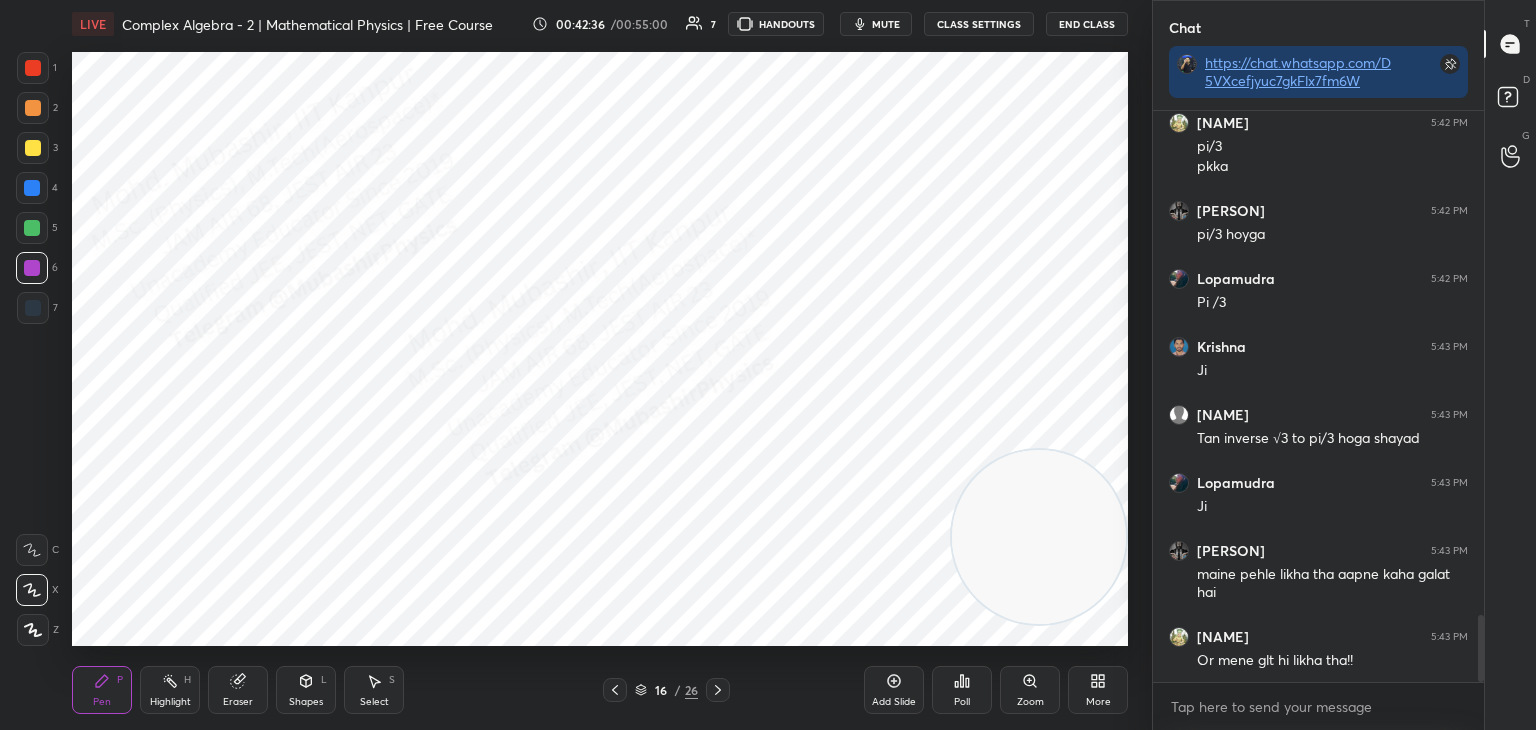 click at bounding box center (33, 68) 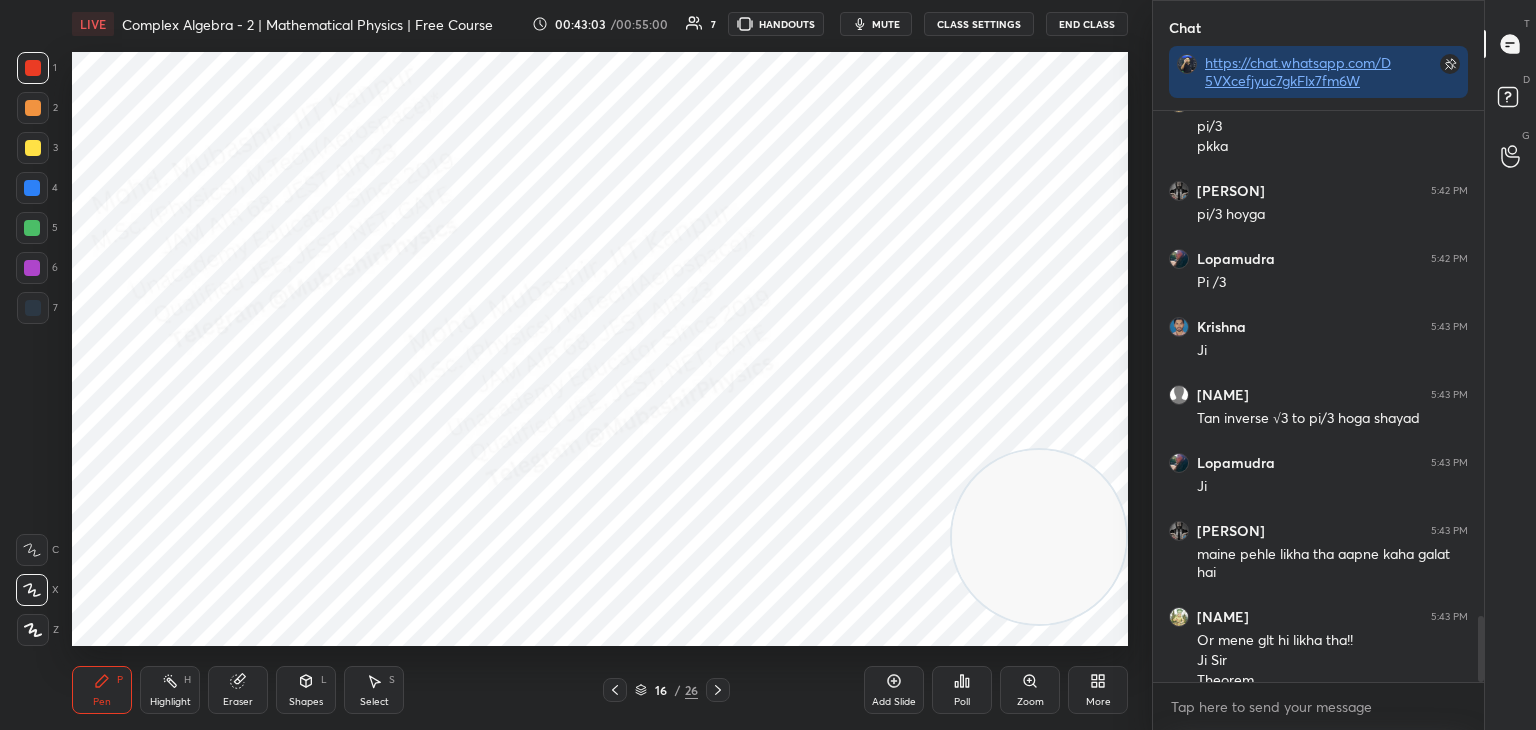 scroll, scrollTop: 4346, scrollLeft: 0, axis: vertical 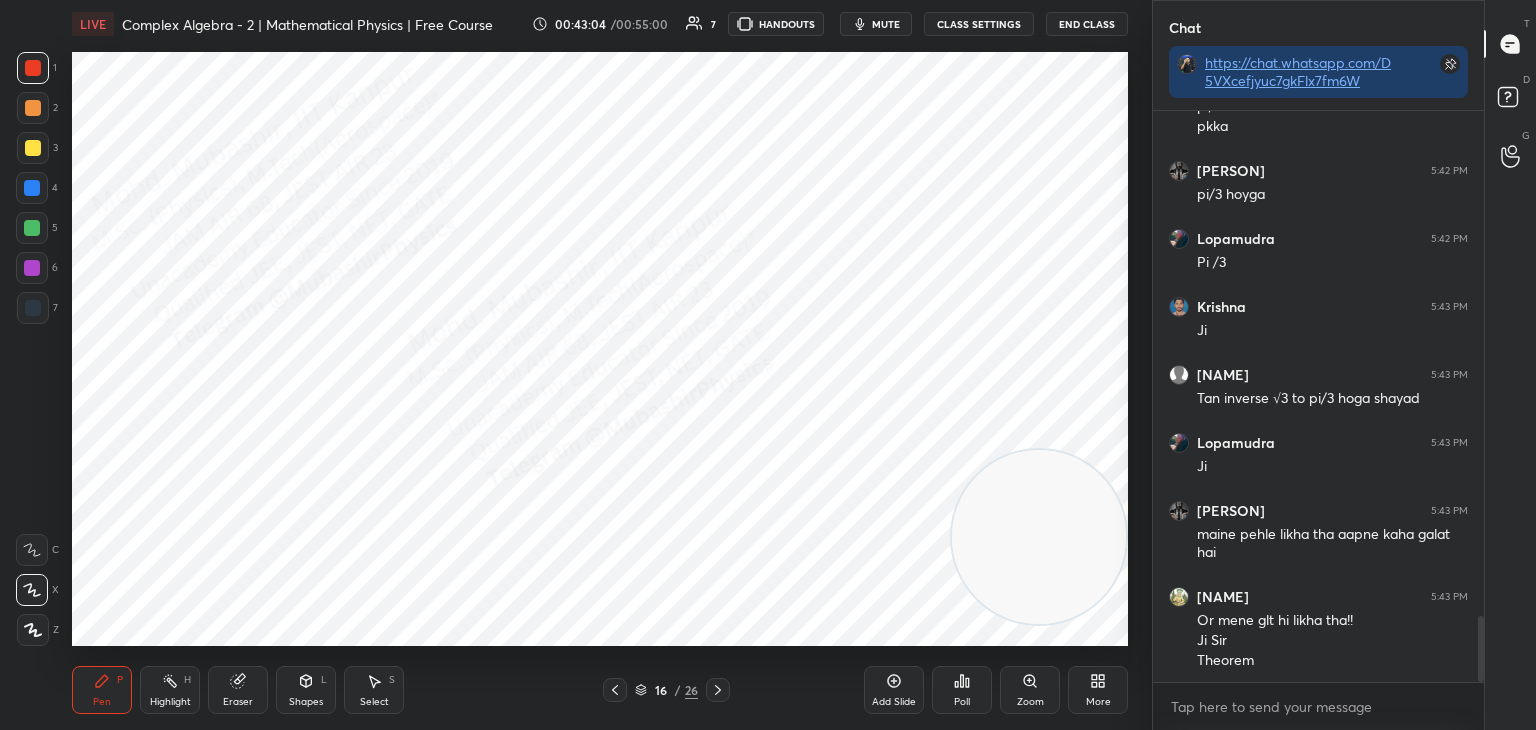 click on "Shapes L" at bounding box center (306, 690) 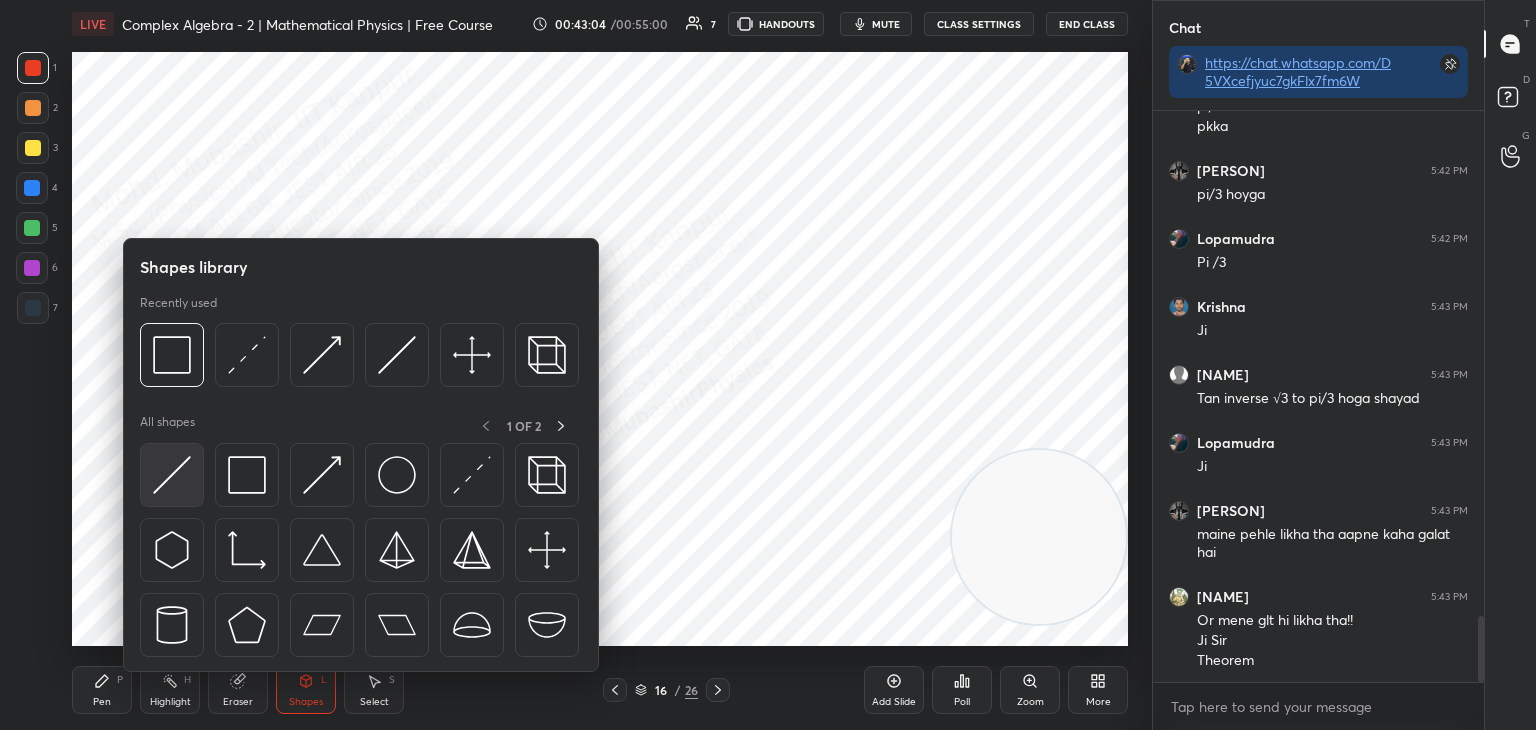 click at bounding box center [172, 475] 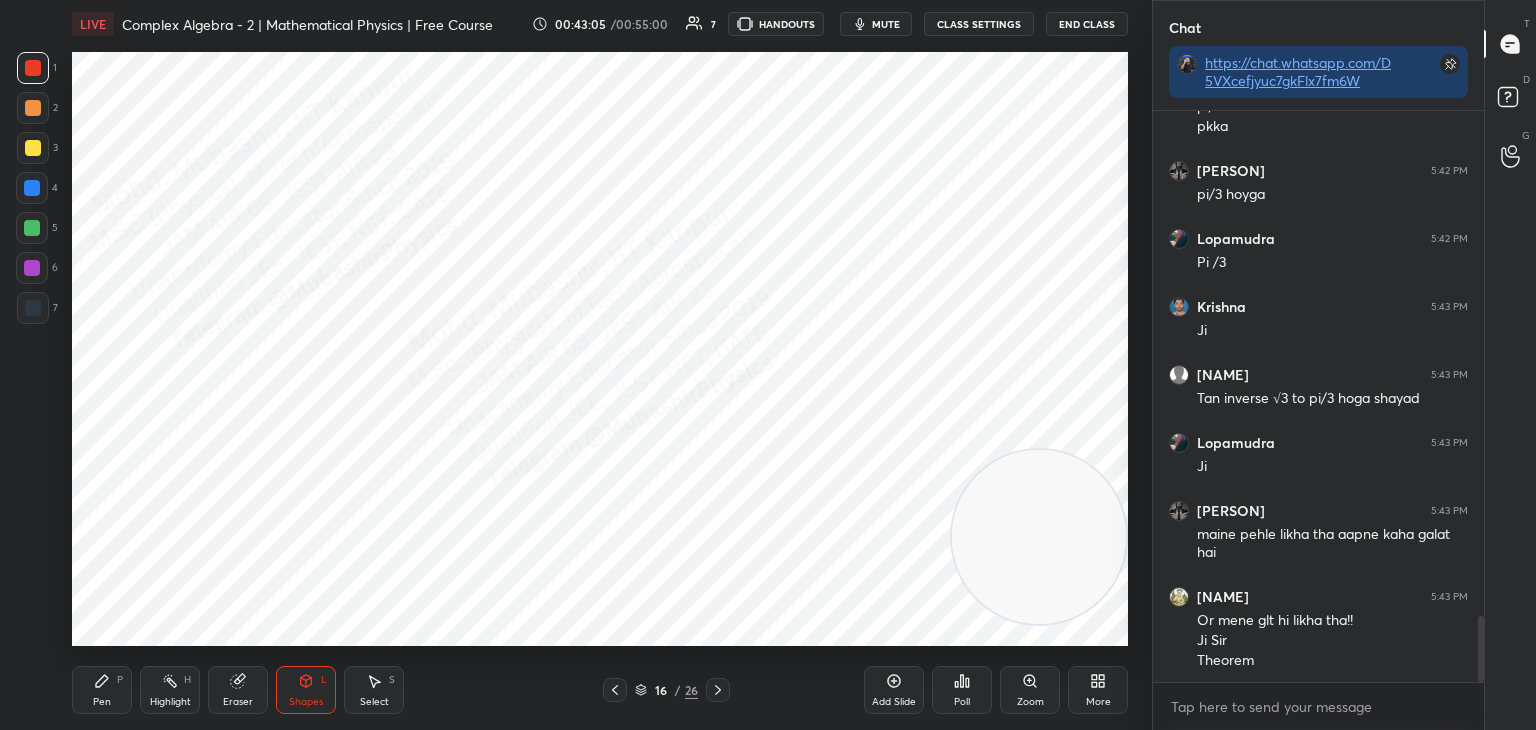 click at bounding box center [33, 308] 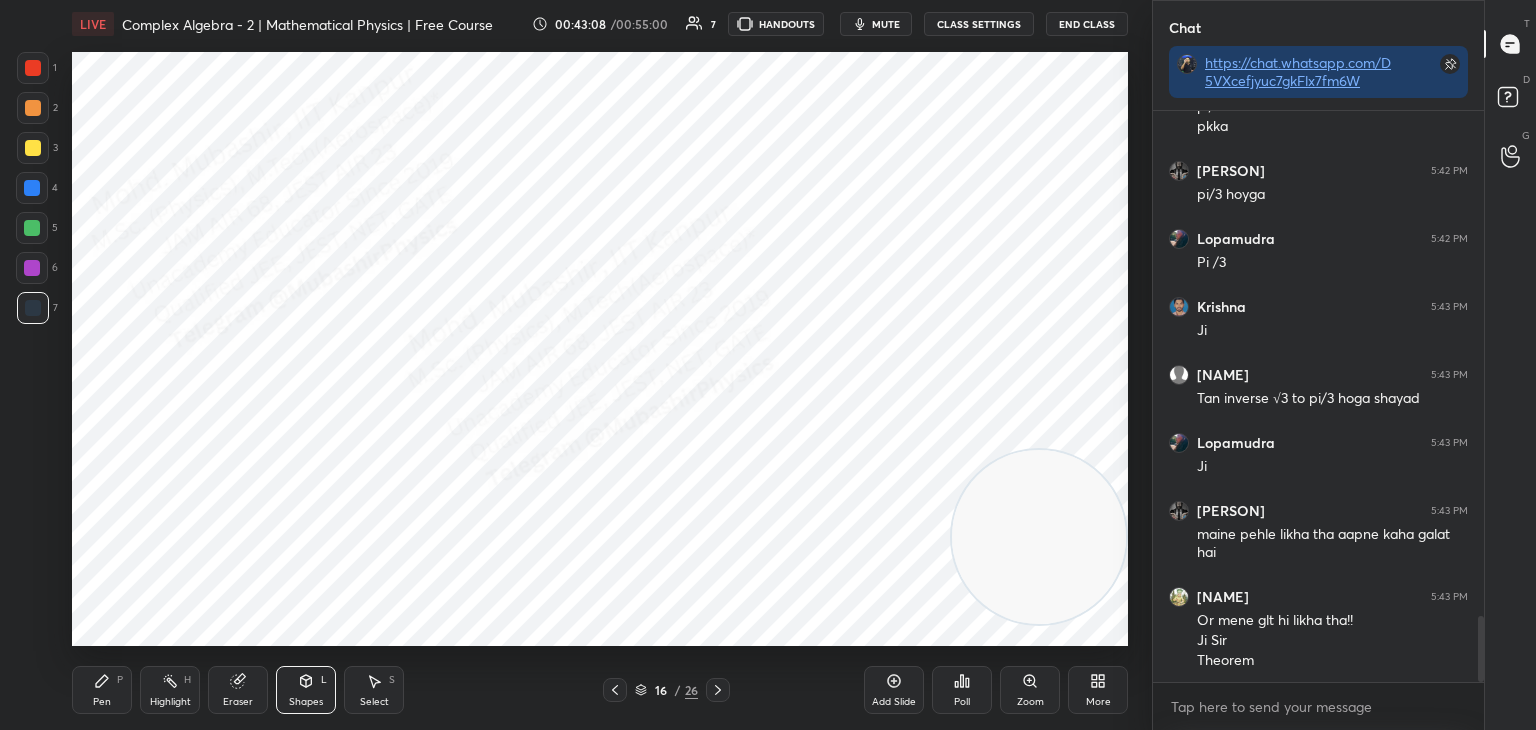 click 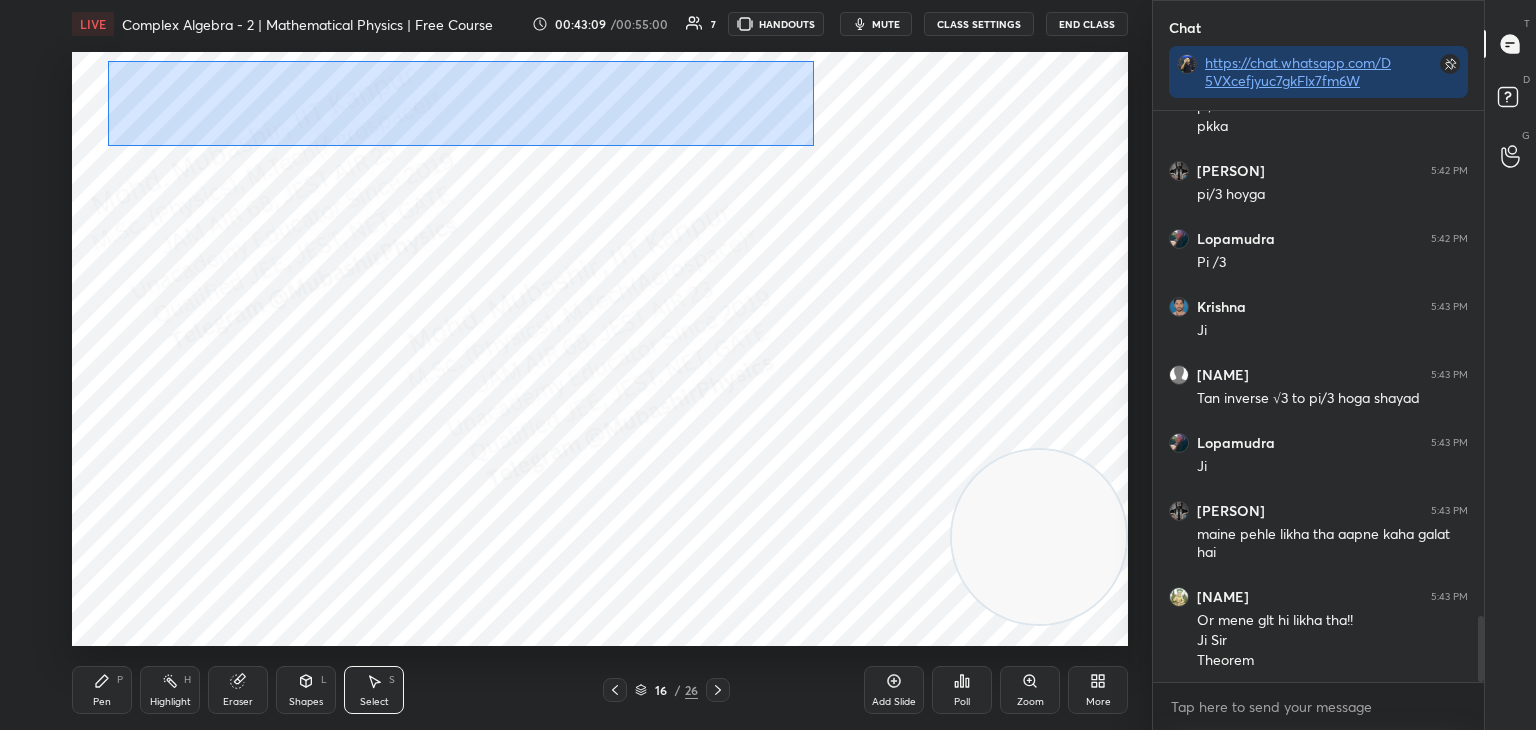 drag, startPoint x: 108, startPoint y: 61, endPoint x: 688, endPoint y: 107, distance: 581.8213 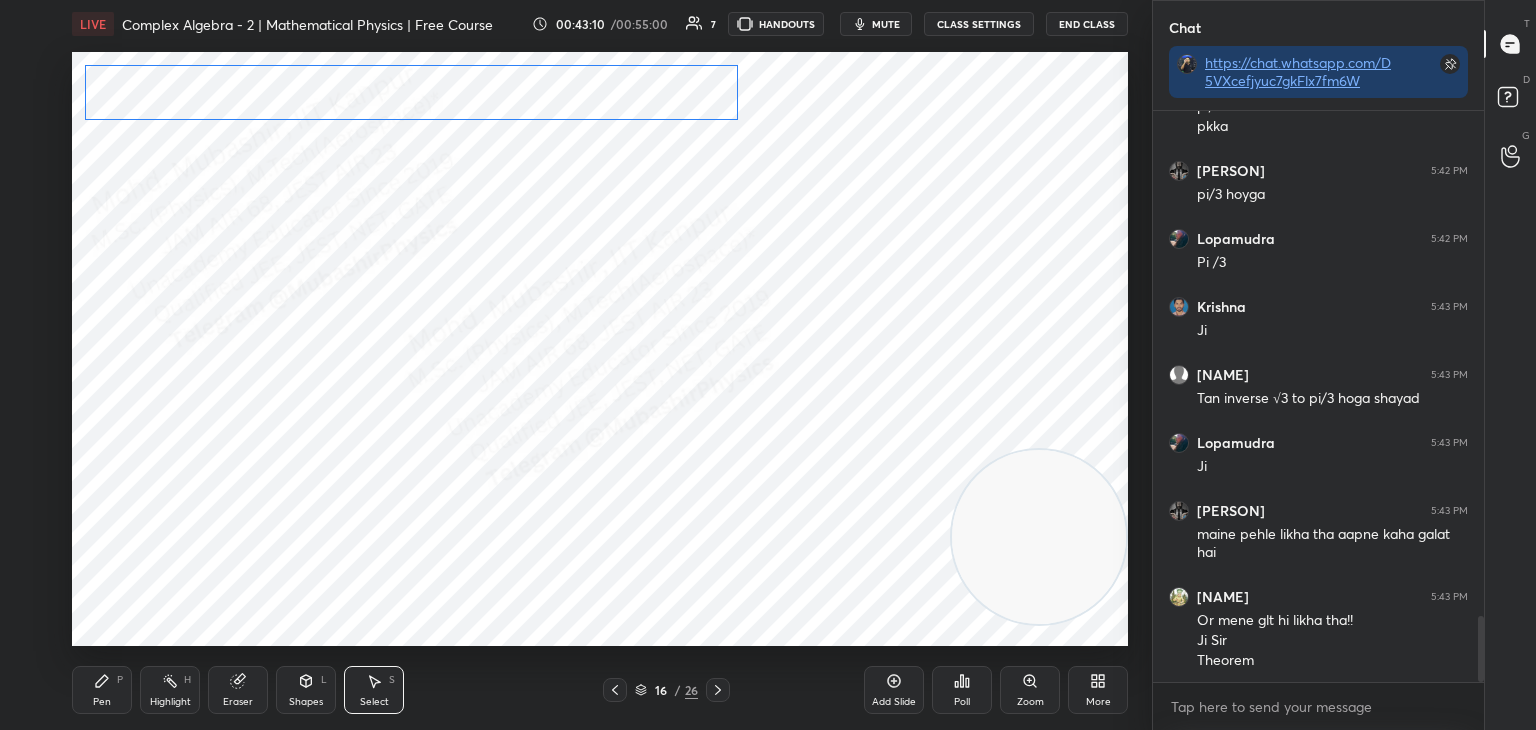 drag, startPoint x: 660, startPoint y: 93, endPoint x: 625, endPoint y: 87, distance: 35.510563 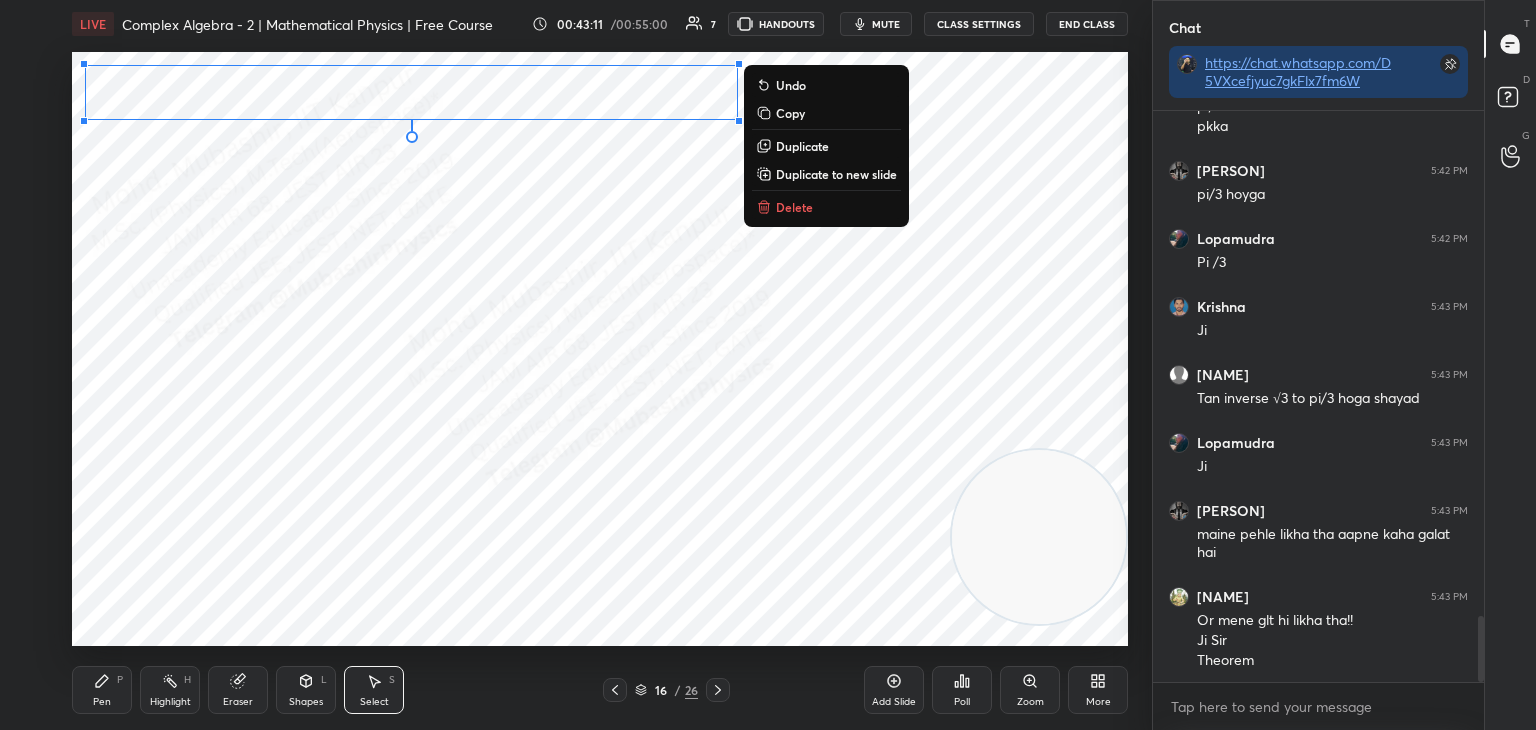click on "Pen" at bounding box center (102, 702) 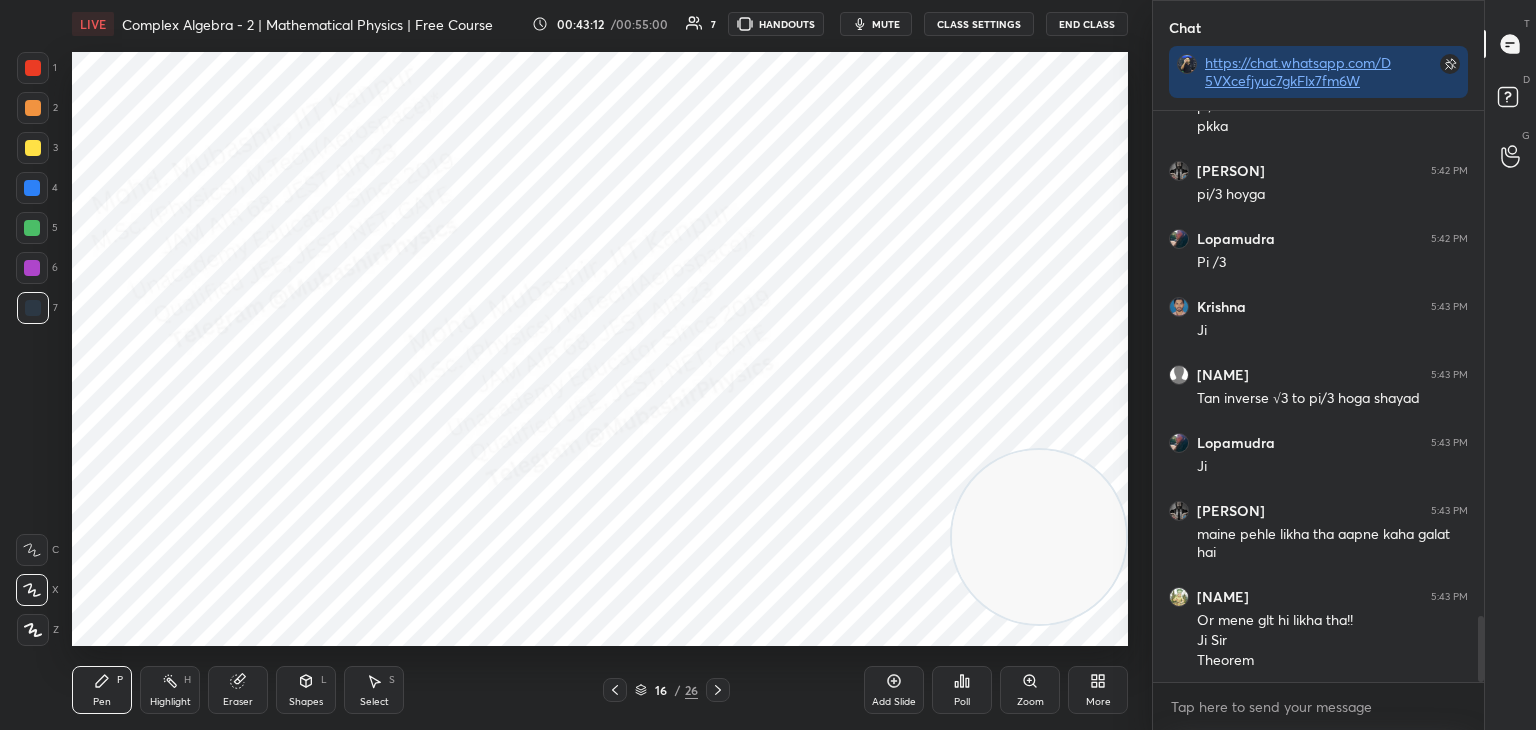 drag, startPoint x: 37, startPoint y: 186, endPoint x: 48, endPoint y: 190, distance: 11.7046995 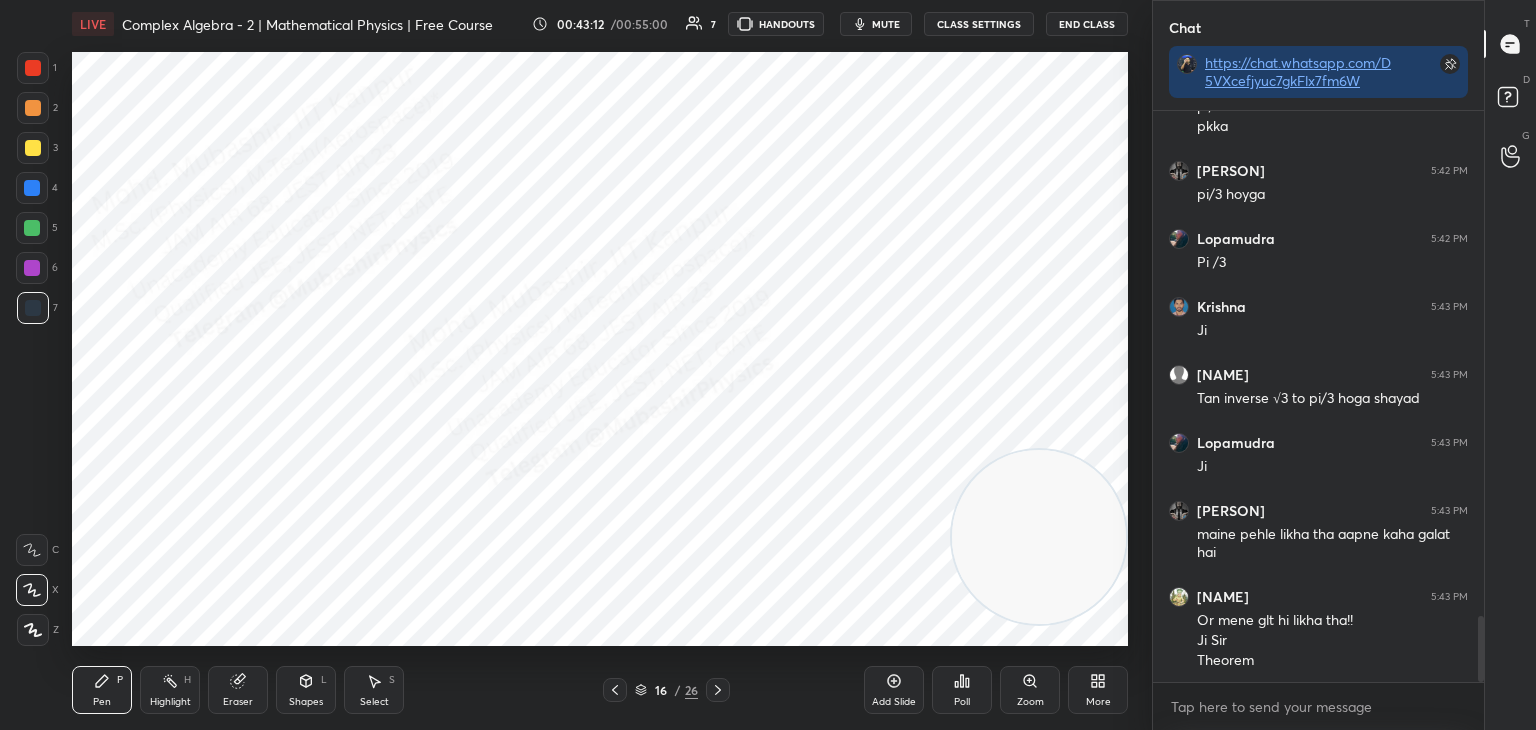 click at bounding box center (32, 188) 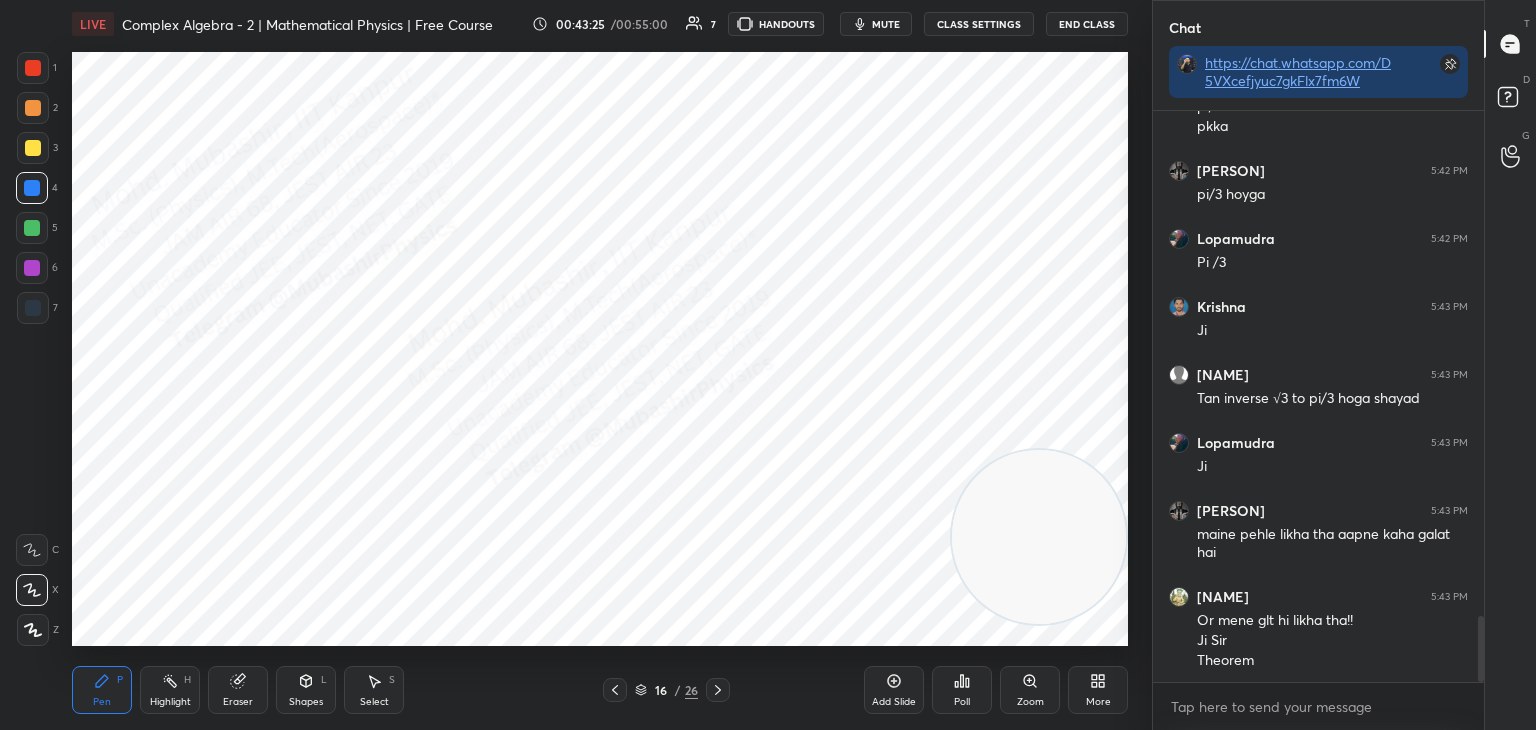 drag, startPoint x: 40, startPoint y: 233, endPoint x: 64, endPoint y: 250, distance: 29.410883 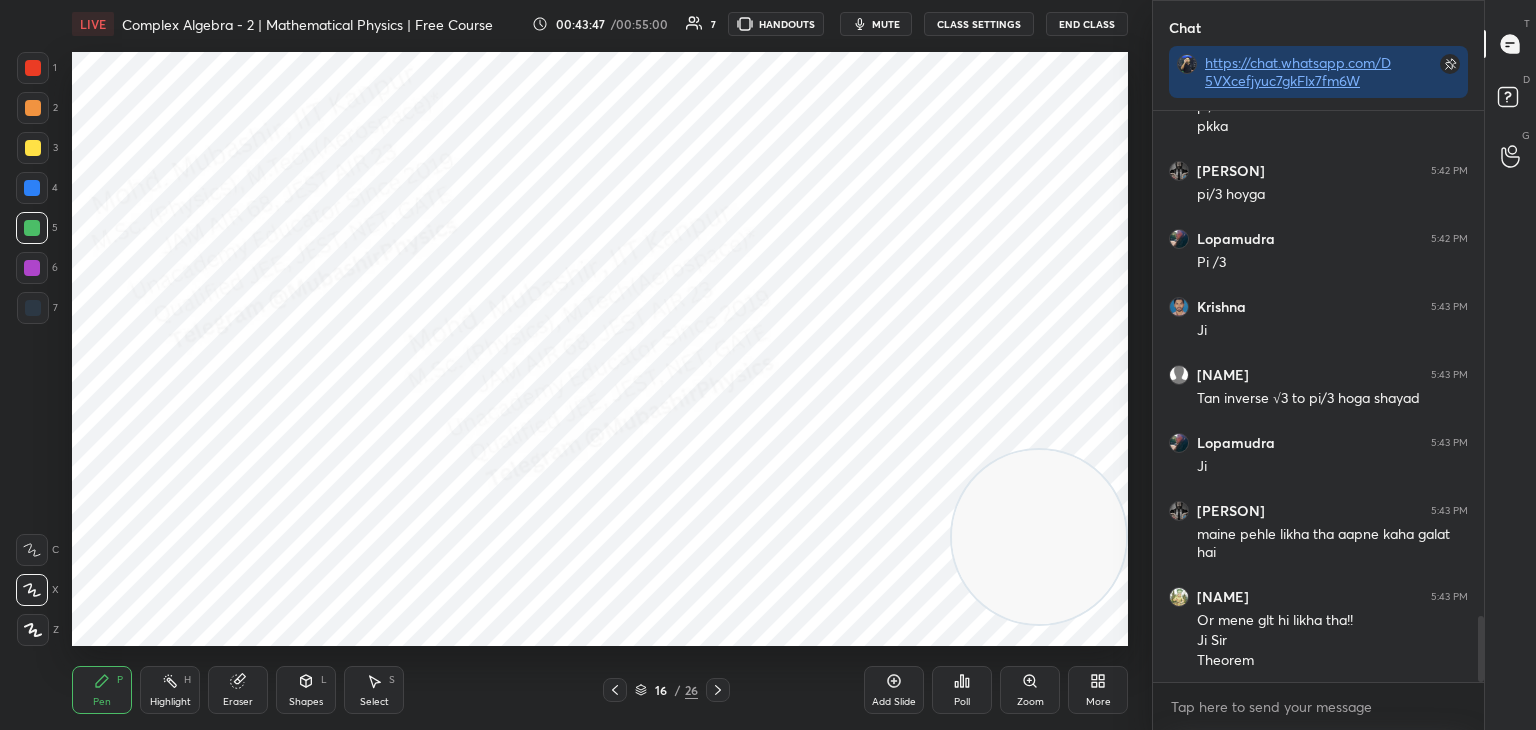 drag, startPoint x: 1096, startPoint y: 389, endPoint x: 1096, endPoint y: 189, distance: 200 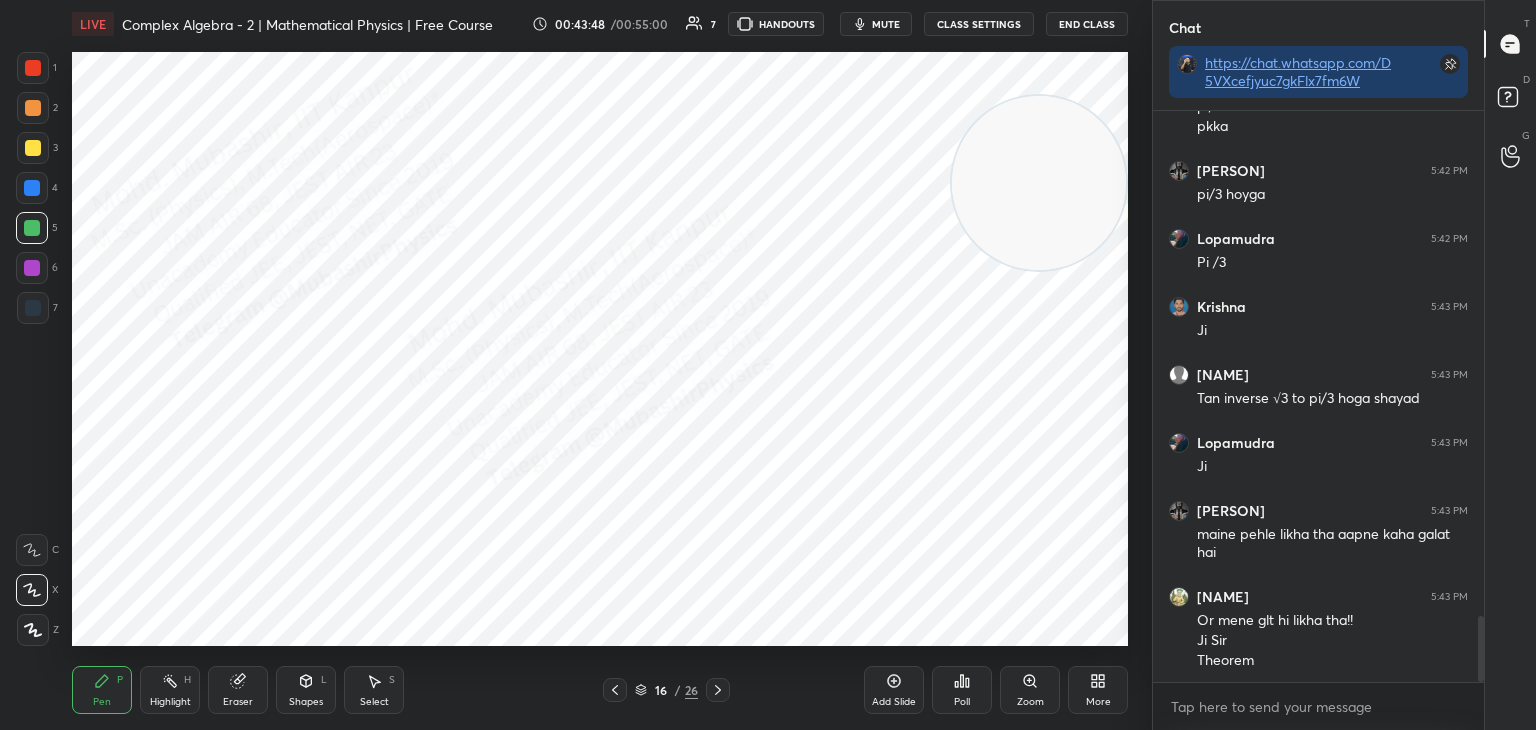 click 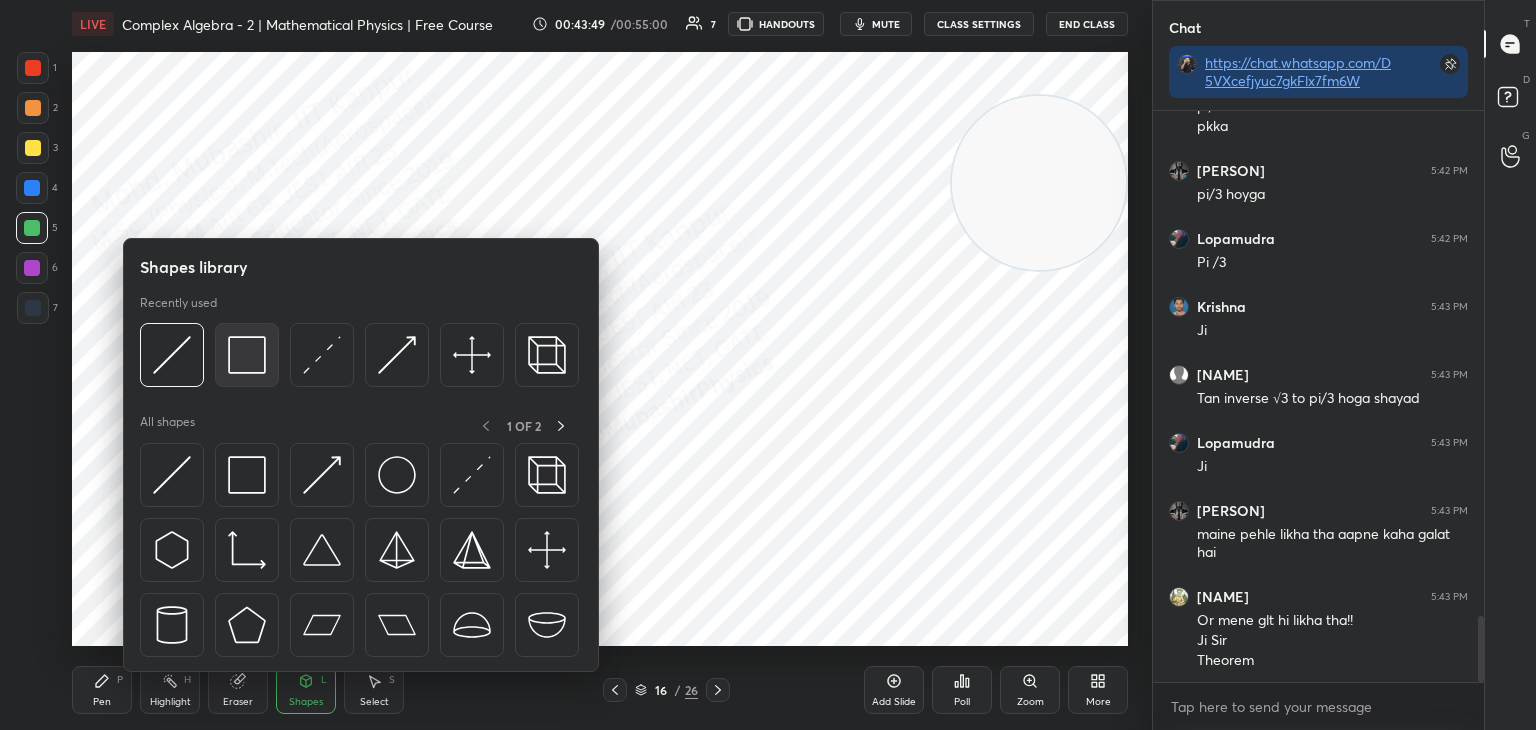 click at bounding box center [247, 355] 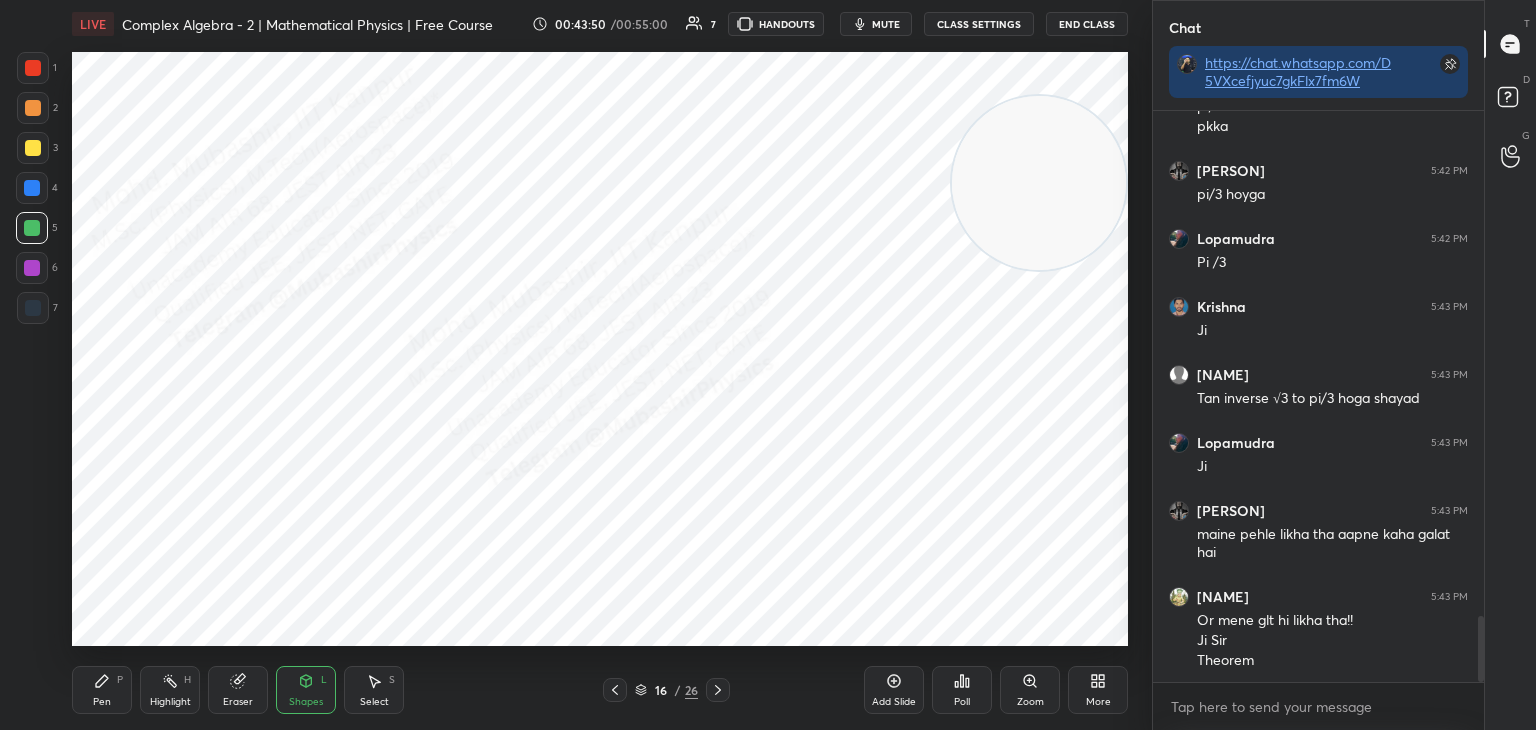 drag, startPoint x: 32, startPoint y: 117, endPoint x: 60, endPoint y: 158, distance: 49.648766 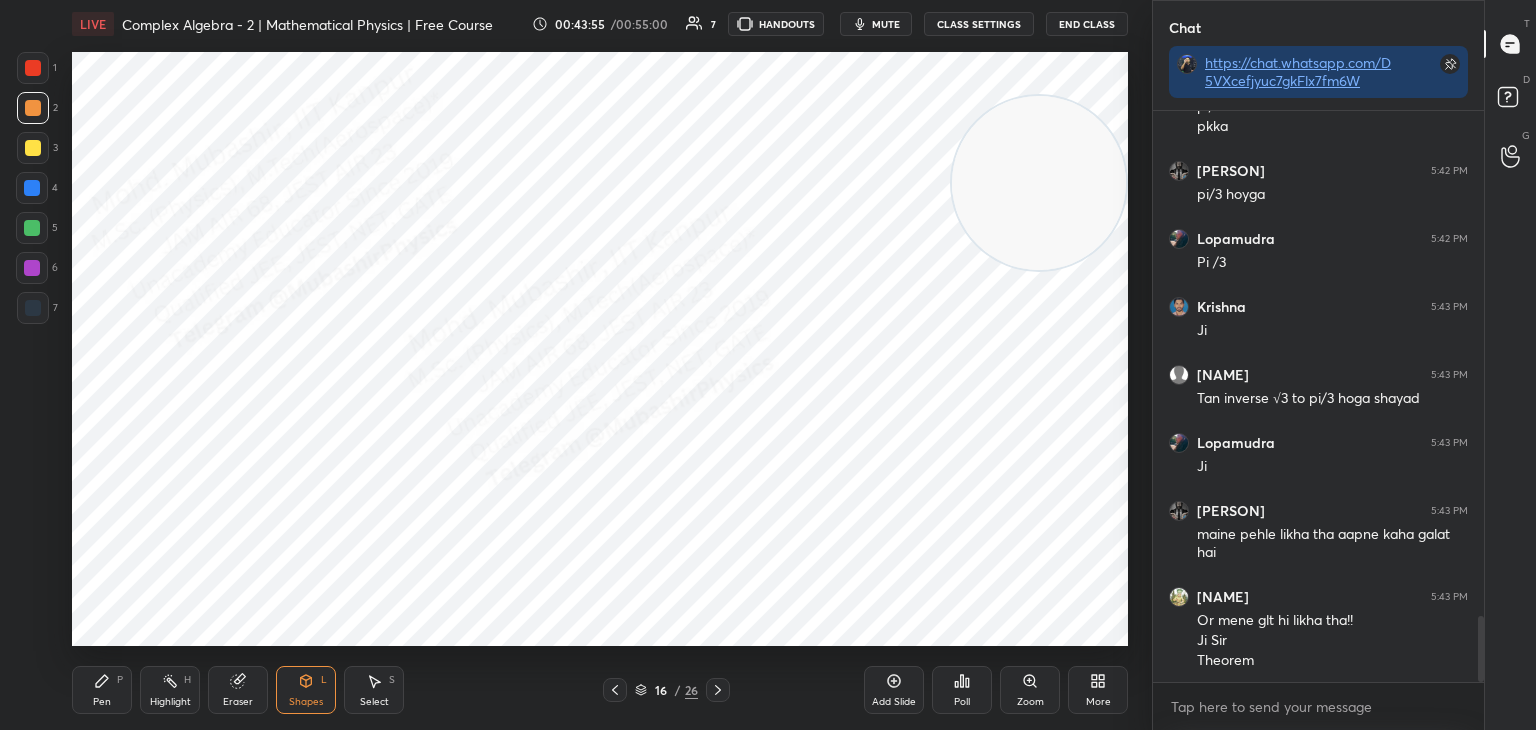 drag, startPoint x: 142, startPoint y: 681, endPoint x: 192, endPoint y: 677, distance: 50.159744 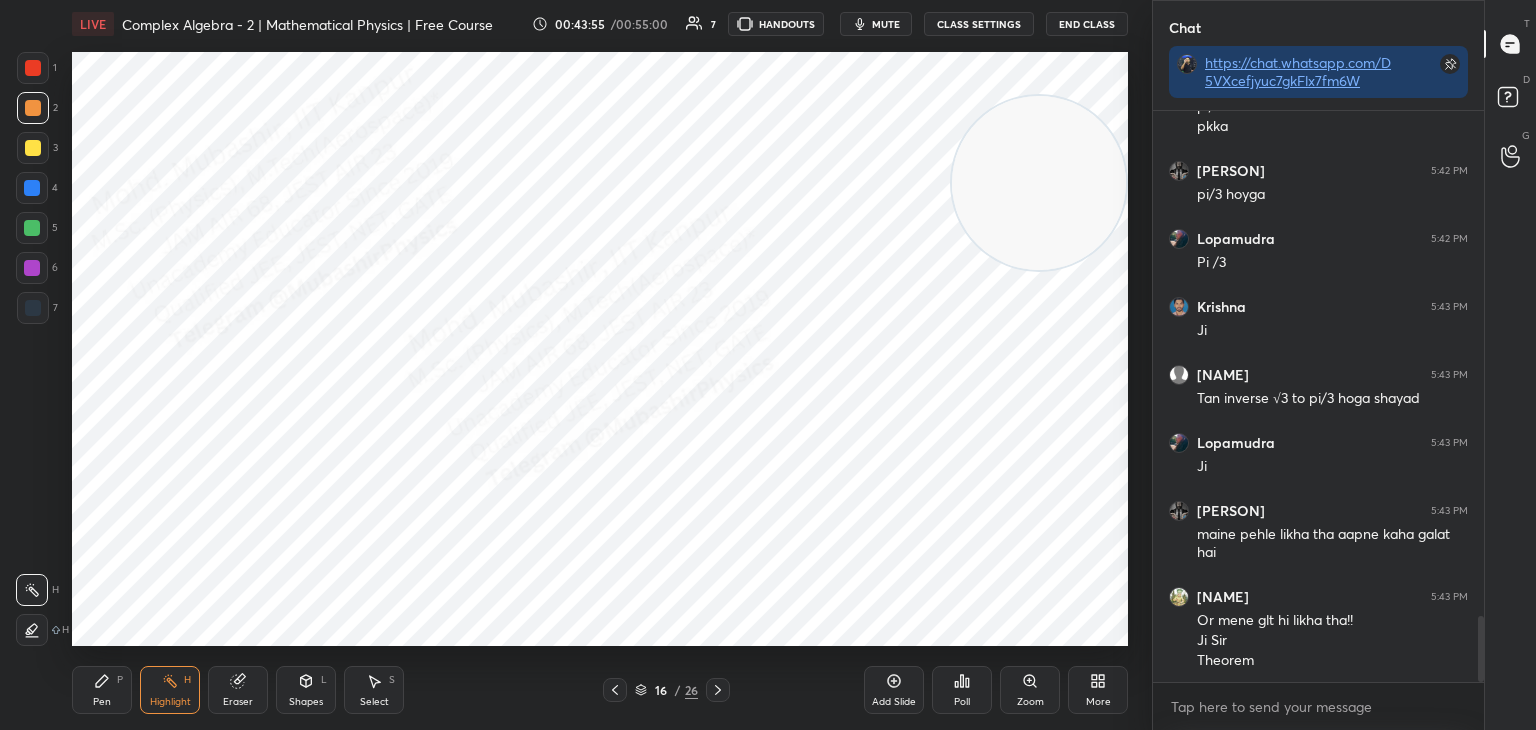click on "Select S" at bounding box center (374, 690) 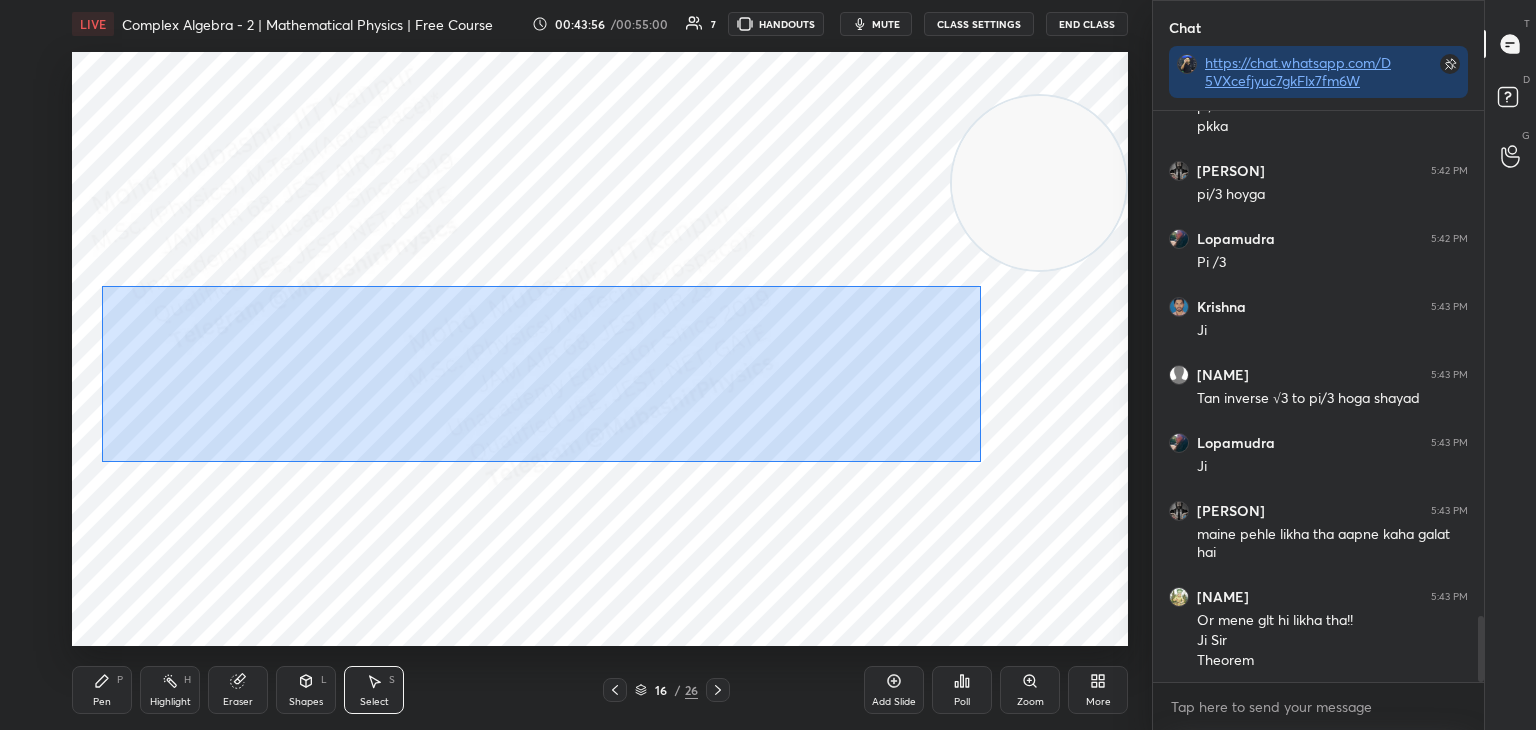 drag, startPoint x: 109, startPoint y: 297, endPoint x: 952, endPoint y: 417, distance: 851.4981 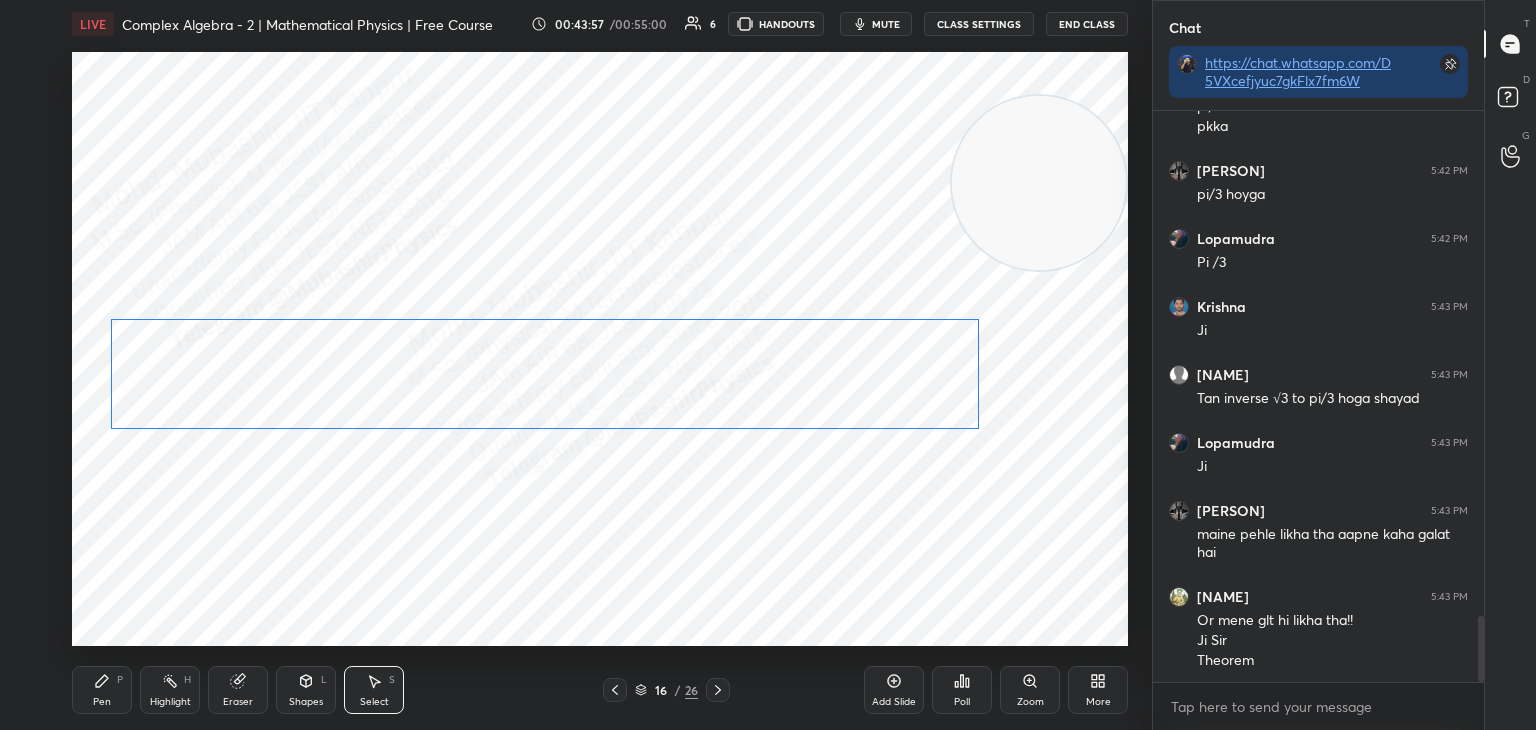 drag, startPoint x: 732, startPoint y: 367, endPoint x: 700, endPoint y: 402, distance: 47.423622 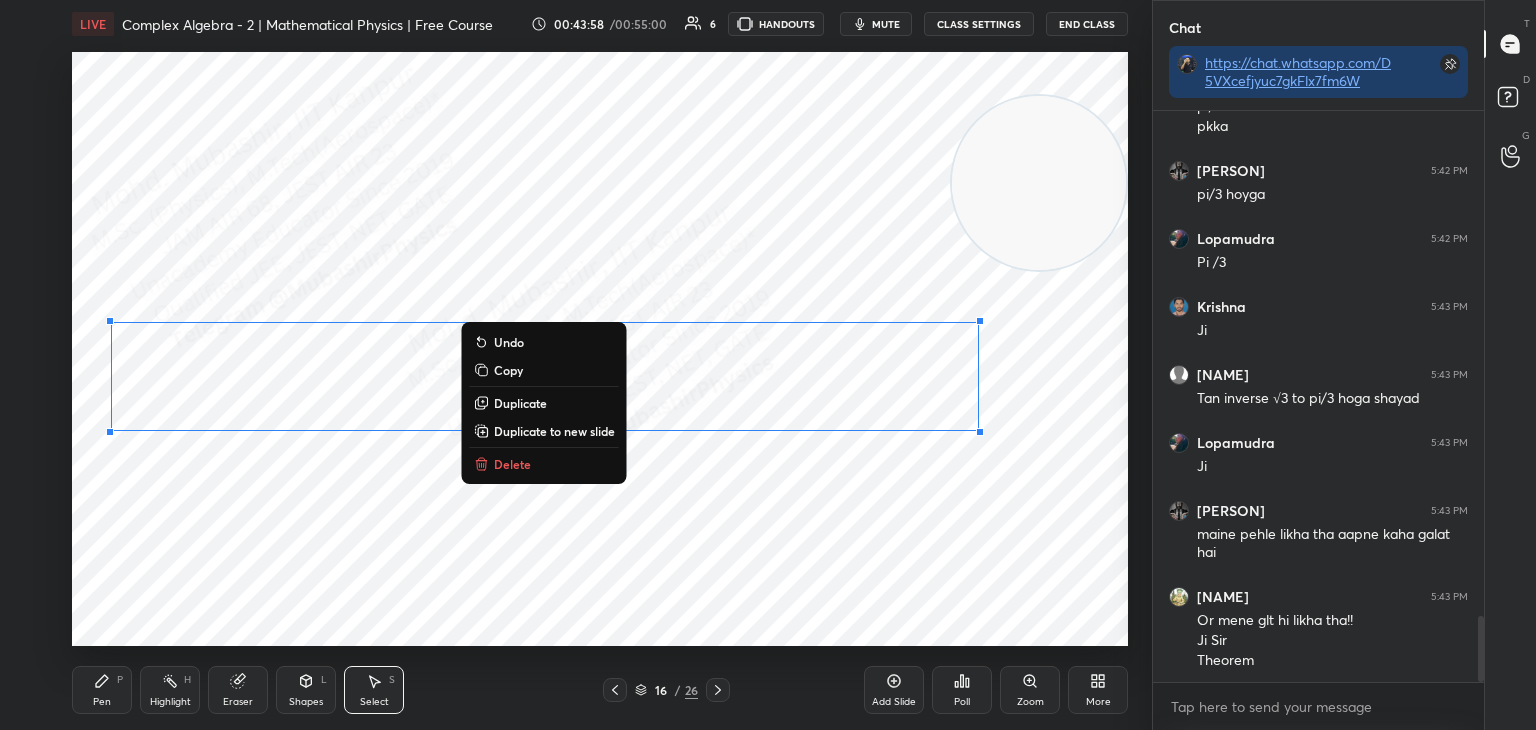 drag, startPoint x: 161, startPoint y: 695, endPoint x: 188, endPoint y: 691, distance: 27.294687 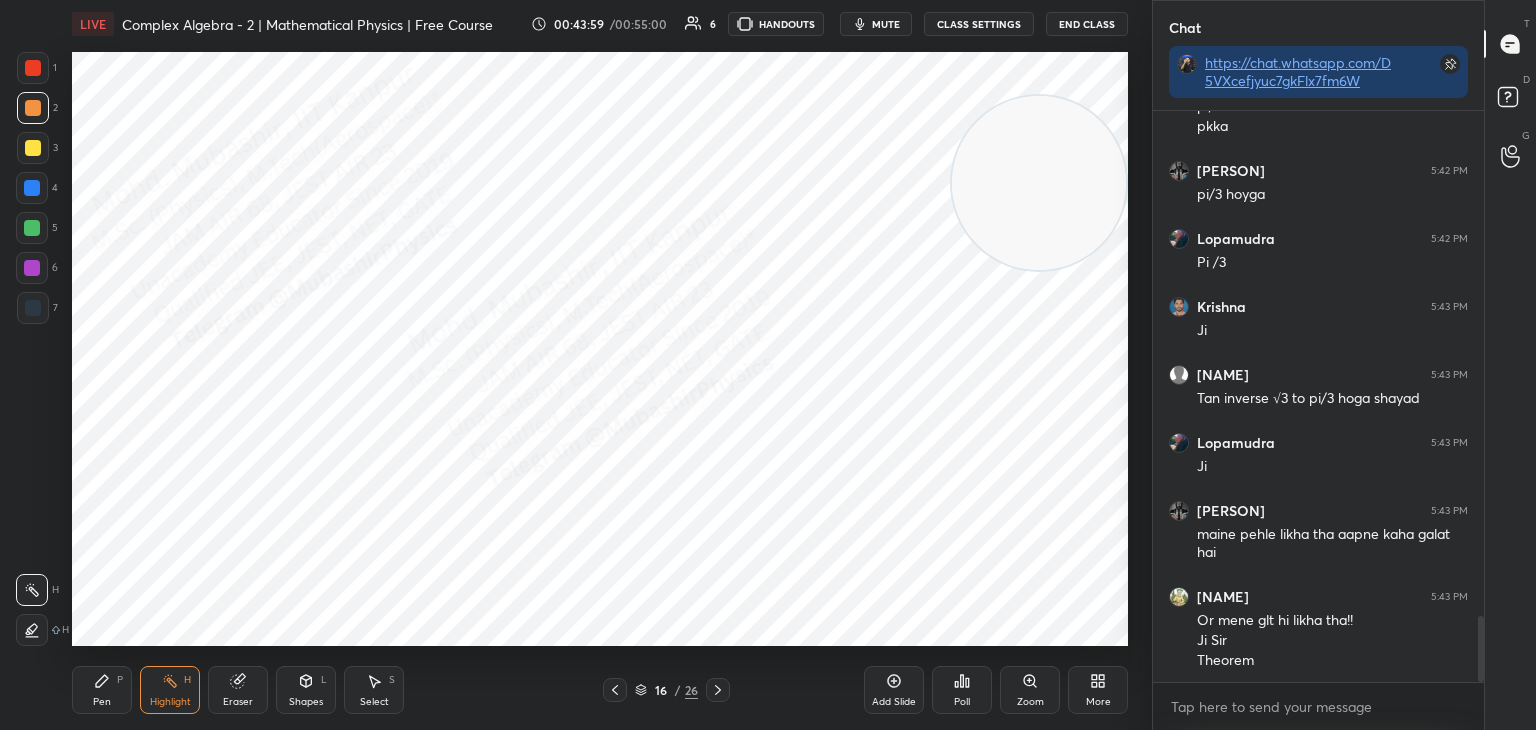 click 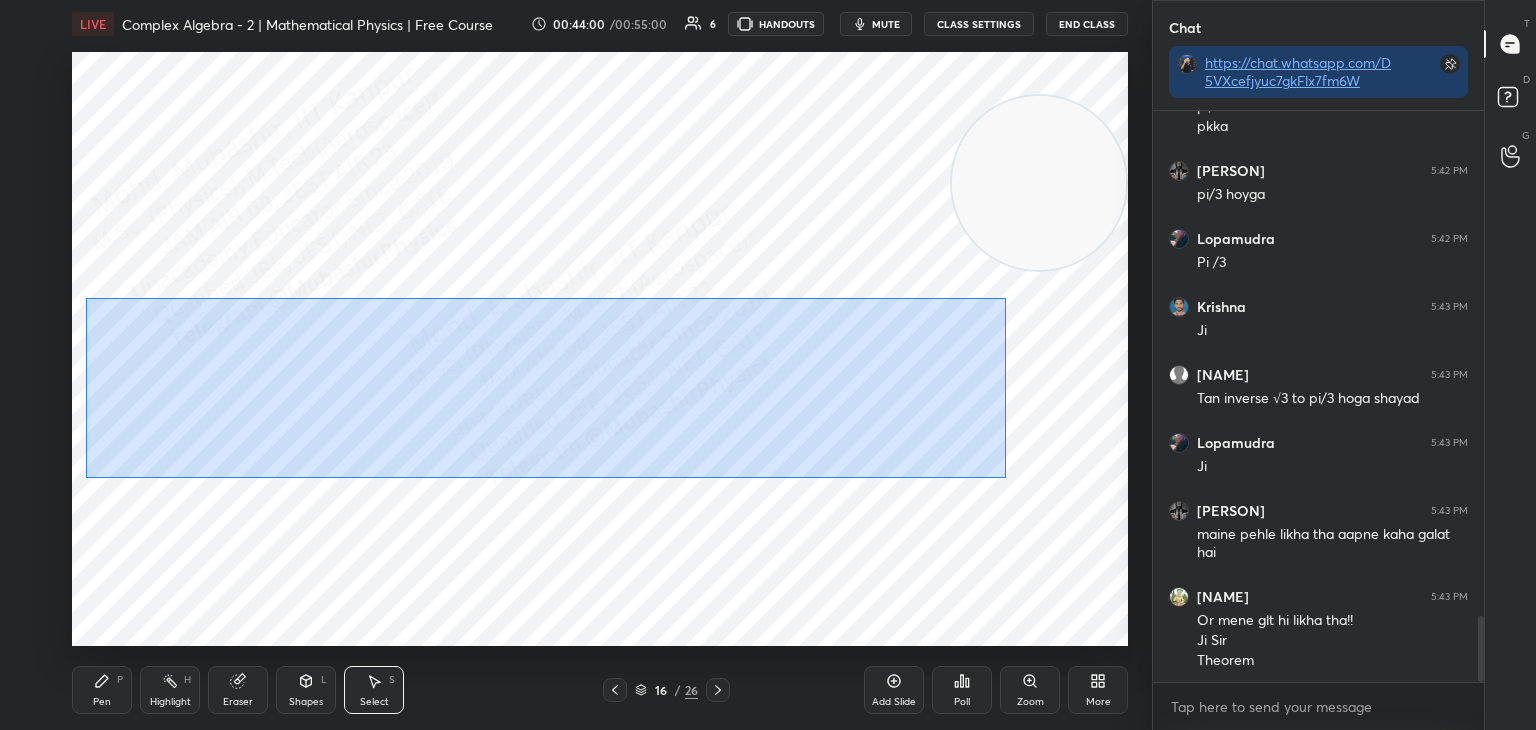 drag, startPoint x: 125, startPoint y: 313, endPoint x: 946, endPoint y: 421, distance: 828.07306 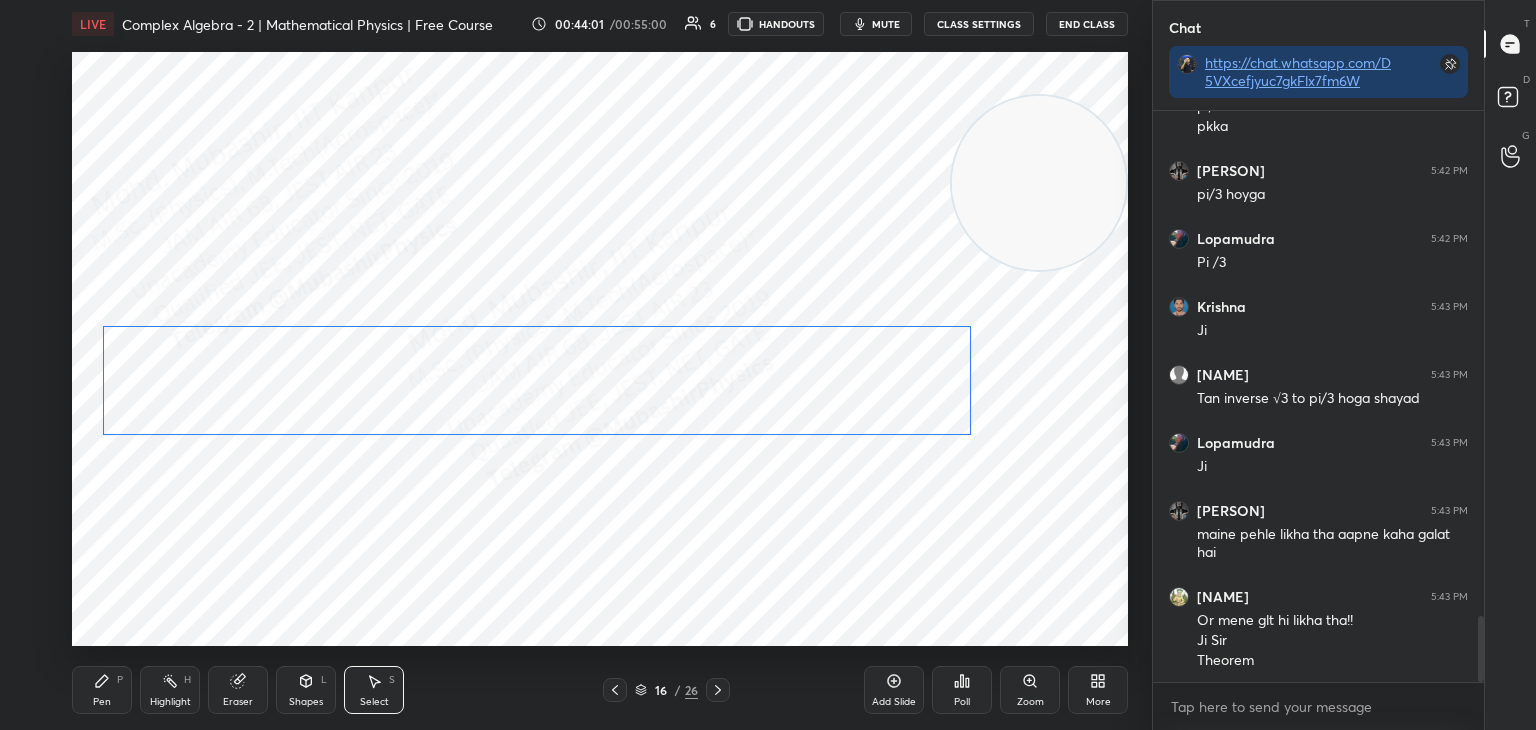 click on "0 ° Undo Copy Duplicate Duplicate to new slide Delete" at bounding box center [600, 349] 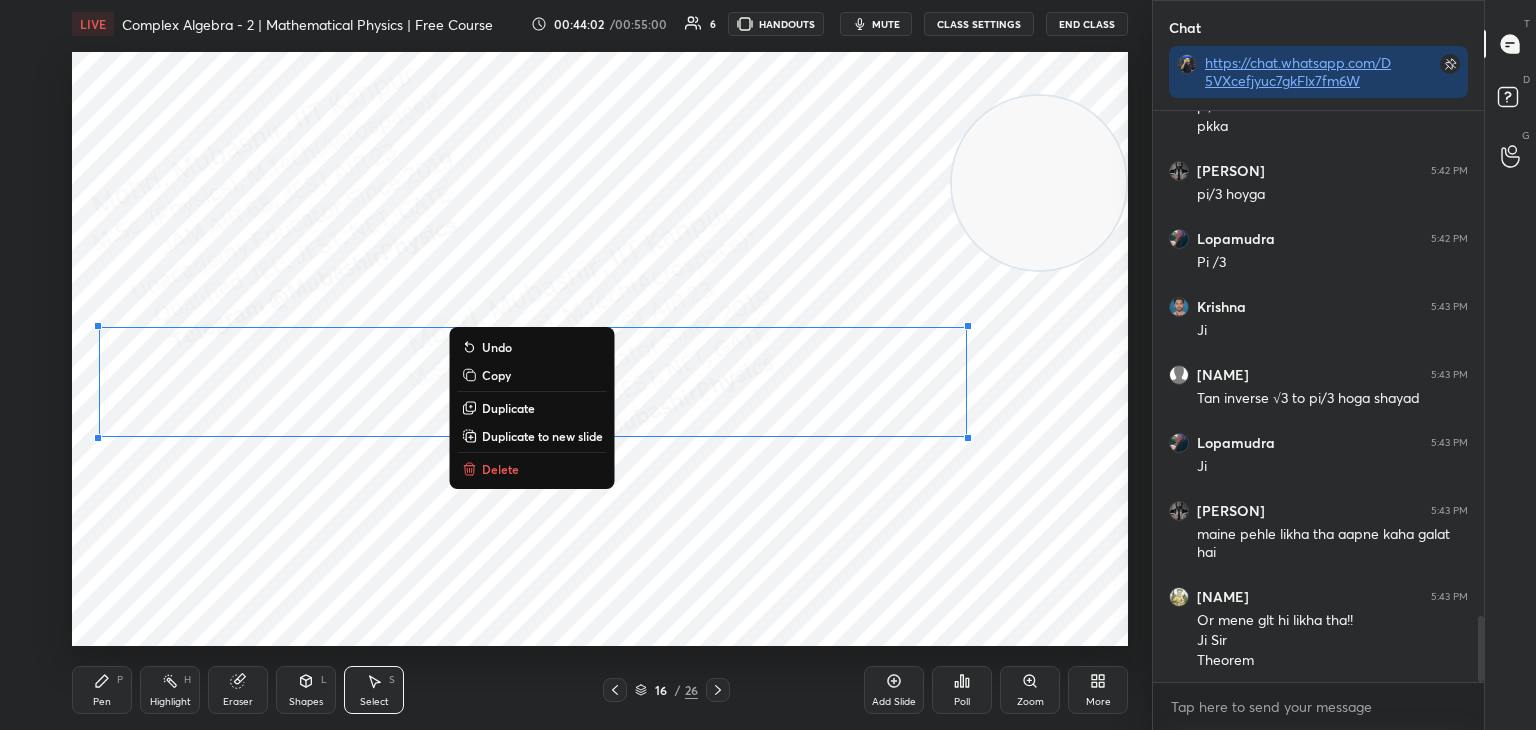 click on "Highlight H" at bounding box center [170, 690] 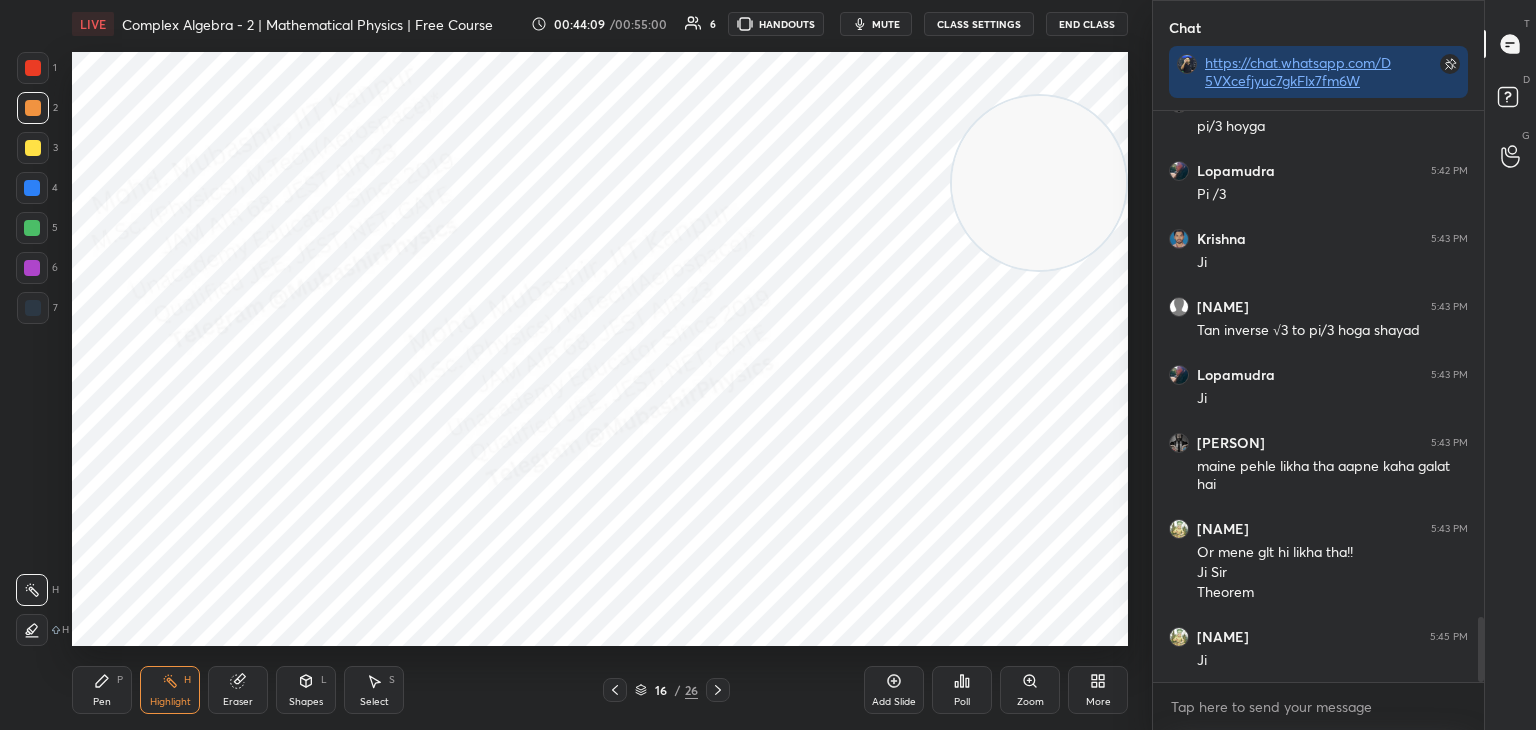 scroll, scrollTop: 4482, scrollLeft: 0, axis: vertical 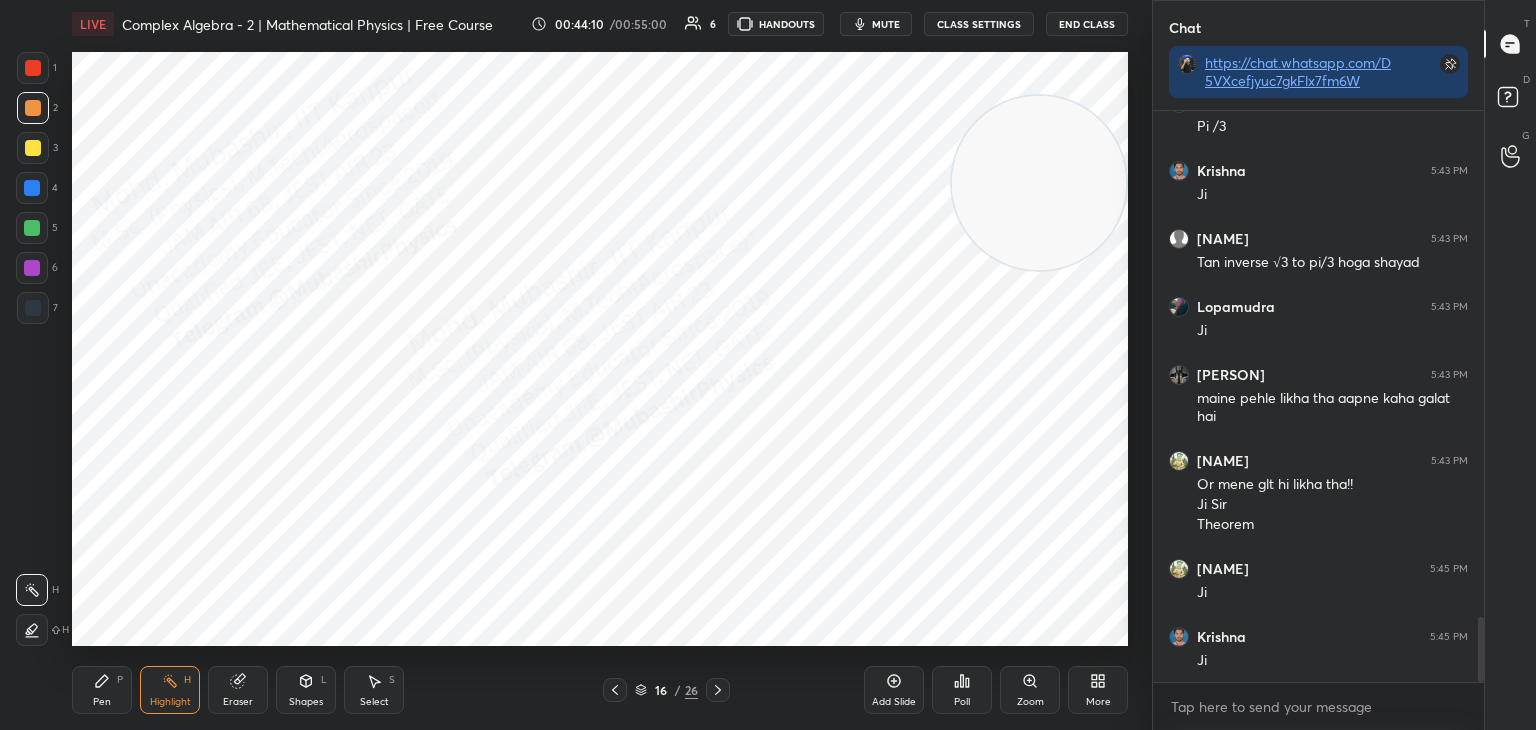 click 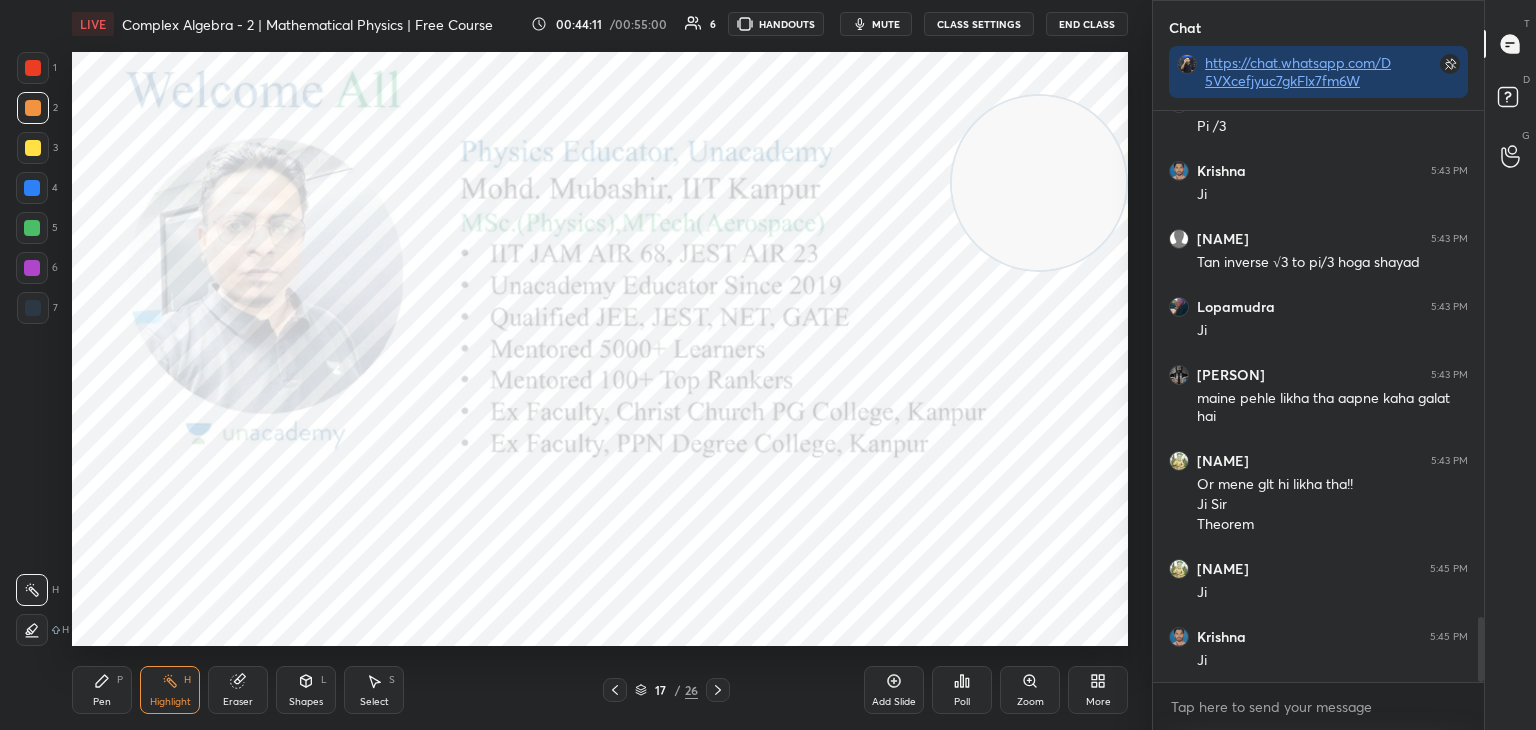 drag, startPoint x: 608, startPoint y: 695, endPoint x: 632, endPoint y: 691, distance: 24.33105 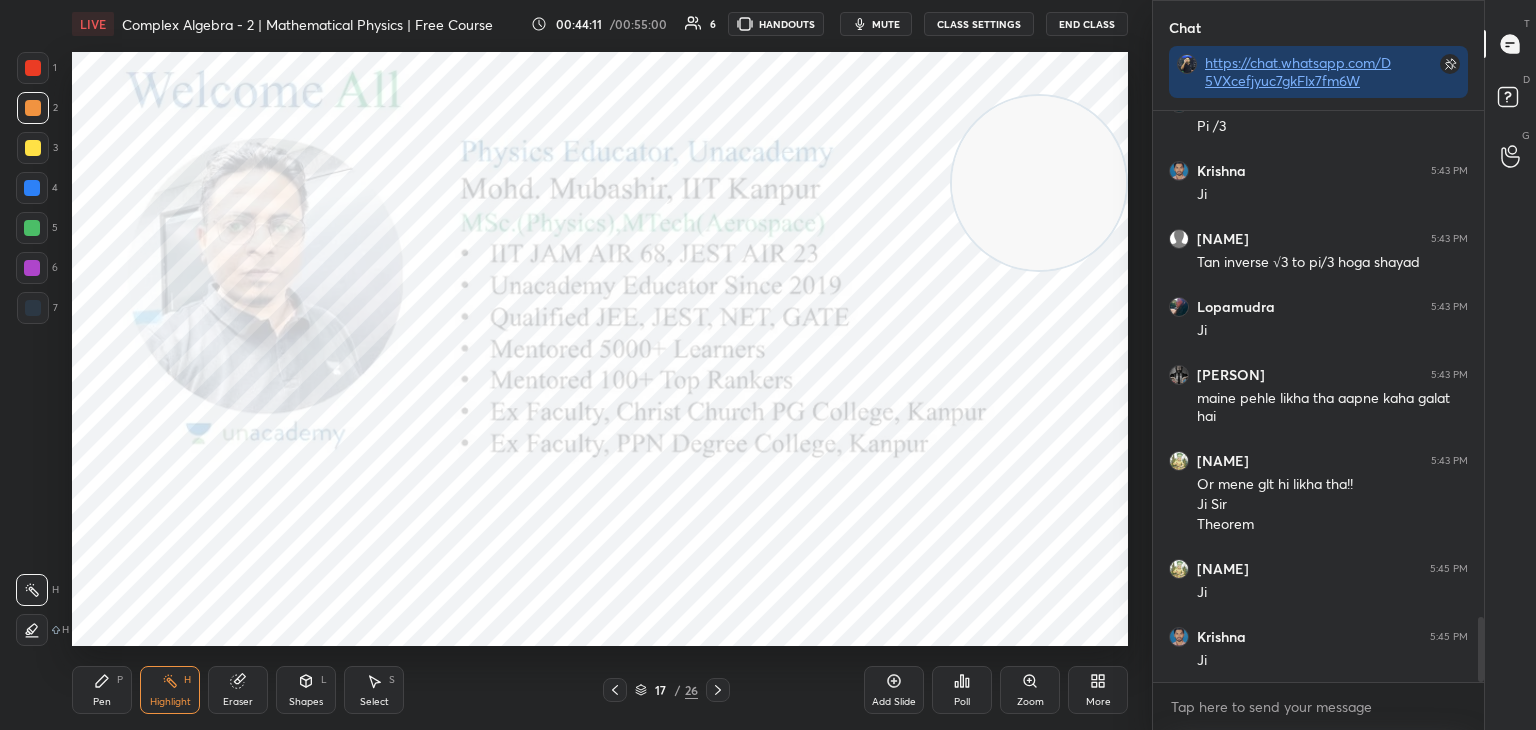 click 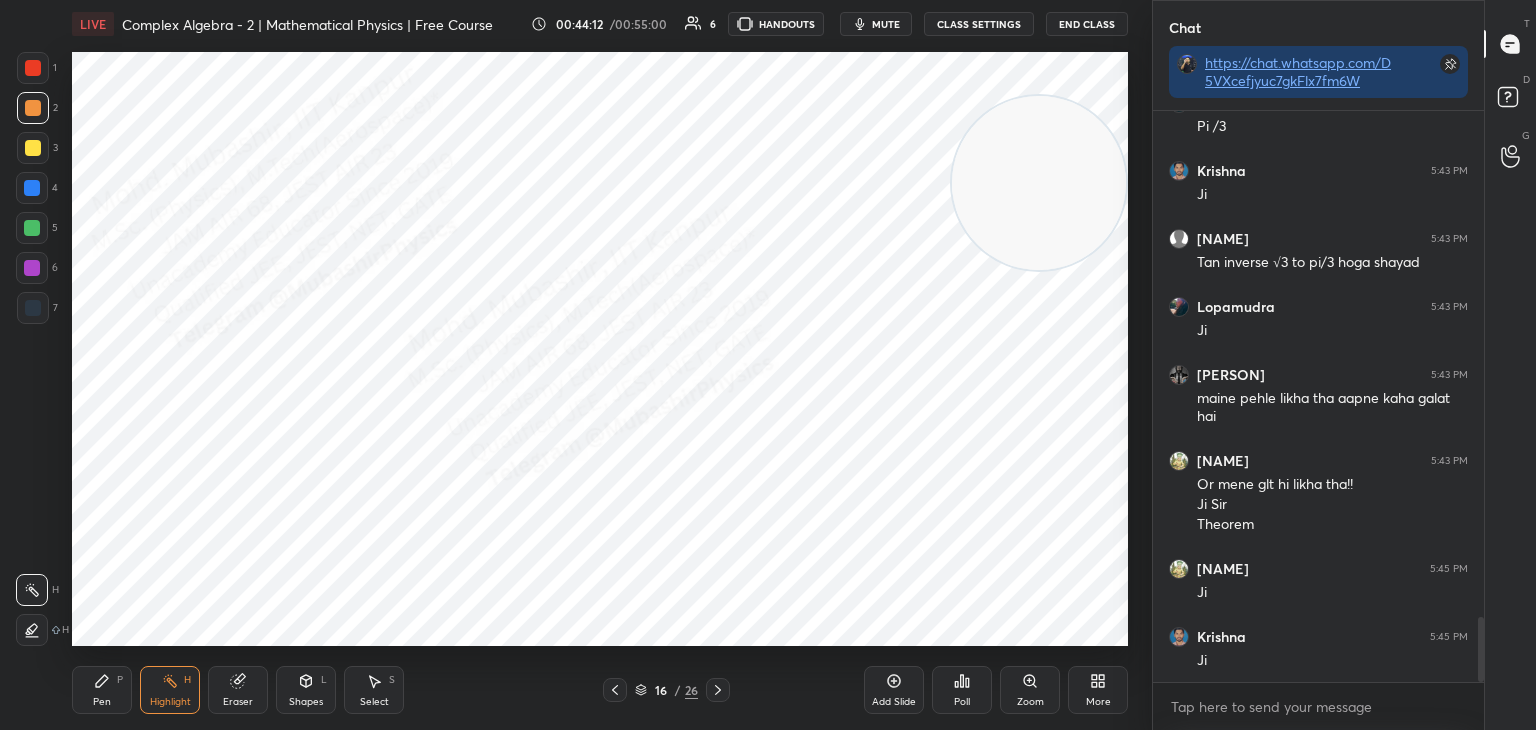 drag, startPoint x: 1104, startPoint y: 685, endPoint x: 1084, endPoint y: 685, distance: 20 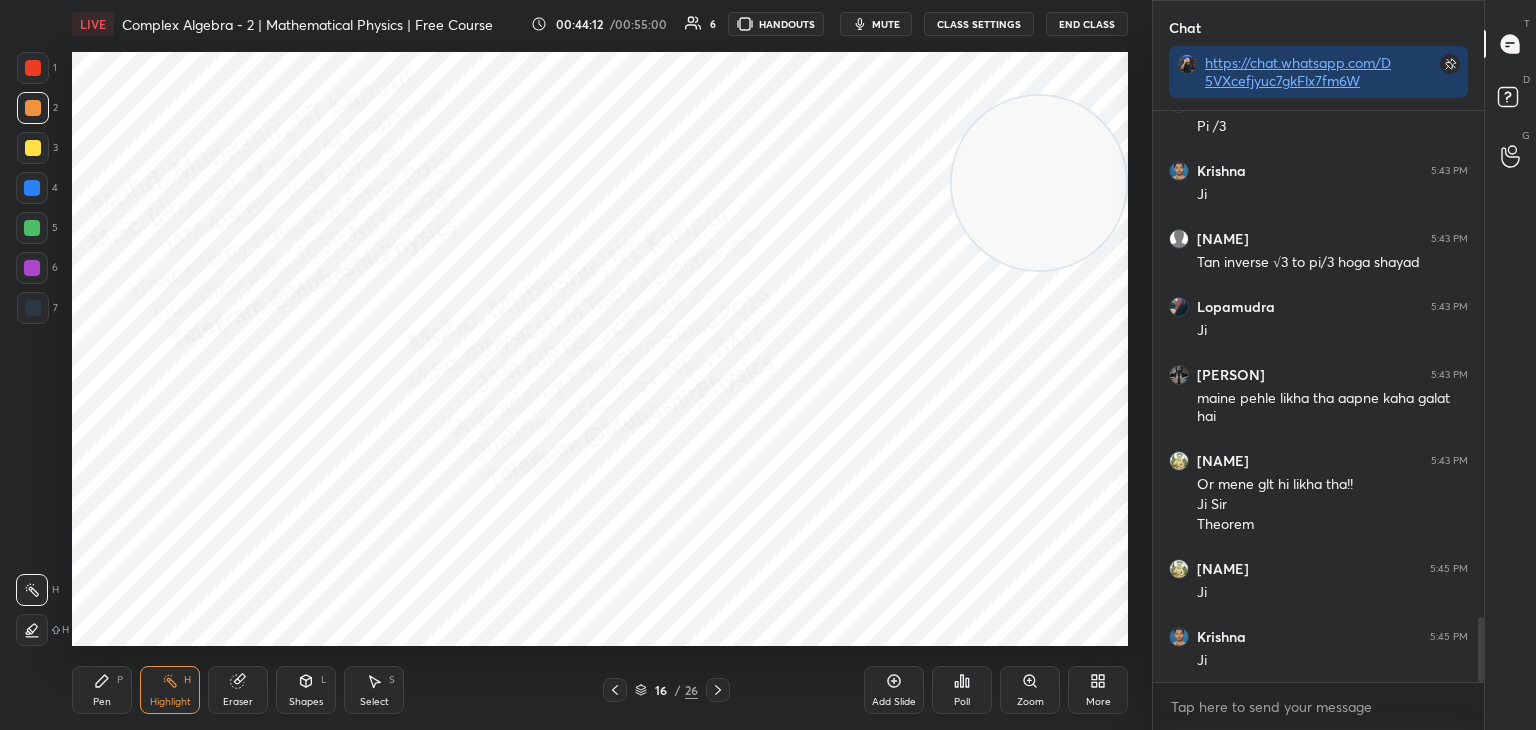 click on "More" at bounding box center [1098, 690] 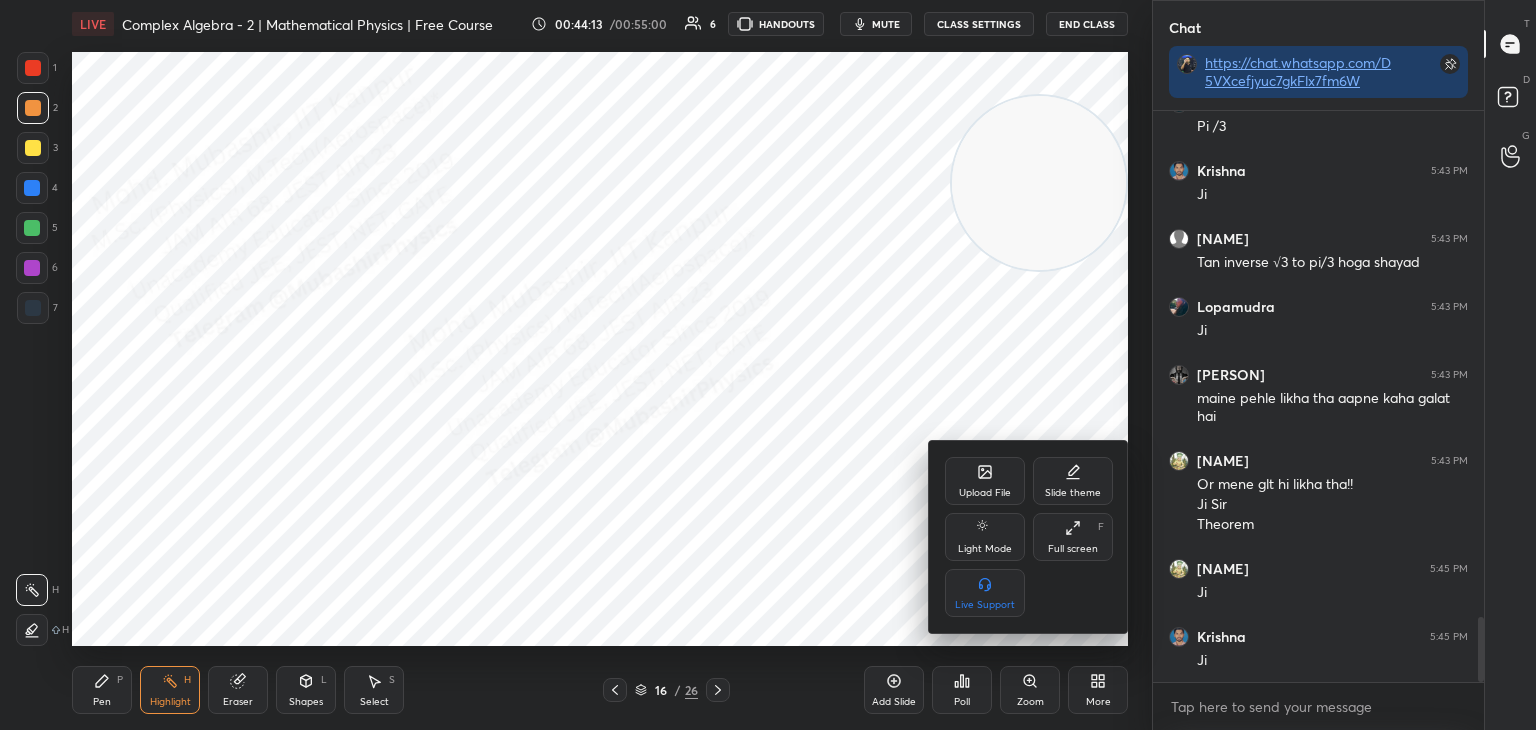 click 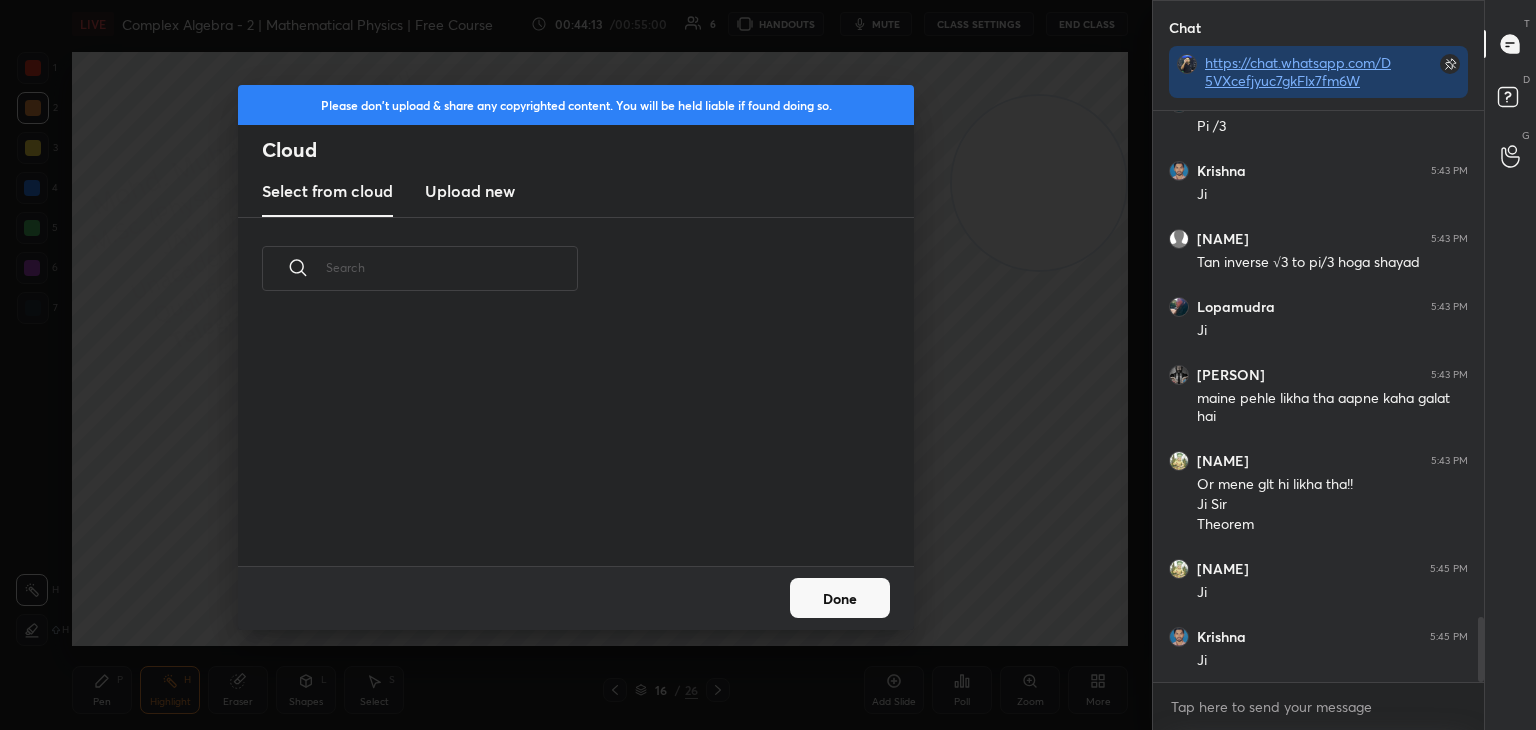 click on "Upload new" at bounding box center [470, 191] 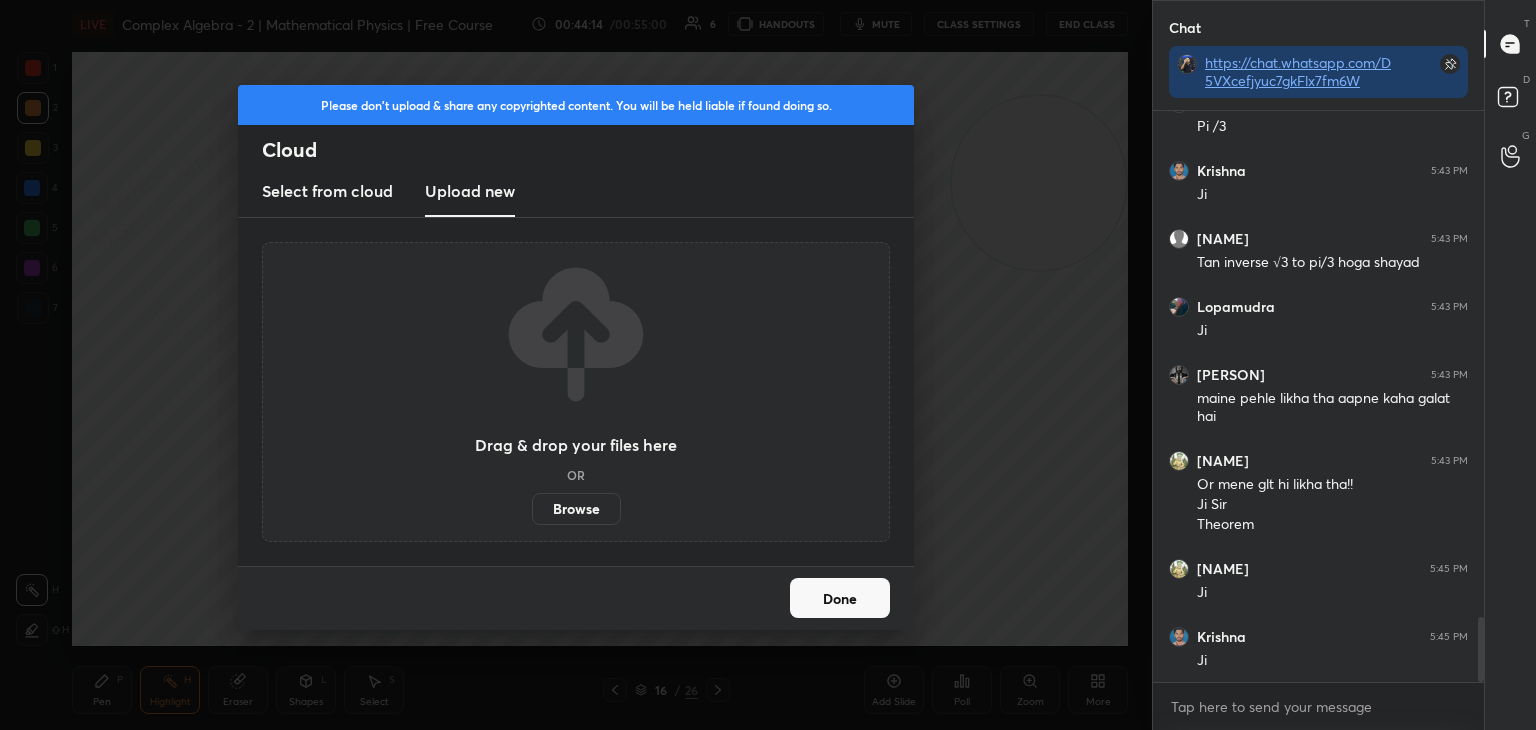 click on "Browse" at bounding box center (576, 509) 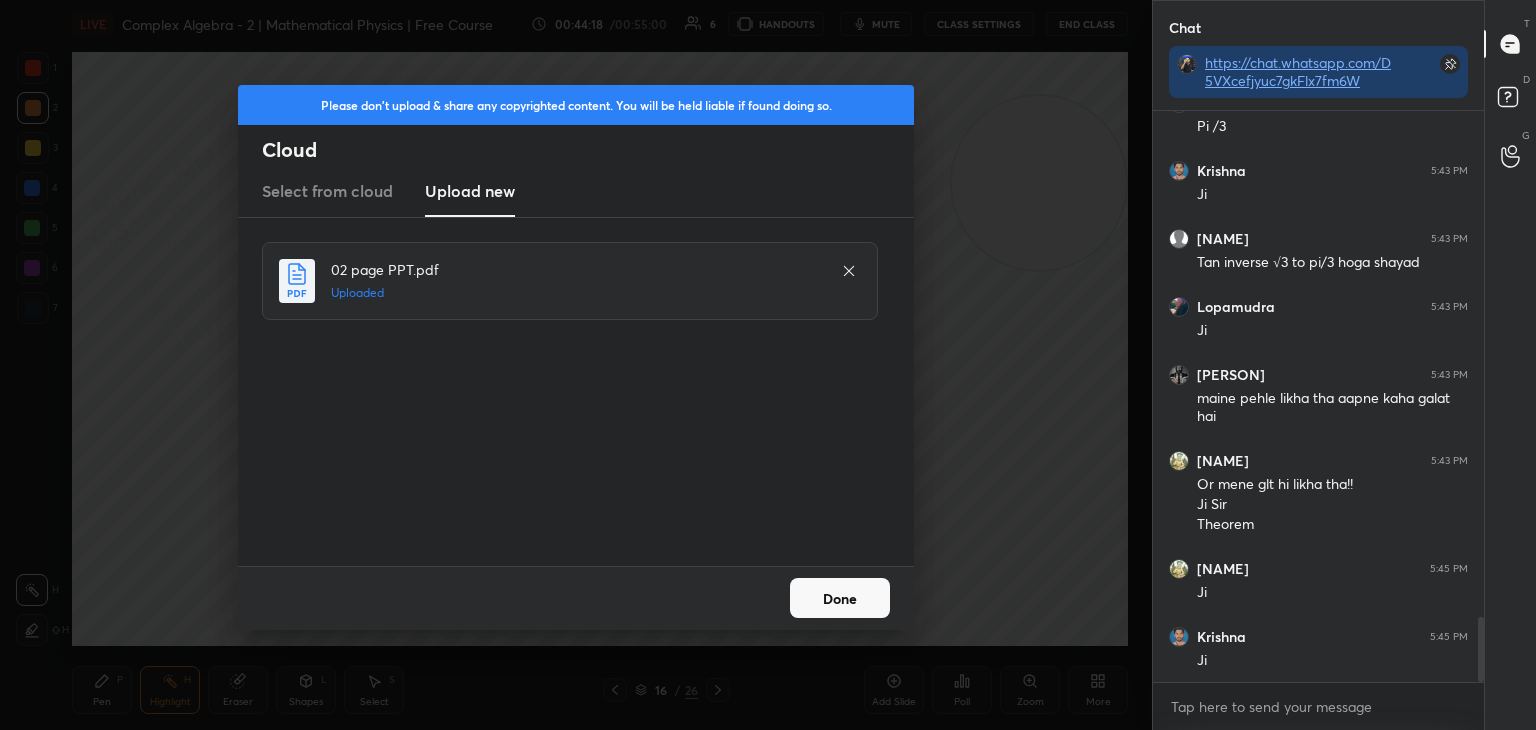 click on "Done" at bounding box center (840, 598) 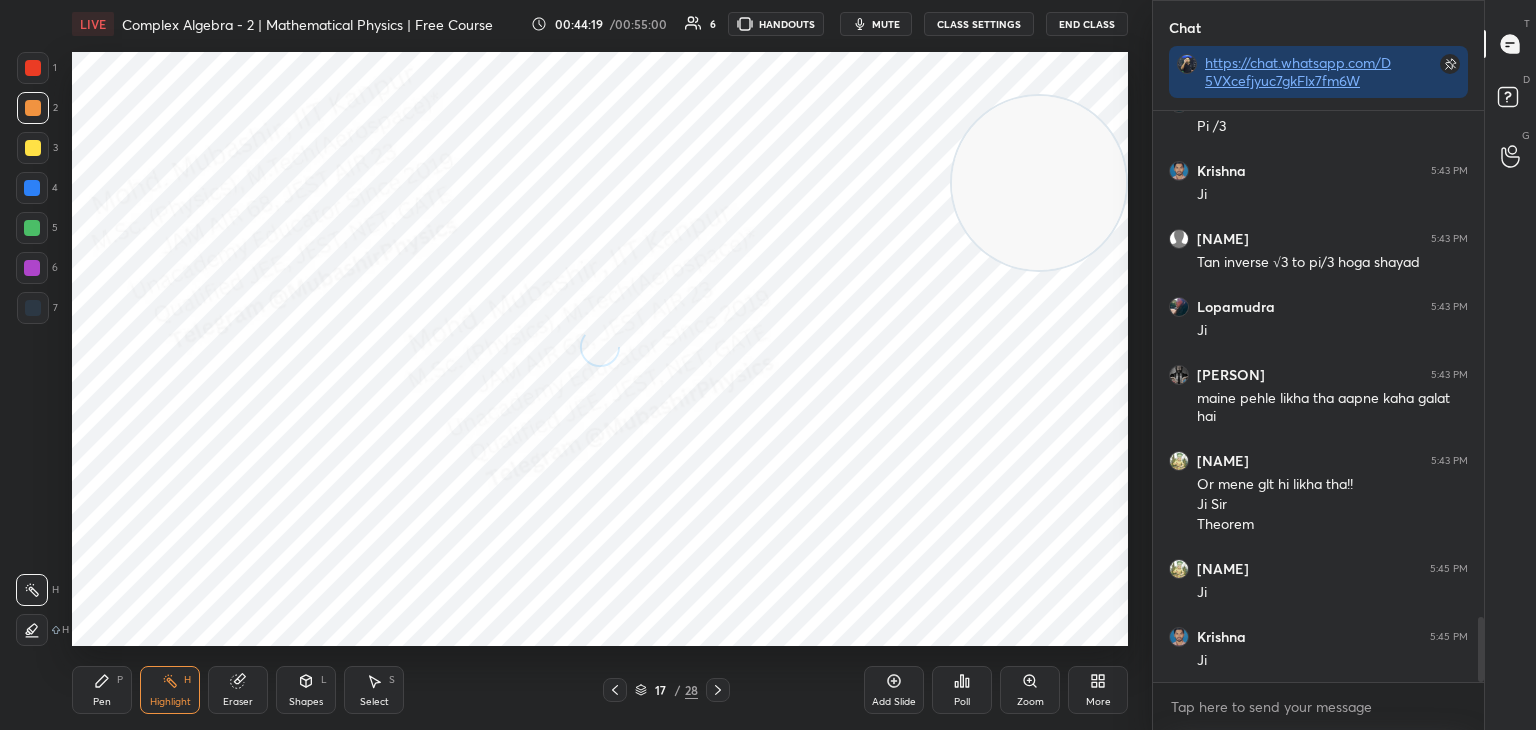 drag, startPoint x: 97, startPoint y: 677, endPoint x: 105, endPoint y: 651, distance: 27.202942 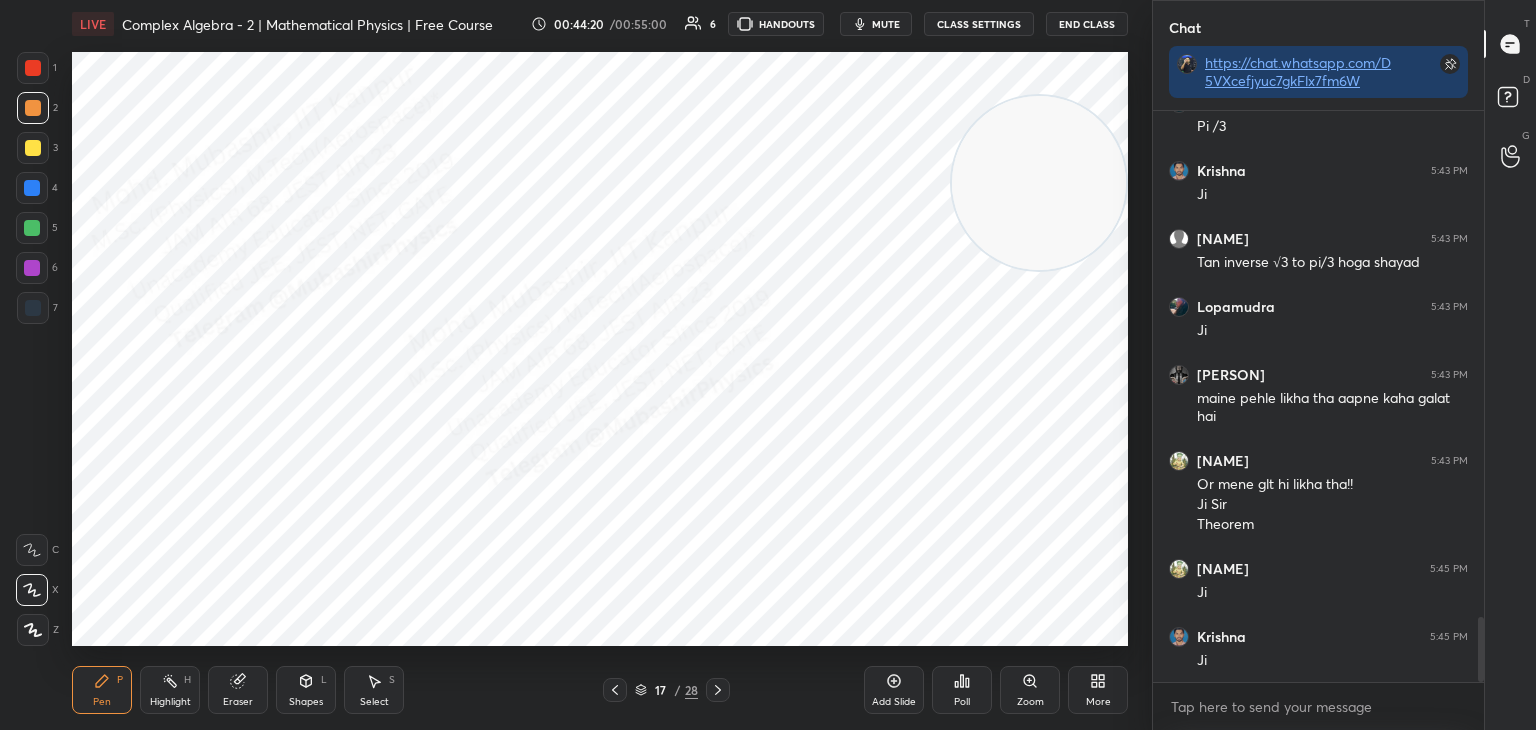 click on "7" at bounding box center [37, 308] 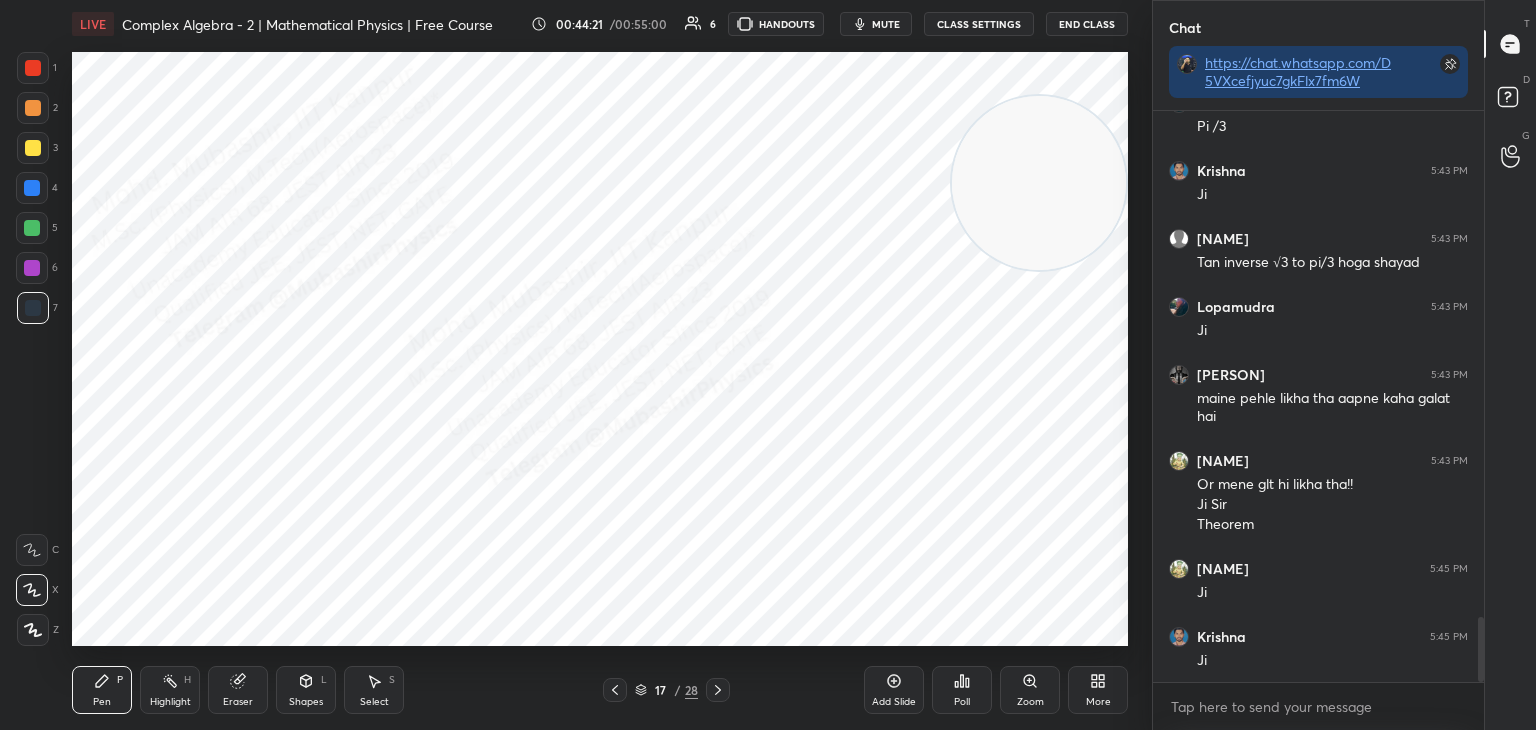 click on "1 2 3 4 5 6 7" at bounding box center (37, 192) 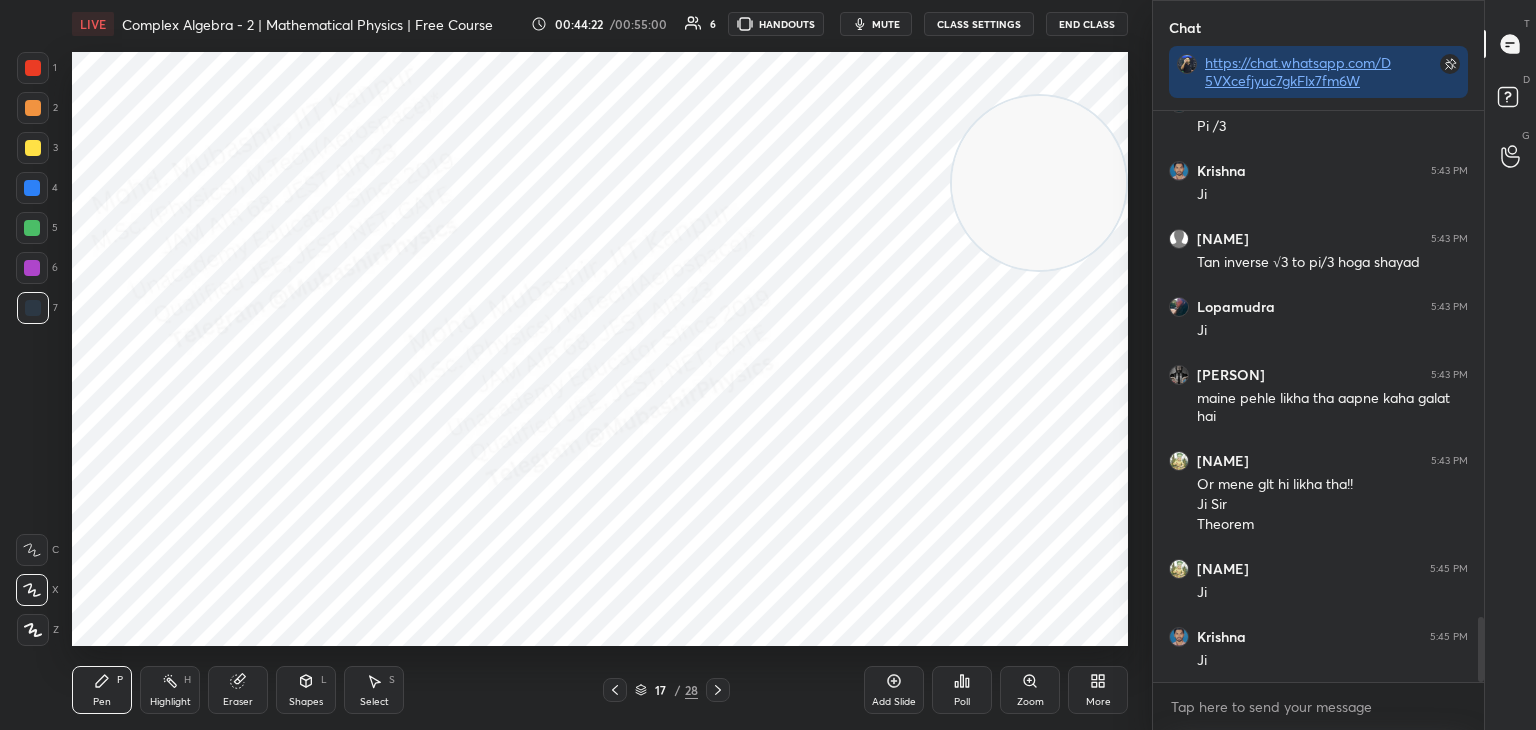 drag, startPoint x: 34, startPoint y: 79, endPoint x: 60, endPoint y: 79, distance: 26 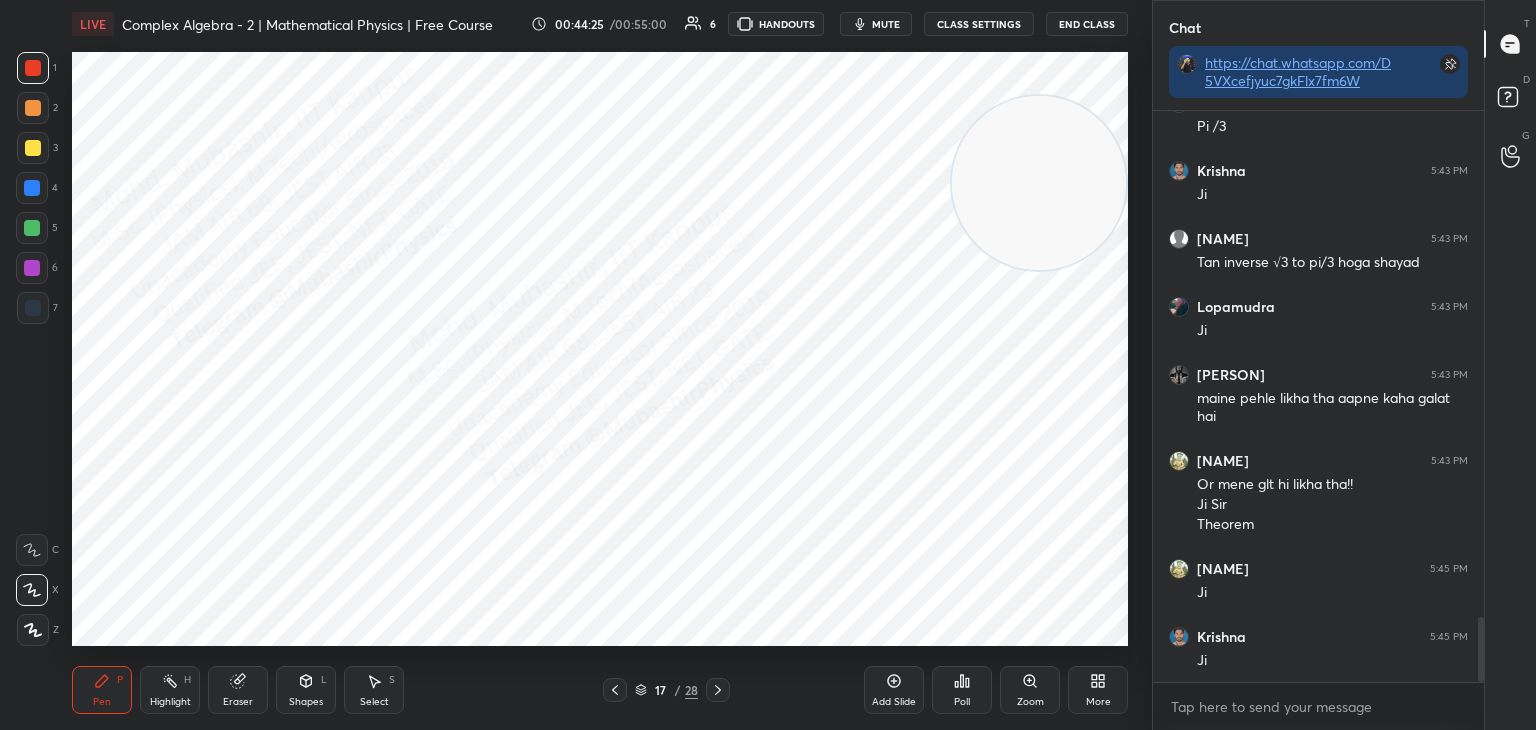 drag, startPoint x: 48, startPoint y: 297, endPoint x: 60, endPoint y: 295, distance: 12.165525 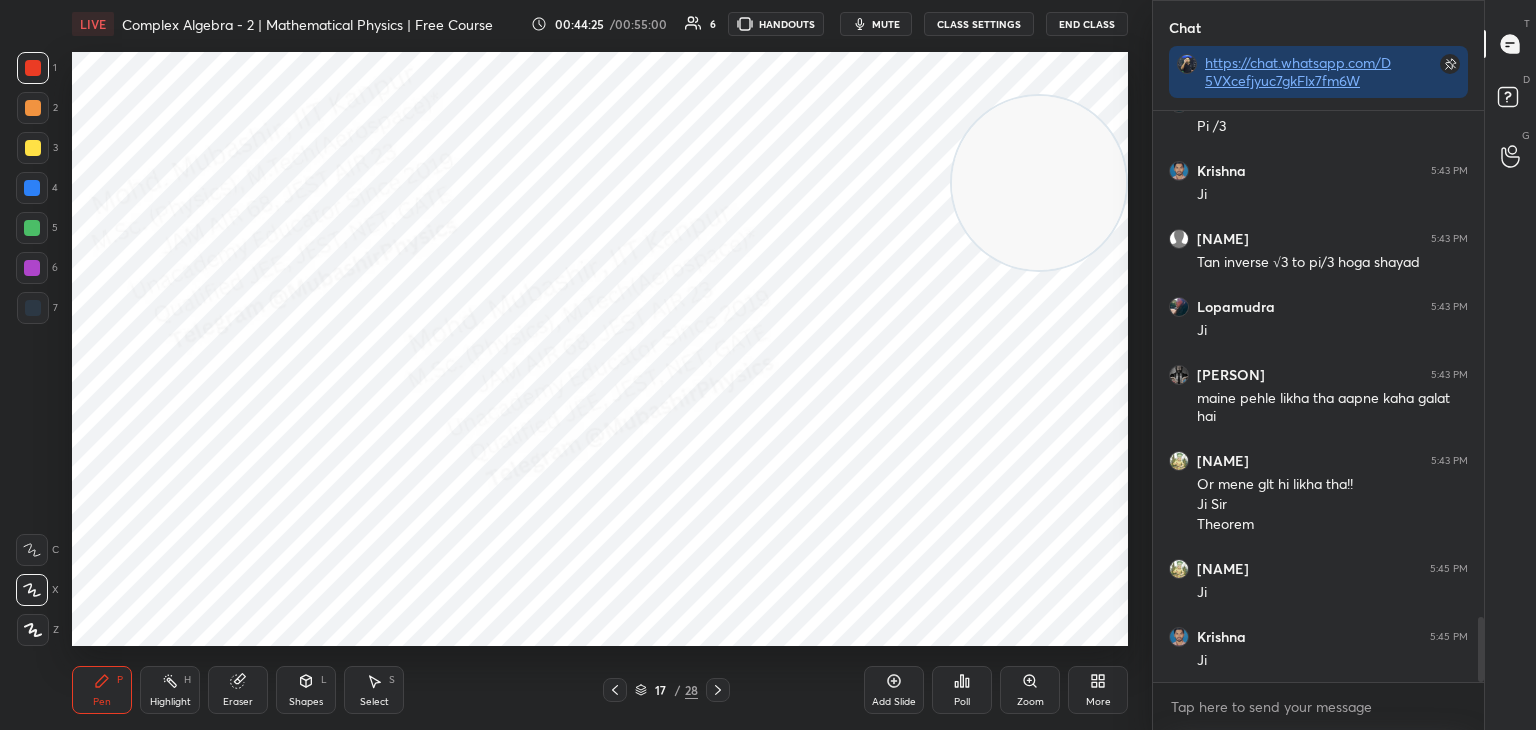 click at bounding box center [33, 308] 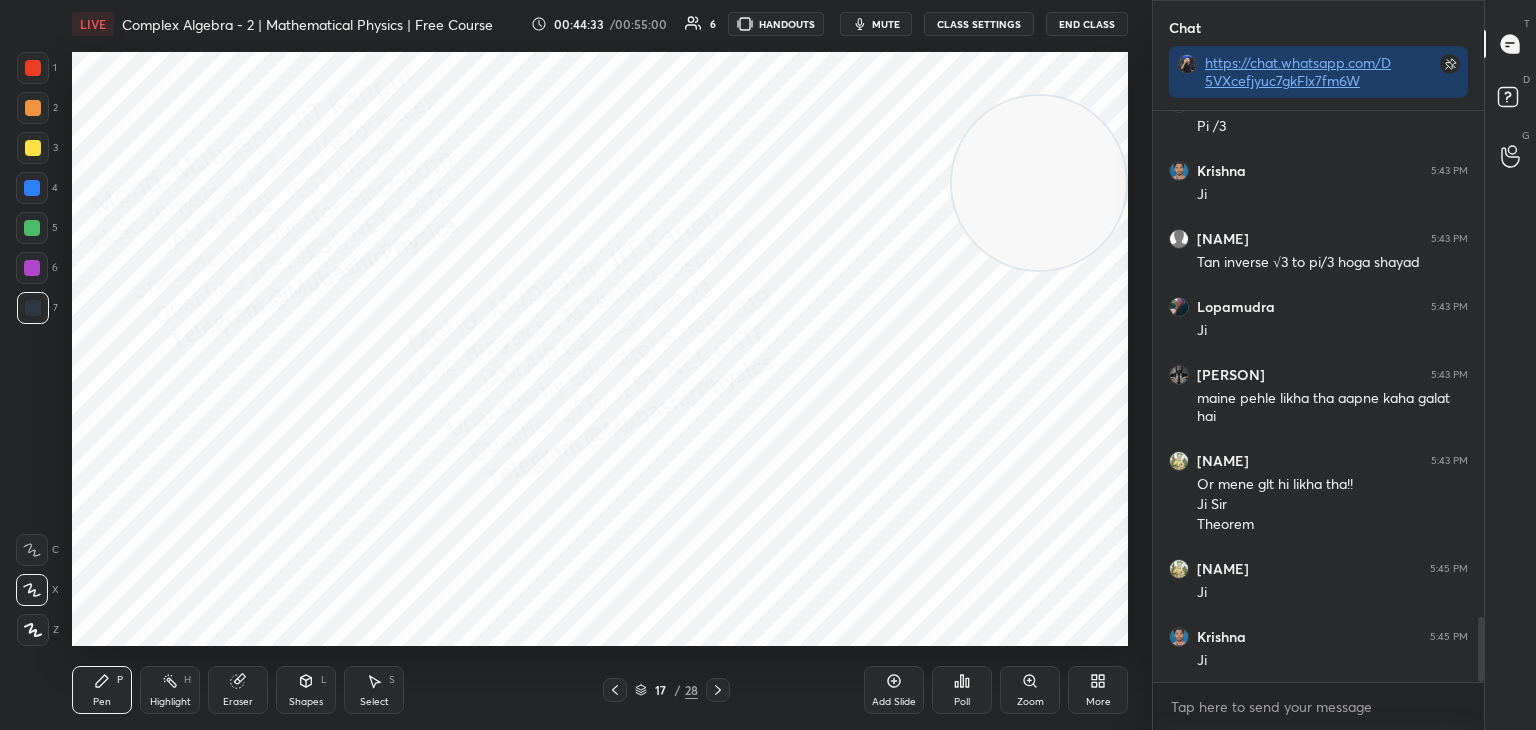 click at bounding box center (32, 188) 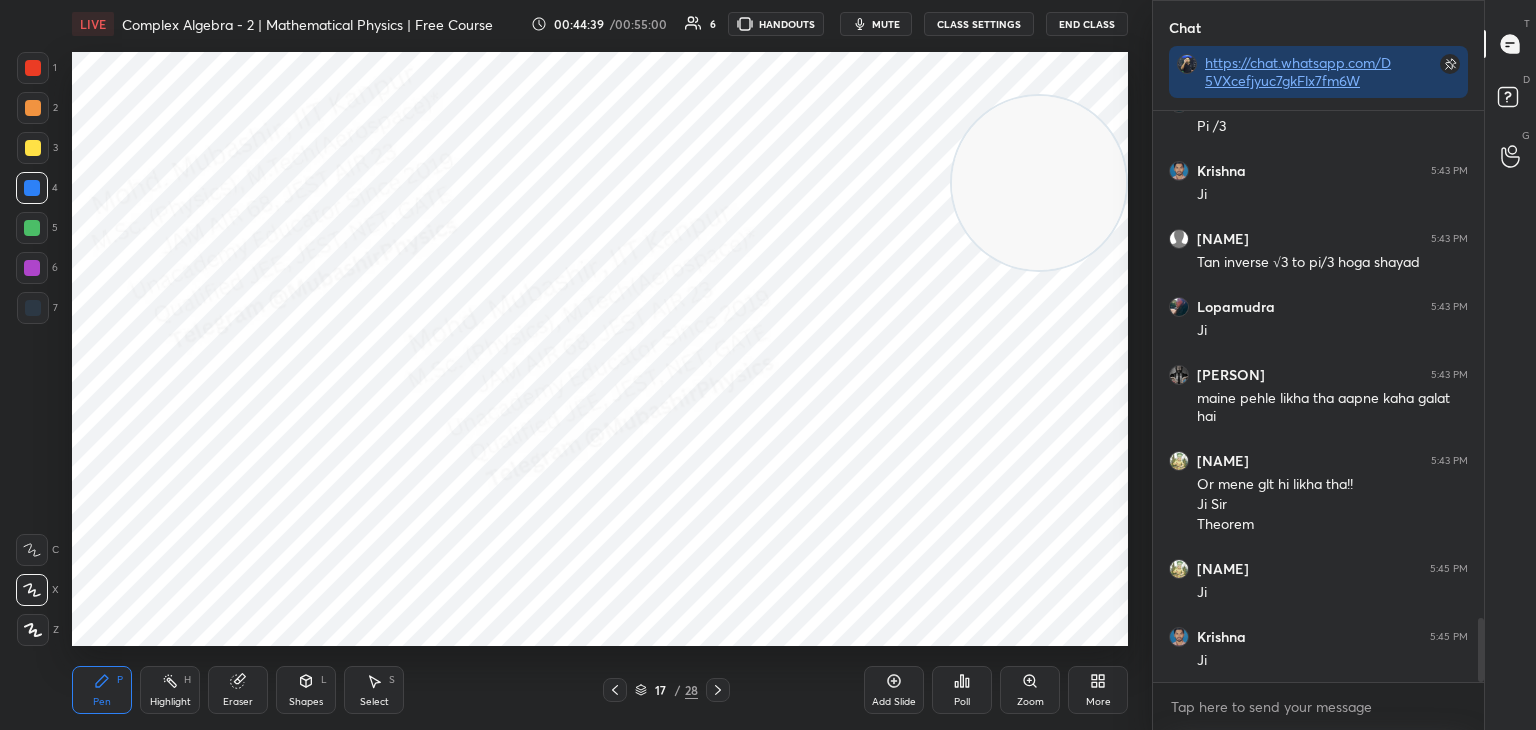 scroll, scrollTop: 4550, scrollLeft: 0, axis: vertical 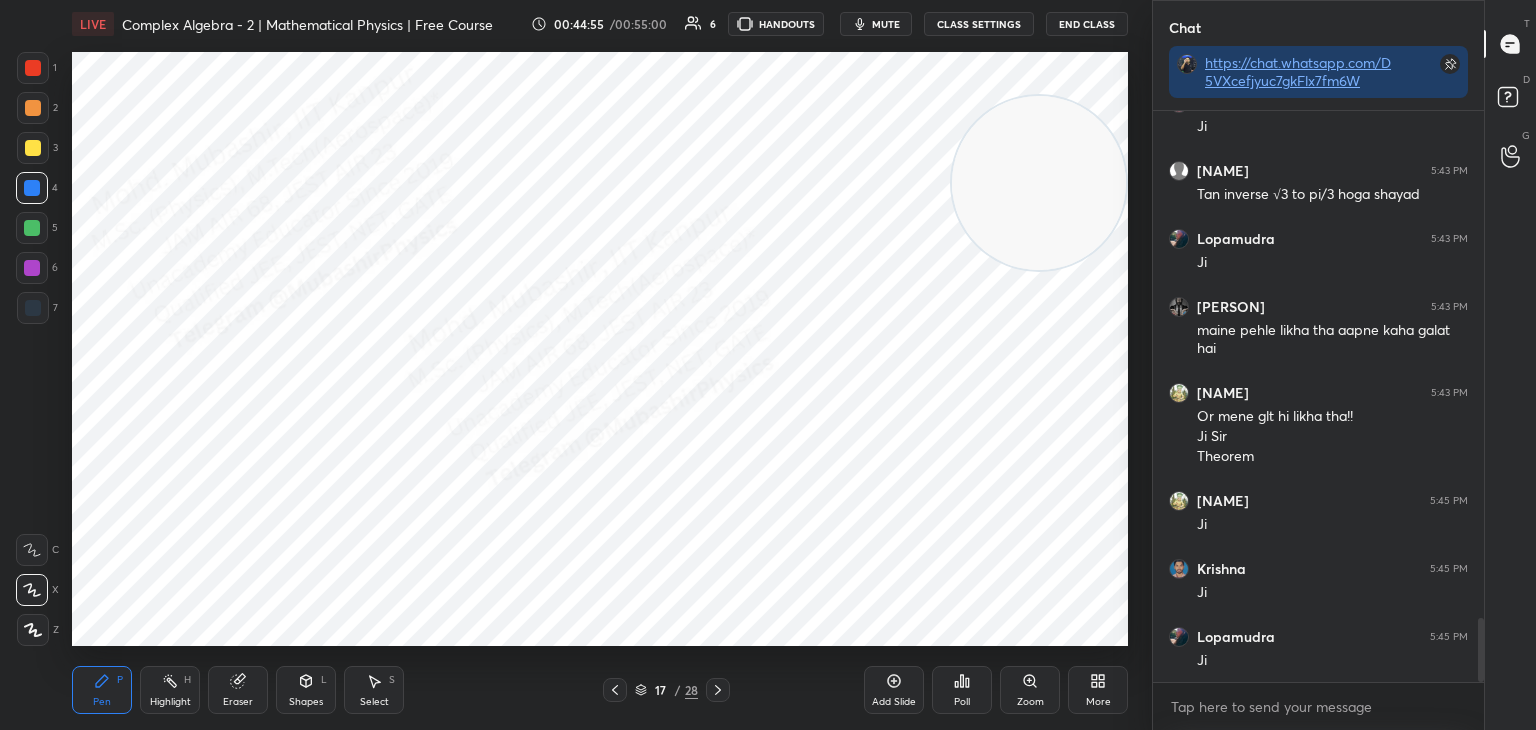 click at bounding box center [32, 268] 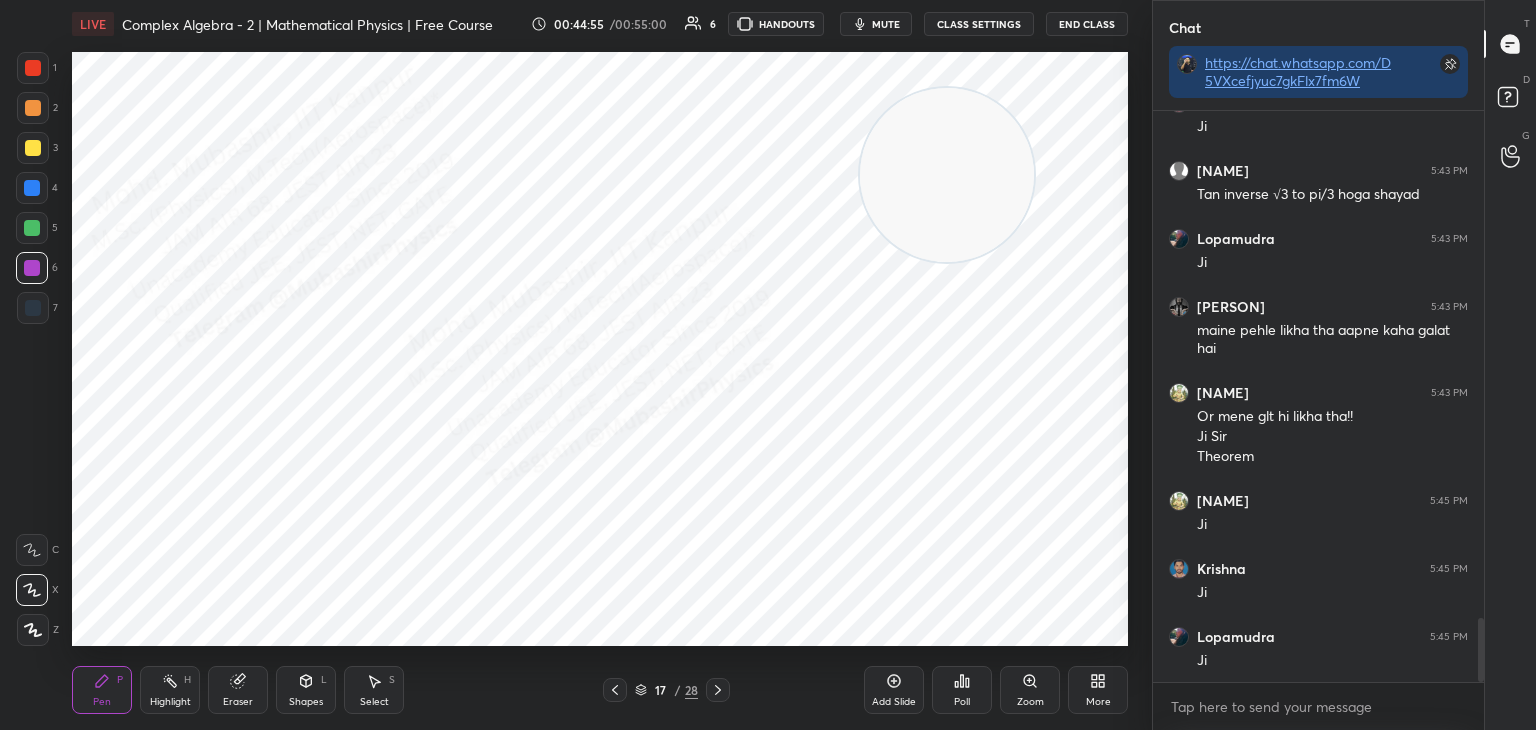 drag, startPoint x: 989, startPoint y: 175, endPoint x: 385, endPoint y: 141, distance: 604.9562 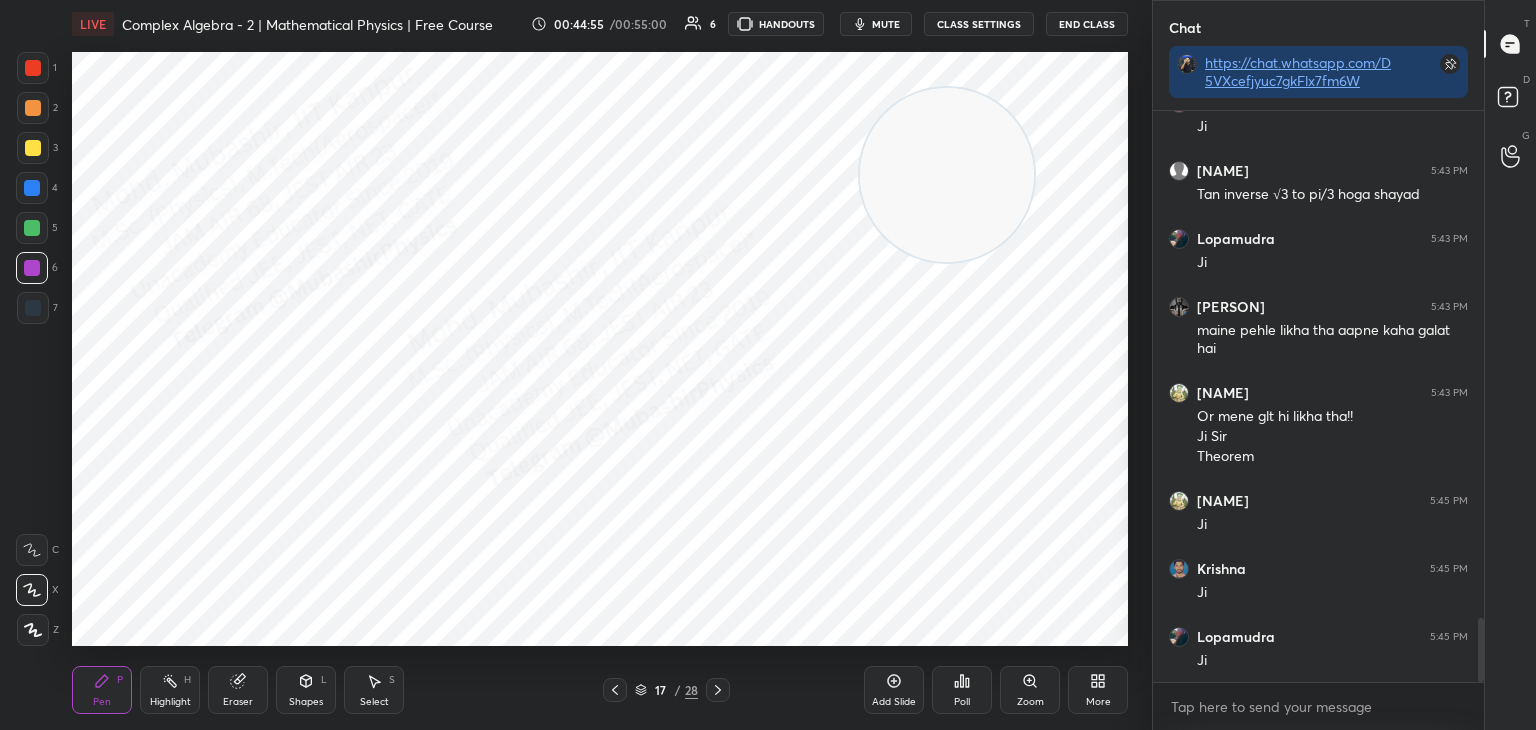 click at bounding box center [947, 175] 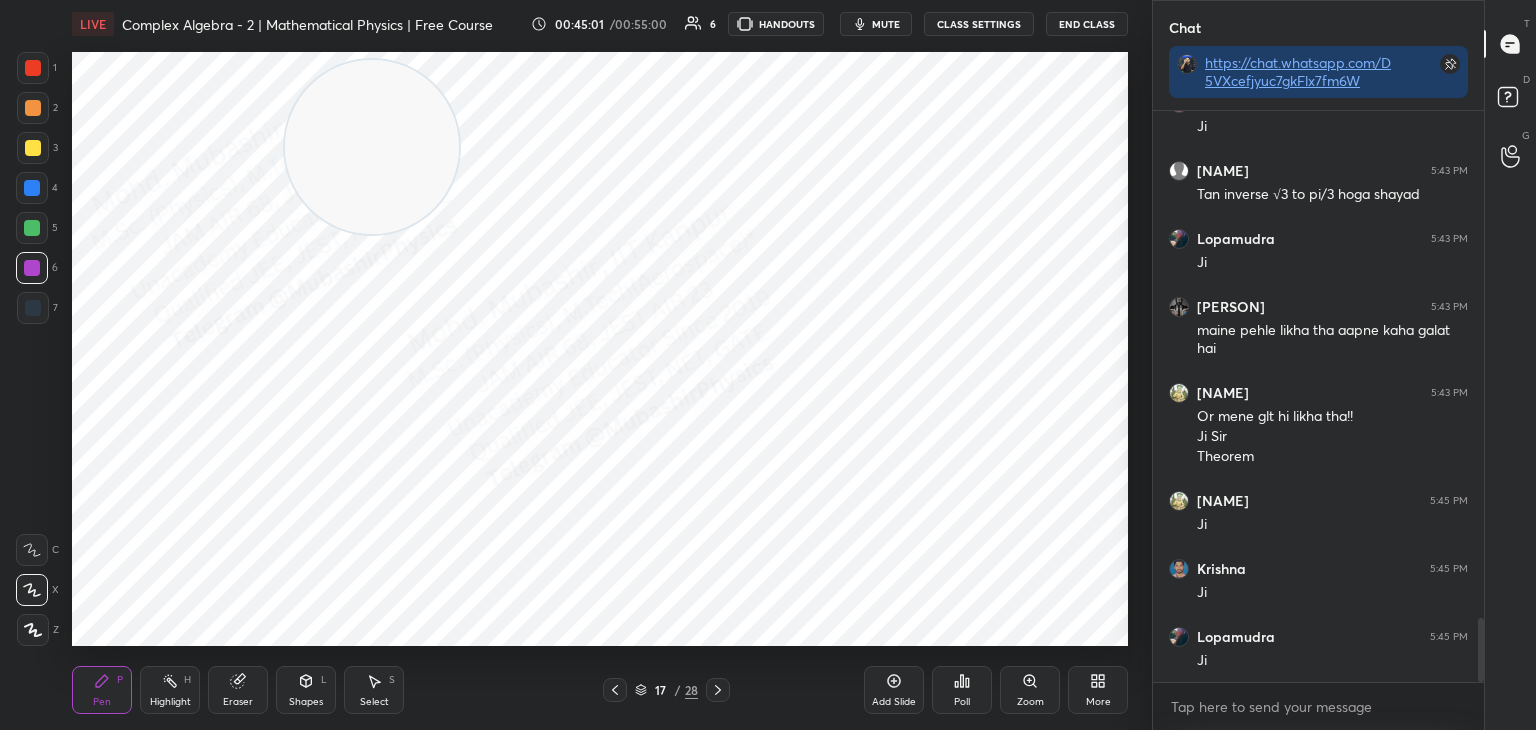 drag, startPoint x: 25, startPoint y: 234, endPoint x: 345, endPoint y: 229, distance: 320.03906 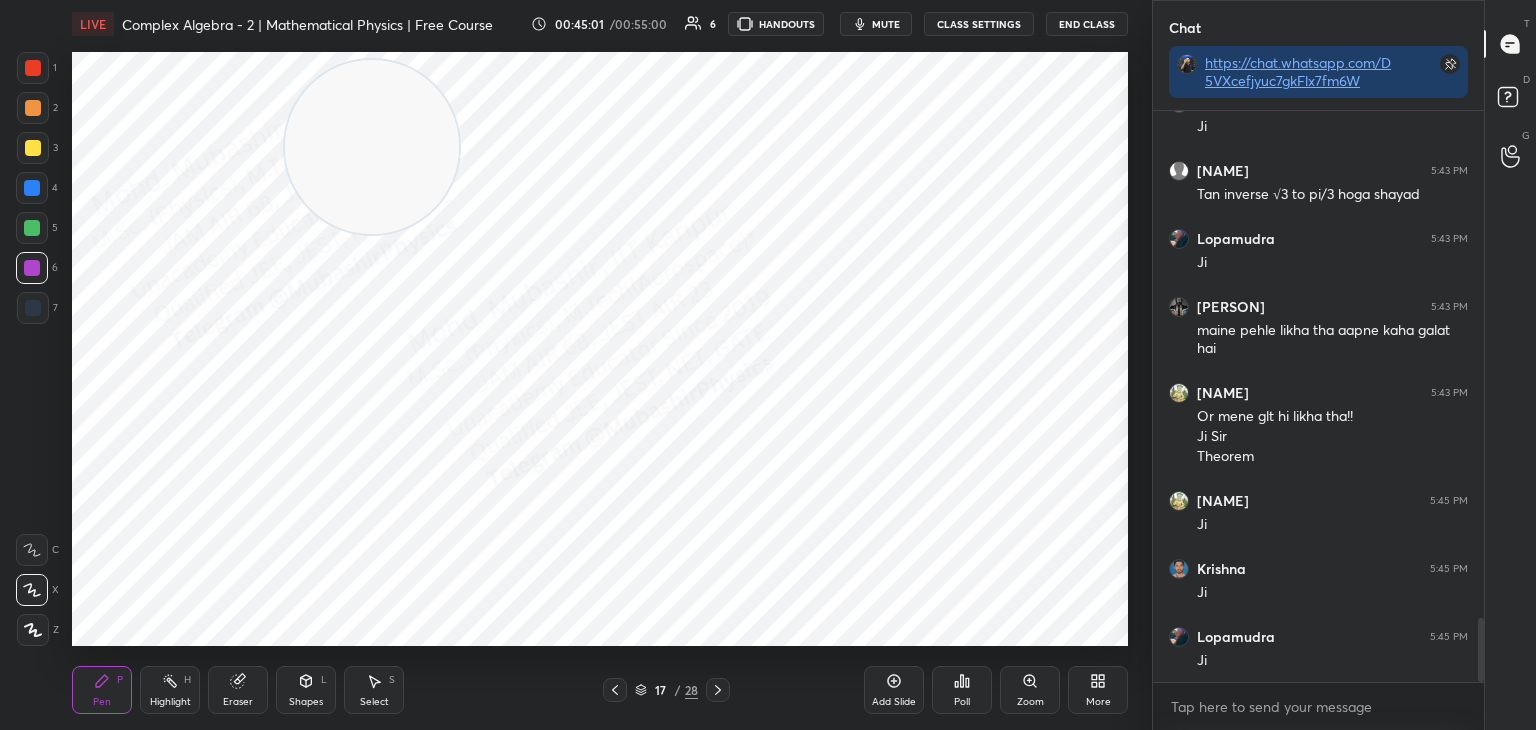 click at bounding box center [32, 228] 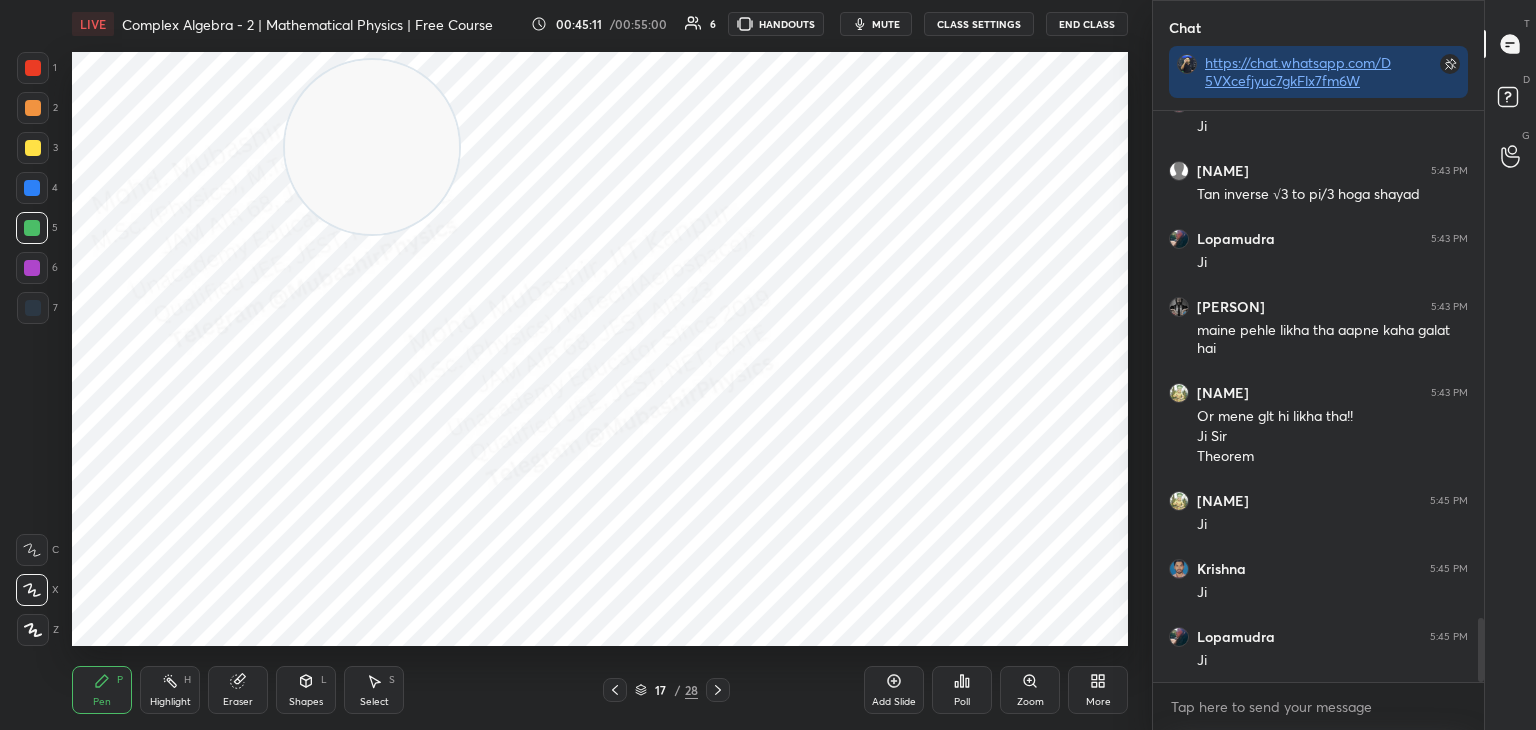 click at bounding box center (33, 108) 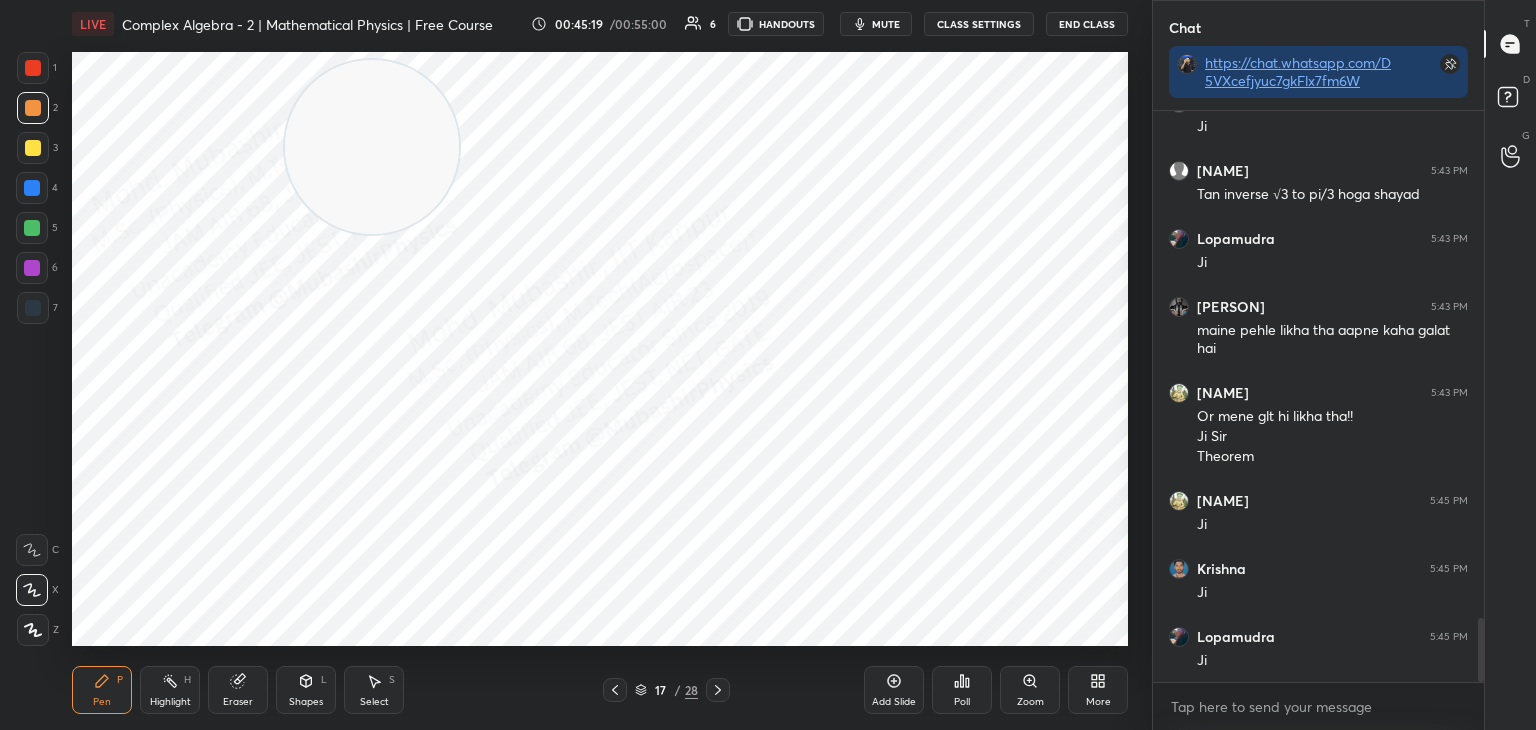 click on "3" at bounding box center [37, 148] 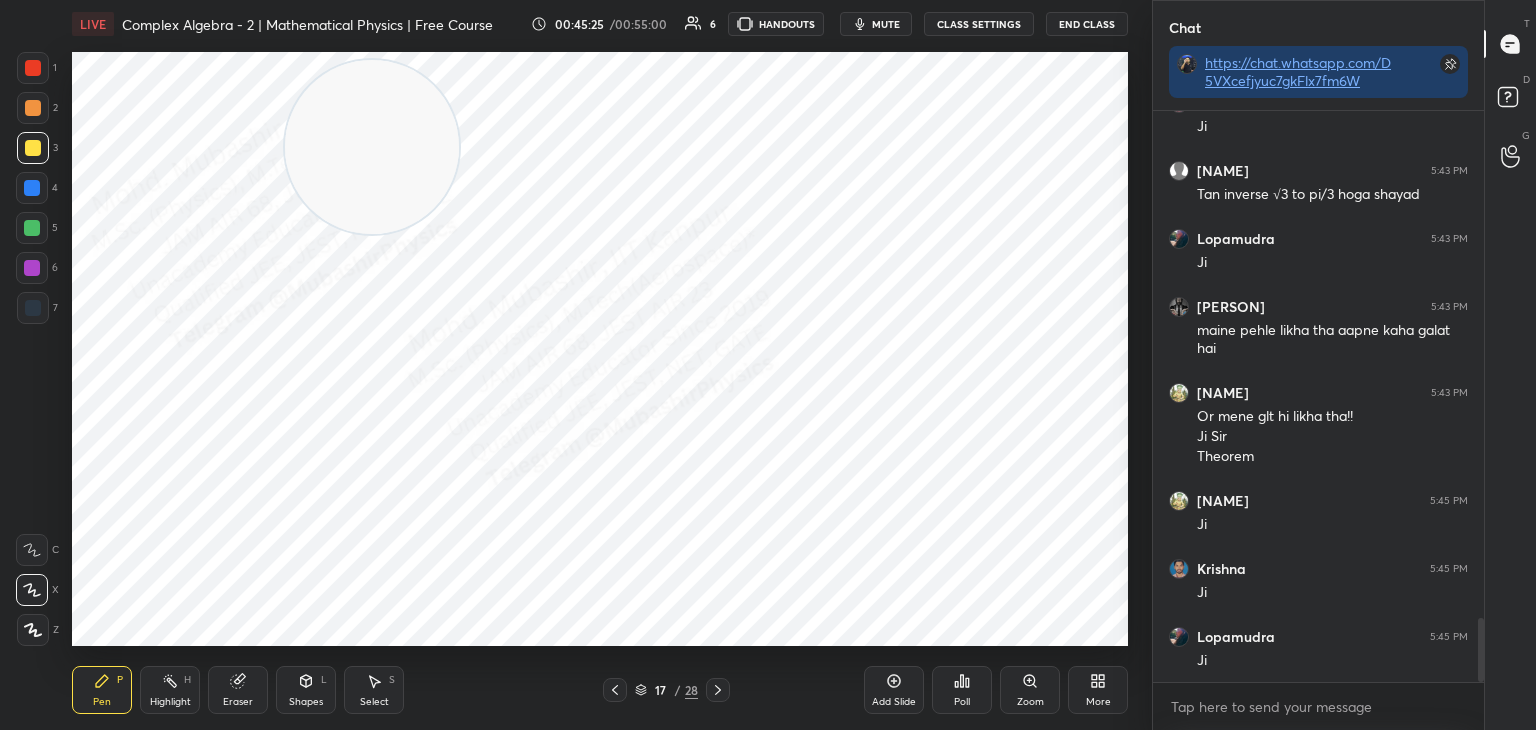 click at bounding box center [32, 188] 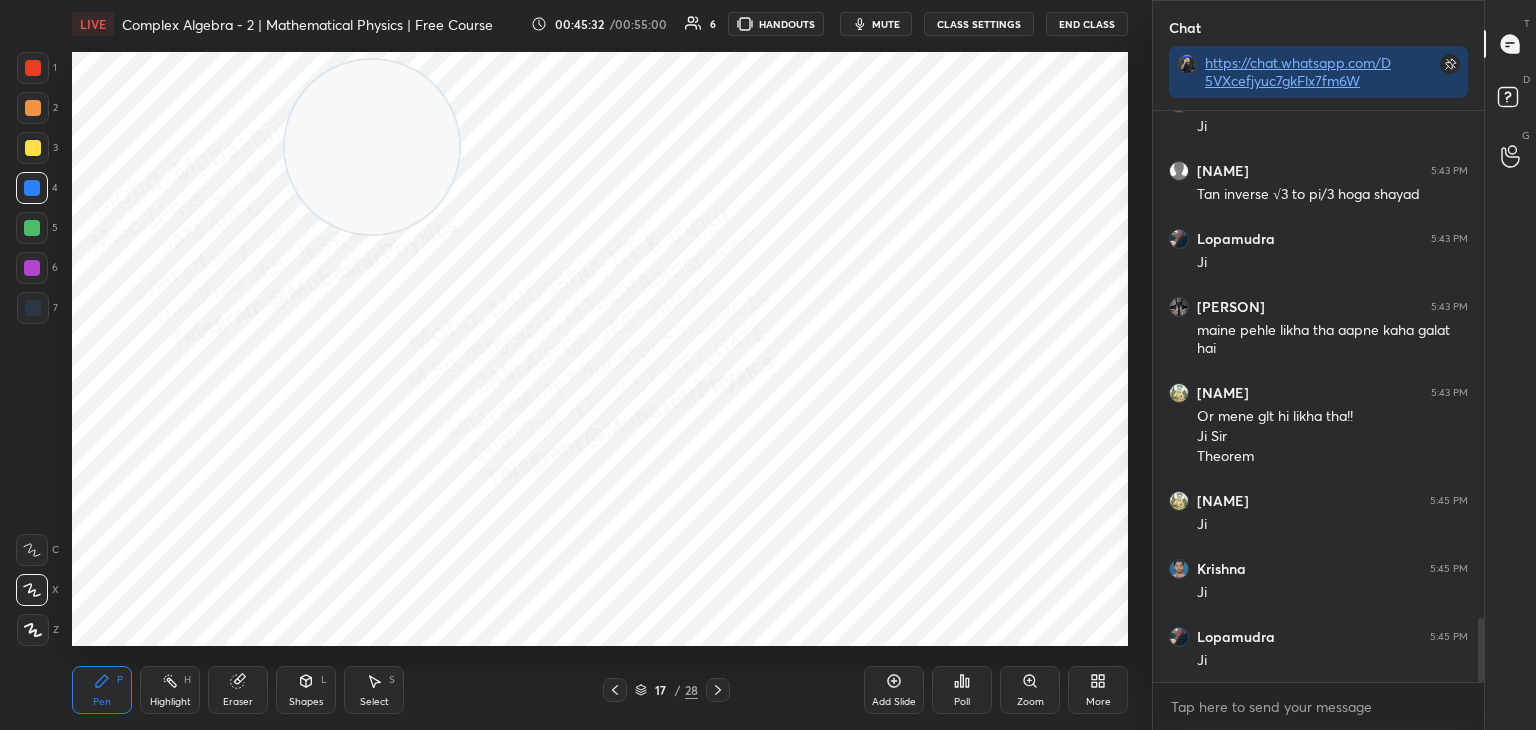 click 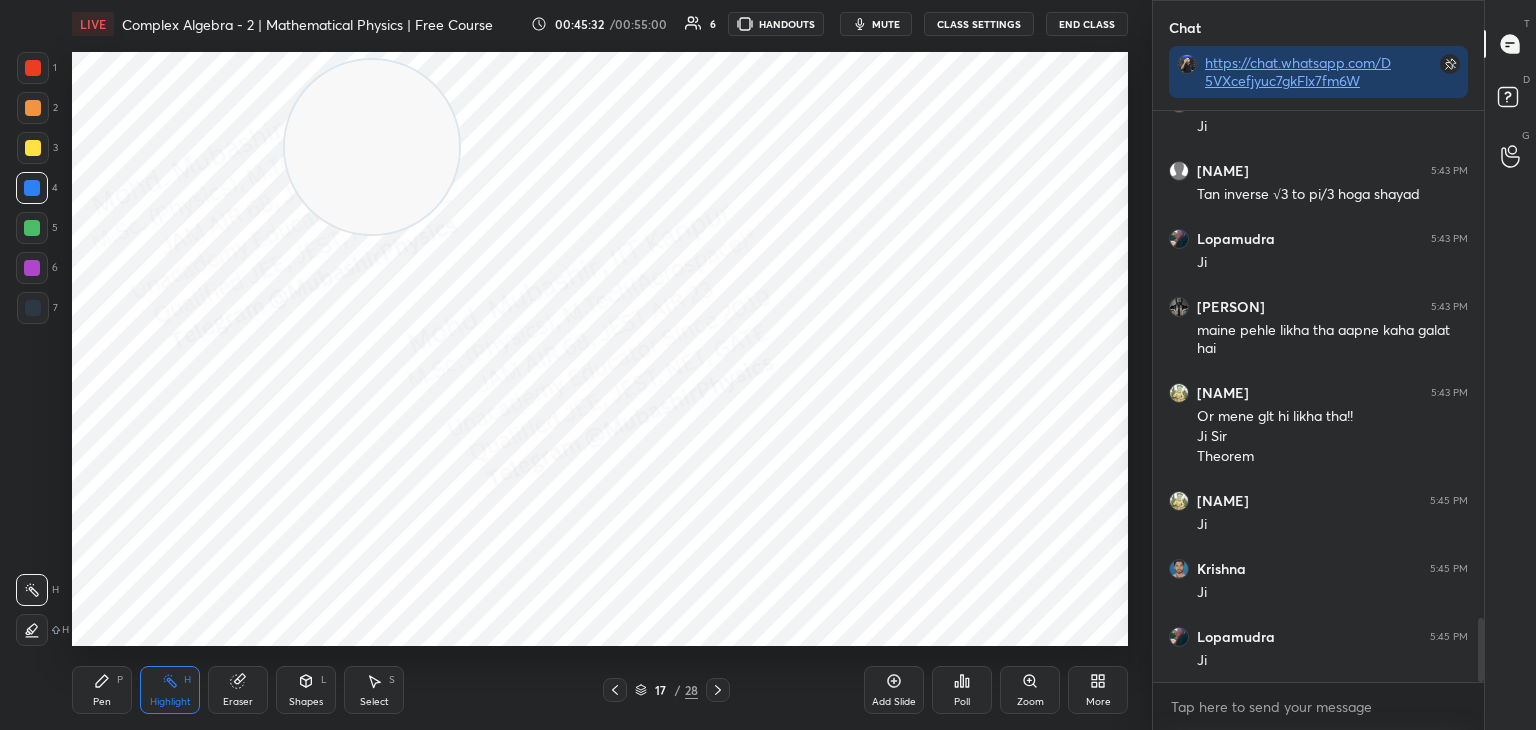 drag, startPoint x: 402, startPoint y: 130, endPoint x: 328, endPoint y: 621, distance: 496.54507 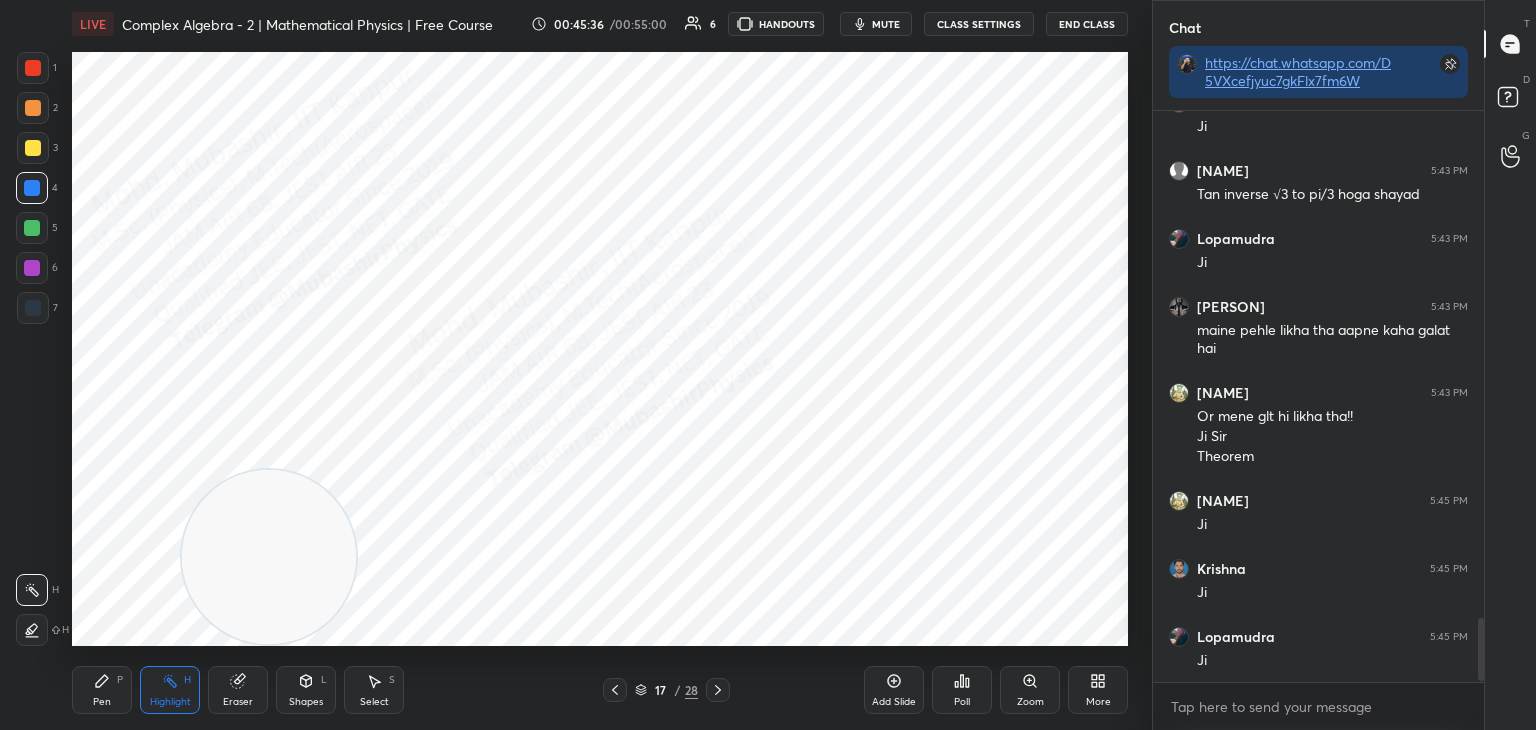 scroll, scrollTop: 4618, scrollLeft: 0, axis: vertical 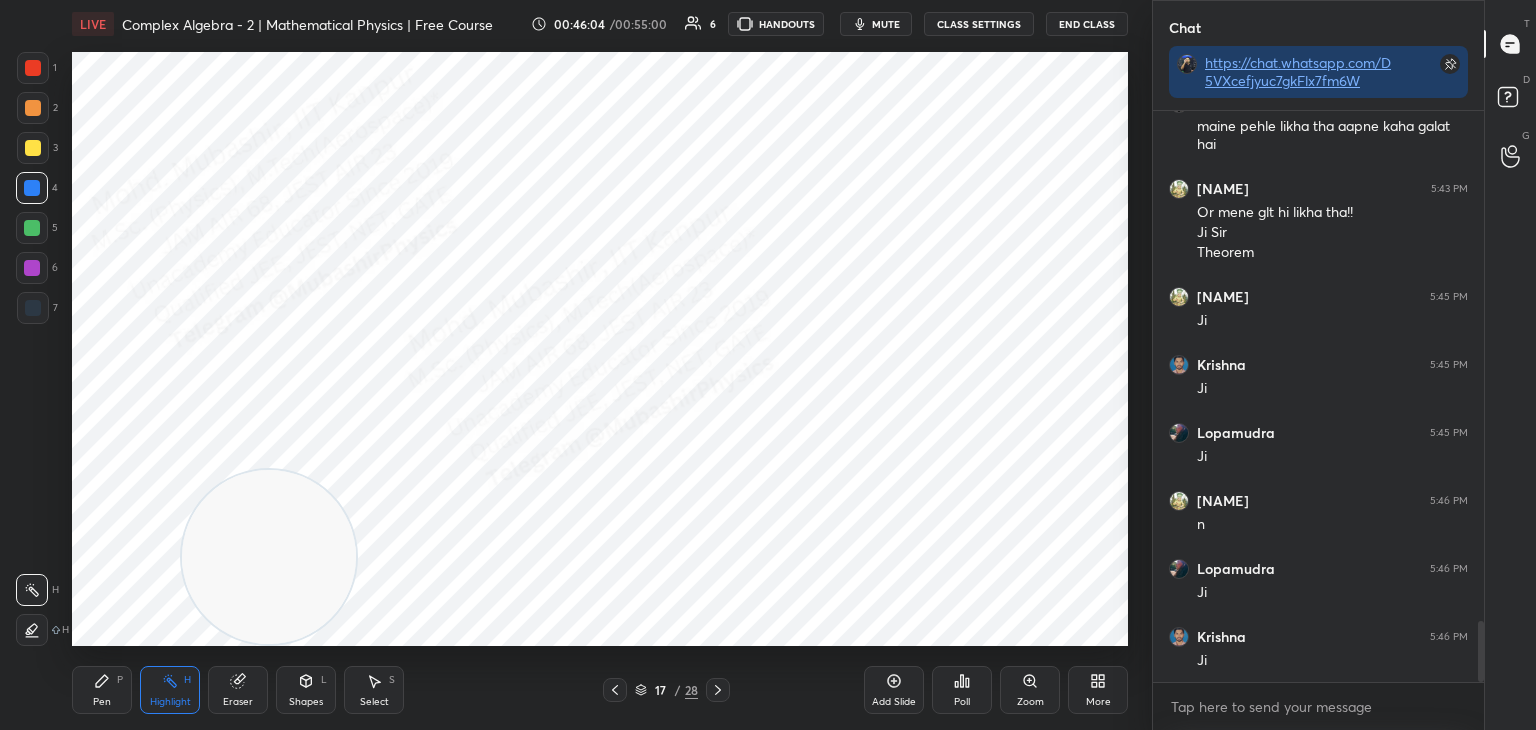drag, startPoint x: 86, startPoint y: 698, endPoint x: 149, endPoint y: 685, distance: 64.327286 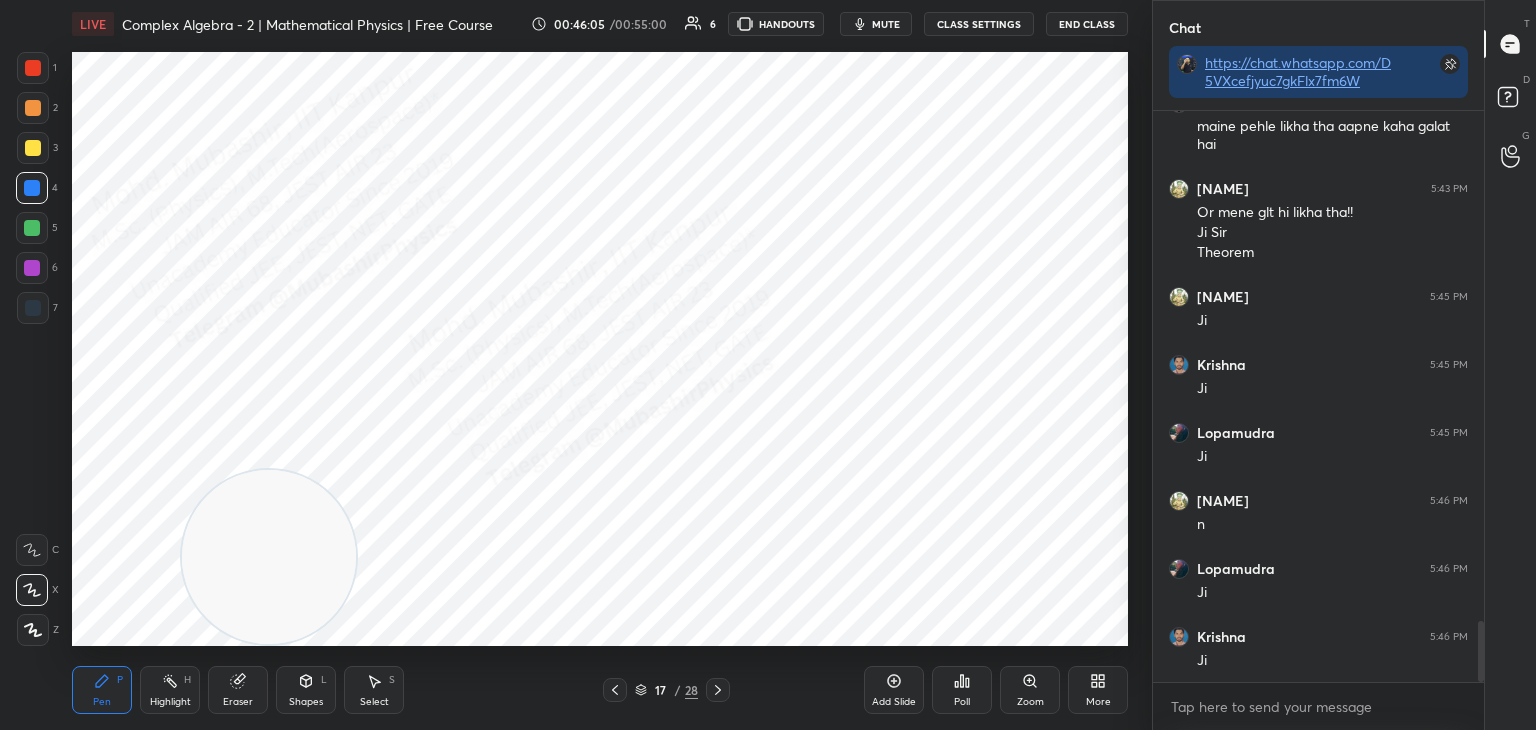 click on "Highlight H" at bounding box center (170, 690) 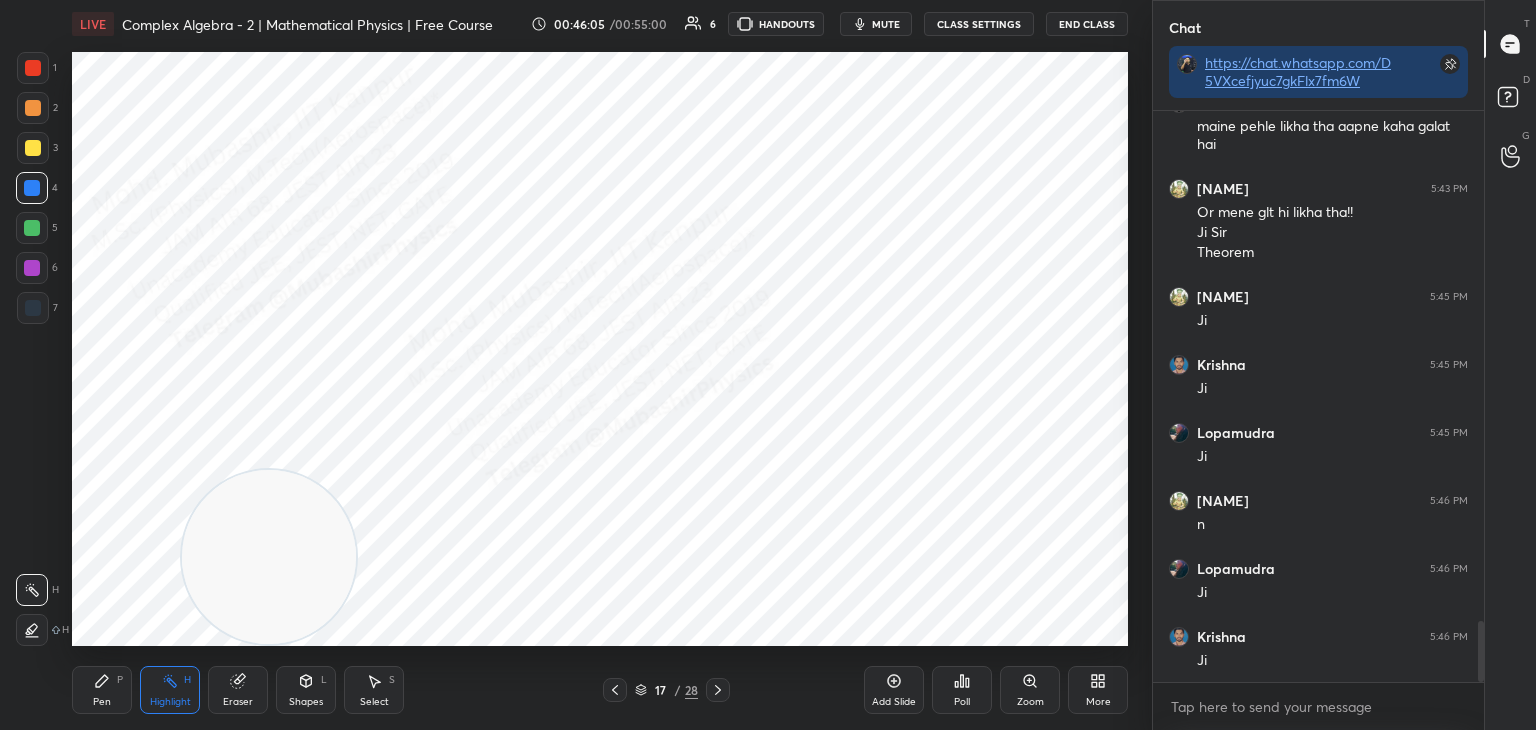 click on "Setting up your live class Poll for   secs No correct answer Start poll" at bounding box center (600, 349) 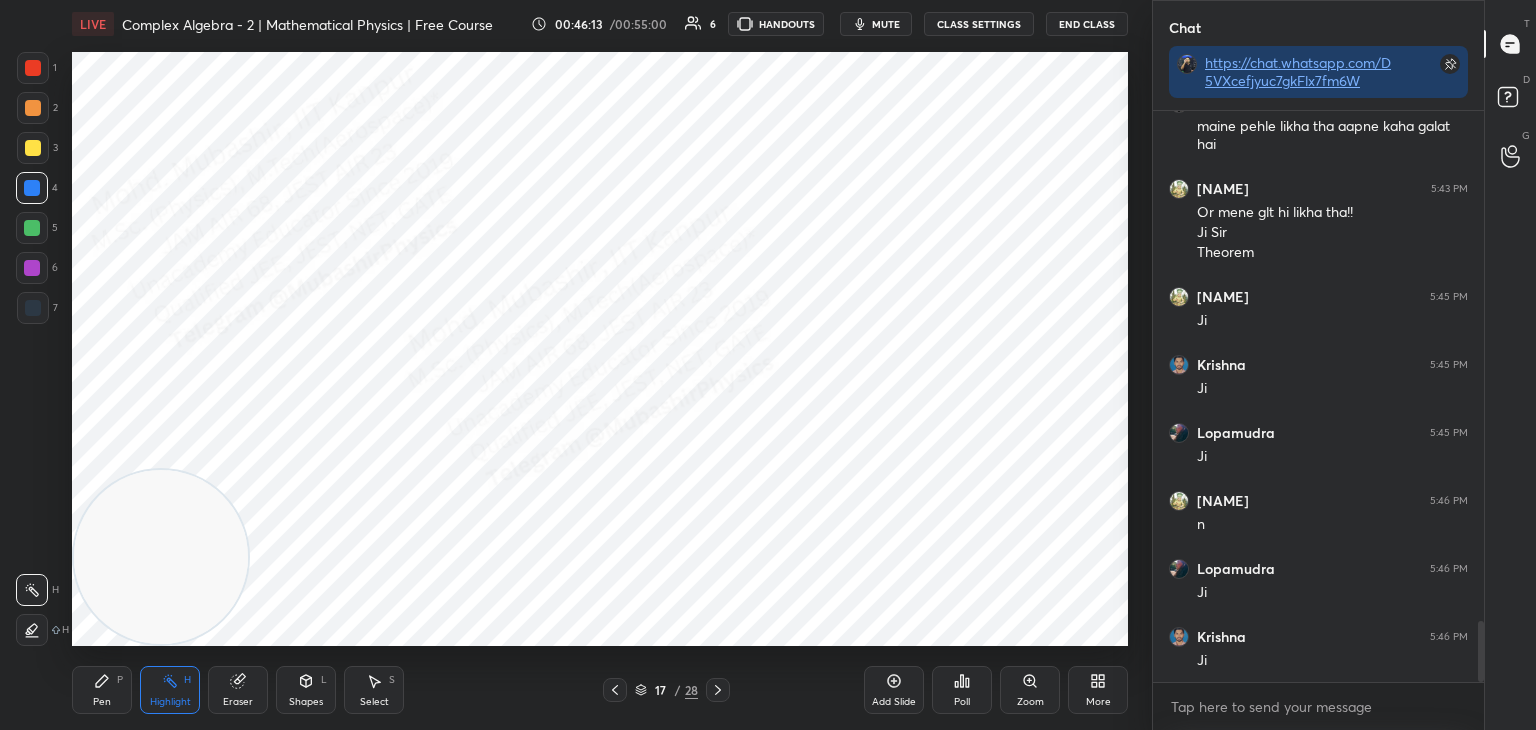 scroll, scrollTop: 4822, scrollLeft: 0, axis: vertical 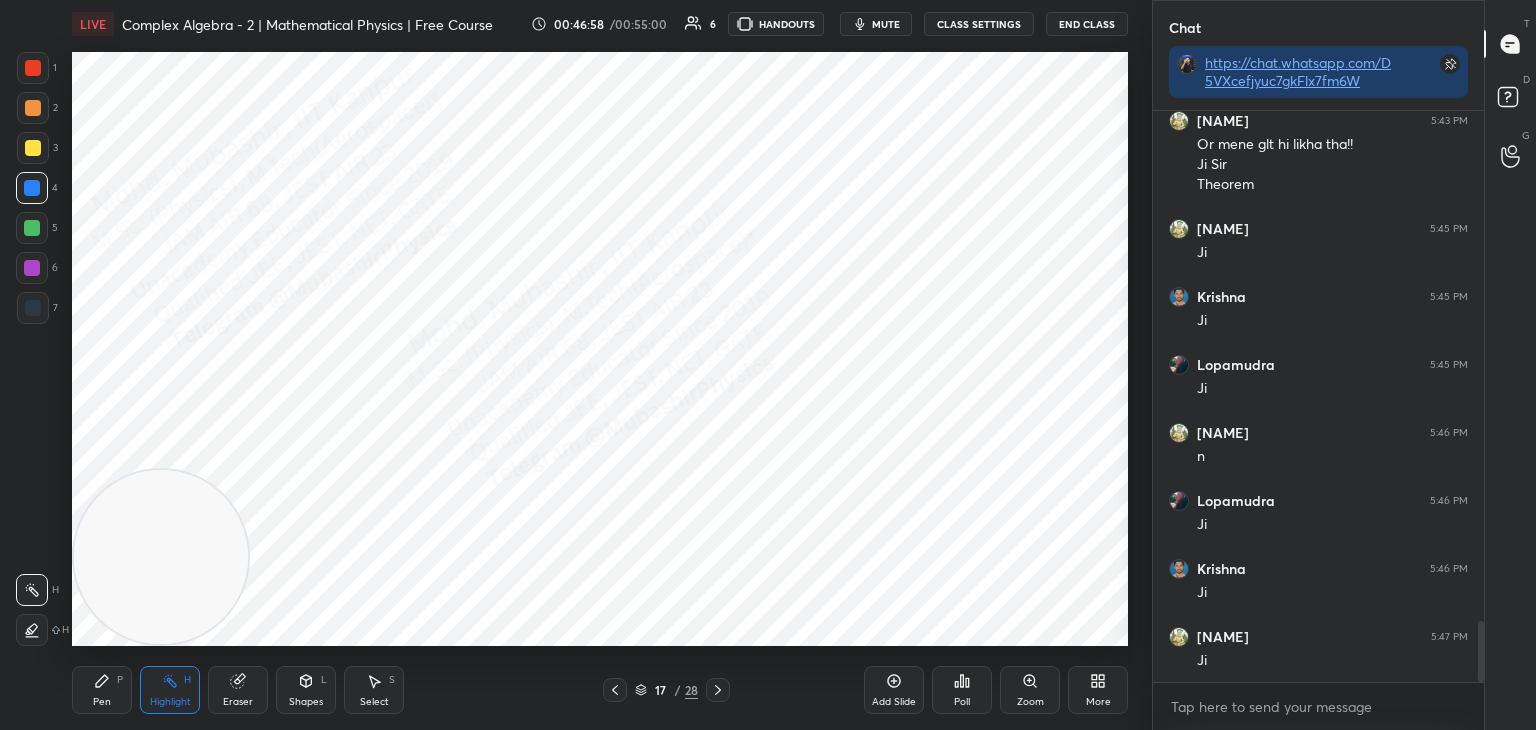 click on "More" at bounding box center [1098, 690] 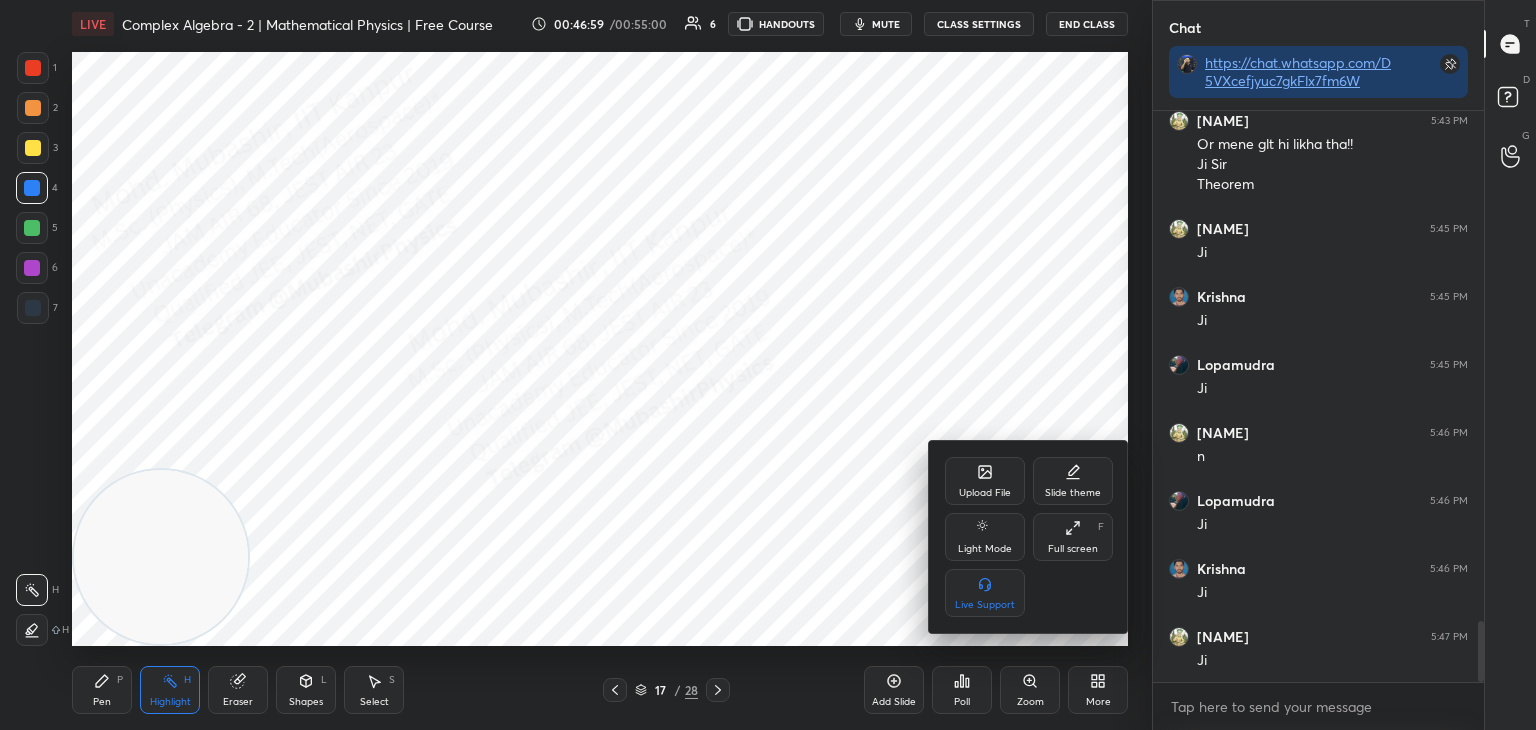 click 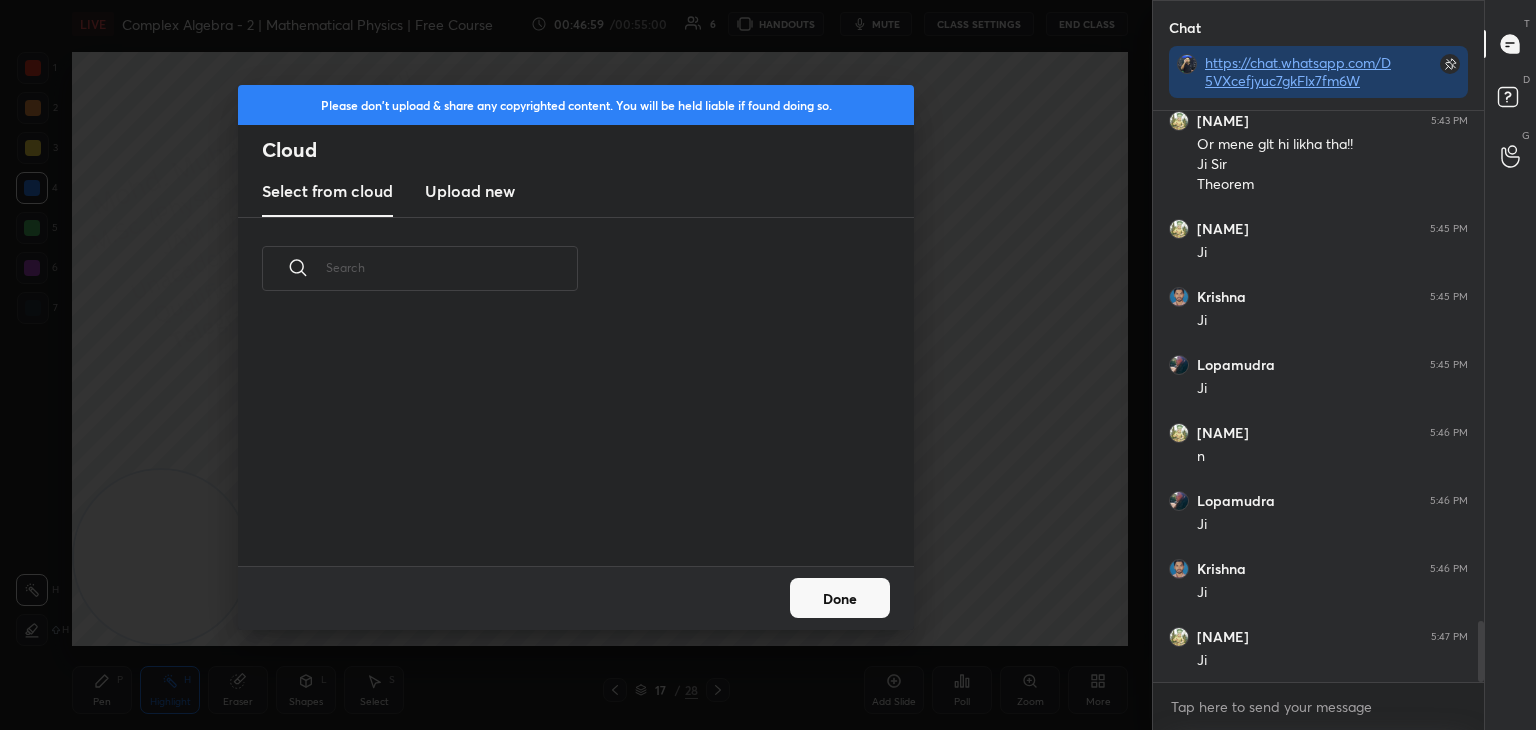 scroll, scrollTop: 5, scrollLeft: 10, axis: both 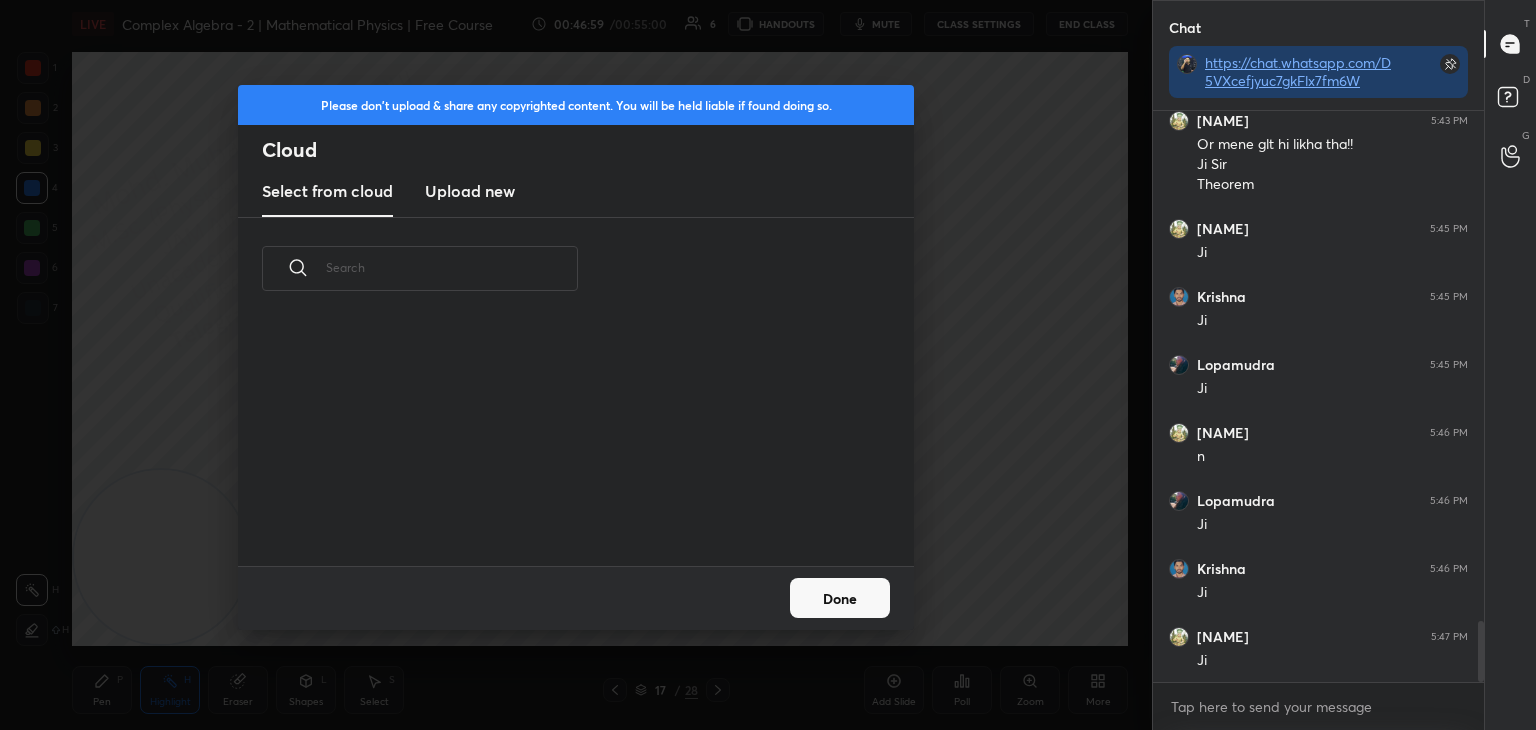 click on "Upload new" at bounding box center [470, 191] 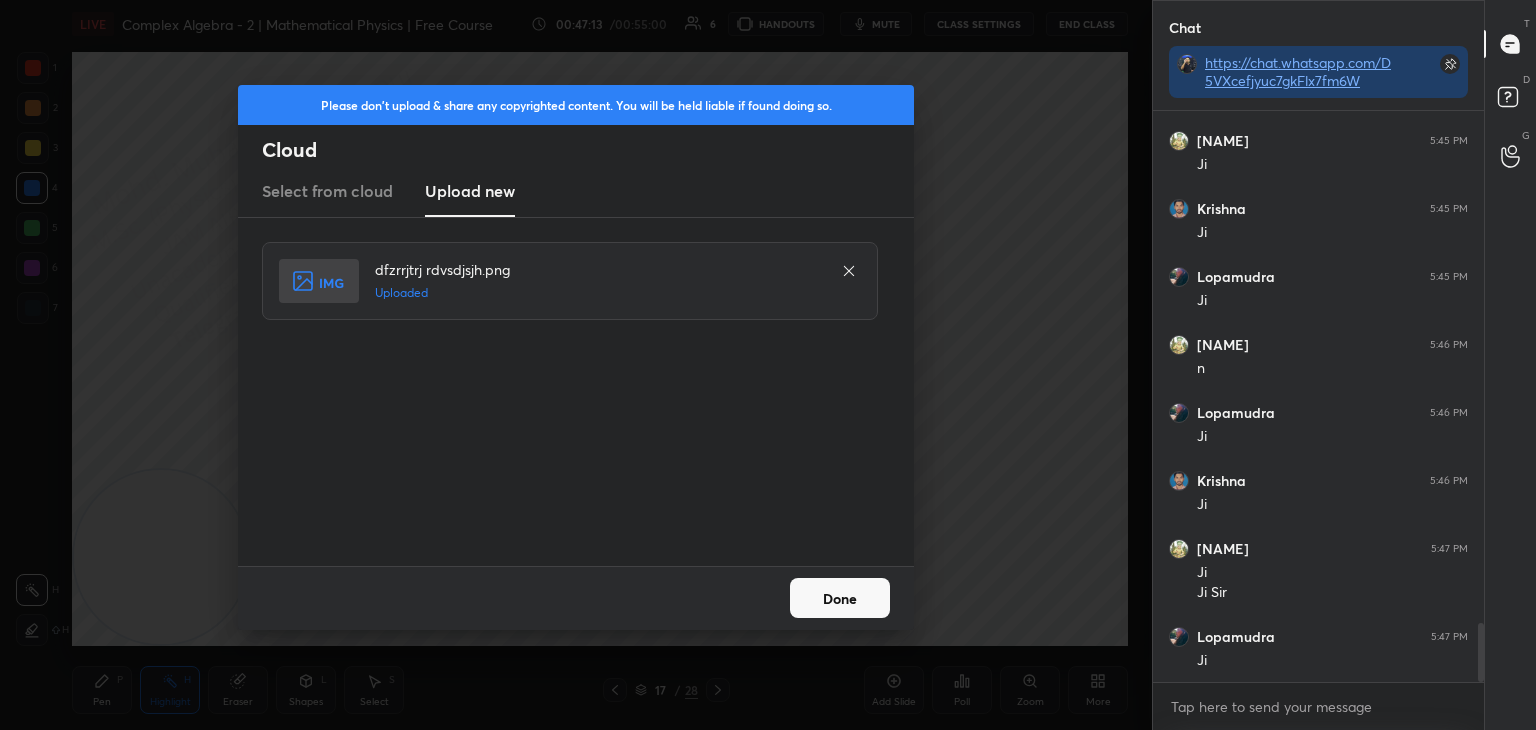 scroll, scrollTop: 4978, scrollLeft: 0, axis: vertical 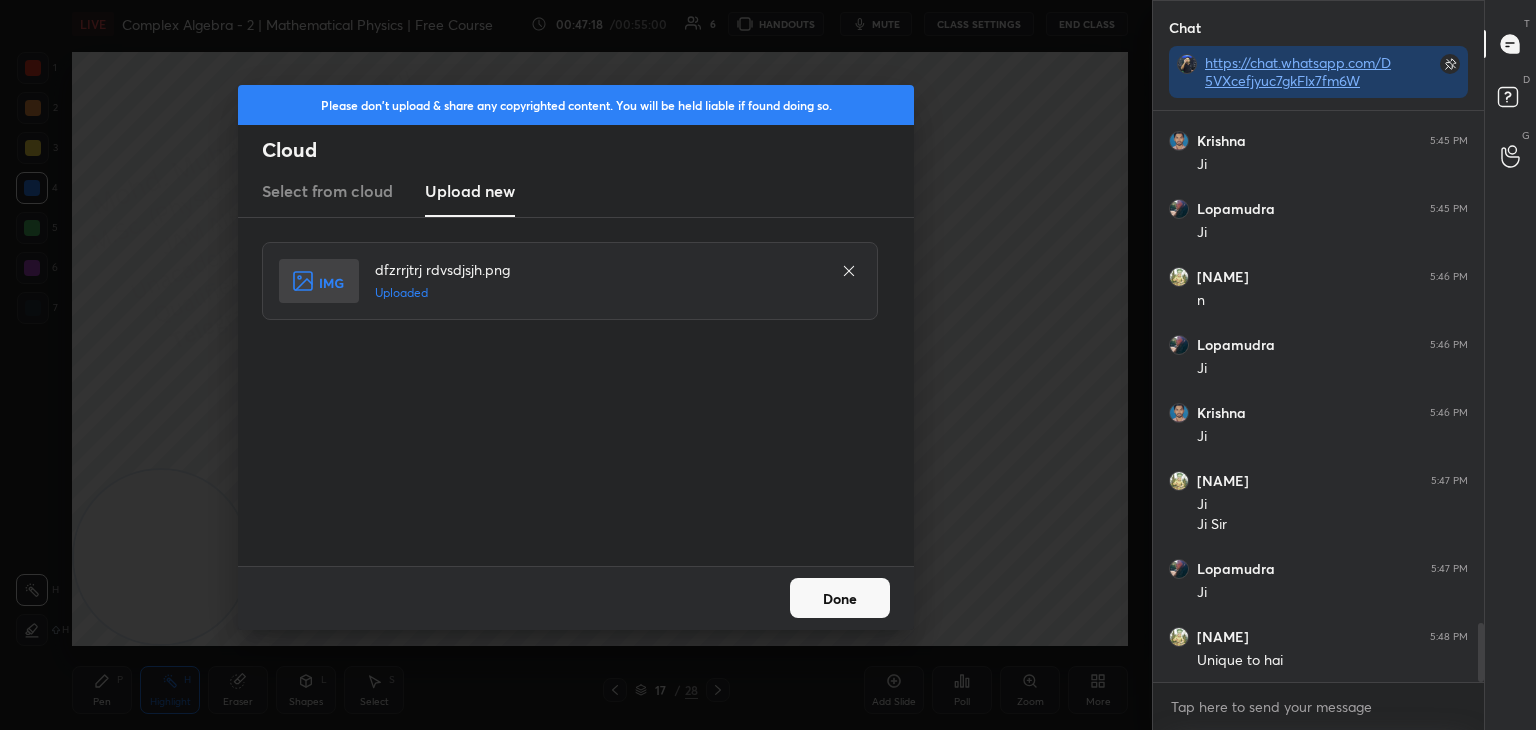 click on "Done" at bounding box center [840, 598] 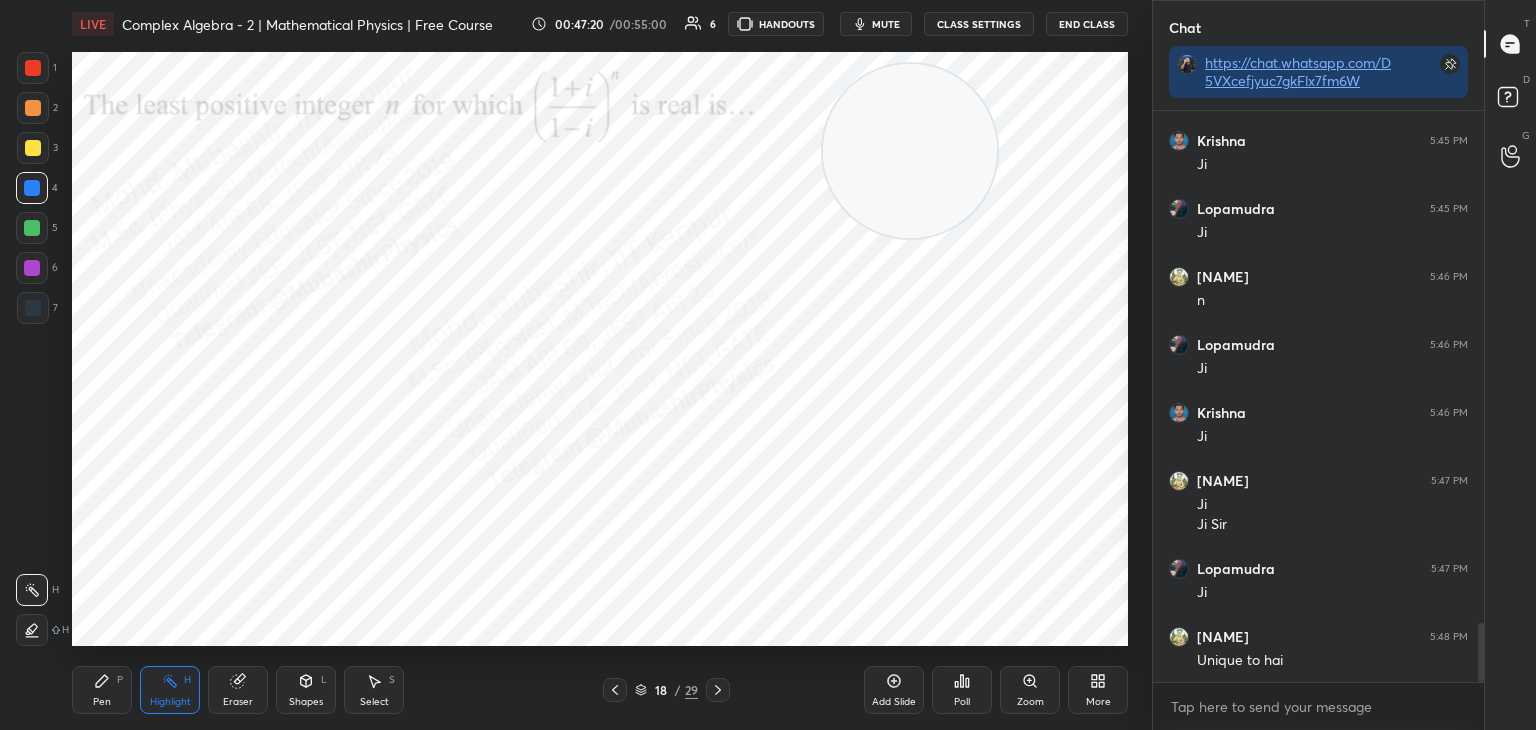 drag, startPoint x: 172, startPoint y: 579, endPoint x: 1002, endPoint y: 85, distance: 965.8861 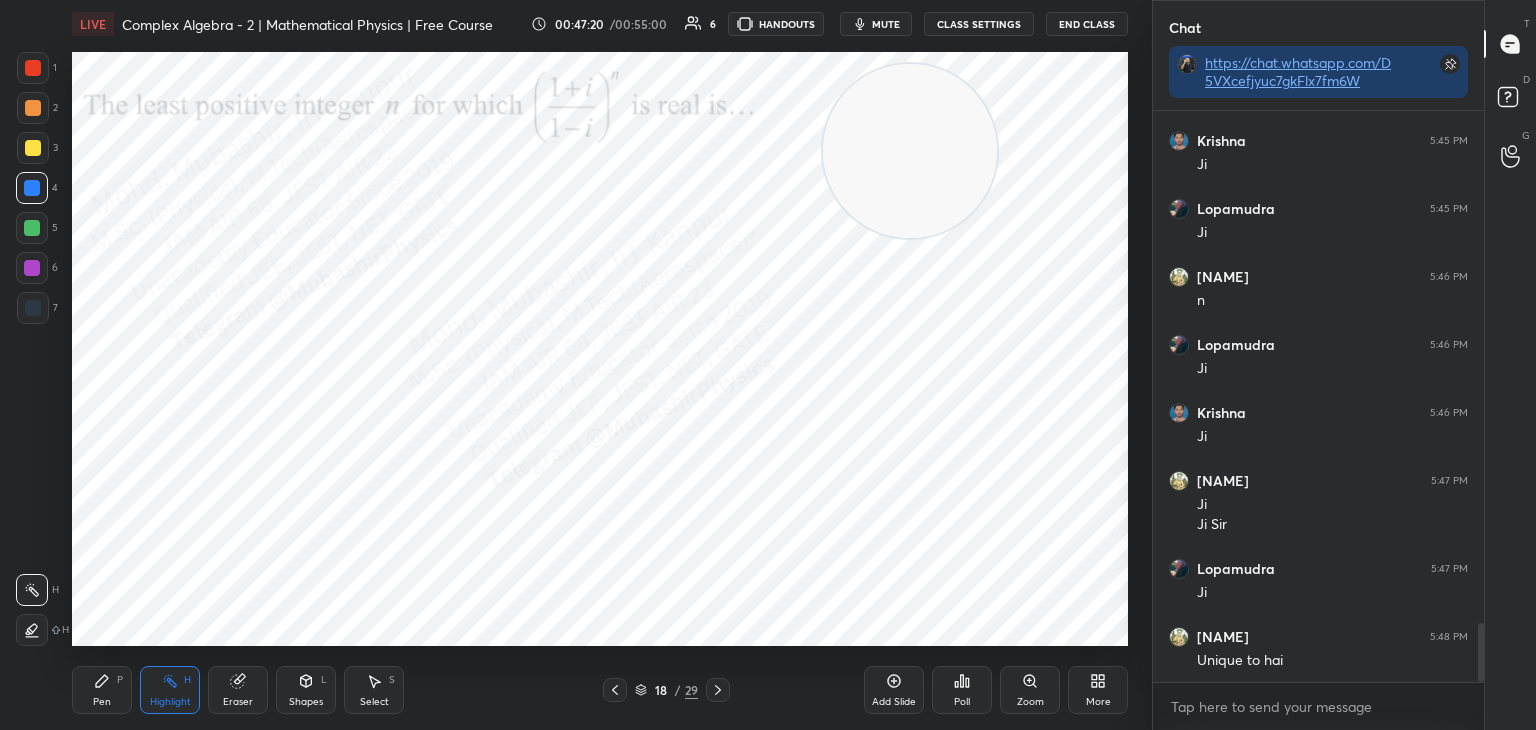 click at bounding box center [910, 151] 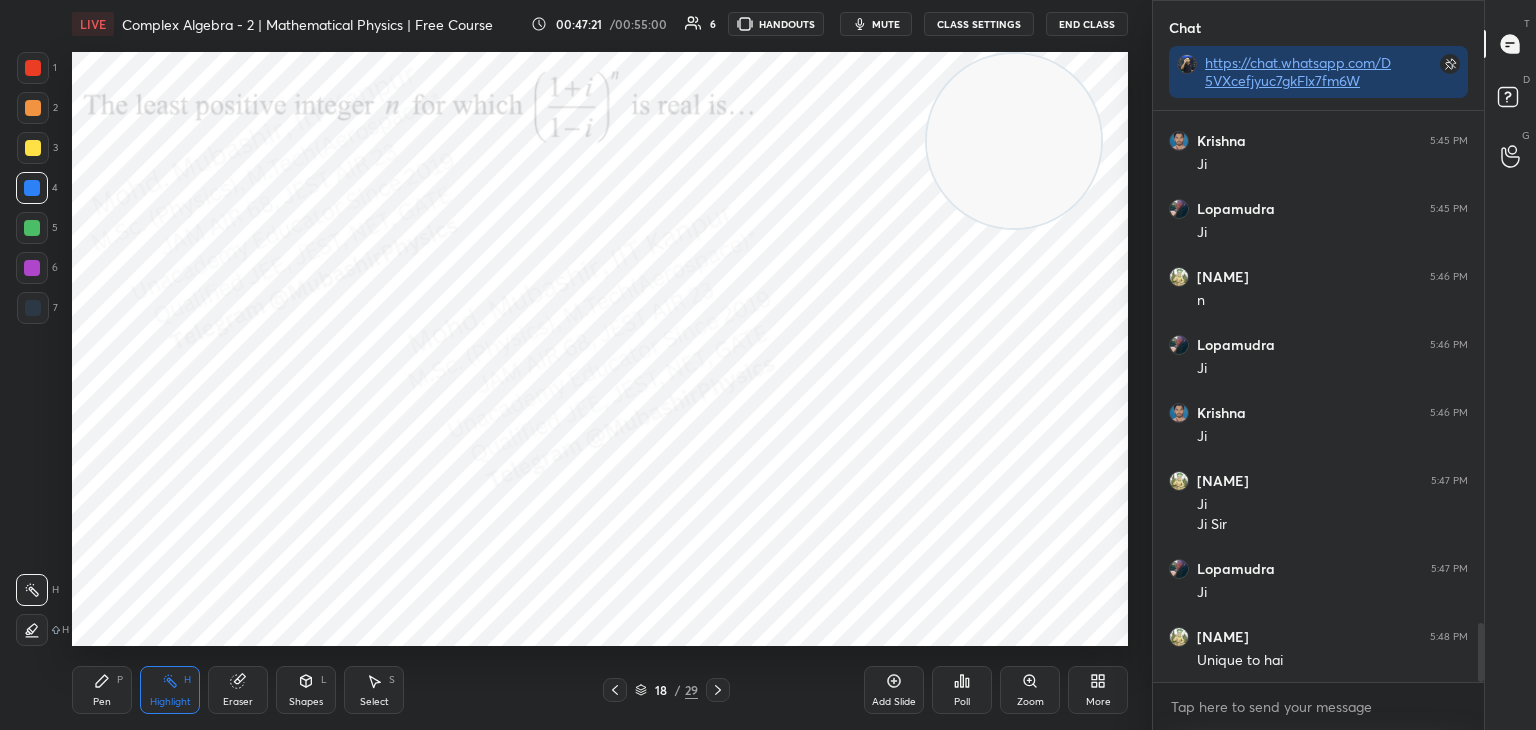 drag, startPoint x: 868, startPoint y: 15, endPoint x: 881, endPoint y: 42, distance: 29.966648 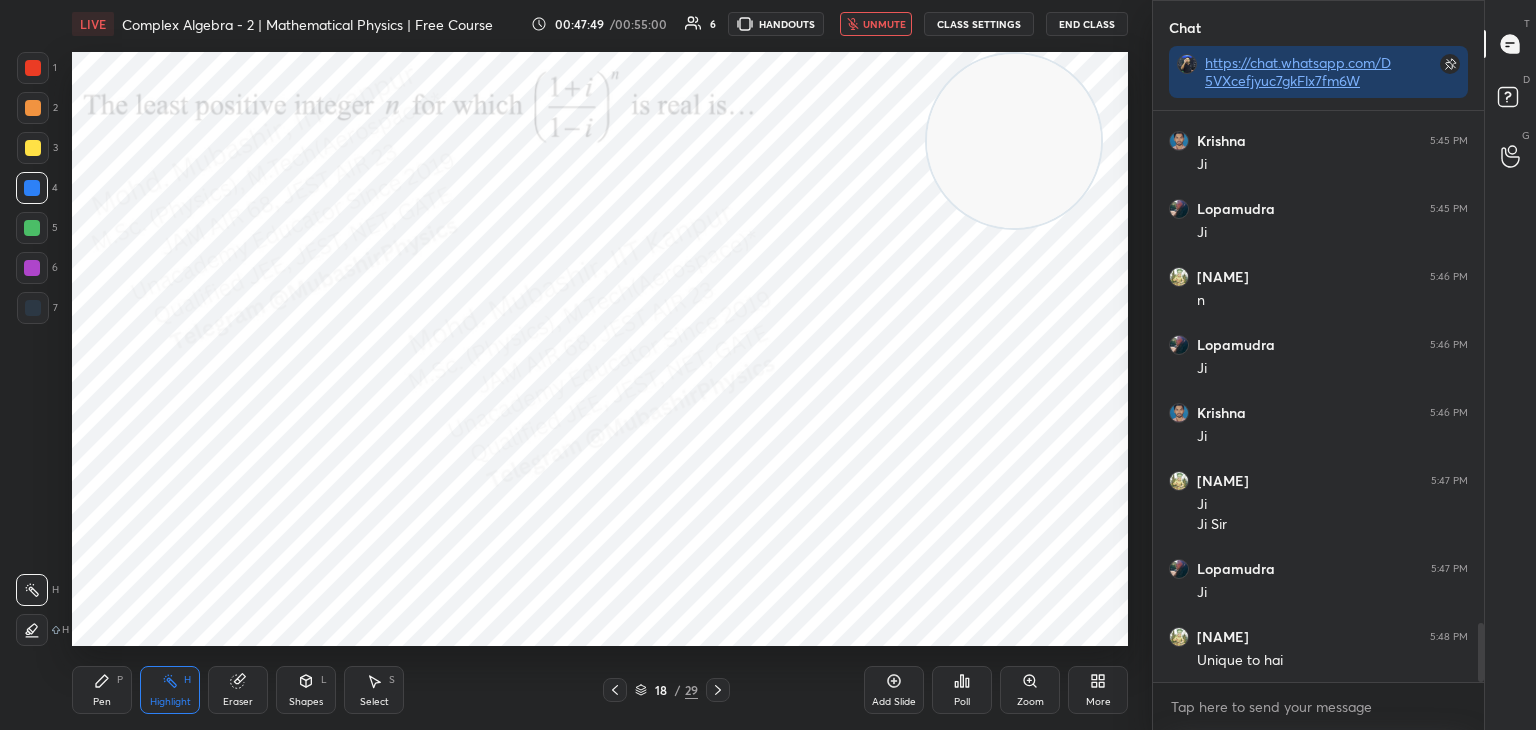 click at bounding box center [1014, 141] 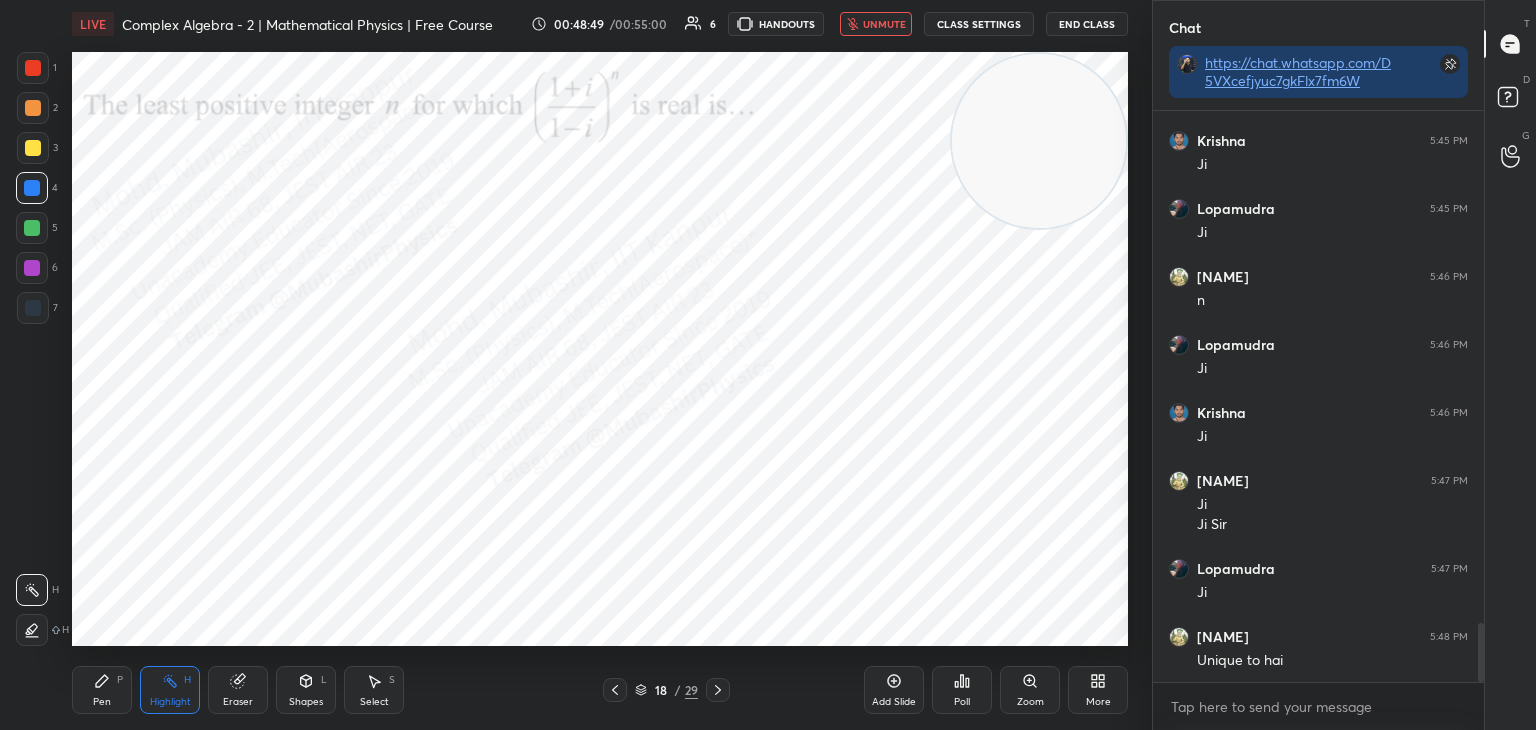 click on "unmute" at bounding box center [884, 24] 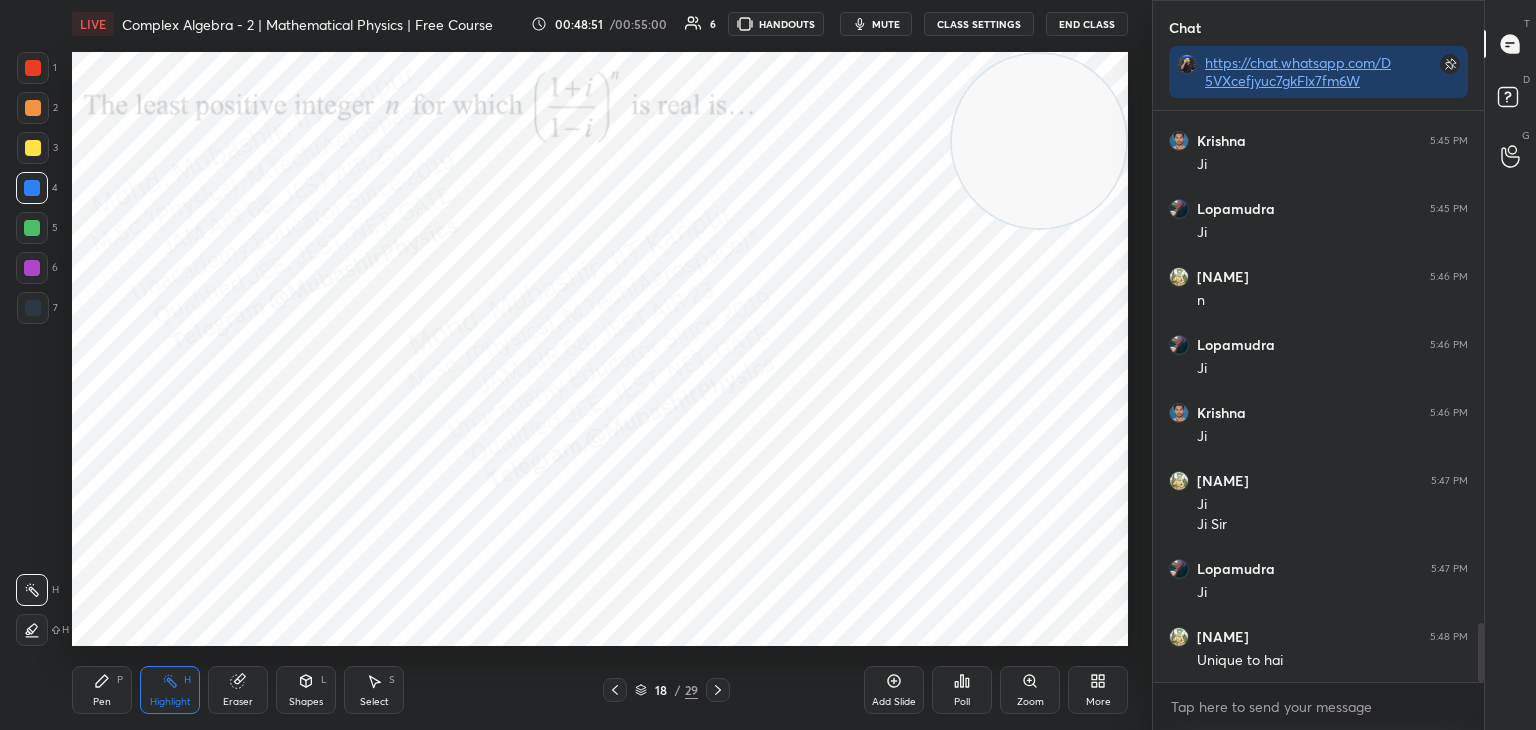 click on "mute" at bounding box center (886, 24) 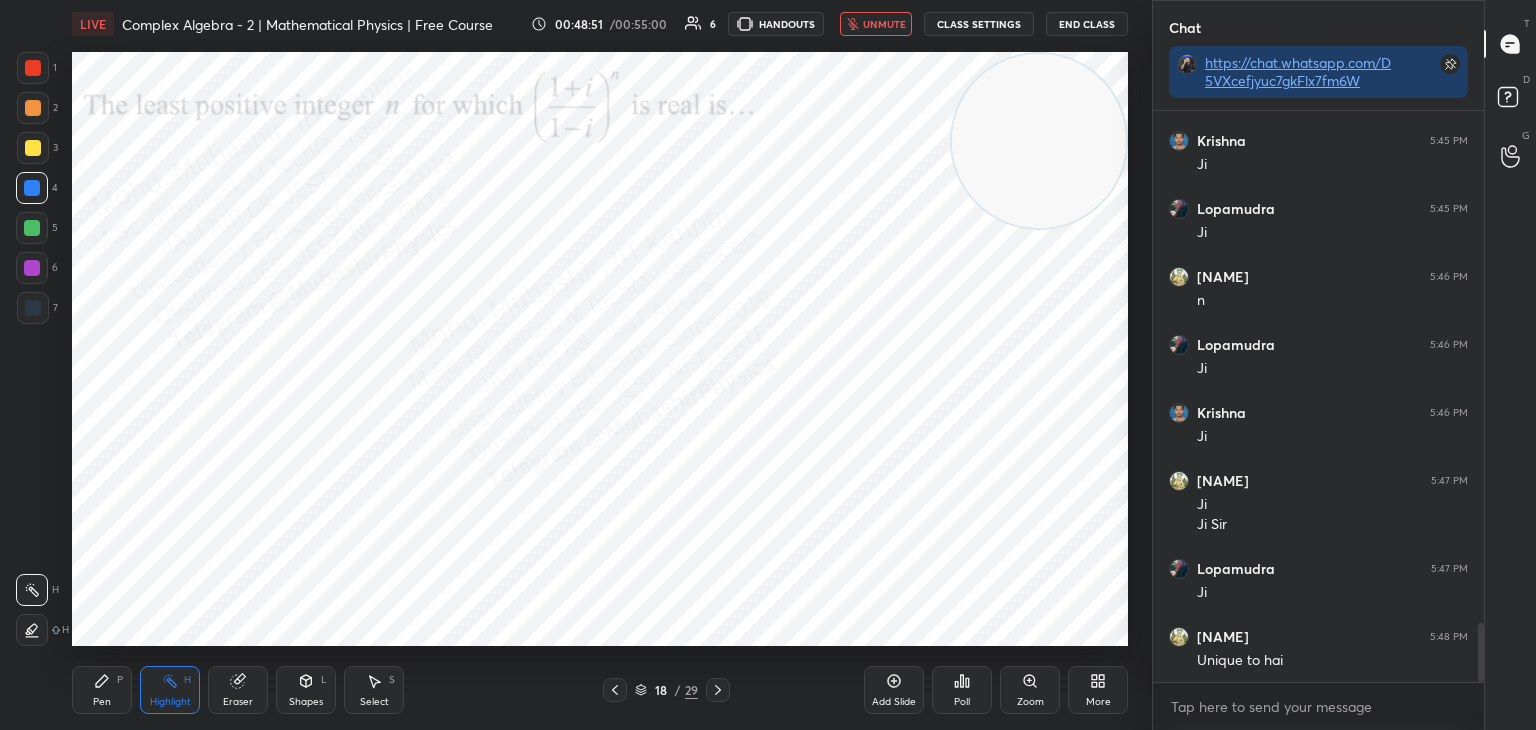 drag, startPoint x: 1044, startPoint y: 147, endPoint x: 1077, endPoint y: 117, distance: 44.598206 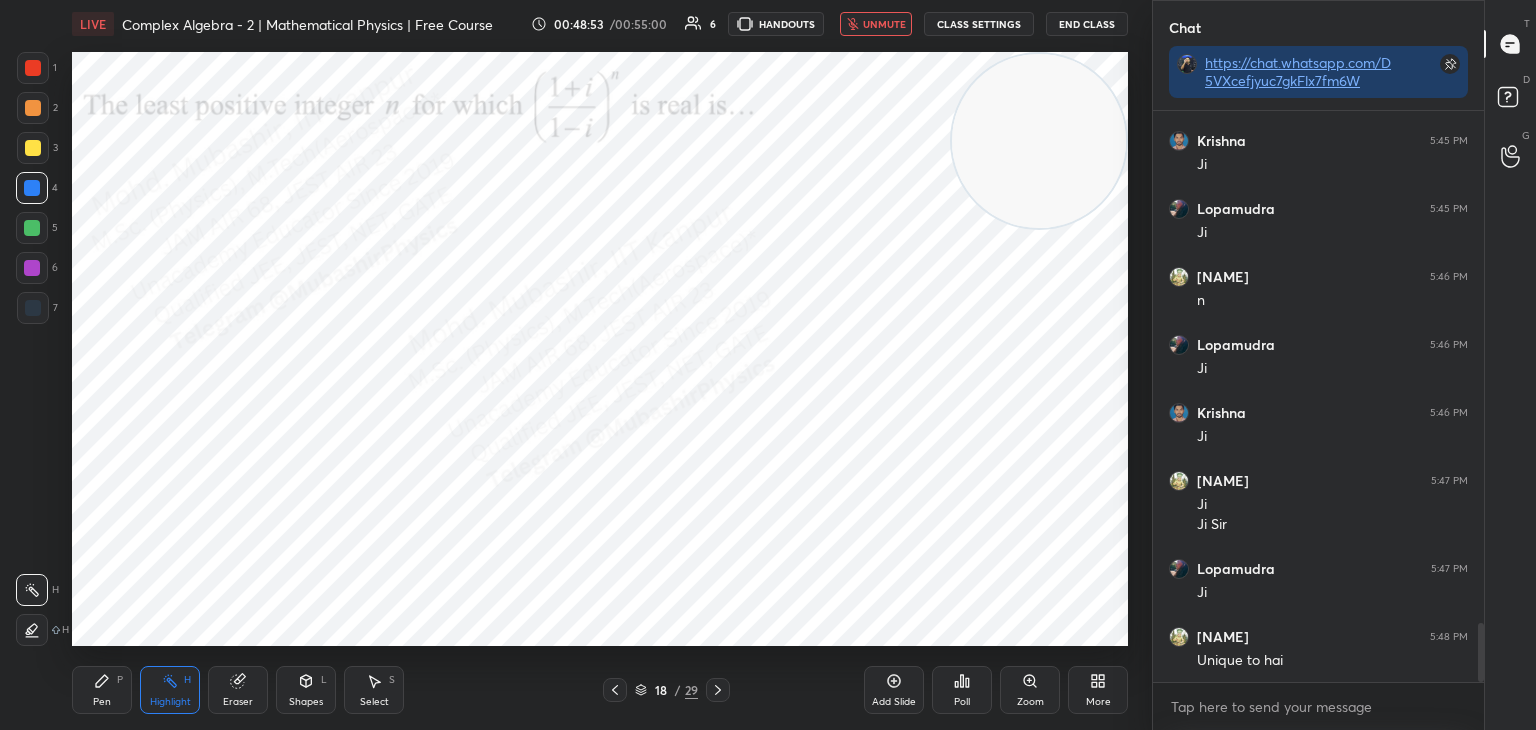 click on "Pen P" at bounding box center (102, 690) 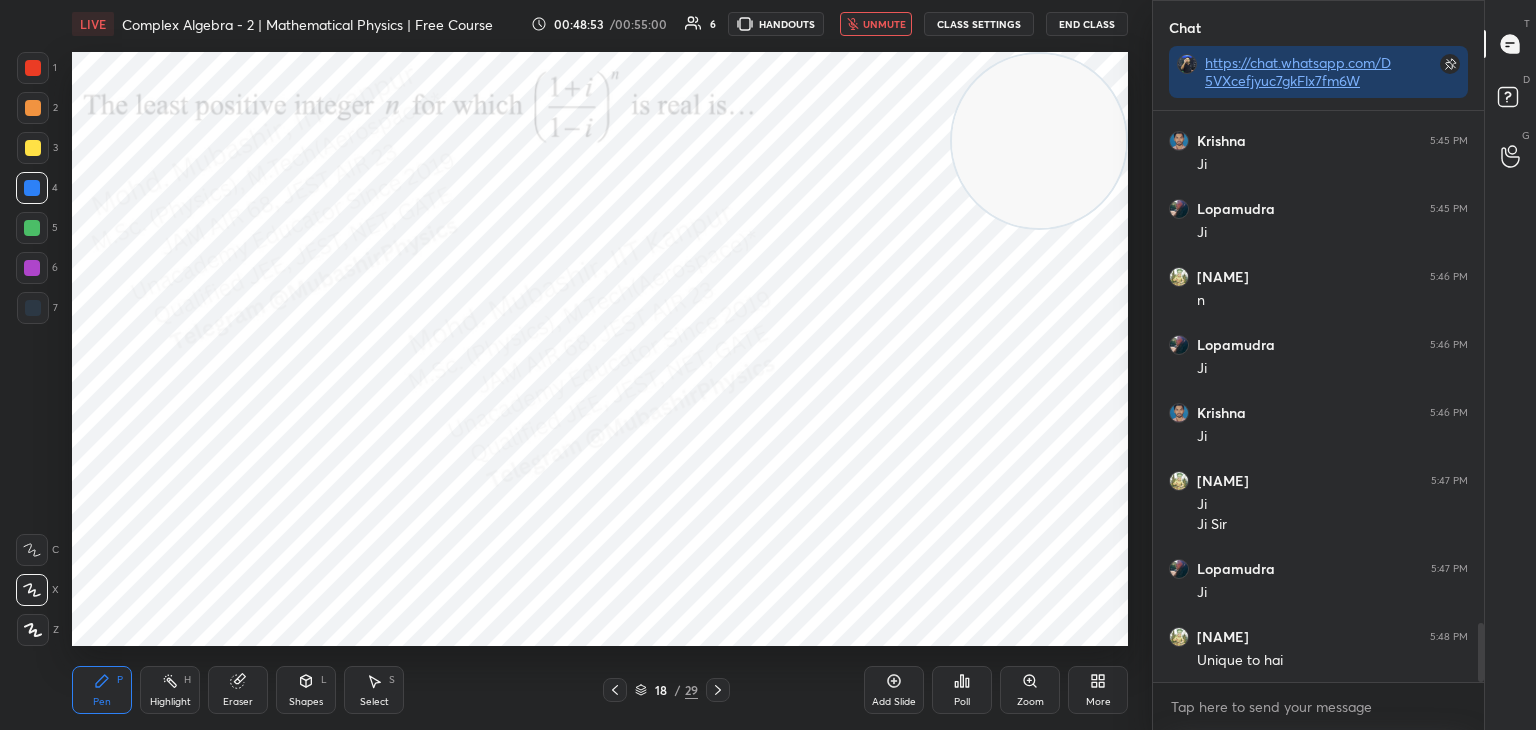 click 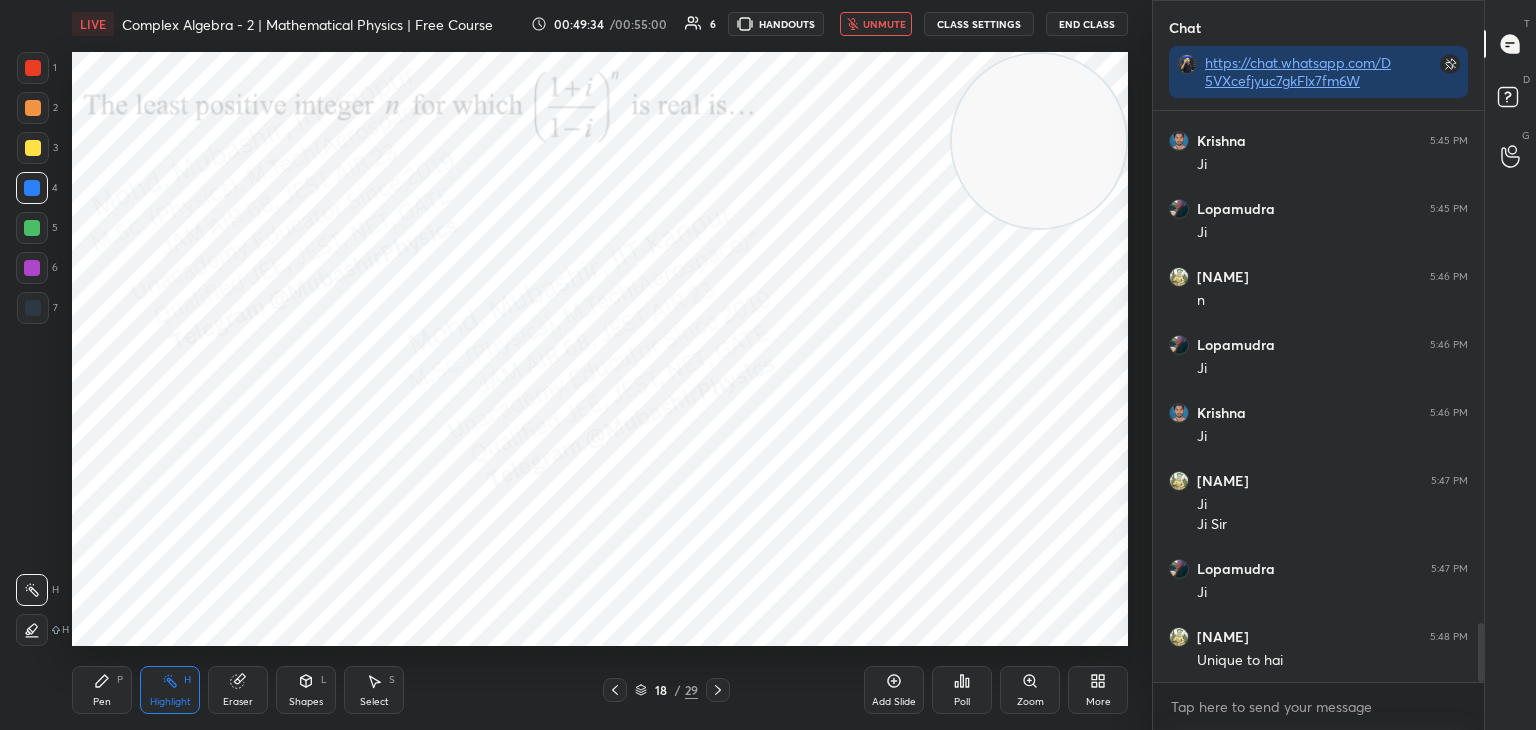drag, startPoint x: 113, startPoint y: 673, endPoint x: 140, endPoint y: 679, distance: 27.658634 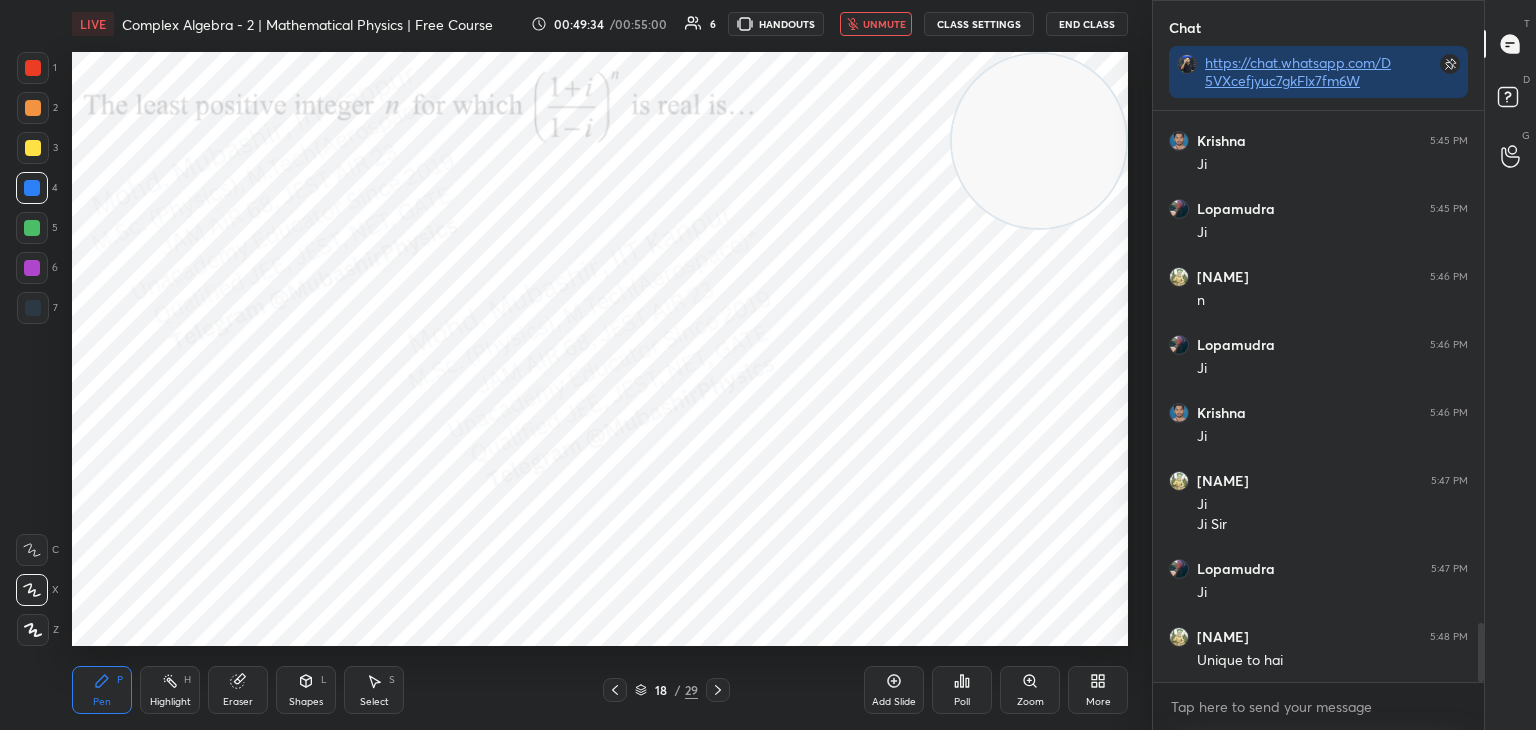 click 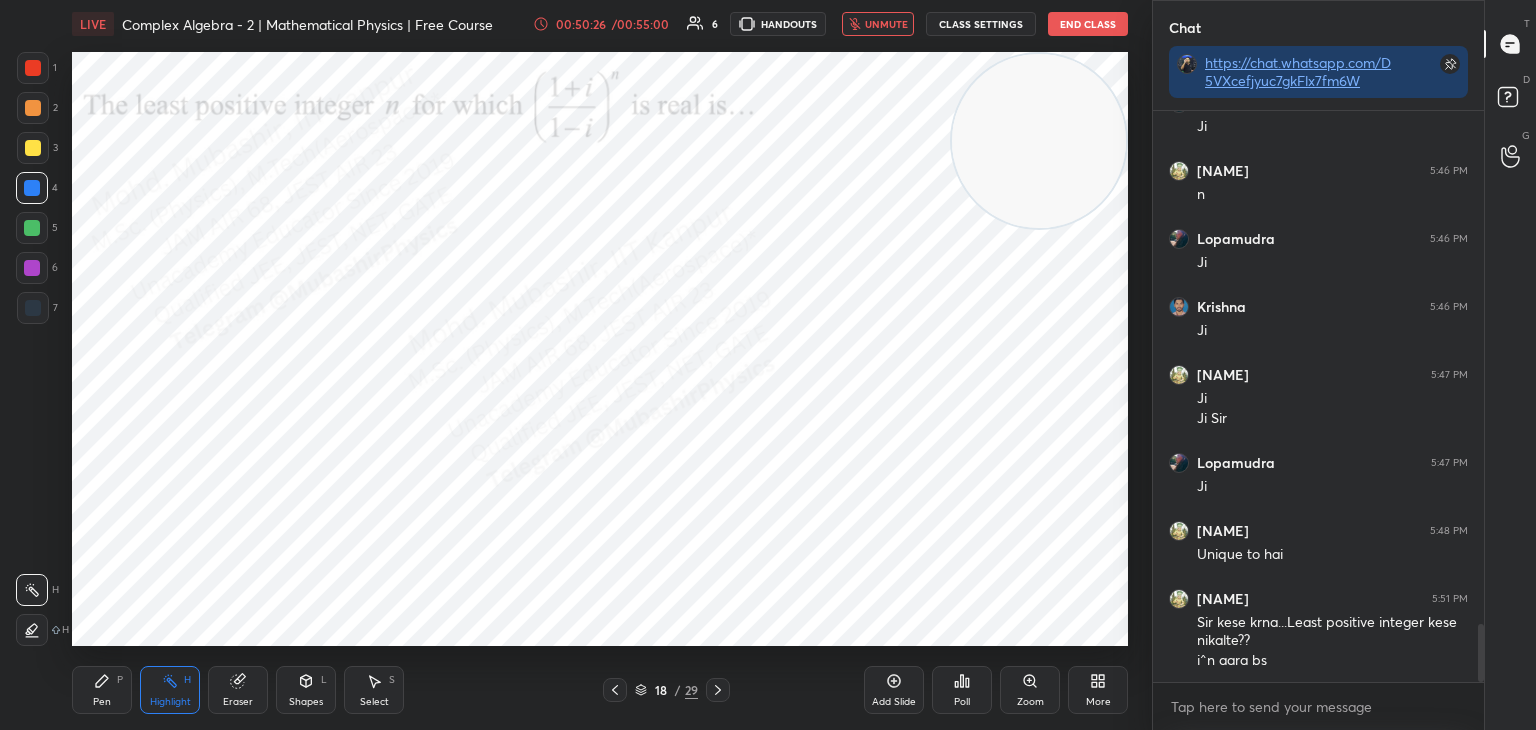 scroll, scrollTop: 5152, scrollLeft: 0, axis: vertical 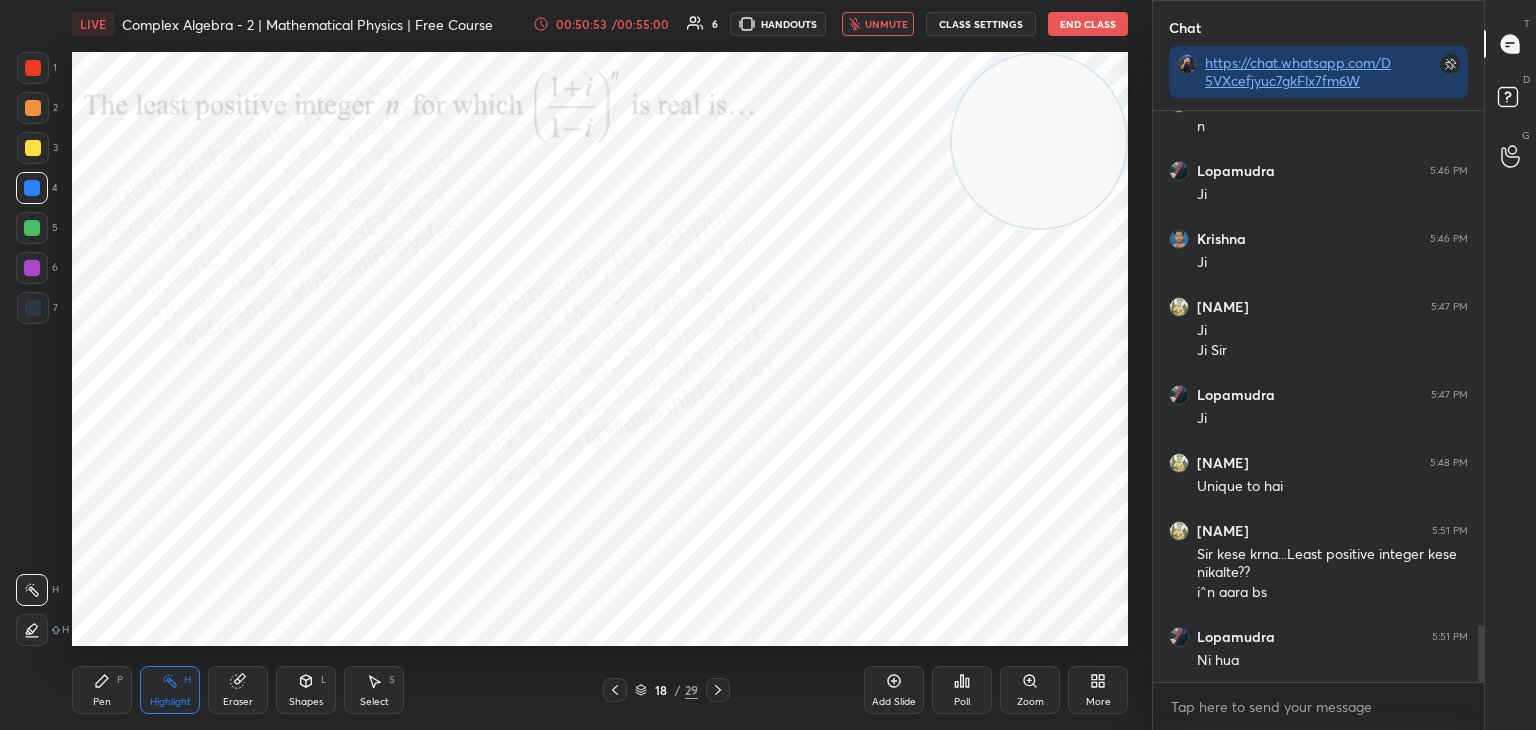 click on "unmute" at bounding box center (886, 24) 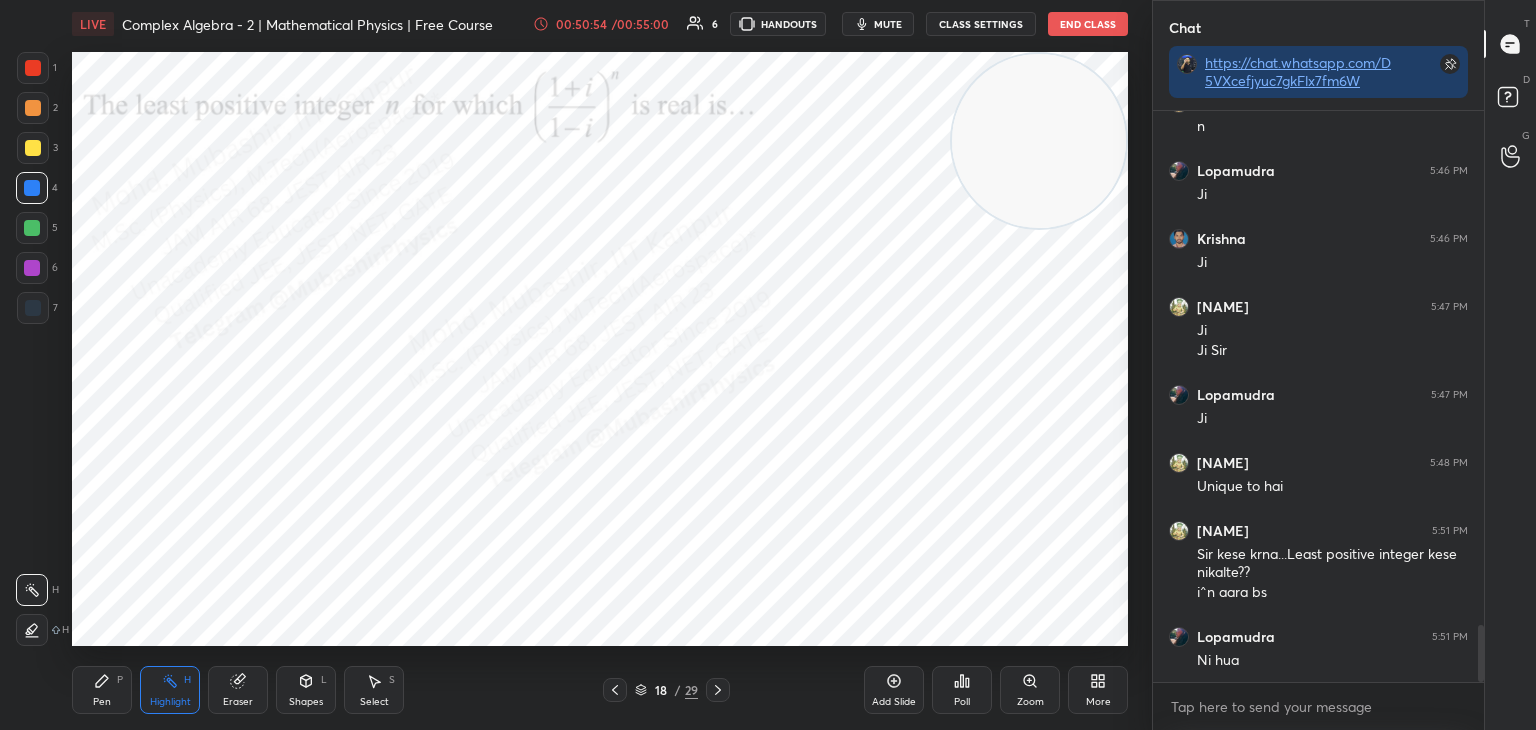 click on "Pen P" at bounding box center (102, 690) 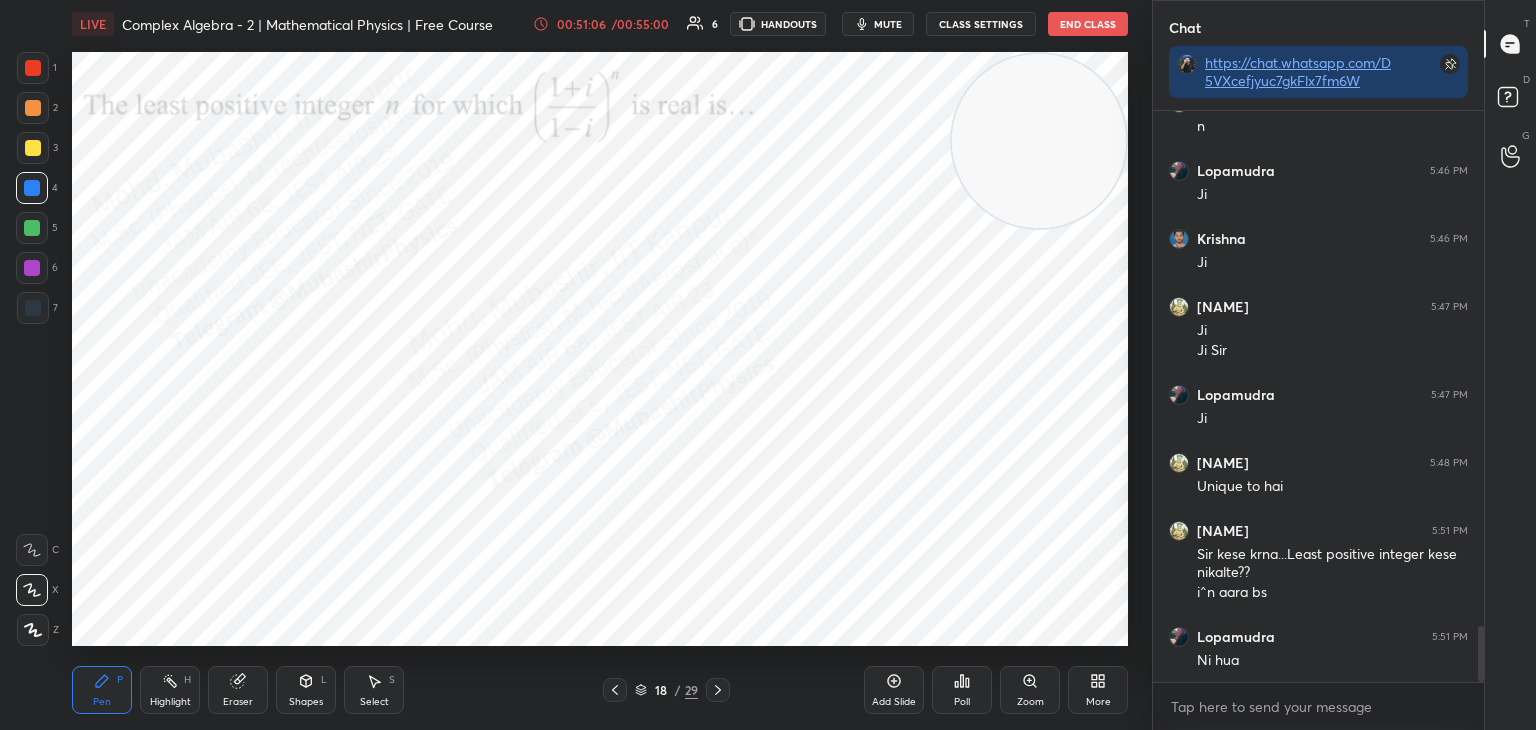 scroll, scrollTop: 5220, scrollLeft: 0, axis: vertical 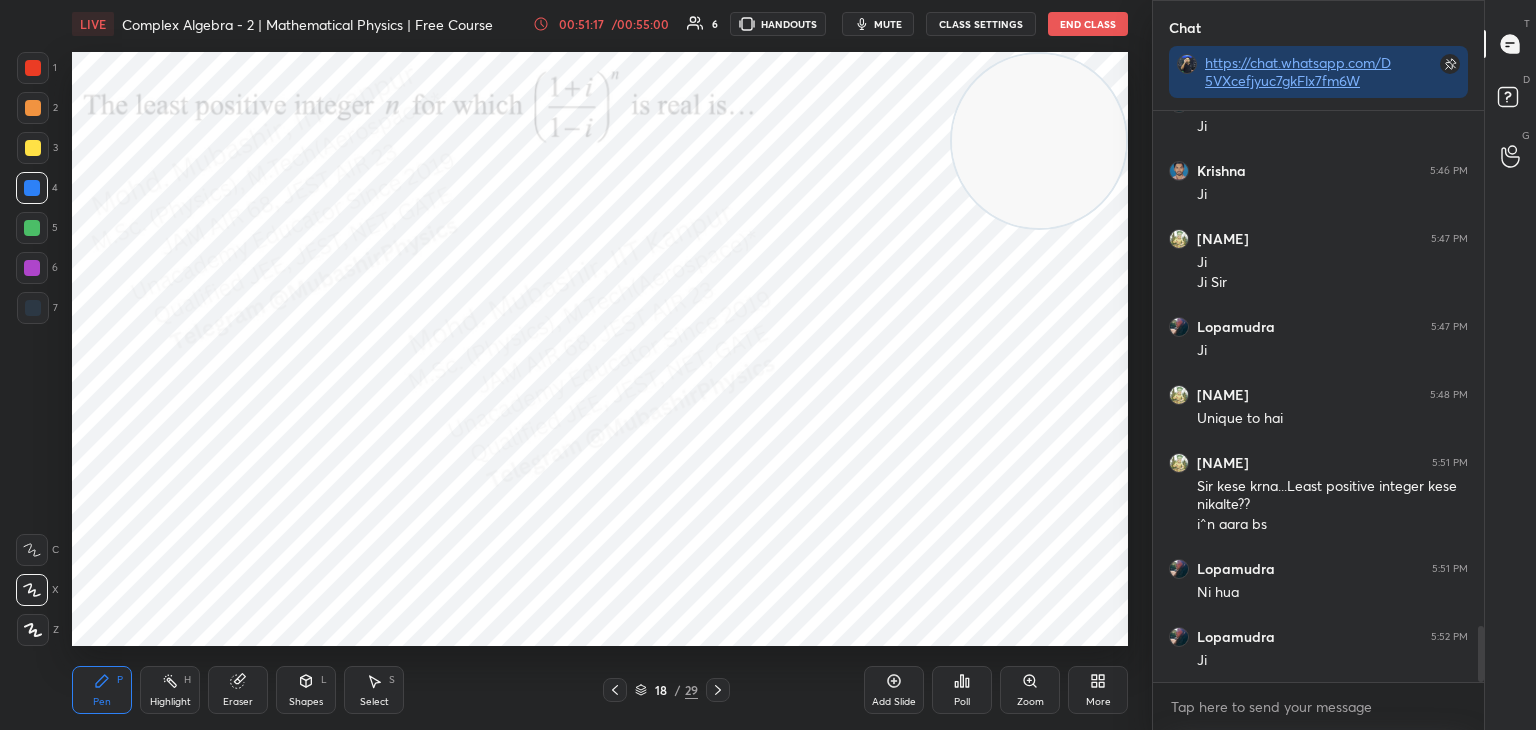 click at bounding box center (32, 228) 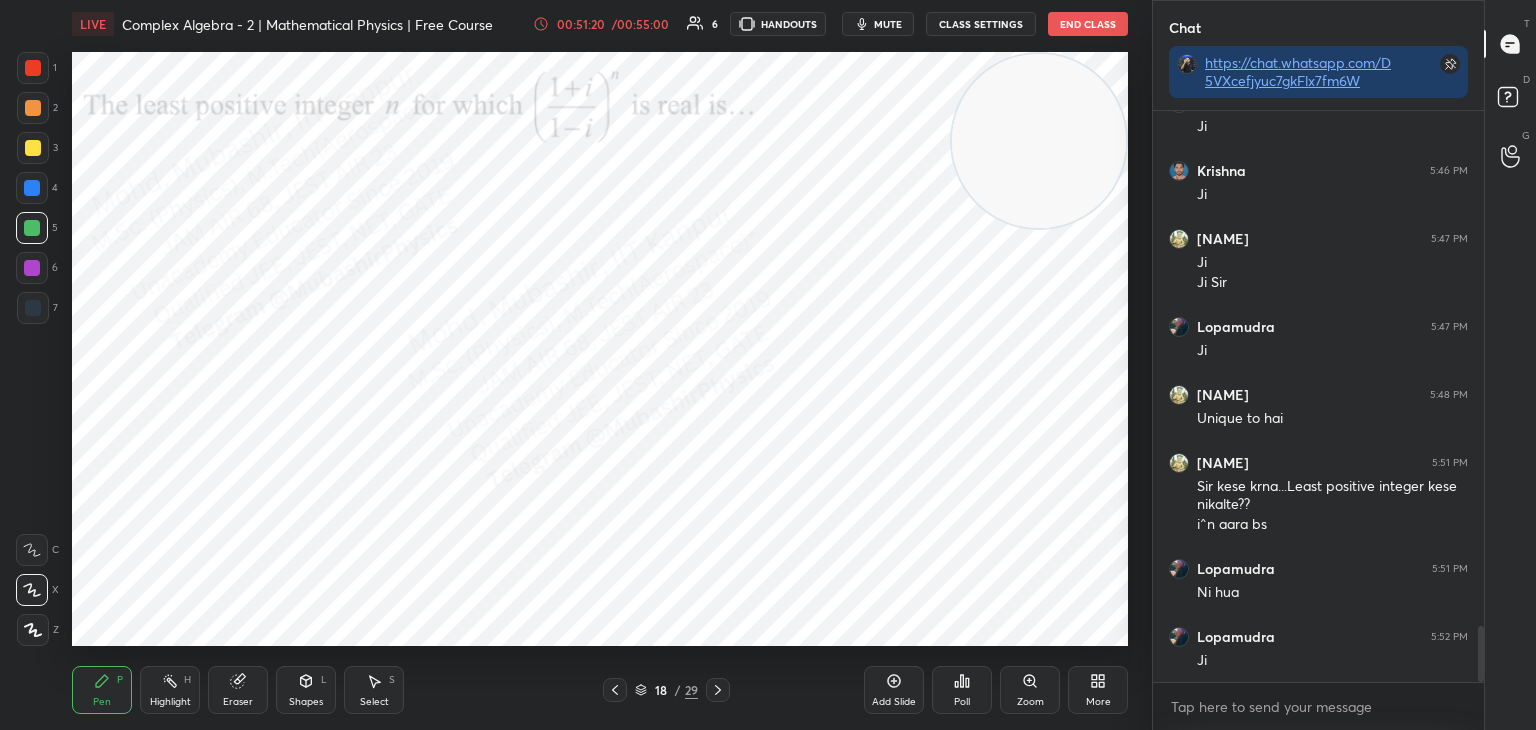 click 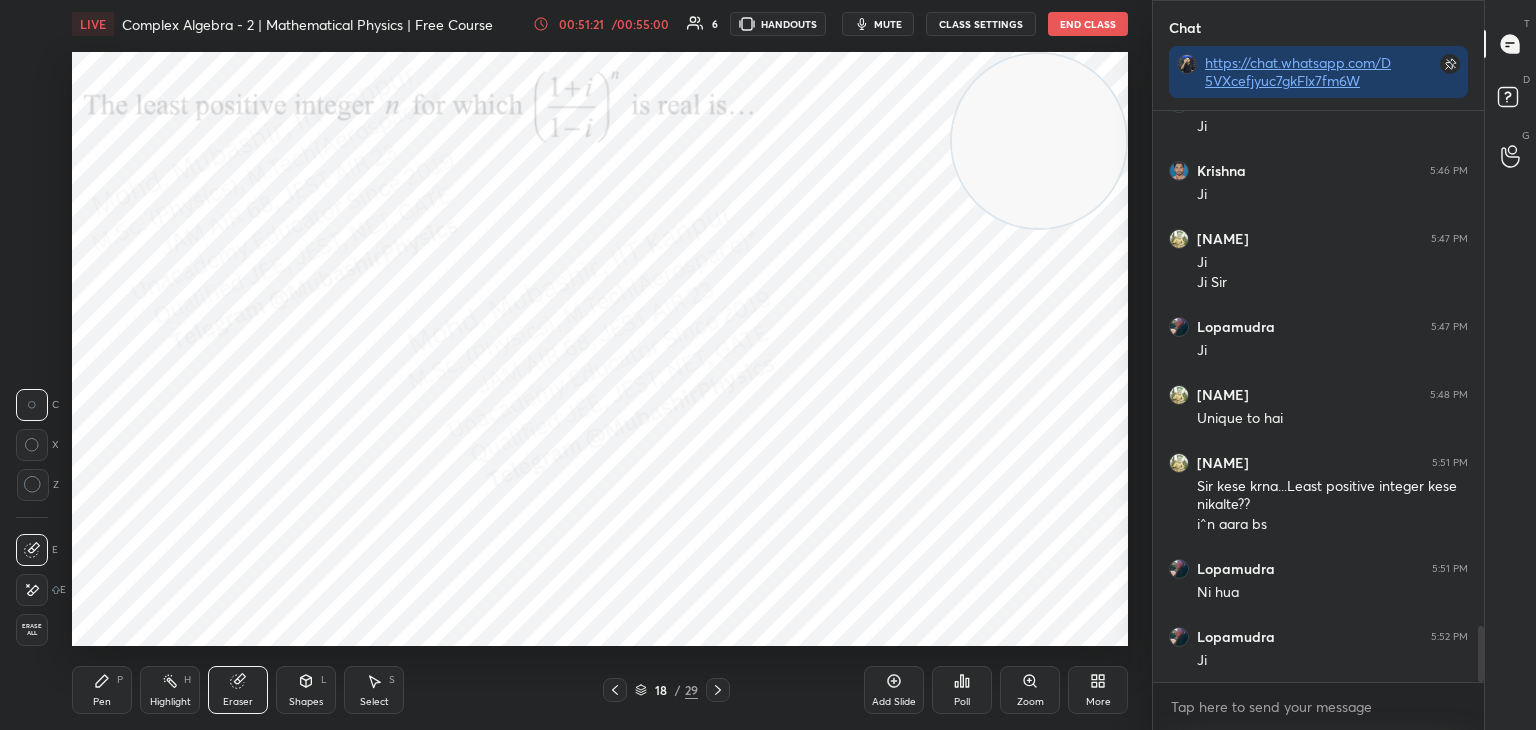 click on "Erase all" at bounding box center (32, 630) 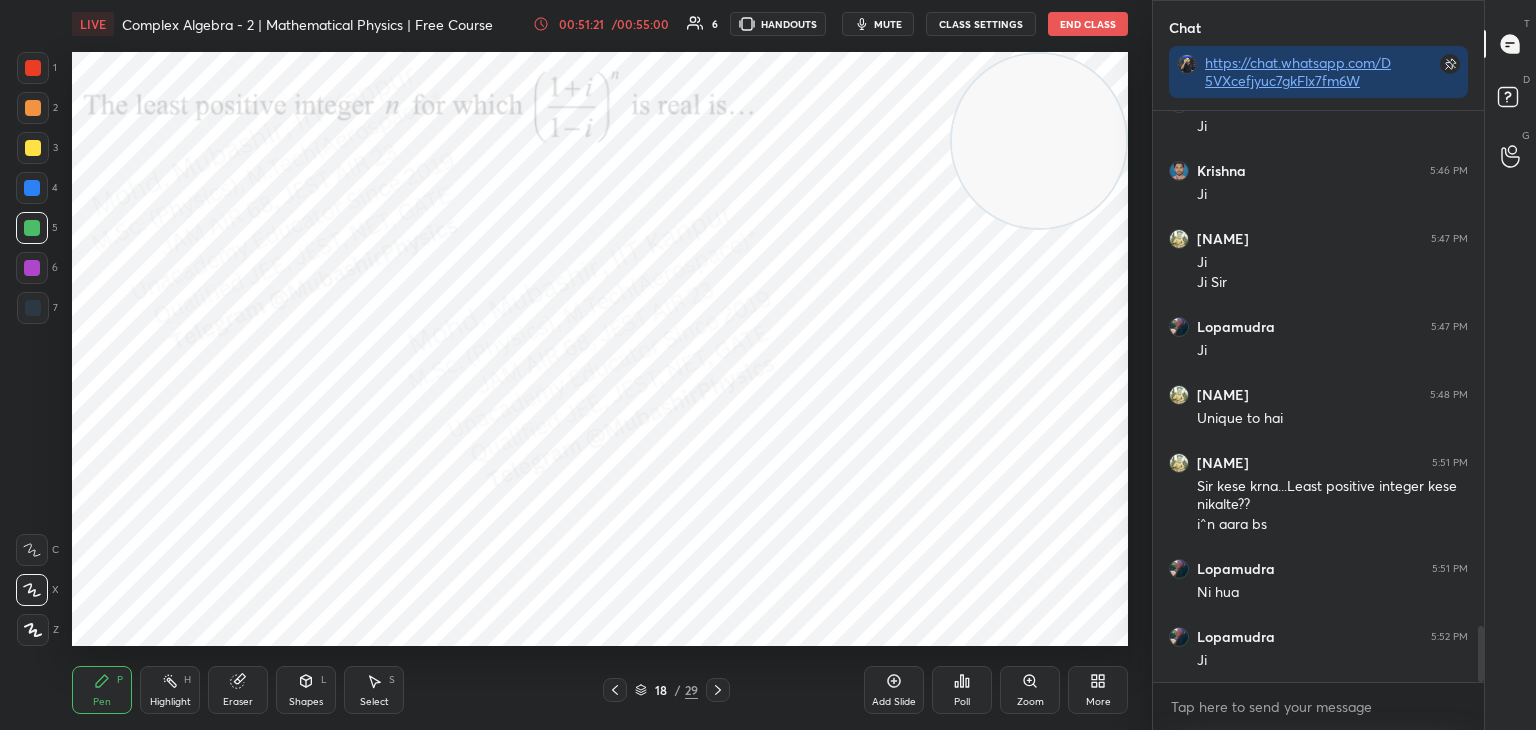 click on "Highlight" at bounding box center (170, 702) 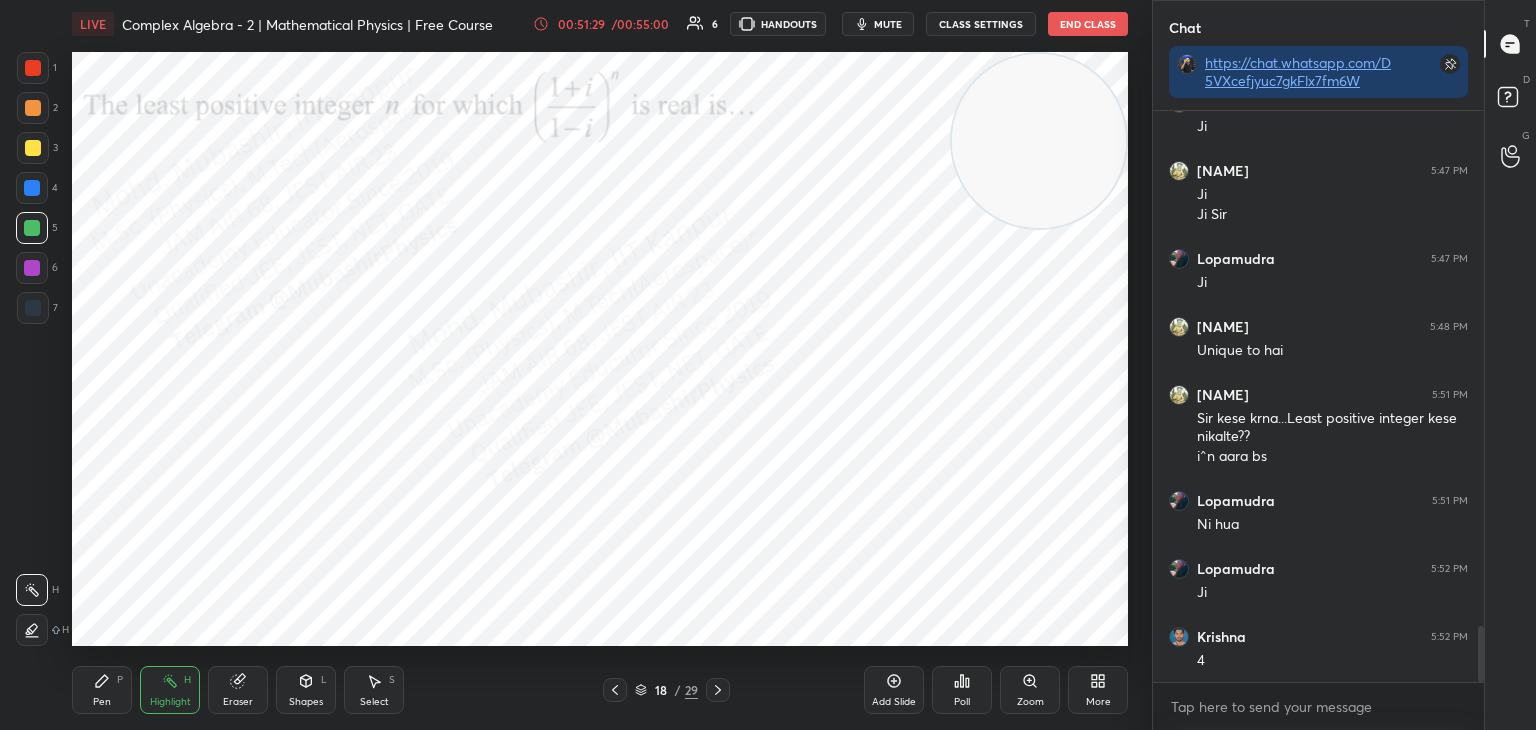 scroll, scrollTop: 5356, scrollLeft: 0, axis: vertical 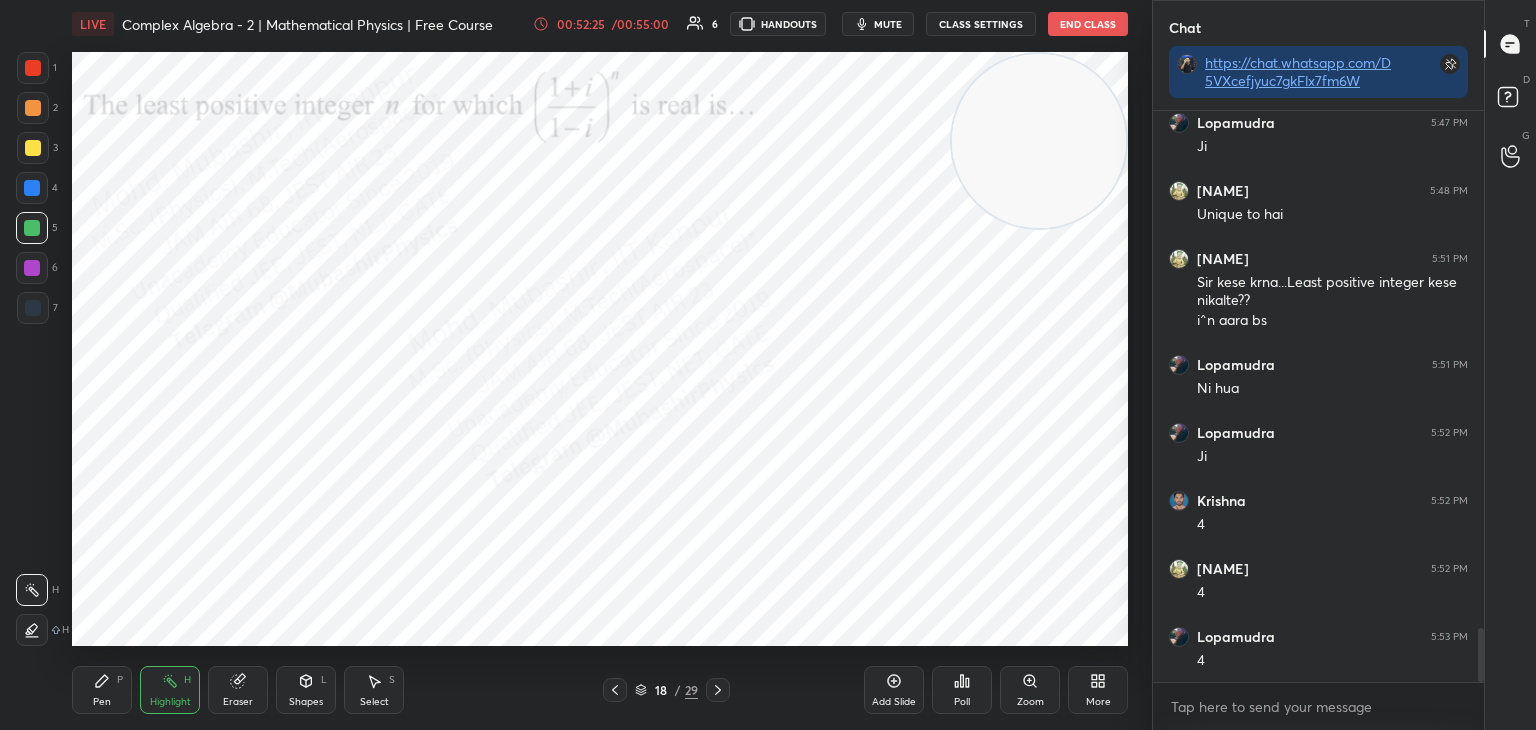 drag, startPoint x: 1021, startPoint y: 137, endPoint x: 1044, endPoint y: 535, distance: 398.66403 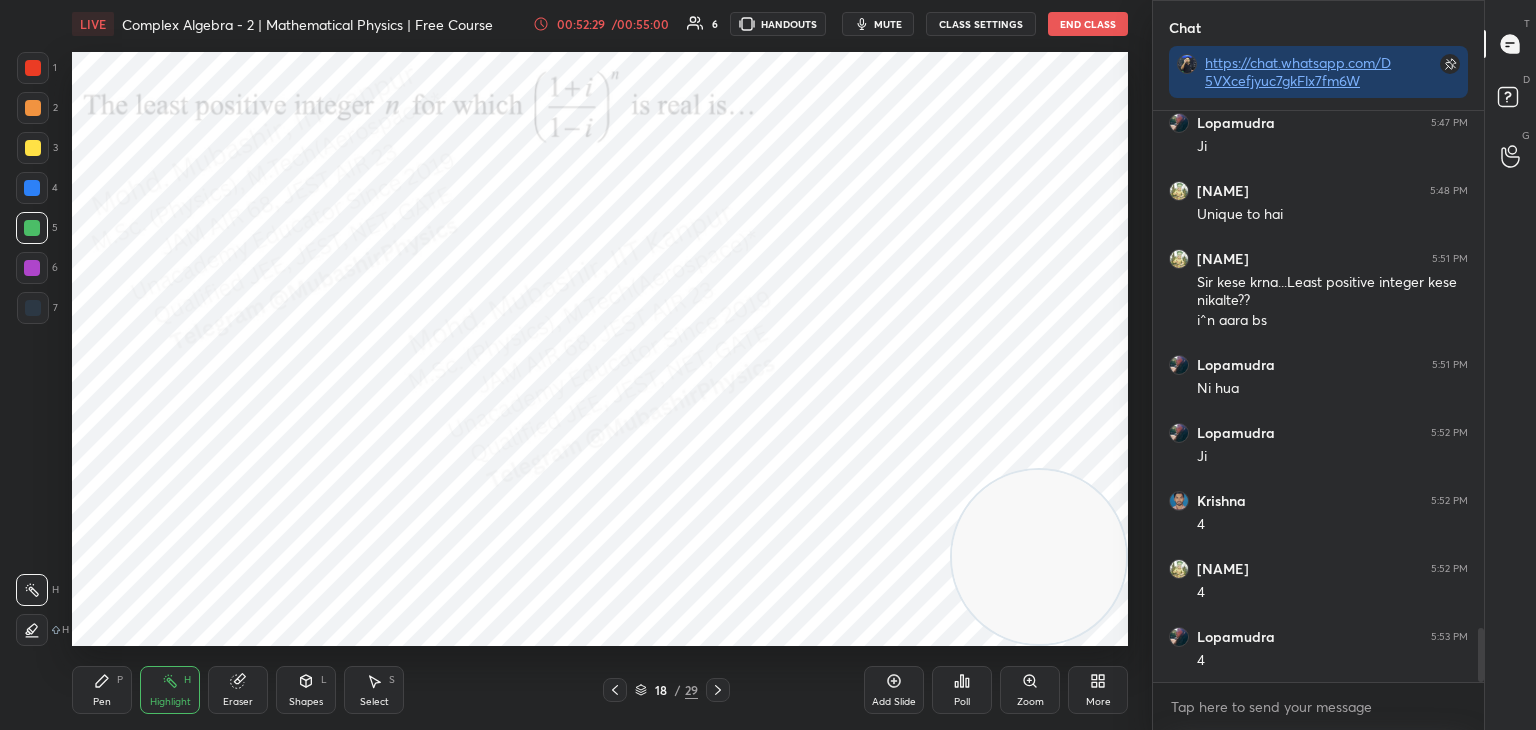 click 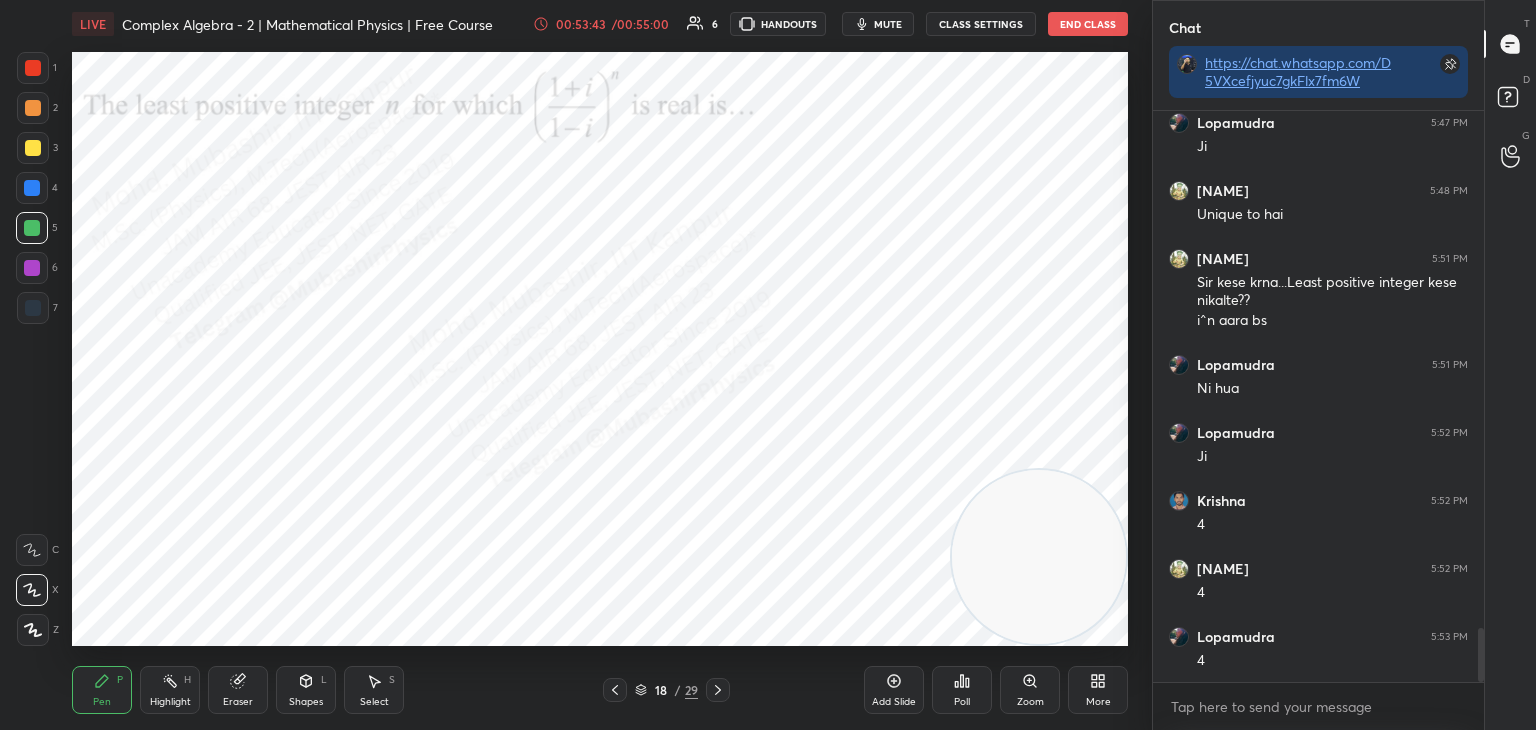 click 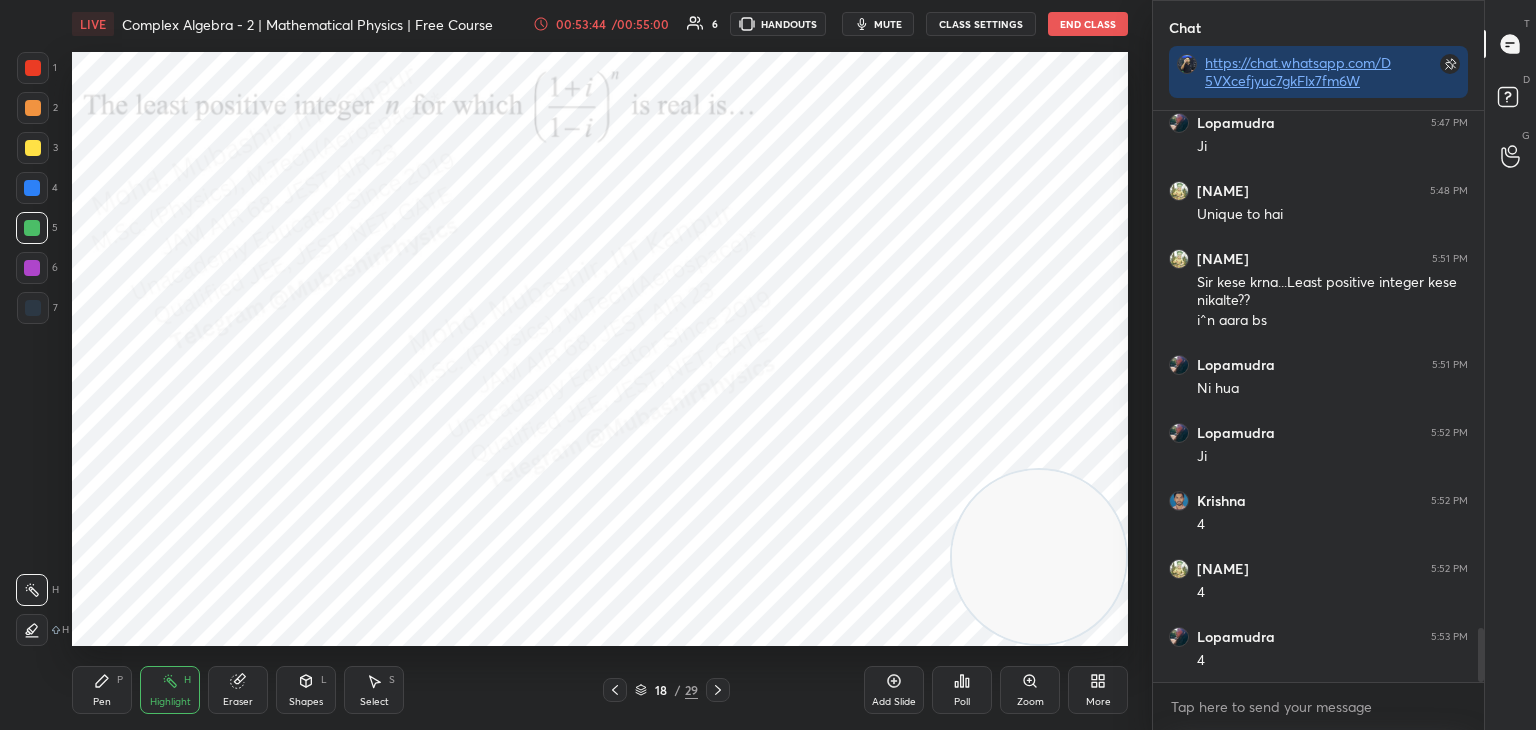 click 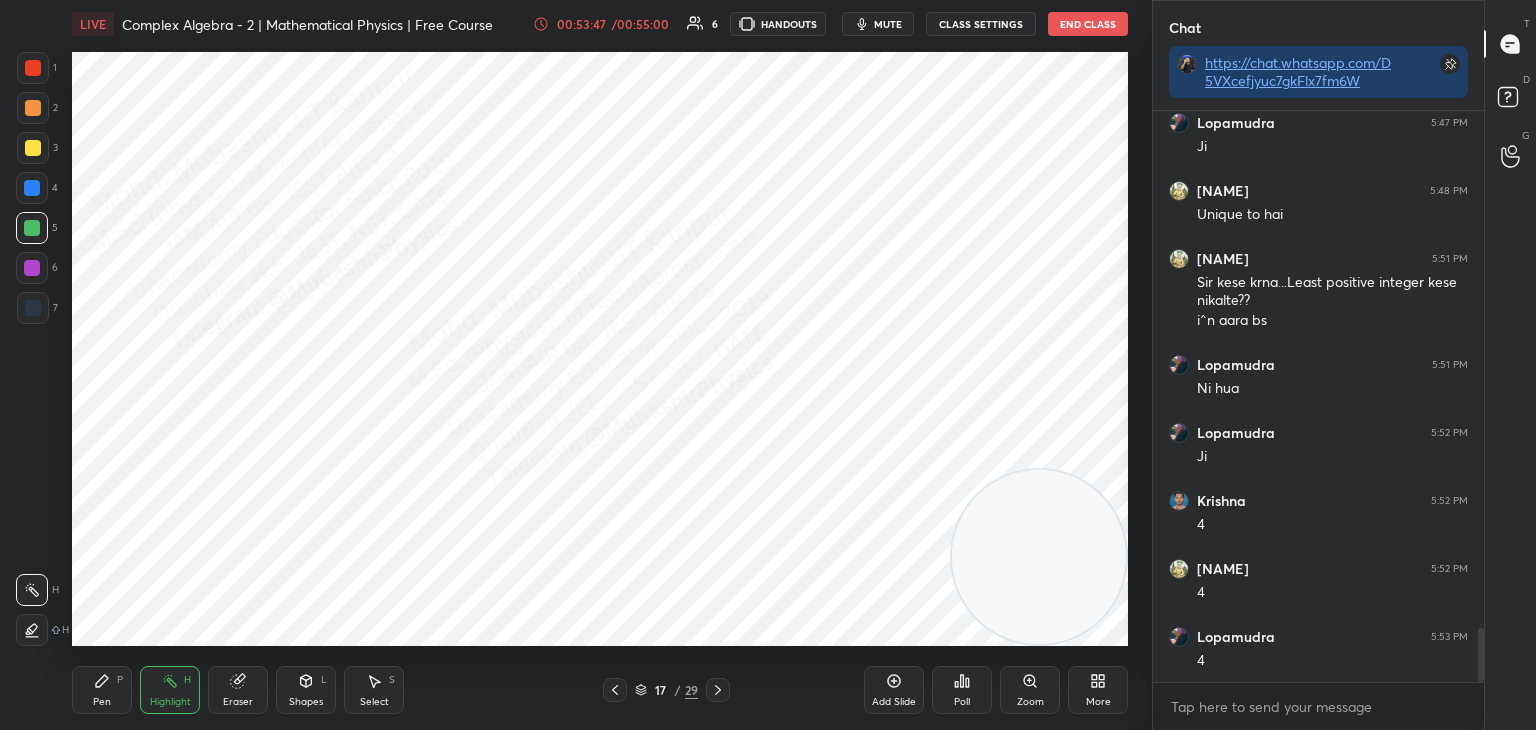 click 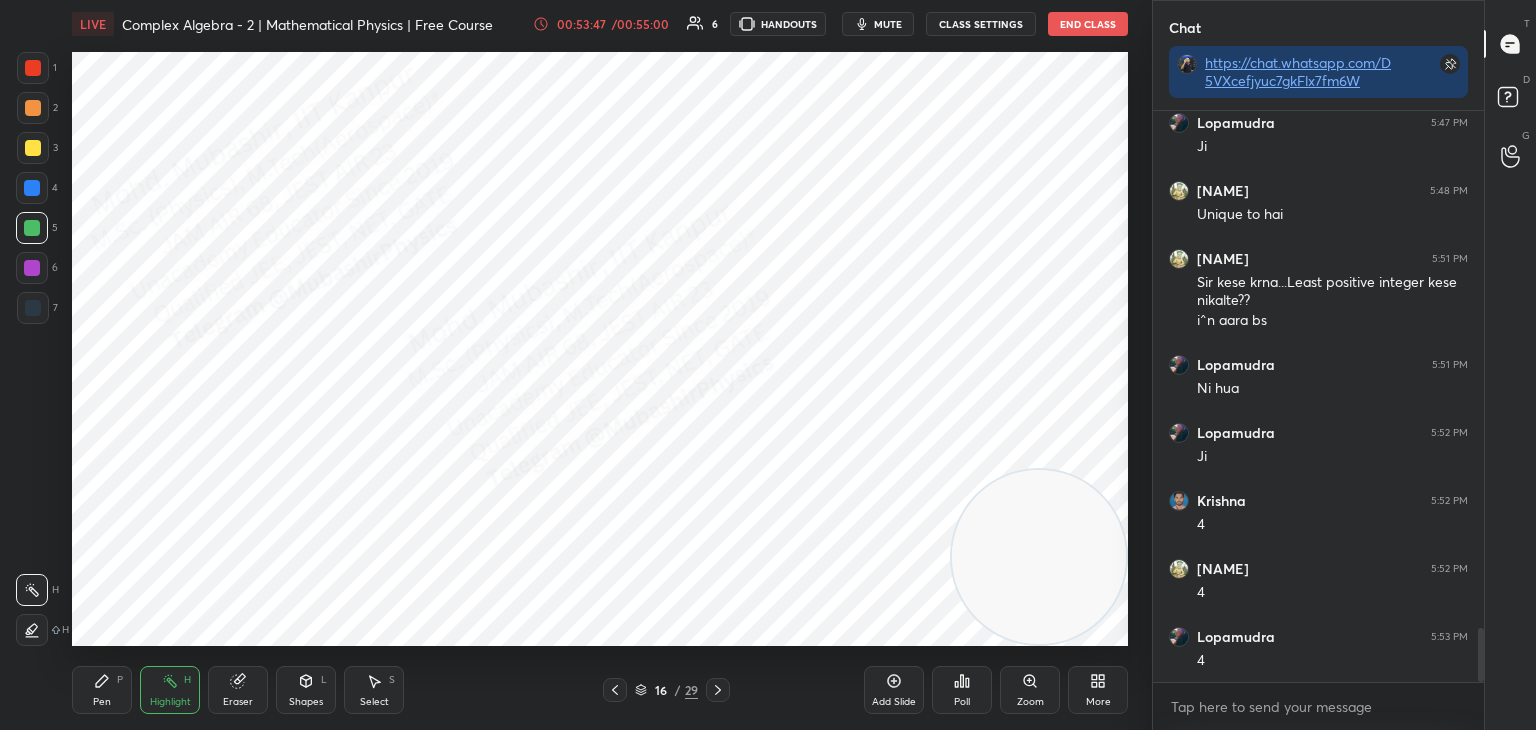click at bounding box center [718, 690] 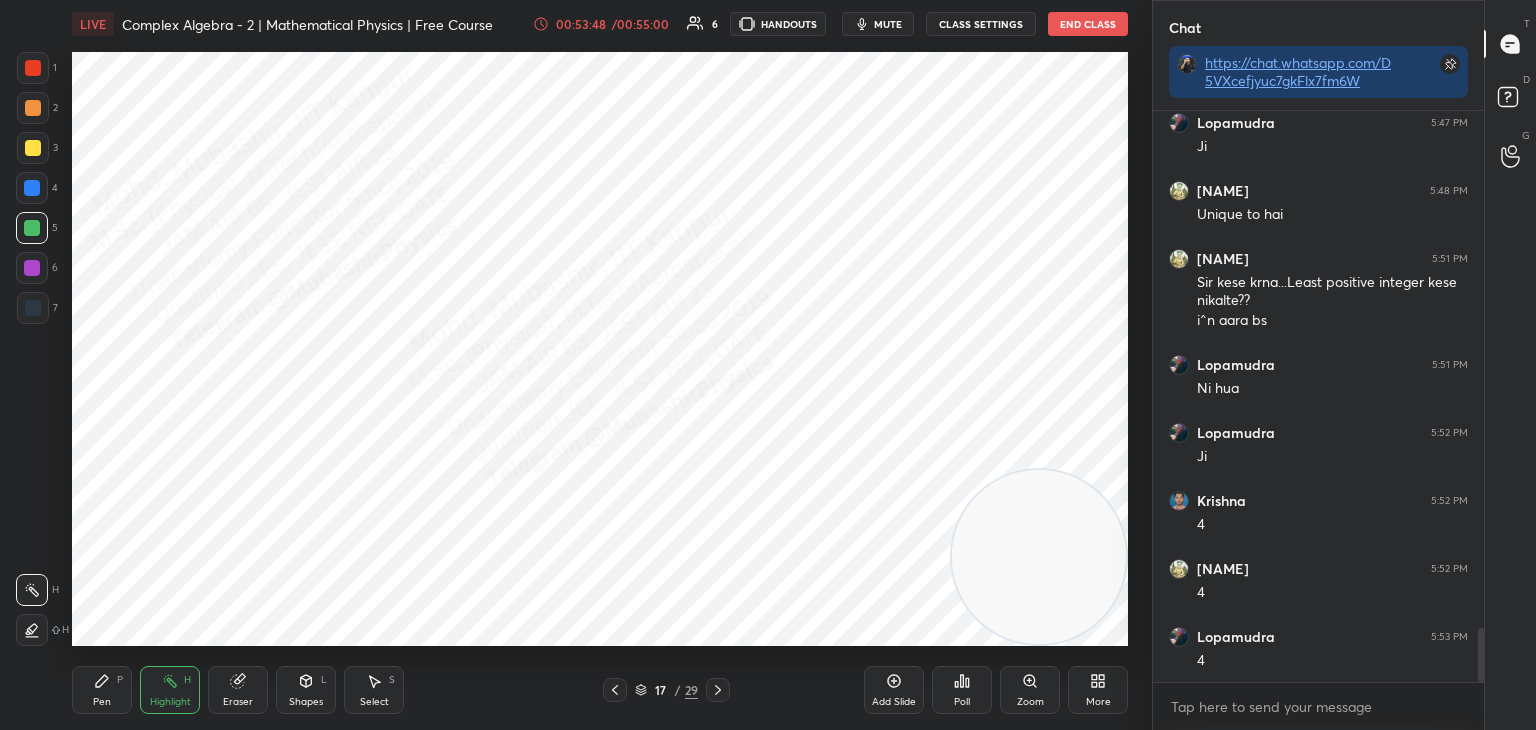 click at bounding box center (718, 690) 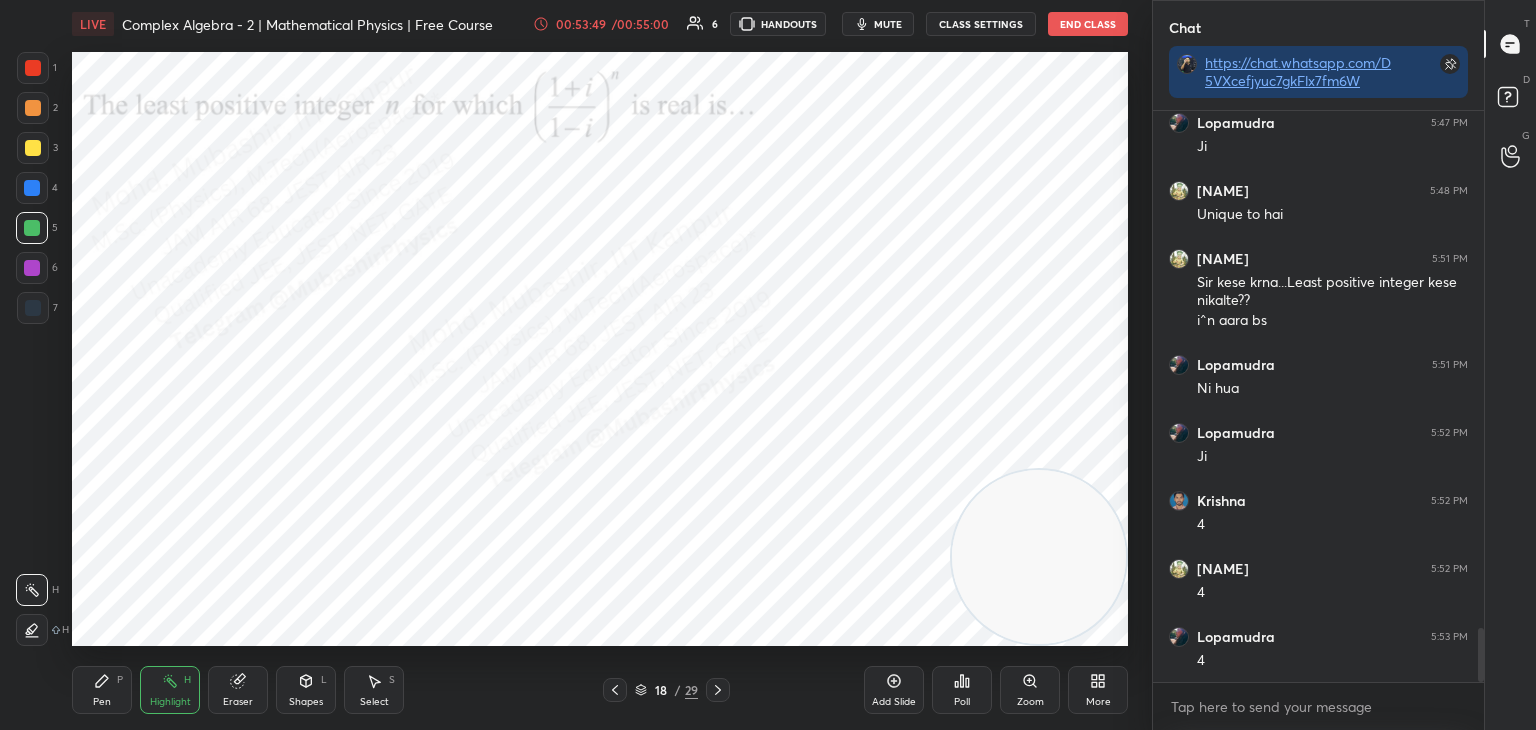 click 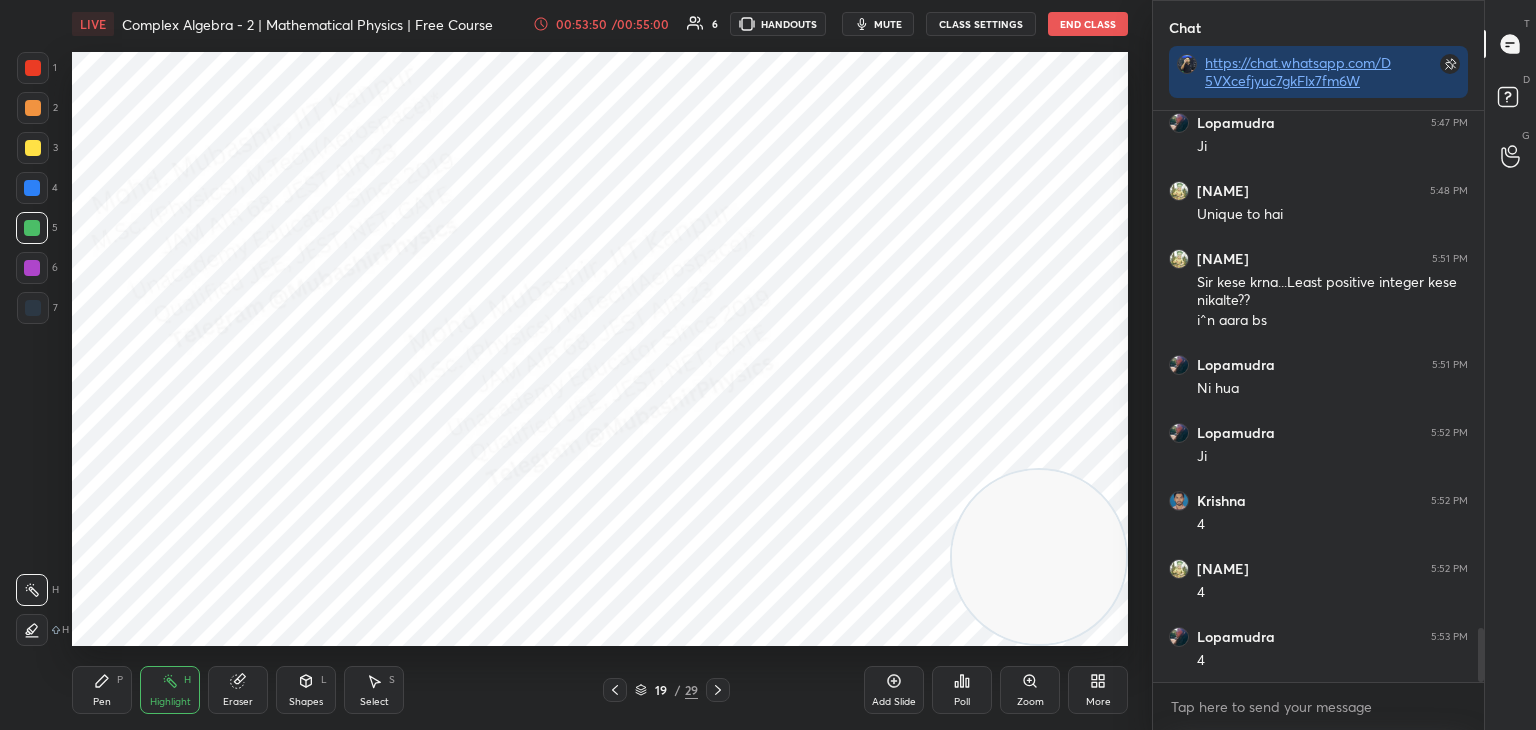 click 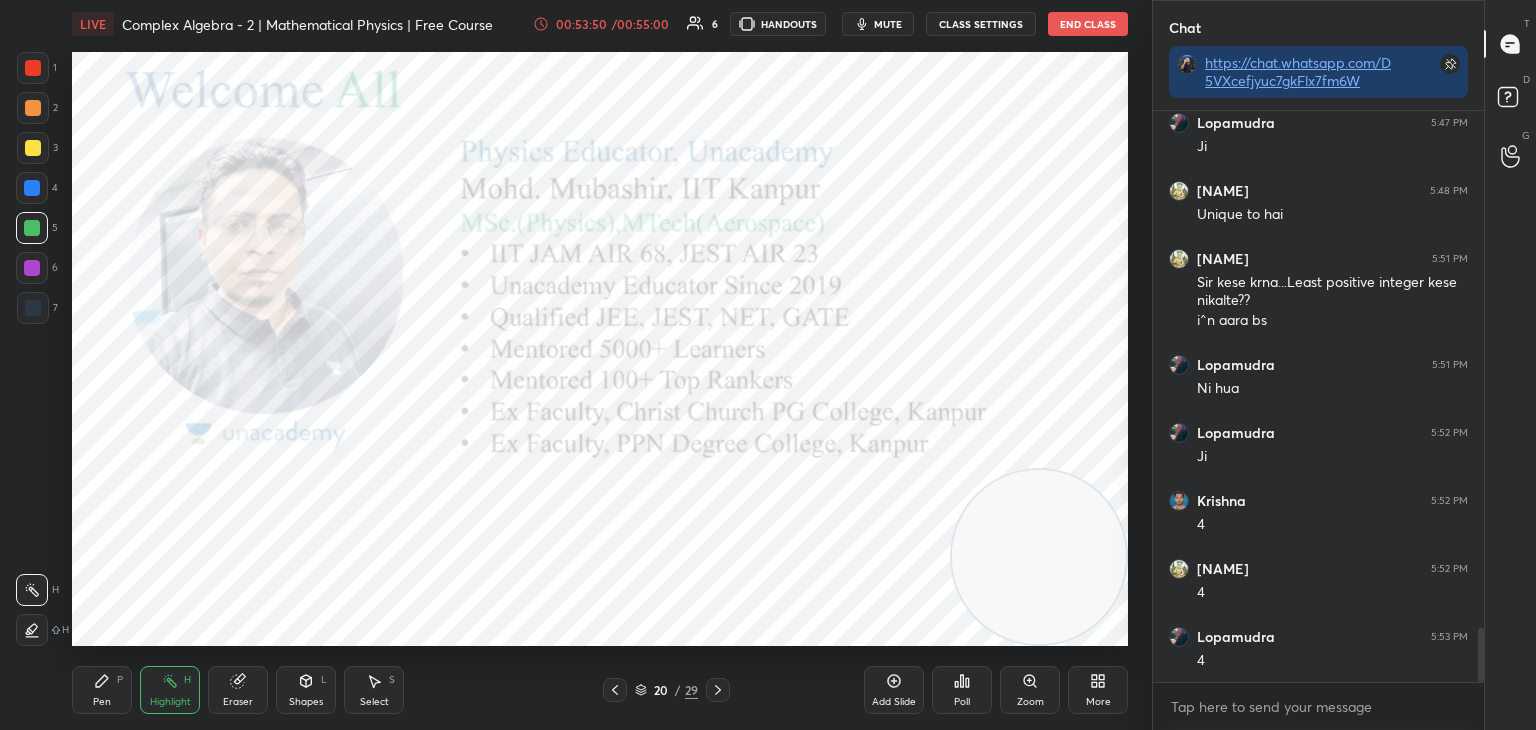 click 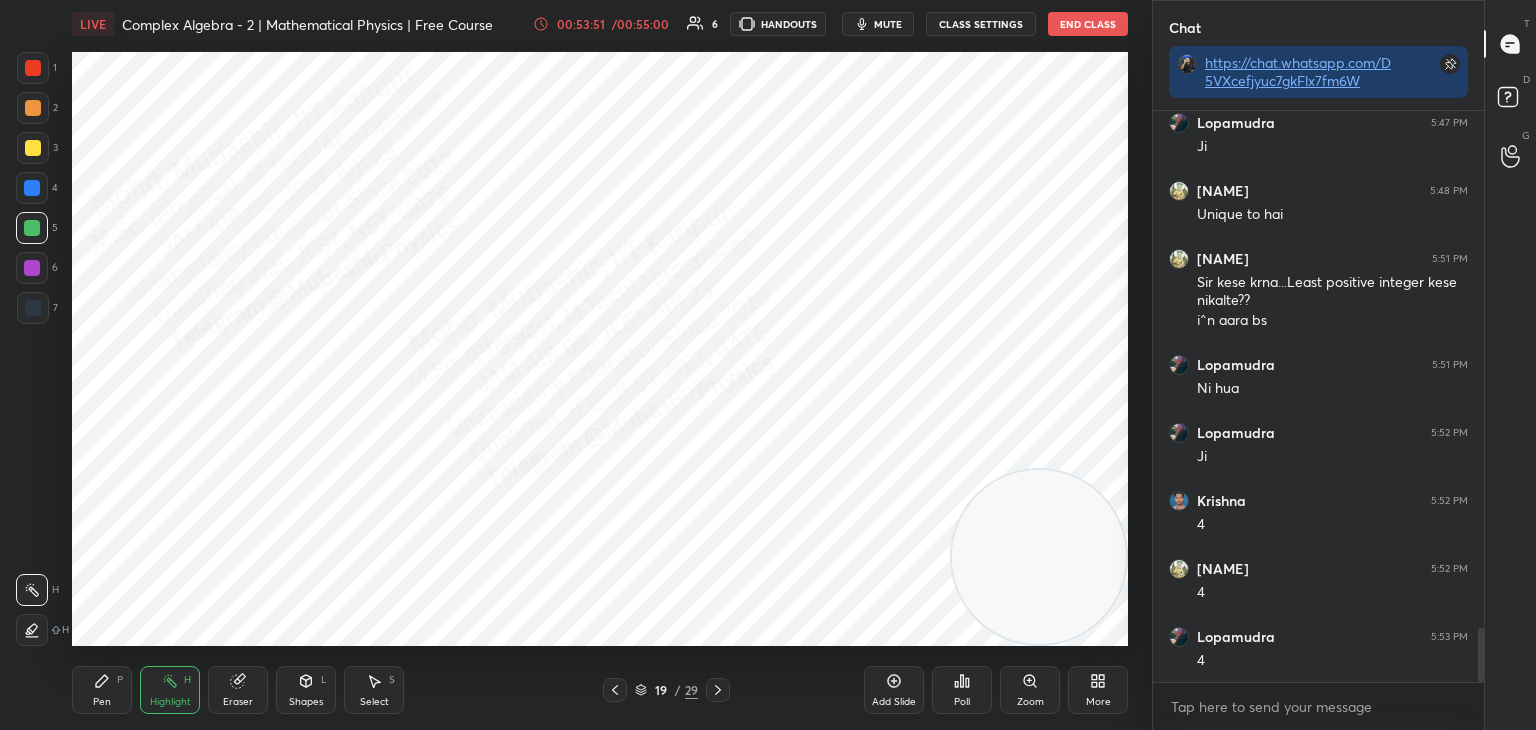 click 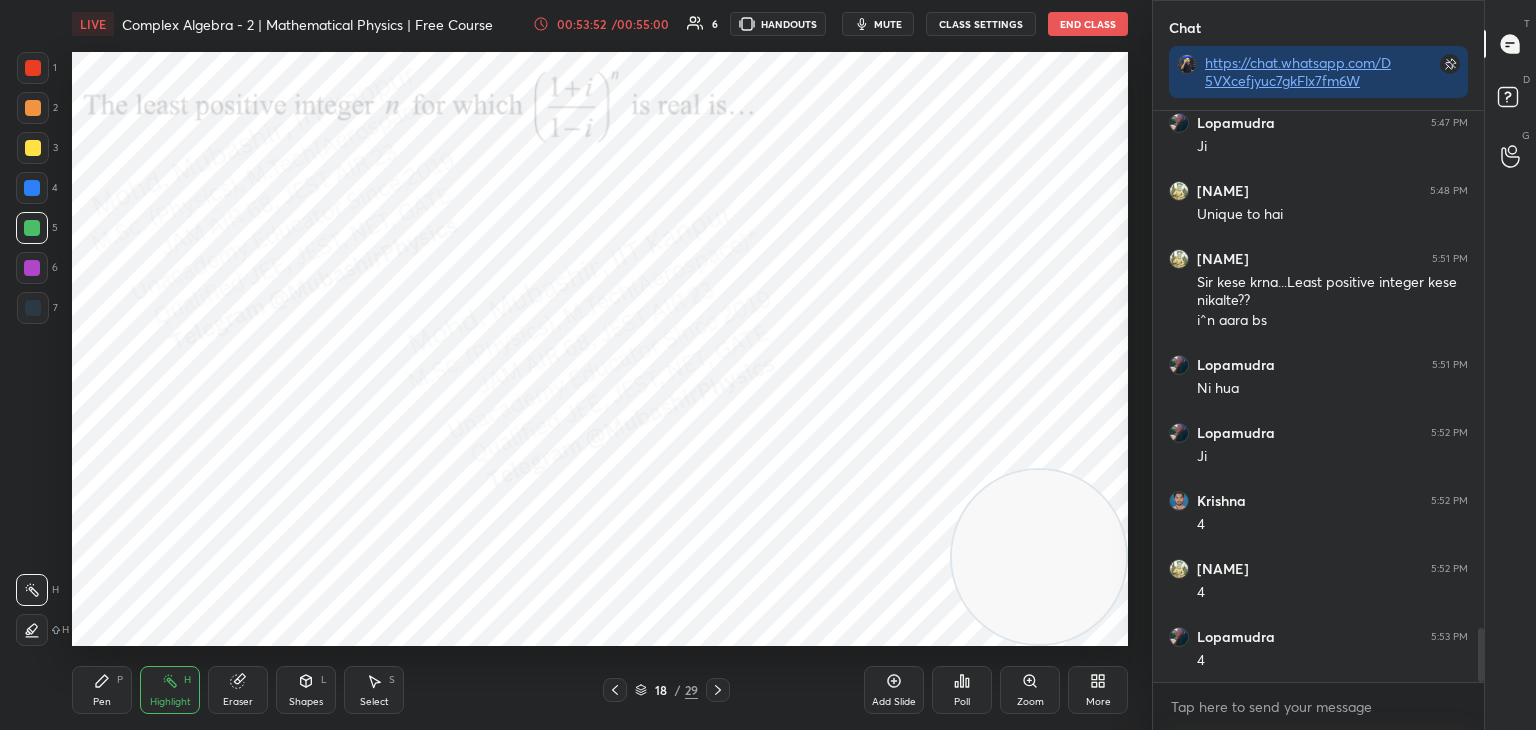 click on "Pen" at bounding box center (102, 702) 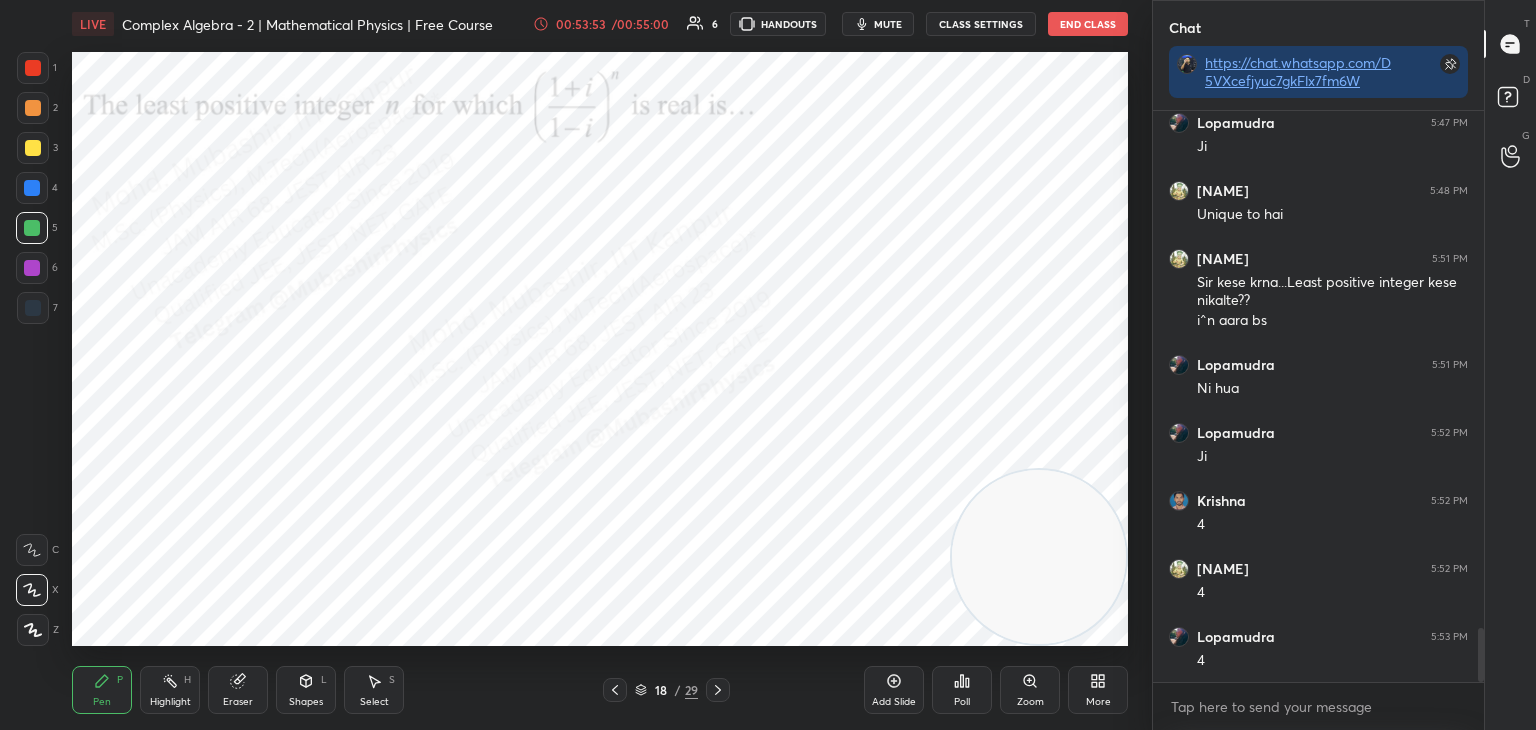 drag, startPoint x: 36, startPoint y: 193, endPoint x: 61, endPoint y: 205, distance: 27.730848 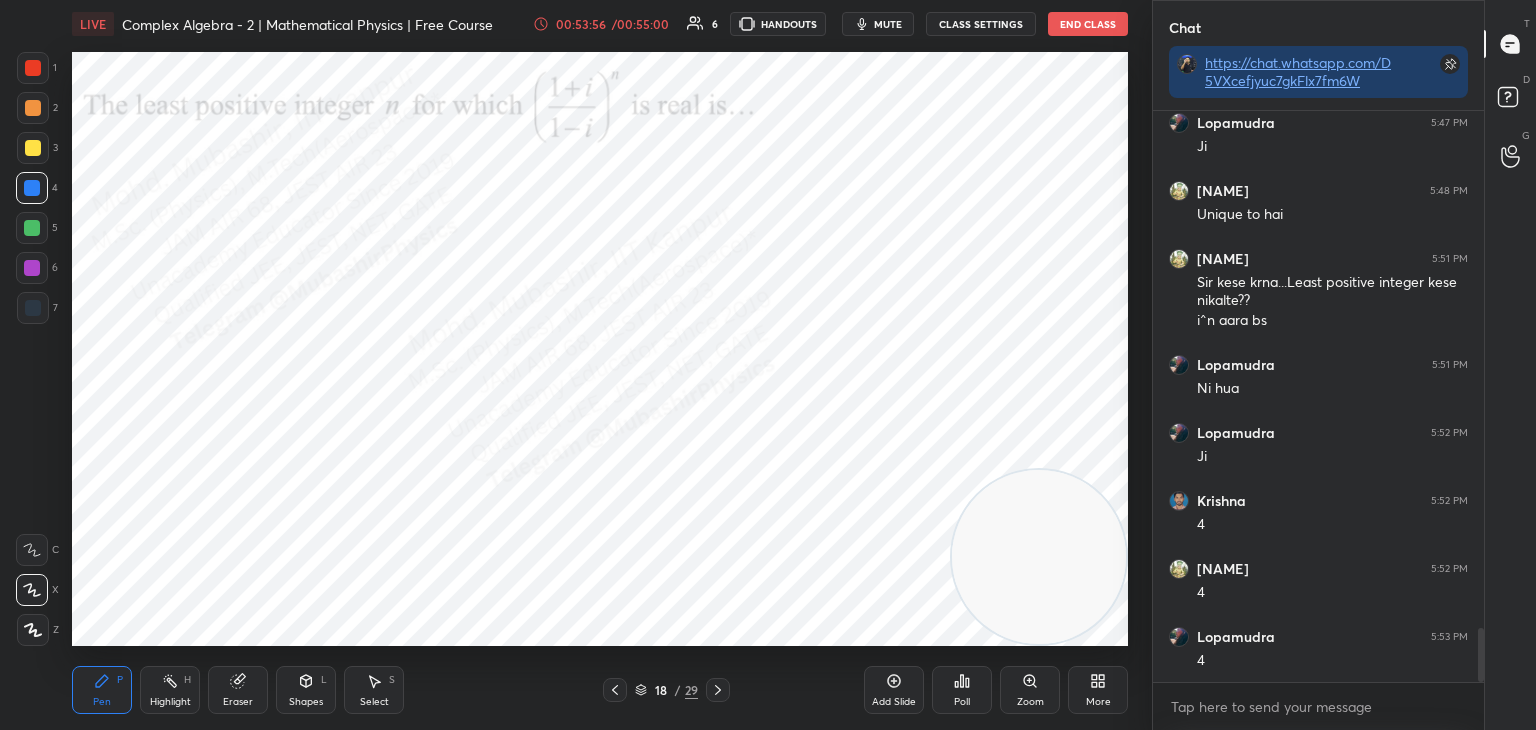 click on "Highlight H" at bounding box center (170, 690) 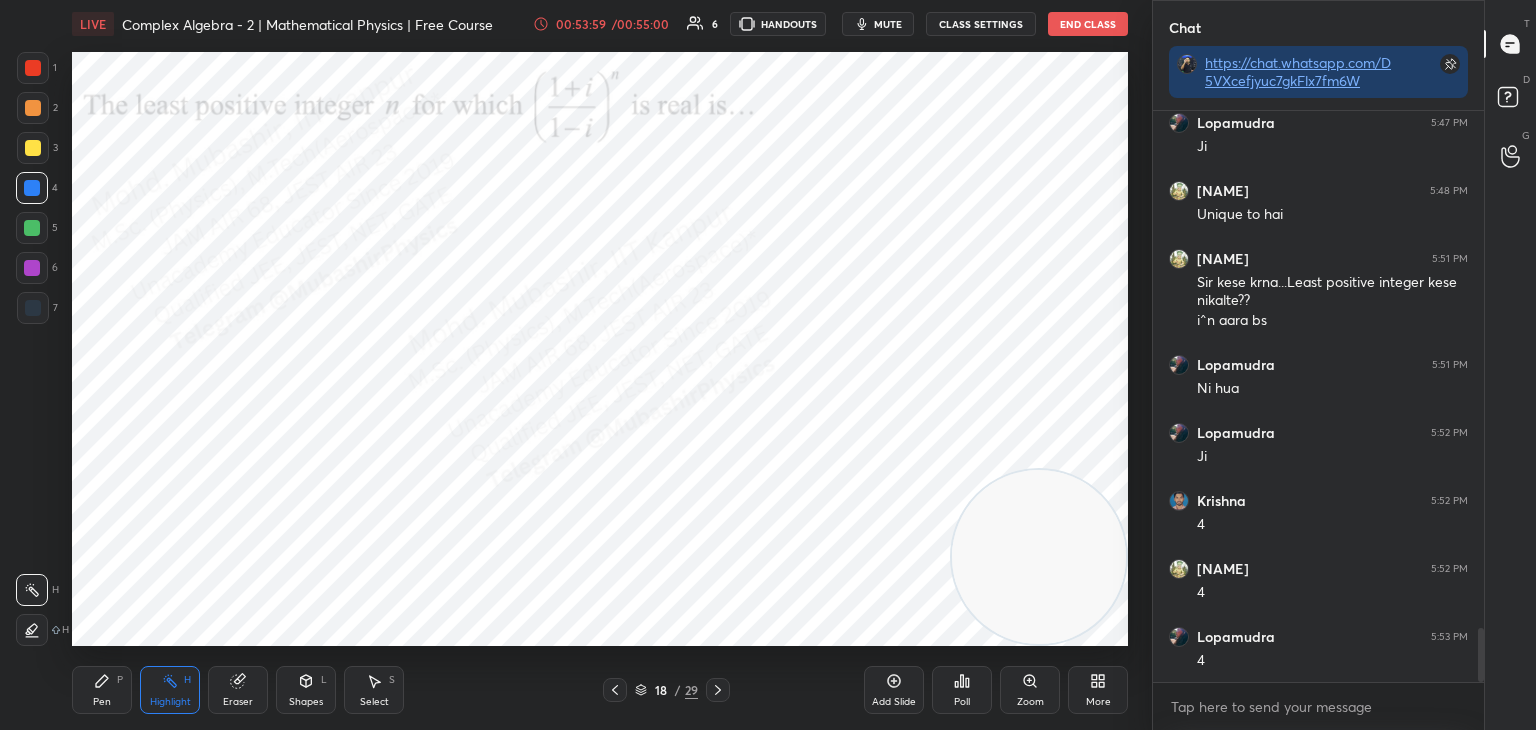 click at bounding box center (718, 690) 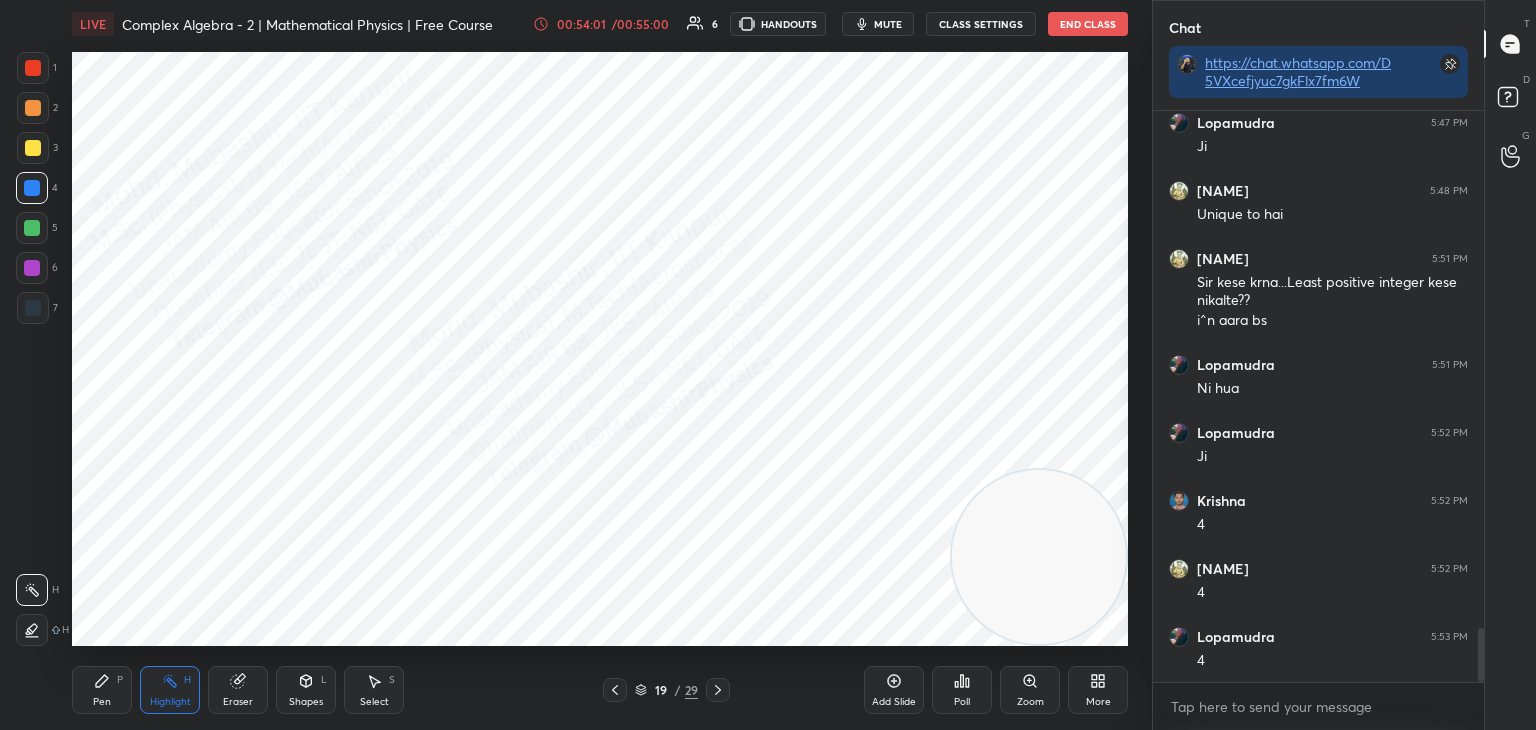 click 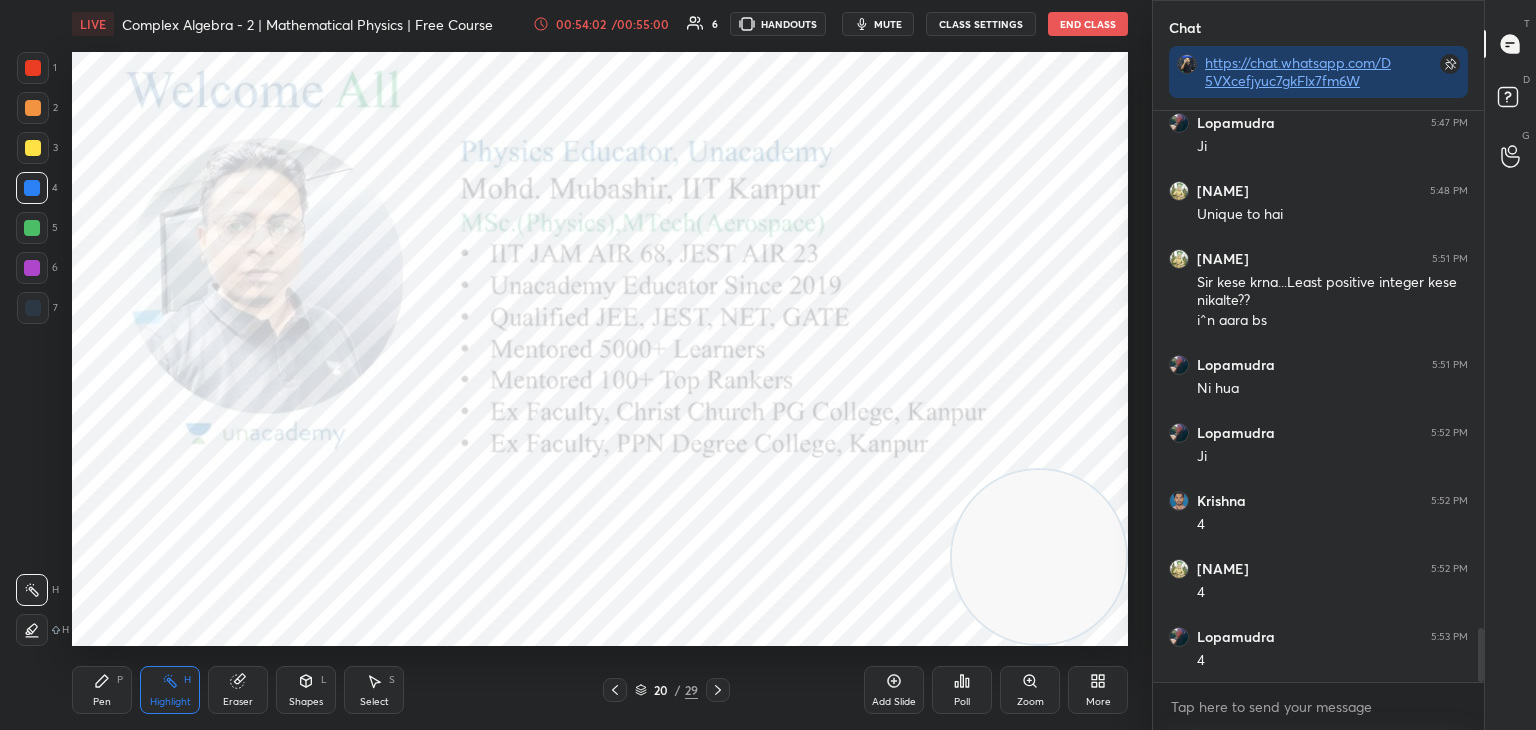 click 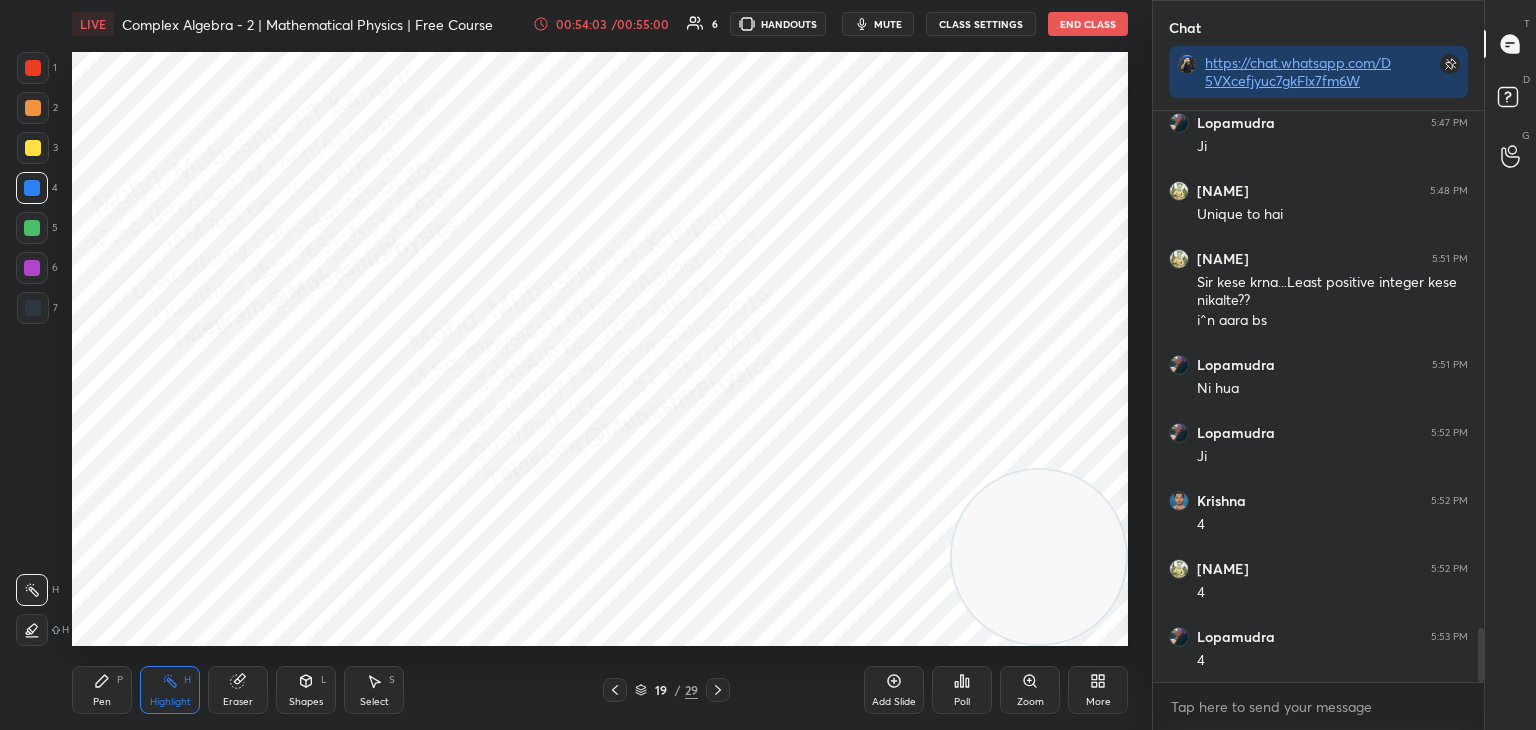 click 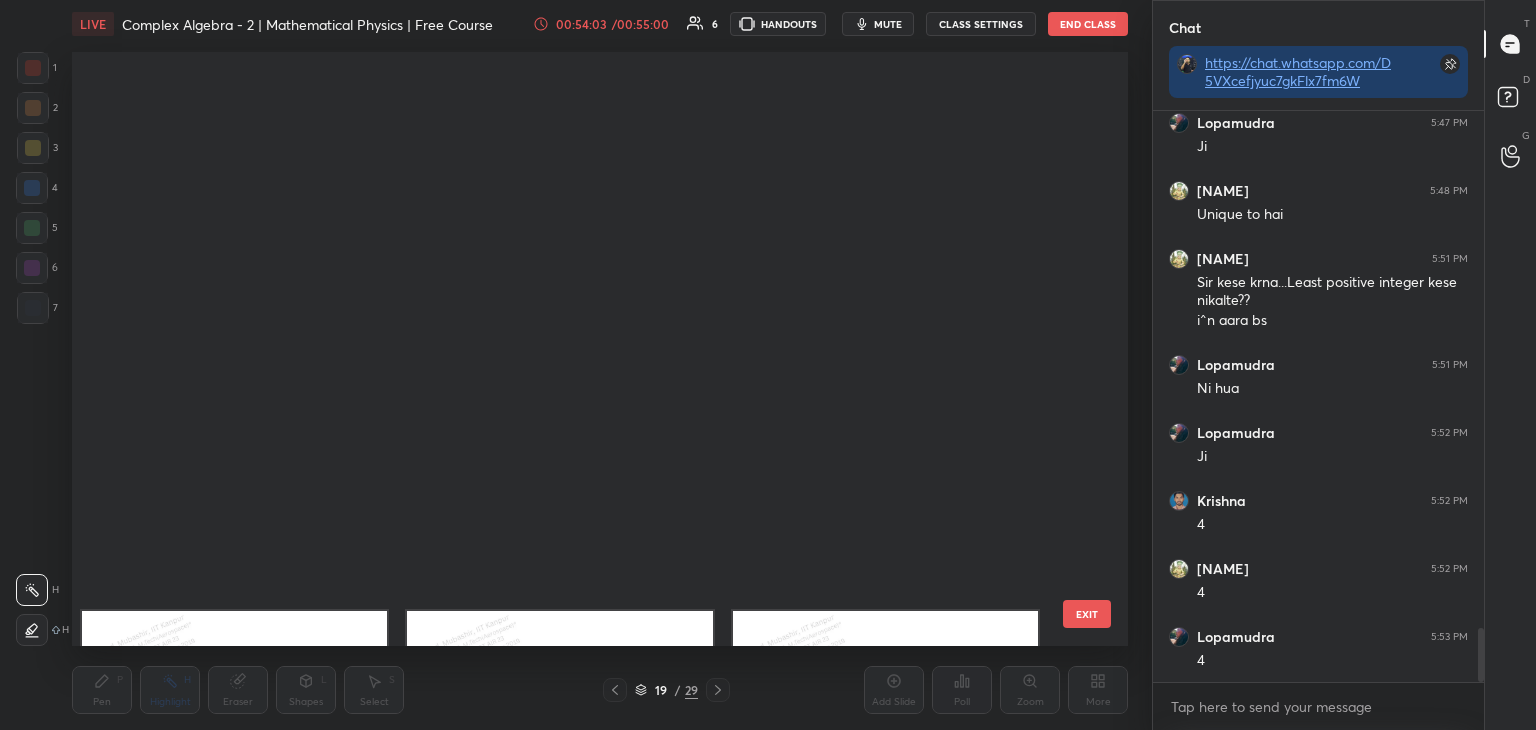scroll, scrollTop: 687, scrollLeft: 0, axis: vertical 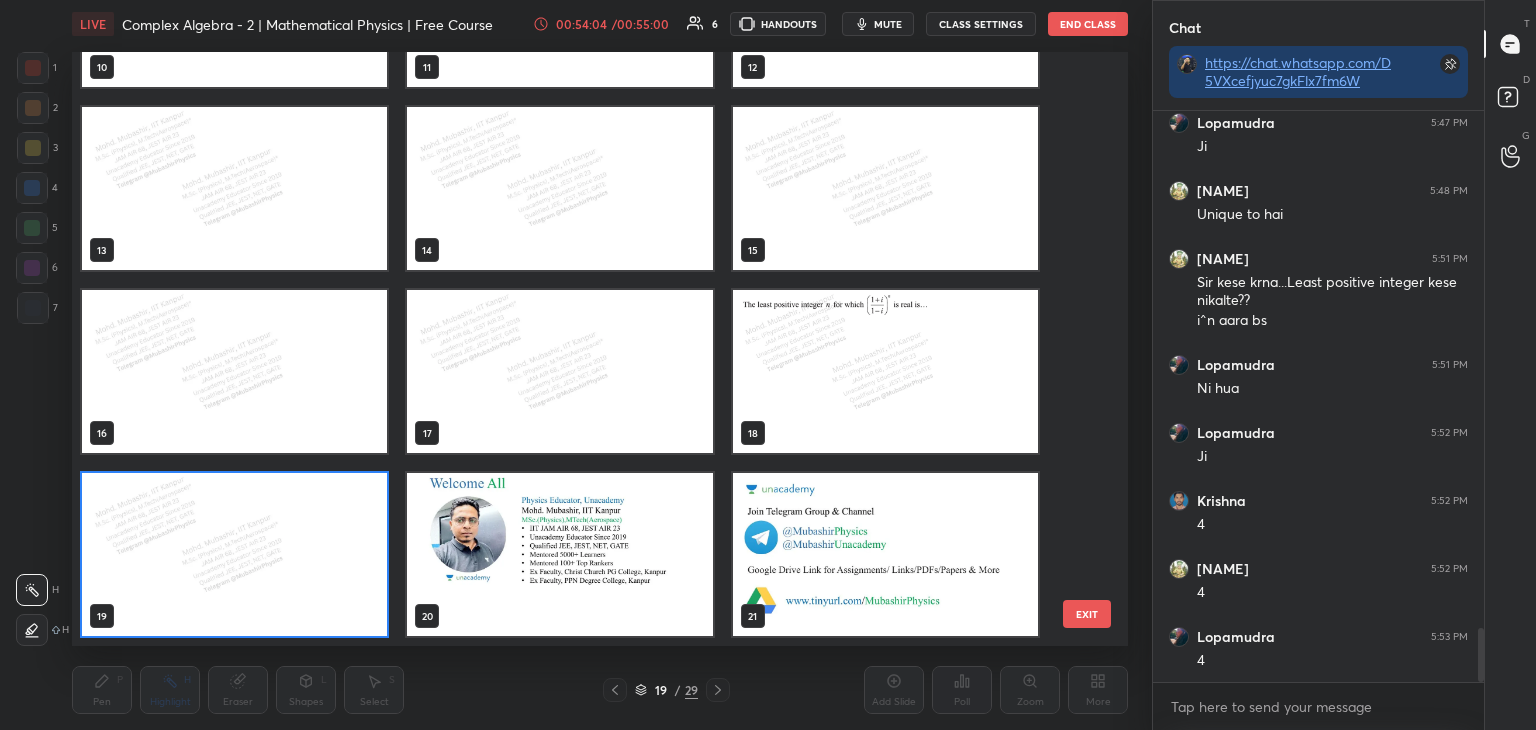 drag, startPoint x: 1080, startPoint y: 411, endPoint x: 1088, endPoint y: 381, distance: 31.04835 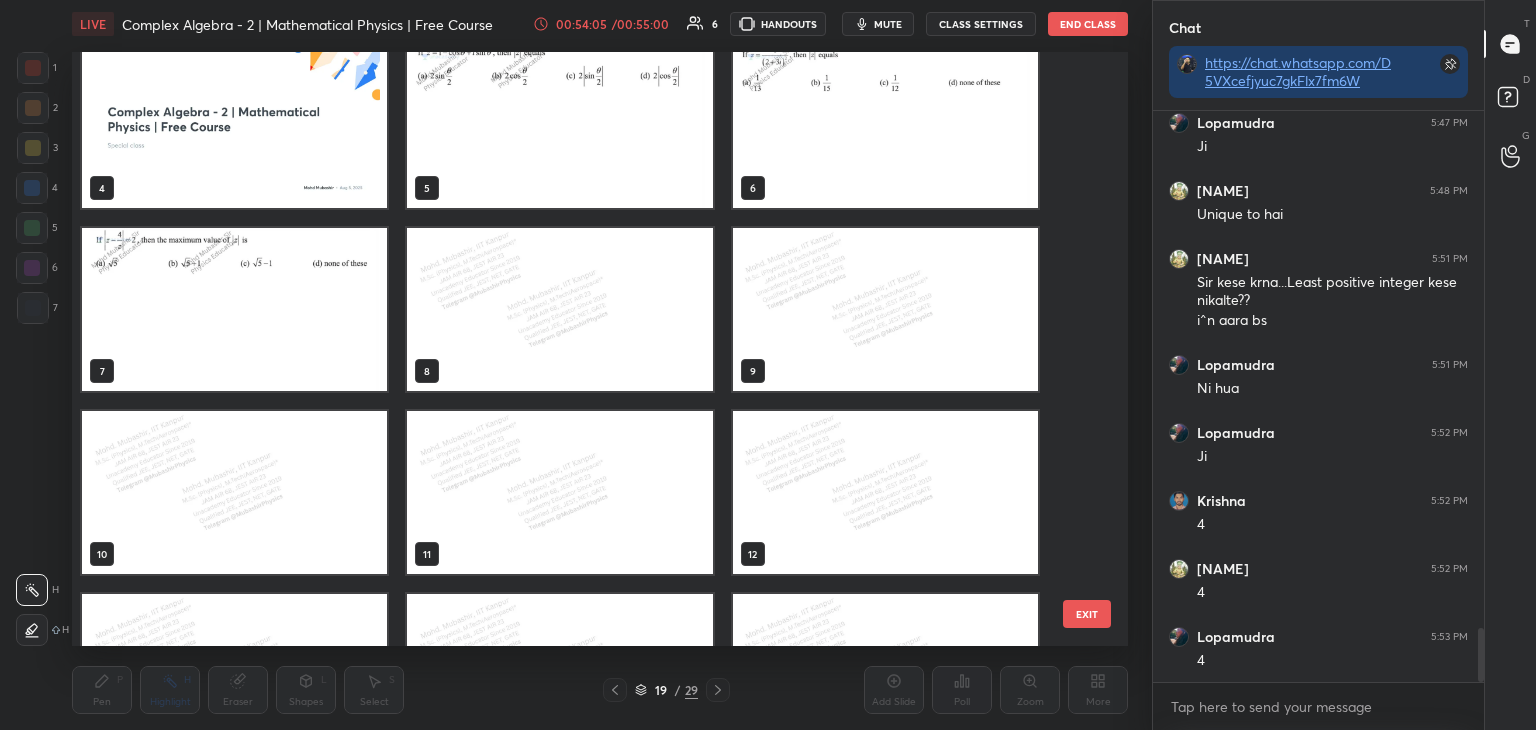scroll, scrollTop: 39, scrollLeft: 0, axis: vertical 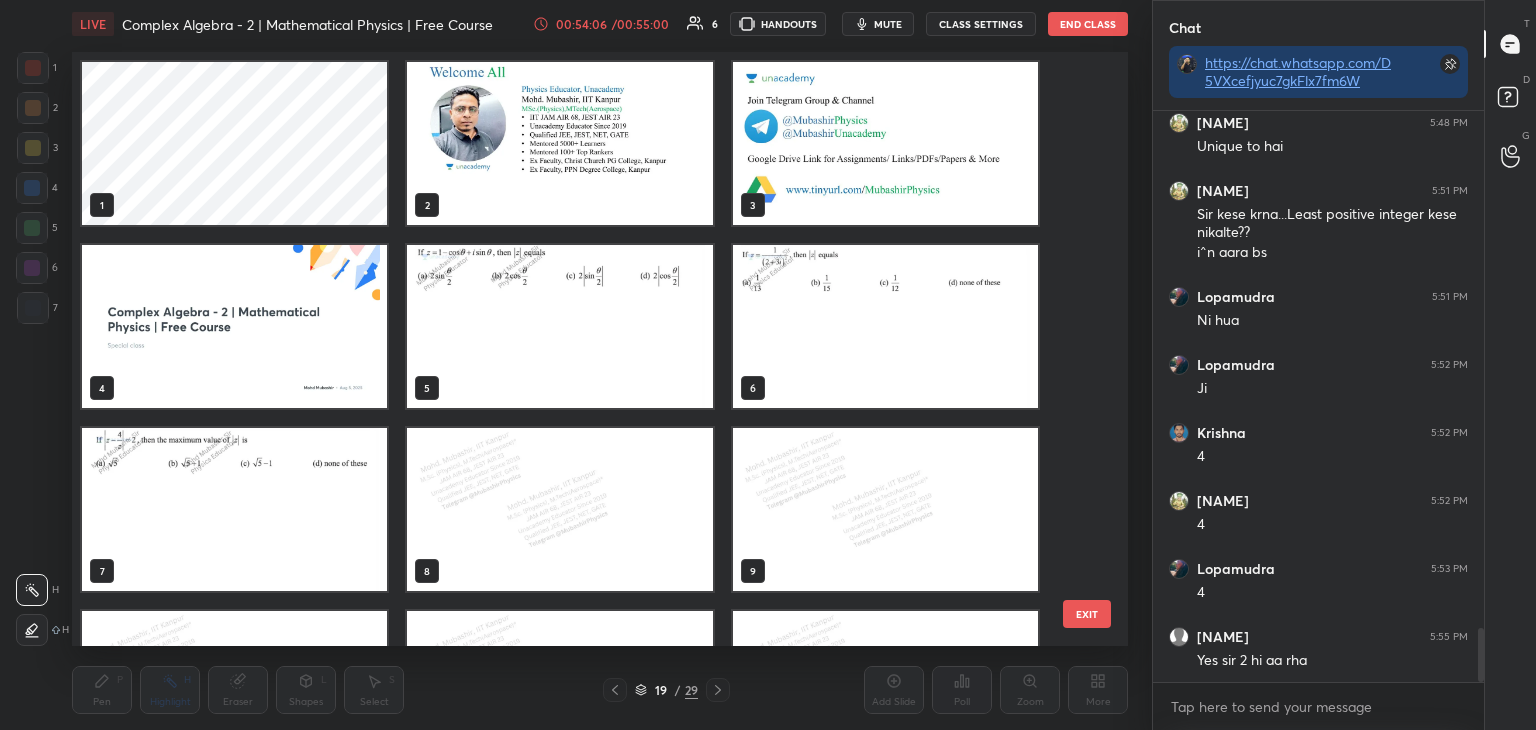 click at bounding box center [234, 326] 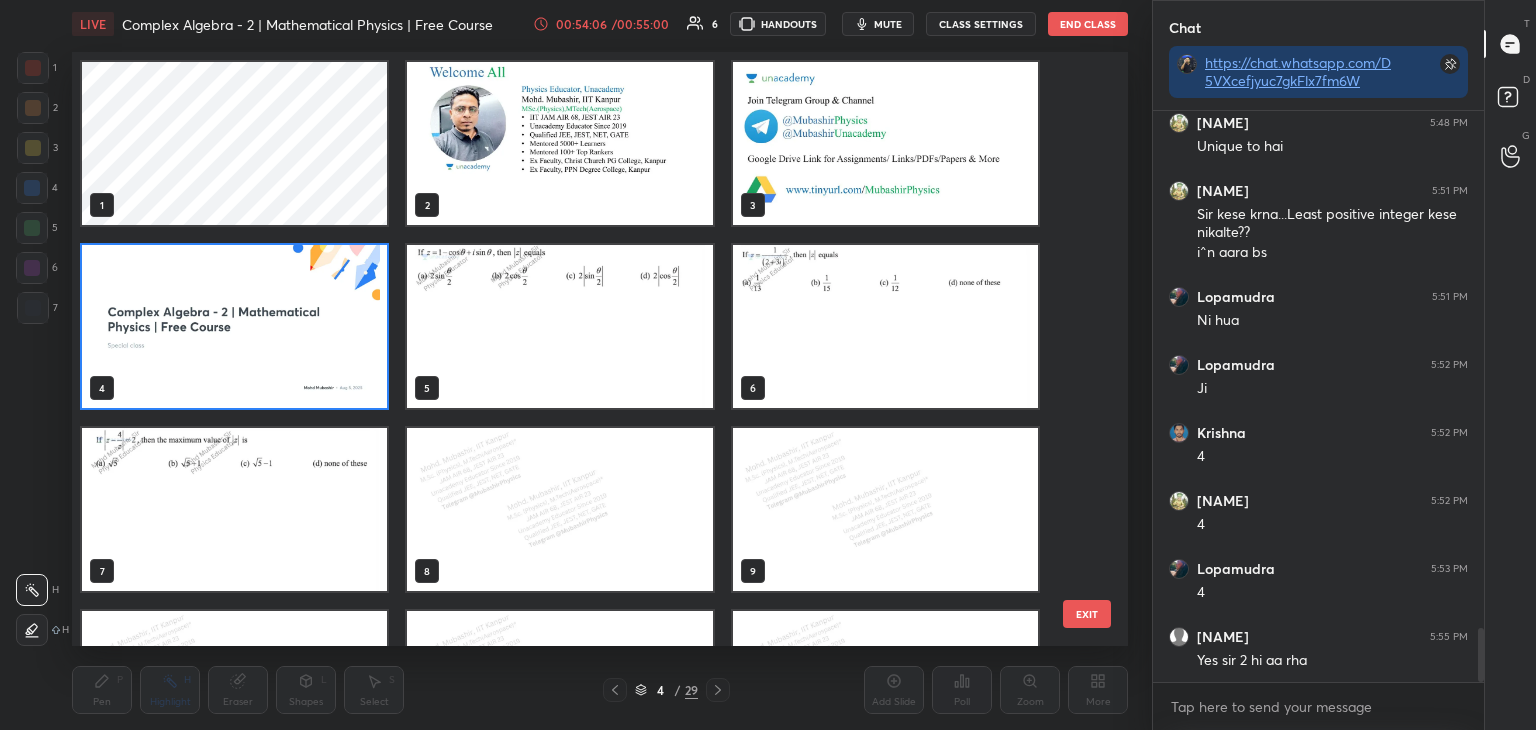 click at bounding box center (234, 326) 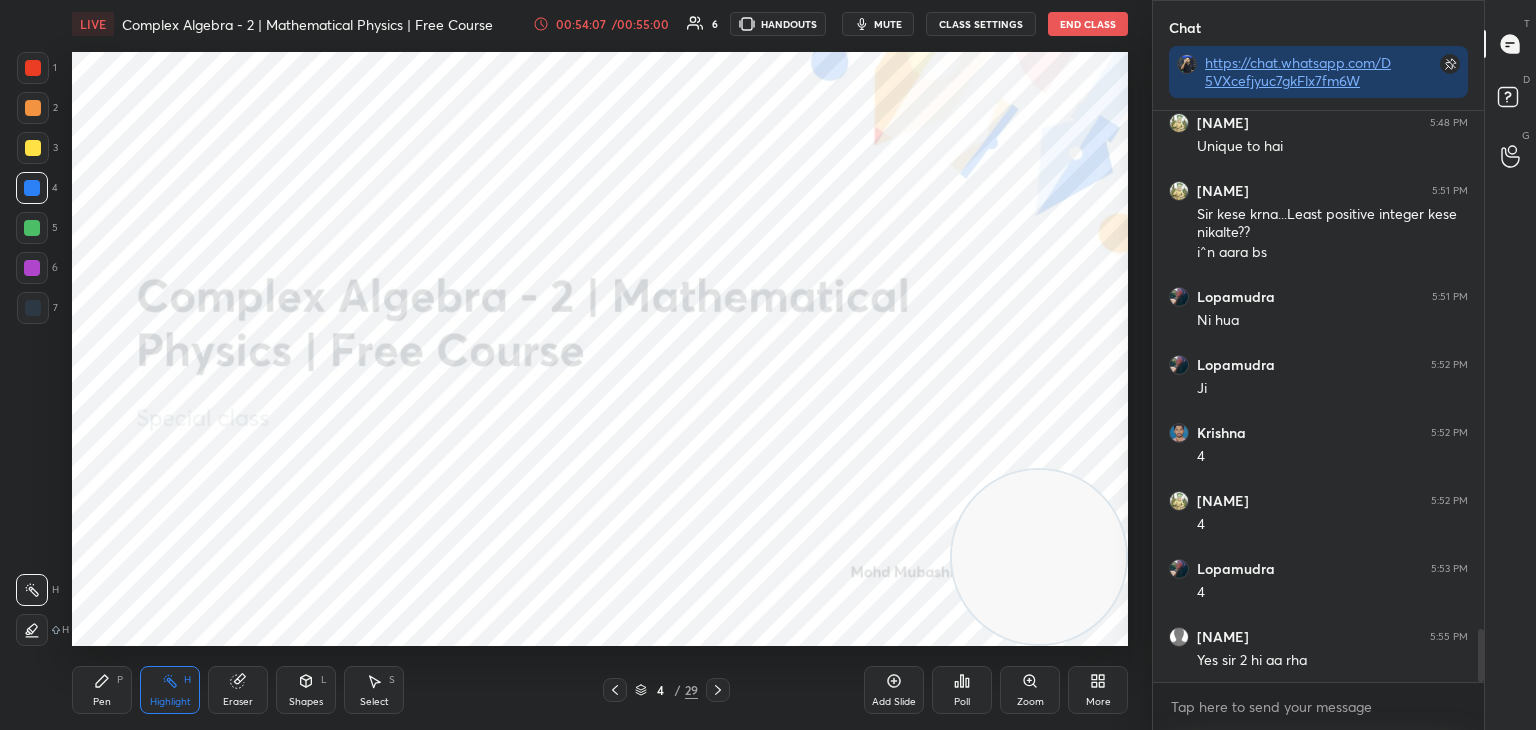 scroll, scrollTop: 5560, scrollLeft: 0, axis: vertical 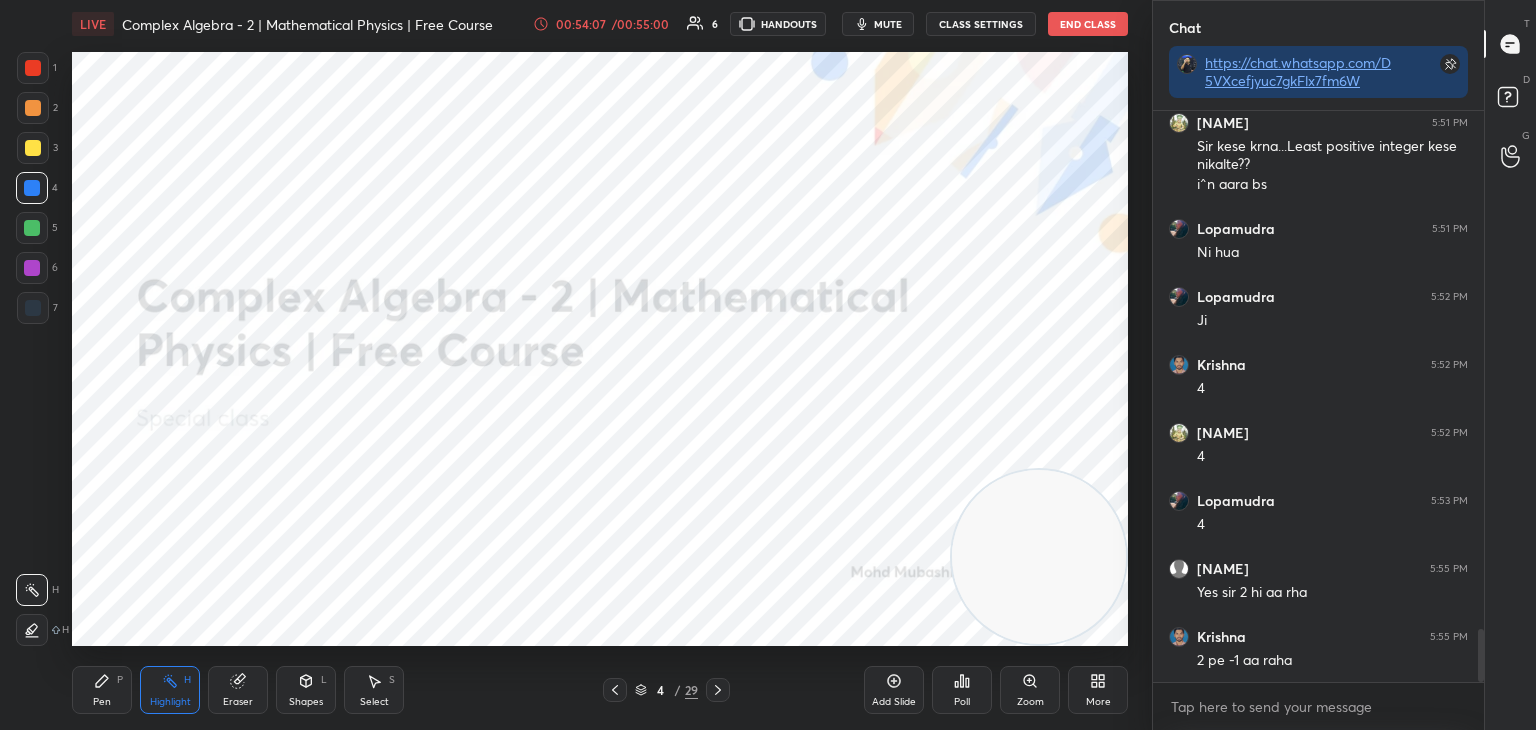 click on "More" at bounding box center (1098, 690) 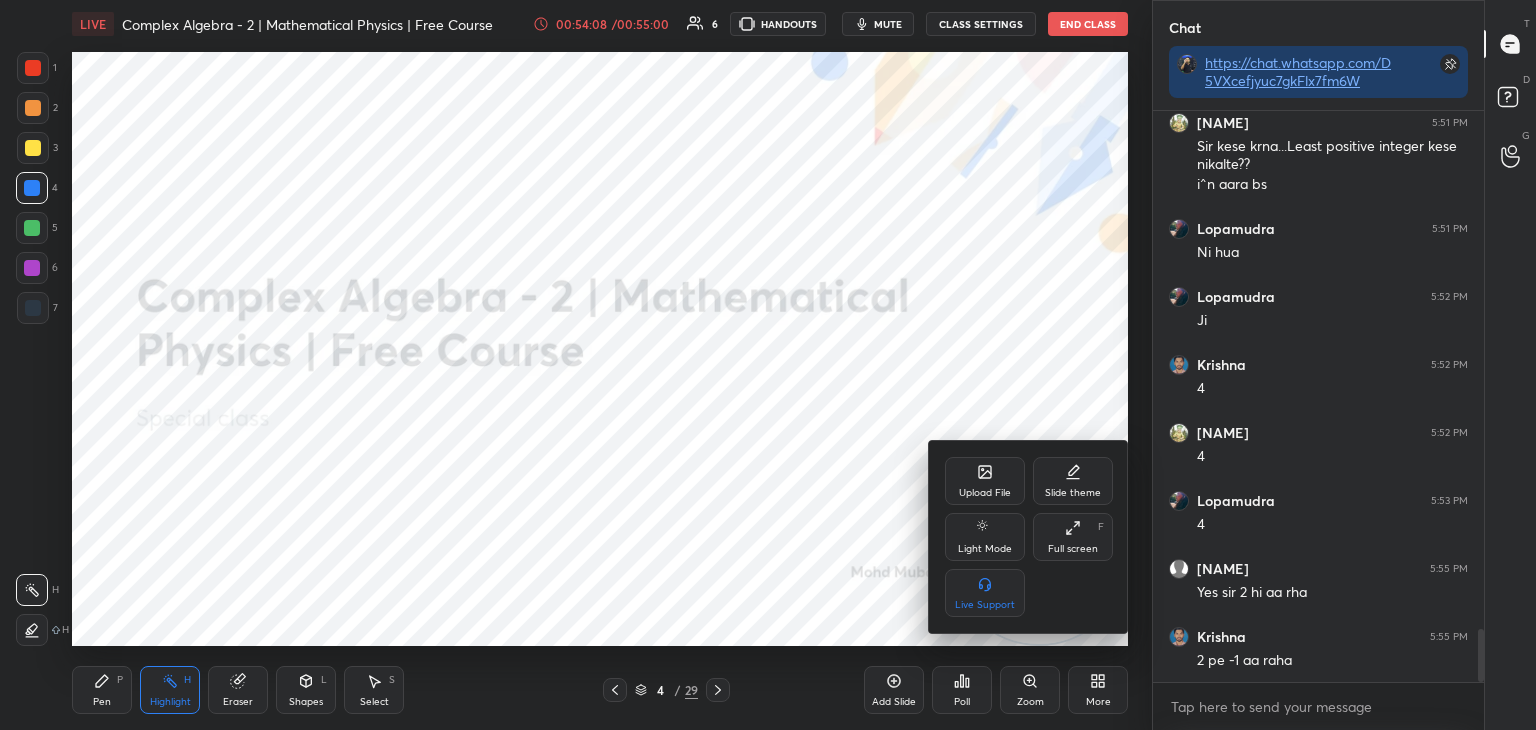 click on "Upload File" at bounding box center (985, 481) 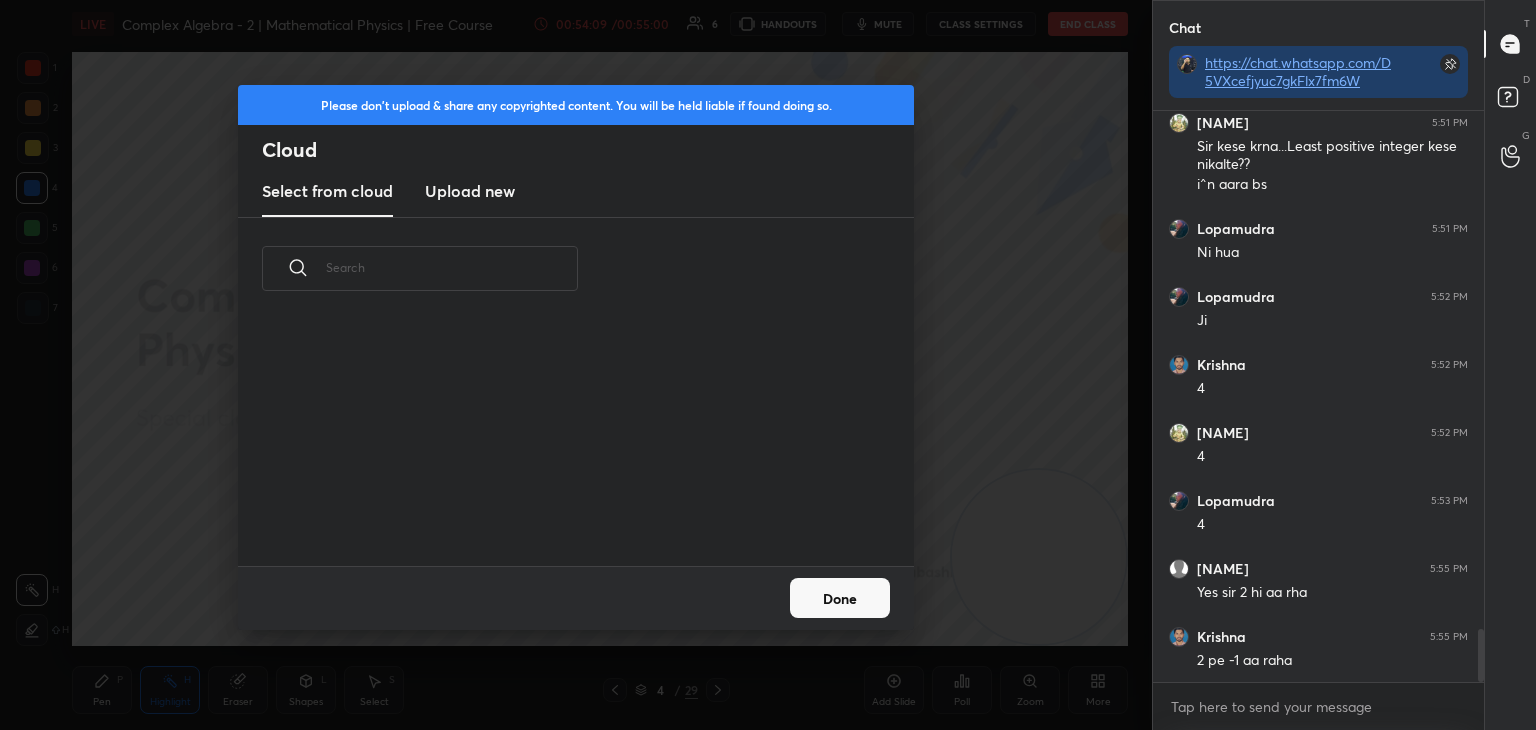 scroll, scrollTop: 5, scrollLeft: 10, axis: both 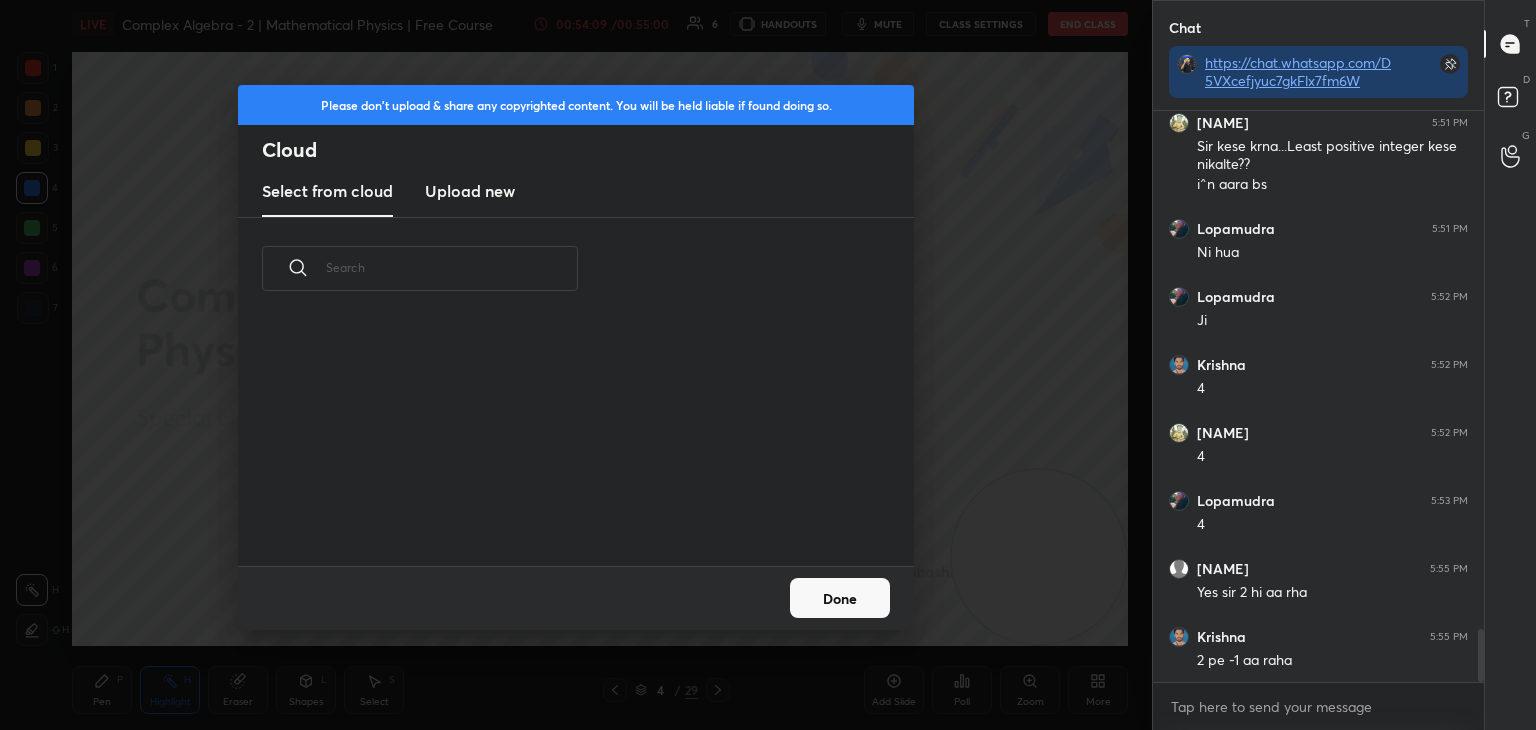 click on "Upload new" at bounding box center [470, 192] 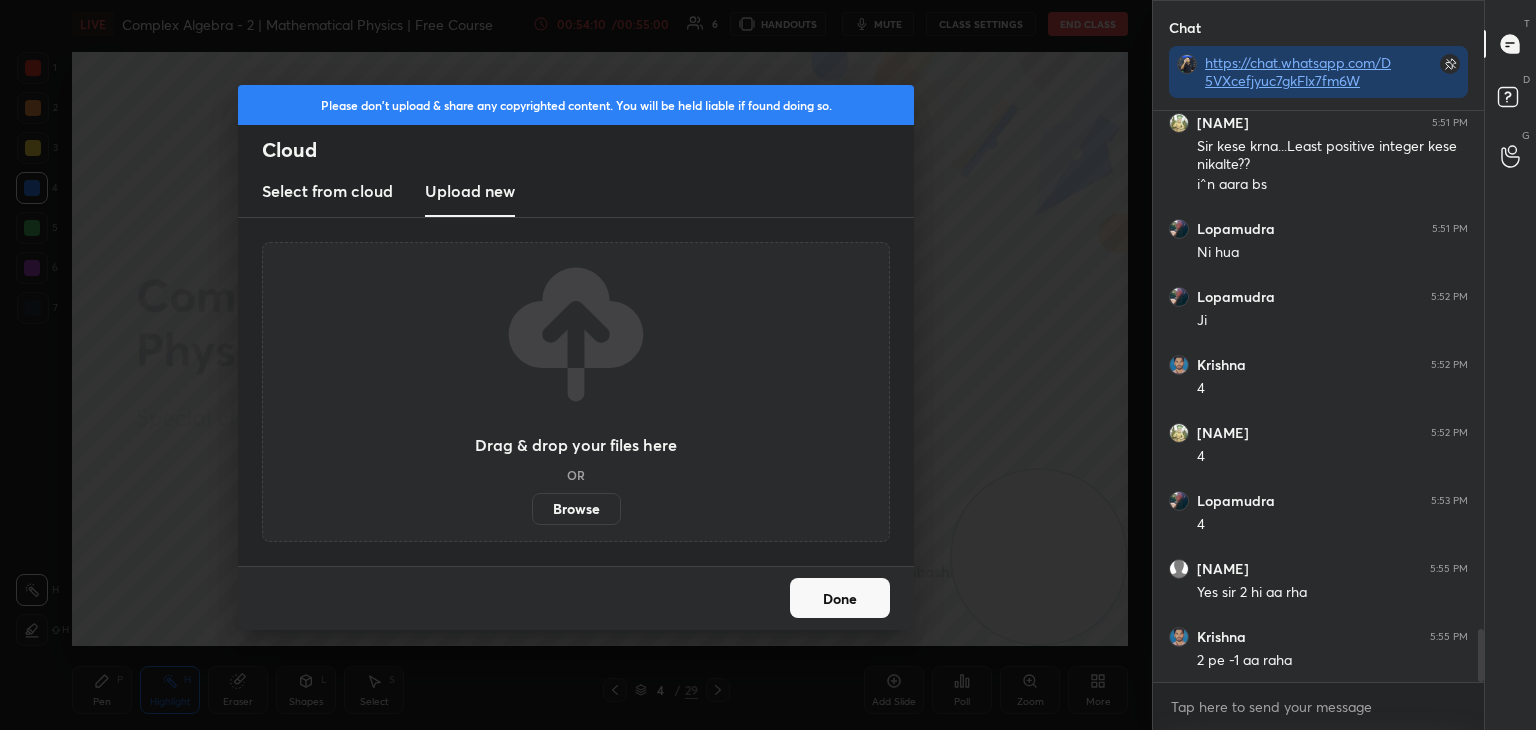 click on "Browse" at bounding box center (576, 509) 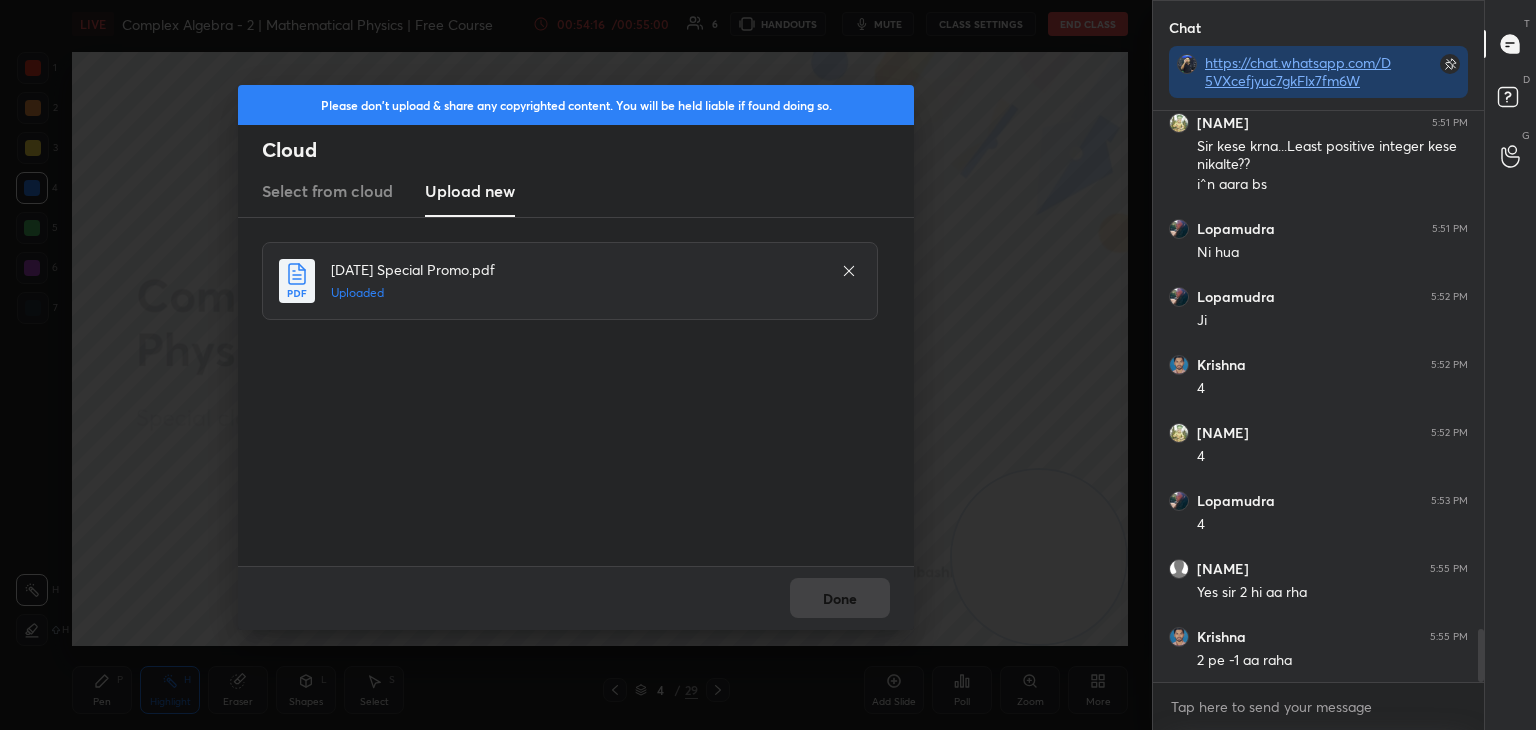 scroll, scrollTop: 5628, scrollLeft: 0, axis: vertical 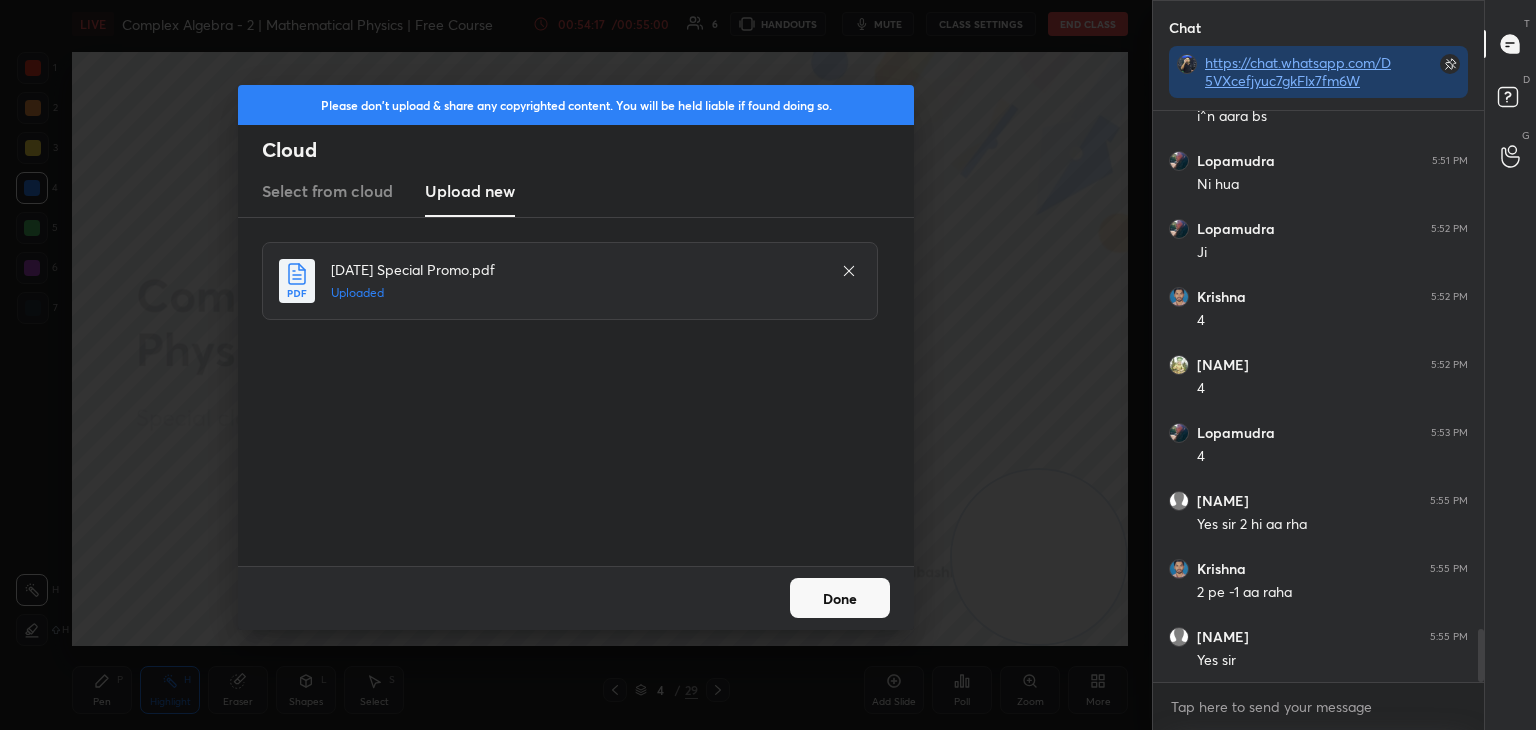 click on "Done" at bounding box center (840, 598) 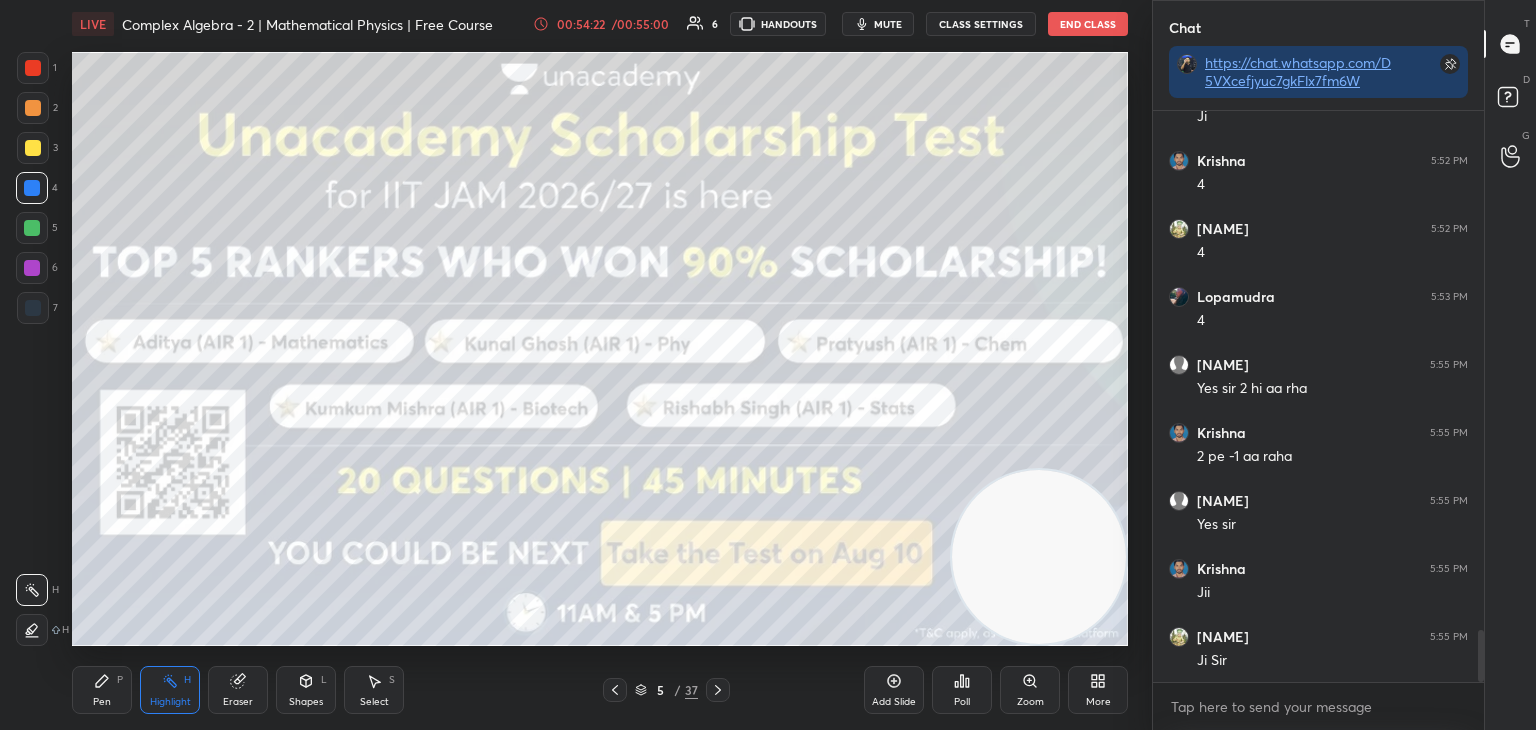 scroll, scrollTop: 5832, scrollLeft: 0, axis: vertical 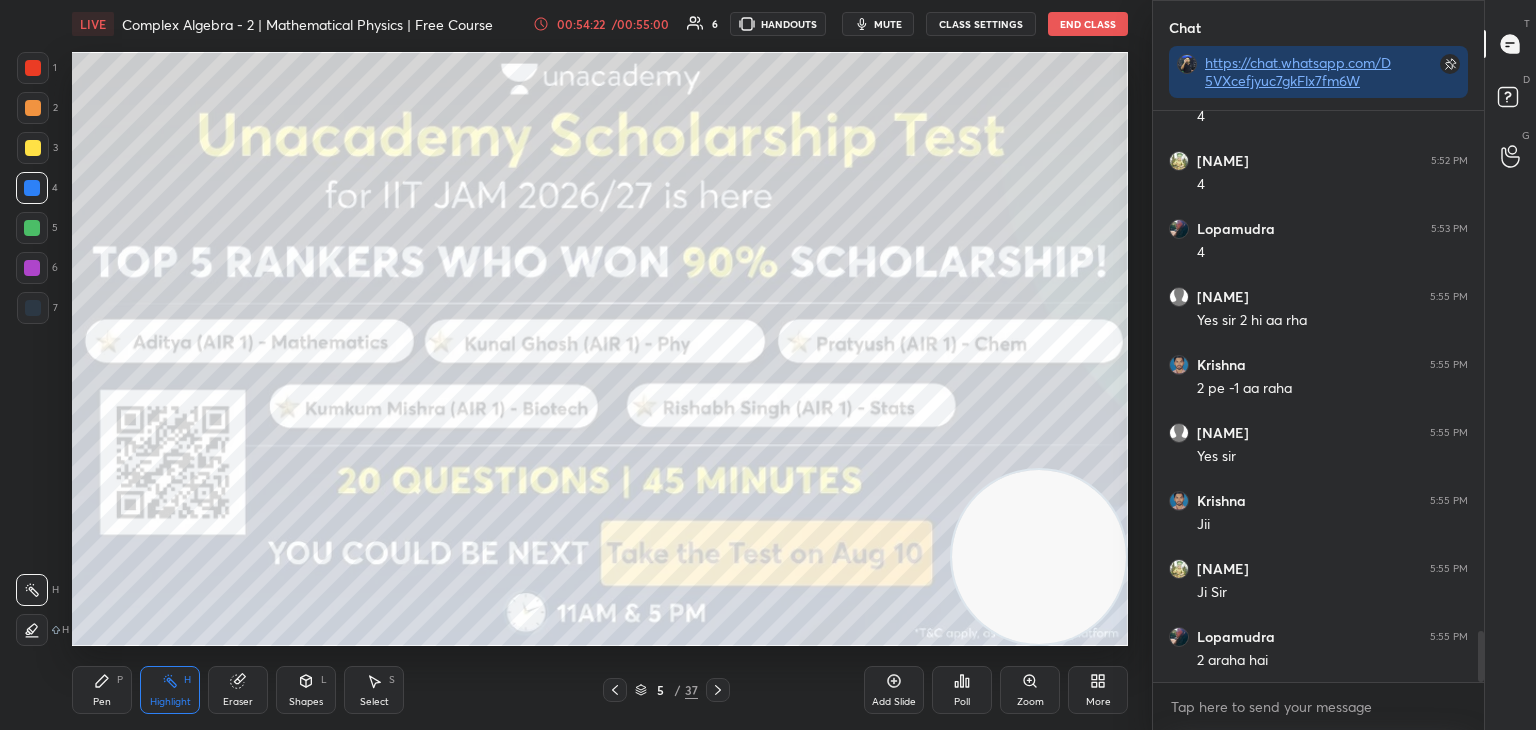 click 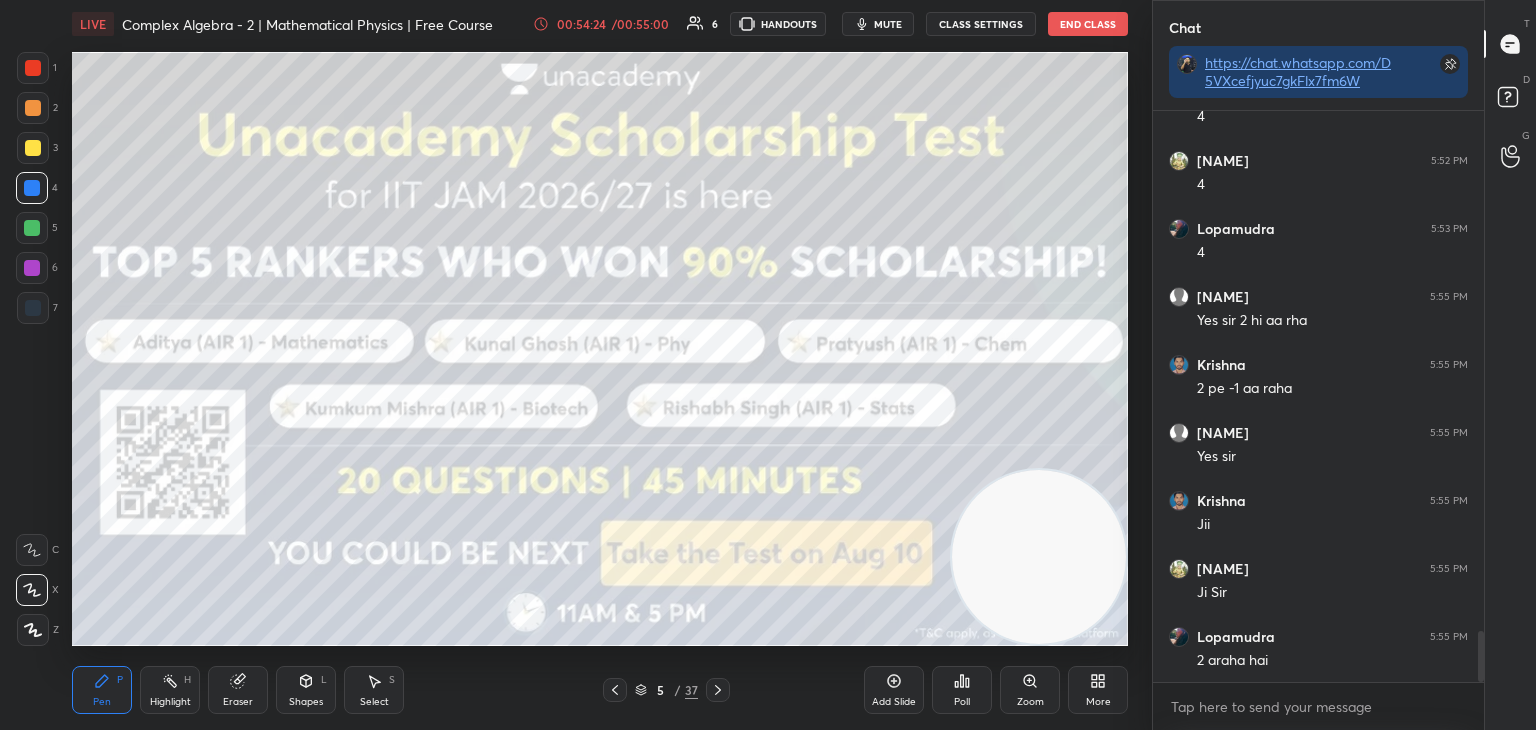 click at bounding box center (33, 148) 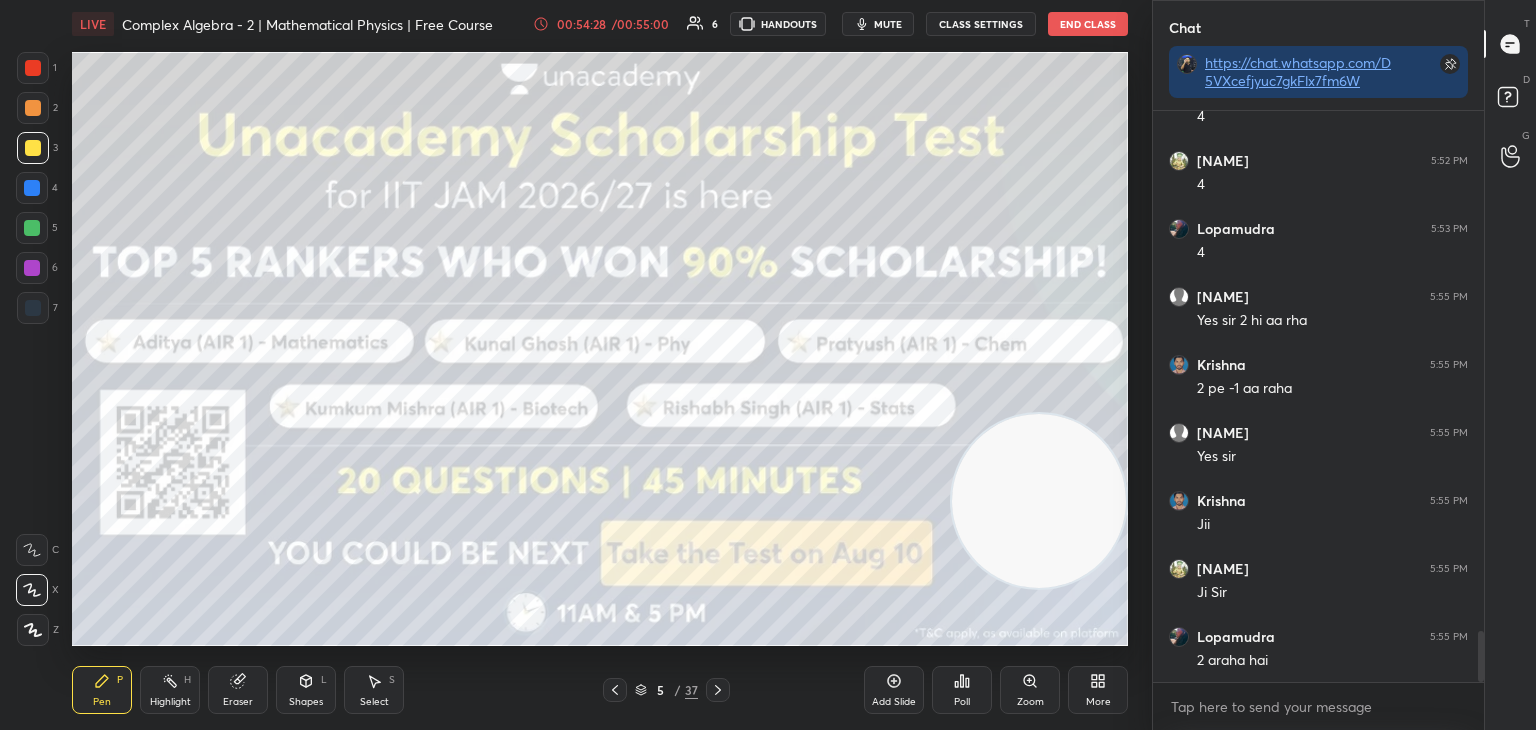 drag, startPoint x: 1041, startPoint y: 461, endPoint x: 992, endPoint y: 77, distance: 387.11368 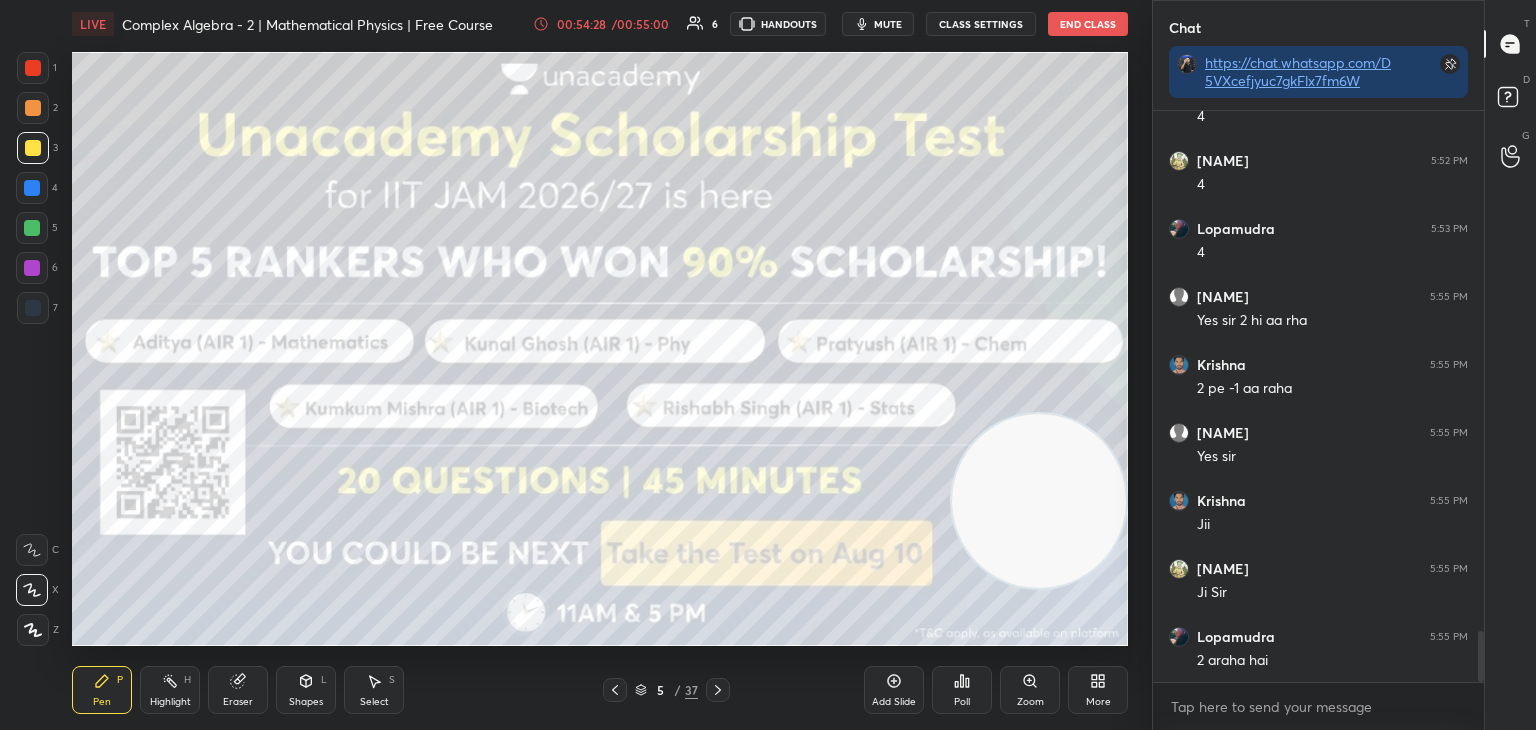 click at bounding box center (1039, 501) 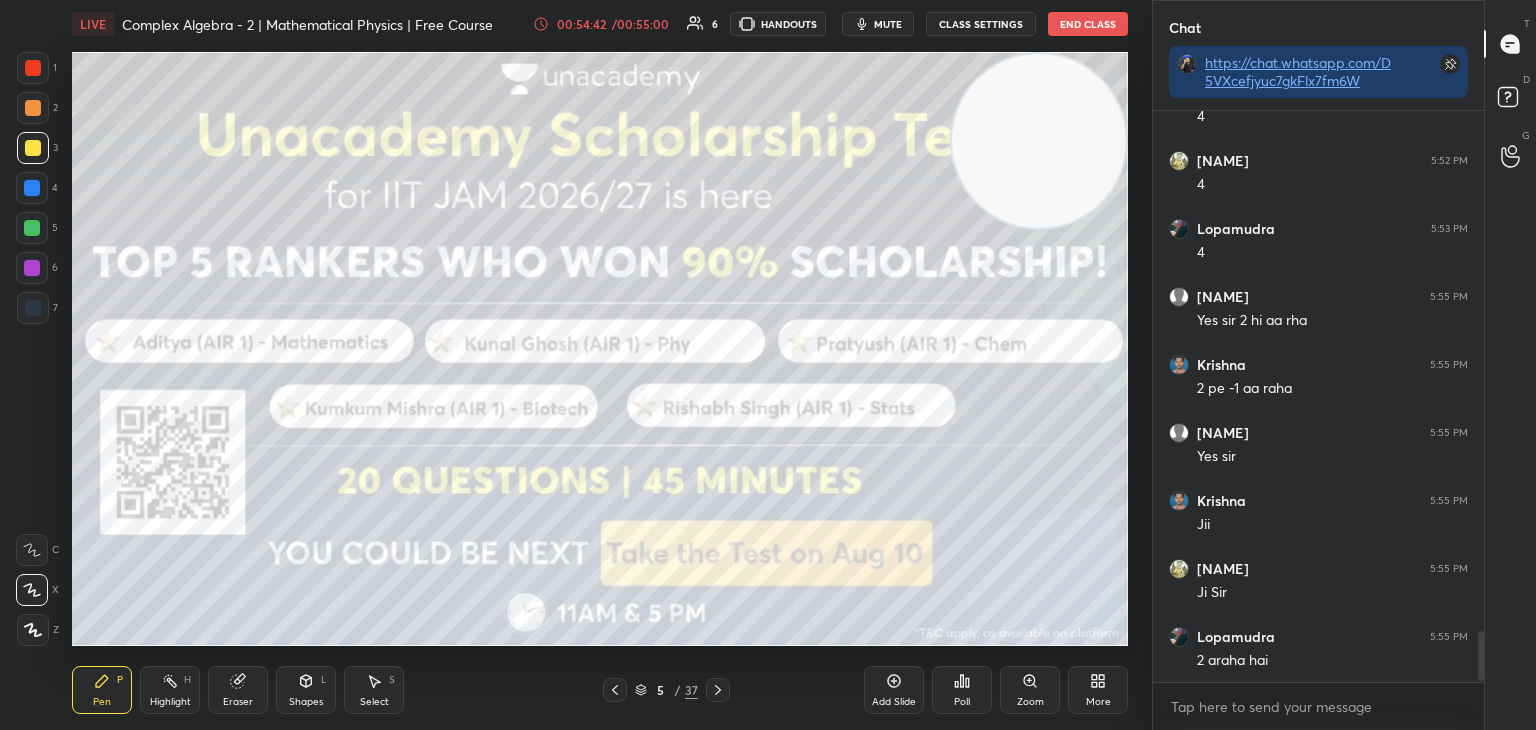 scroll, scrollTop: 5900, scrollLeft: 0, axis: vertical 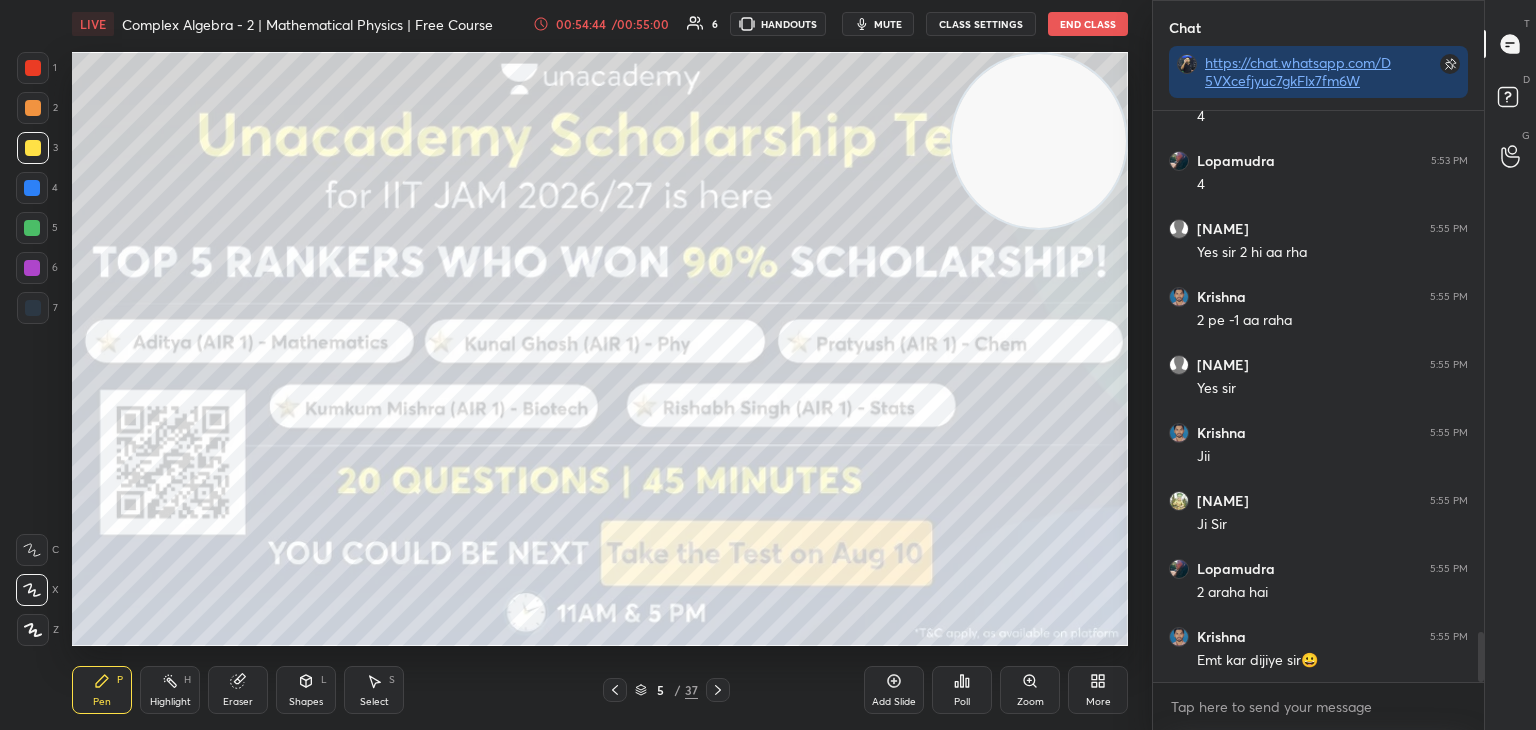 click on "5 / 37" at bounding box center [666, 690] 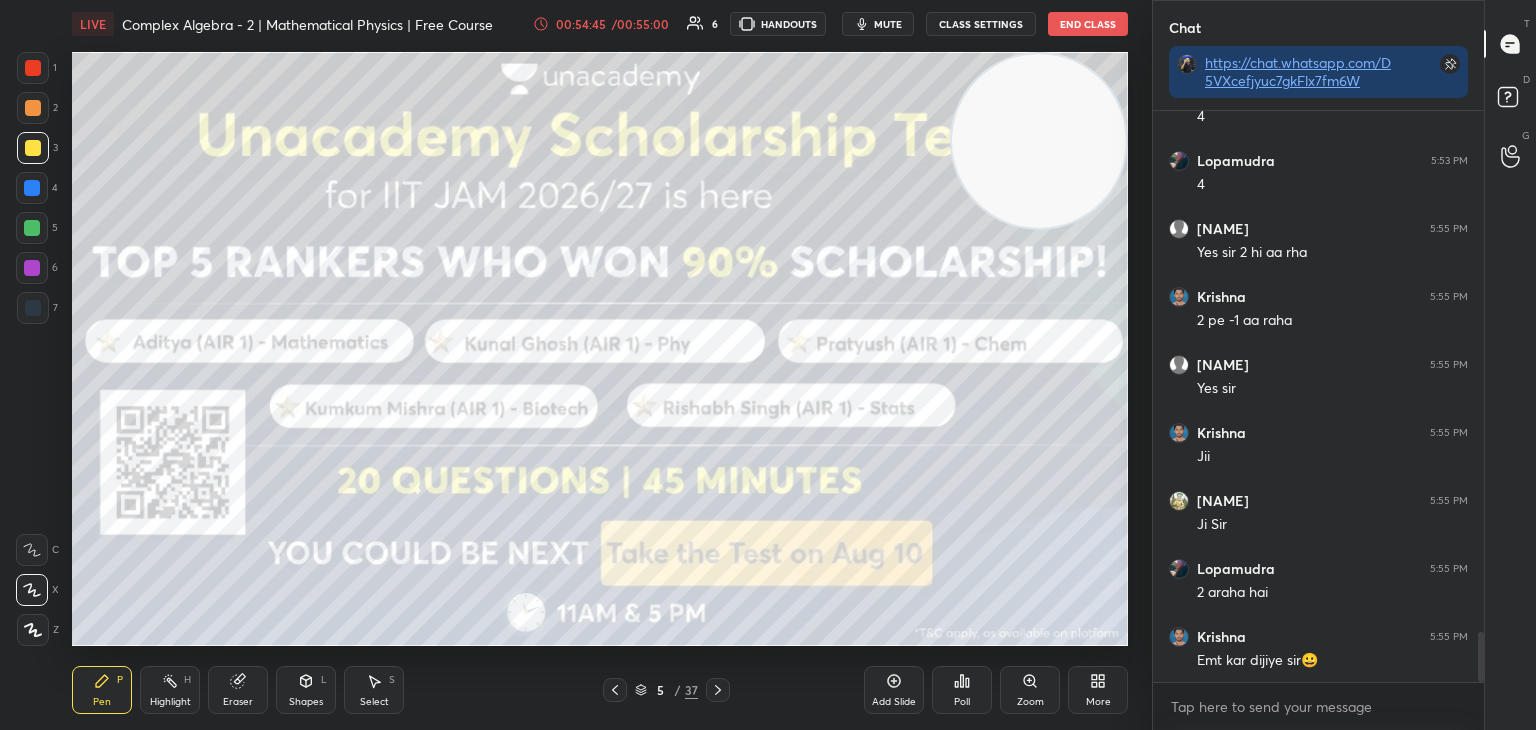 click 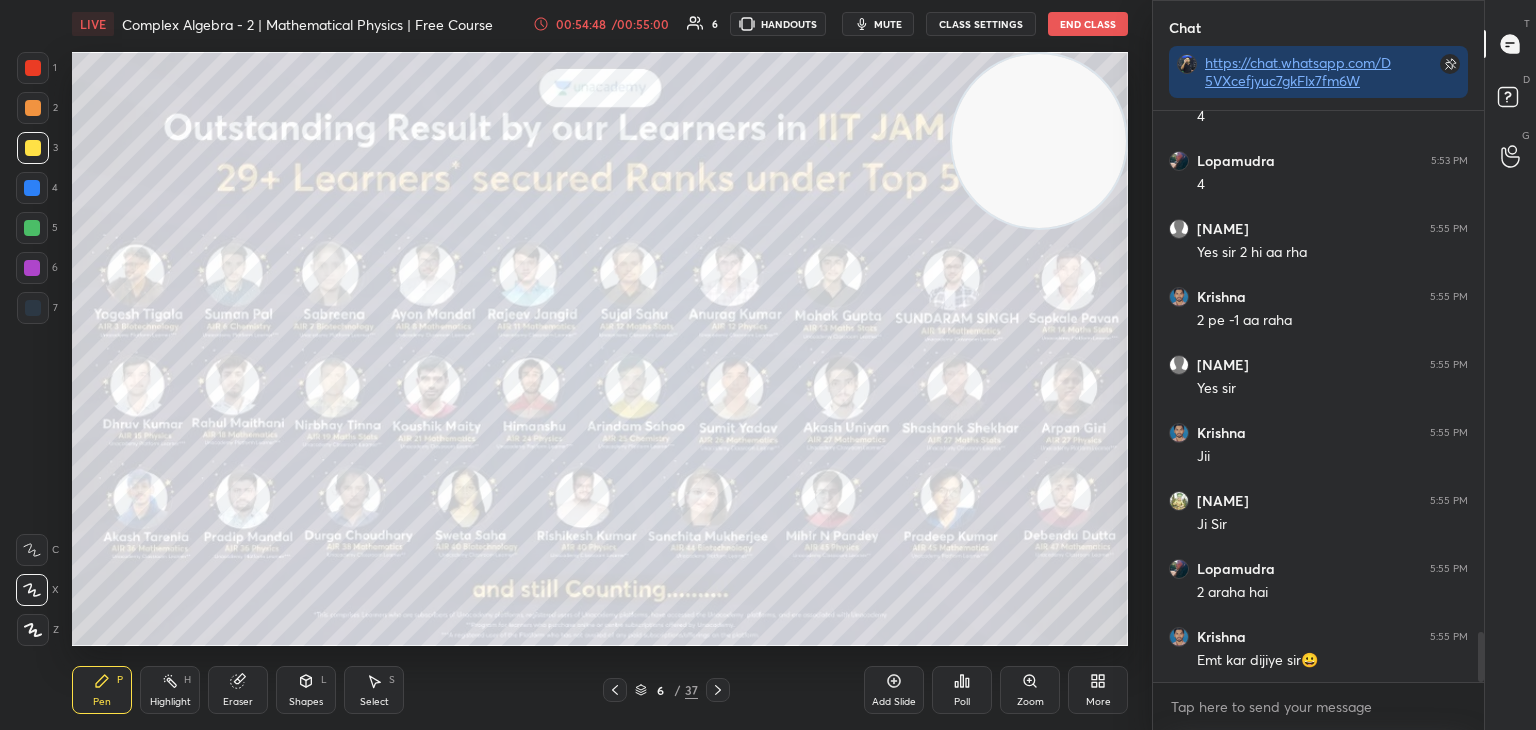 drag, startPoint x: 1037, startPoint y: 165, endPoint x: 252, endPoint y: 111, distance: 786.8551 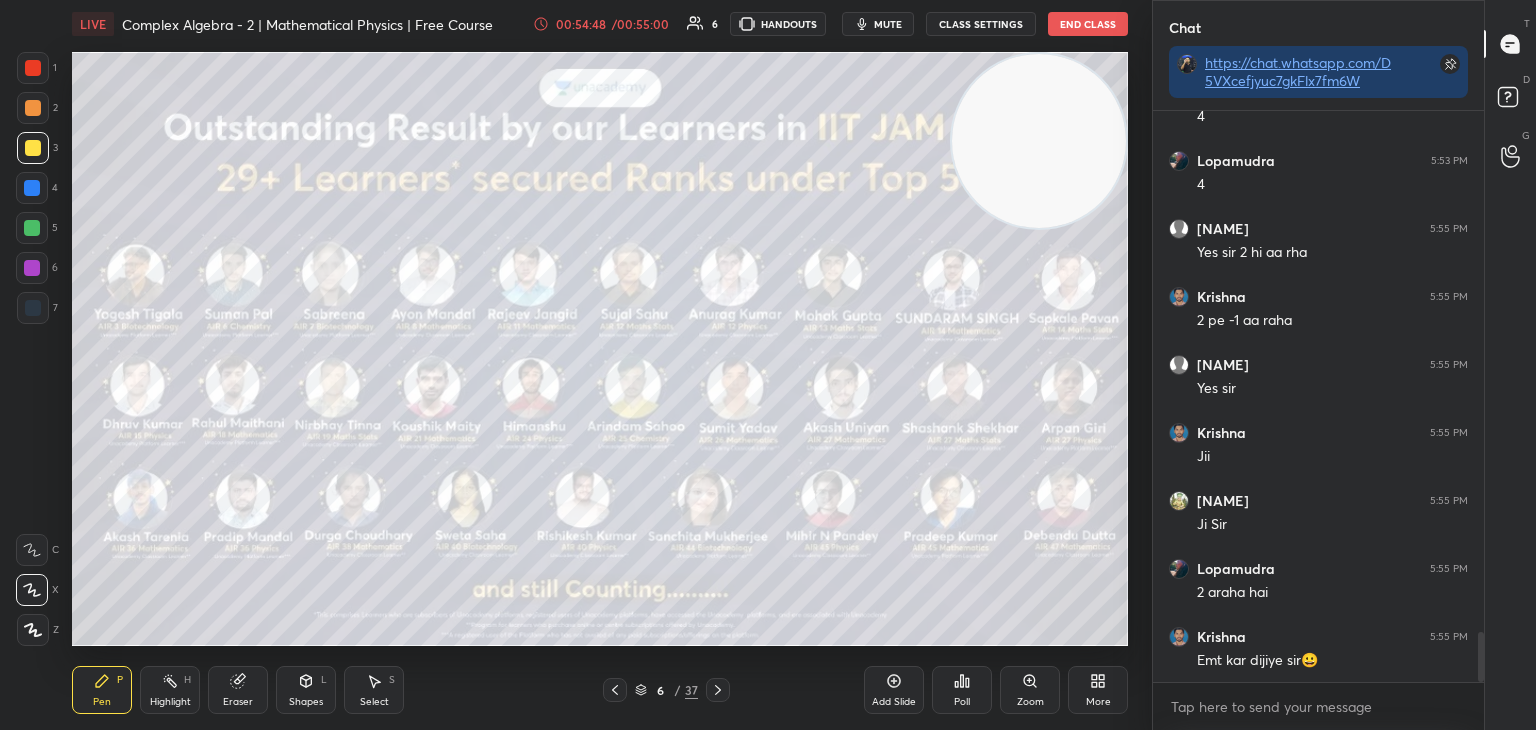 click at bounding box center [1039, 141] 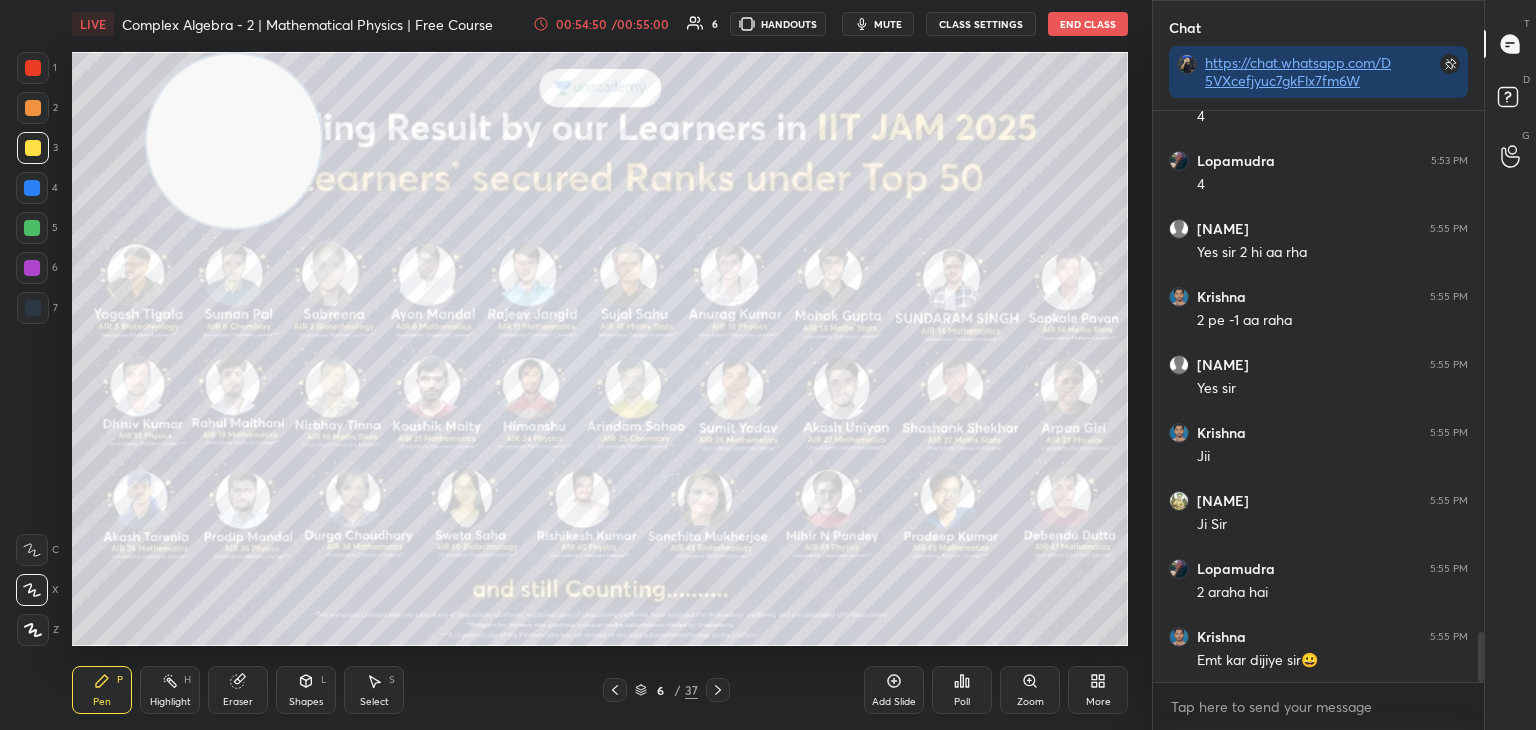 scroll, scrollTop: 5968, scrollLeft: 0, axis: vertical 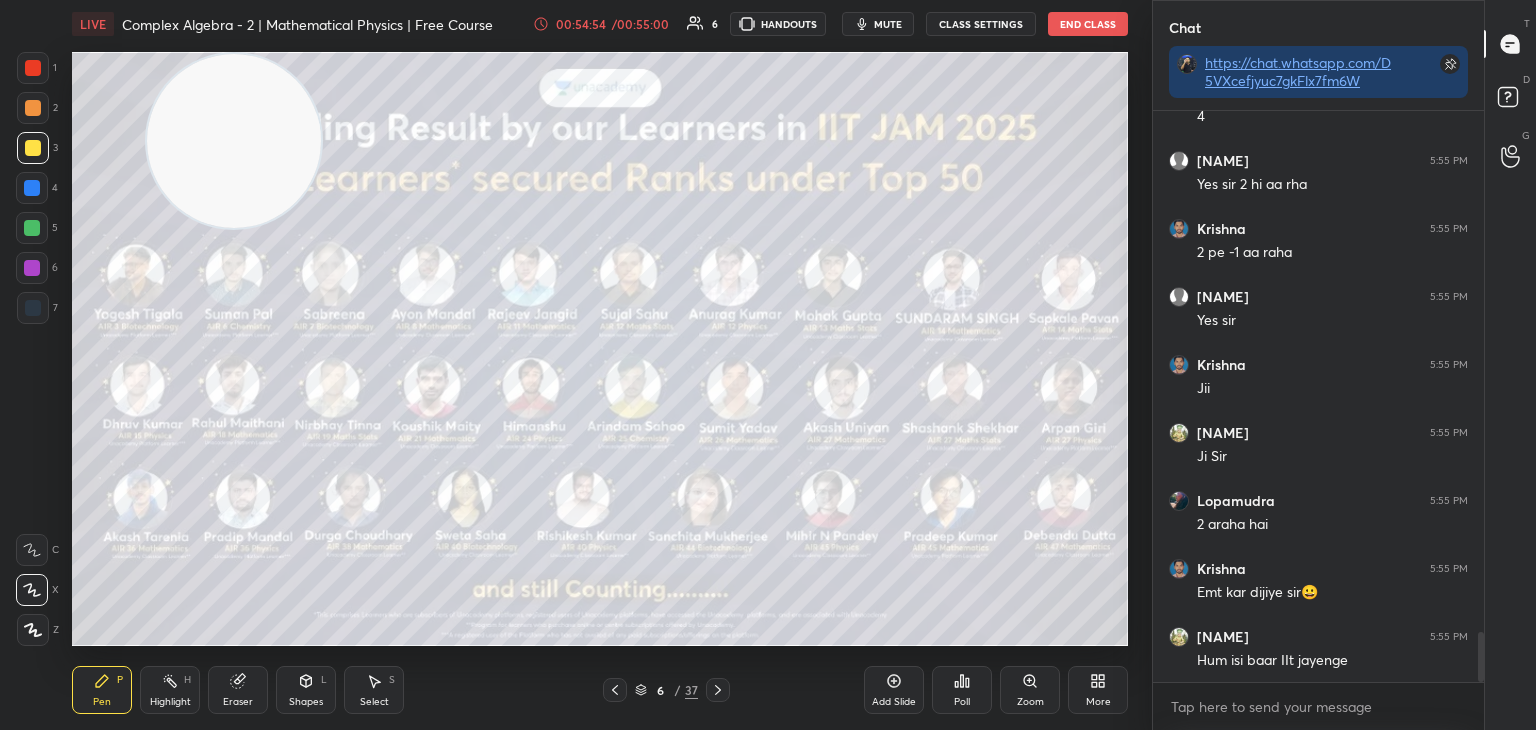 click 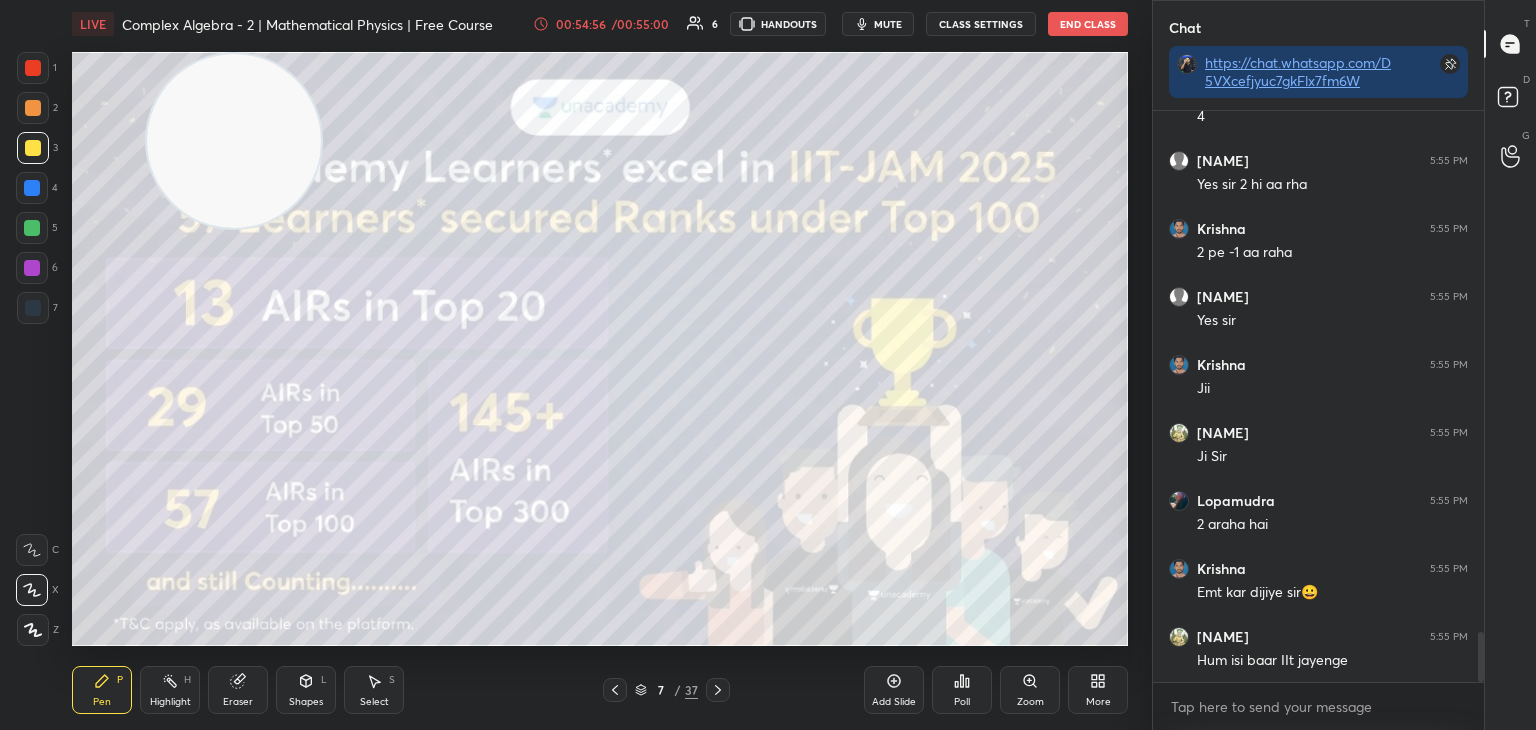 drag, startPoint x: 721, startPoint y: 693, endPoint x: 732, endPoint y: 694, distance: 11.045361 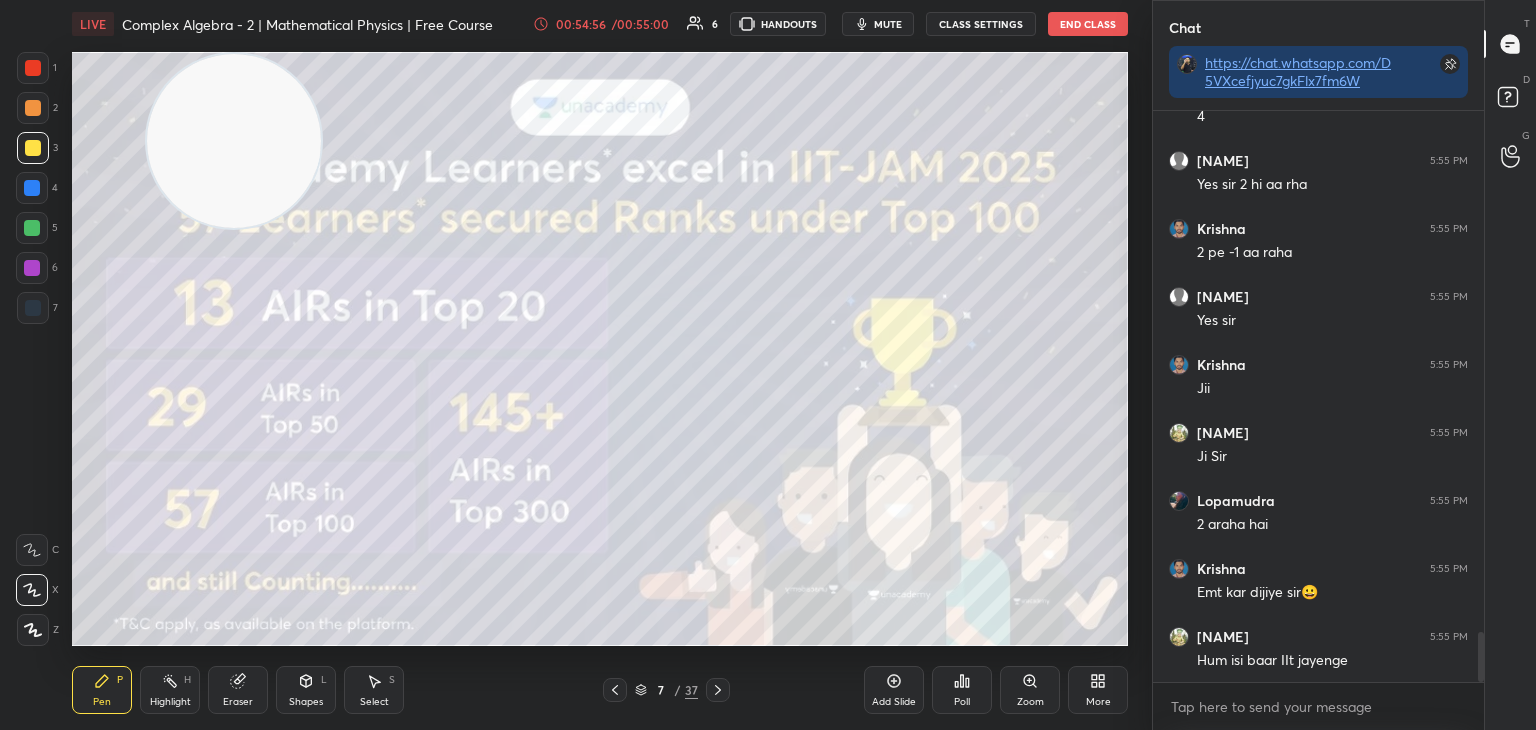 click 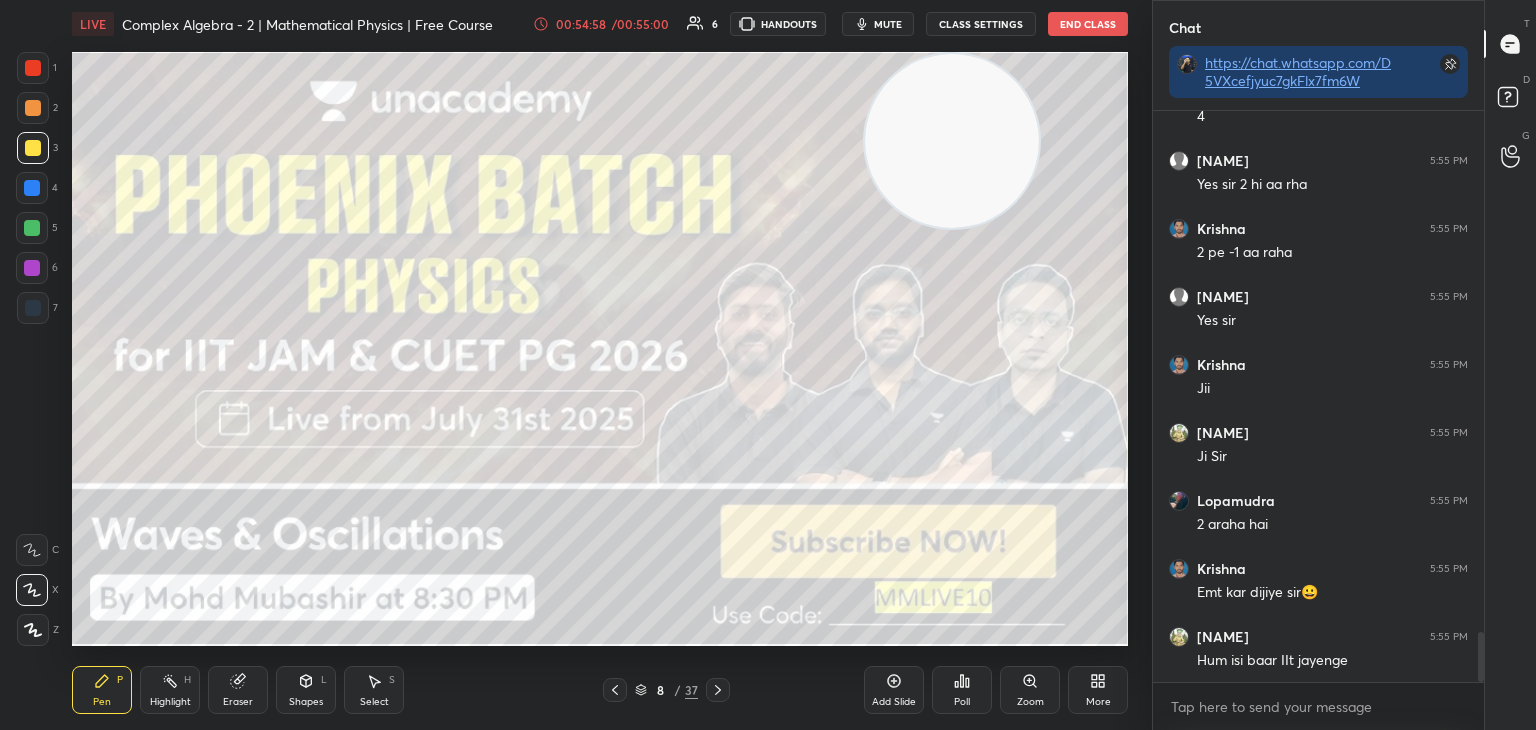 drag, startPoint x: 329, startPoint y: 125, endPoint x: 888, endPoint y: 82, distance: 560.6514 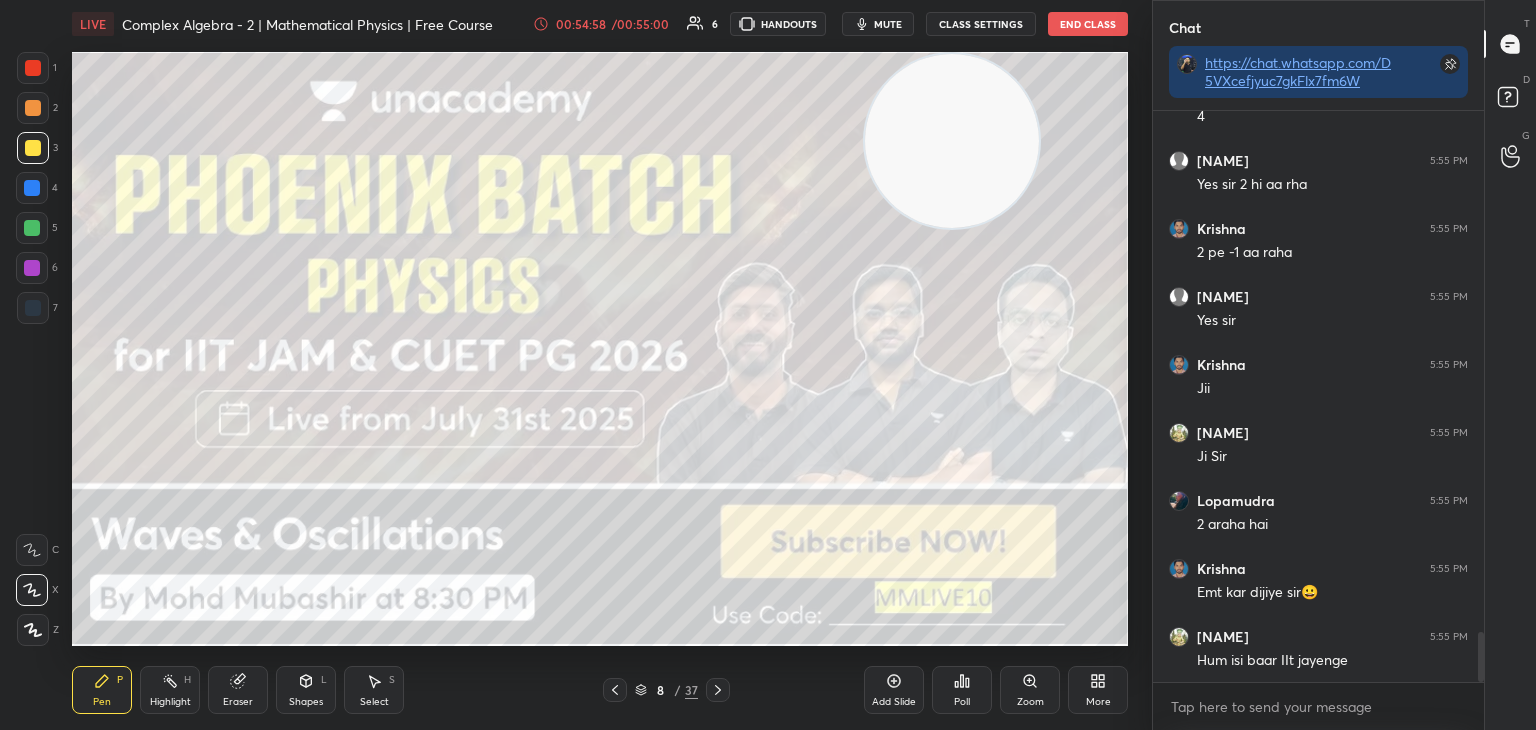click at bounding box center [952, 141] 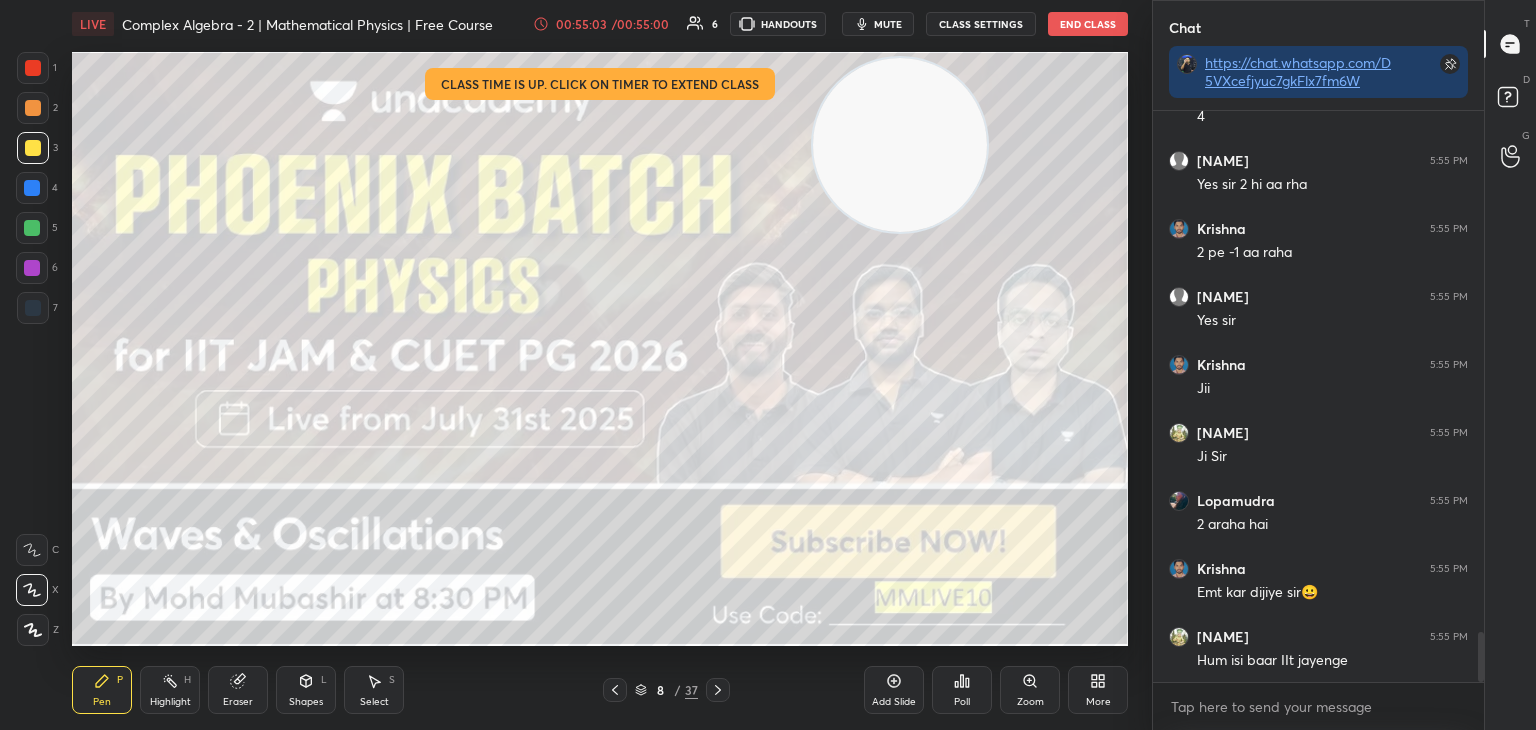 drag, startPoint x: 976, startPoint y: 89, endPoint x: 388, endPoint y: 193, distance: 597.12646 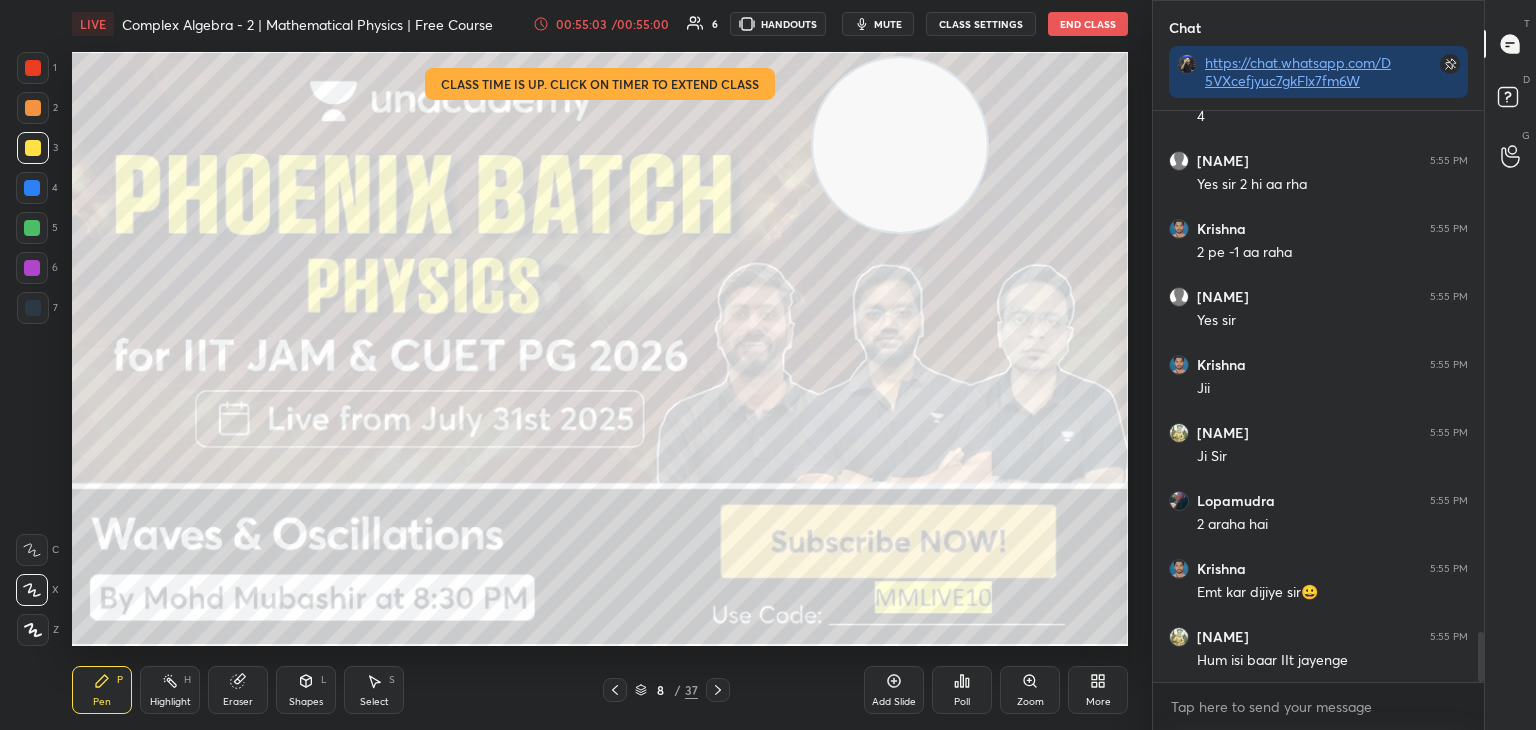 click at bounding box center [900, 145] 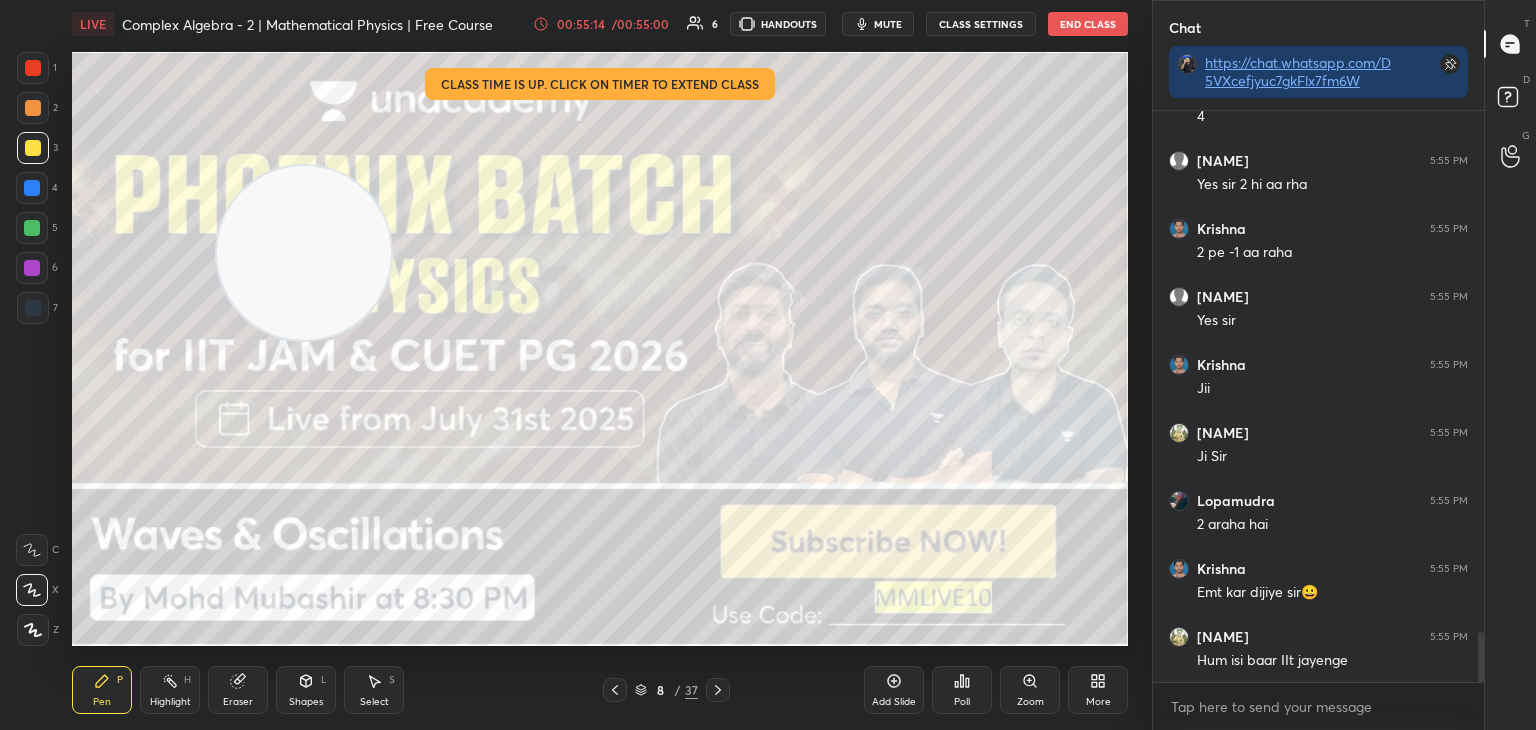 click 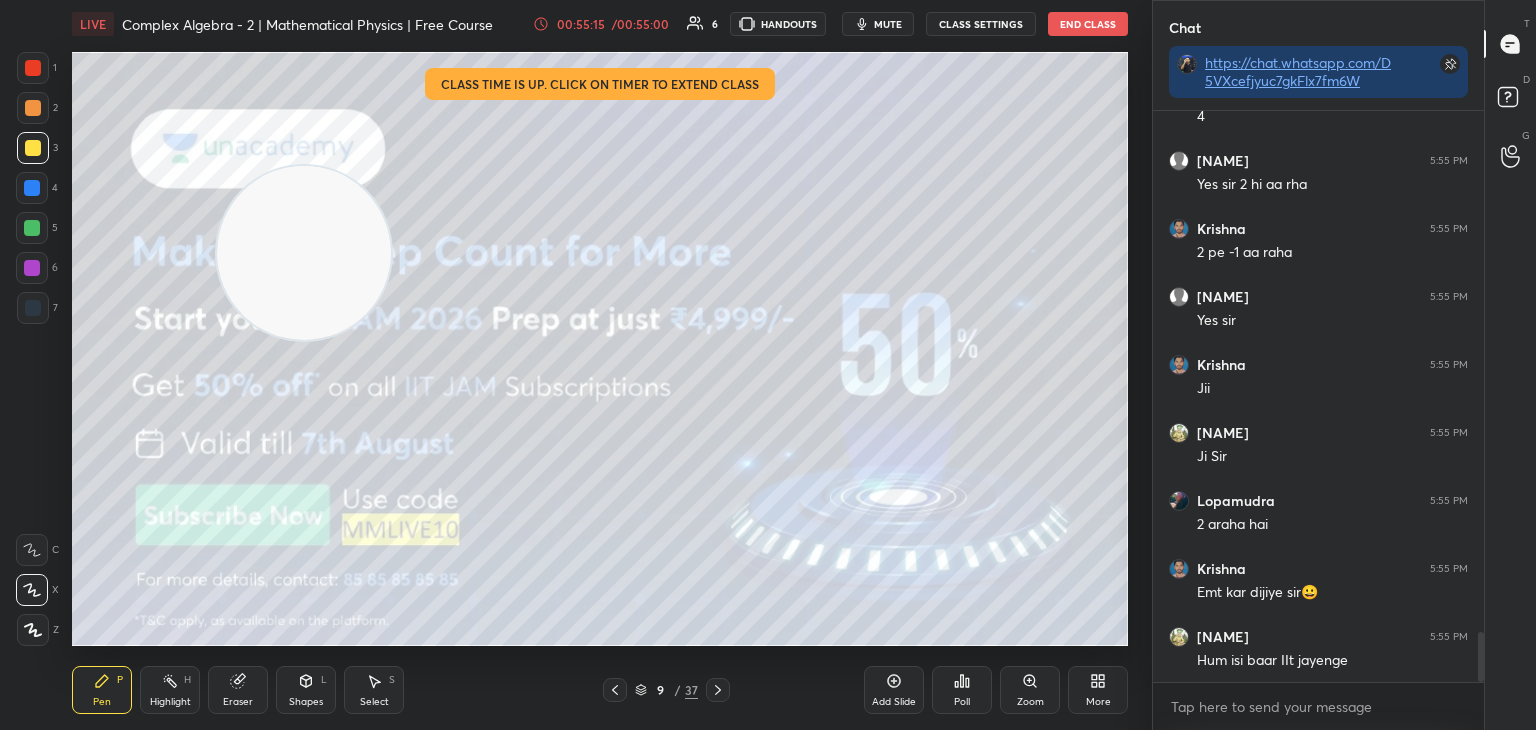 drag, startPoint x: 400, startPoint y: 233, endPoint x: 1020, endPoint y: 118, distance: 630.57513 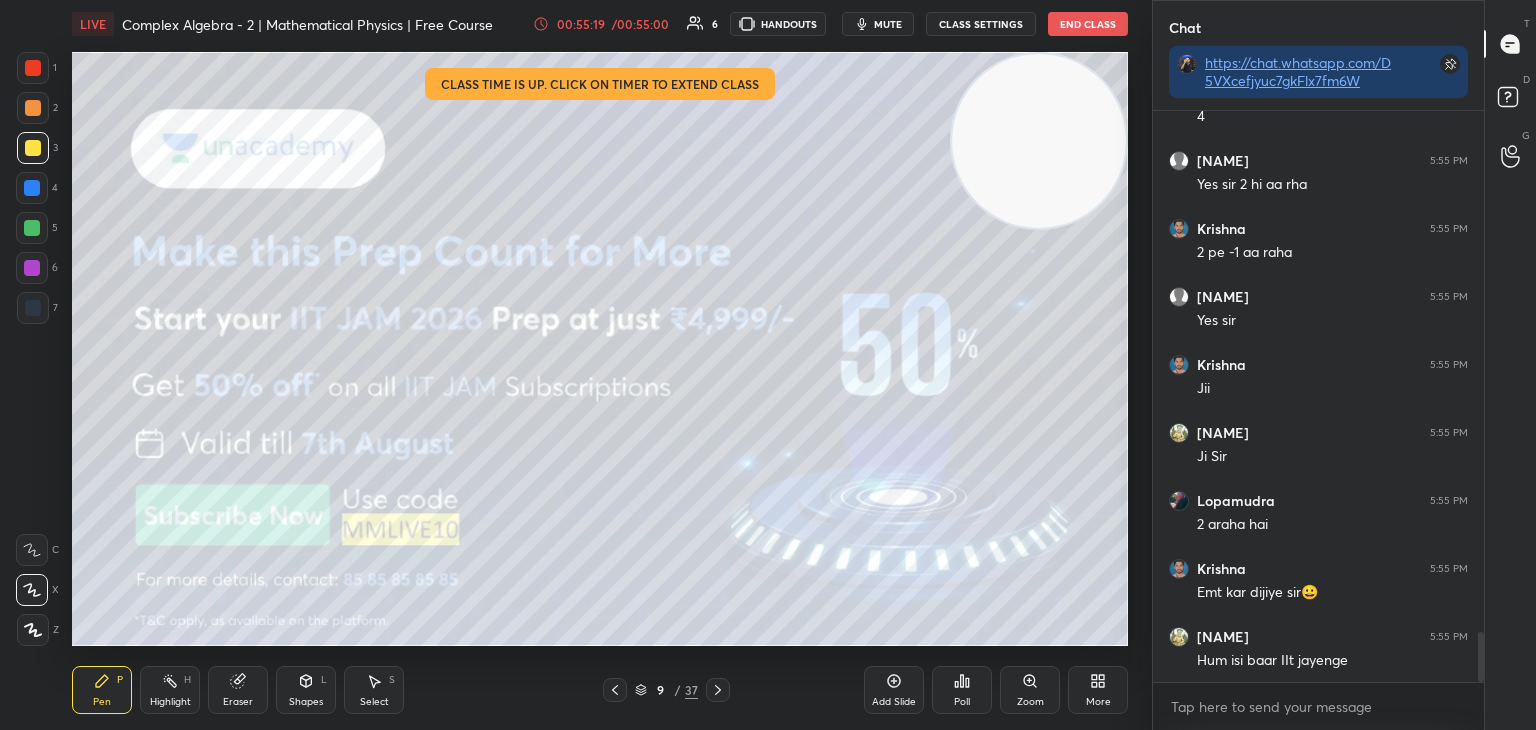 click 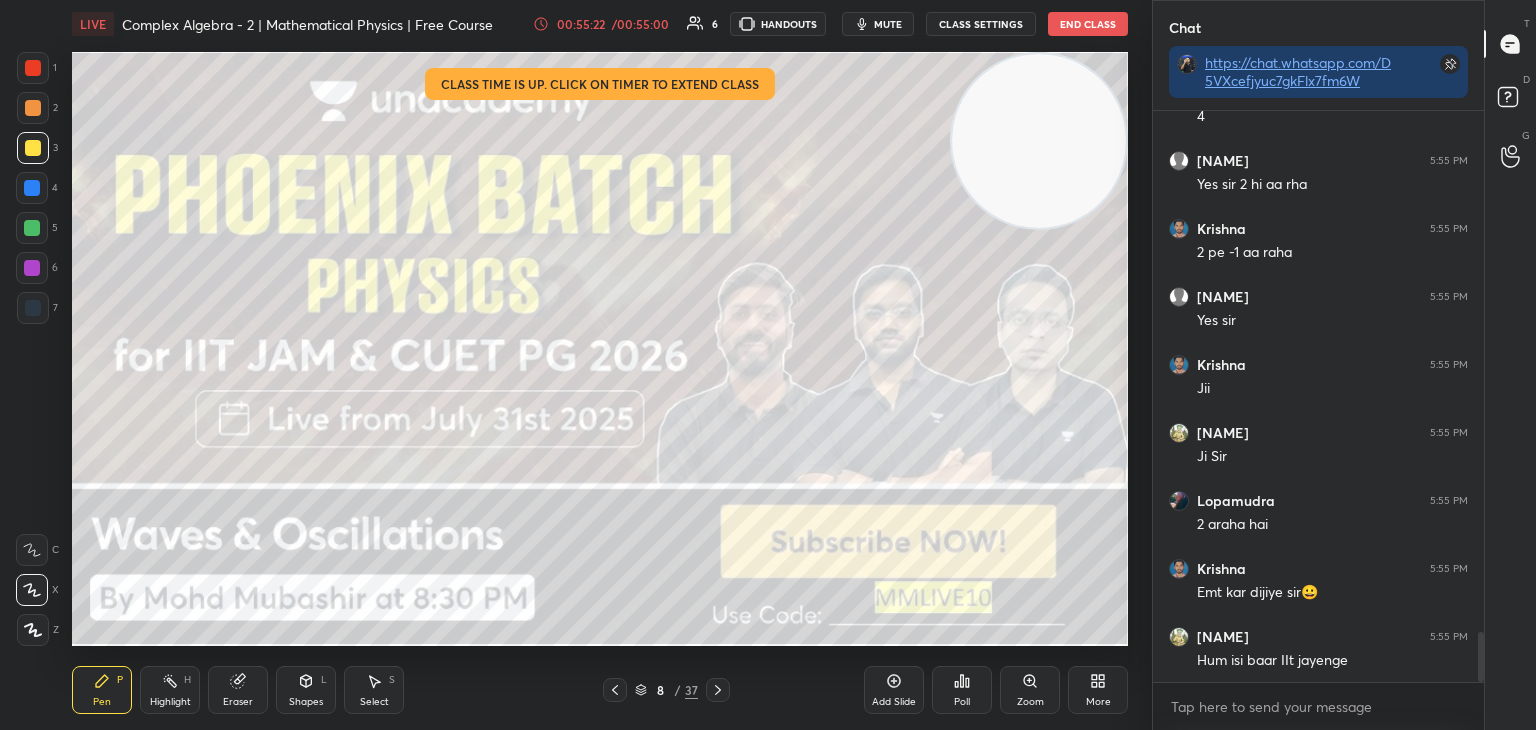 click 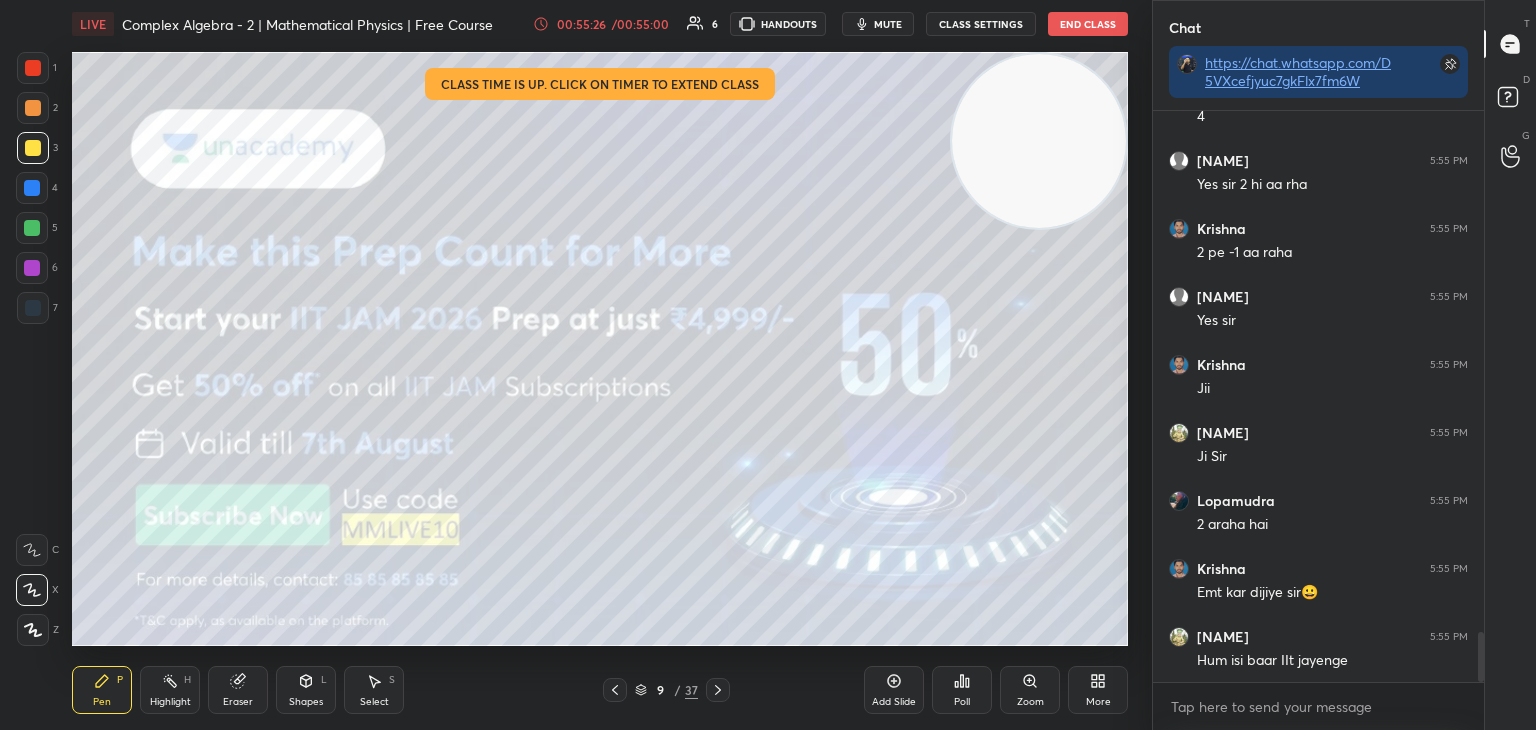 click 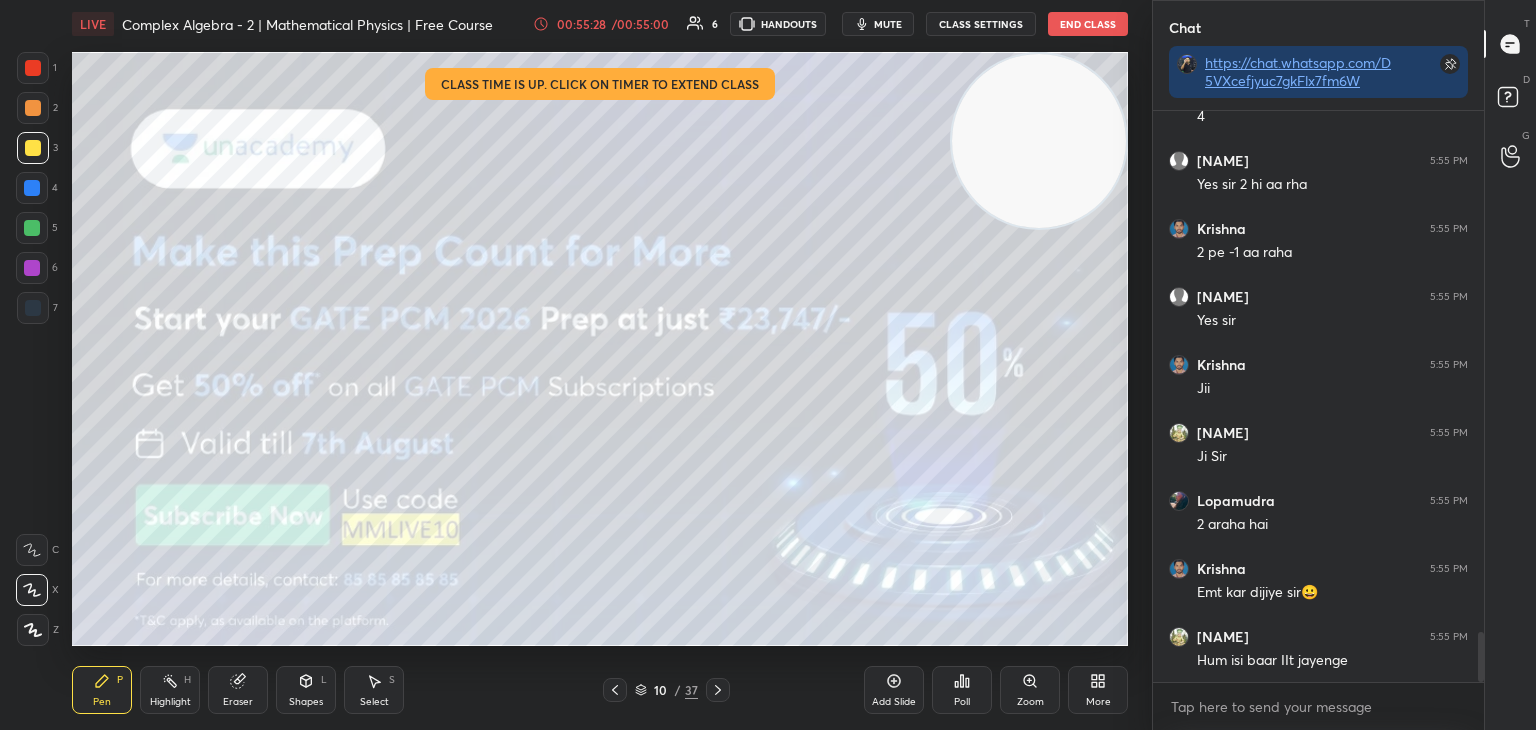 click 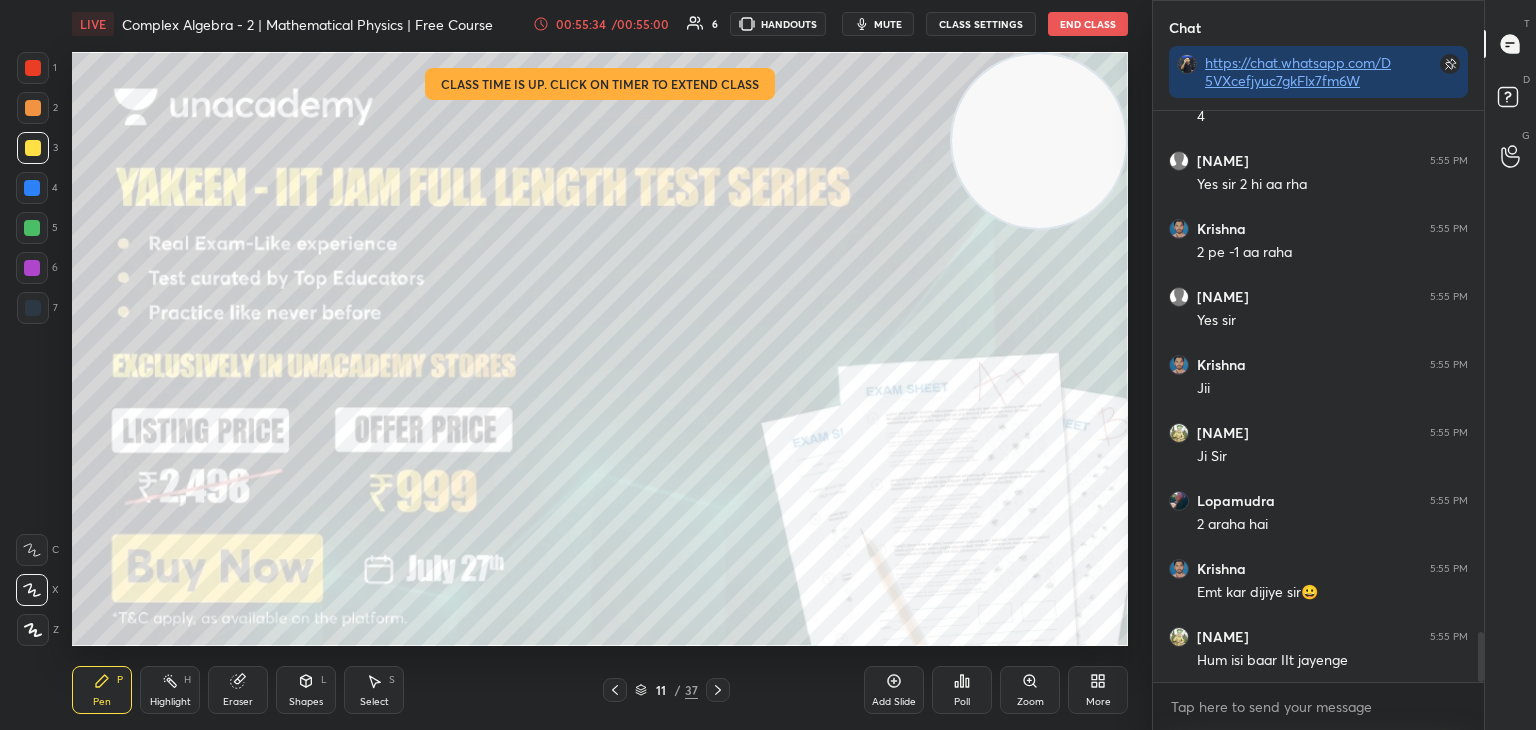 click 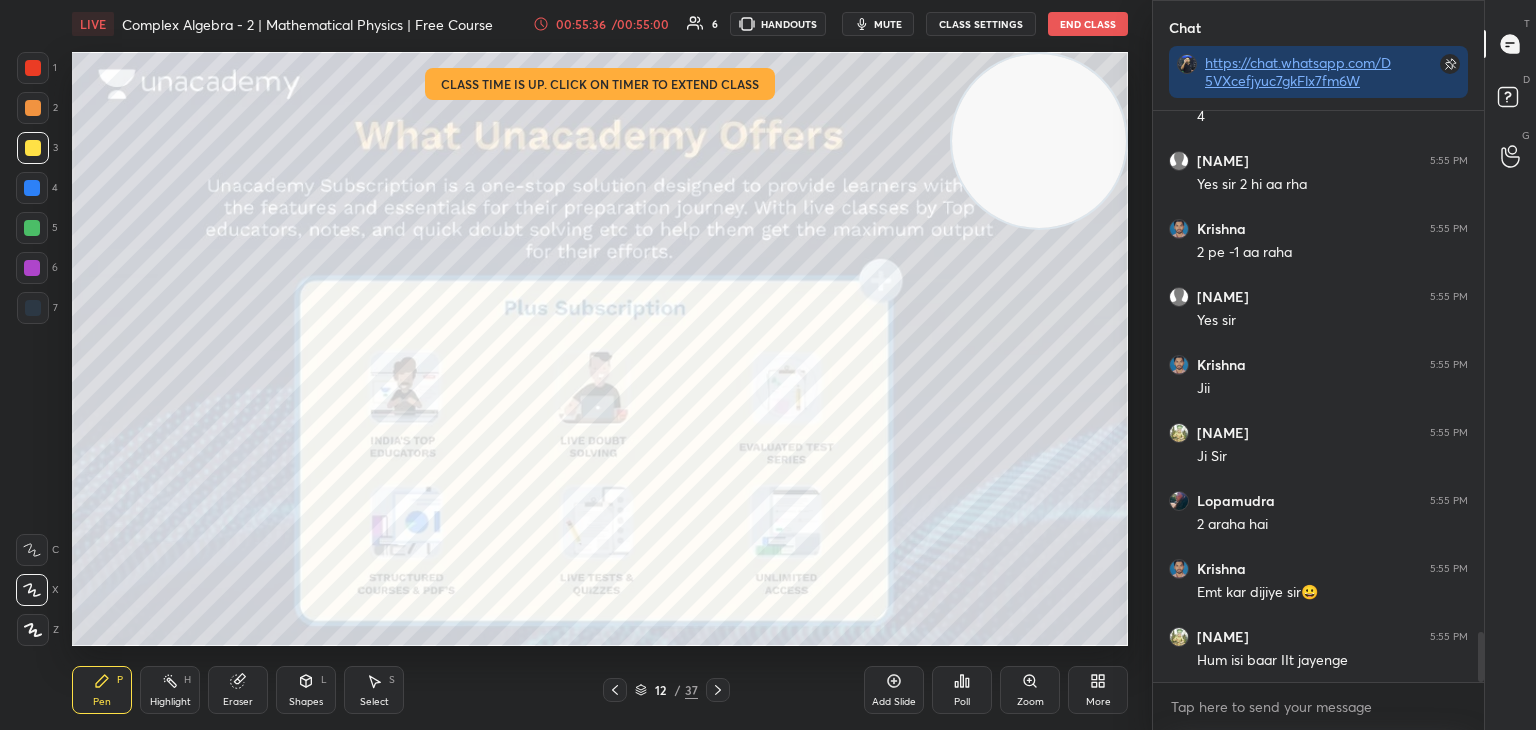 drag, startPoint x: 32, startPoint y: 189, endPoint x: 64, endPoint y: 225, distance: 48.166378 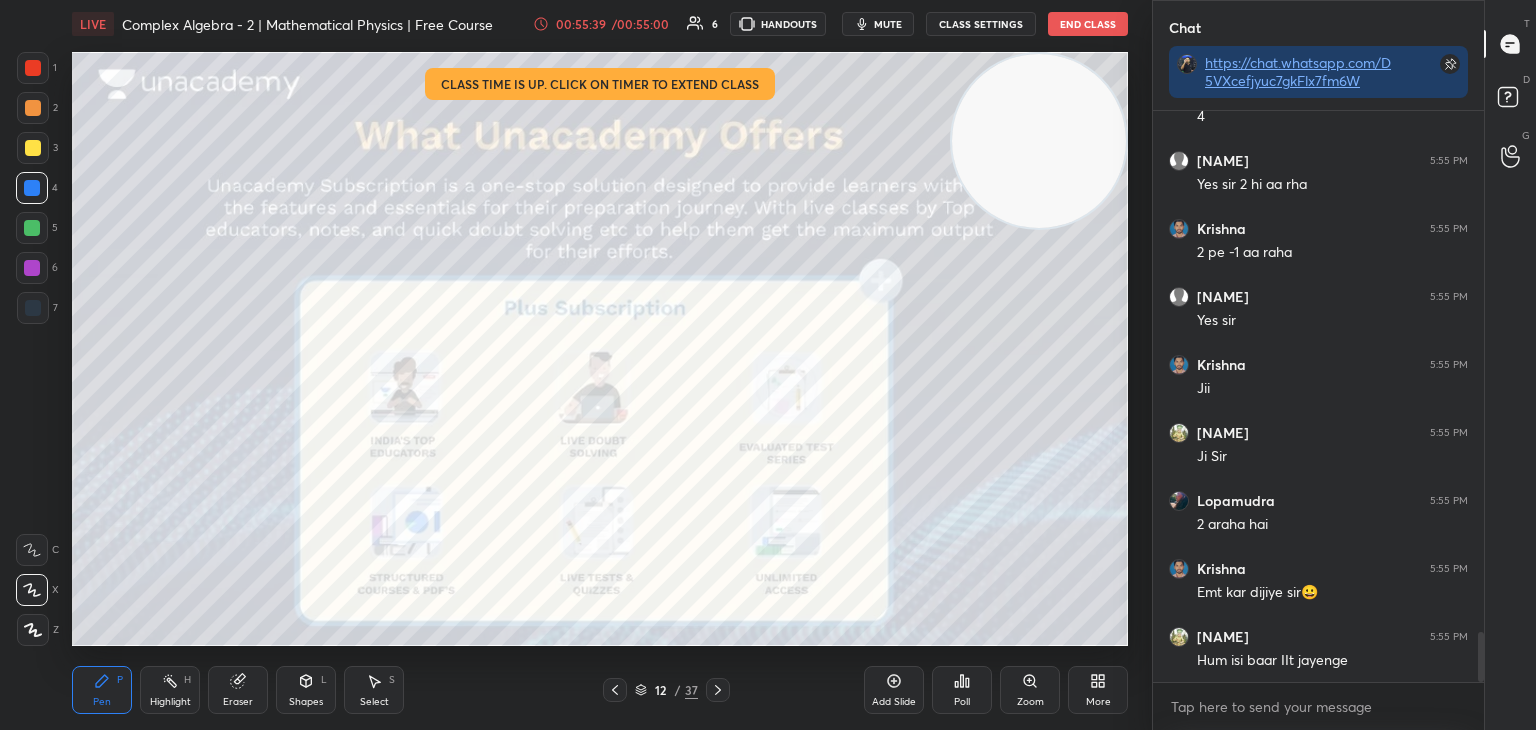 click 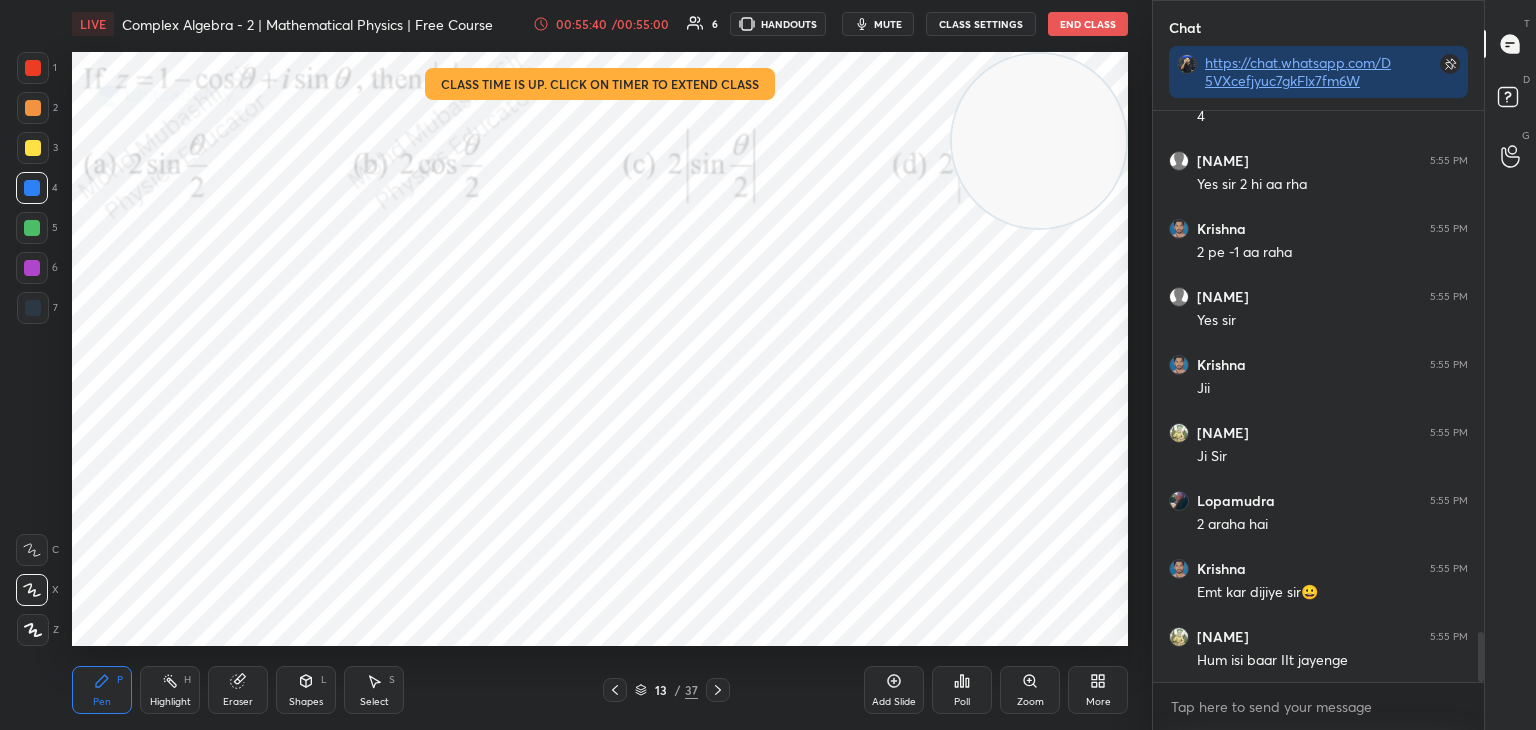 click on "13 / 37" at bounding box center [666, 690] 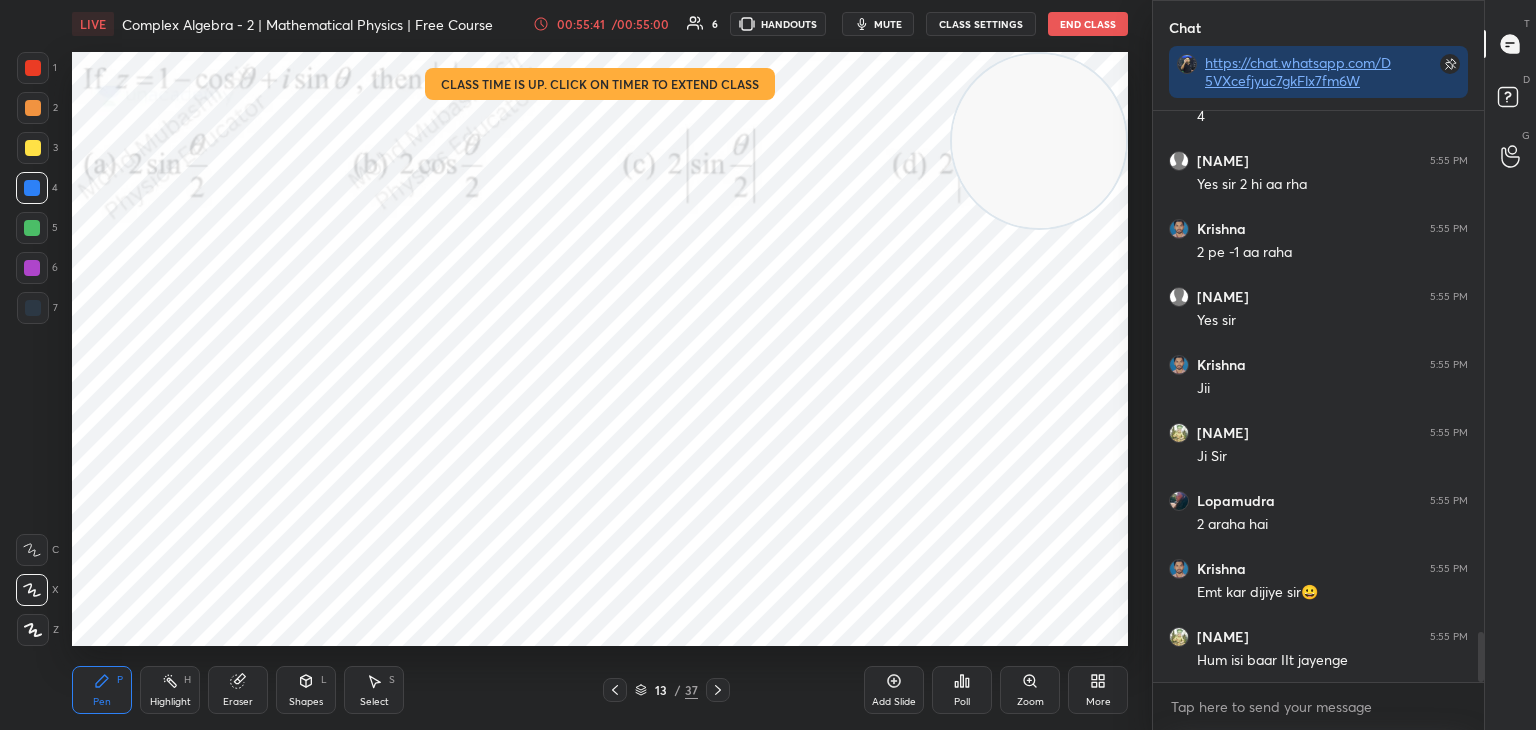 click 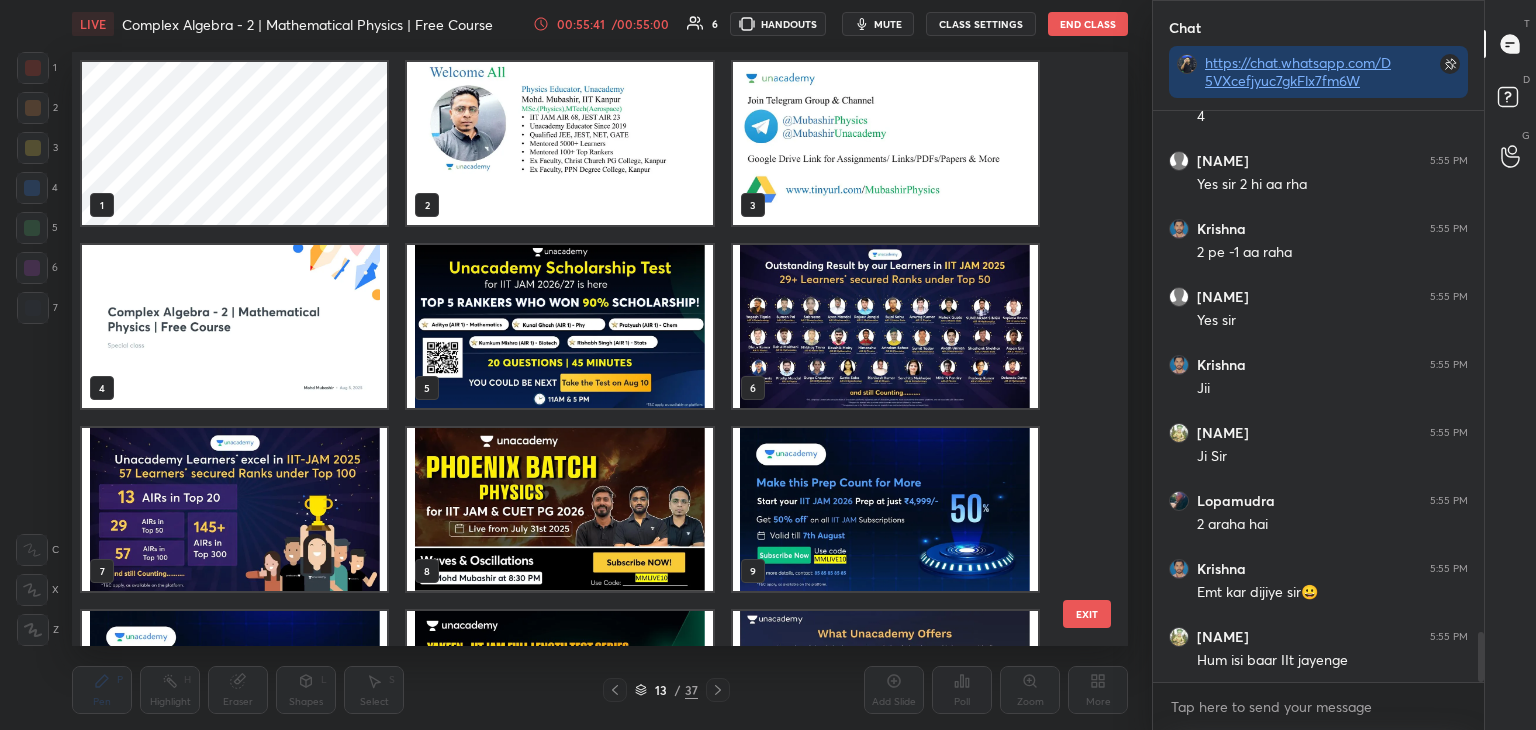 scroll, scrollTop: 320, scrollLeft: 0, axis: vertical 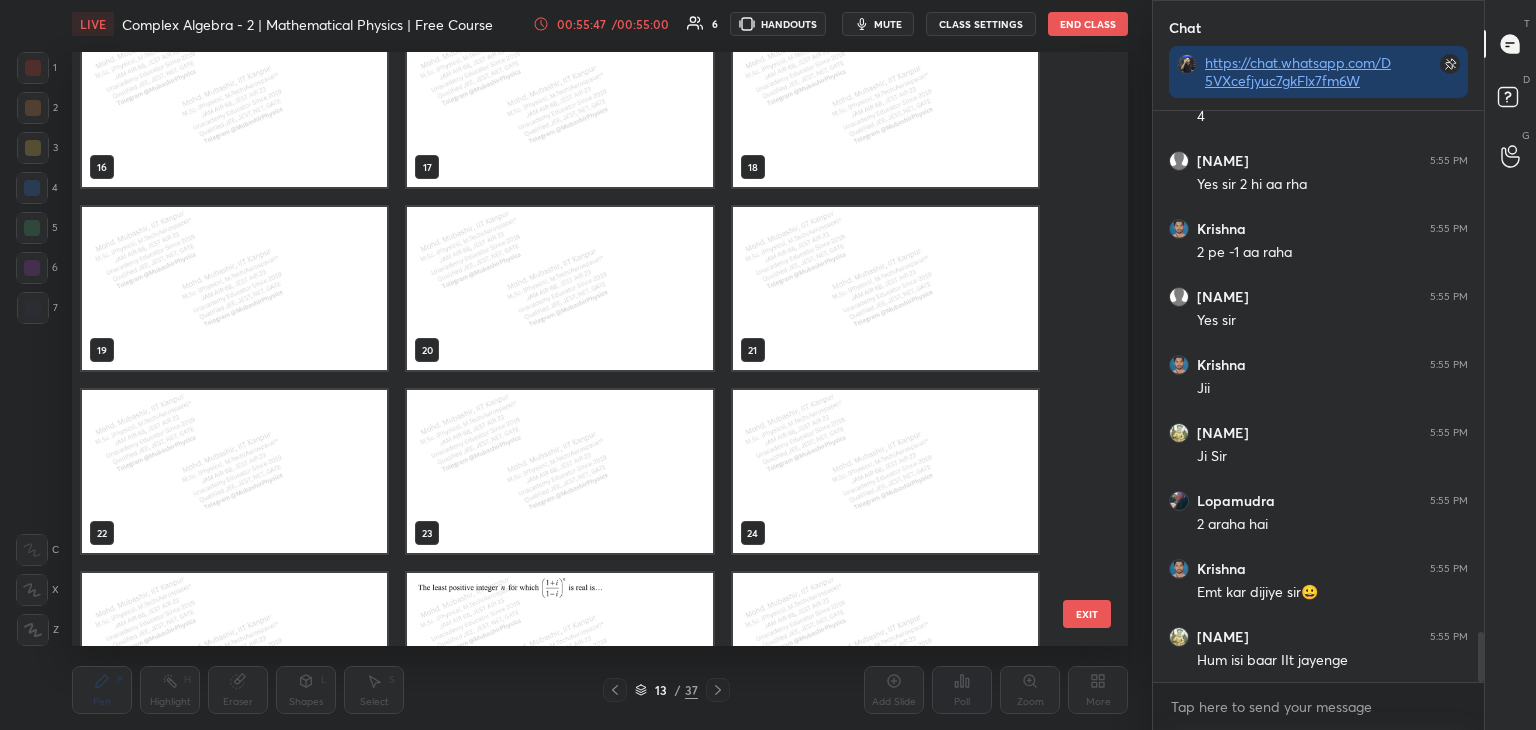 click at bounding box center (559, 654) 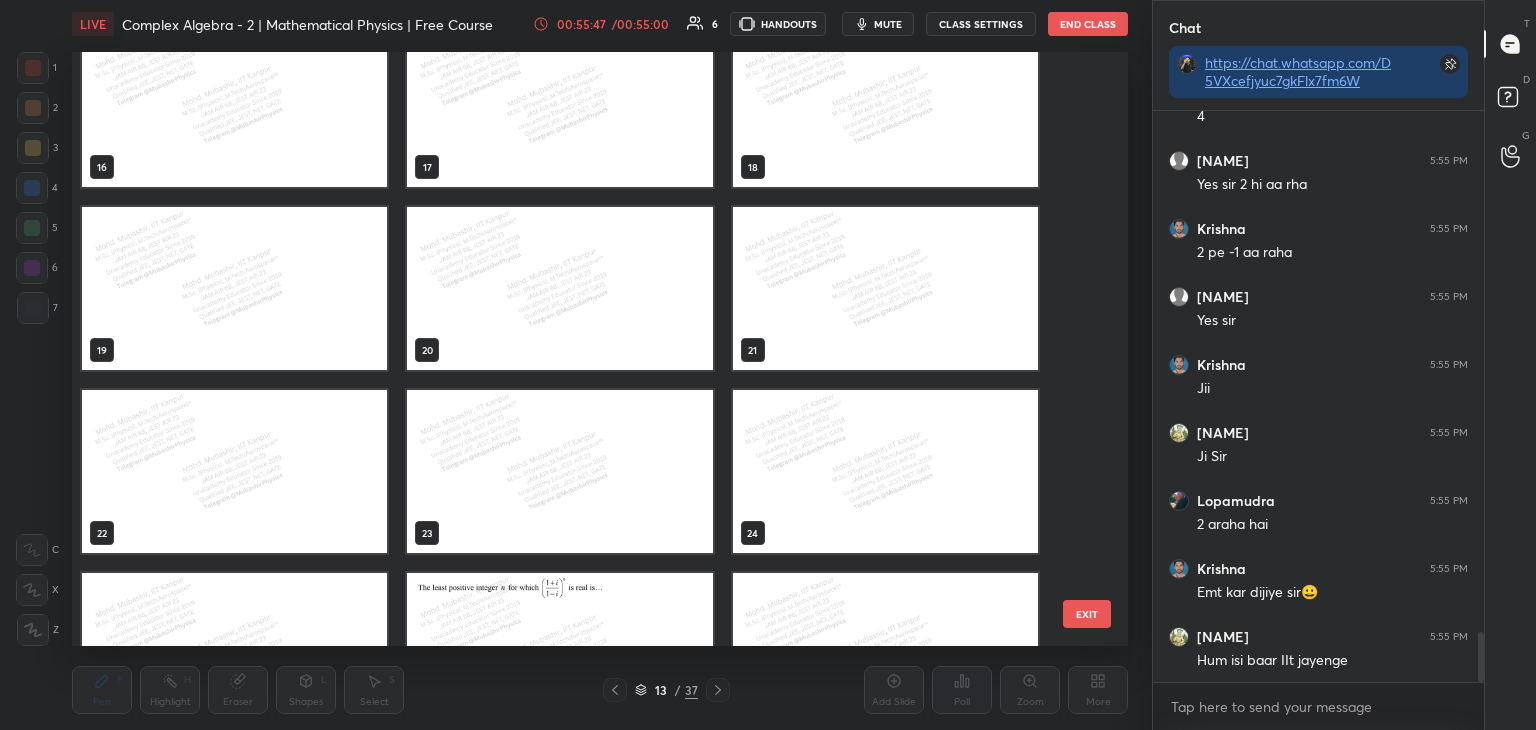 scroll, scrollTop: 1052, scrollLeft: 0, axis: vertical 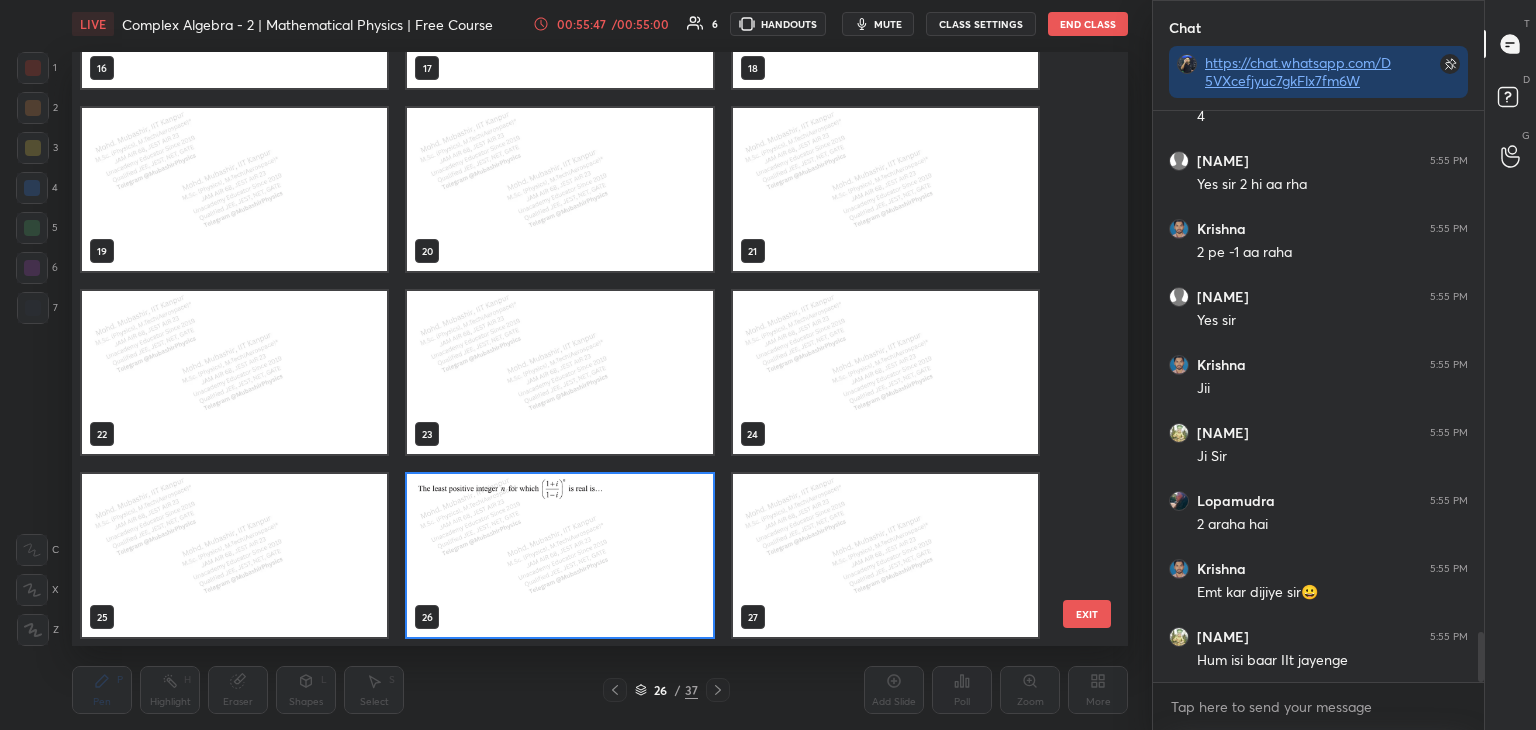 click on "13 14 15 16 17 18 19 20 21 22 23 24 25 26 27" at bounding box center (582, 349) 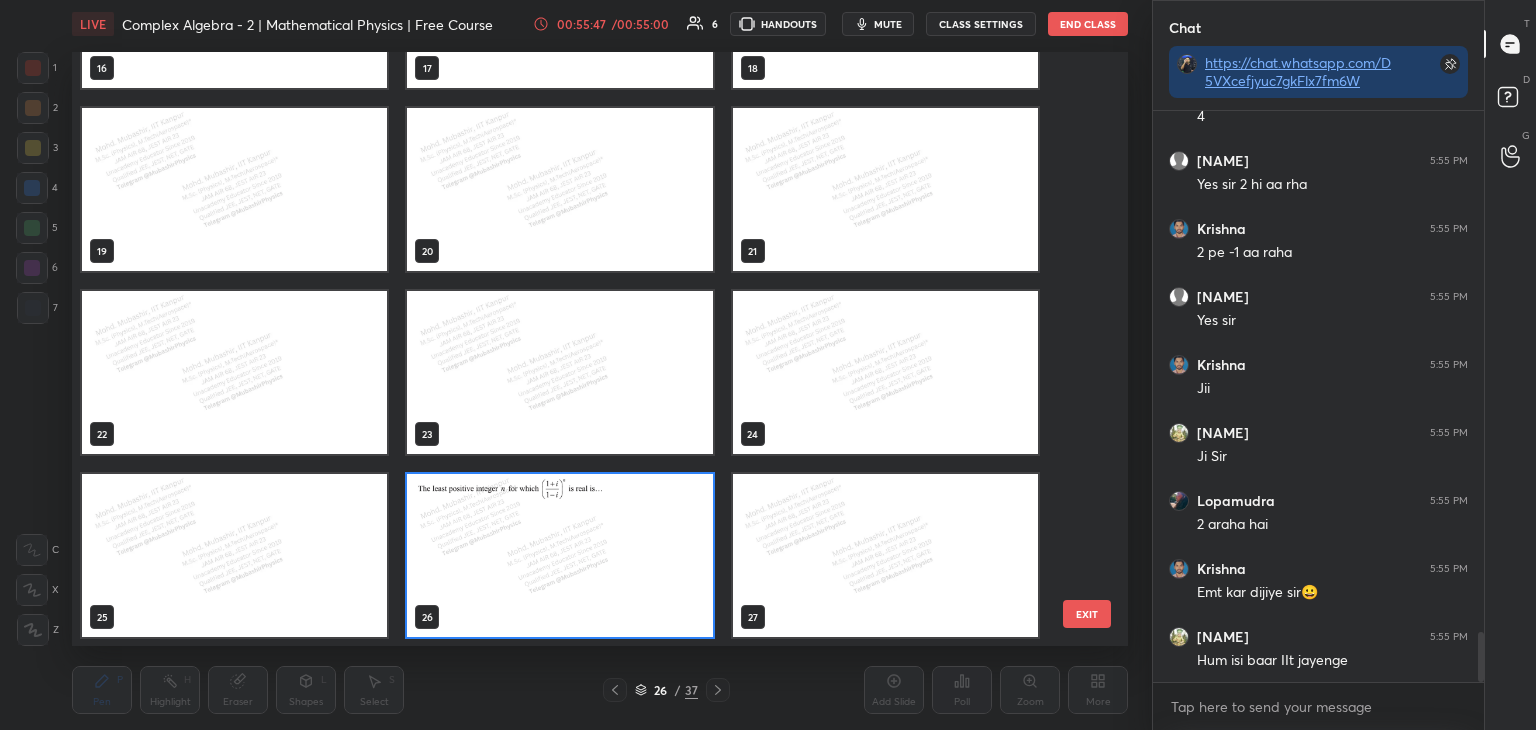 click at bounding box center [559, 555] 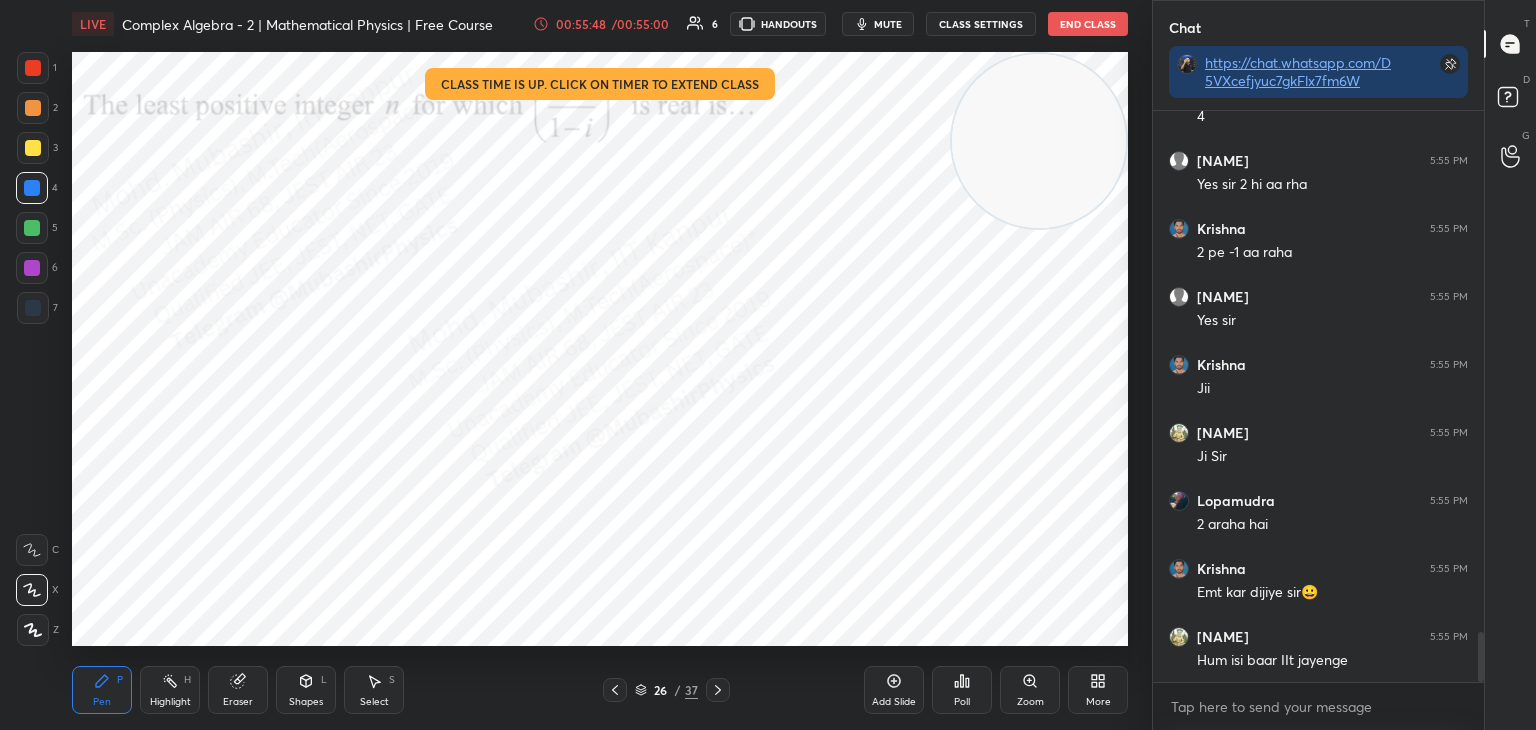 click 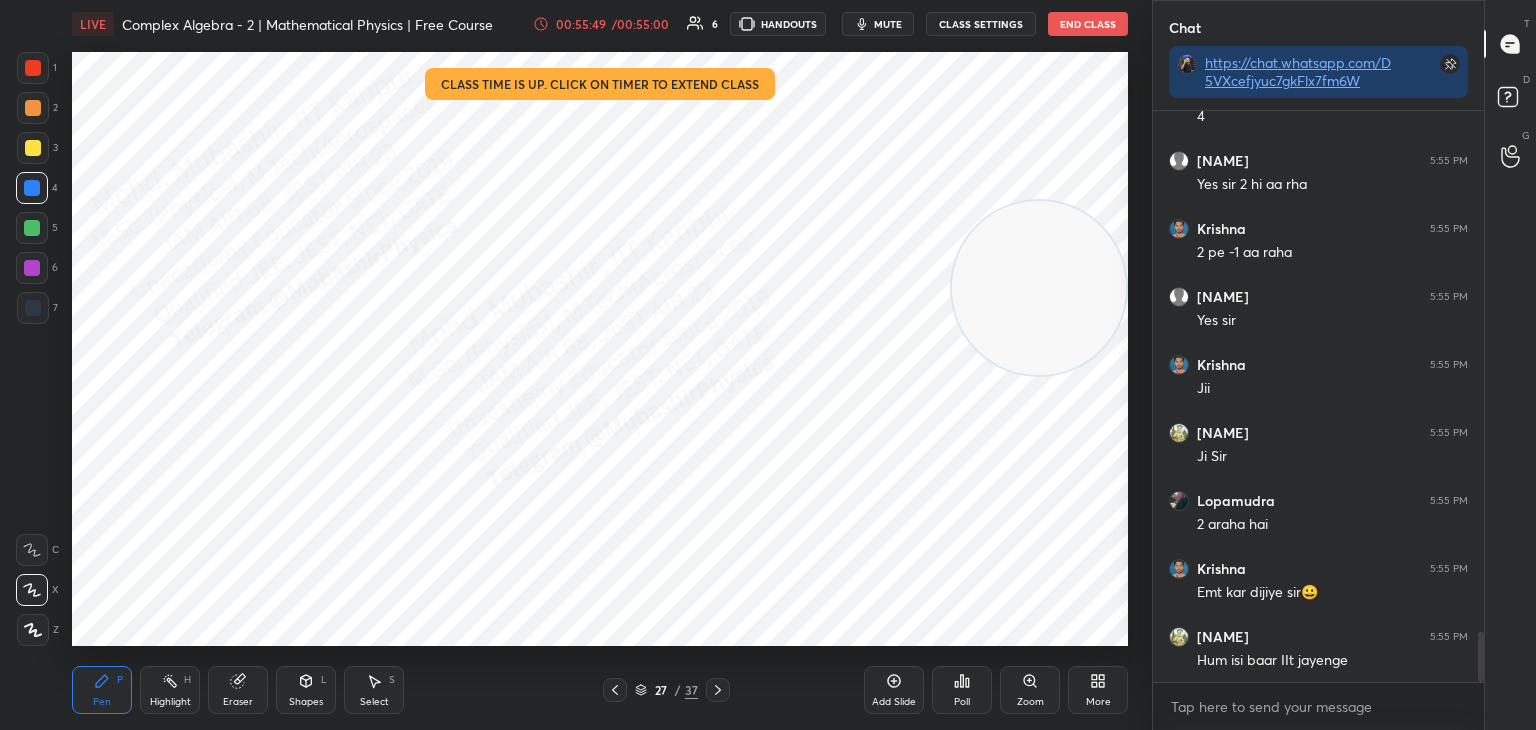 drag, startPoint x: 1097, startPoint y: 274, endPoint x: 992, endPoint y: 545, distance: 290.63034 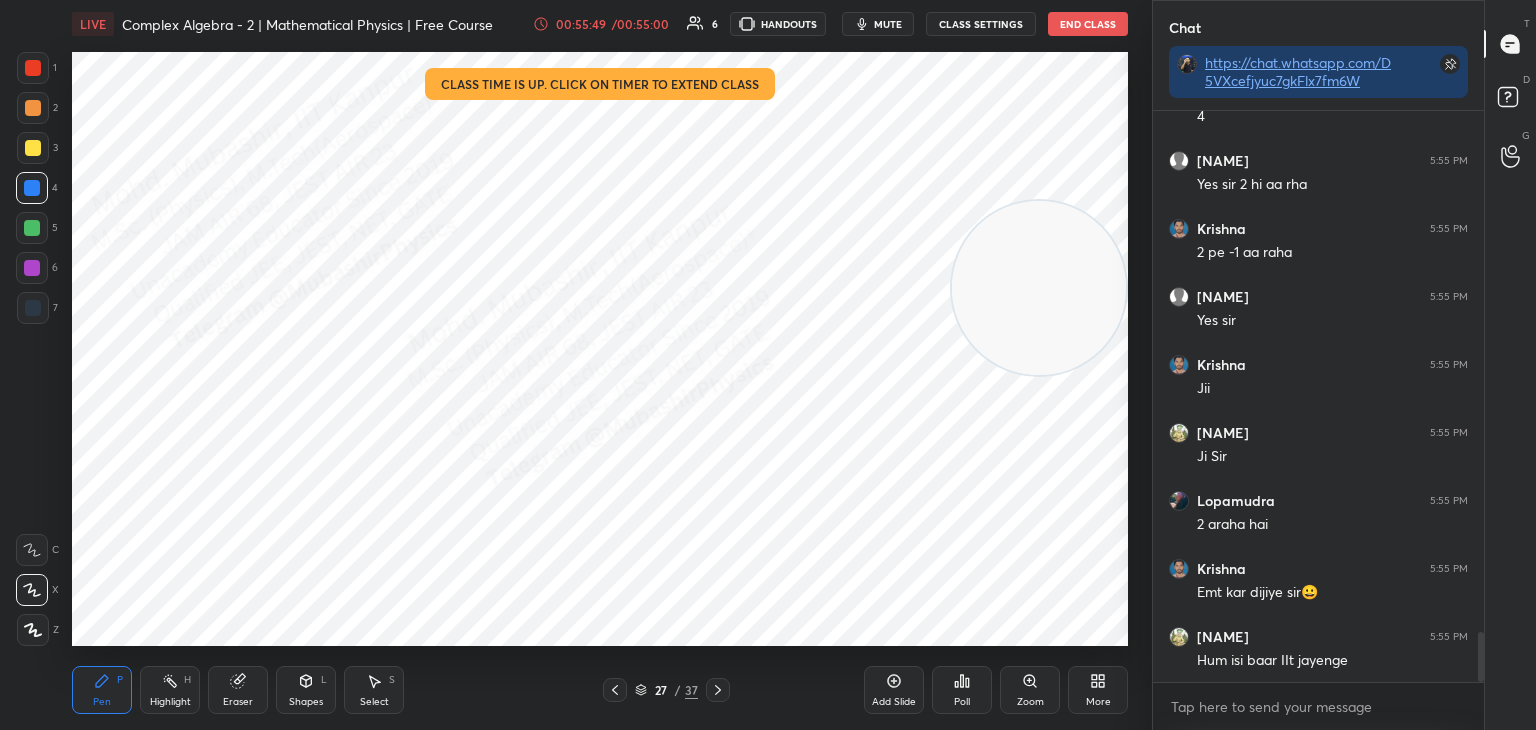 click at bounding box center [1039, 288] 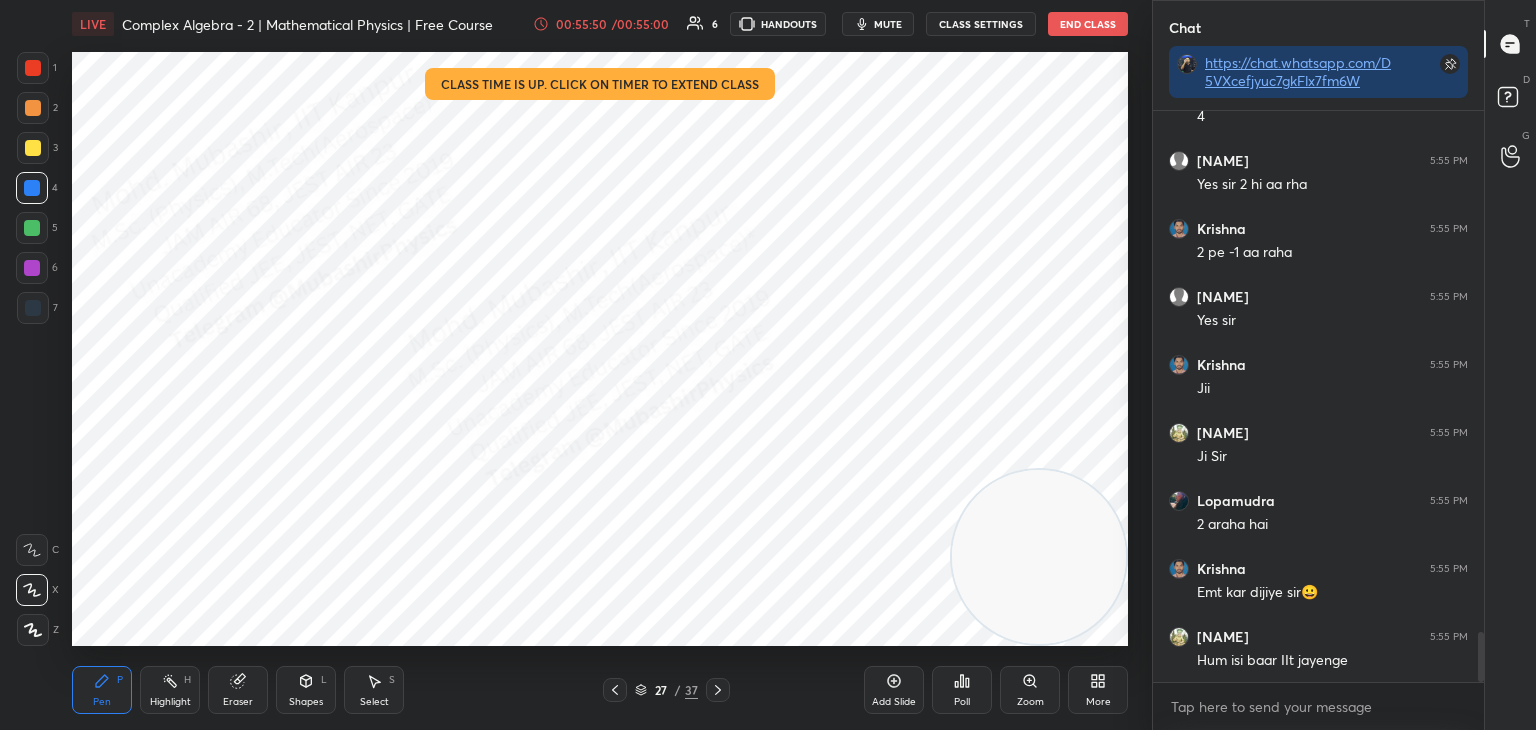drag, startPoint x: 28, startPoint y: 77, endPoint x: 36, endPoint y: 90, distance: 15.264338 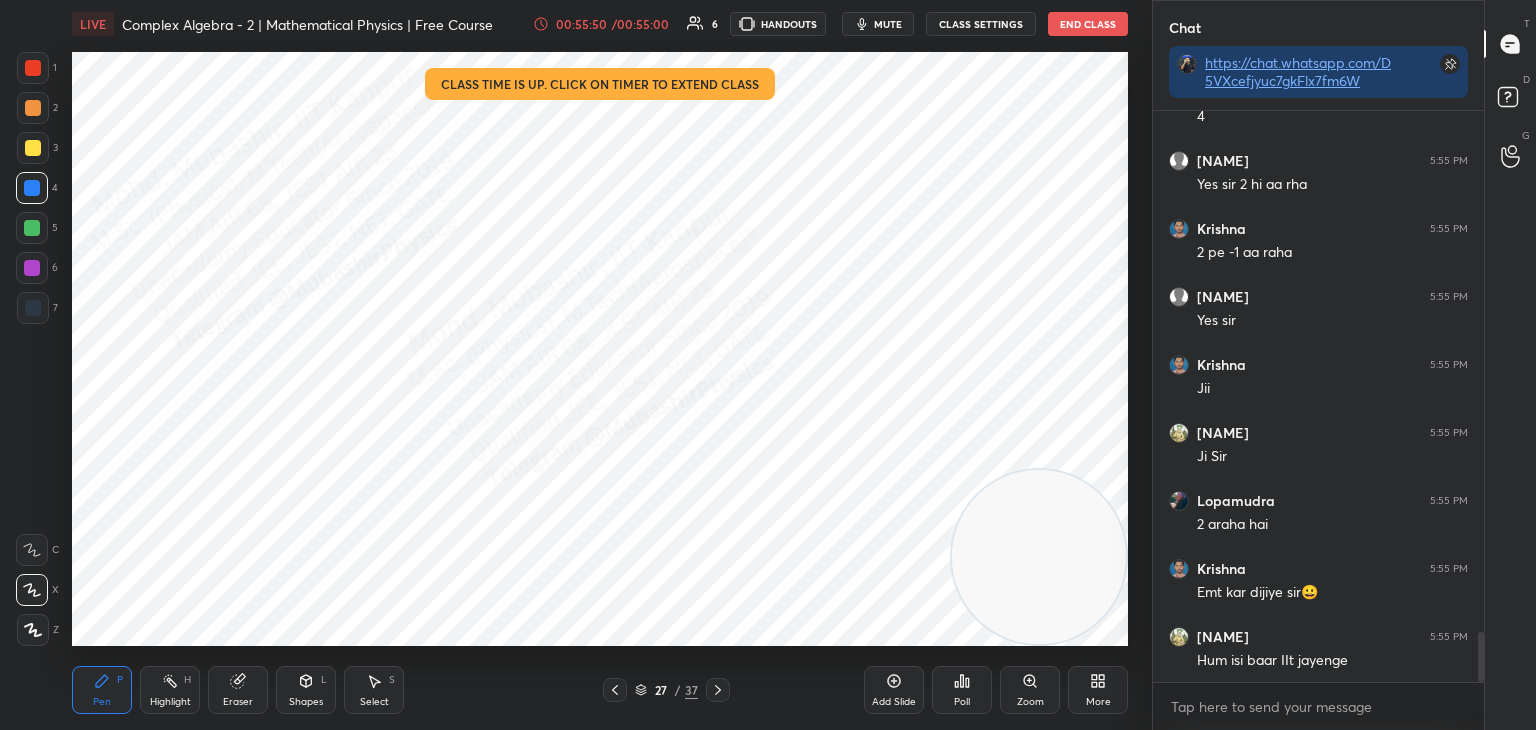 click at bounding box center (33, 68) 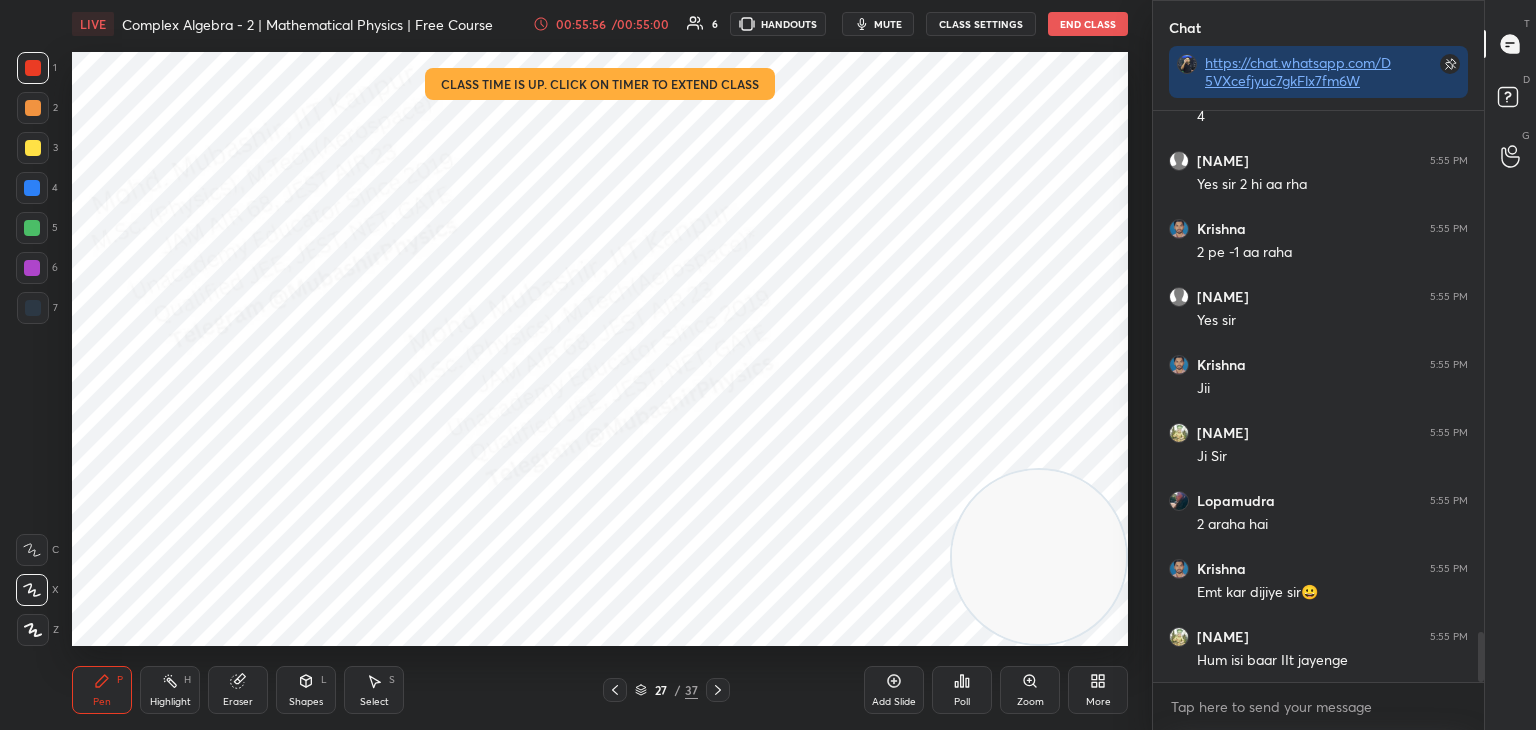 drag, startPoint x: 40, startPoint y: 182, endPoint x: 64, endPoint y: 205, distance: 33.24154 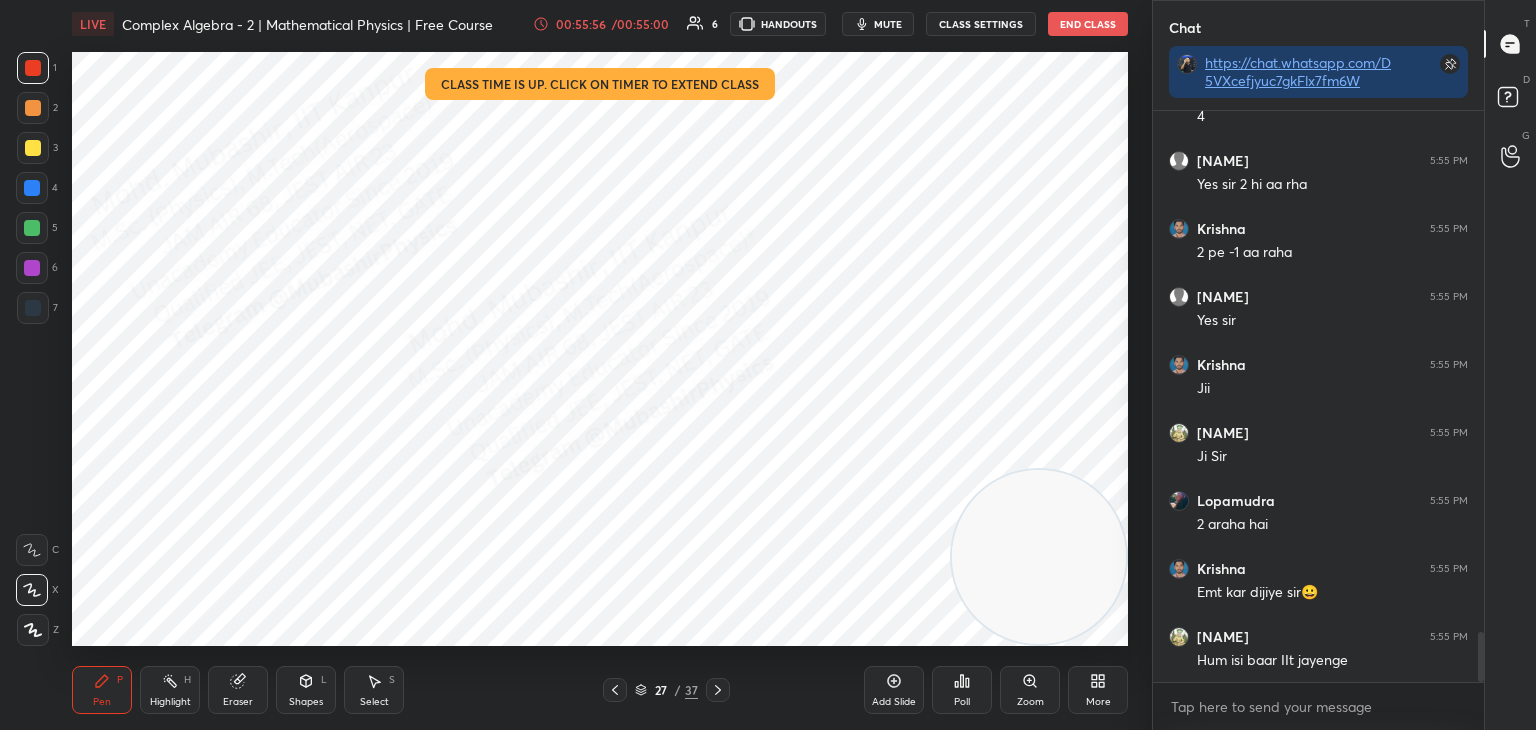 click at bounding box center [32, 188] 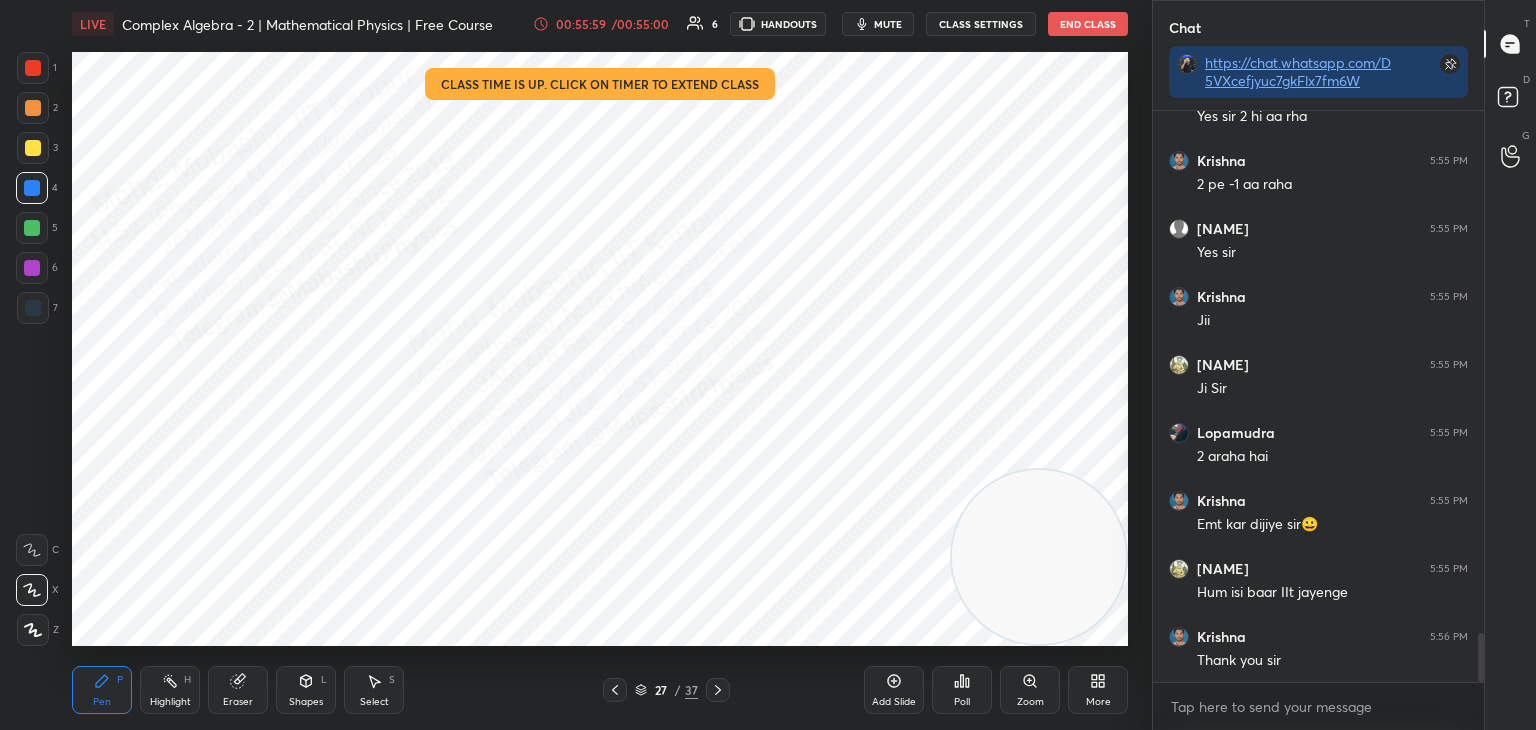 scroll, scrollTop: 6104, scrollLeft: 0, axis: vertical 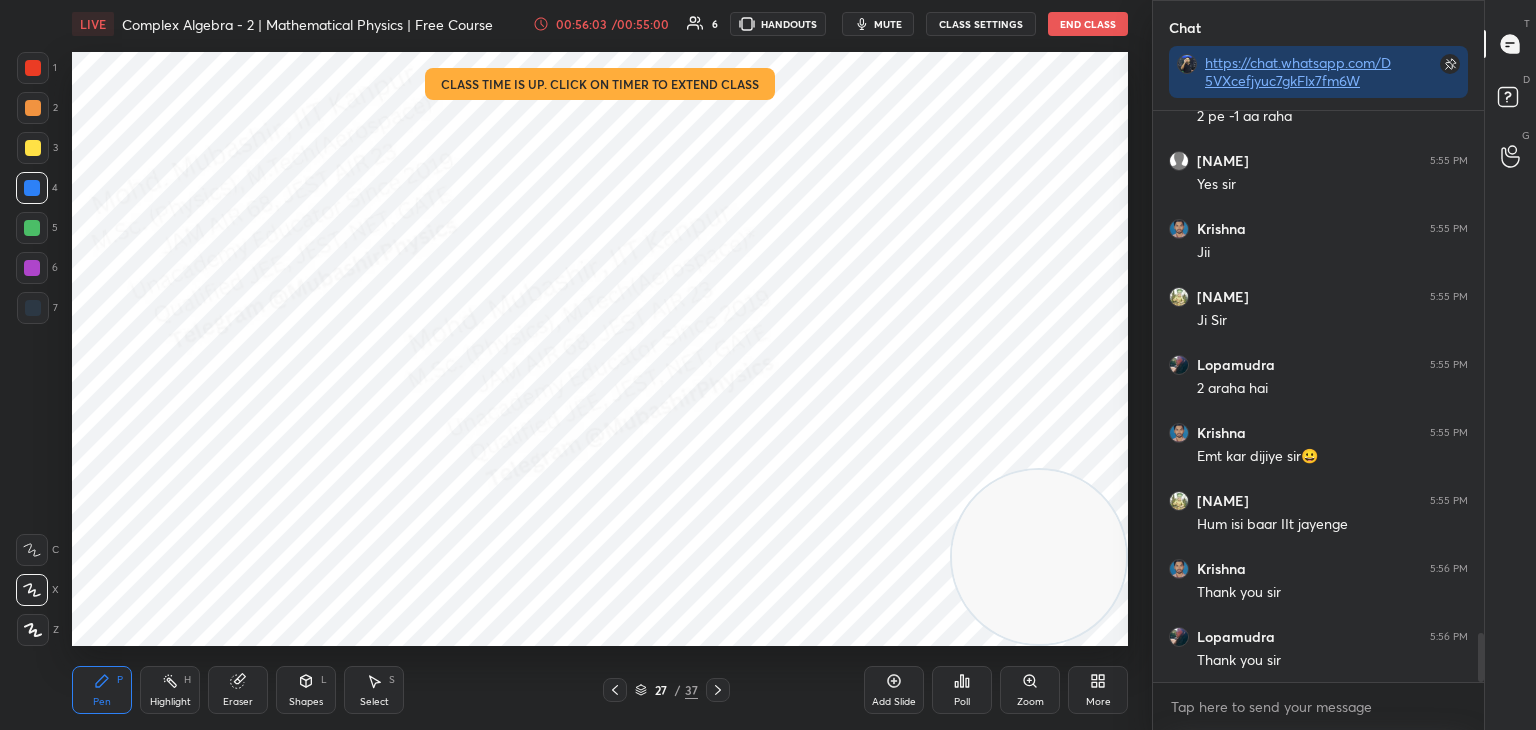 drag, startPoint x: 149, startPoint y: 698, endPoint x: 188, endPoint y: 665, distance: 51.088158 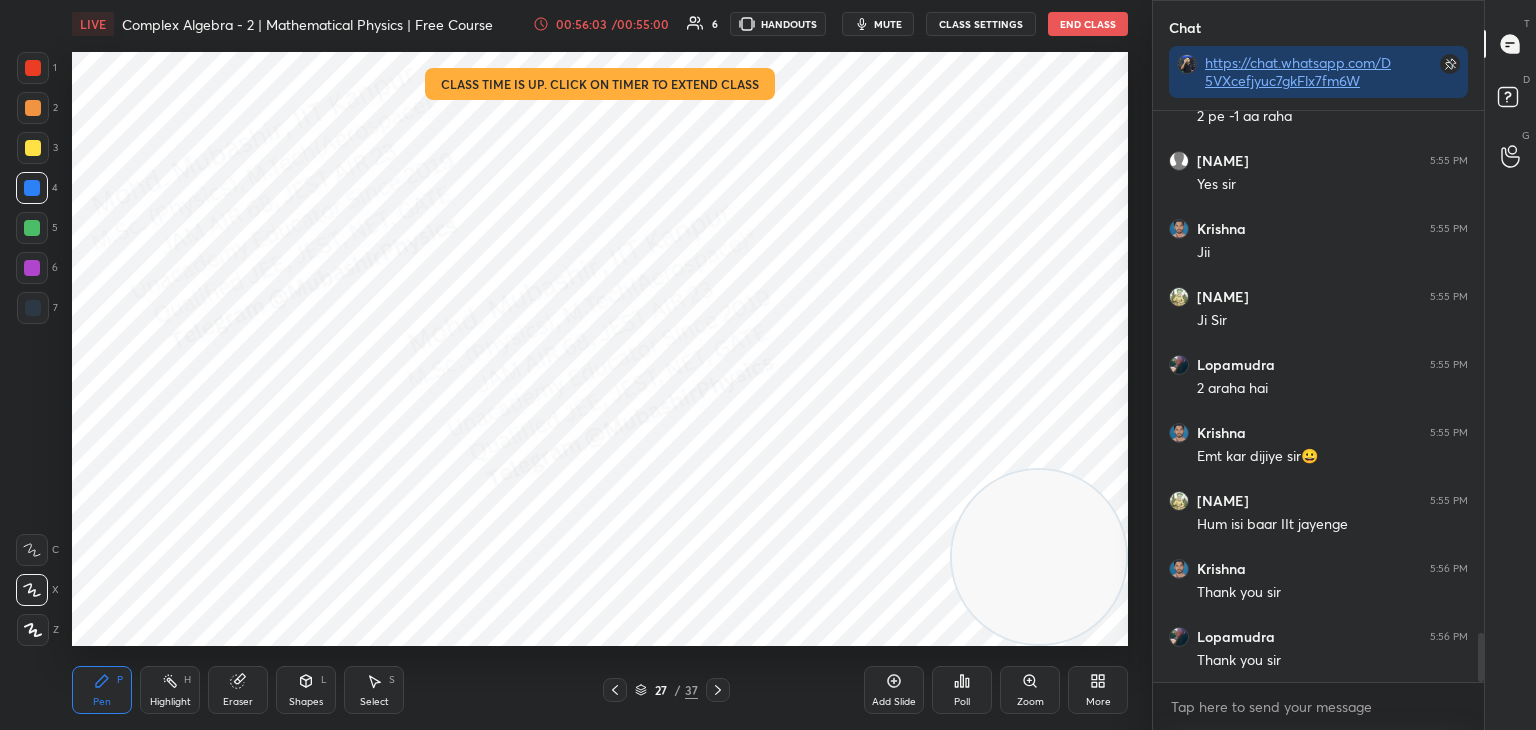 click on "Highlight H" at bounding box center (170, 690) 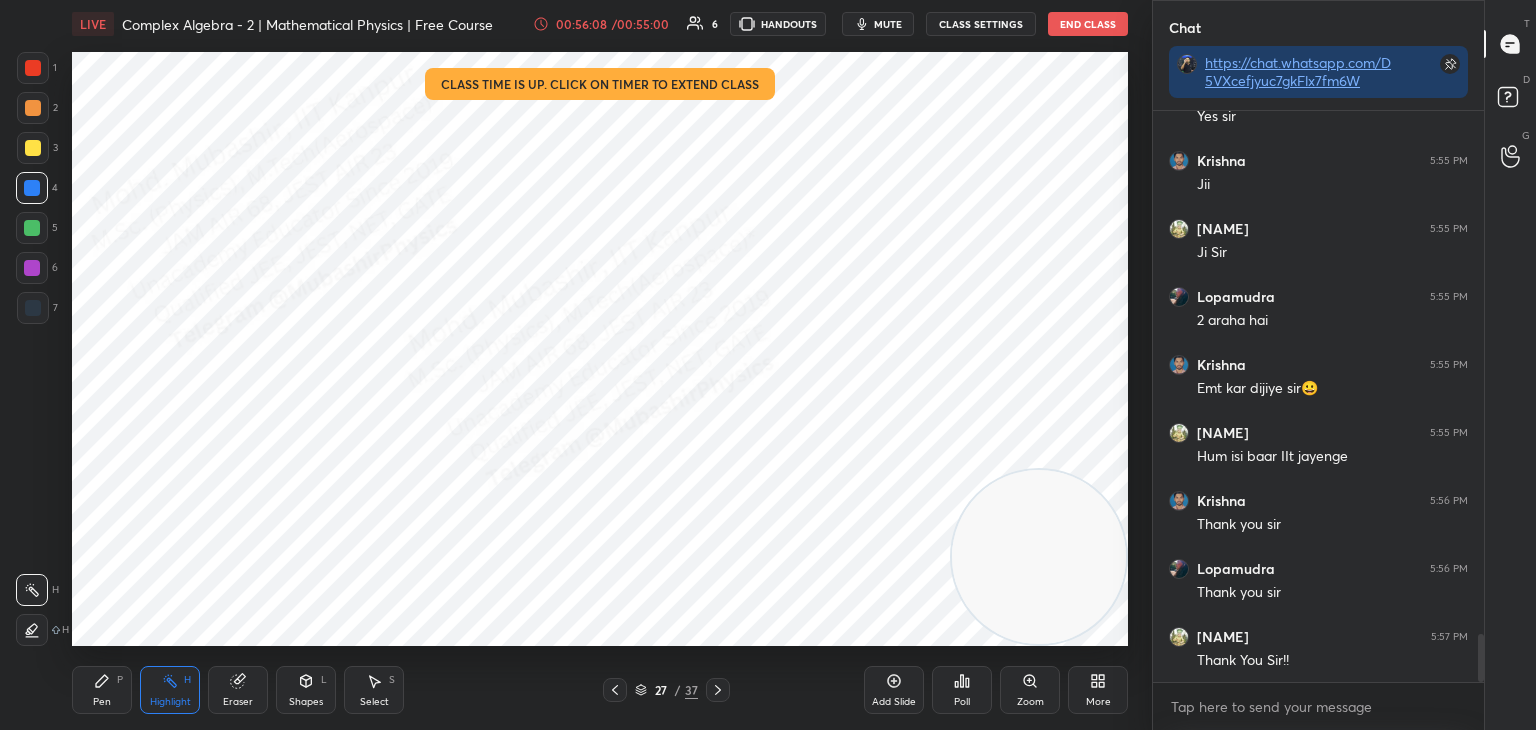 scroll, scrollTop: 6240, scrollLeft: 0, axis: vertical 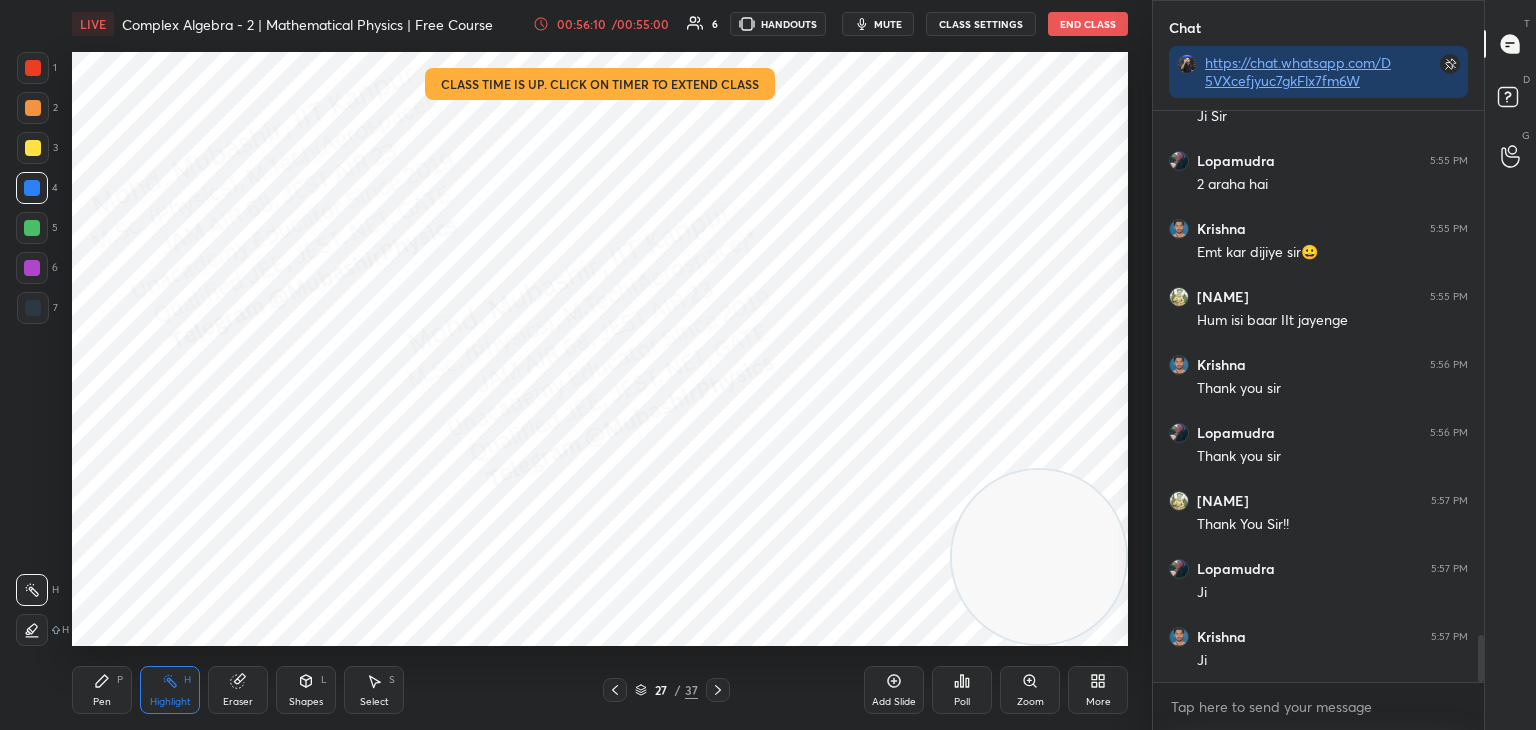 click on "End Class" at bounding box center (1088, 24) 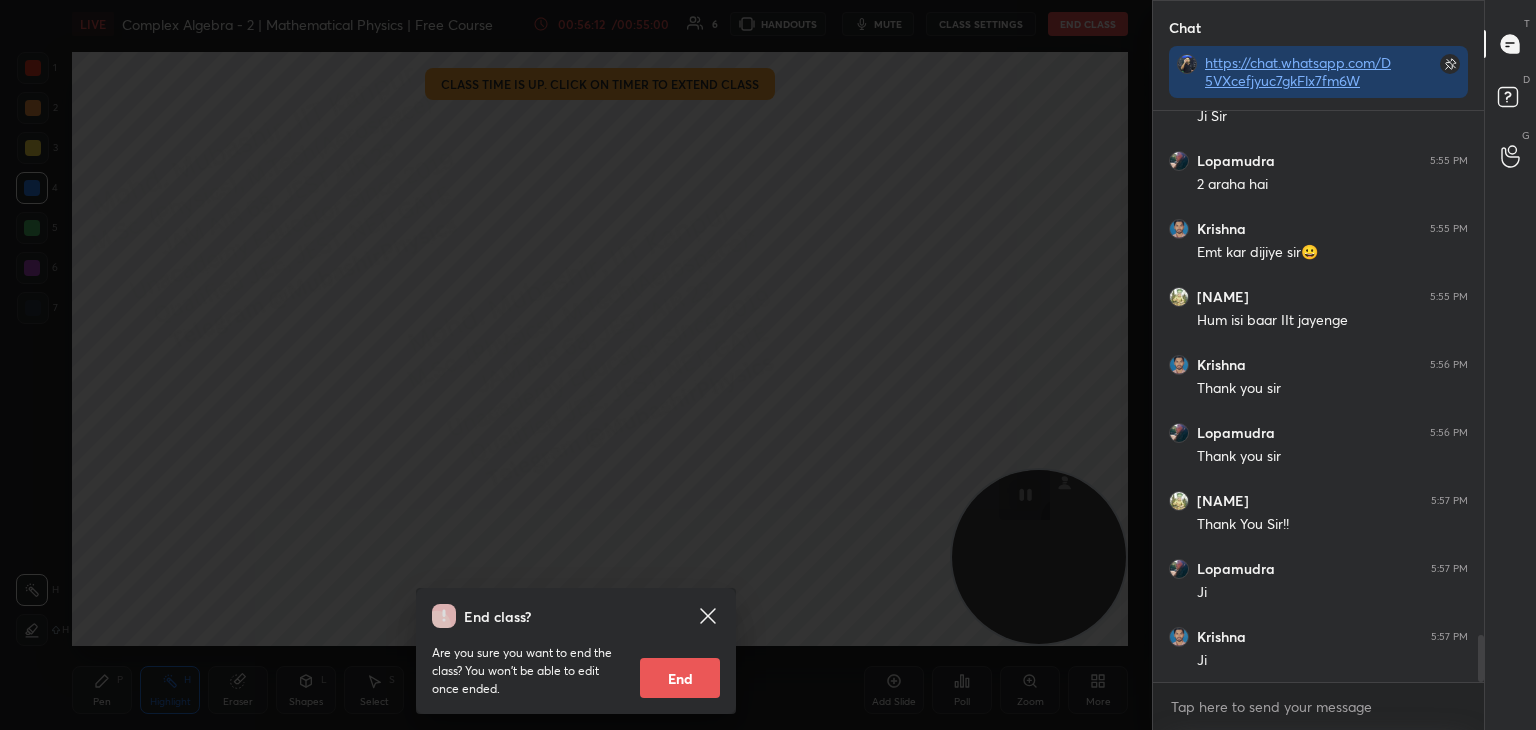 click on "End" at bounding box center (680, 678) 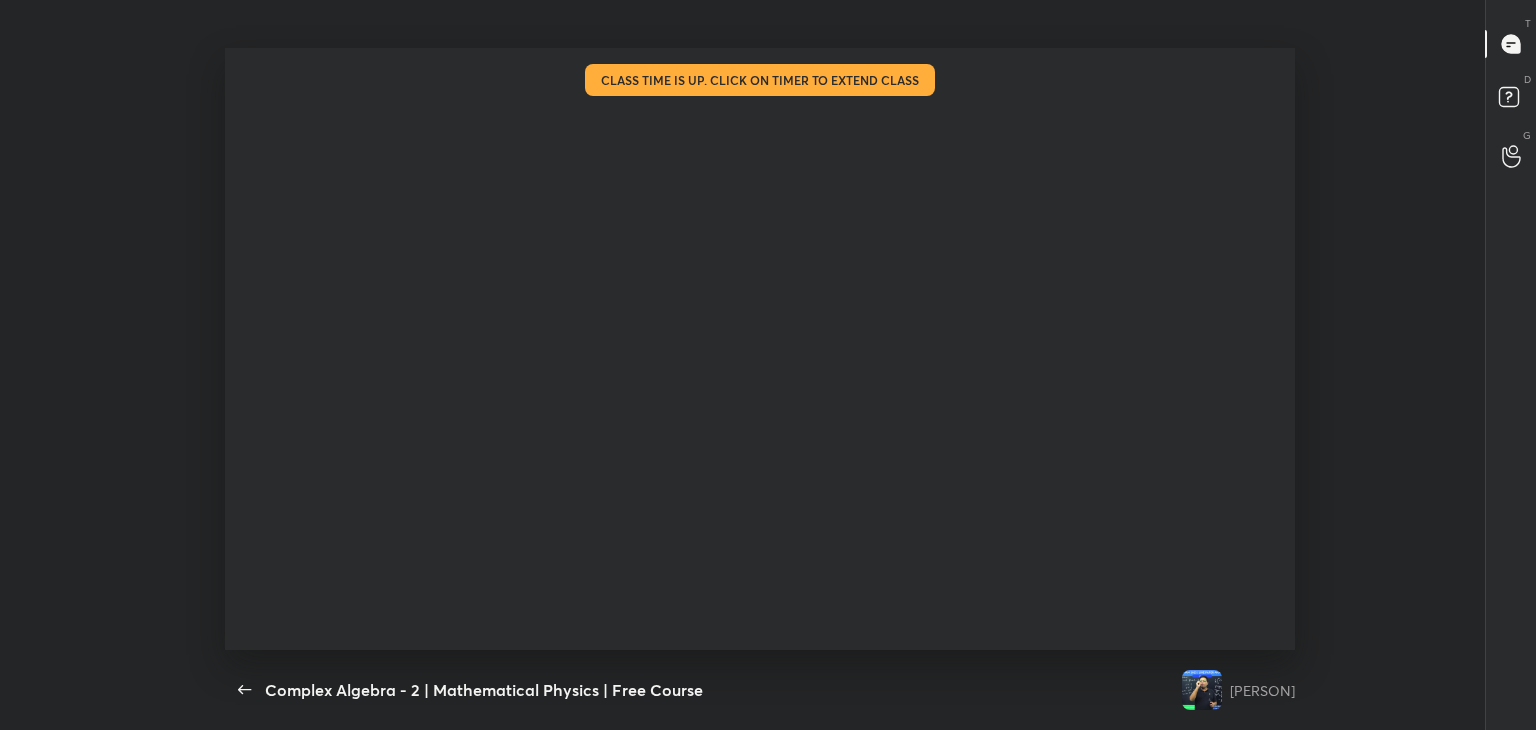 scroll, scrollTop: 99397, scrollLeft: 98774, axis: both 